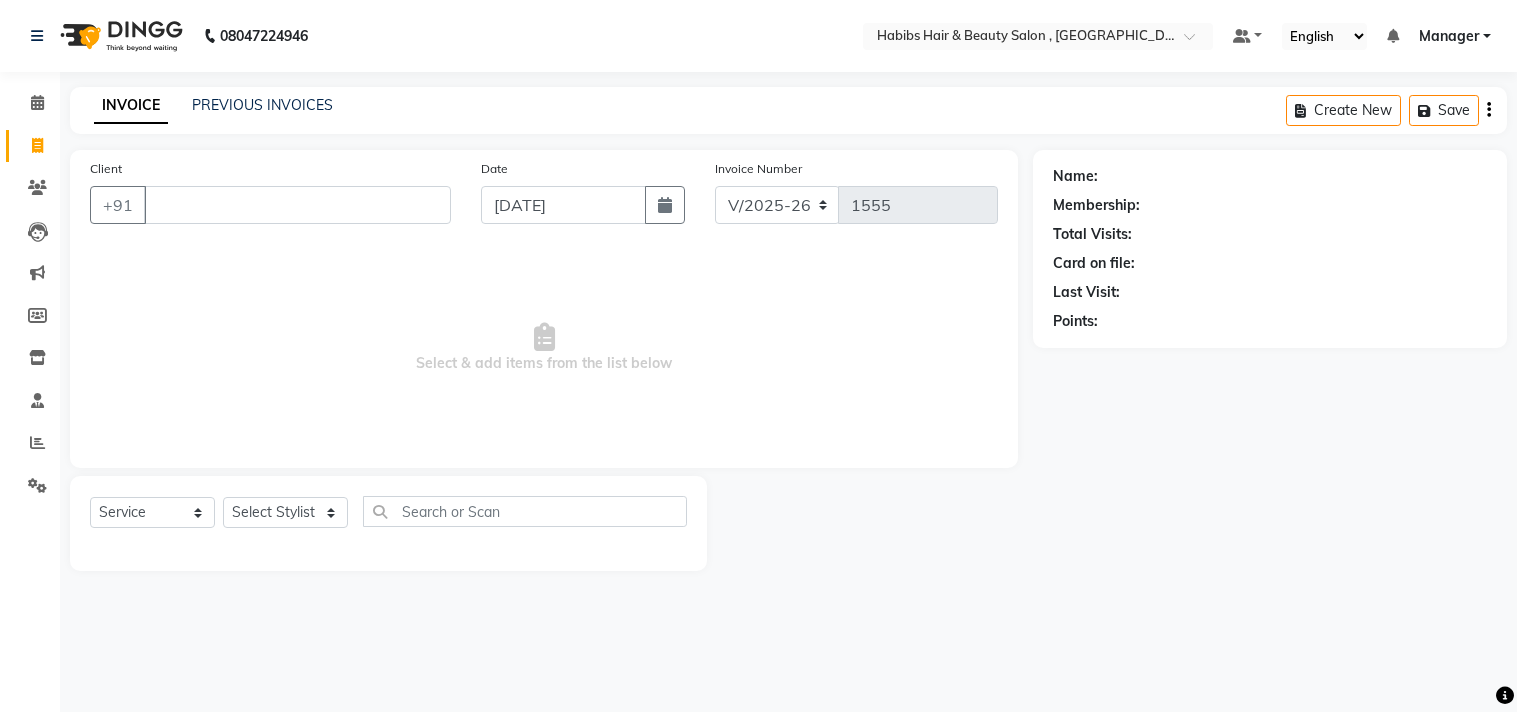 select on "4838" 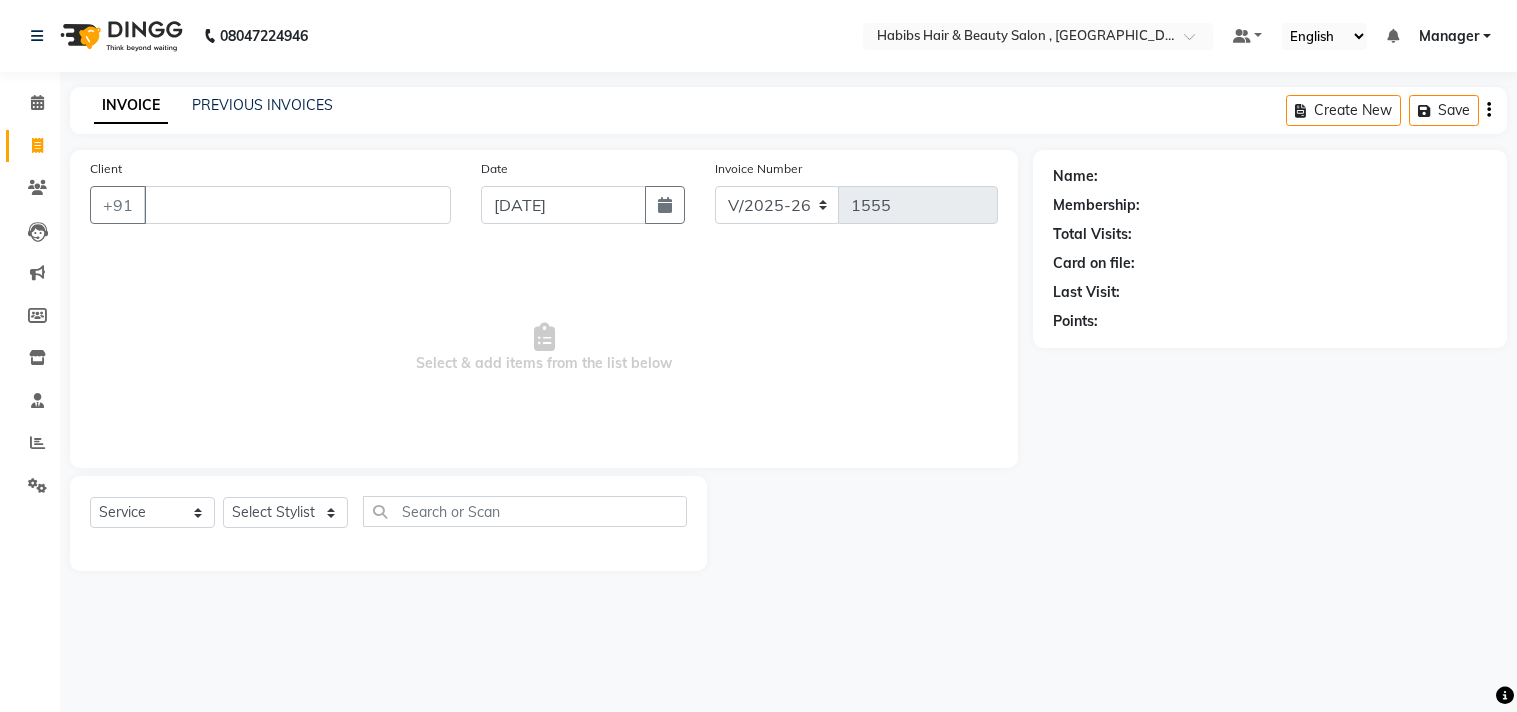 scroll, scrollTop: 0, scrollLeft: 0, axis: both 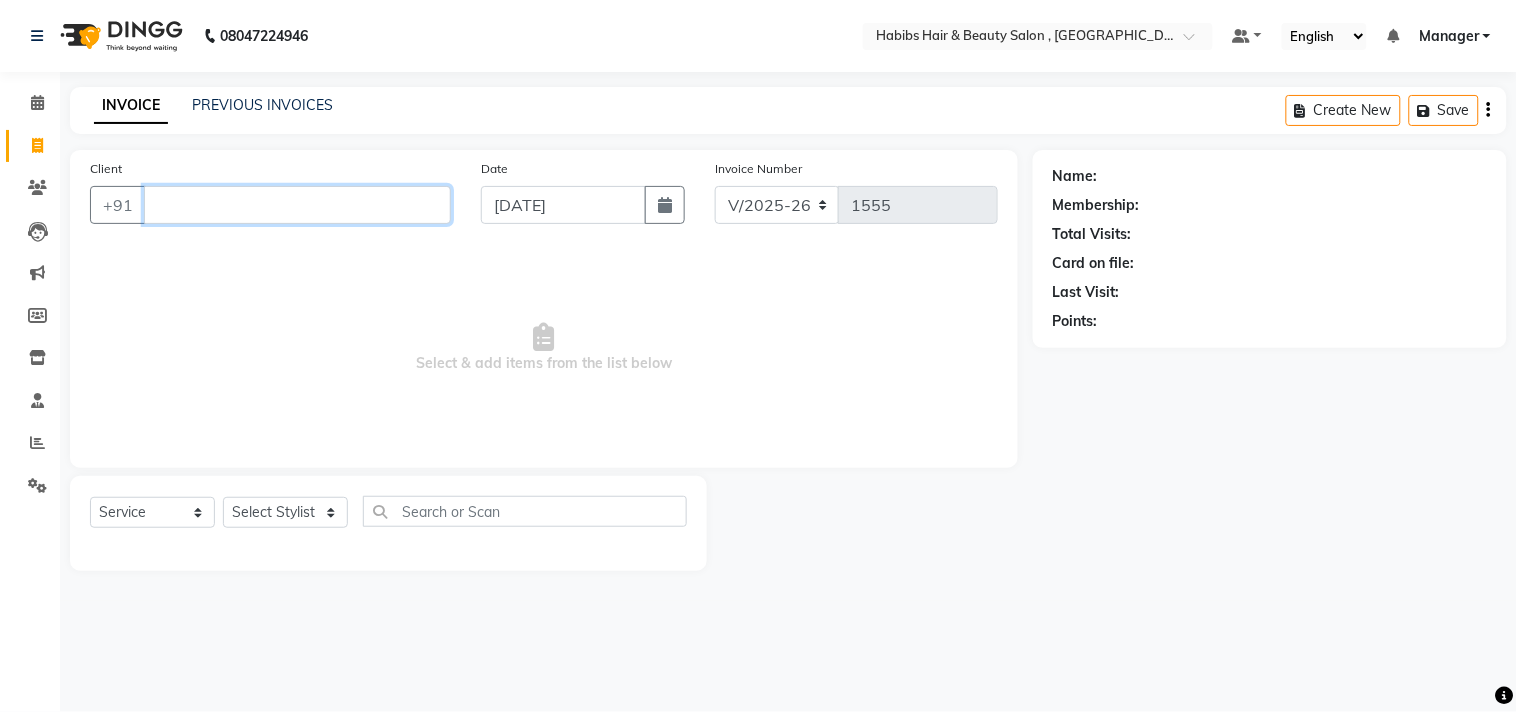 click on "Client" at bounding box center (297, 205) 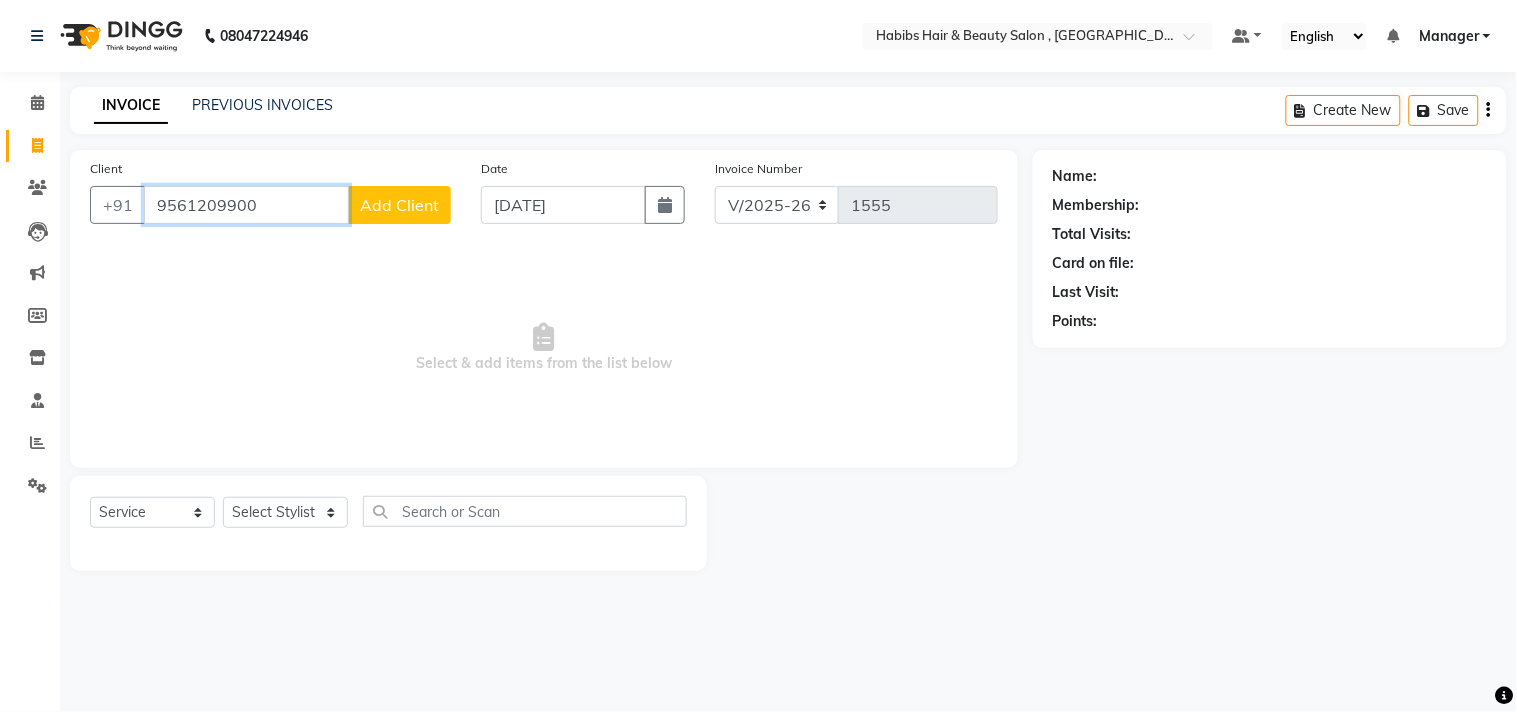 type on "9561209900" 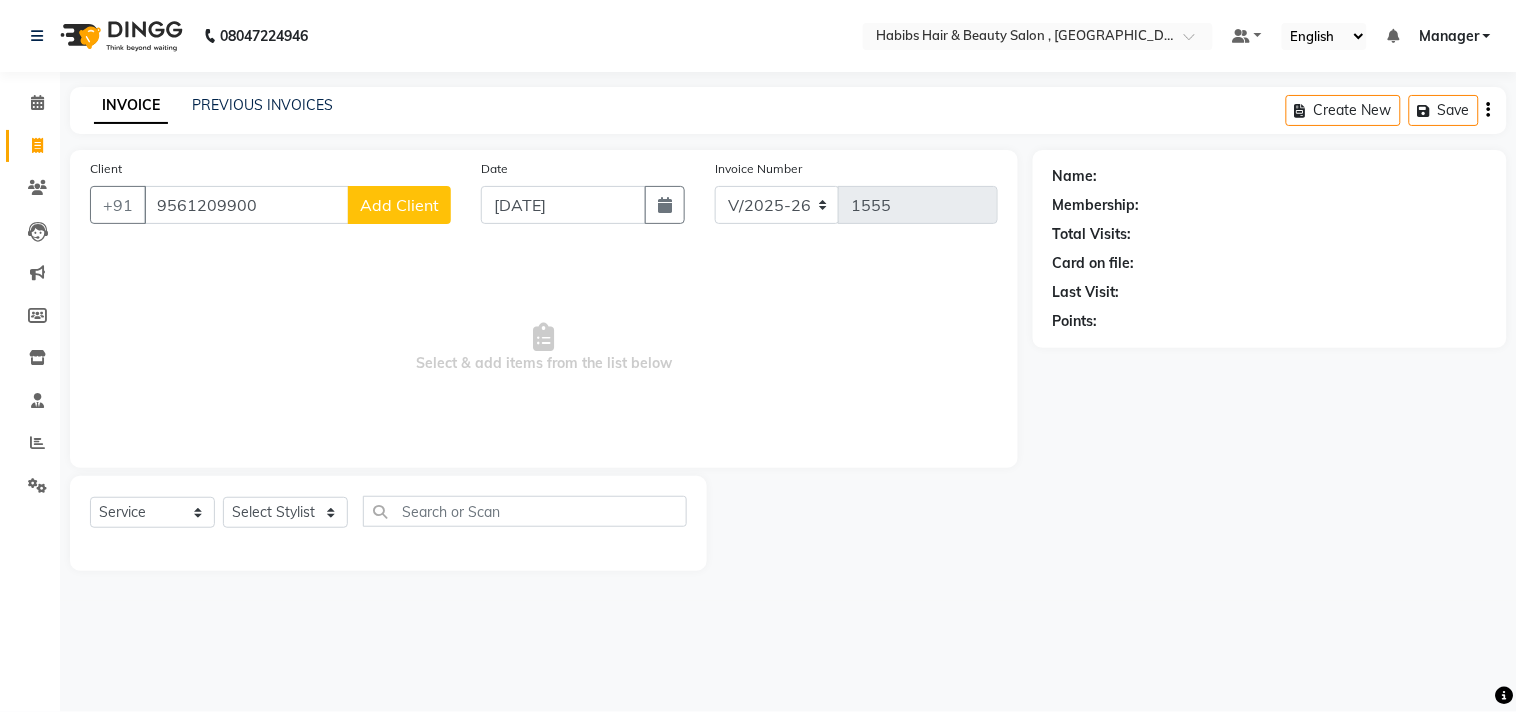 click on "Add Client" 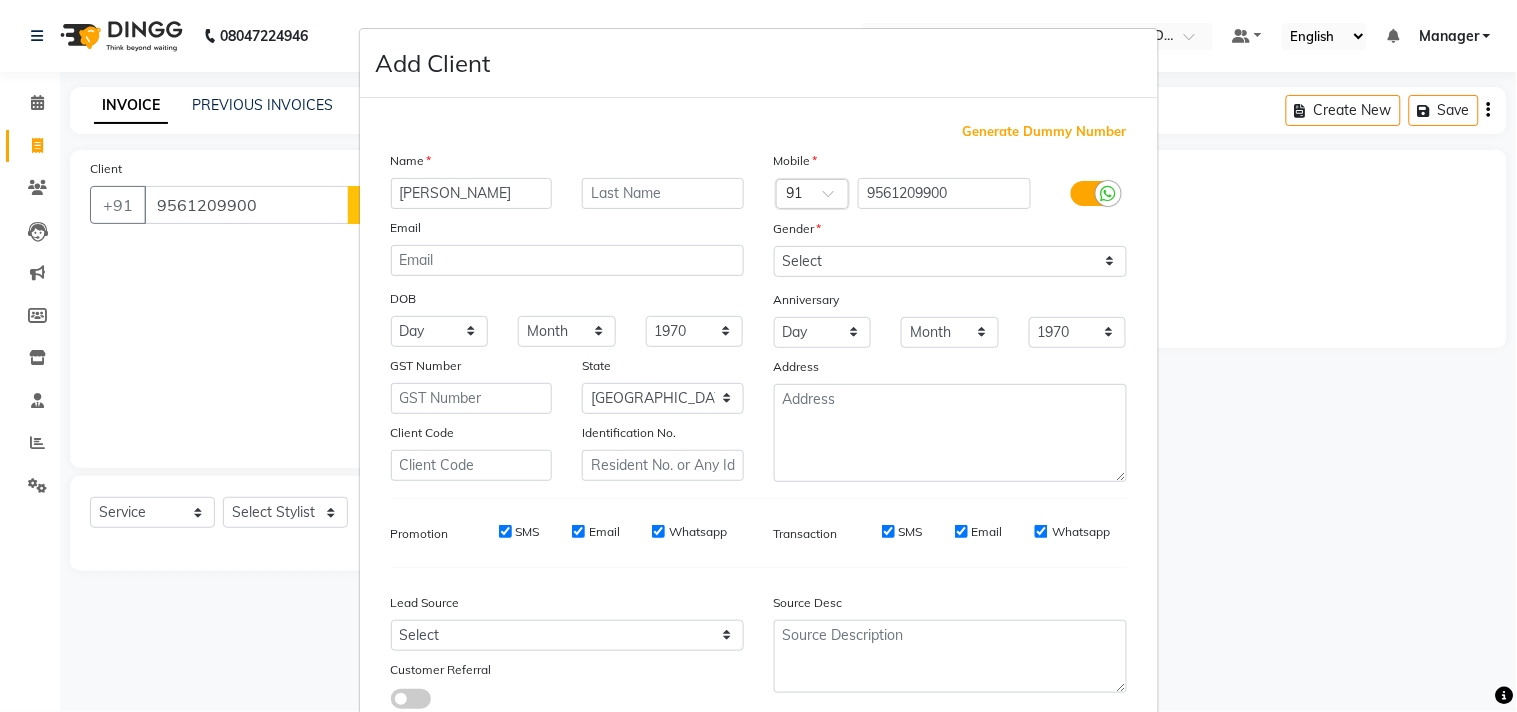 type on "[PERSON_NAME]" 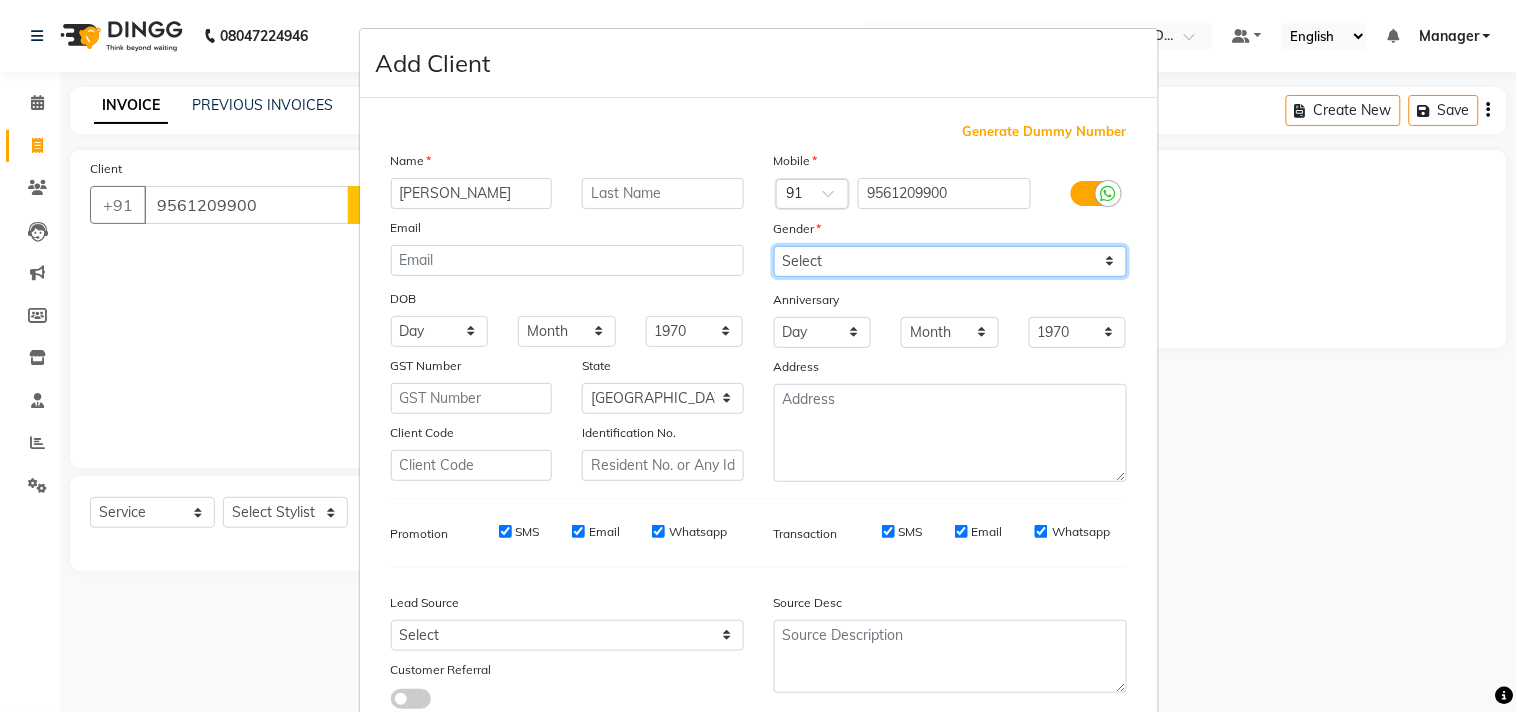 drag, startPoint x: 878, startPoint y: 264, endPoint x: 875, endPoint y: 275, distance: 11.401754 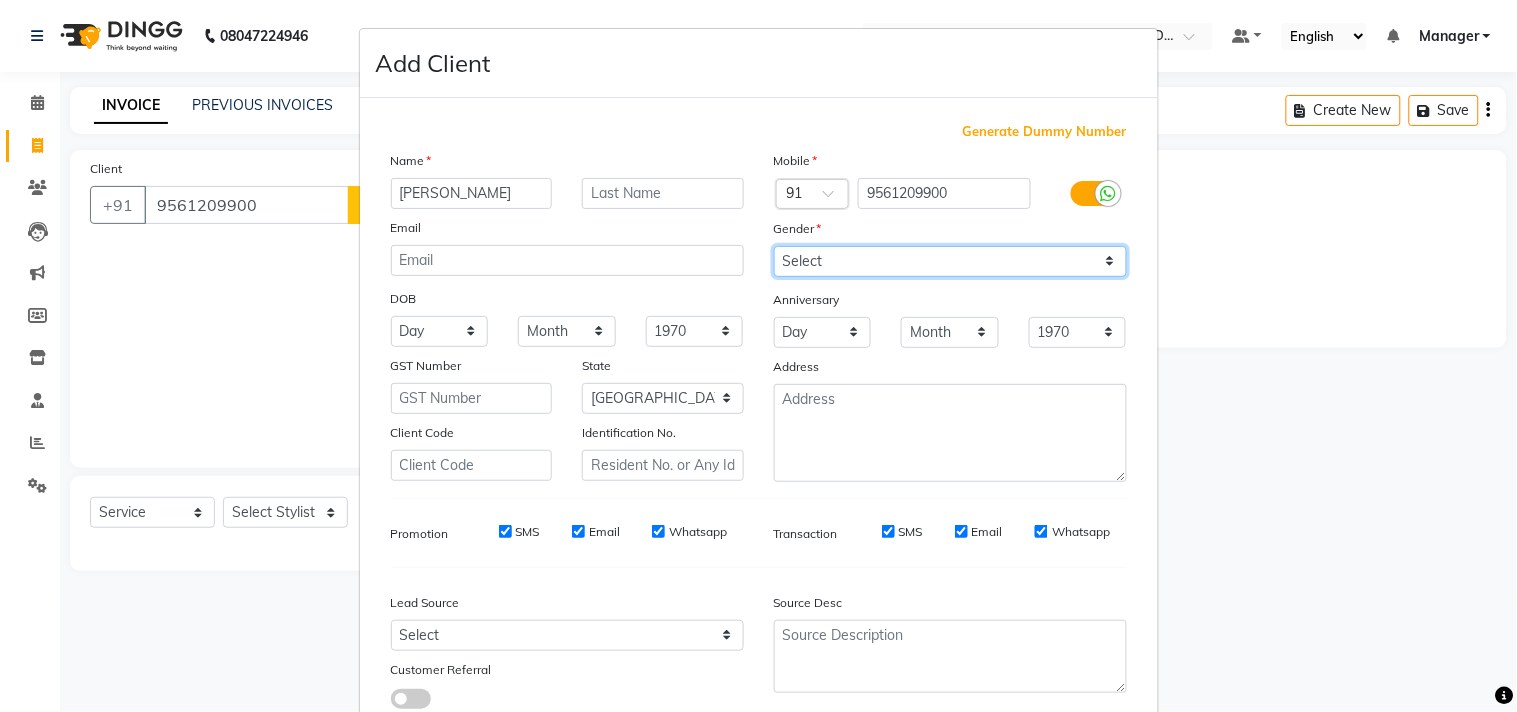 select on "male" 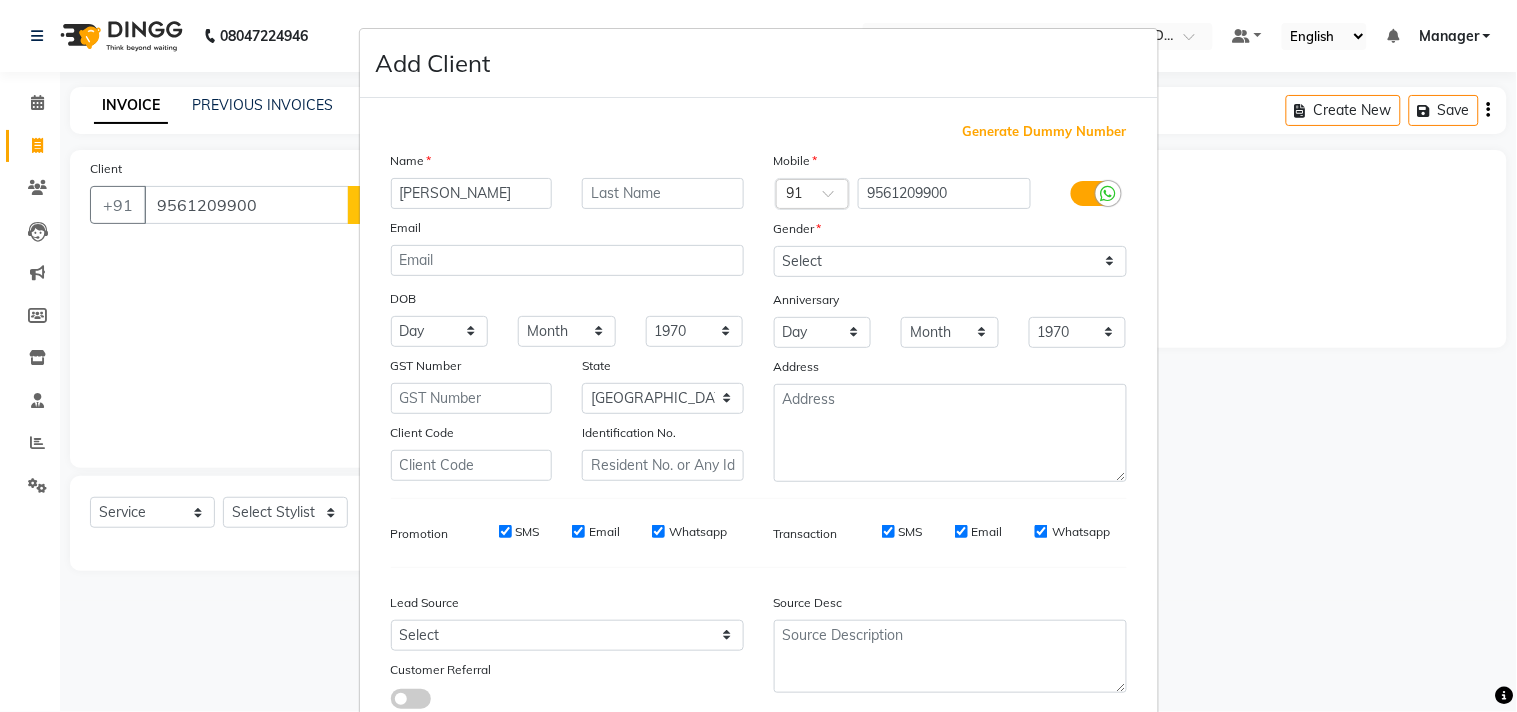 click on "Source Desc" at bounding box center [950, 606] 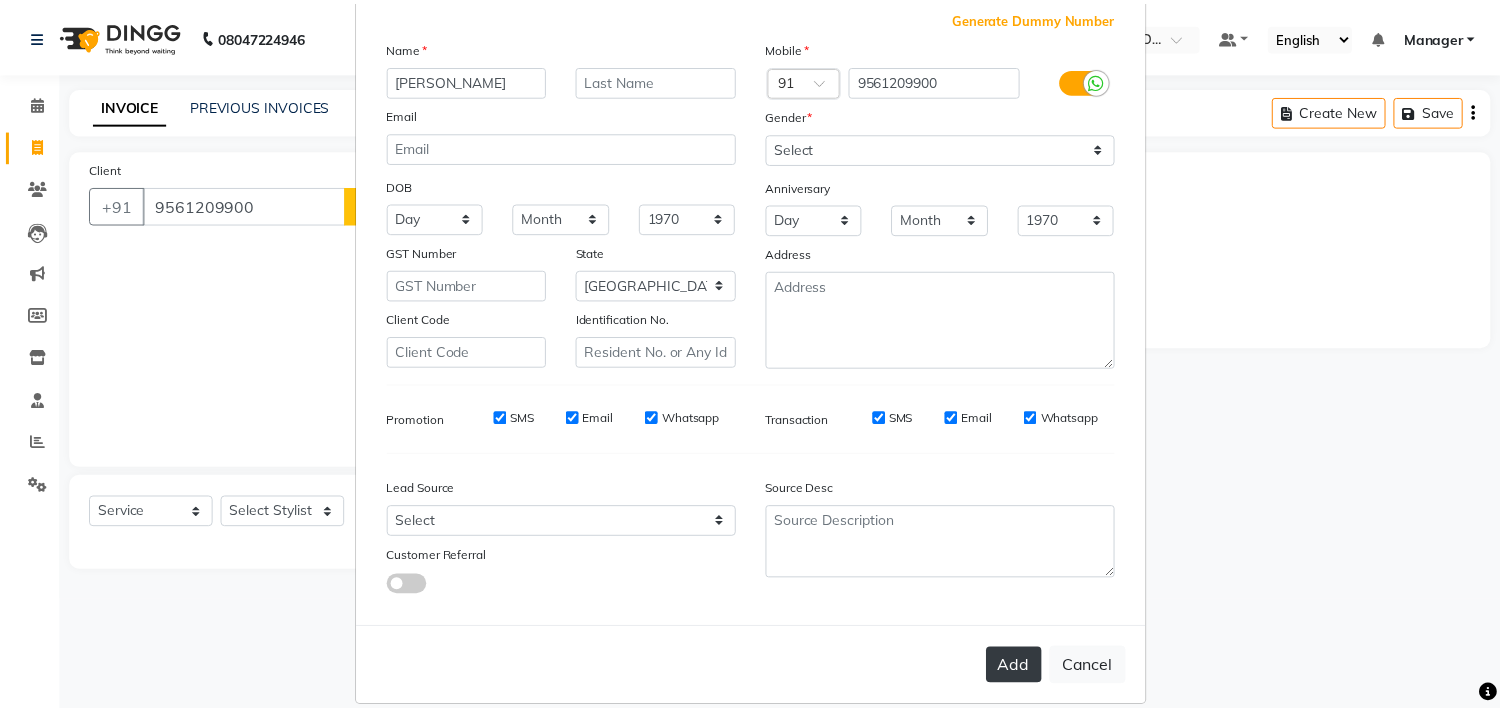 scroll, scrollTop: 138, scrollLeft: 0, axis: vertical 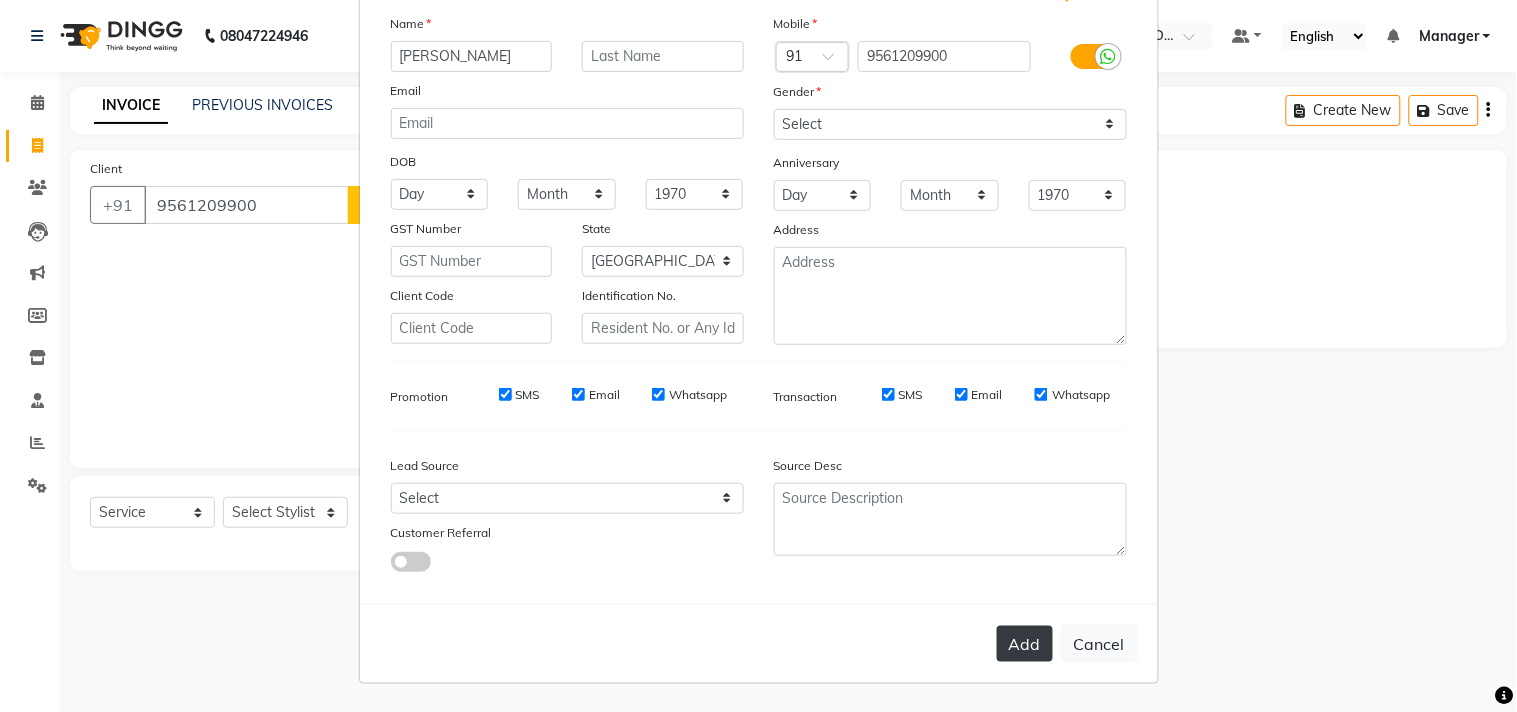 click on "Add" at bounding box center [1025, 644] 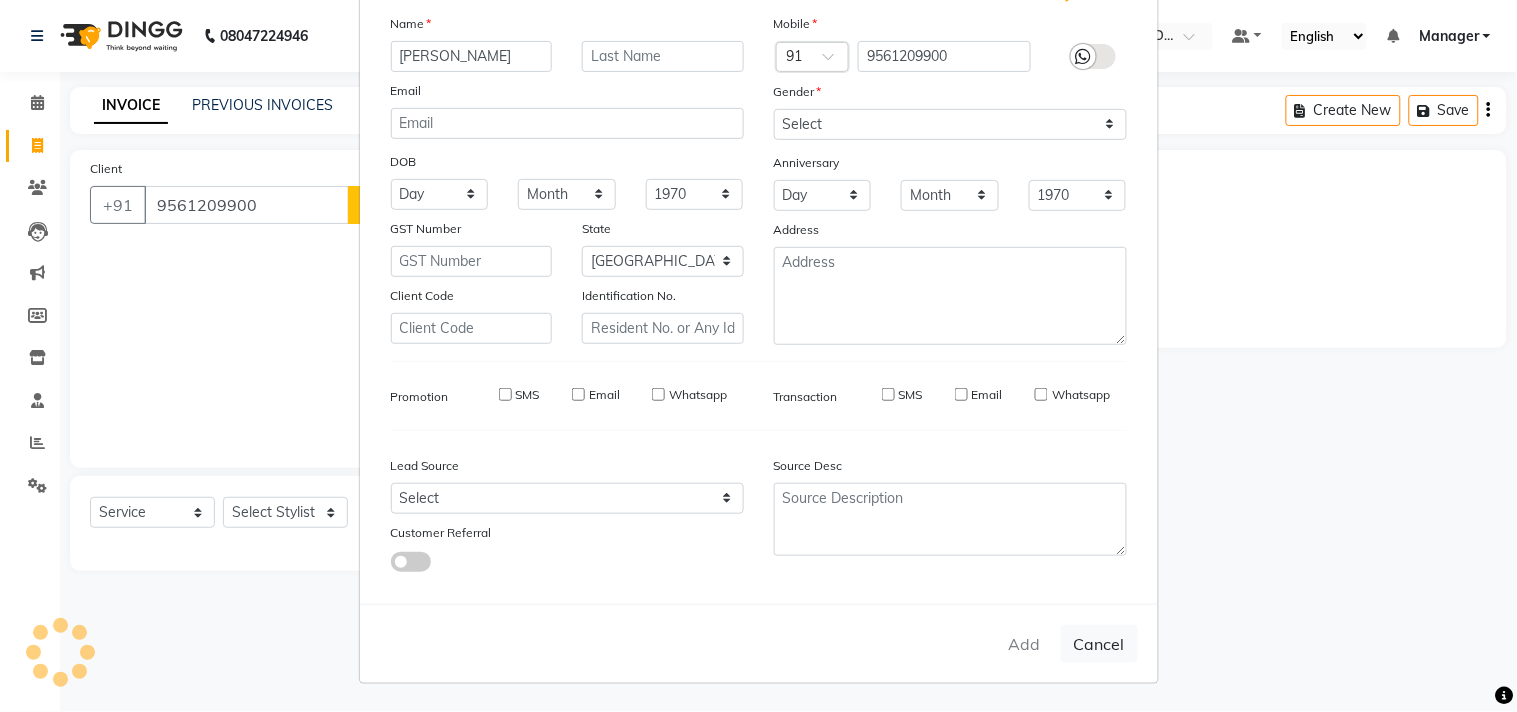 type on "95******00" 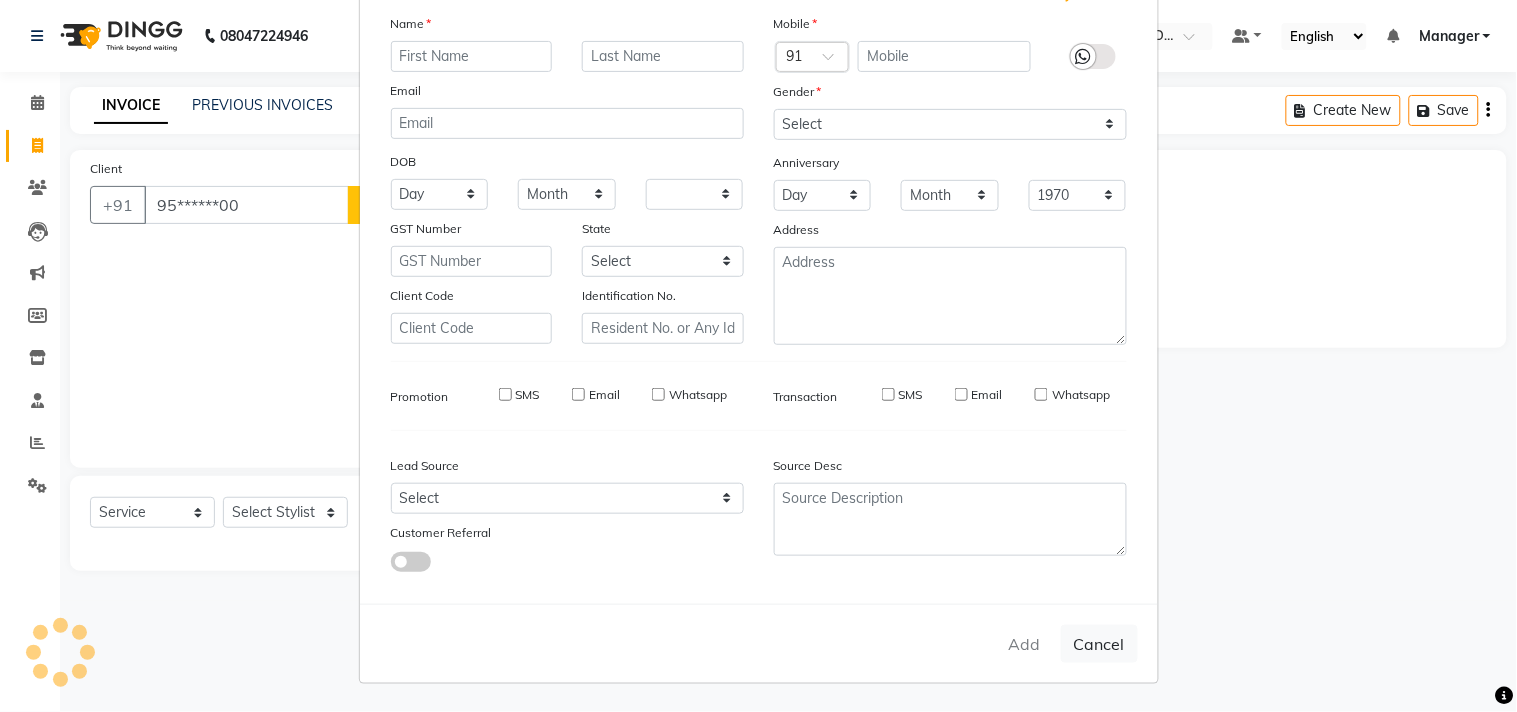 select 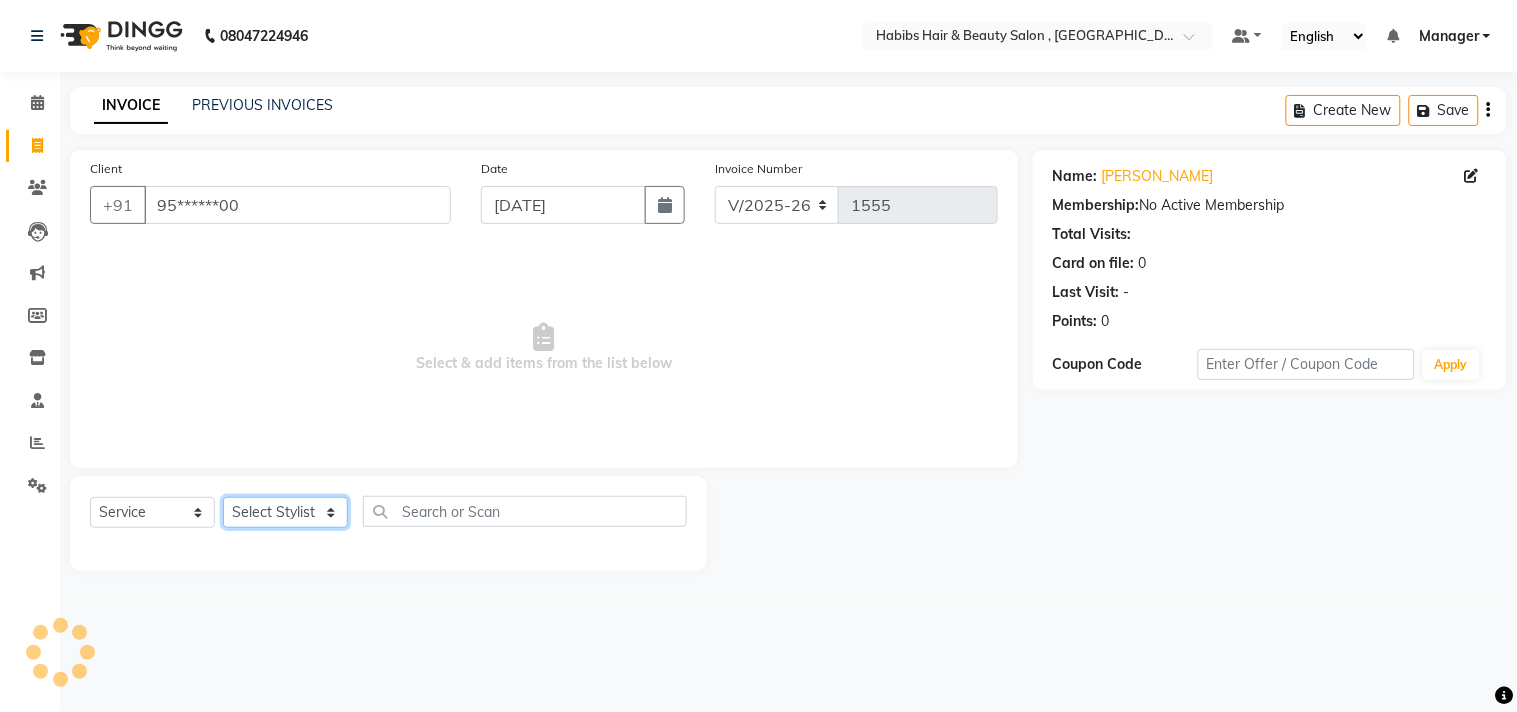 drag, startPoint x: 266, startPoint y: 515, endPoint x: 270, endPoint y: 500, distance: 15.524175 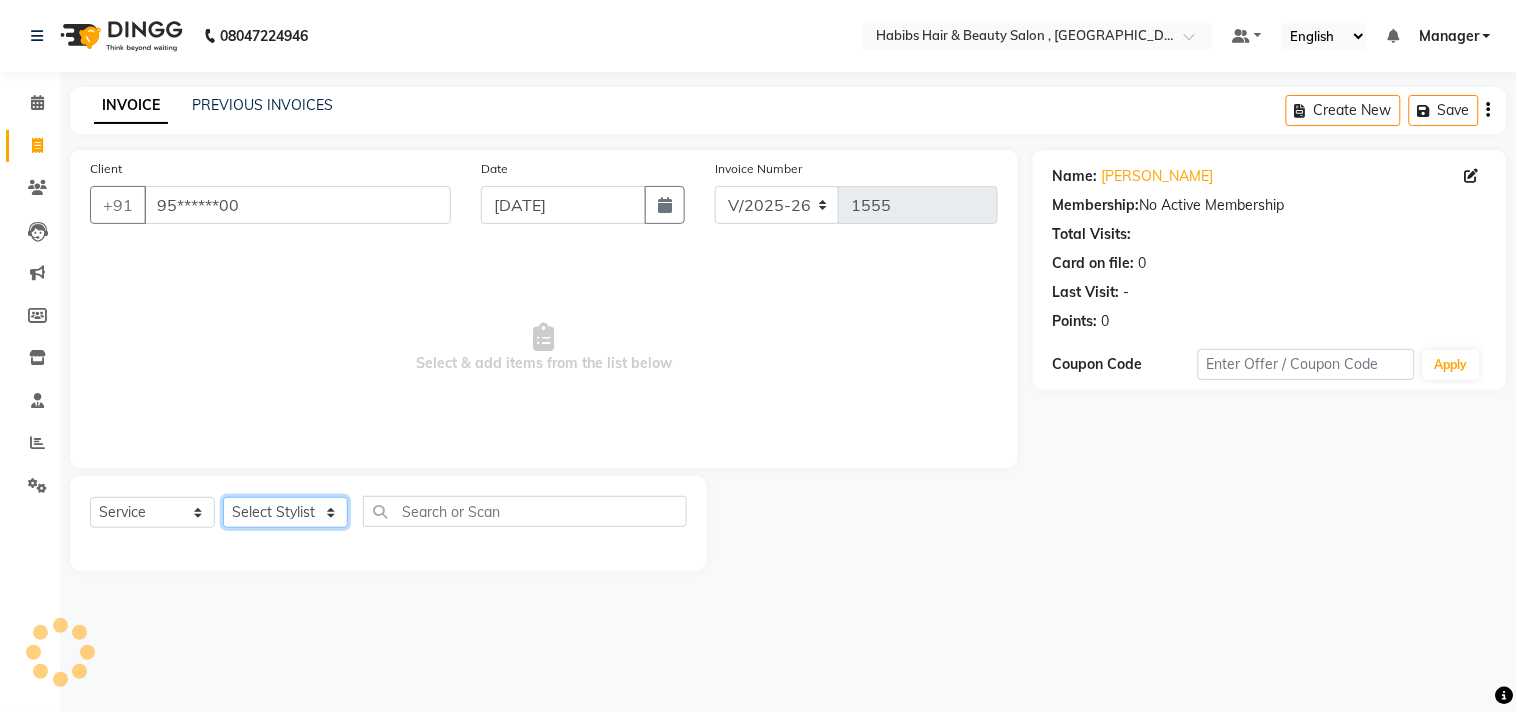 click on "Select Stylist ARIF Asif Manager M M Neelam Niyaz Salman Sameer Sayali Shahid Shahnawaz Vidya Zubair" 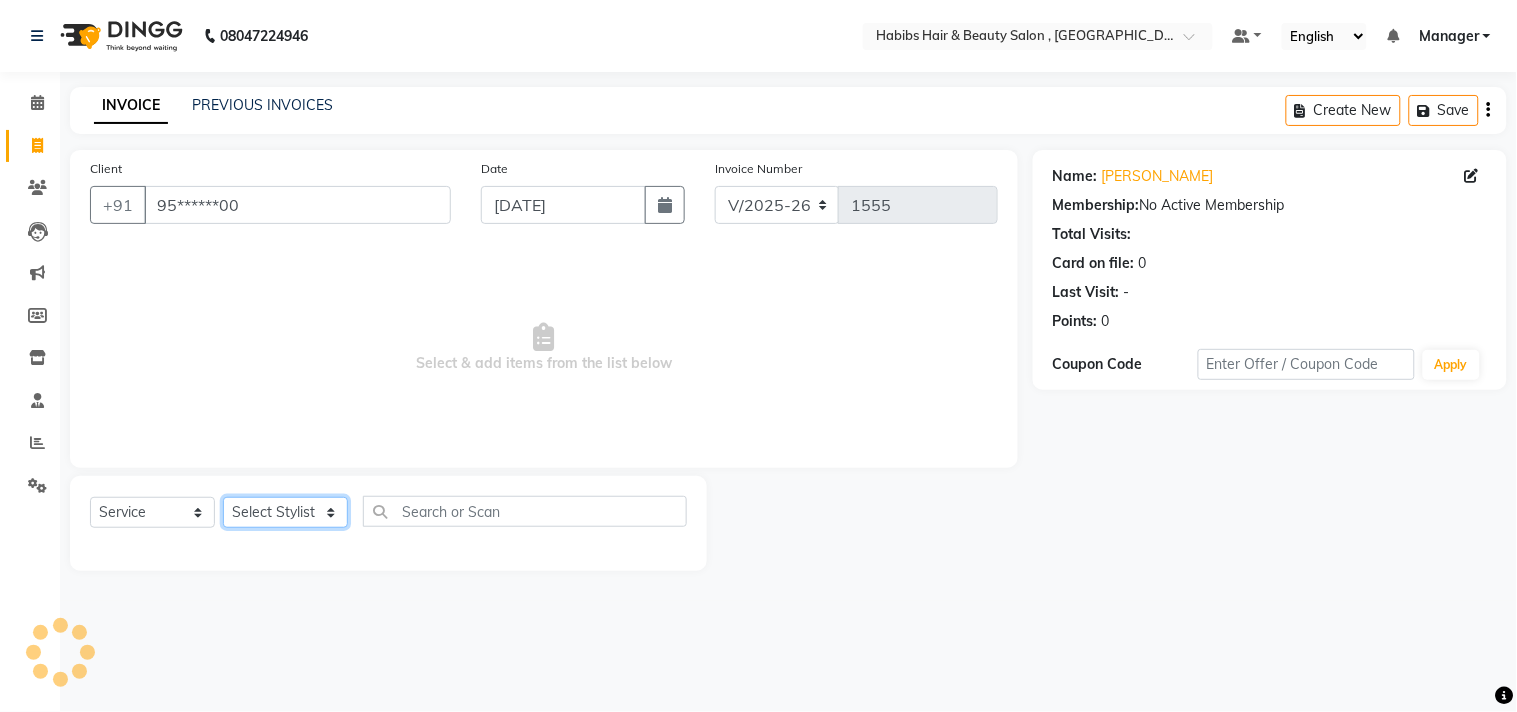 select on "29954" 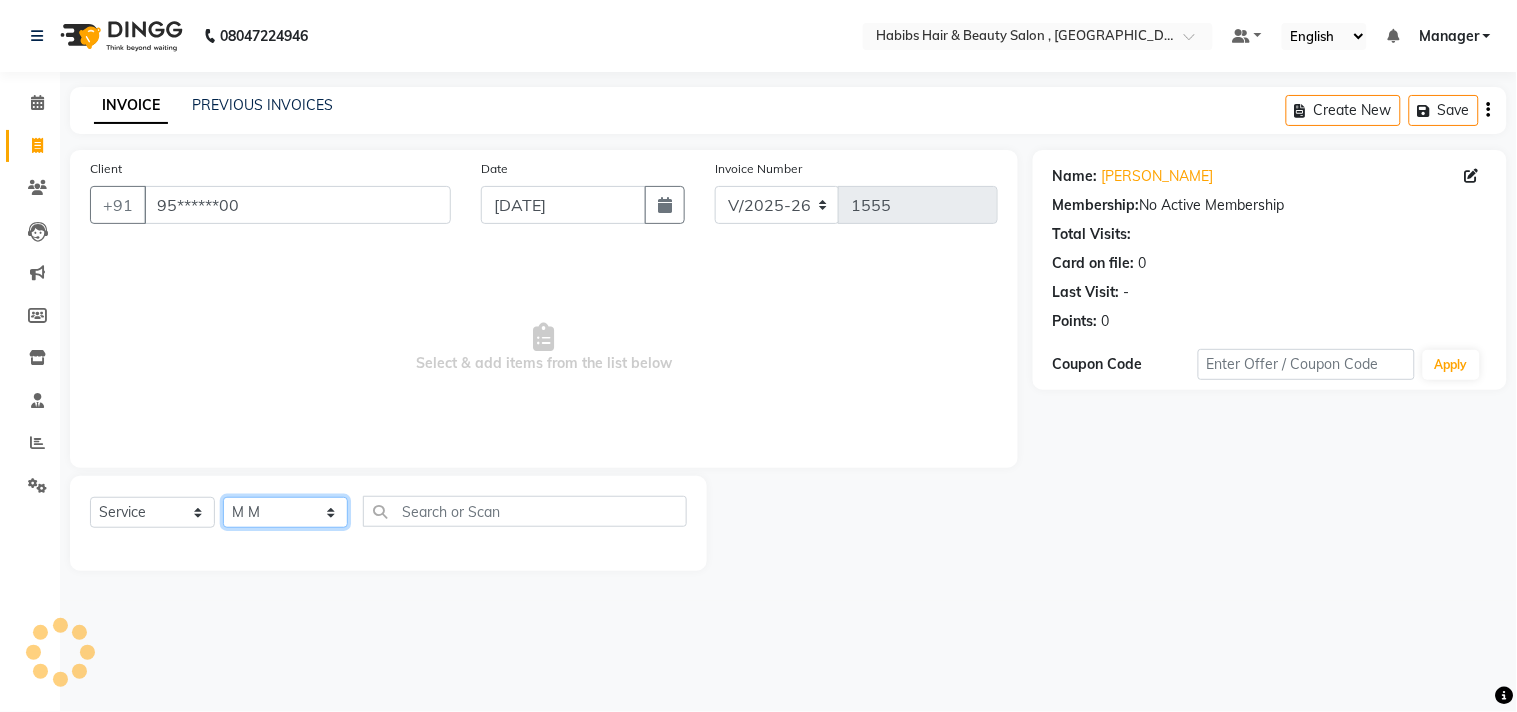 click on "Select Stylist ARIF Asif Manager M M Neelam Niyaz Salman Sameer Sayali Shahid Shahnawaz Vidya Zubair" 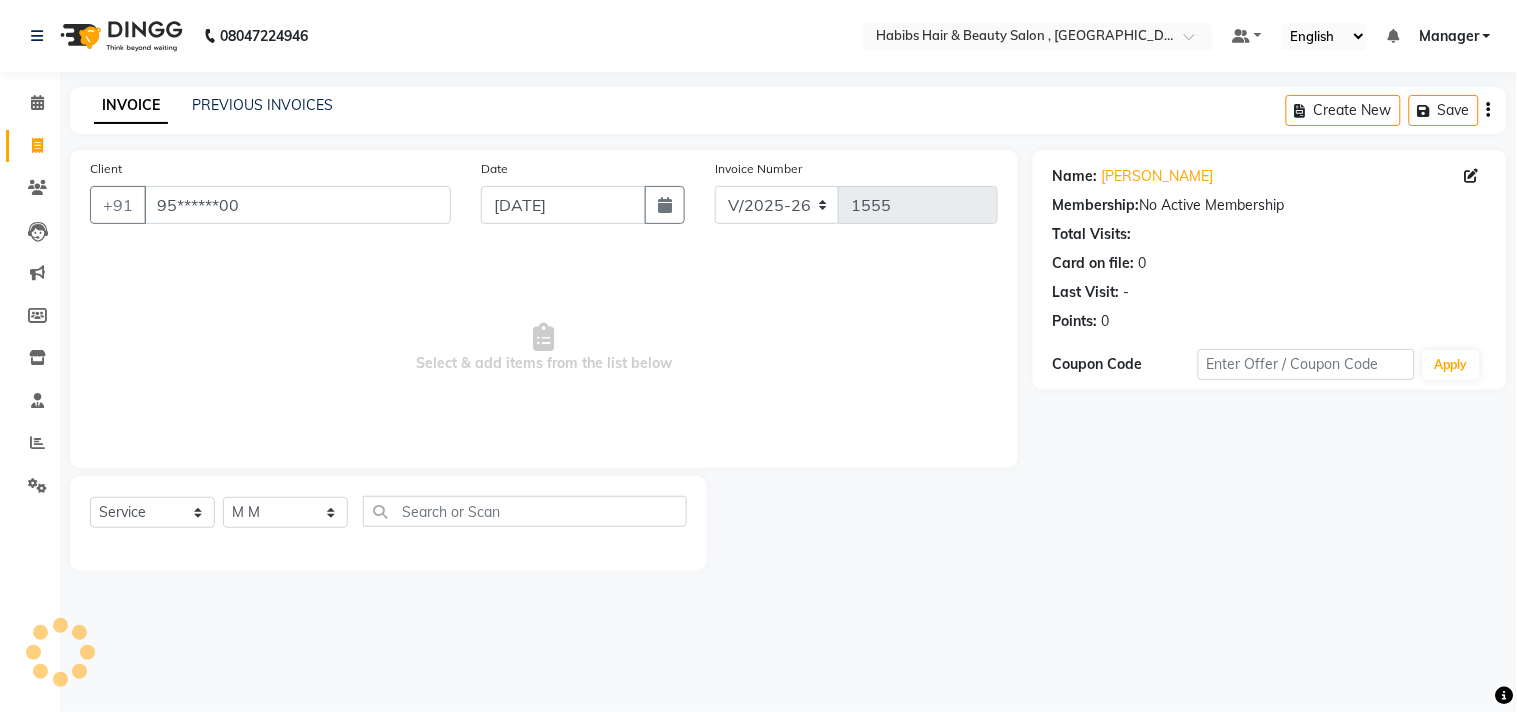 click on "Select & add items from the list below" at bounding box center [544, 348] 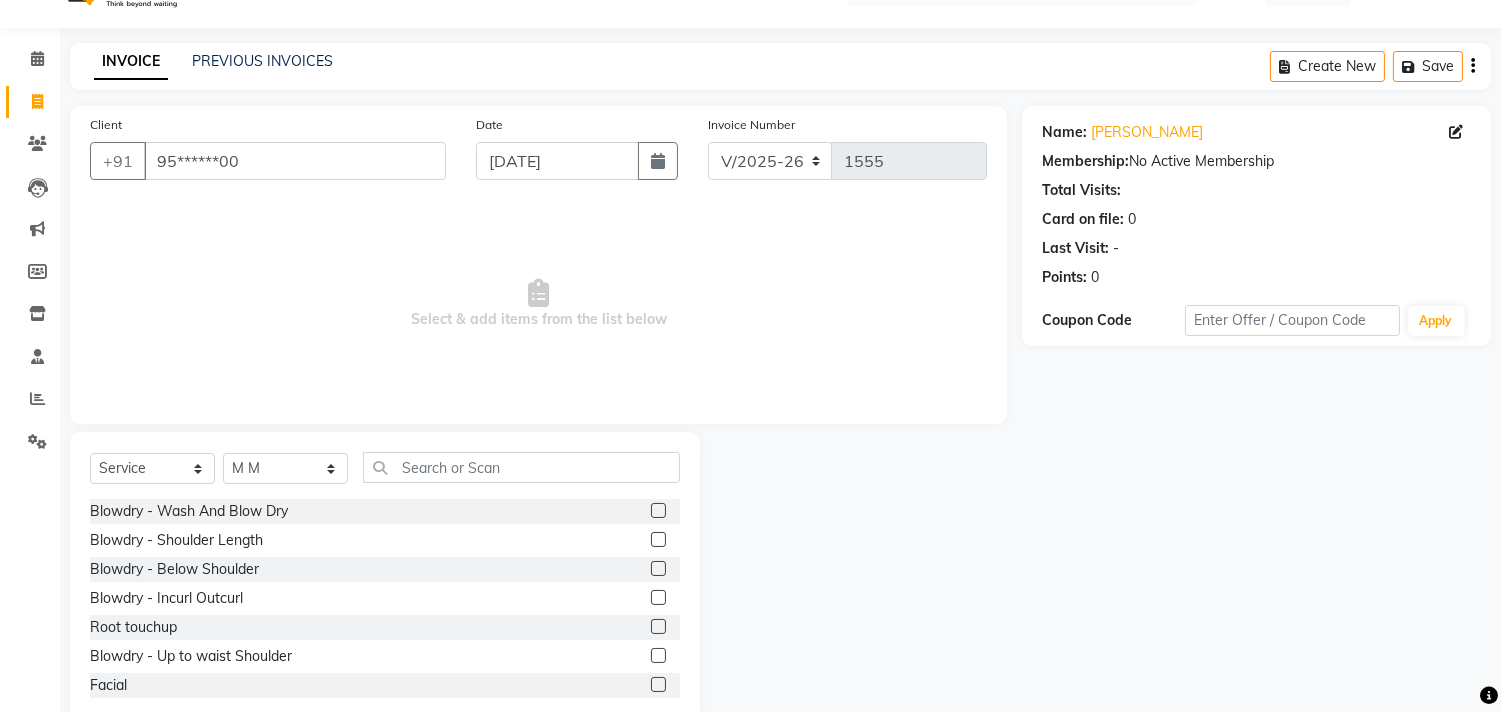scroll, scrollTop: 88, scrollLeft: 0, axis: vertical 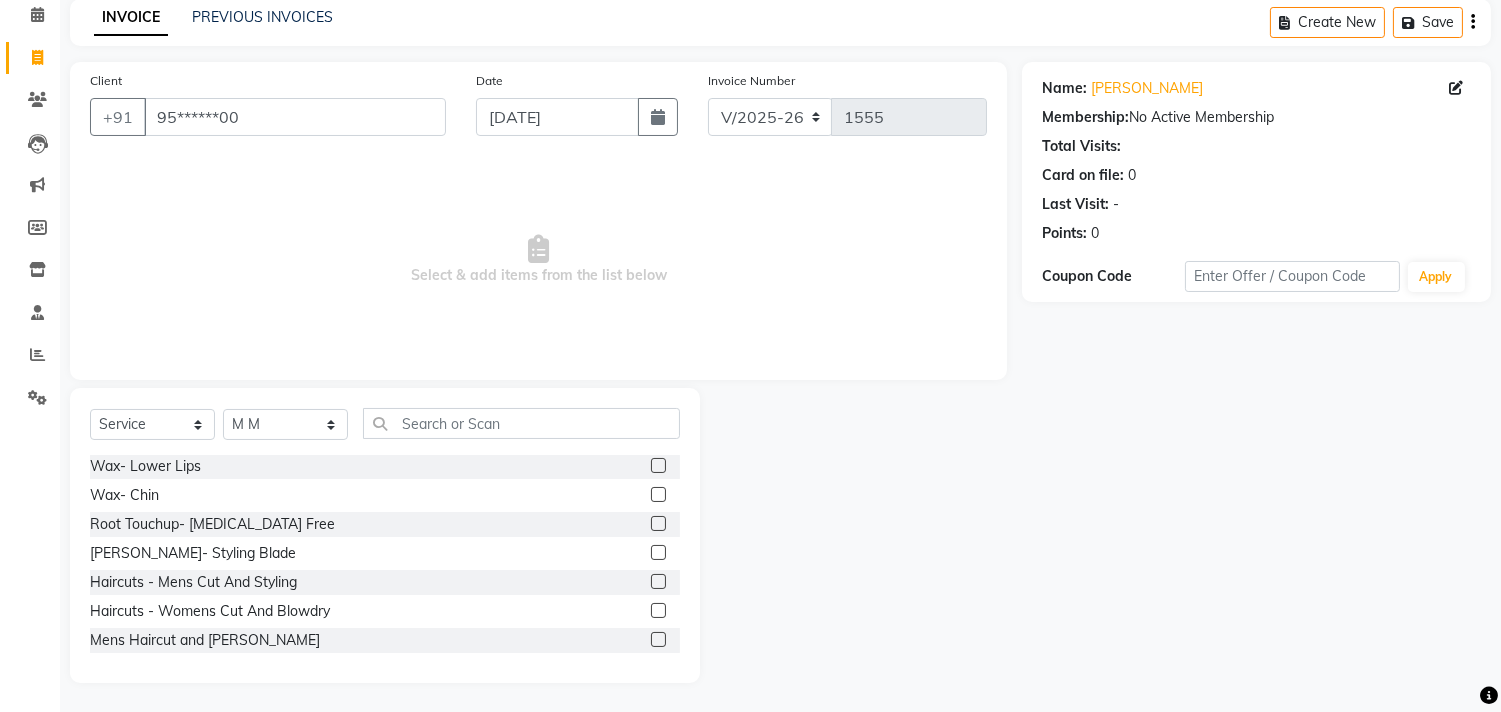 click 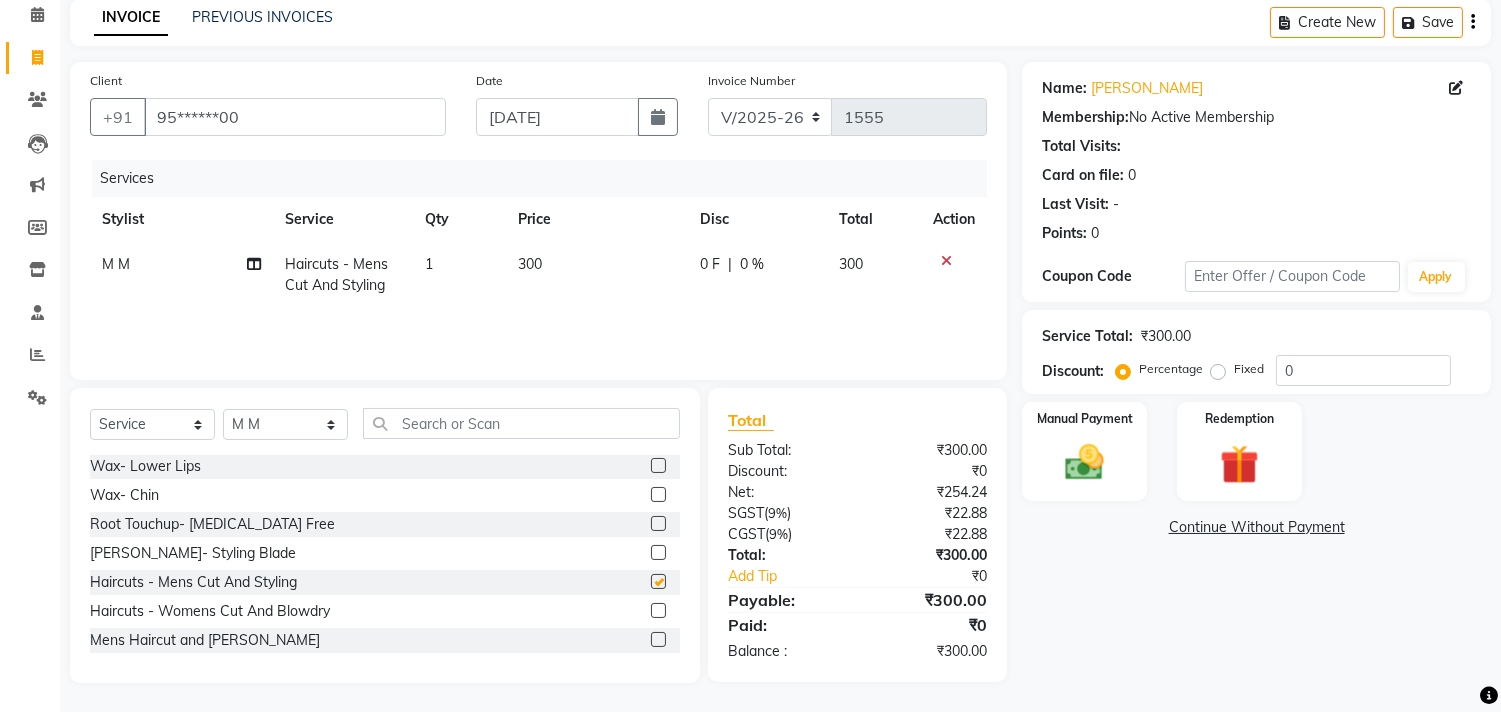 checkbox on "false" 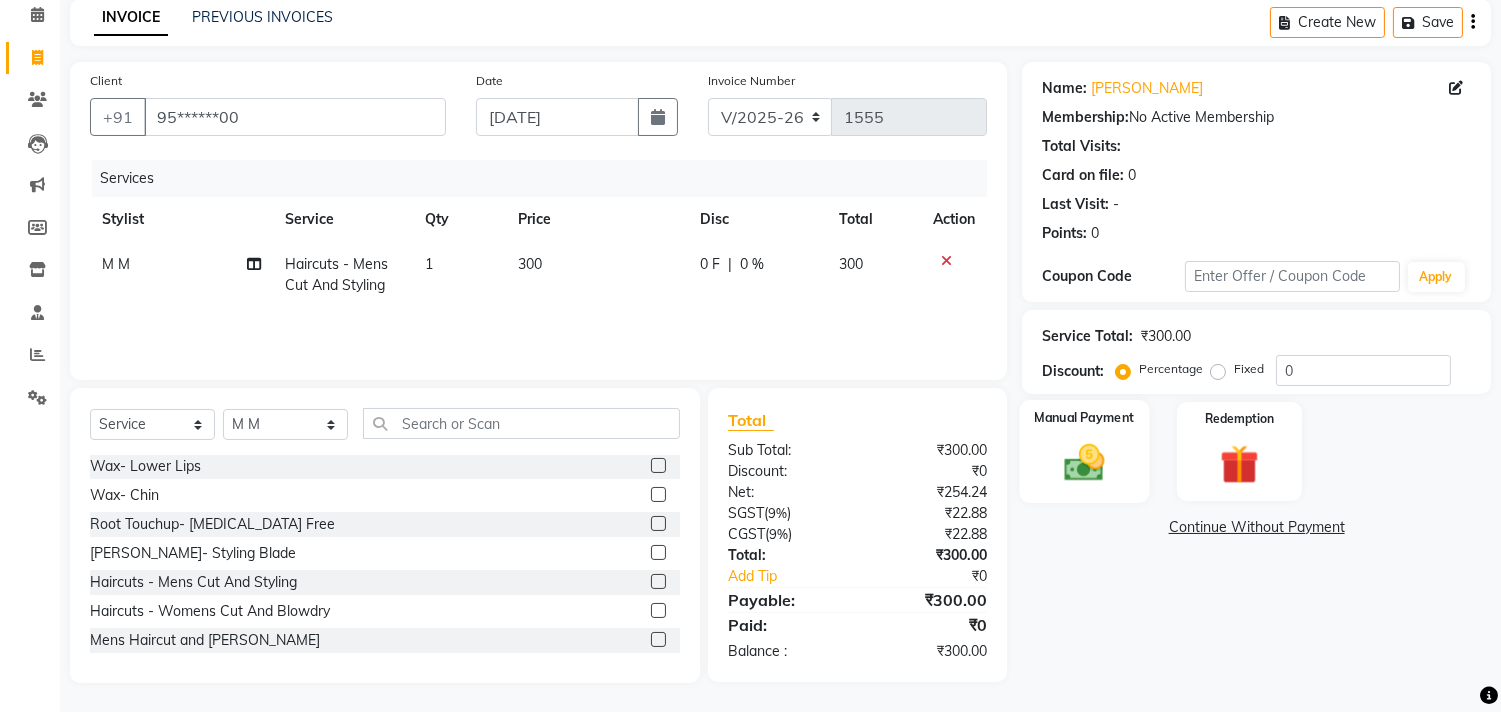 click on "Manual Payment" 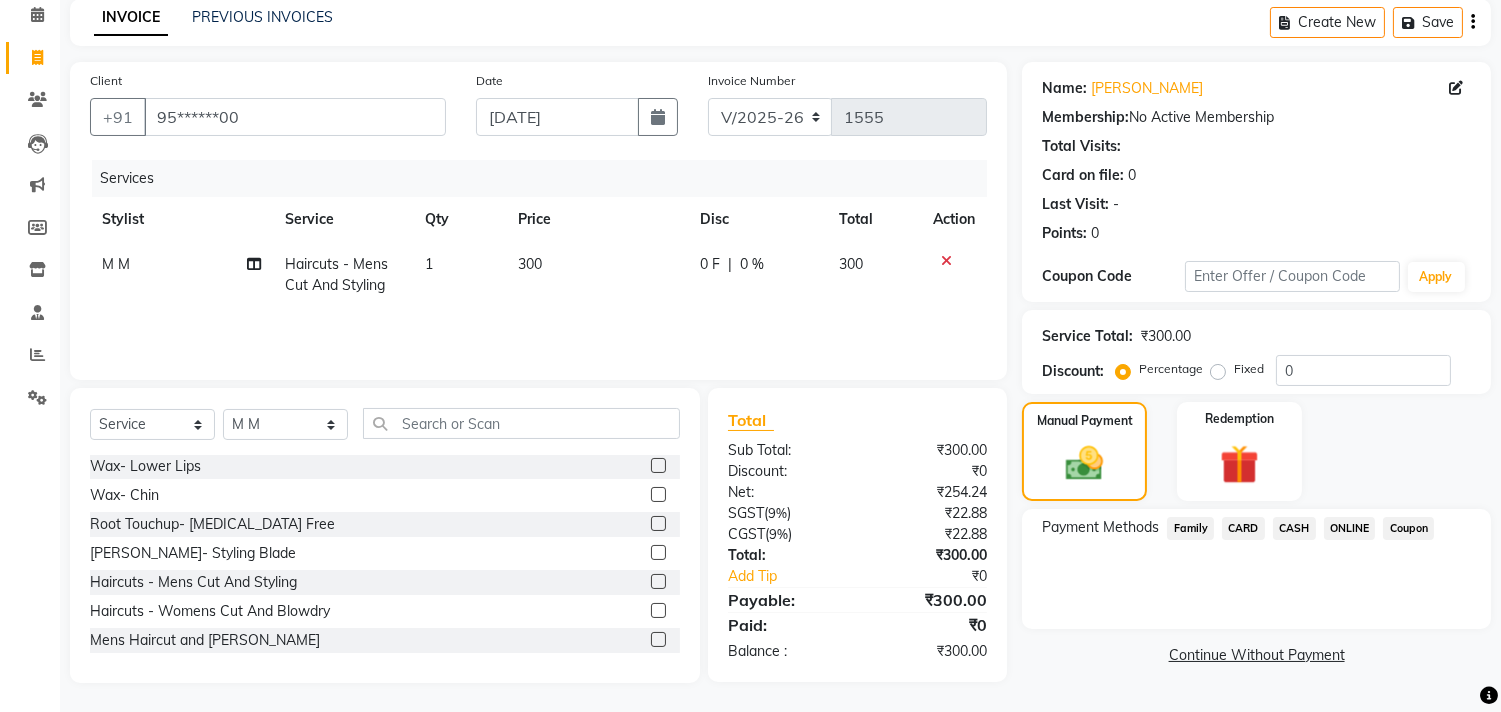click on "ONLINE" 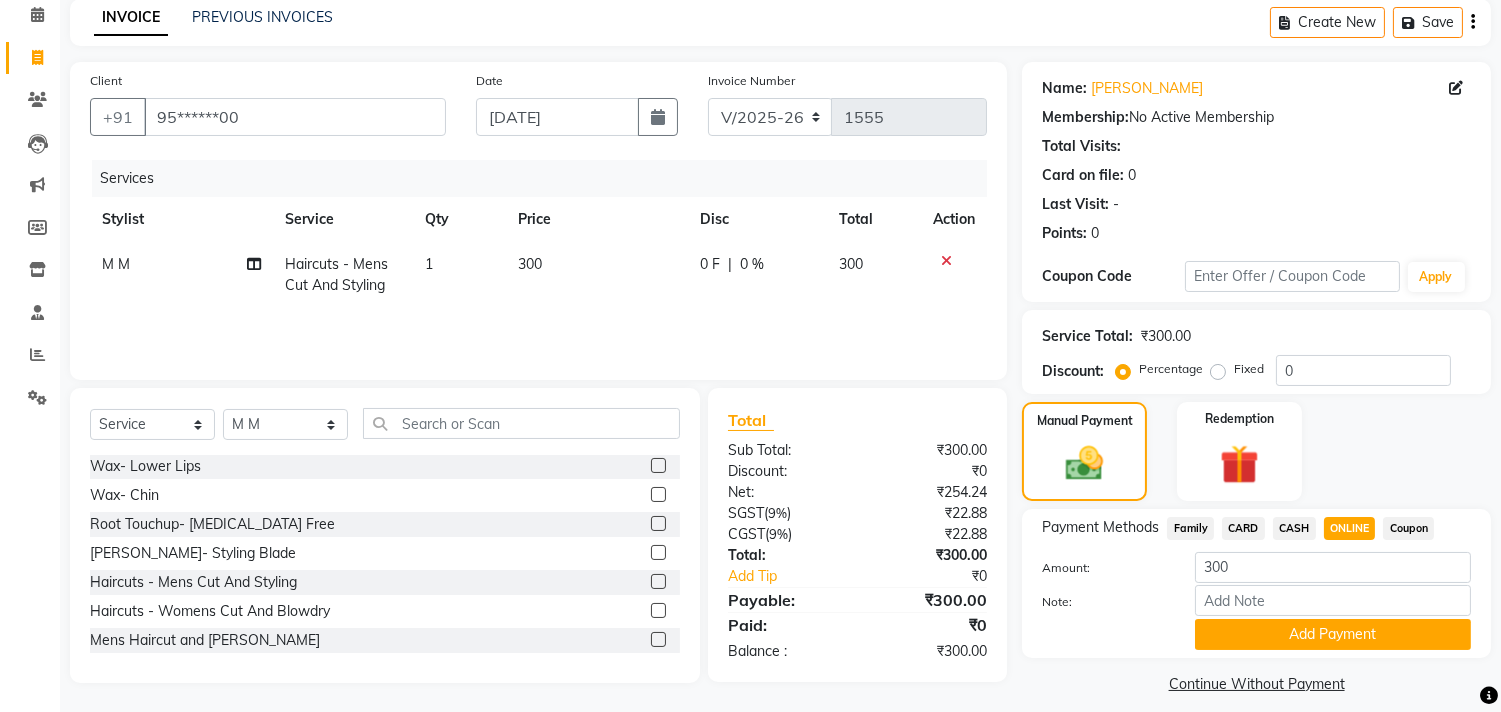 scroll, scrollTop: 104, scrollLeft: 0, axis: vertical 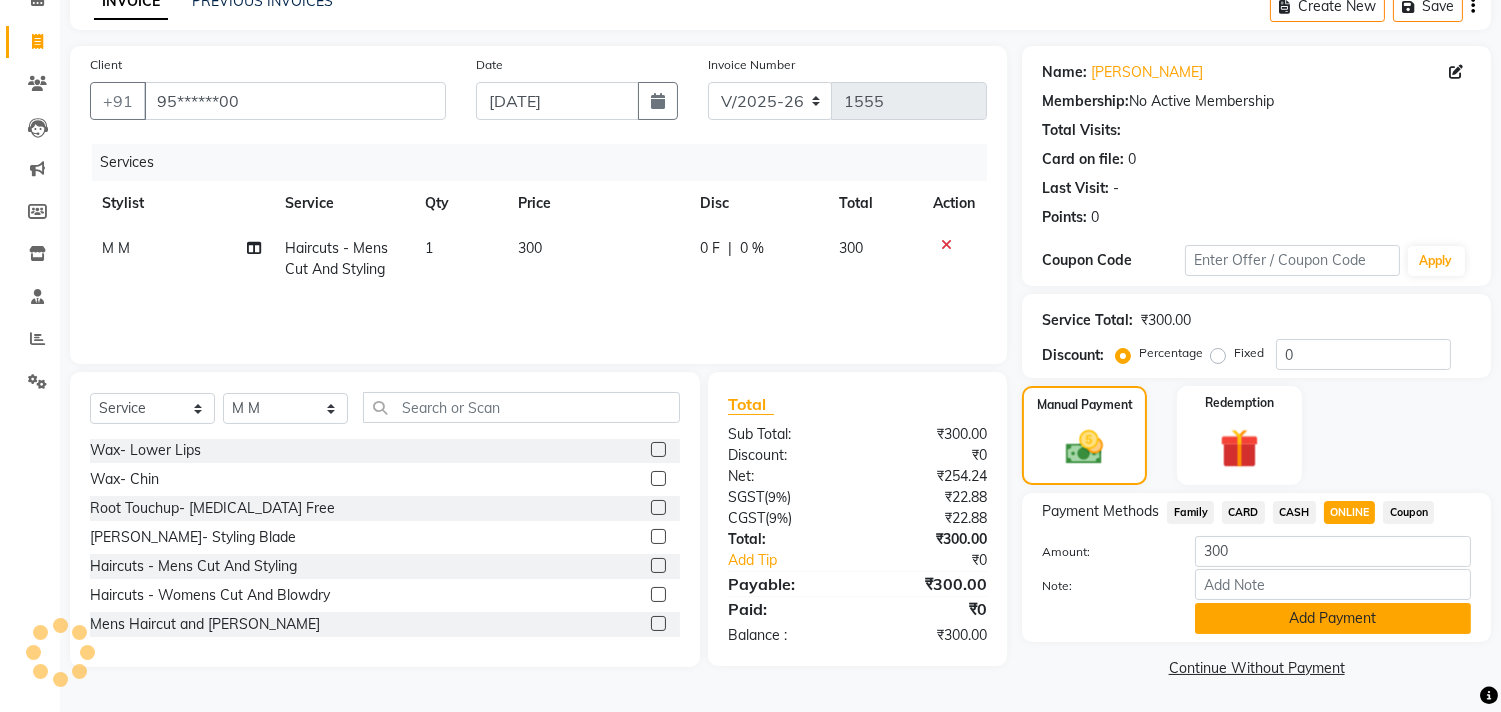 click on "Add Payment" 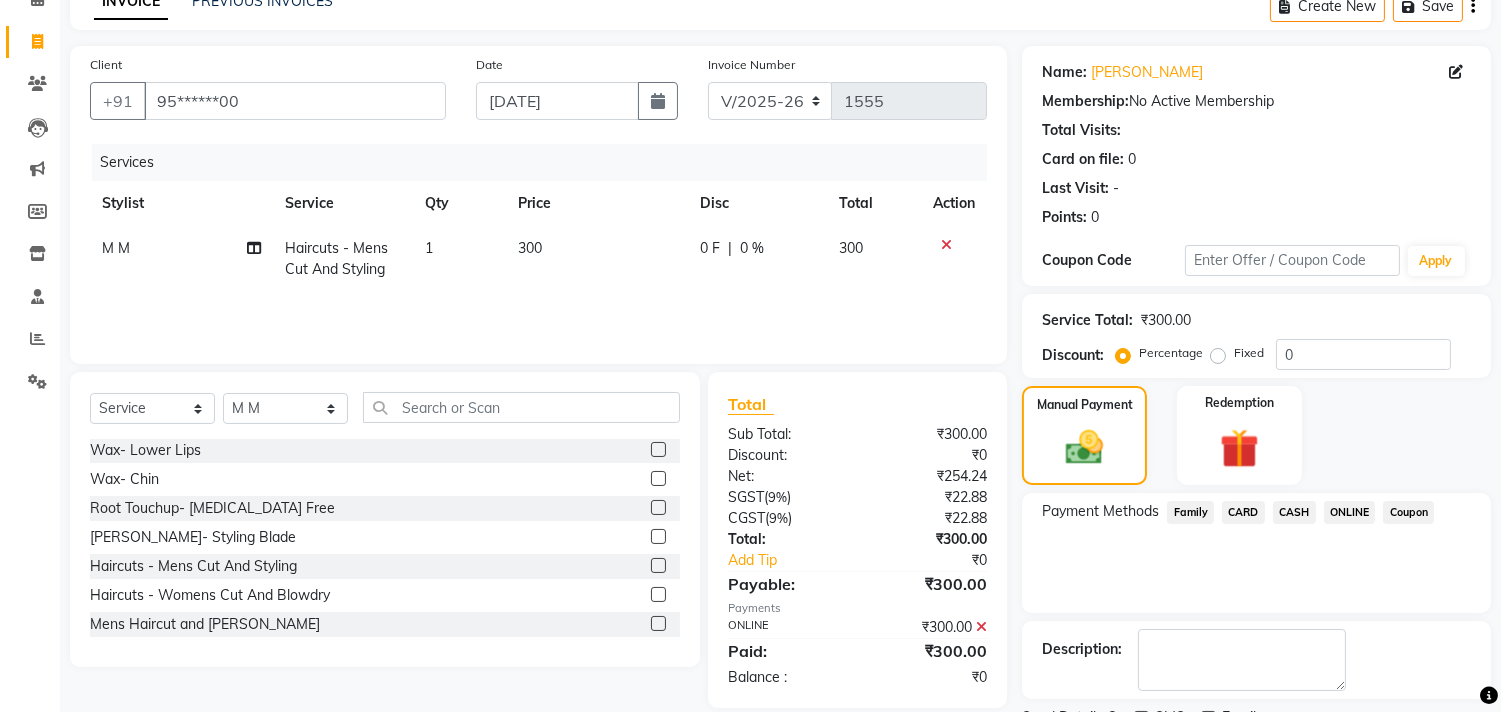click on "Name: Shridhar  Membership:  No Active Membership  Total Visits:   Card on file:  0 Last Visit:   - Points:   0  Coupon Code Apply Service Total:  ₹300.00  Discount:  Percentage   Fixed  0 Manual Payment Redemption Payment Methods  Family   CARD   CASH   ONLINE   Coupon  Description:                  Send Details On SMS Email  Checkout" 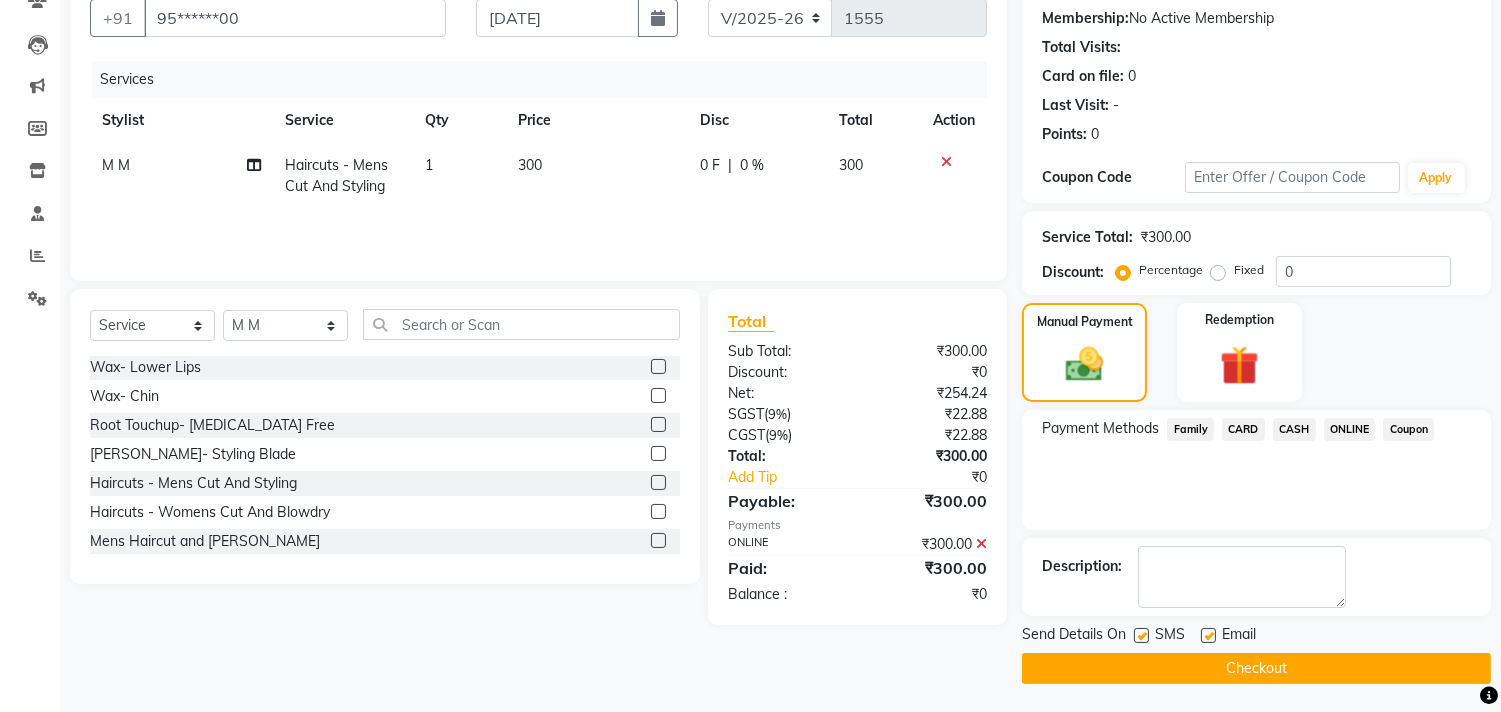 type 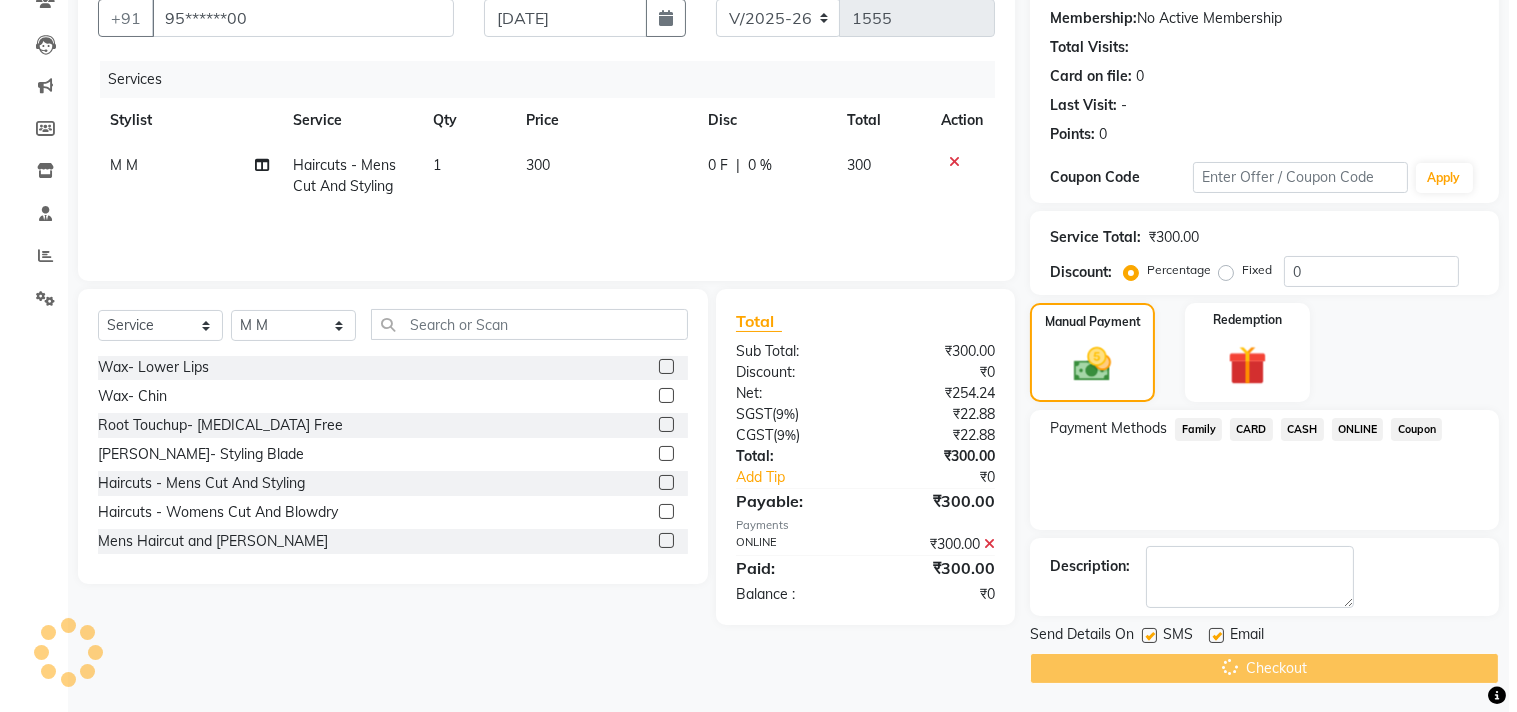 scroll, scrollTop: 0, scrollLeft: 0, axis: both 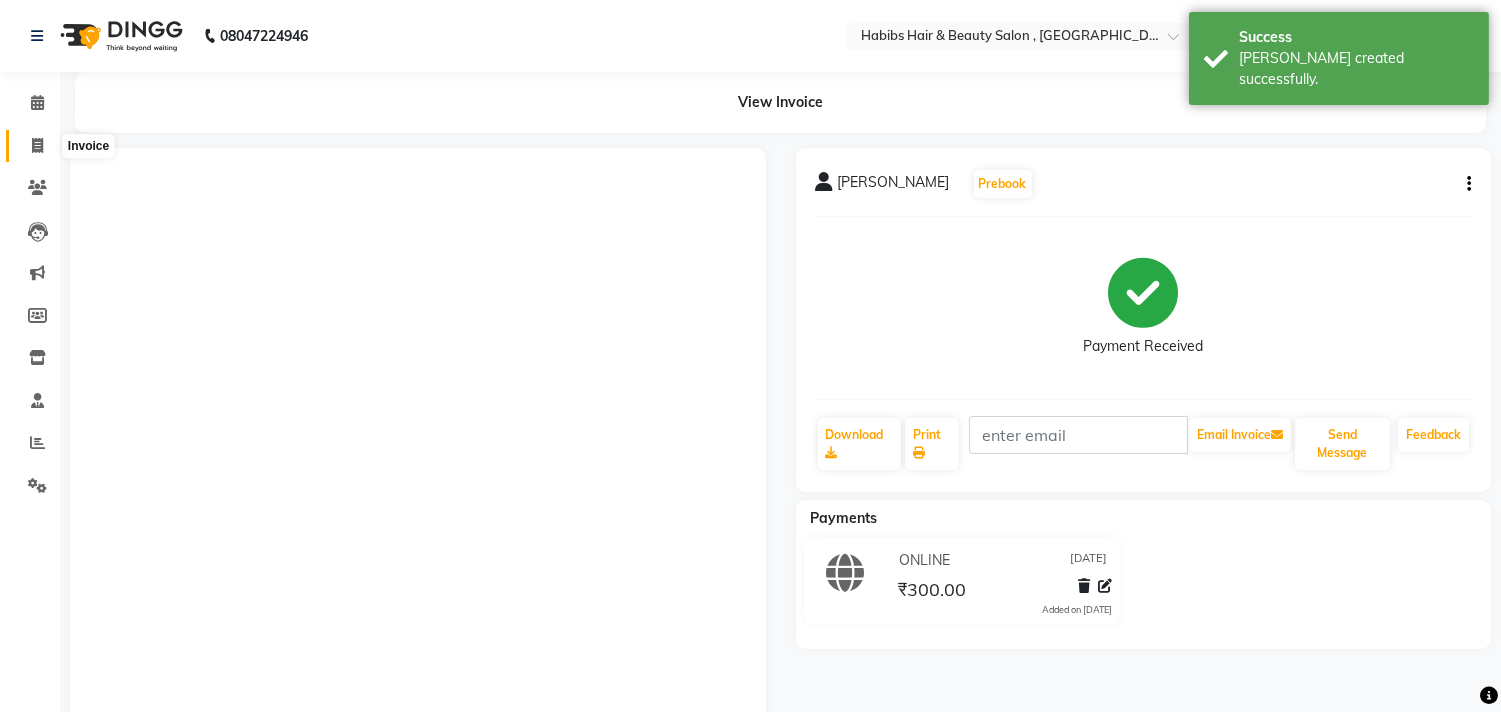 click 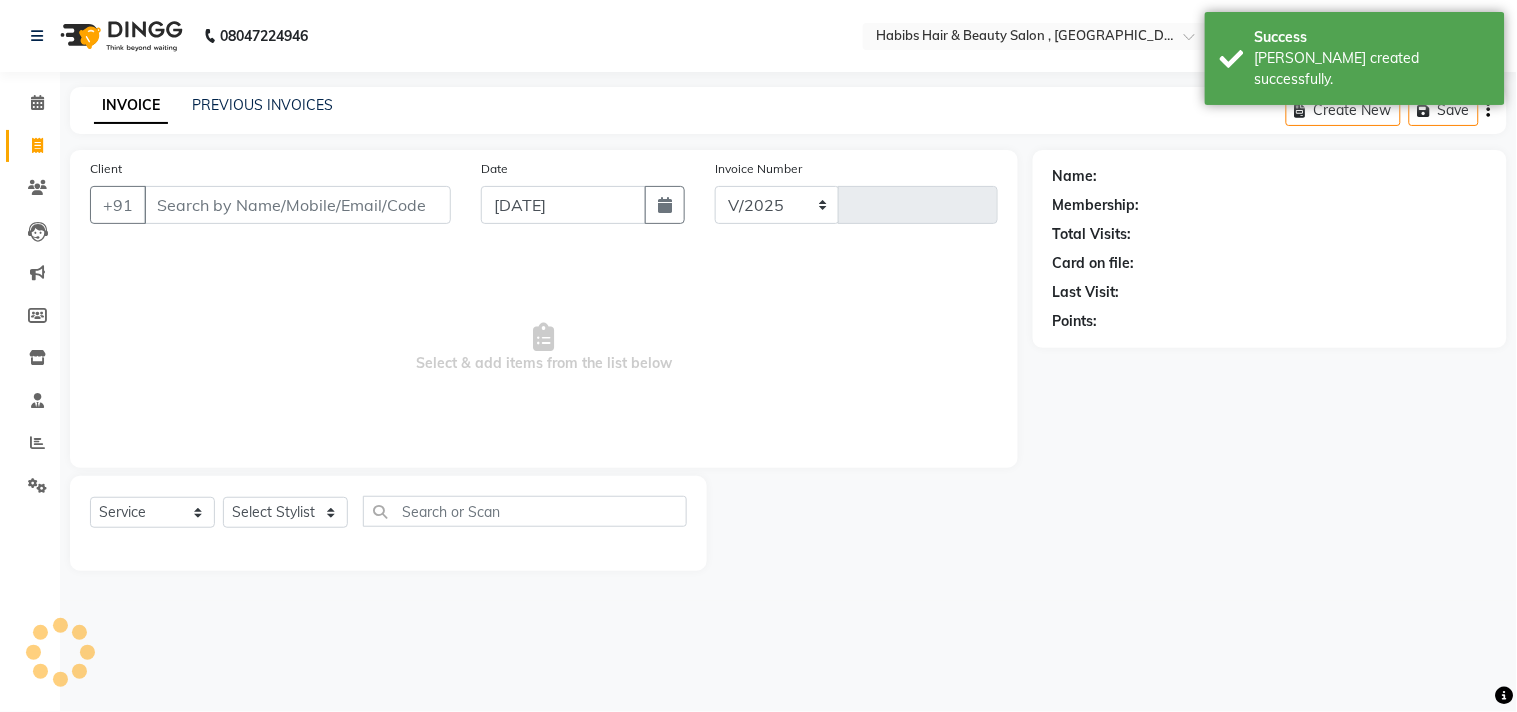 type on "9" 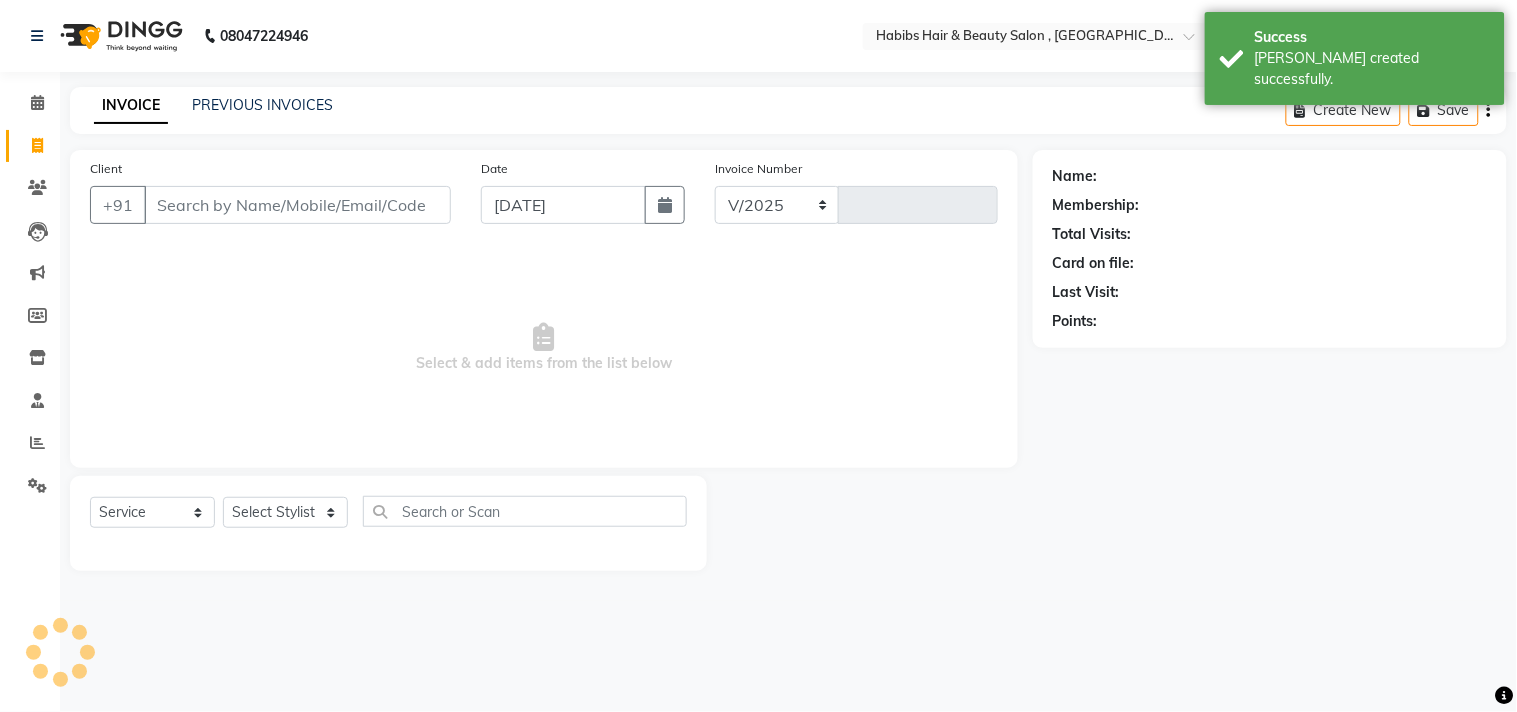 select on "4838" 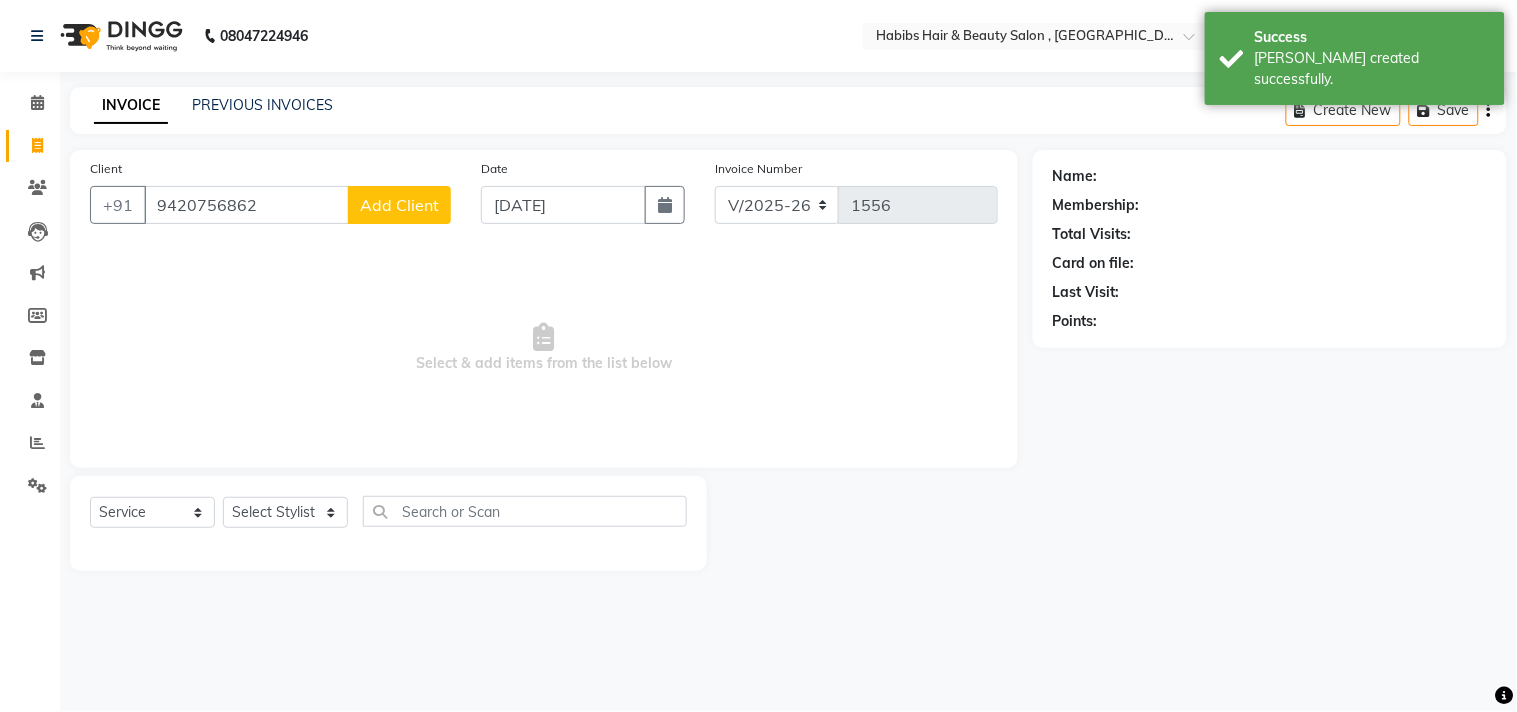 type on "9420756862" 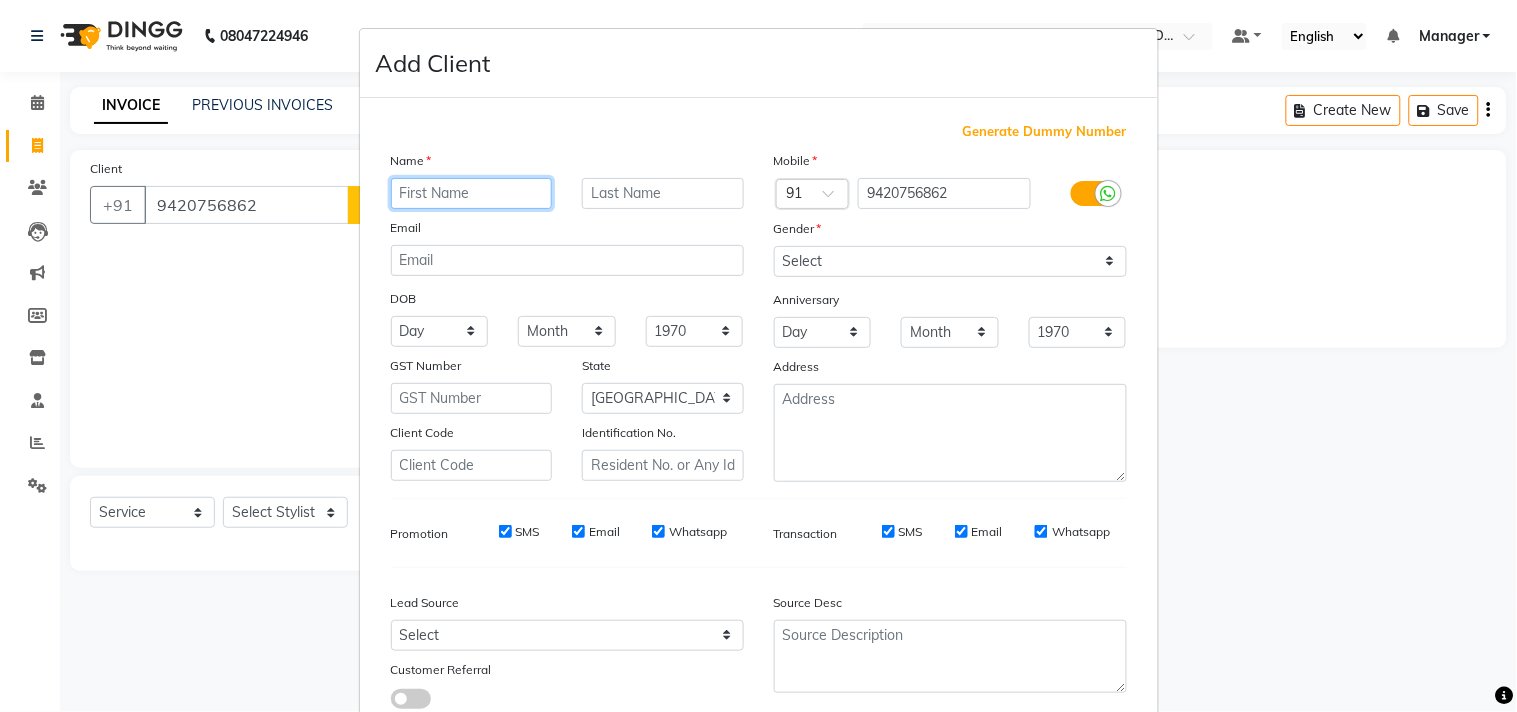 click at bounding box center [472, 193] 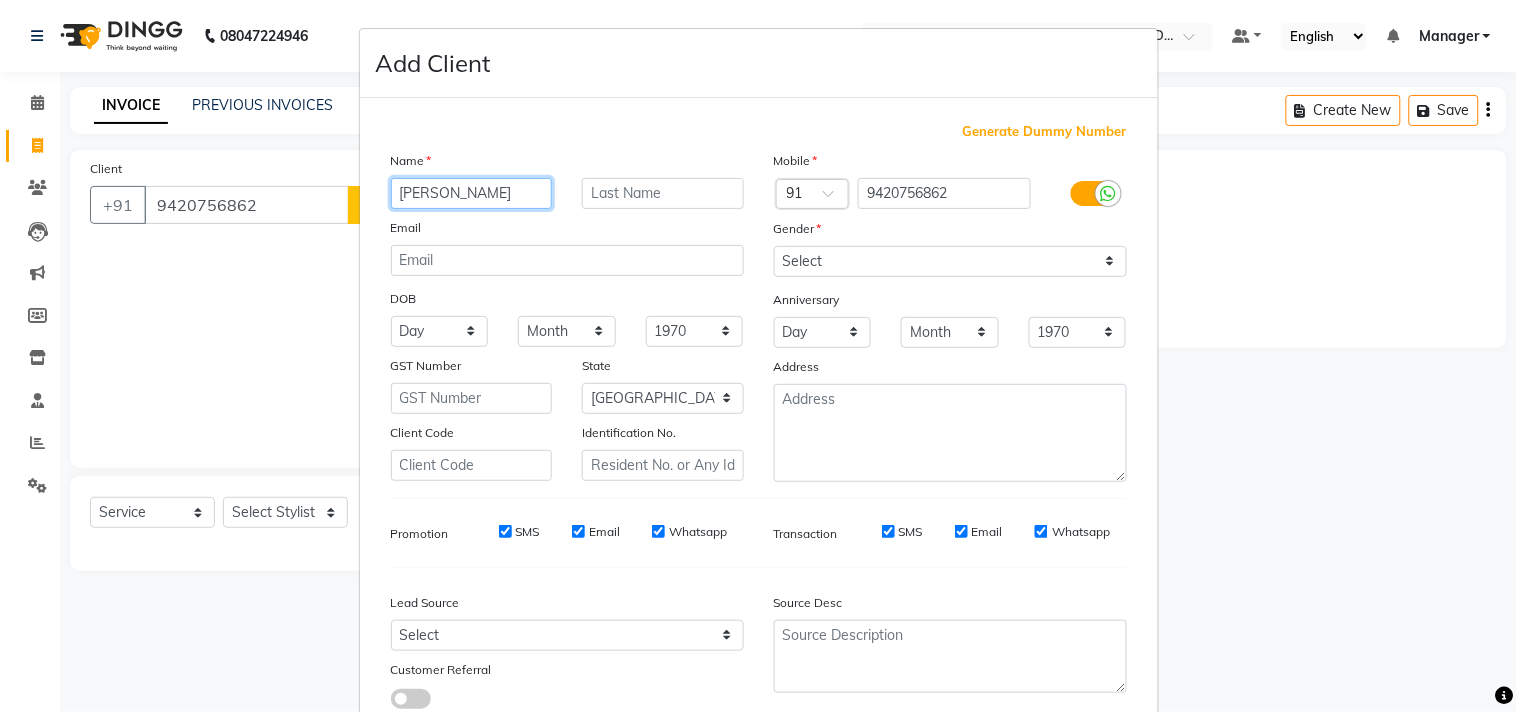 type on "[PERSON_NAME]" 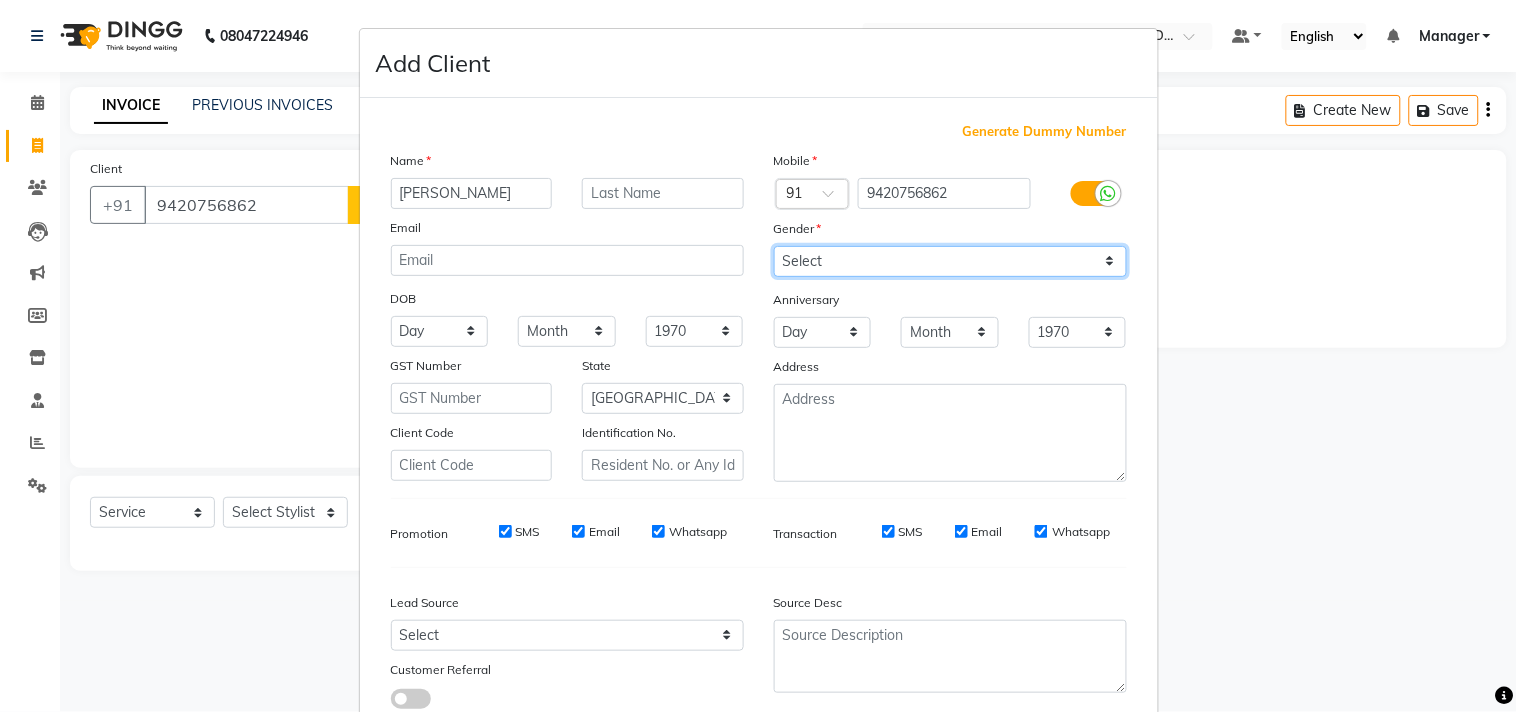 click on "Select Male Female Other Prefer Not To Say" at bounding box center (950, 261) 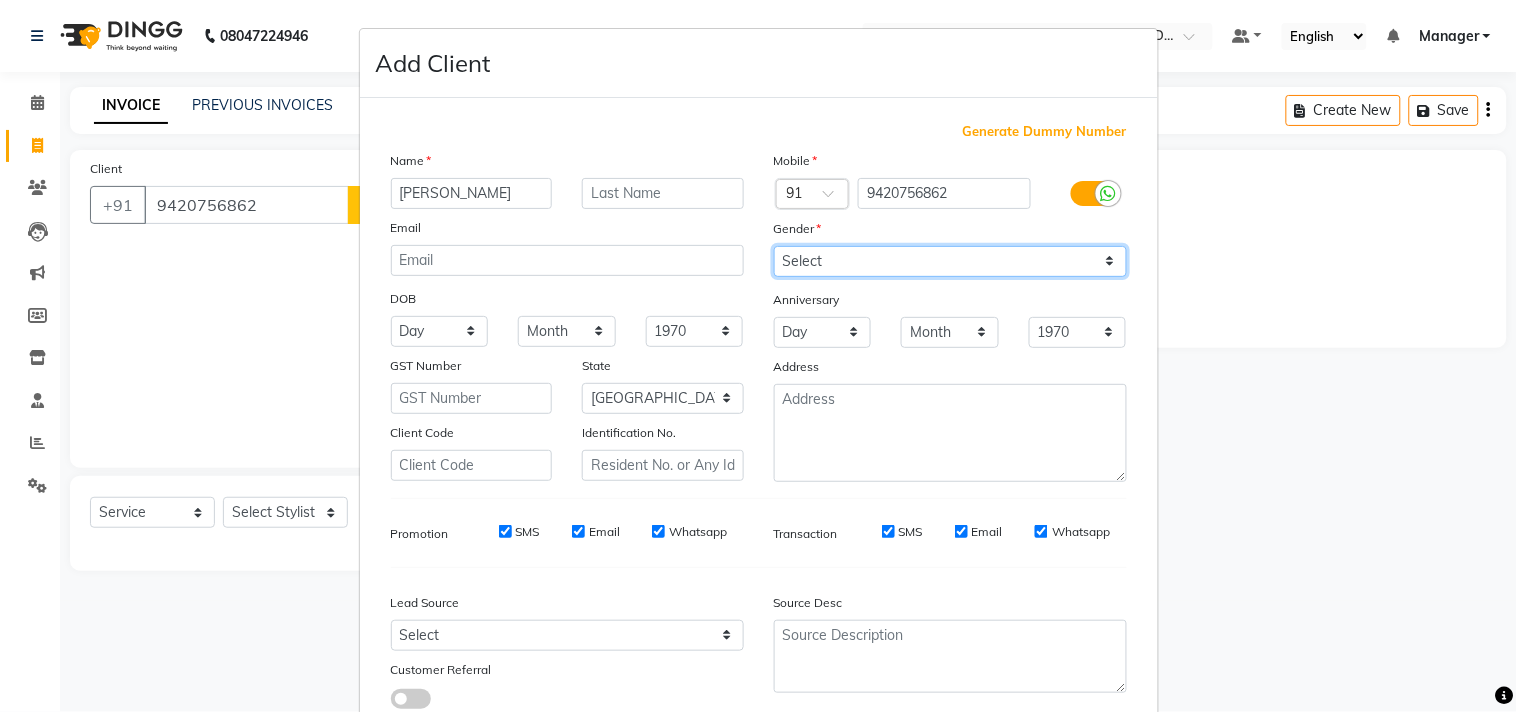 select on "female" 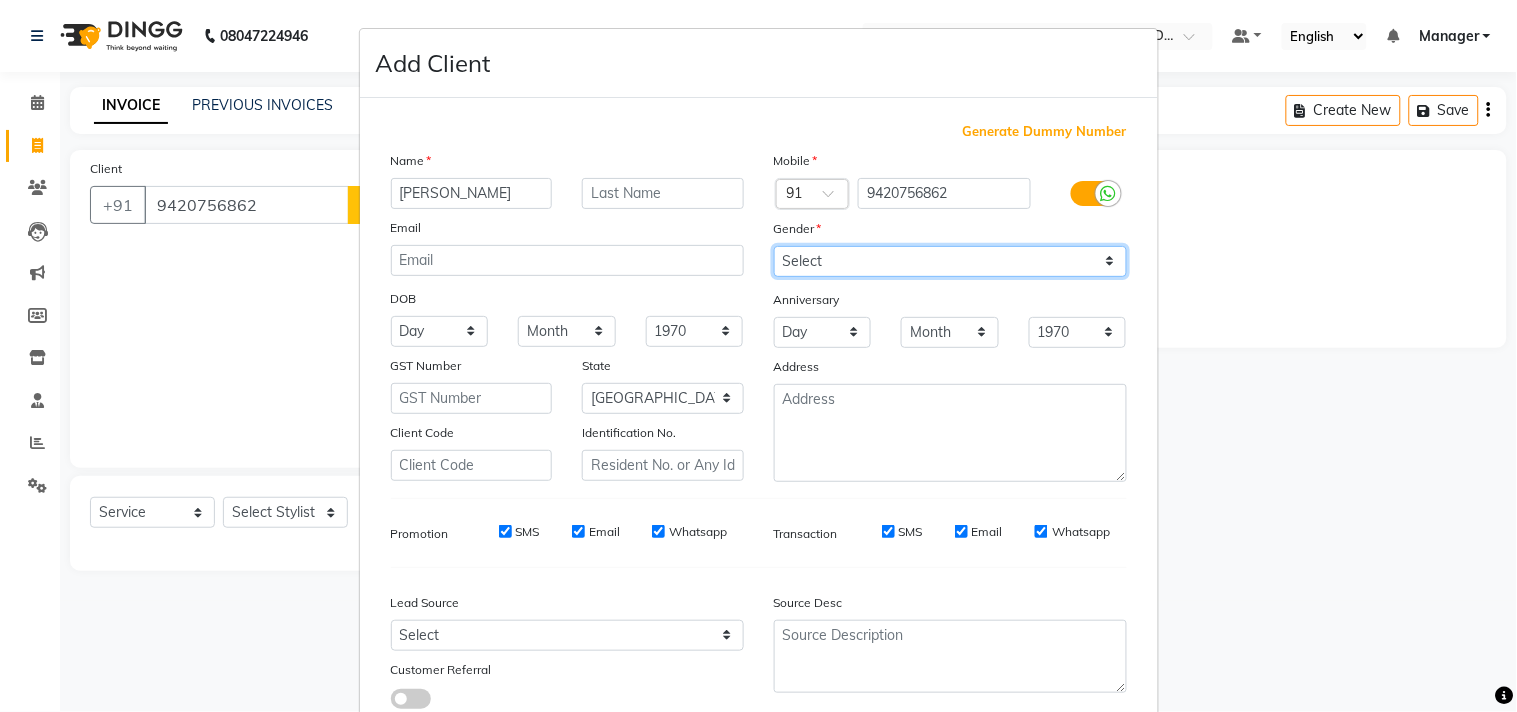 click on "Select Male Female Other Prefer Not To Say" at bounding box center (950, 261) 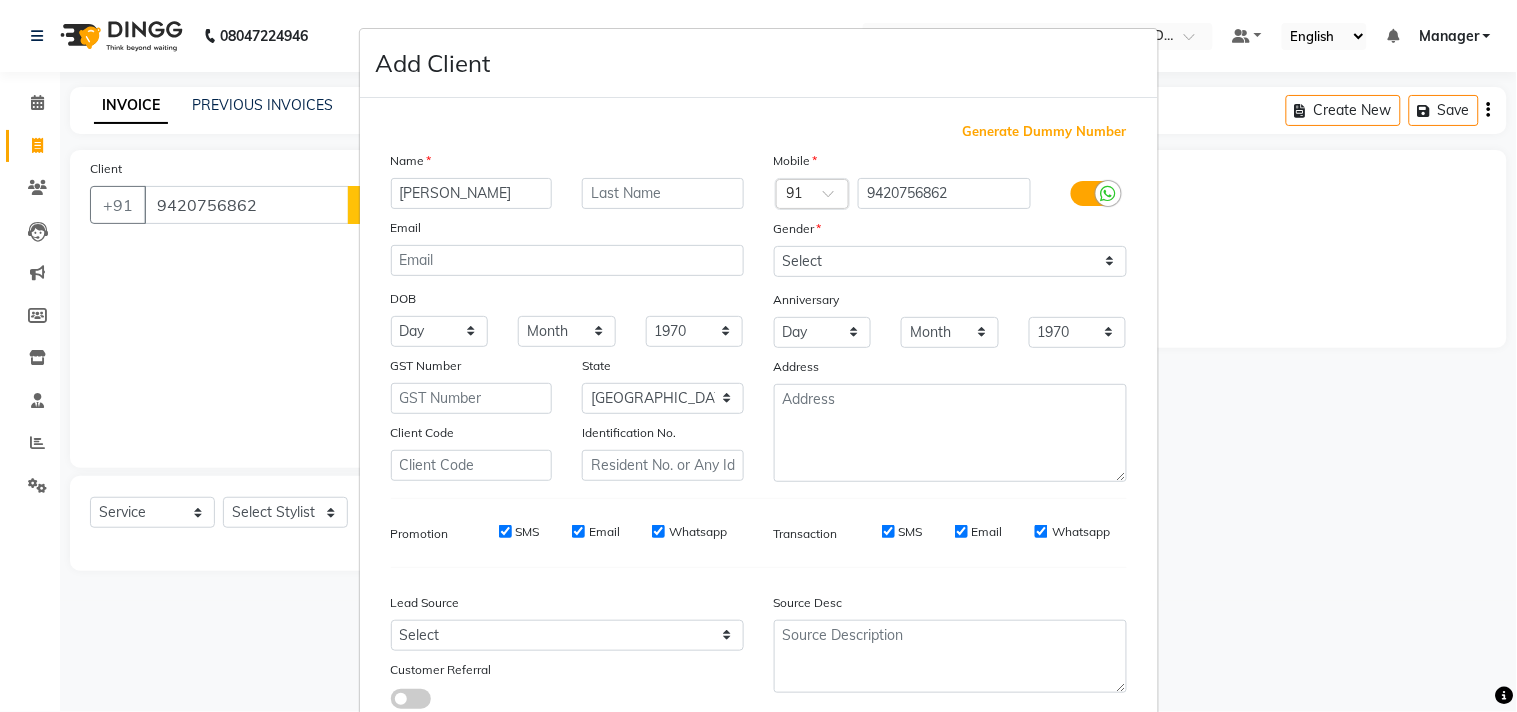 click on "Source Desc" at bounding box center (950, 606) 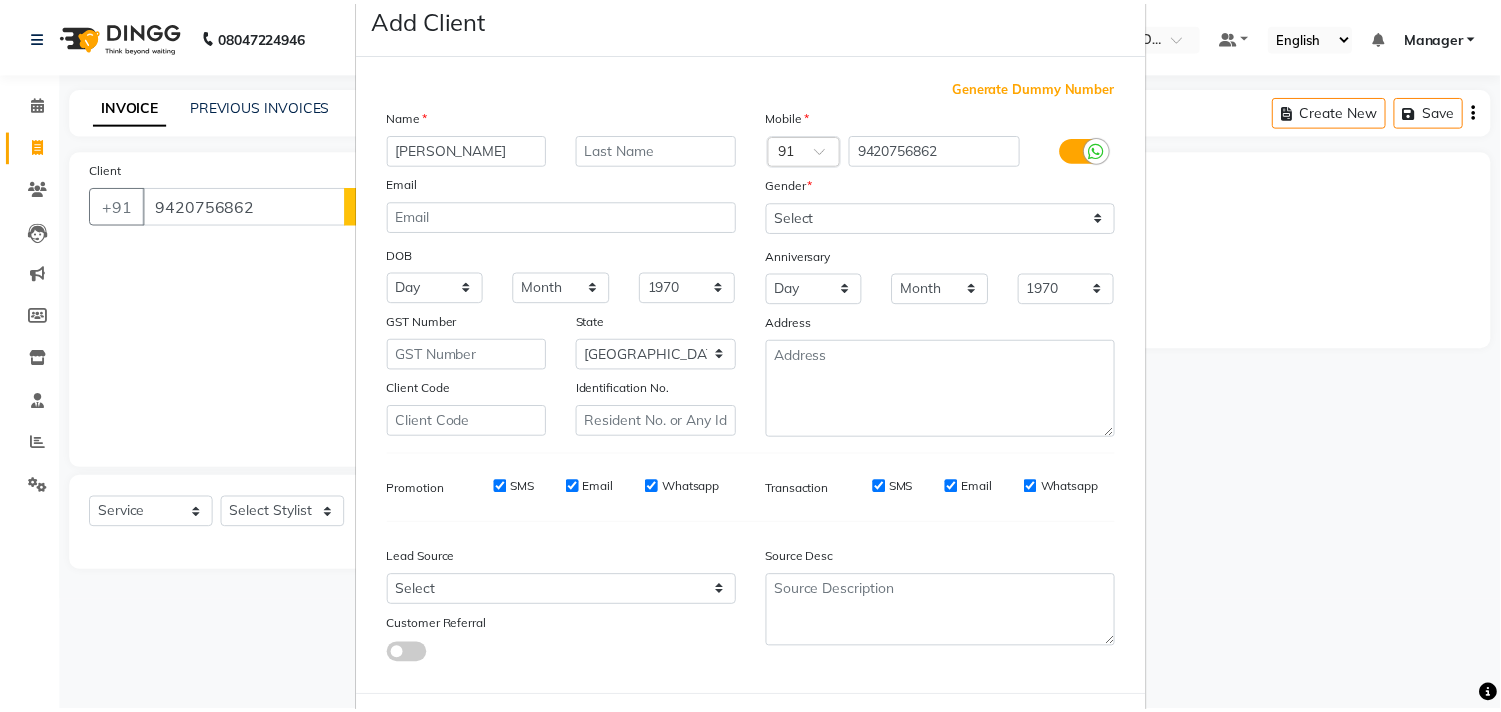 scroll, scrollTop: 138, scrollLeft: 0, axis: vertical 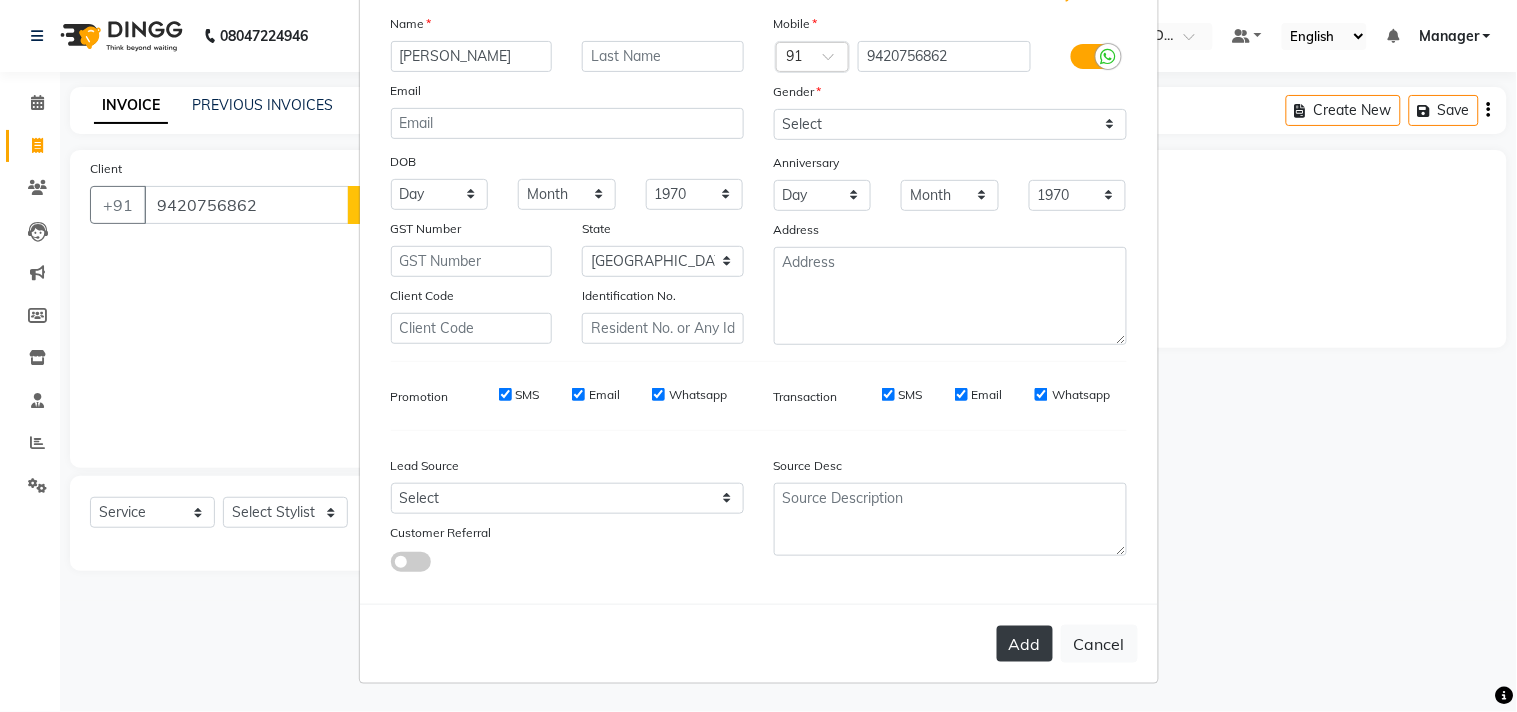 click on "Add" at bounding box center [1025, 644] 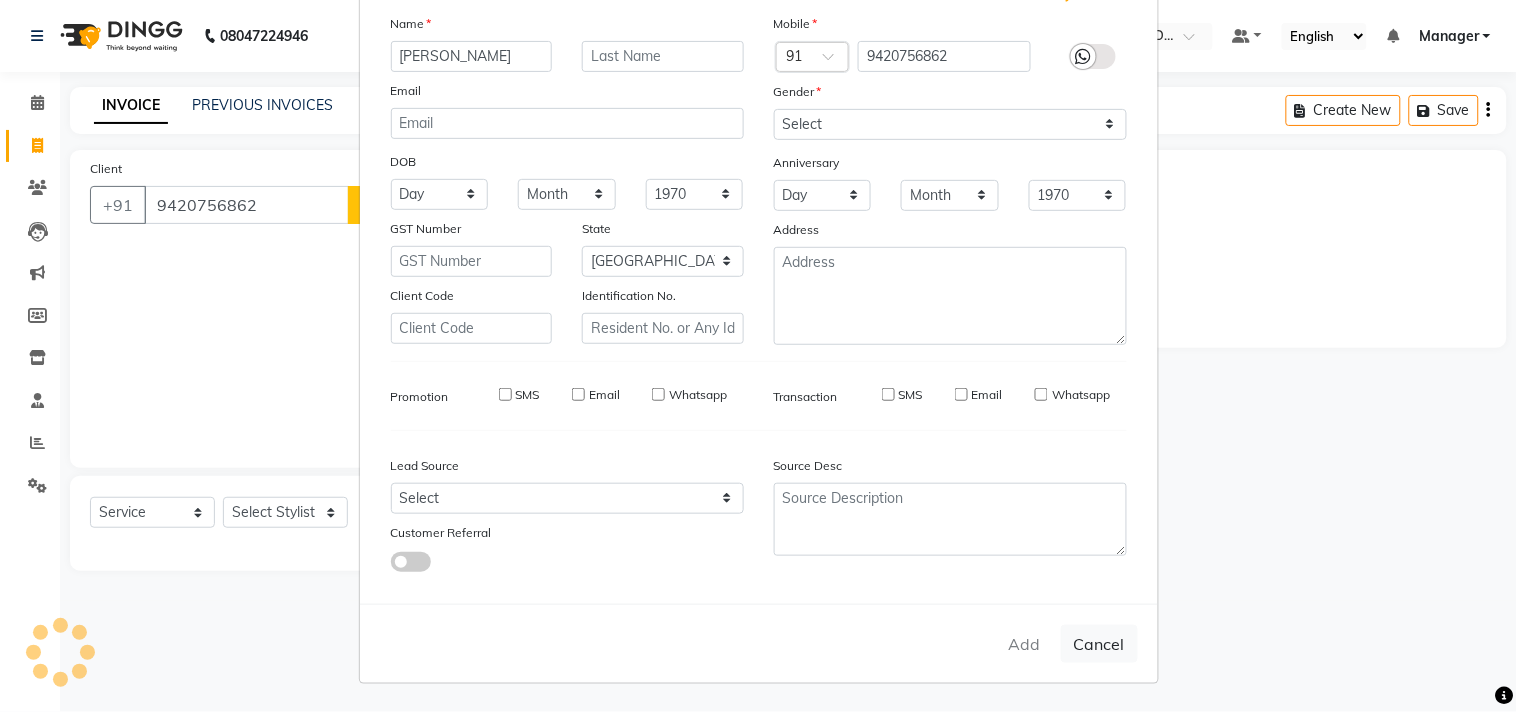 type on "94******62" 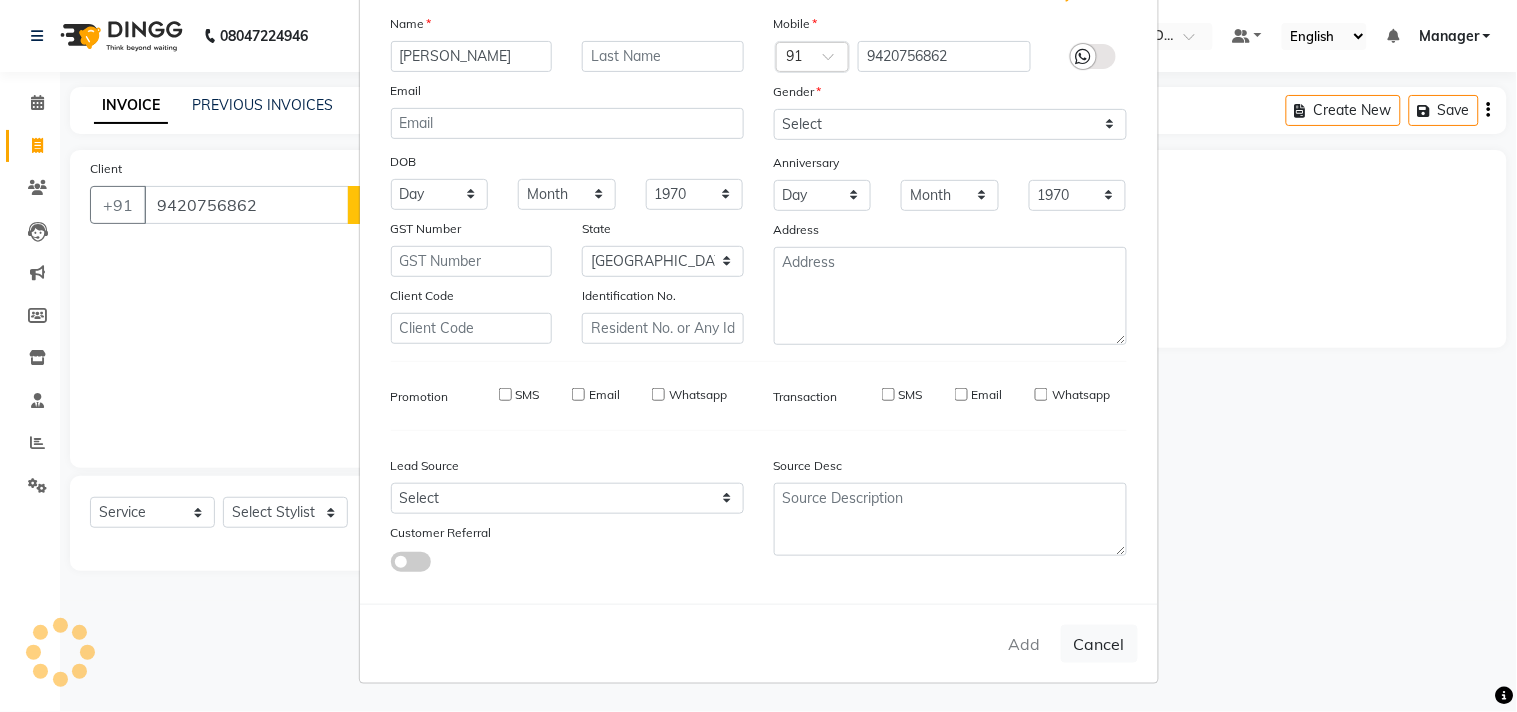 type 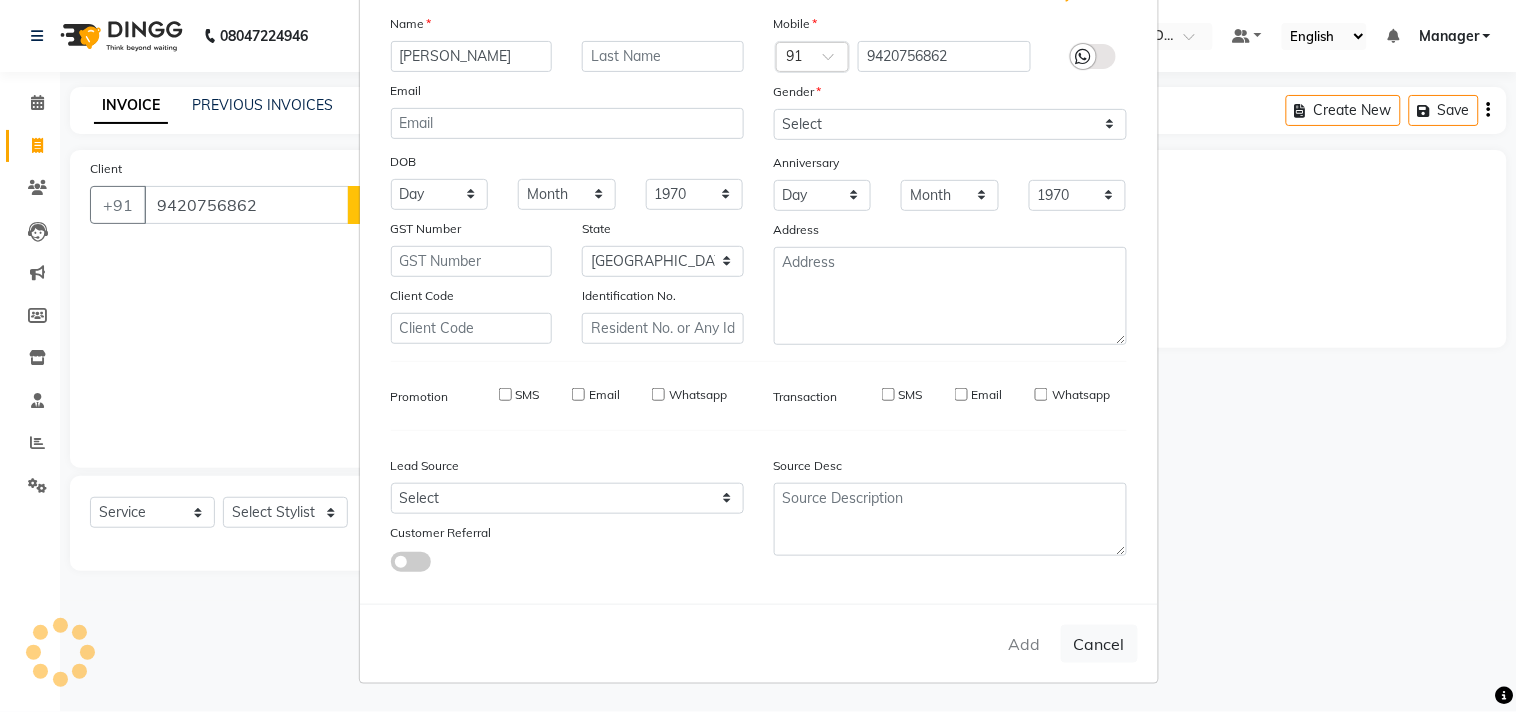 select 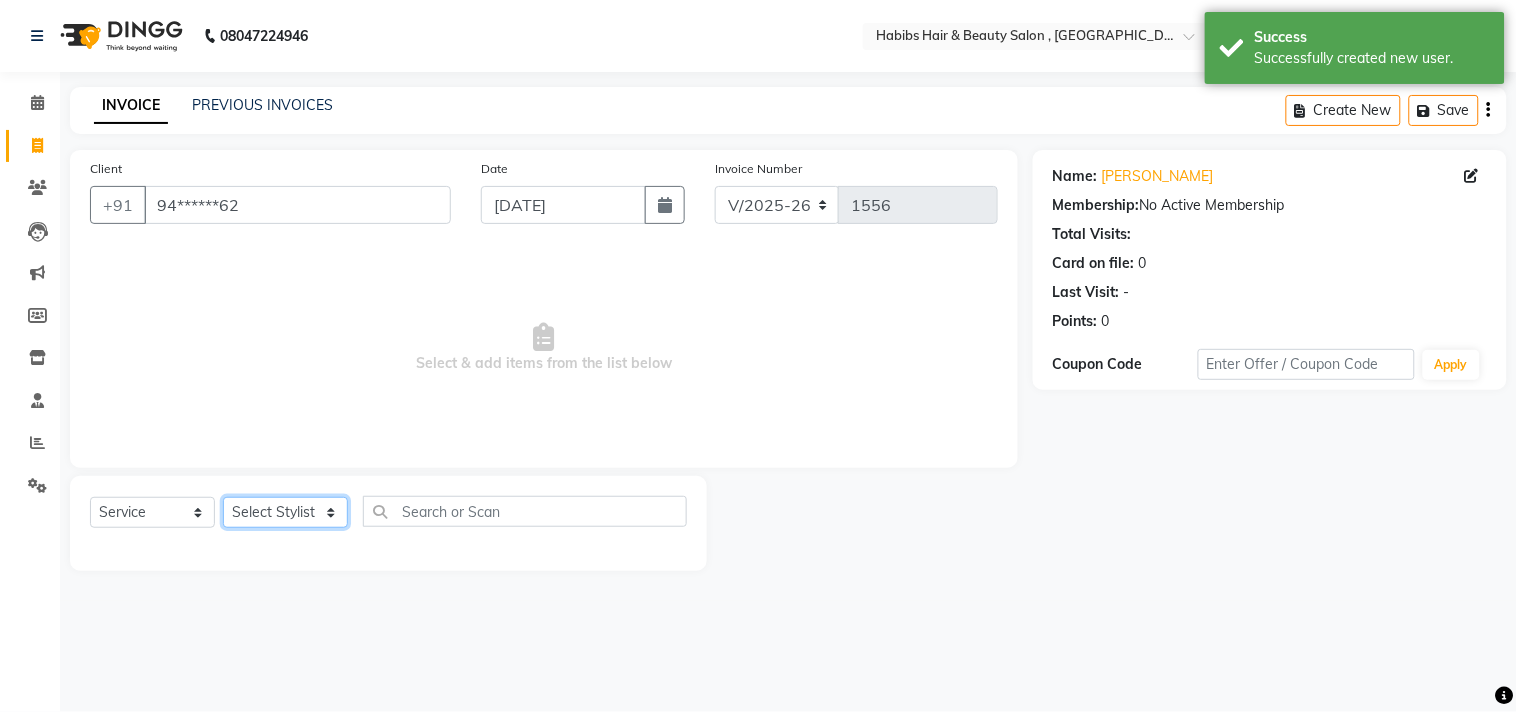 click on "Select Stylist ARIF Asif Manager M M Neelam Niyaz Salman Sameer Sayali Shahid Shahnawaz Vidya Zubair" 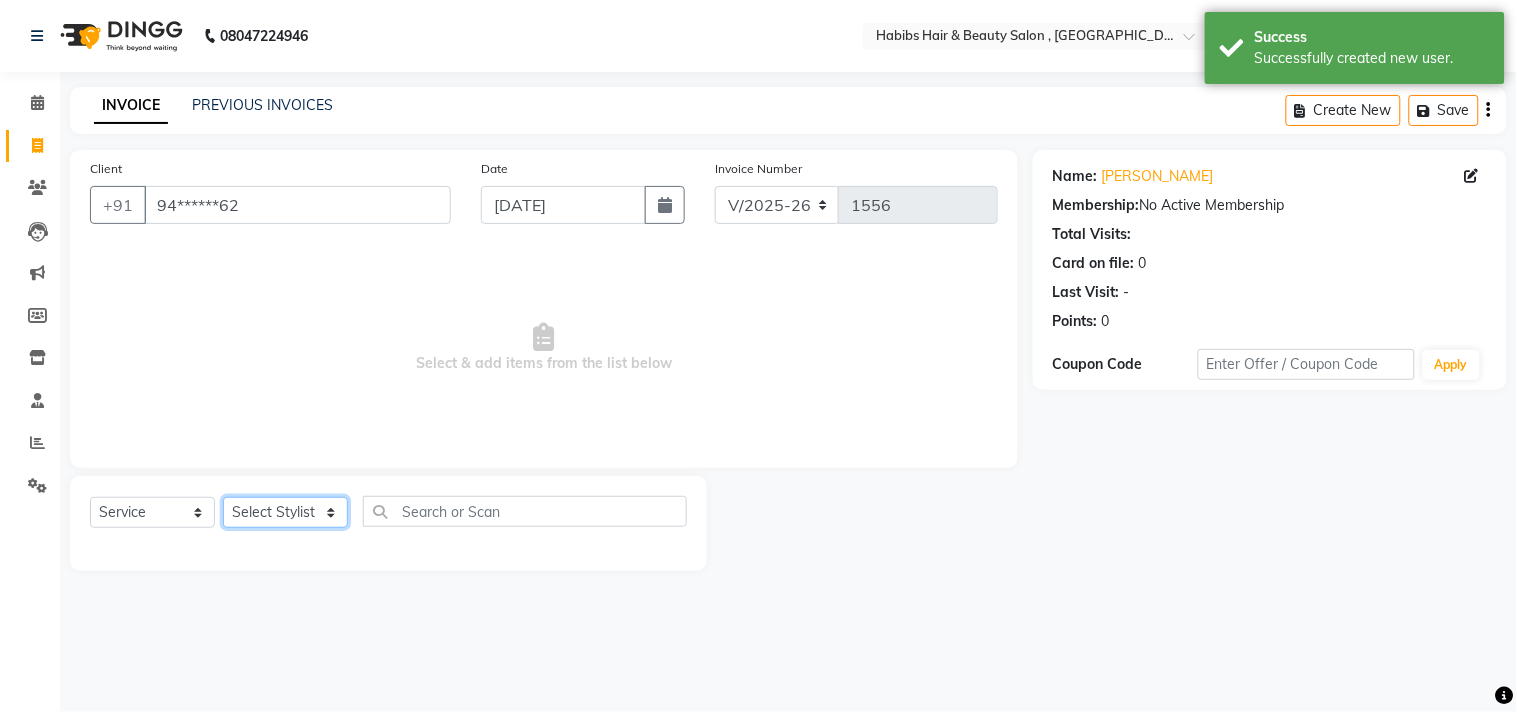 select on "35506" 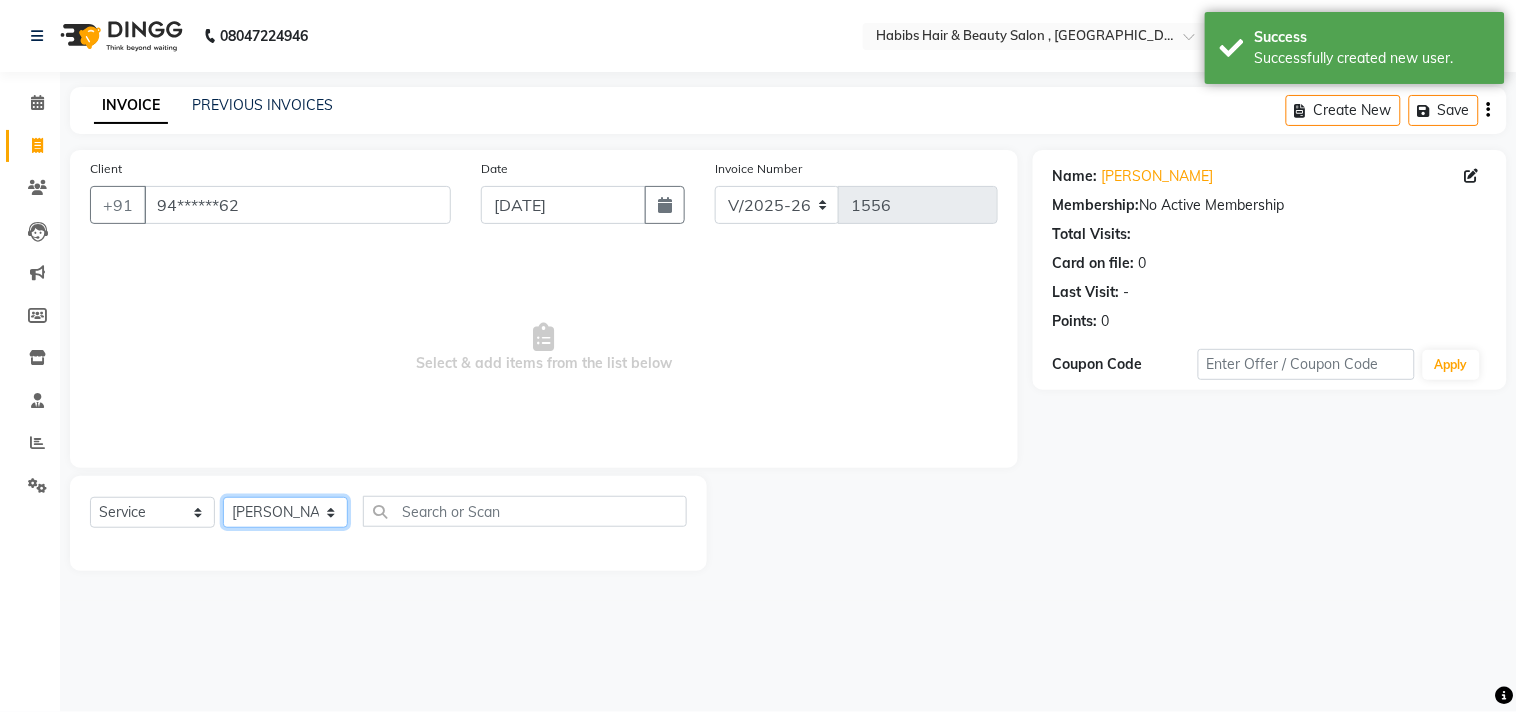 click on "Select Stylist ARIF Asif Manager M M Neelam Niyaz Salman Sameer Sayali Shahid Shahnawaz Vidya Zubair" 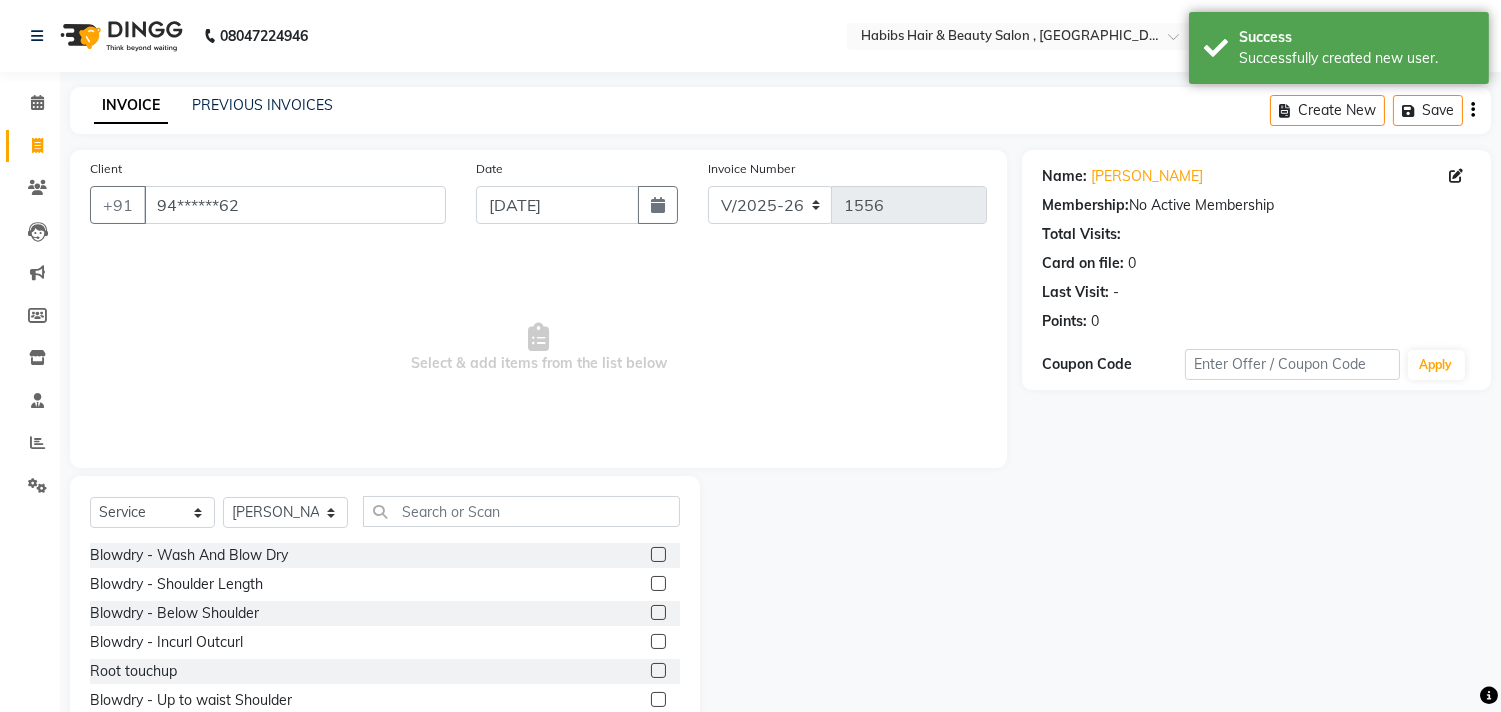 click on "Select & add items from the list below" at bounding box center (538, 348) 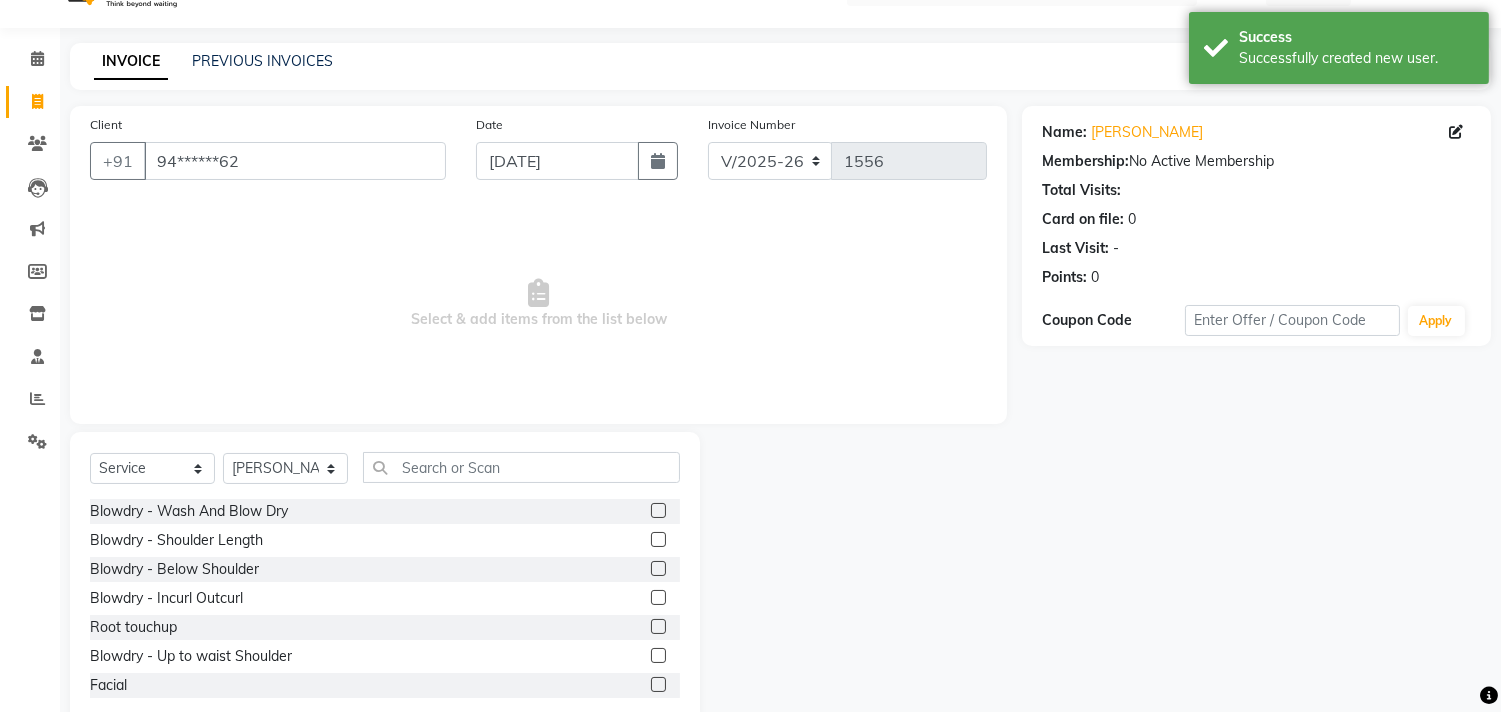 scroll, scrollTop: 88, scrollLeft: 0, axis: vertical 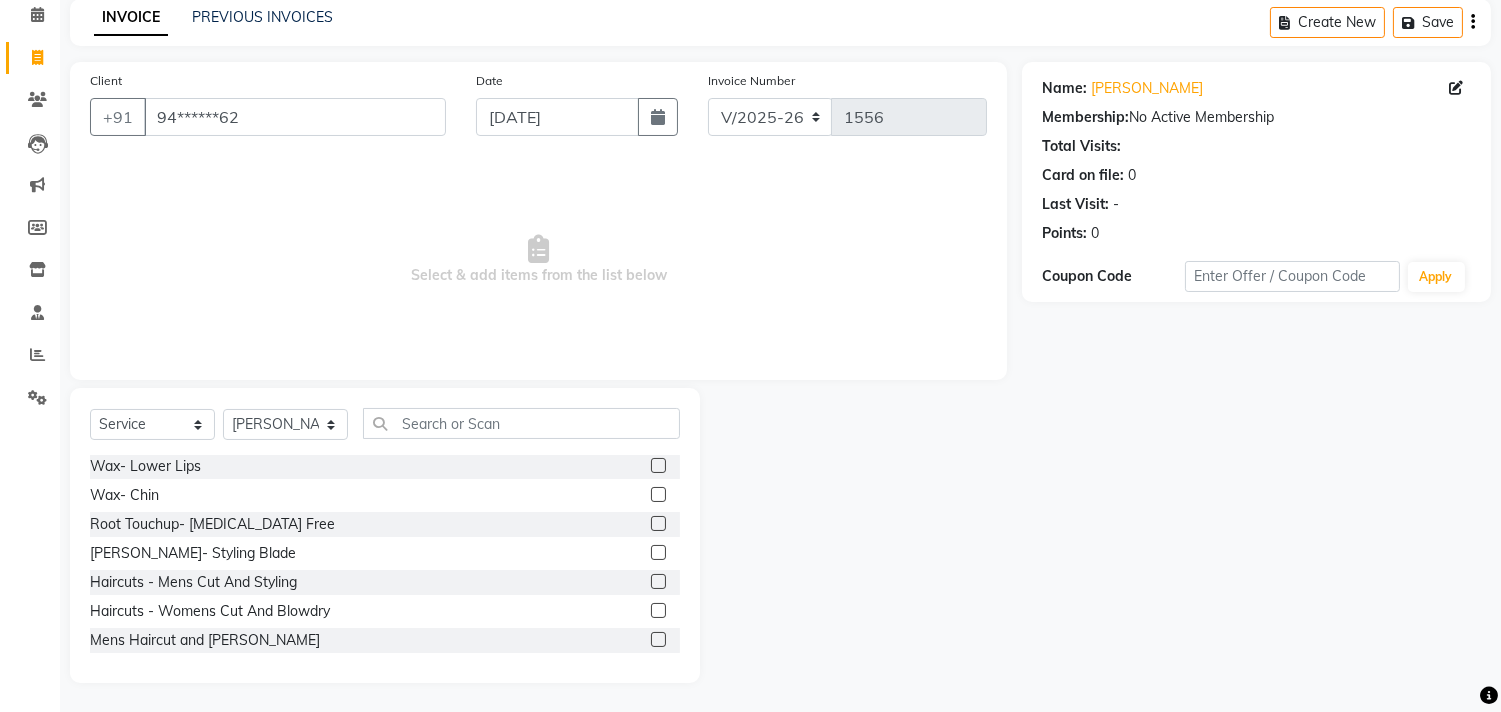 click 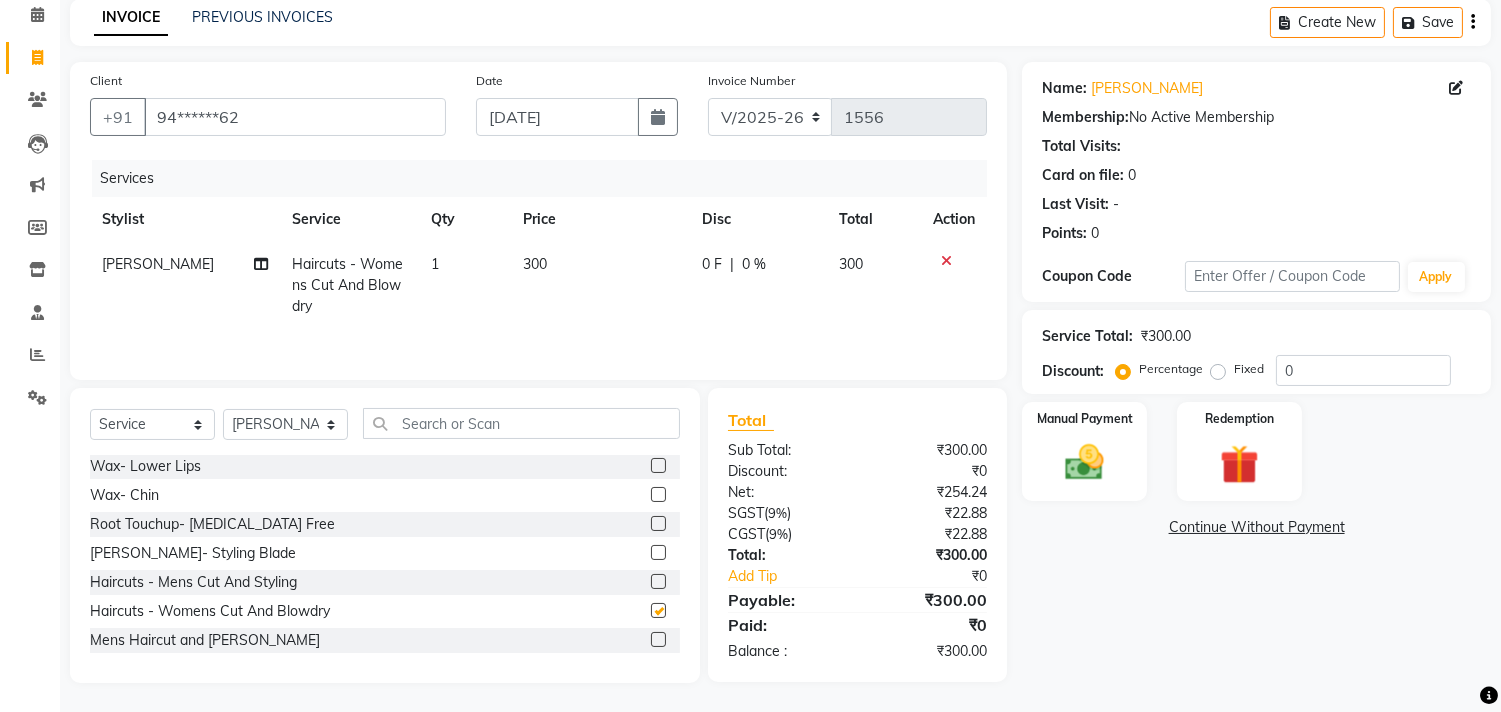 checkbox on "false" 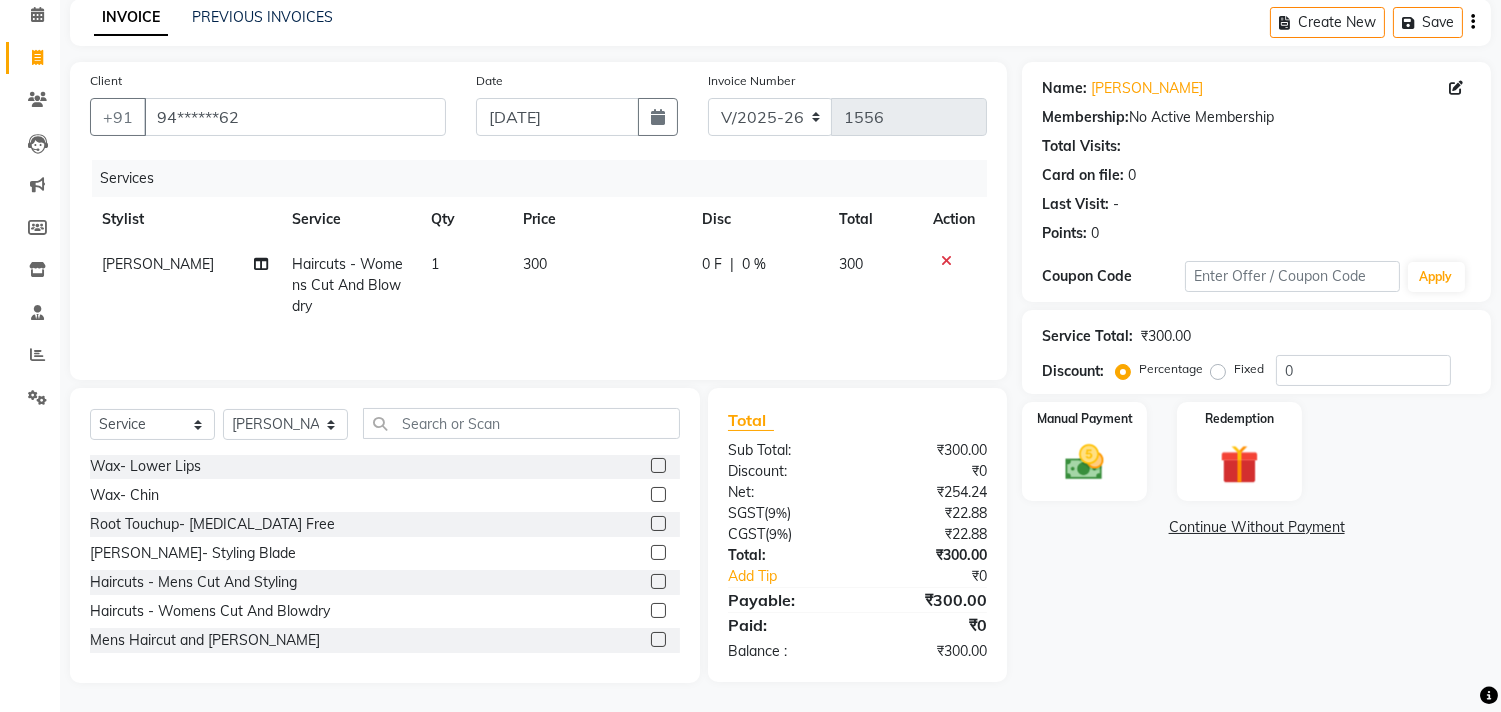 click on "₹0" 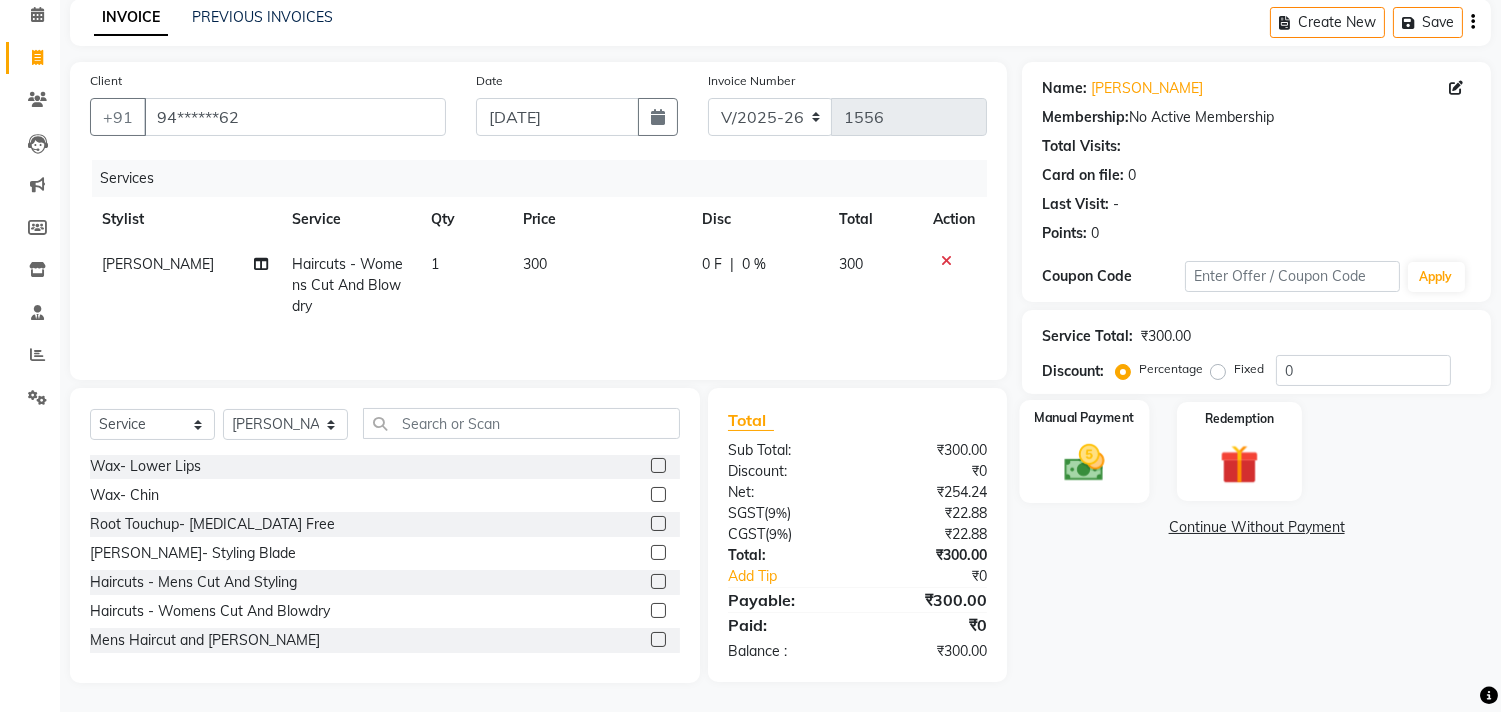 click 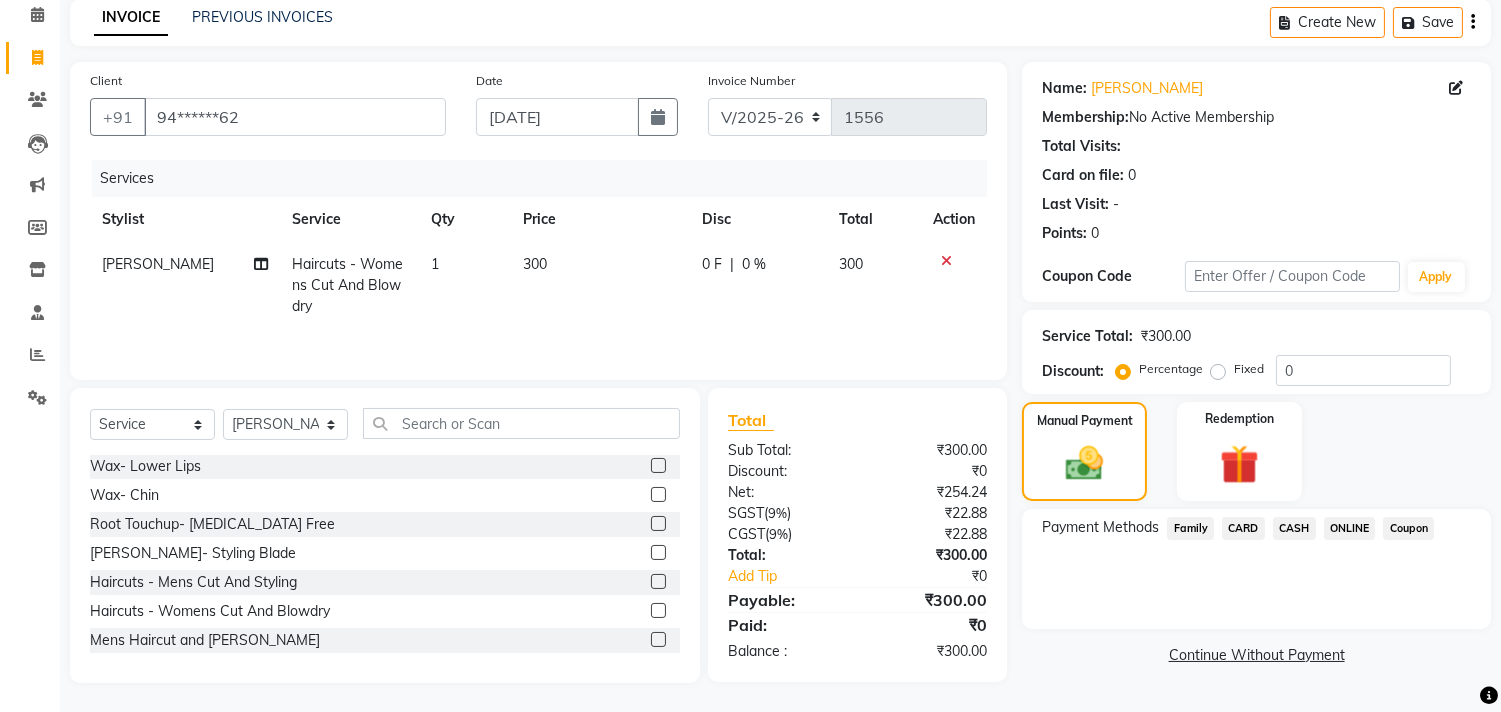 click on "ONLINE" 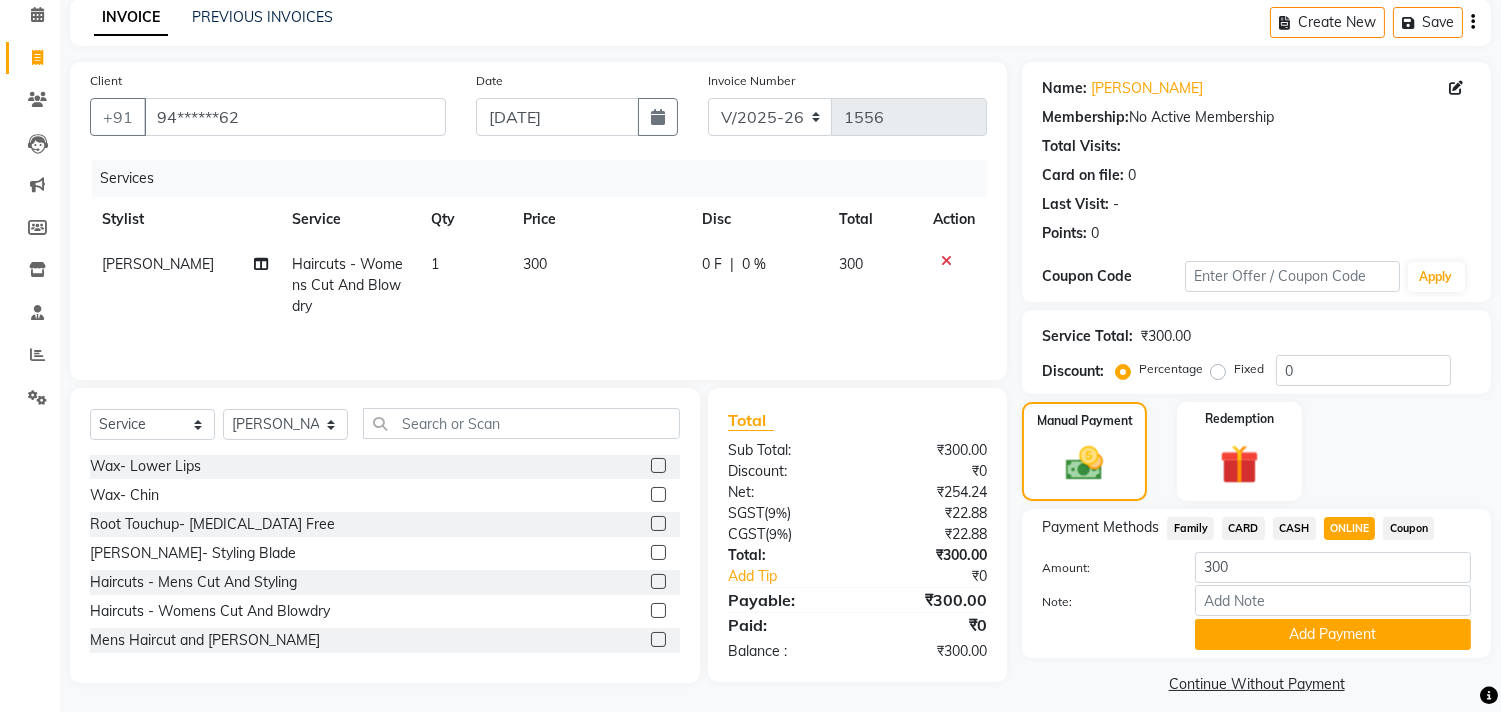 scroll, scrollTop: 104, scrollLeft: 0, axis: vertical 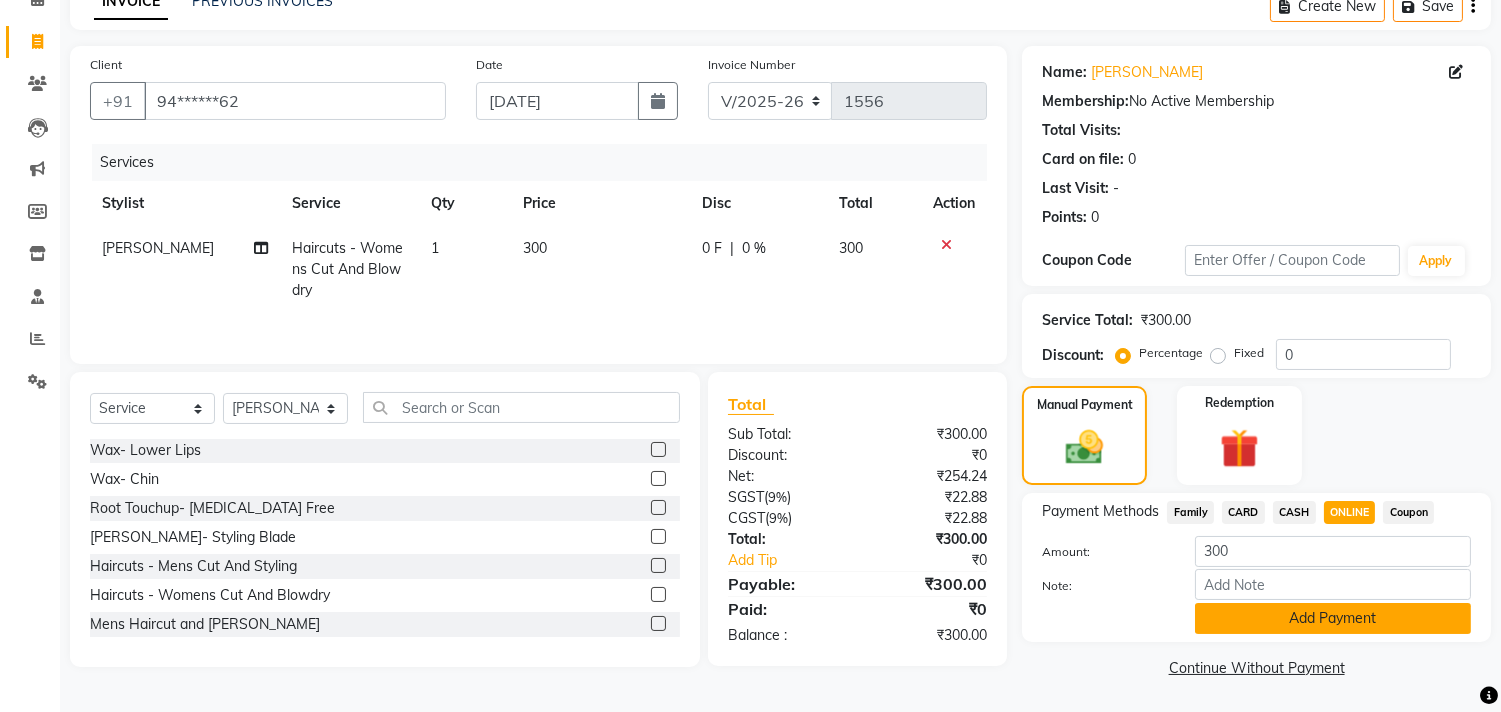 type 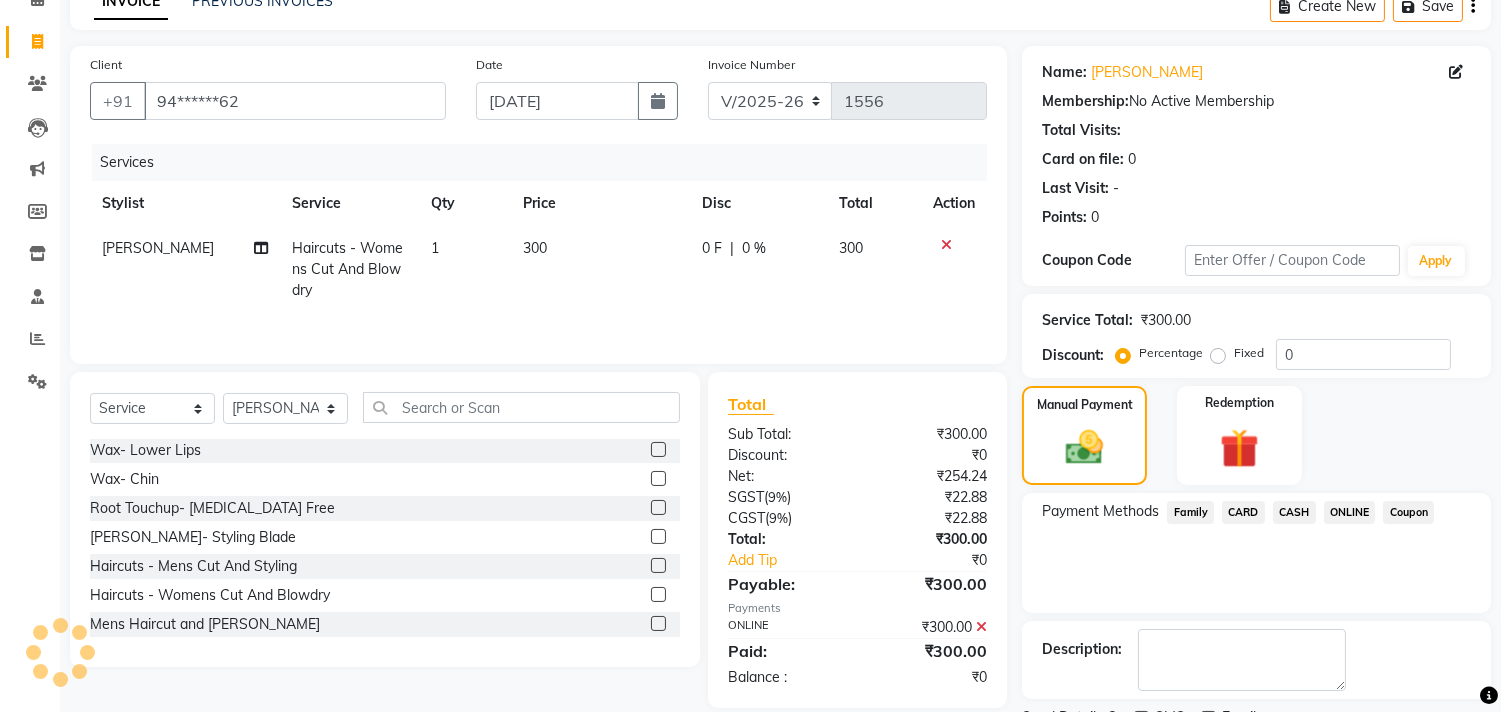 scroll, scrollTop: 187, scrollLeft: 0, axis: vertical 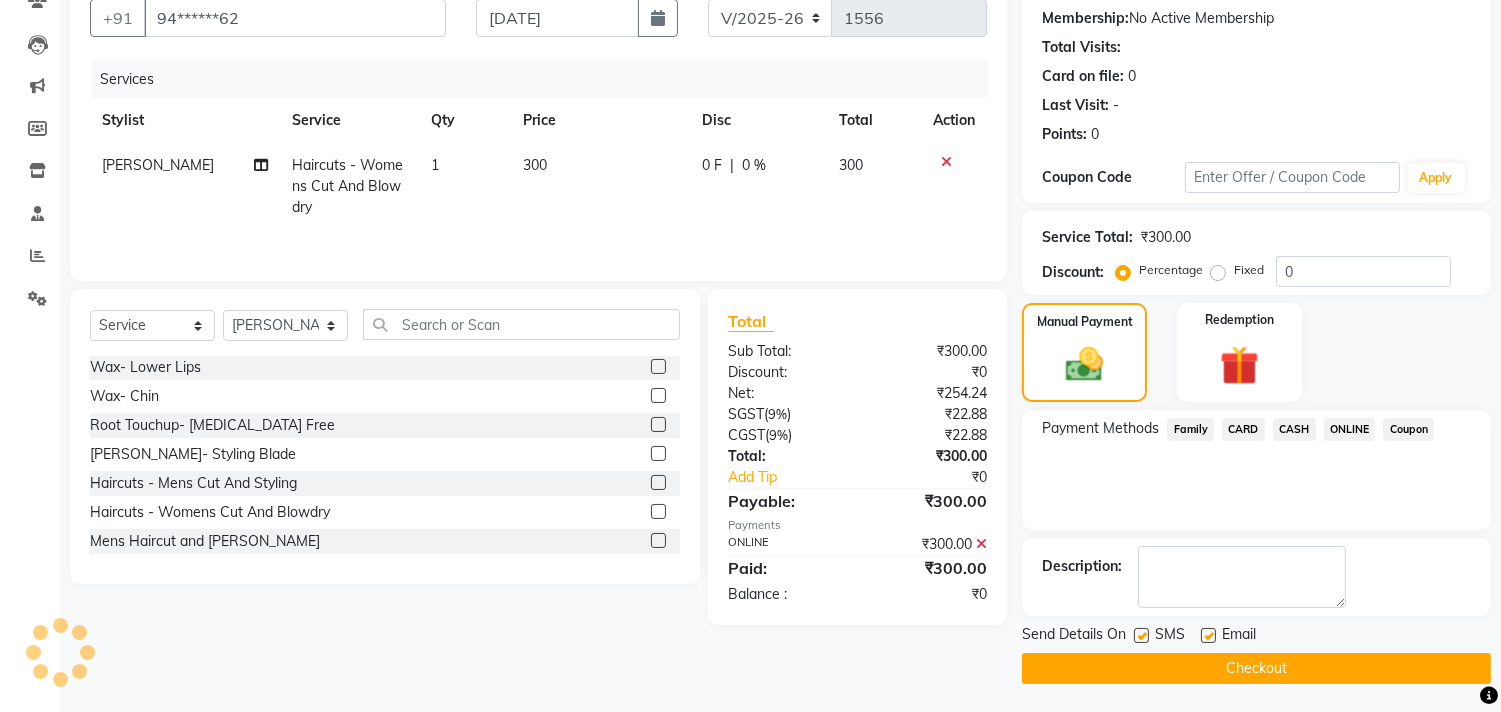 type 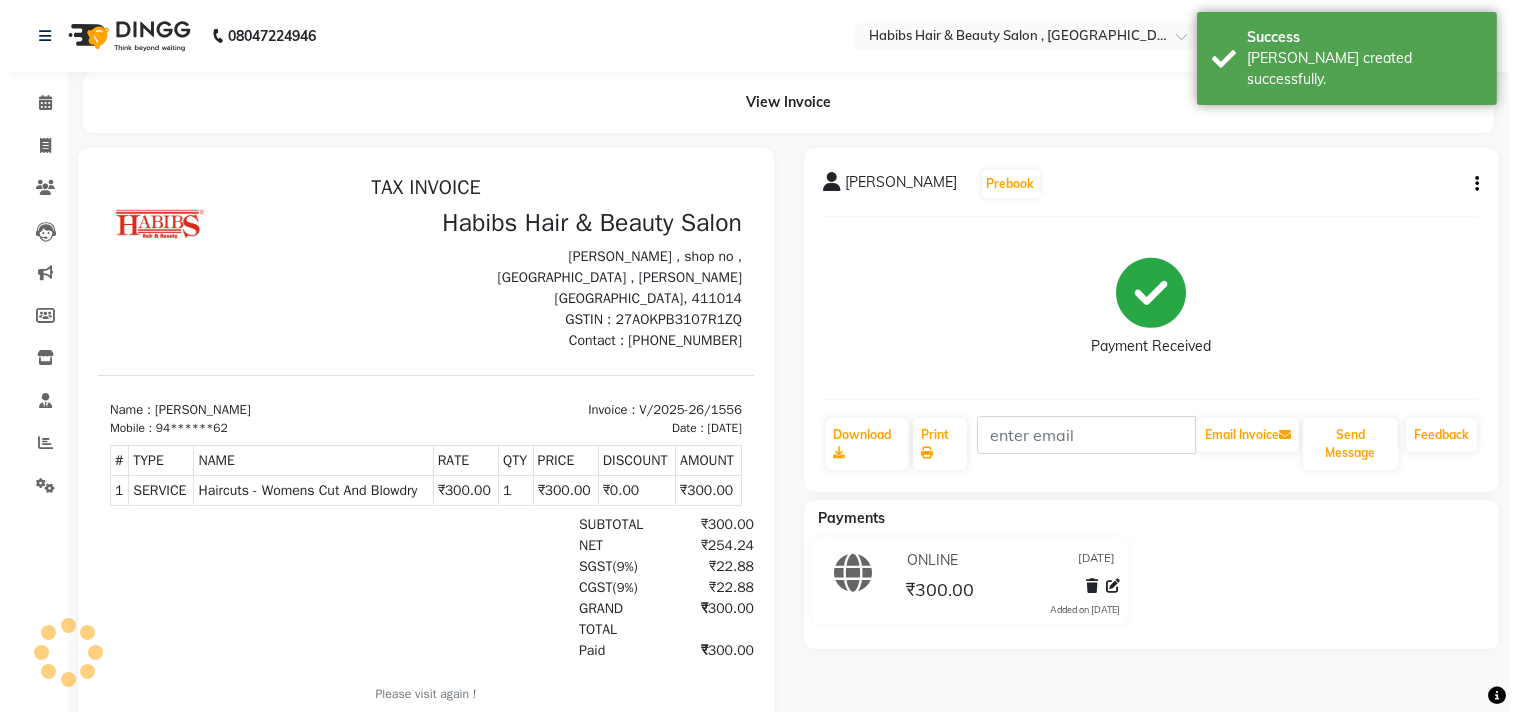 scroll, scrollTop: 0, scrollLeft: 0, axis: both 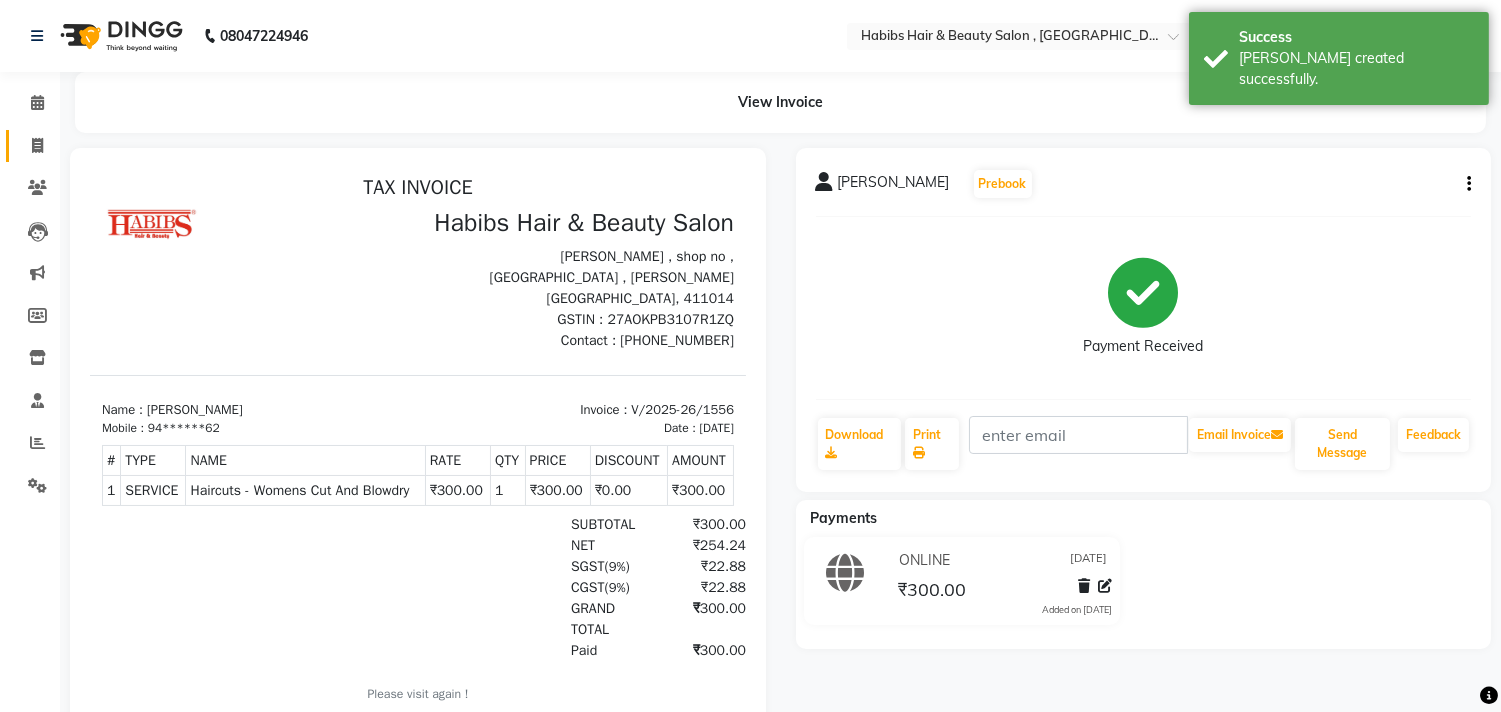 click 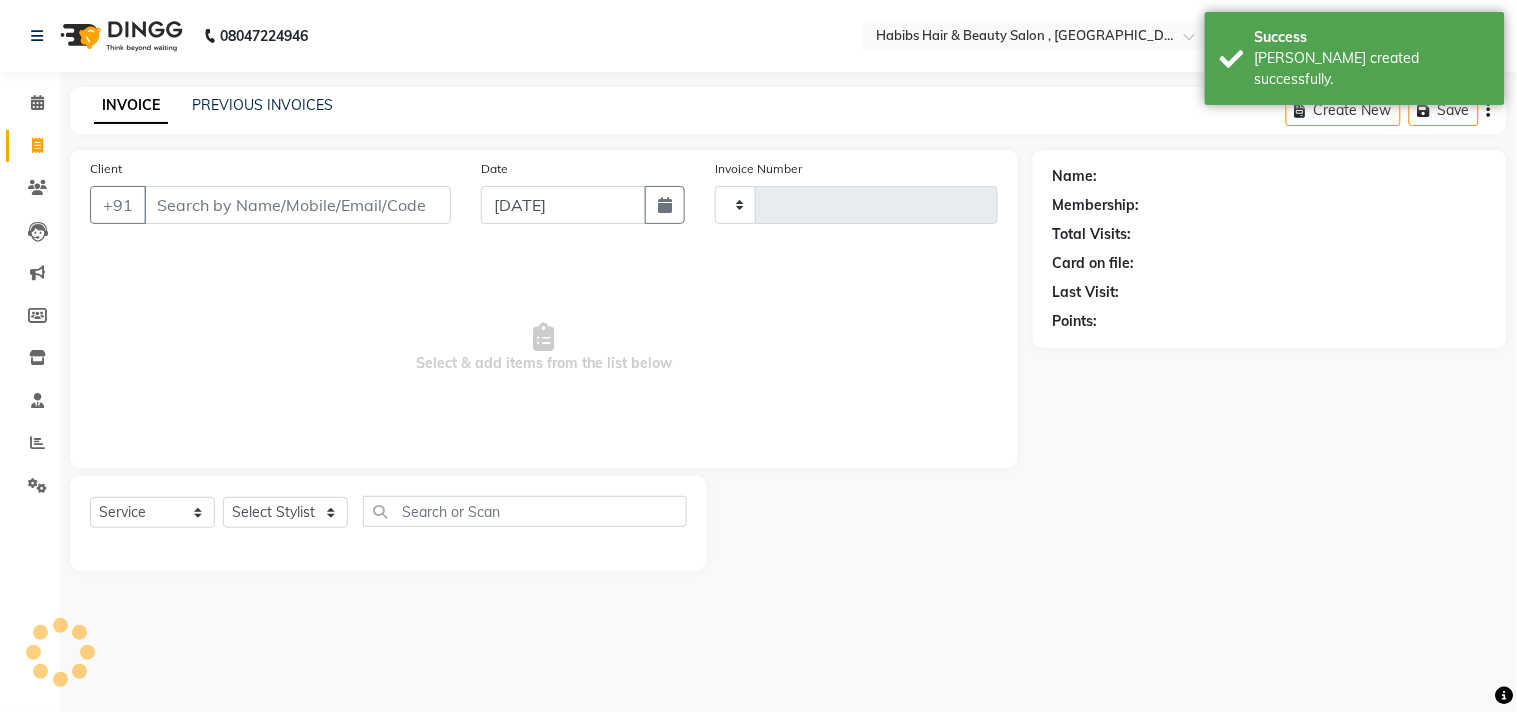 type on "1557" 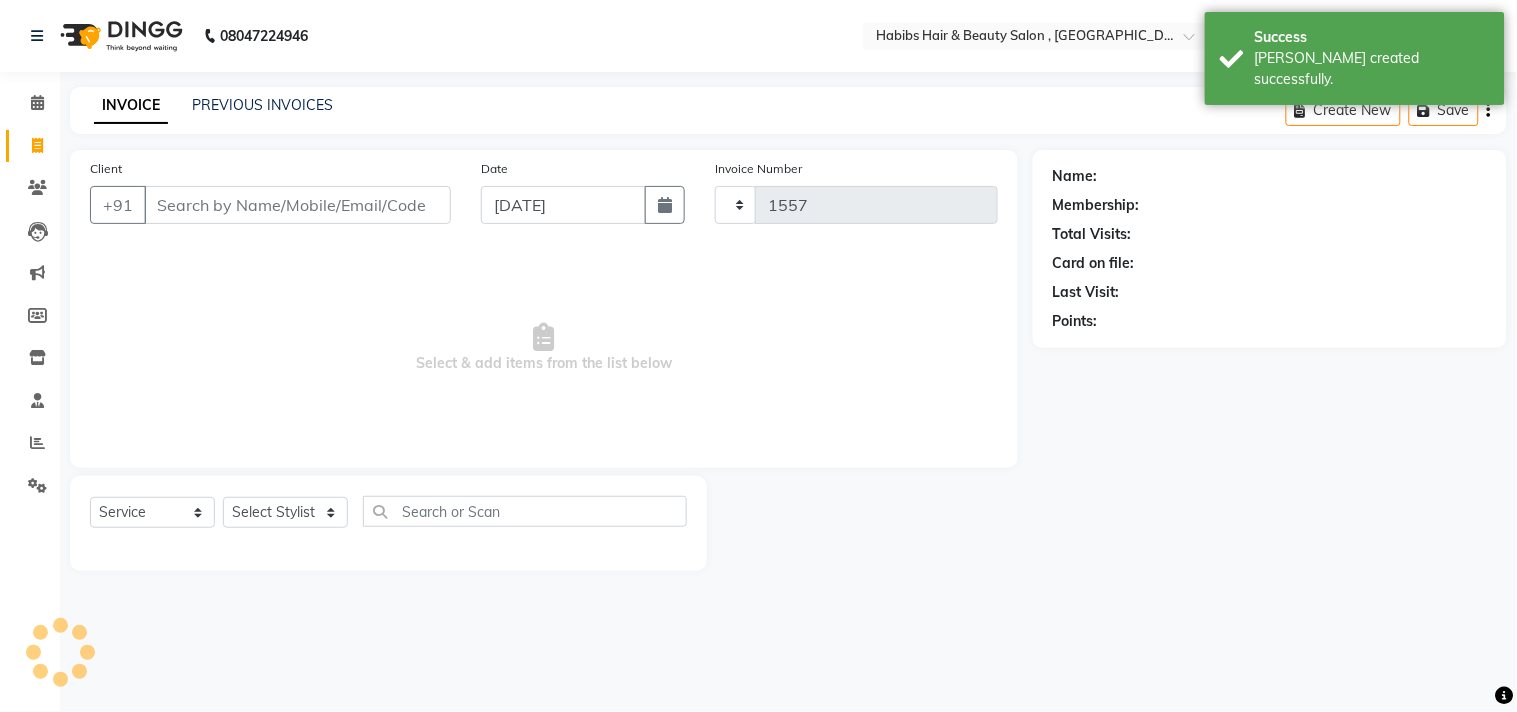 select on "4838" 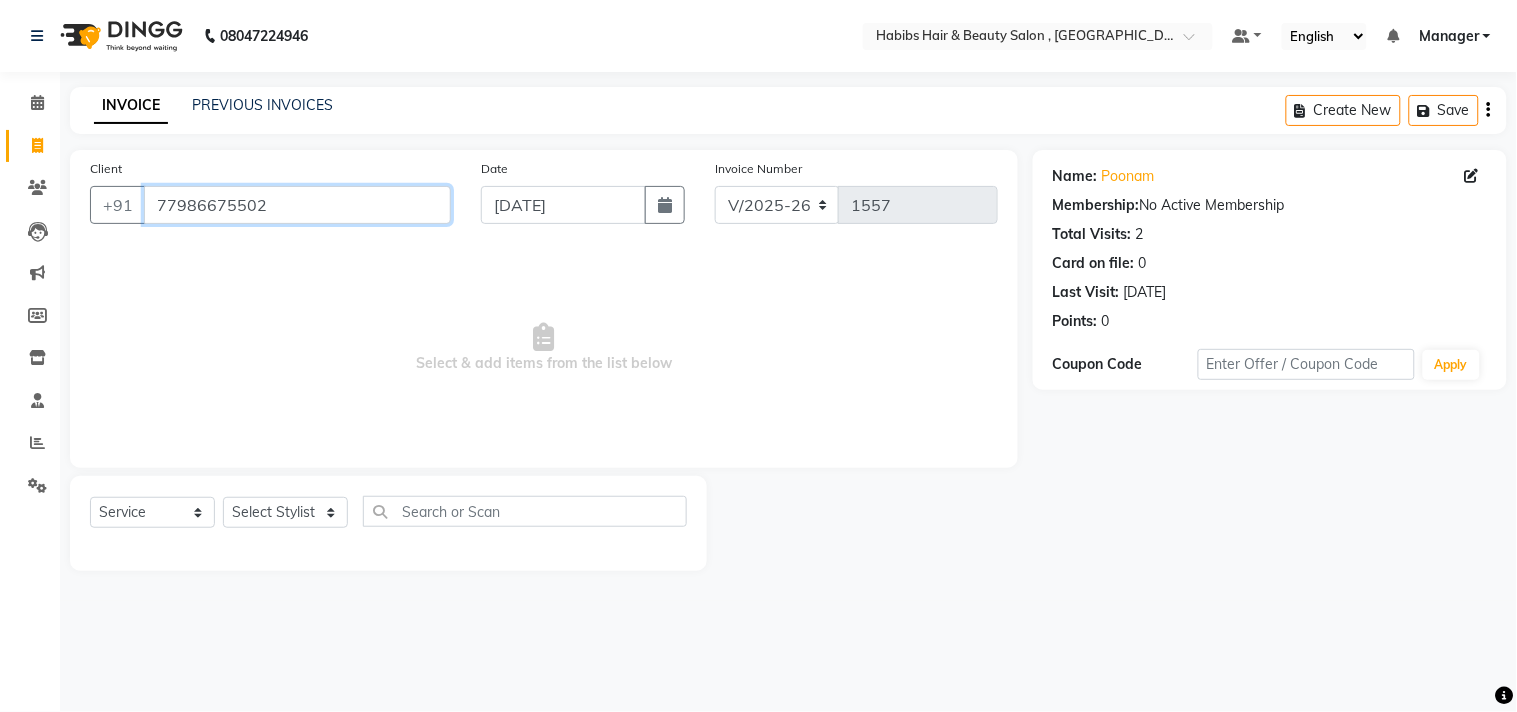click on "77986675502" at bounding box center (297, 205) 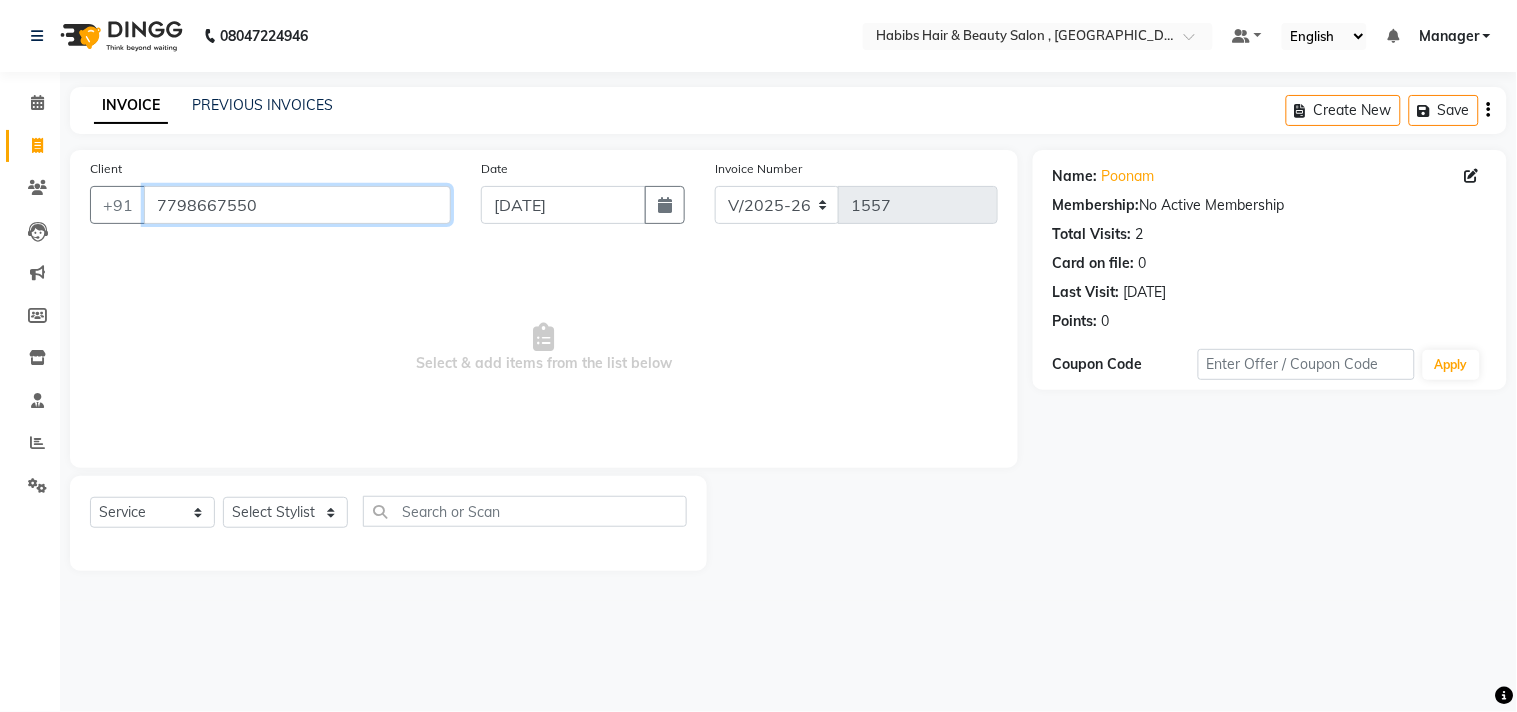 type on "7798667550" 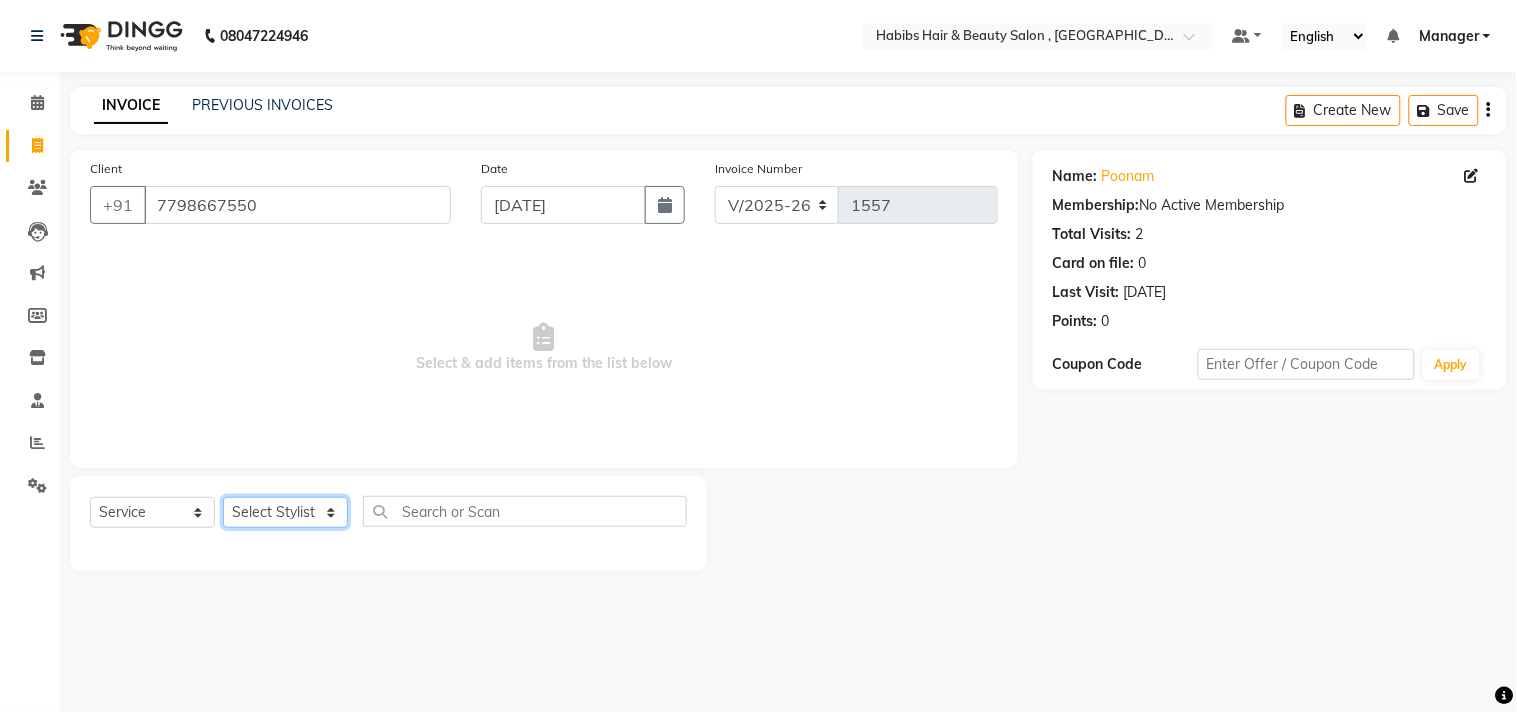 click on "Select Stylist ARIF Asif Manager M M Neelam Niyaz Salman Sameer Sayali Shahid Shahnawaz Vidya Zubair" 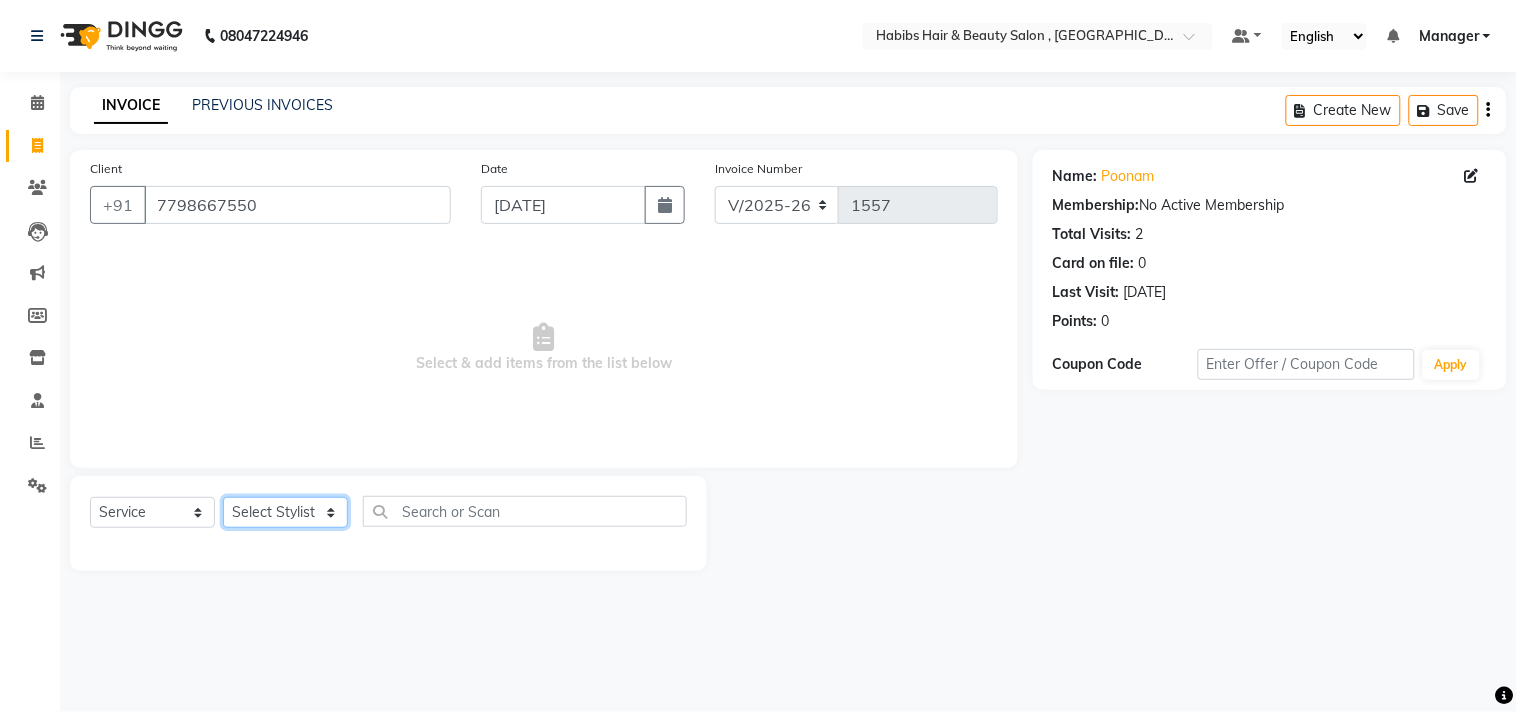 select on "29957" 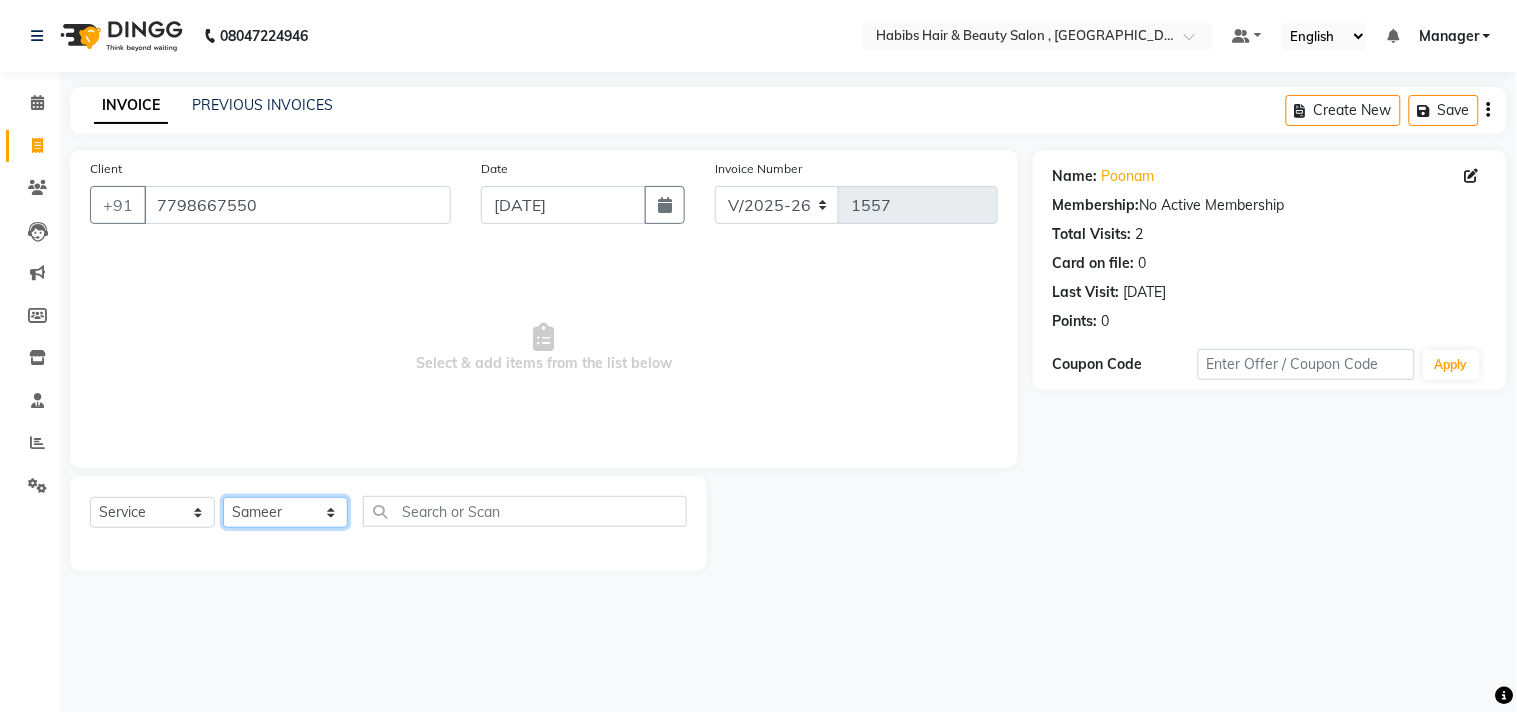 click on "Select Stylist ARIF Asif Manager M M Neelam Niyaz Salman Sameer Sayali Shahid Shahnawaz Vidya Zubair" 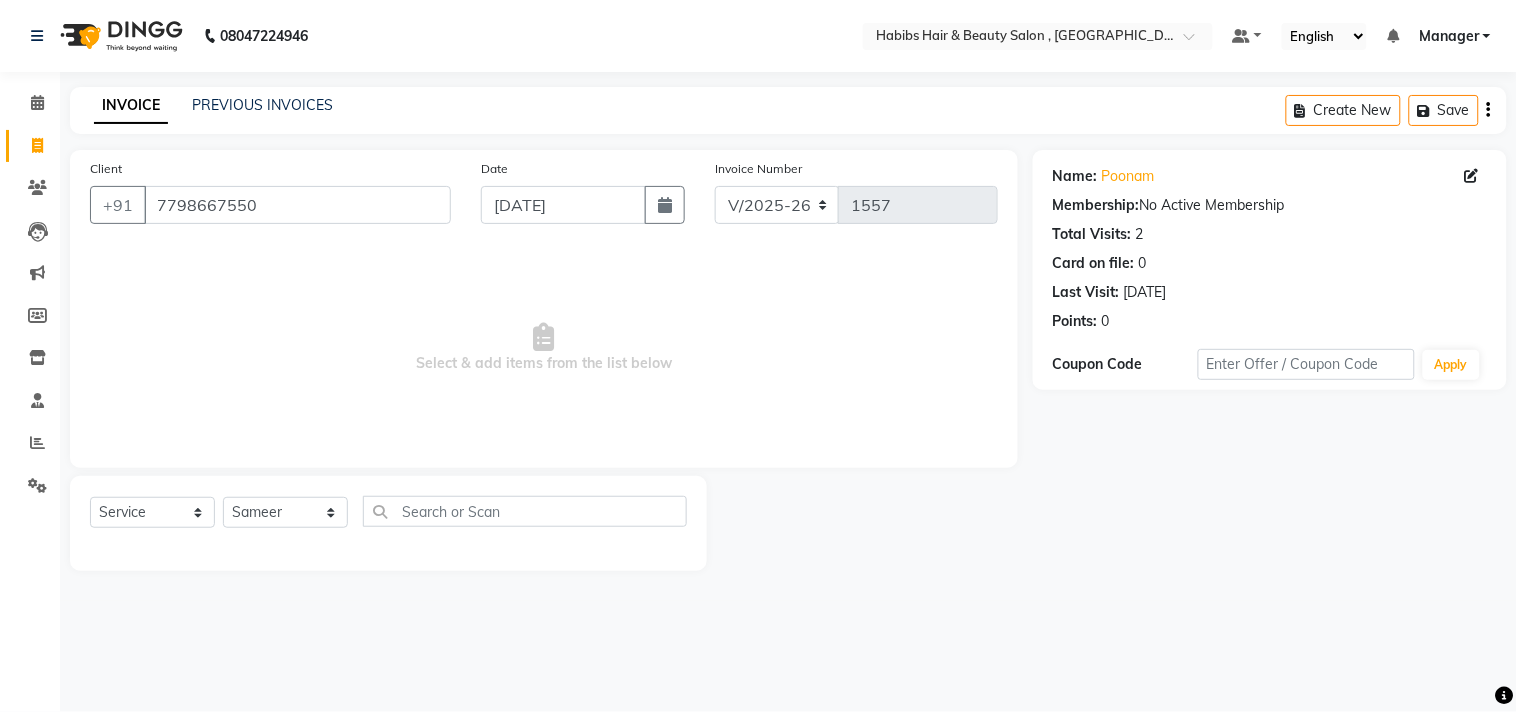 click on "Select & add items from the list below" at bounding box center (544, 348) 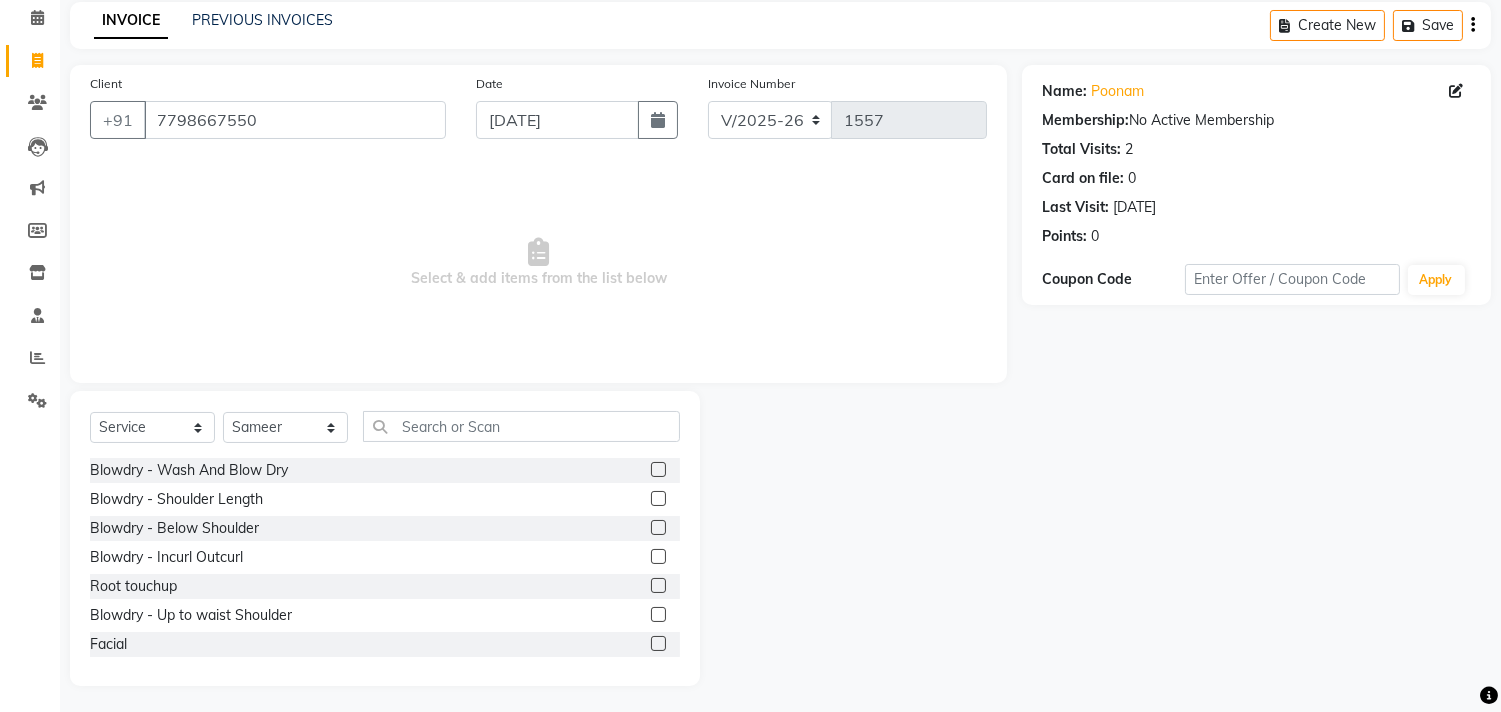 scroll, scrollTop: 88, scrollLeft: 0, axis: vertical 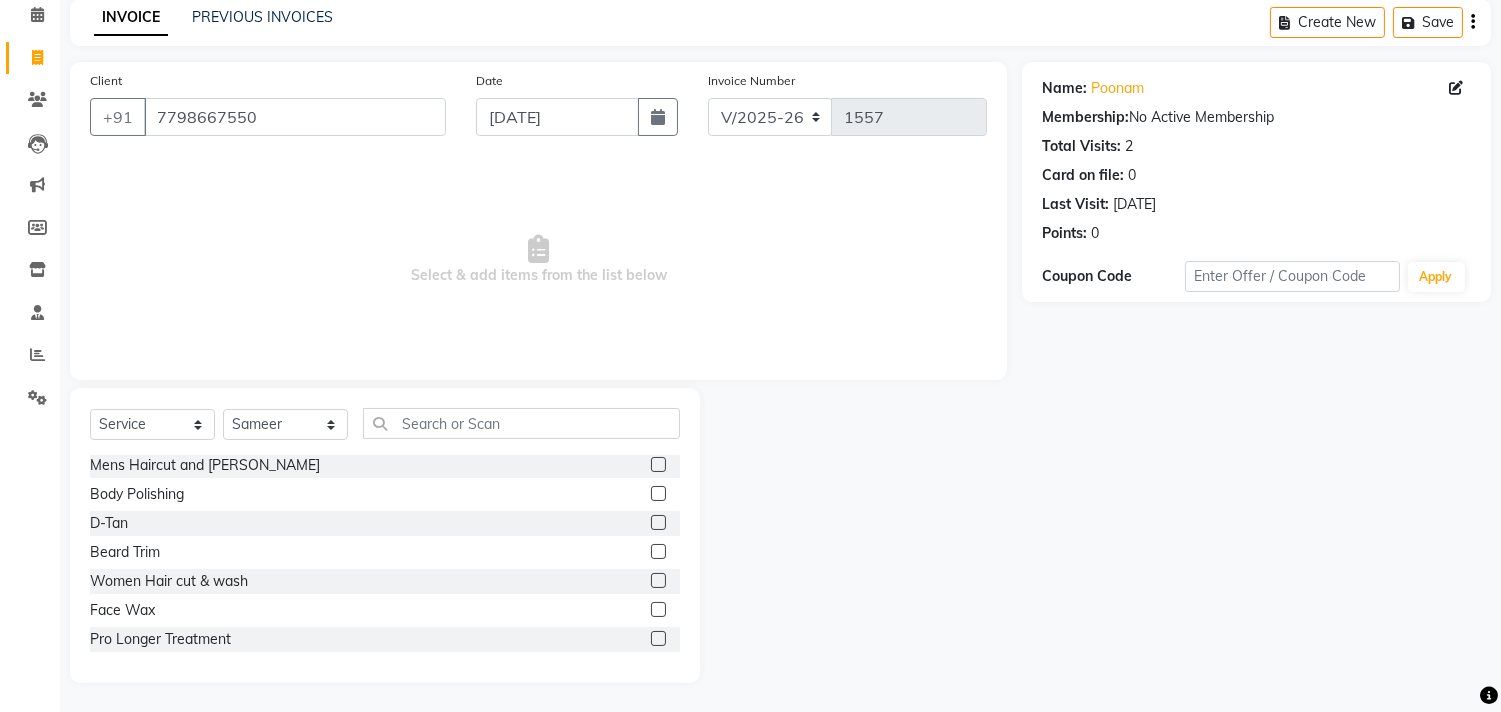 click 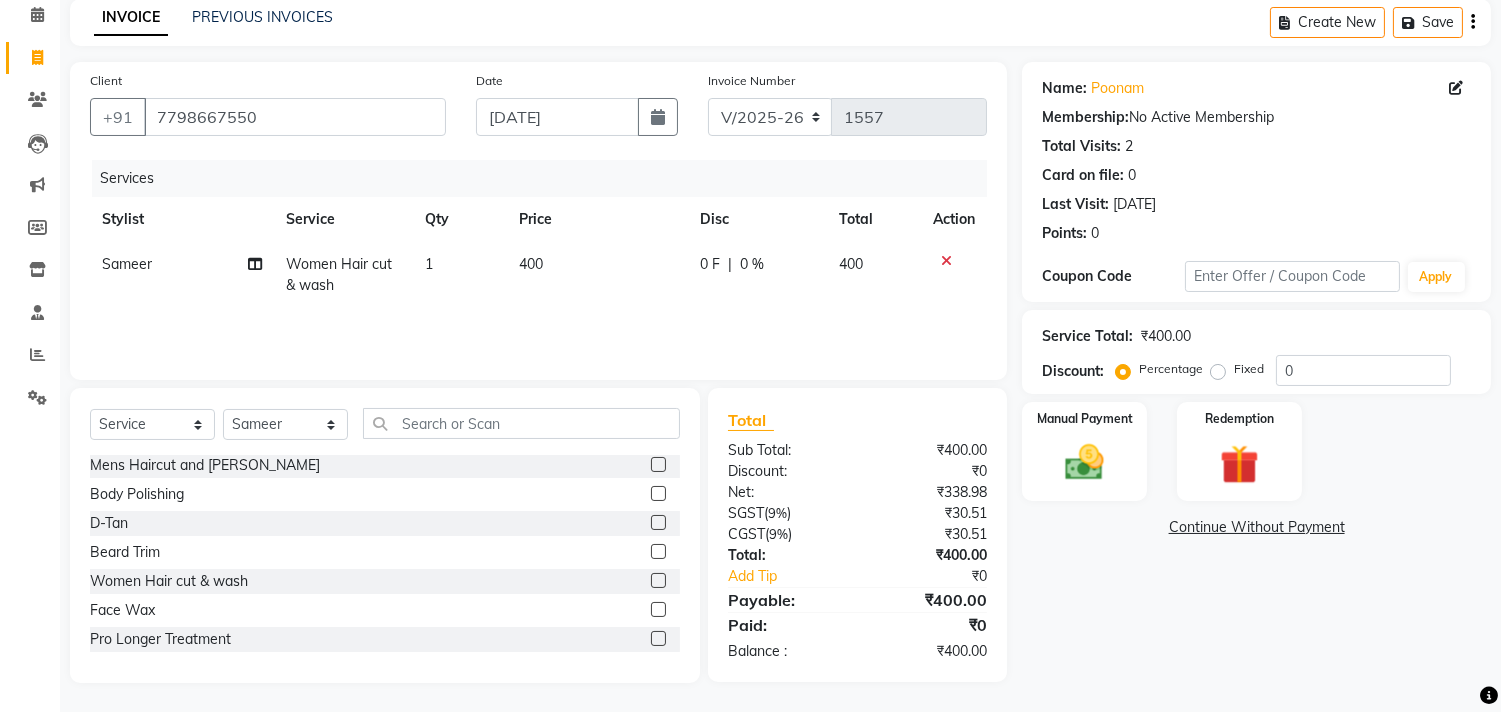 click 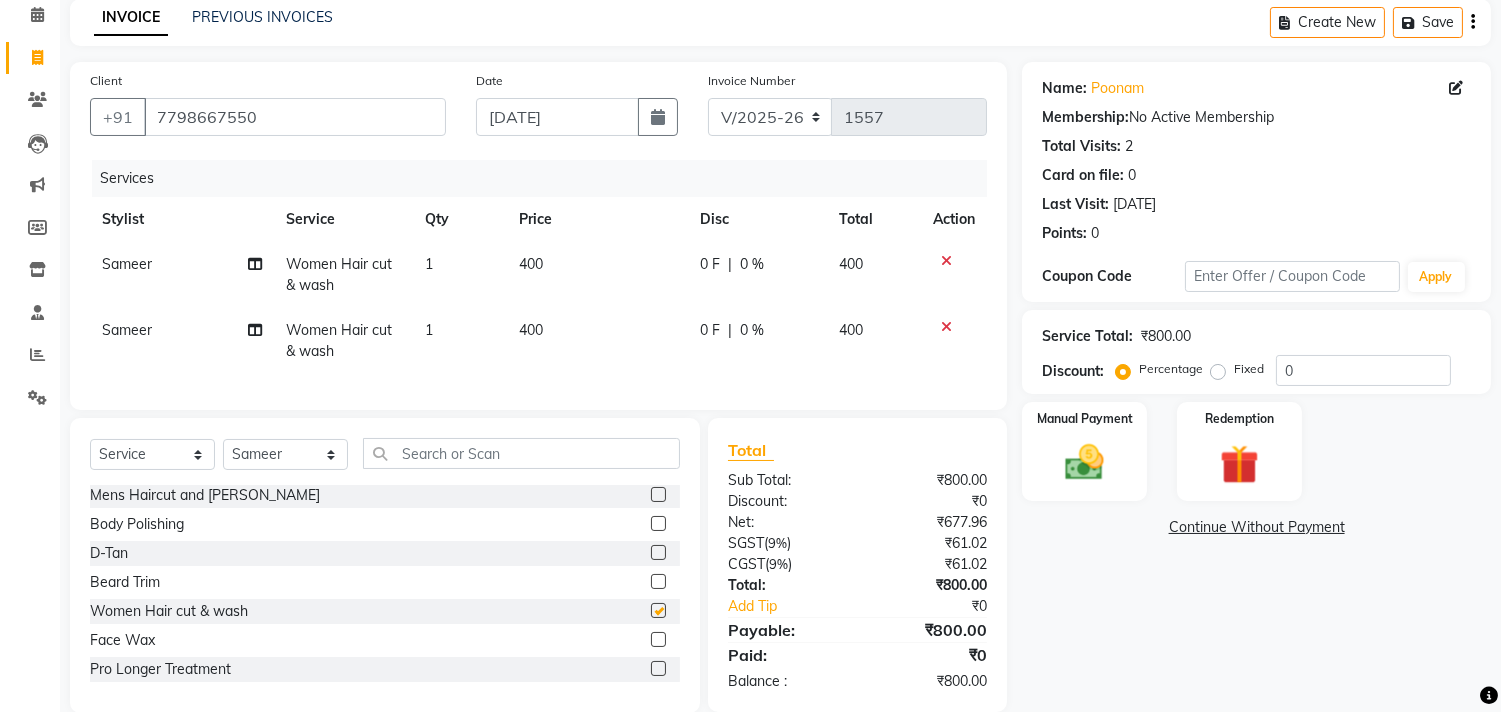 checkbox on "false" 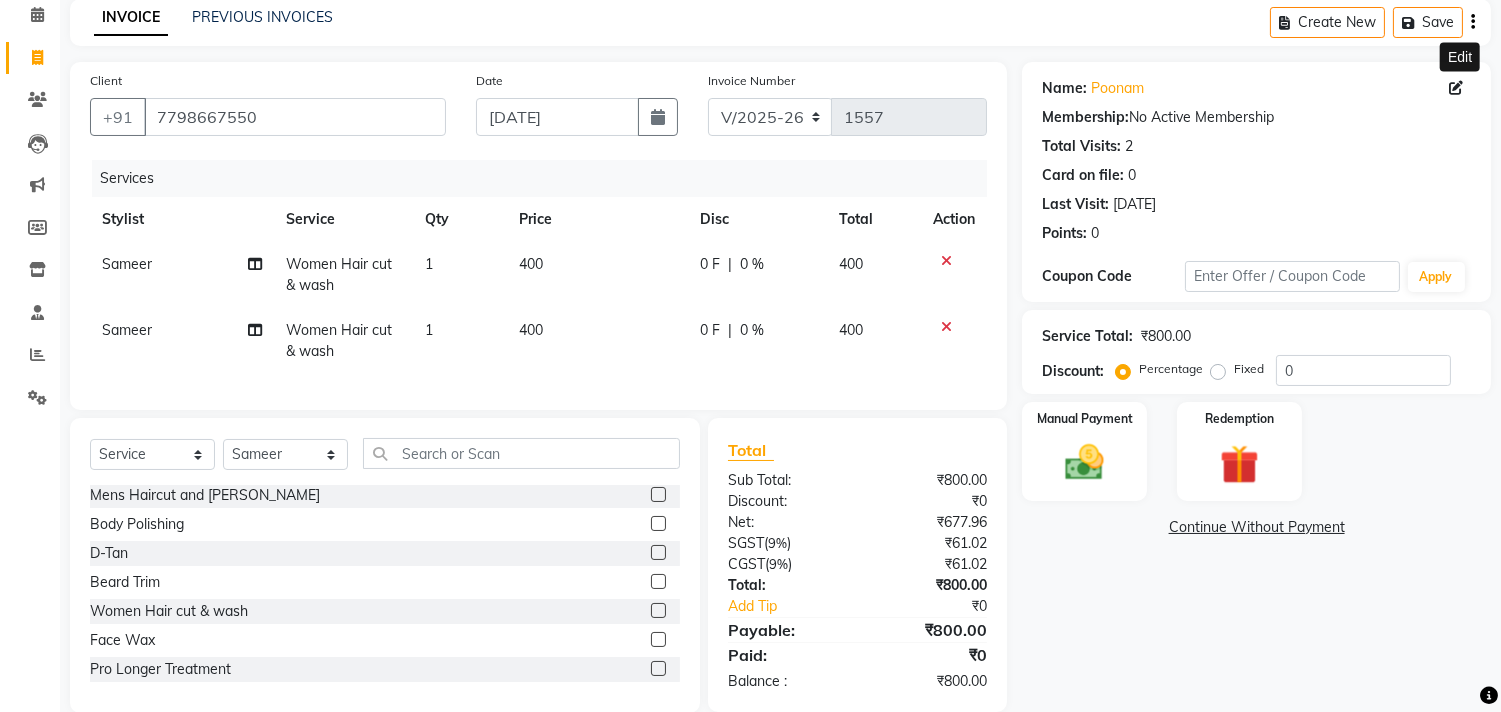 click 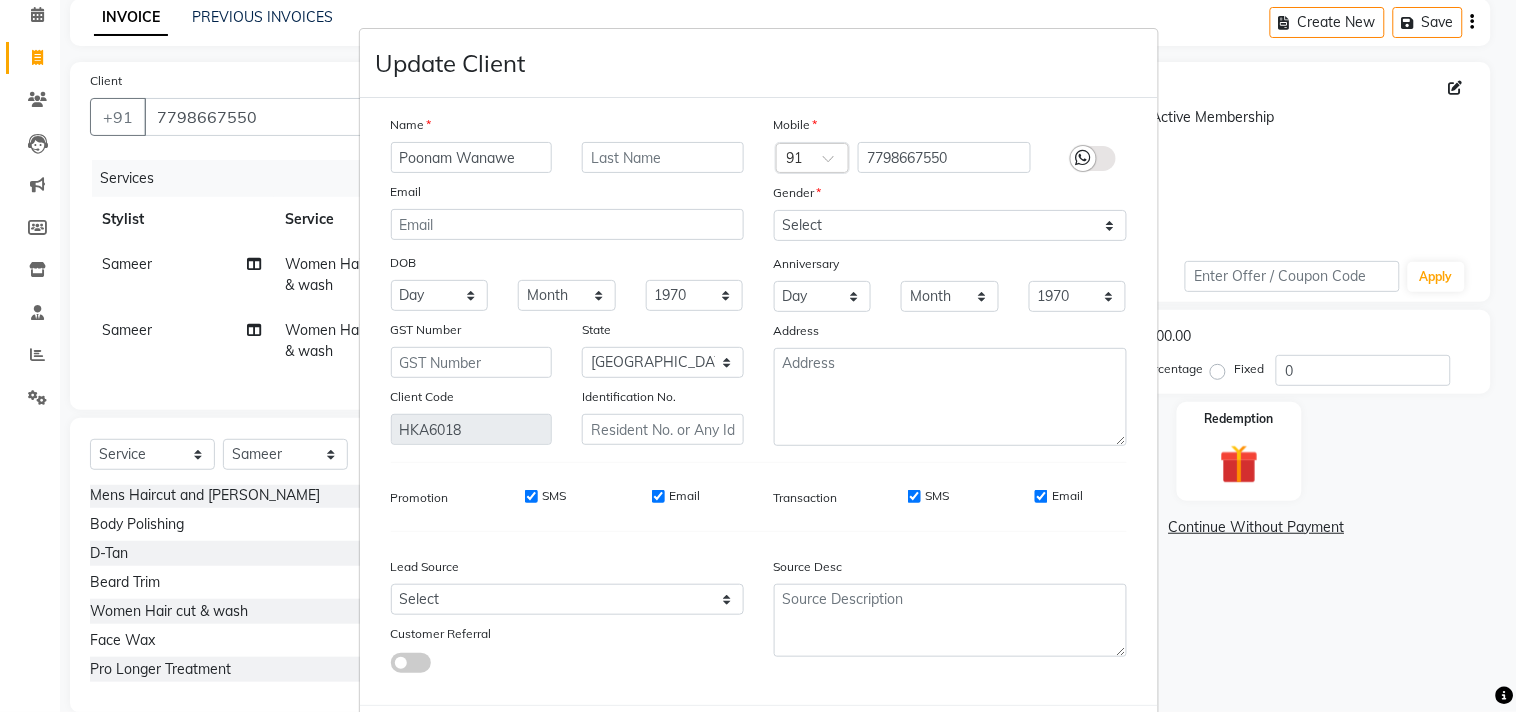 click on "Poonam Wanawe" at bounding box center [472, 157] 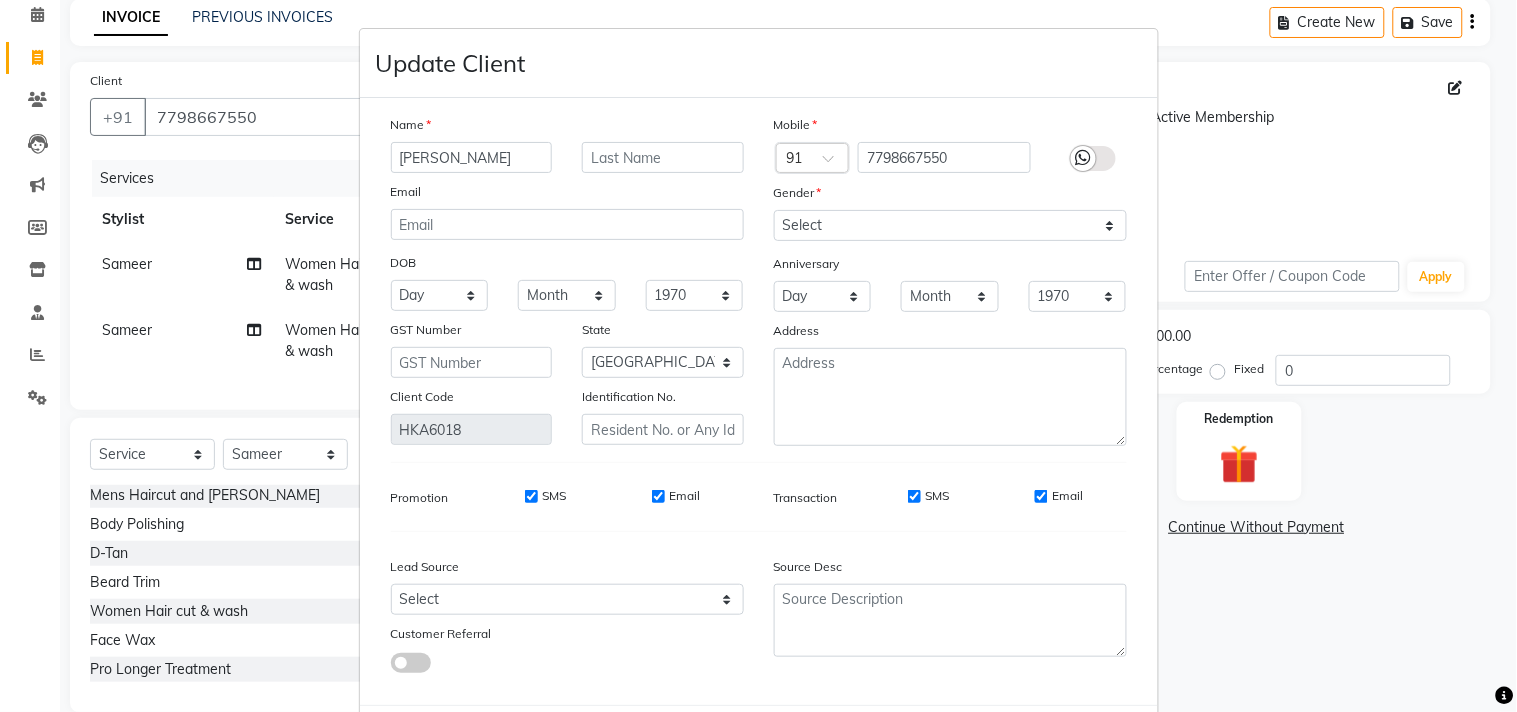 type on "[PERSON_NAME]" 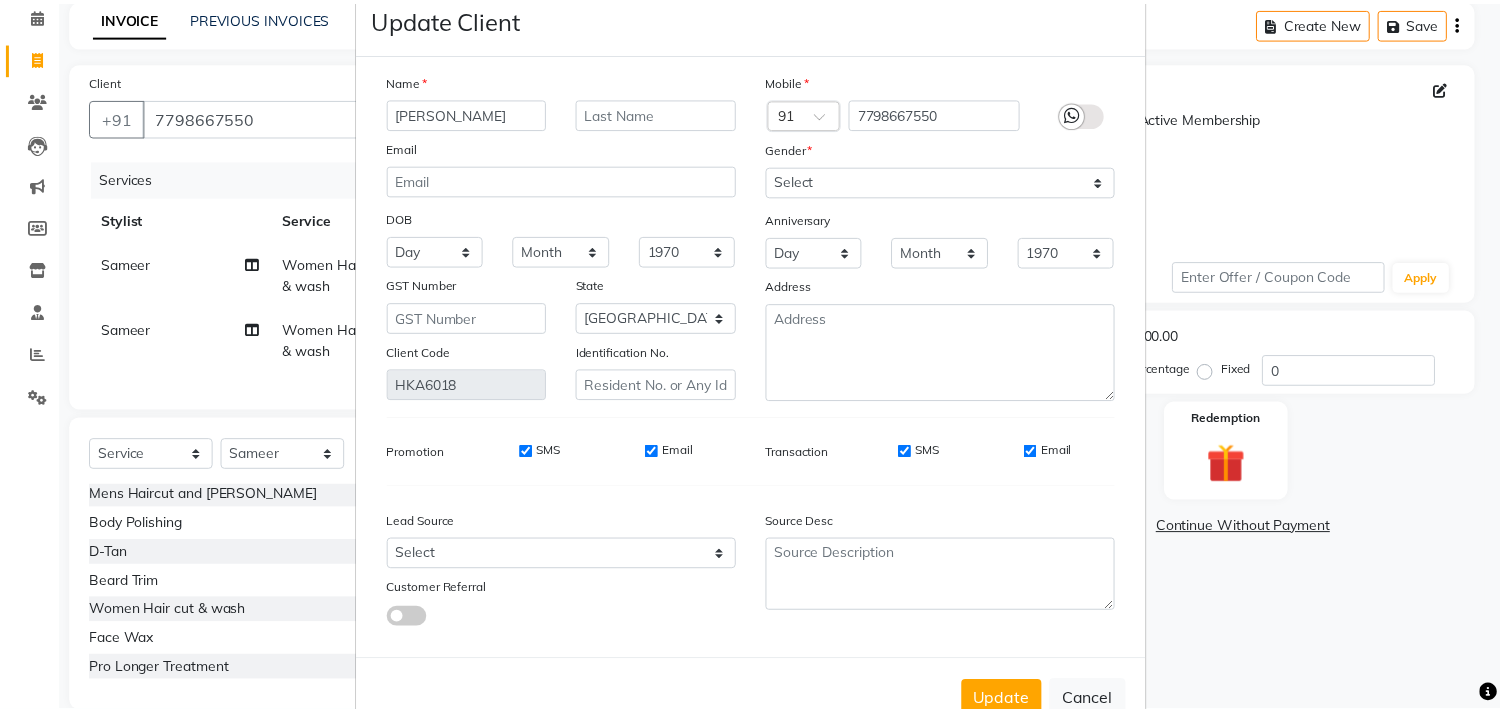 scroll, scrollTop: 103, scrollLeft: 0, axis: vertical 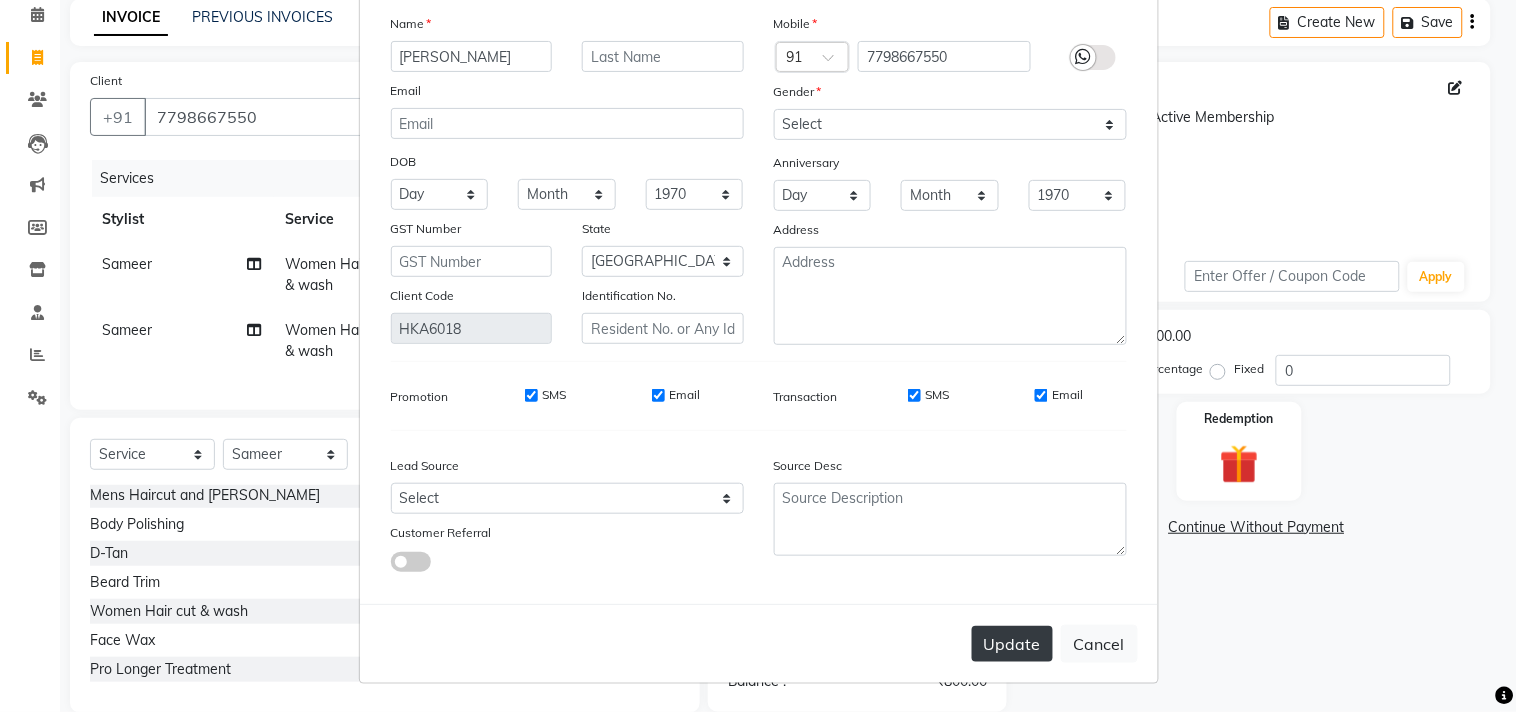 click on "Update" at bounding box center [1012, 644] 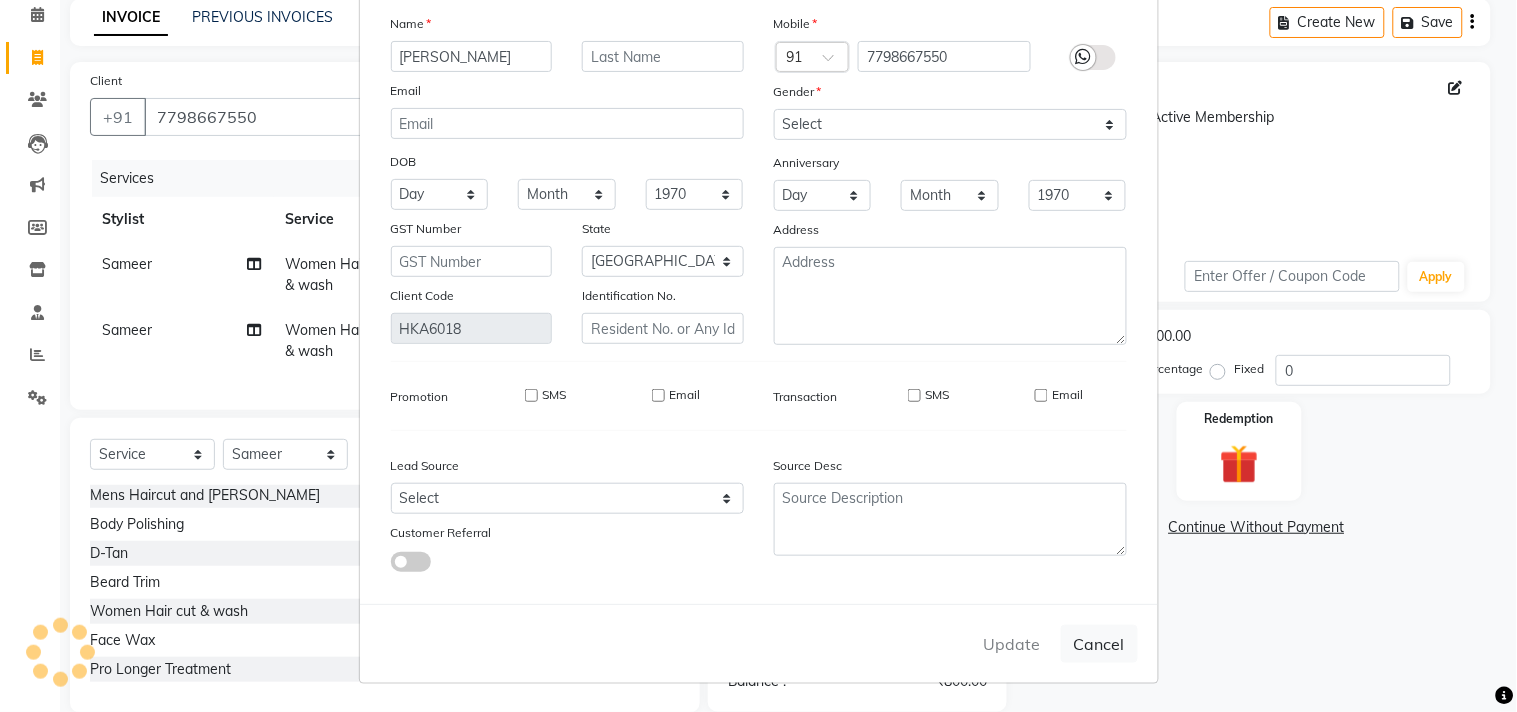 type on "77******50" 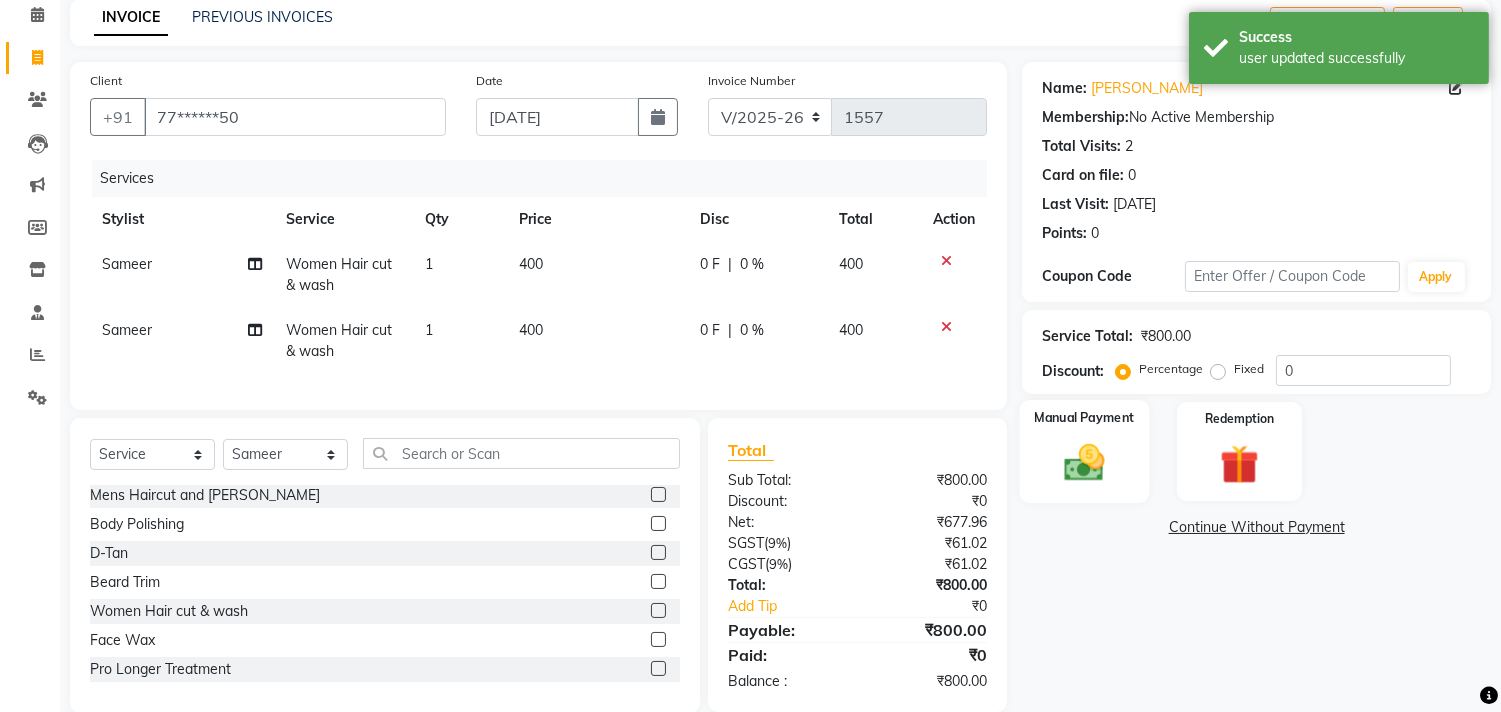 click 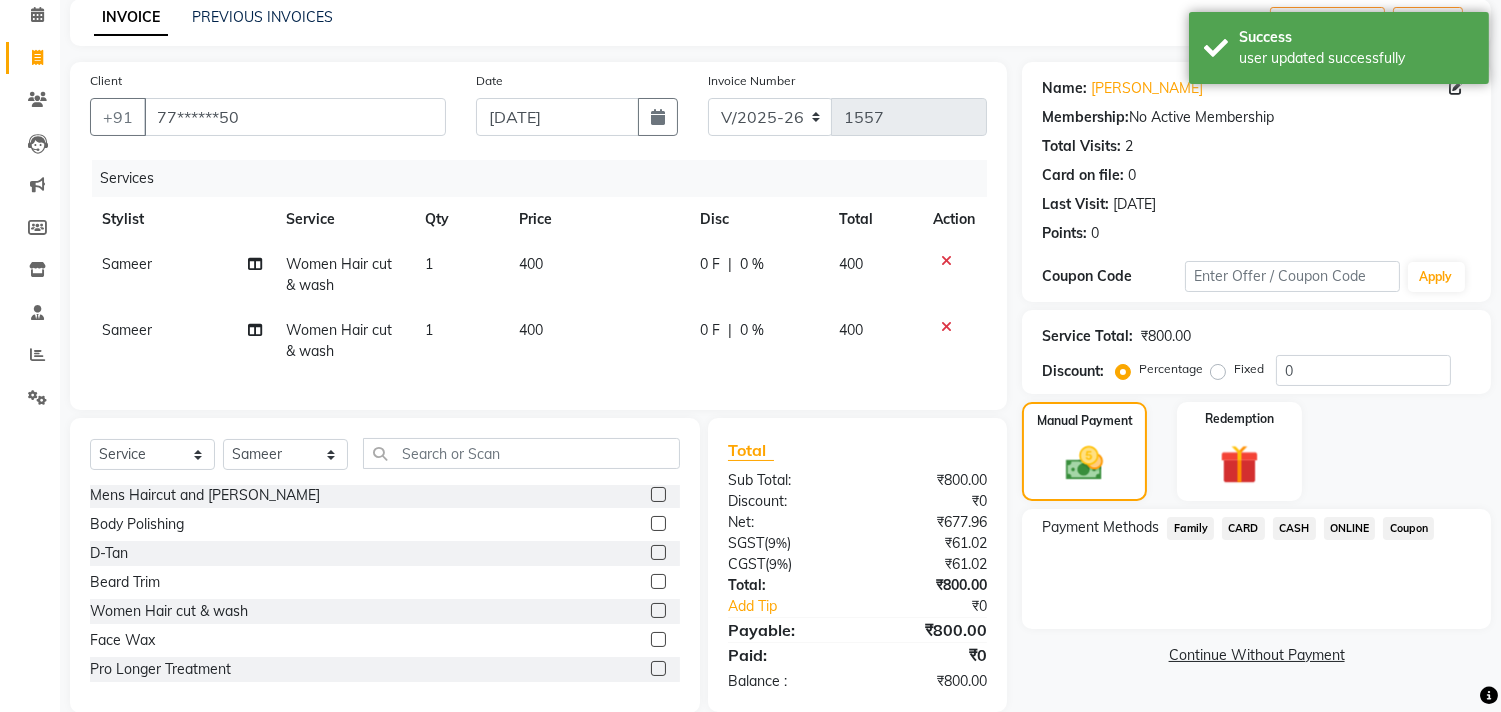 click on "ONLINE" 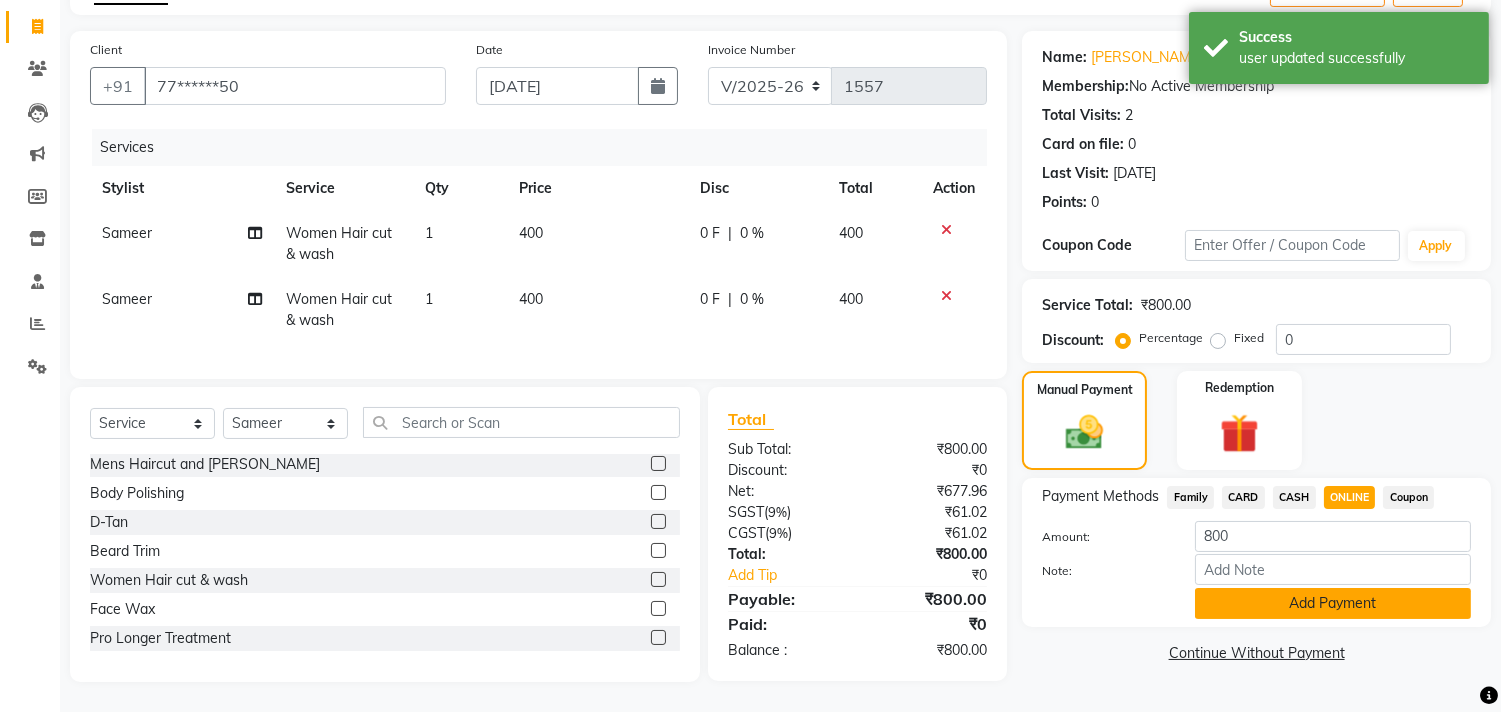 scroll, scrollTop: 135, scrollLeft: 0, axis: vertical 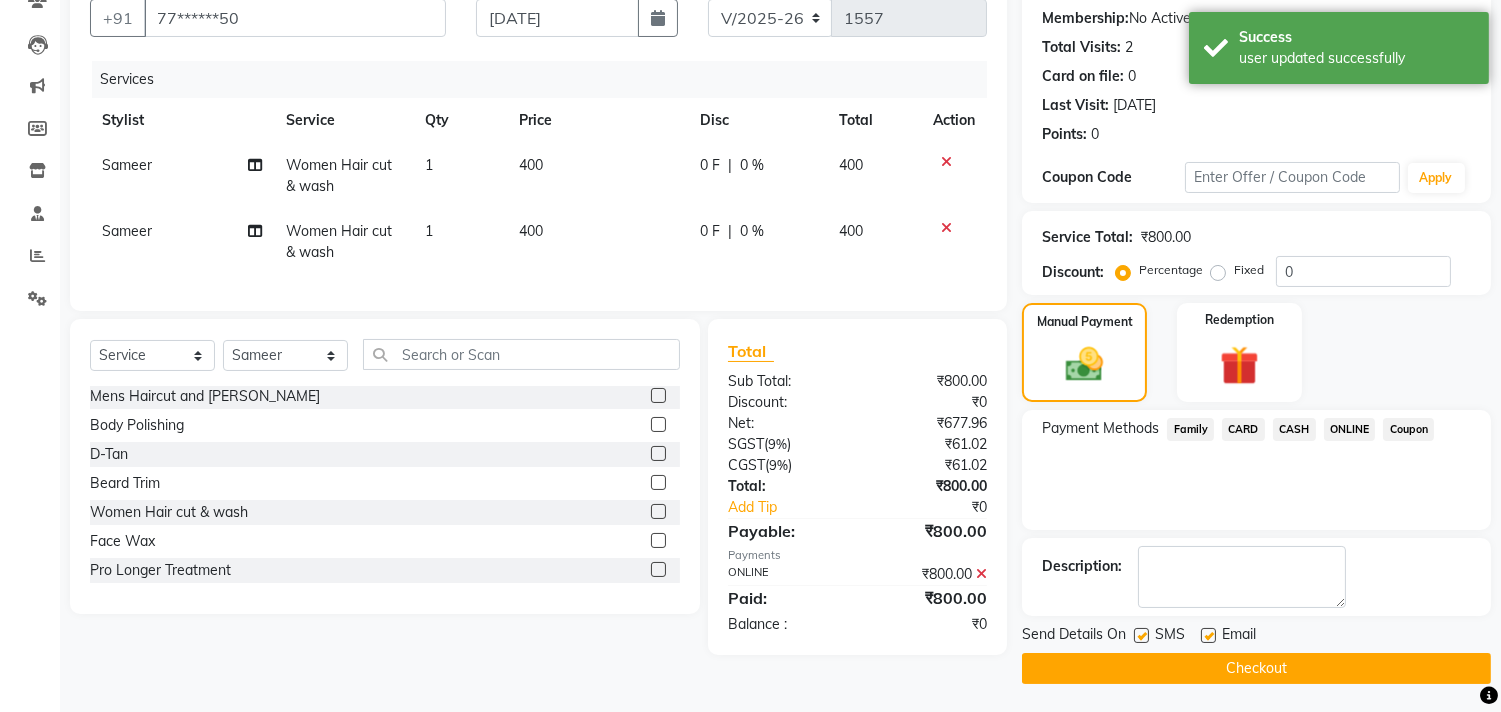 click on "Checkout" 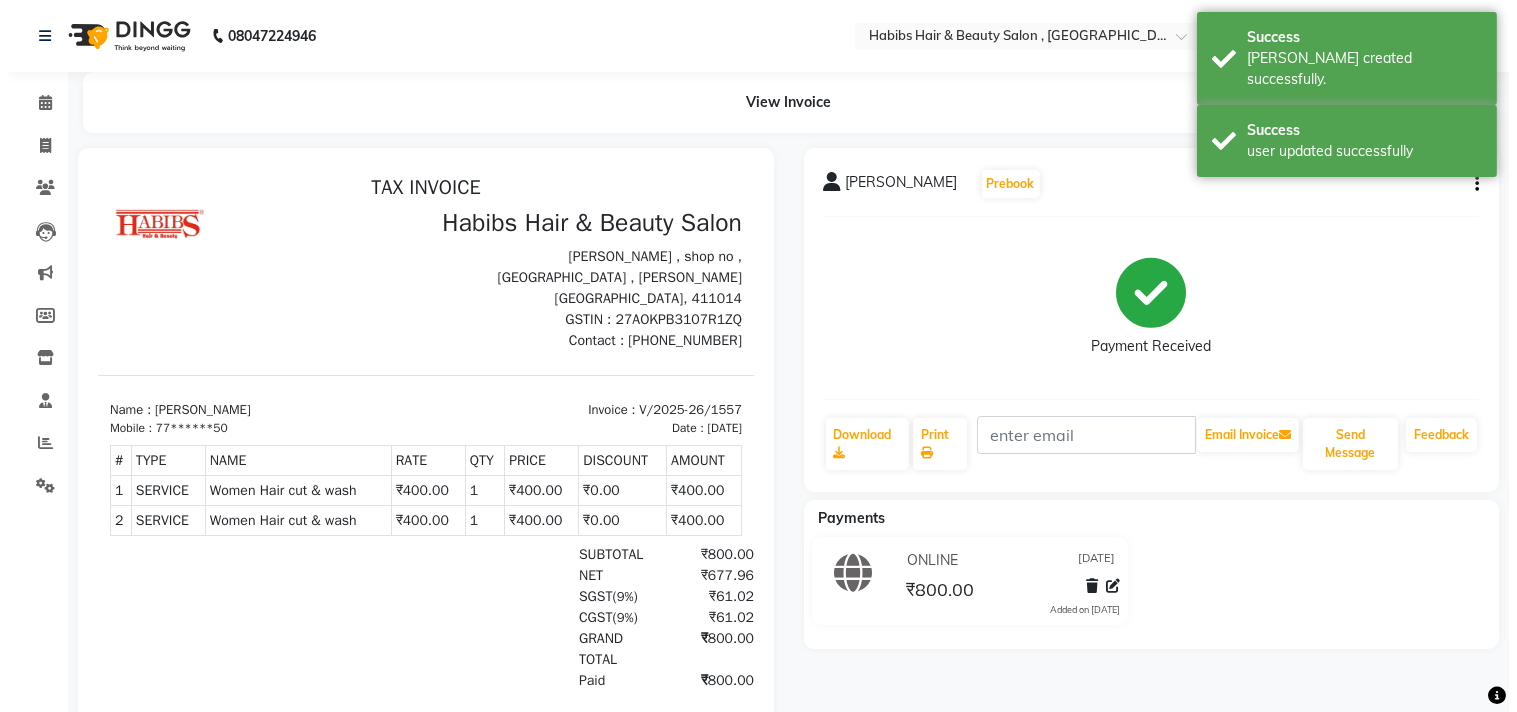 scroll, scrollTop: 0, scrollLeft: 0, axis: both 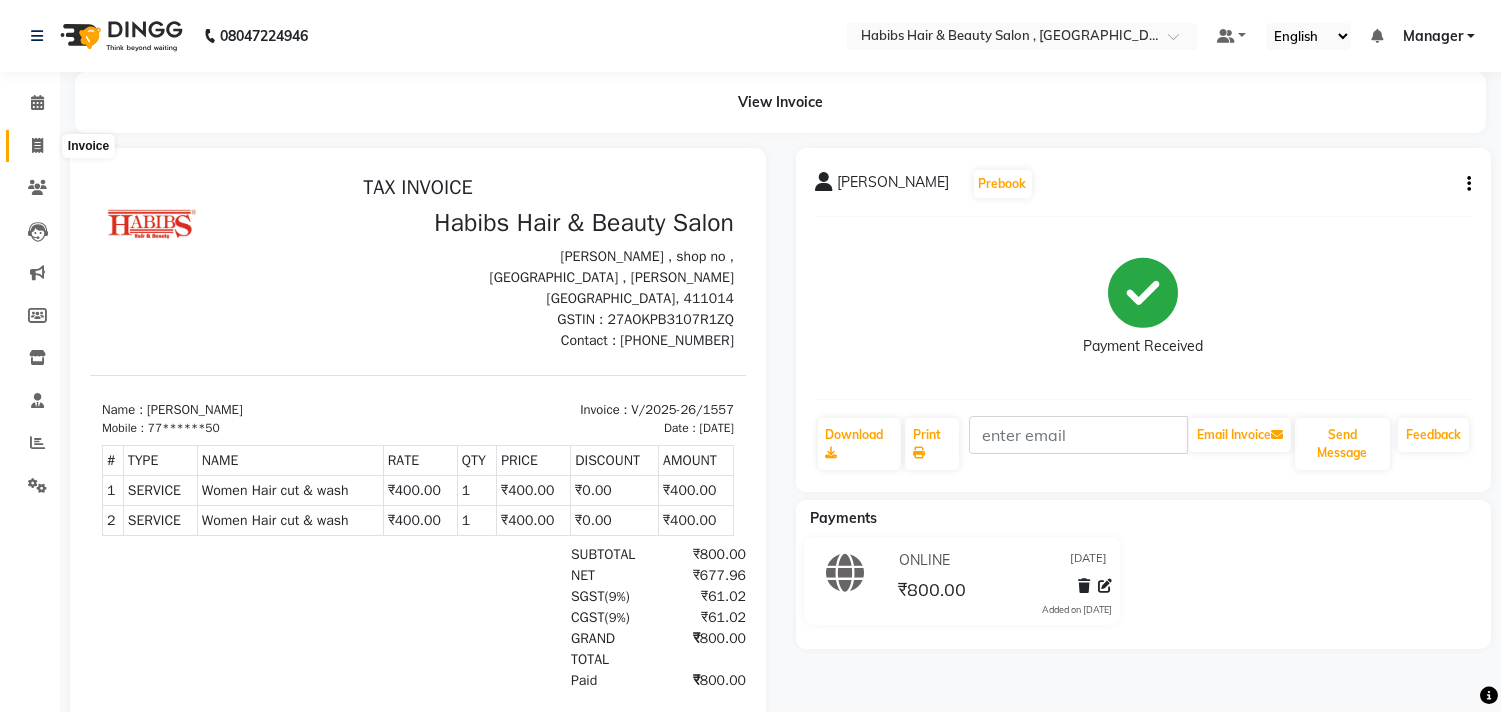 click 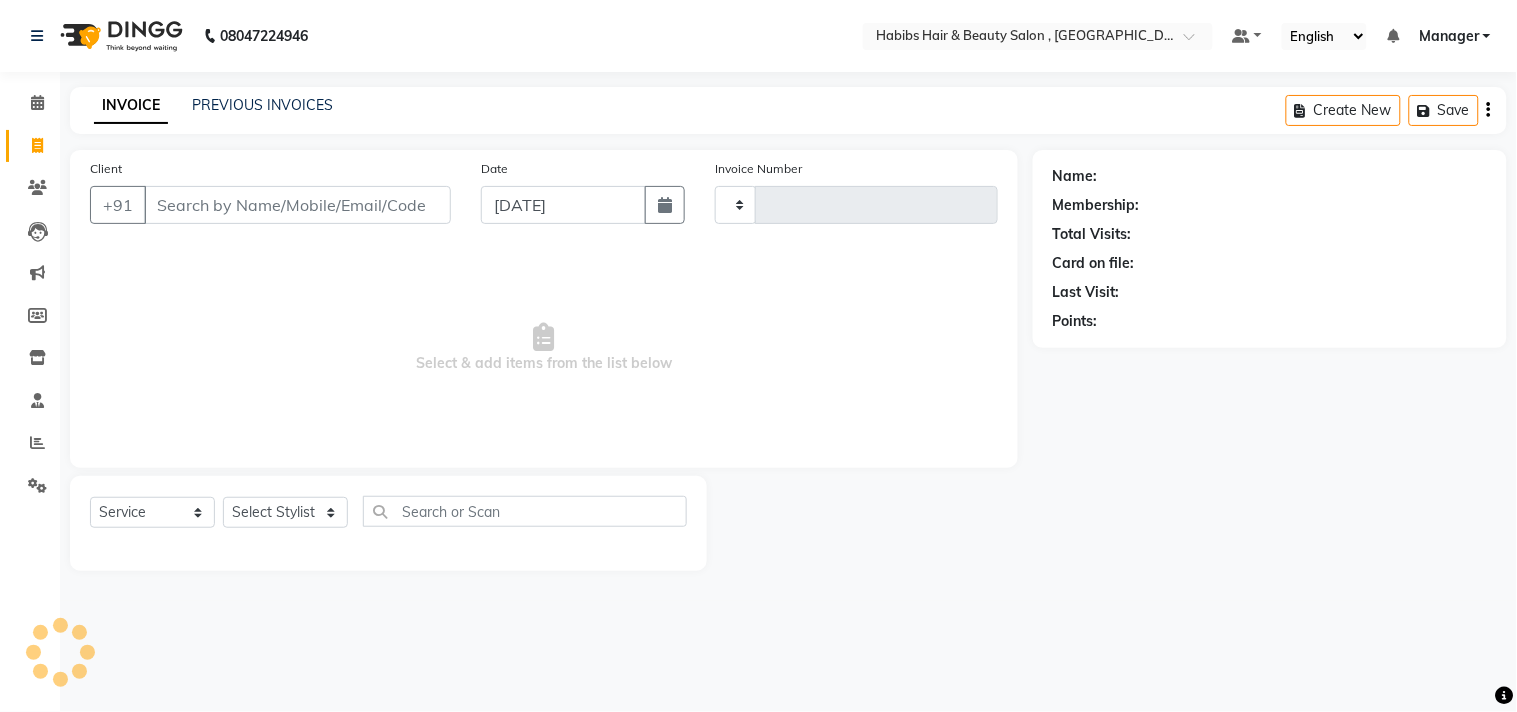 type on "1558" 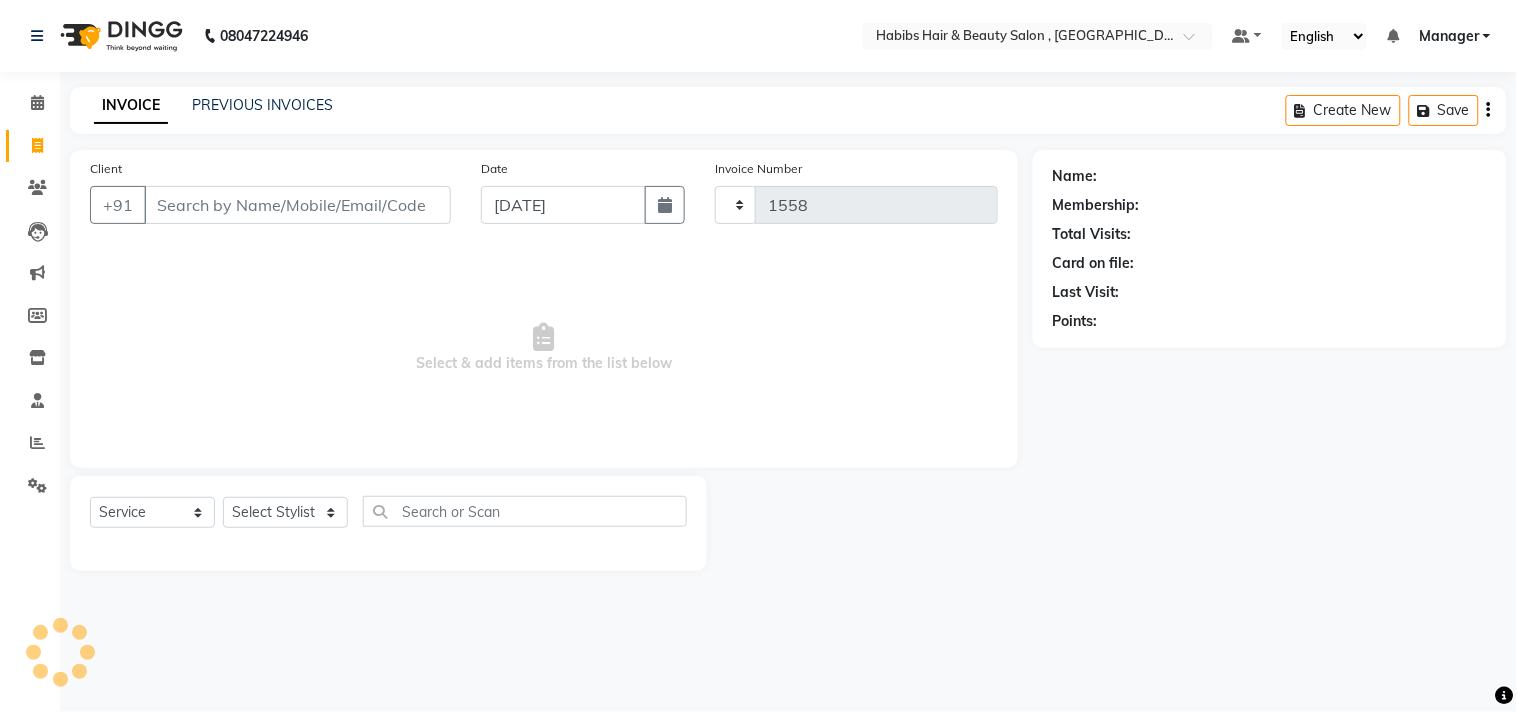 select on "4838" 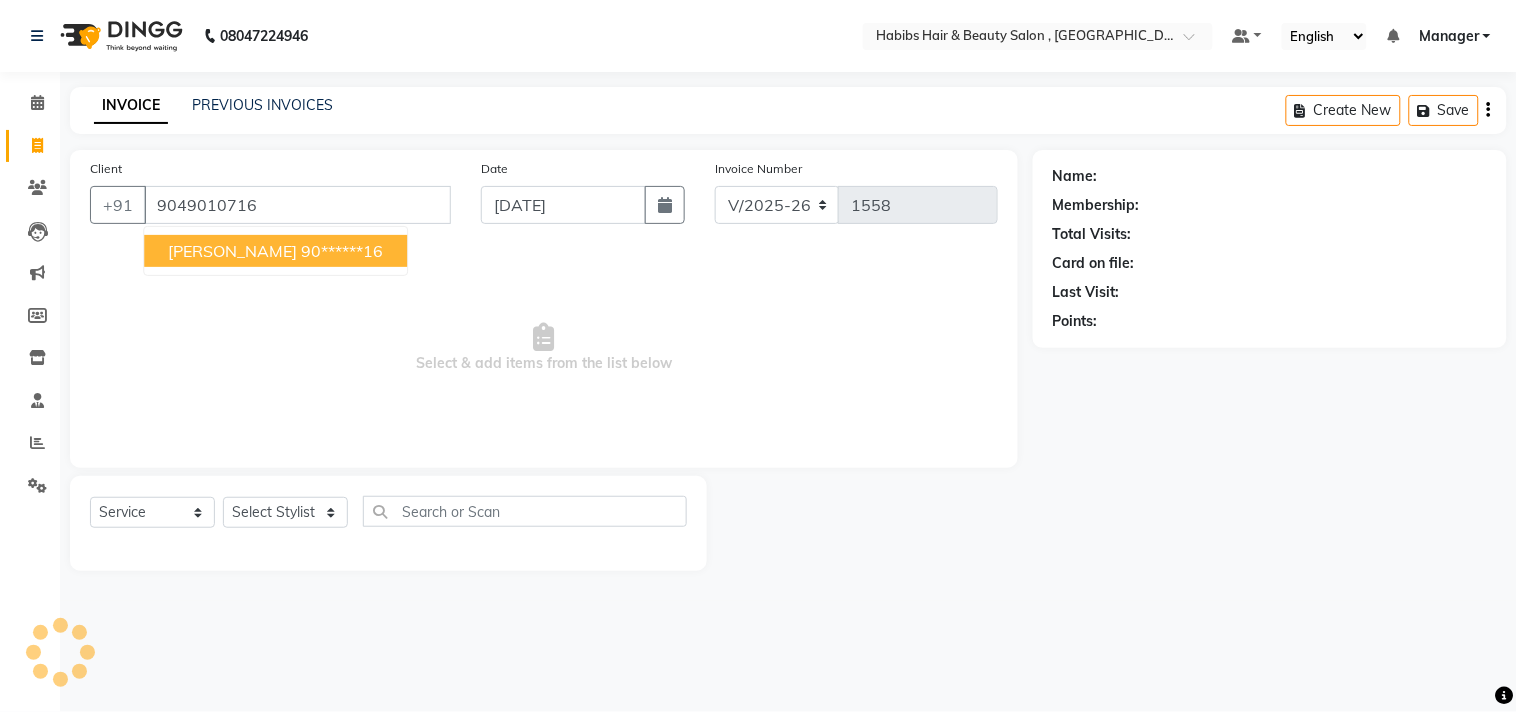 type on "9049010716" 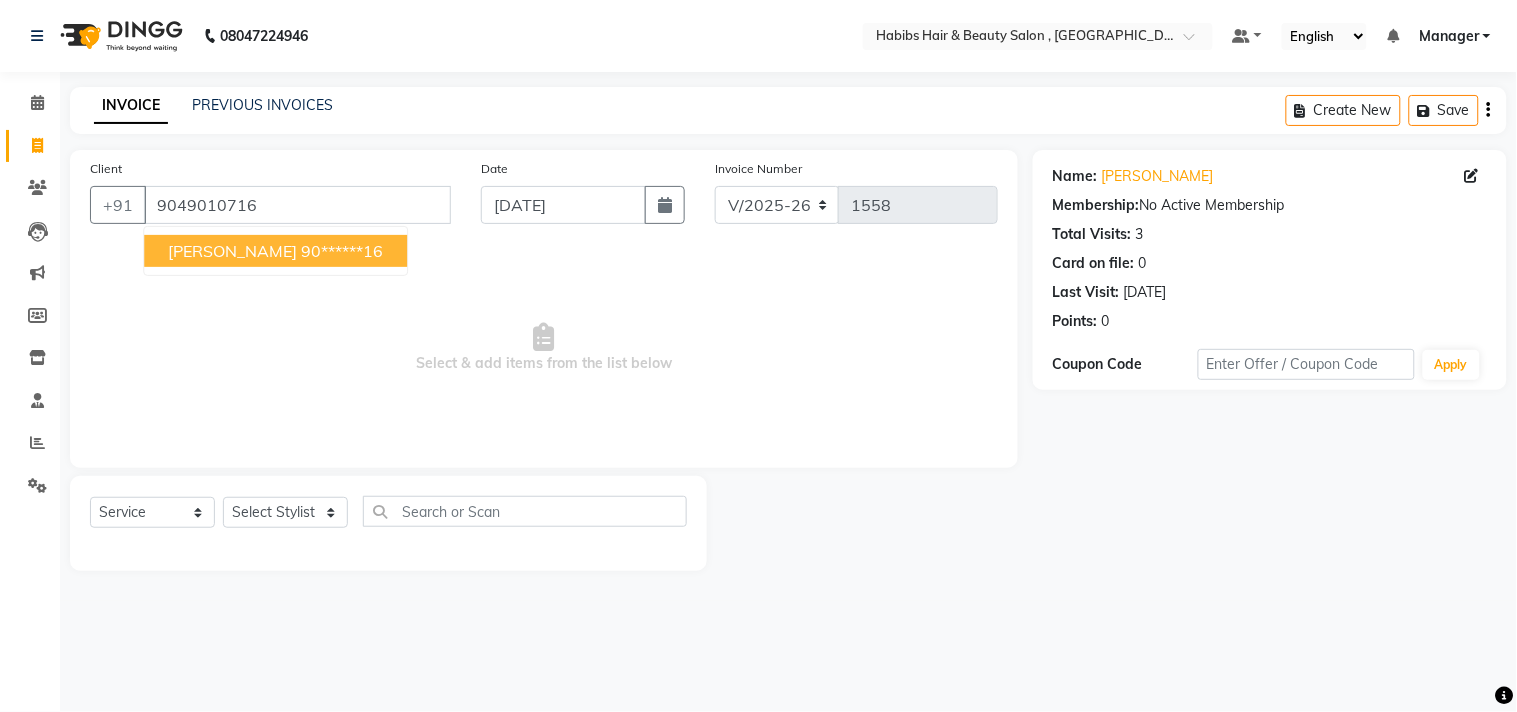 click on "Select & add items from the list below" at bounding box center (544, 348) 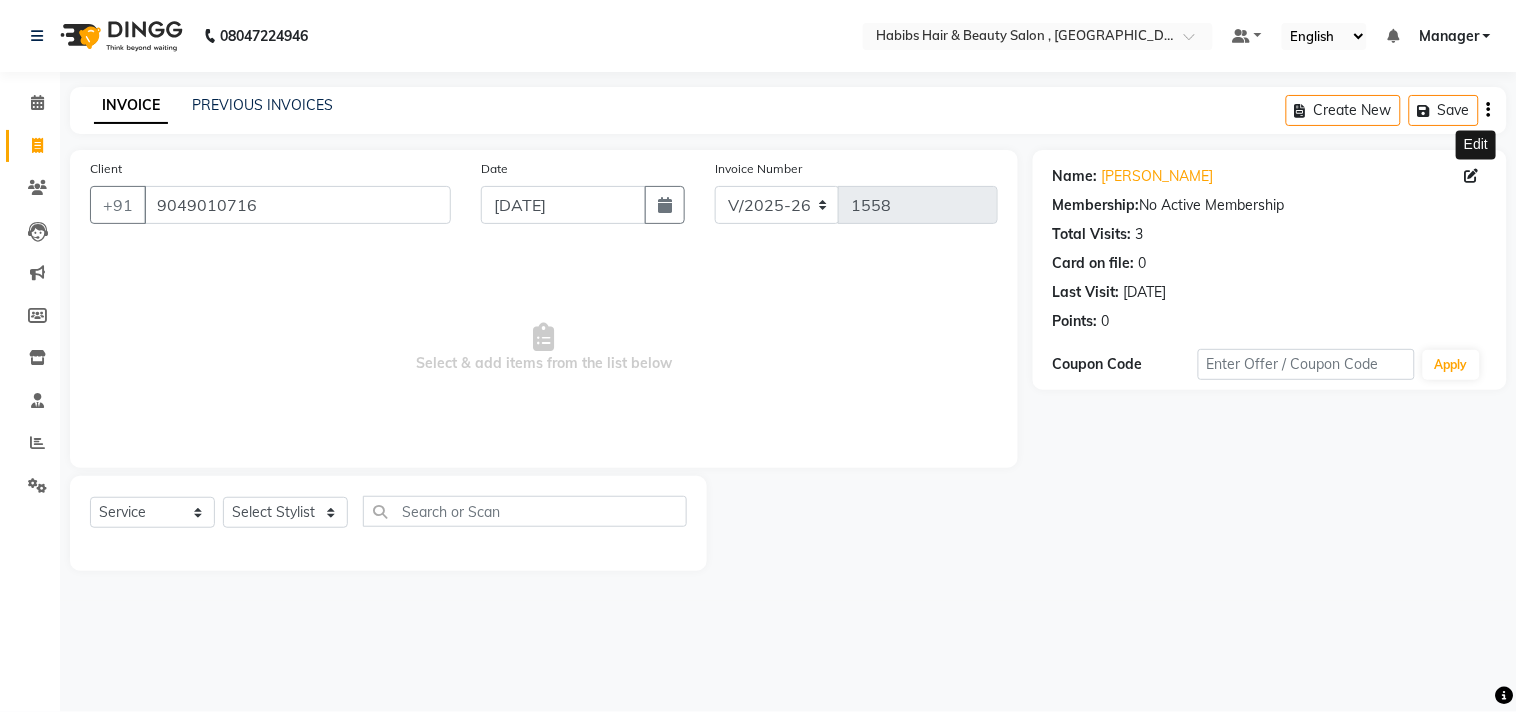 click 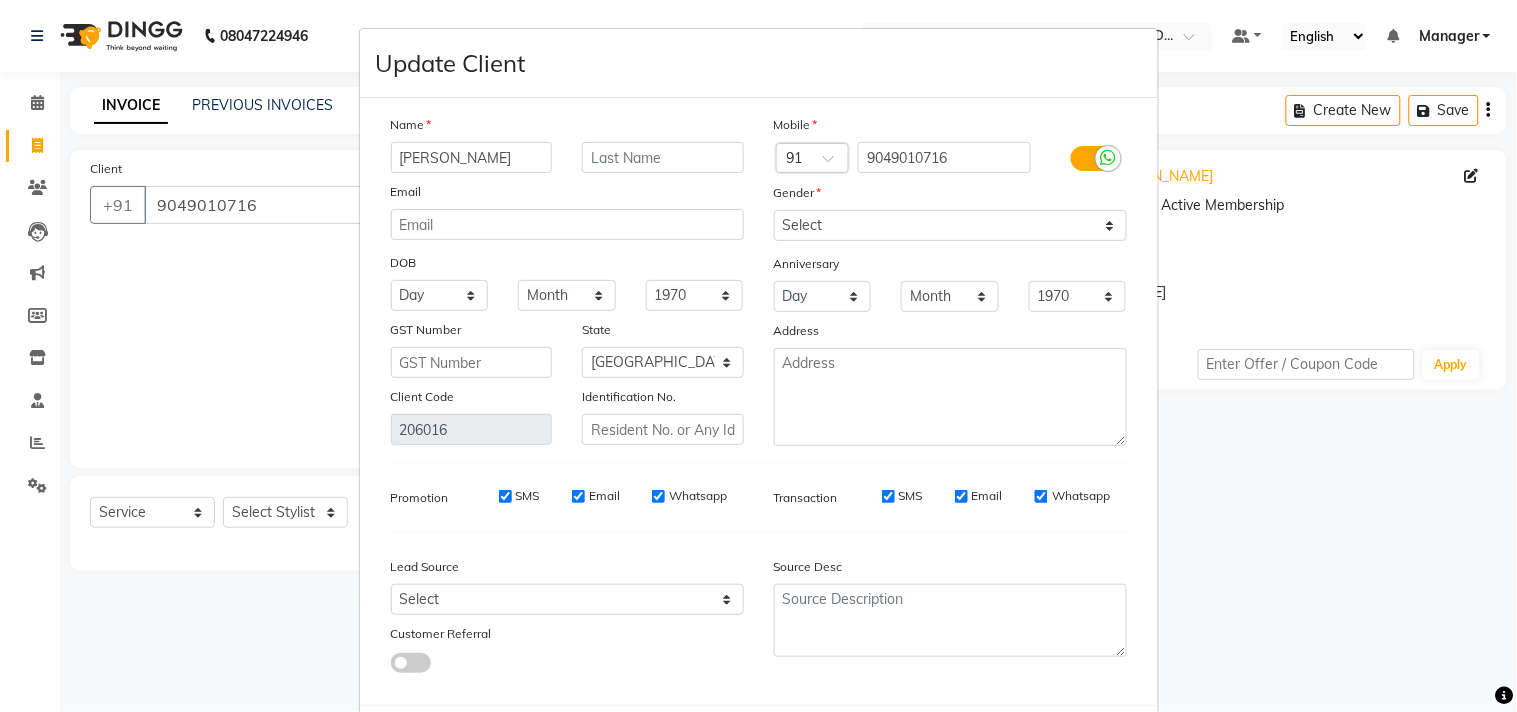 click on "Rushali" at bounding box center (472, 157) 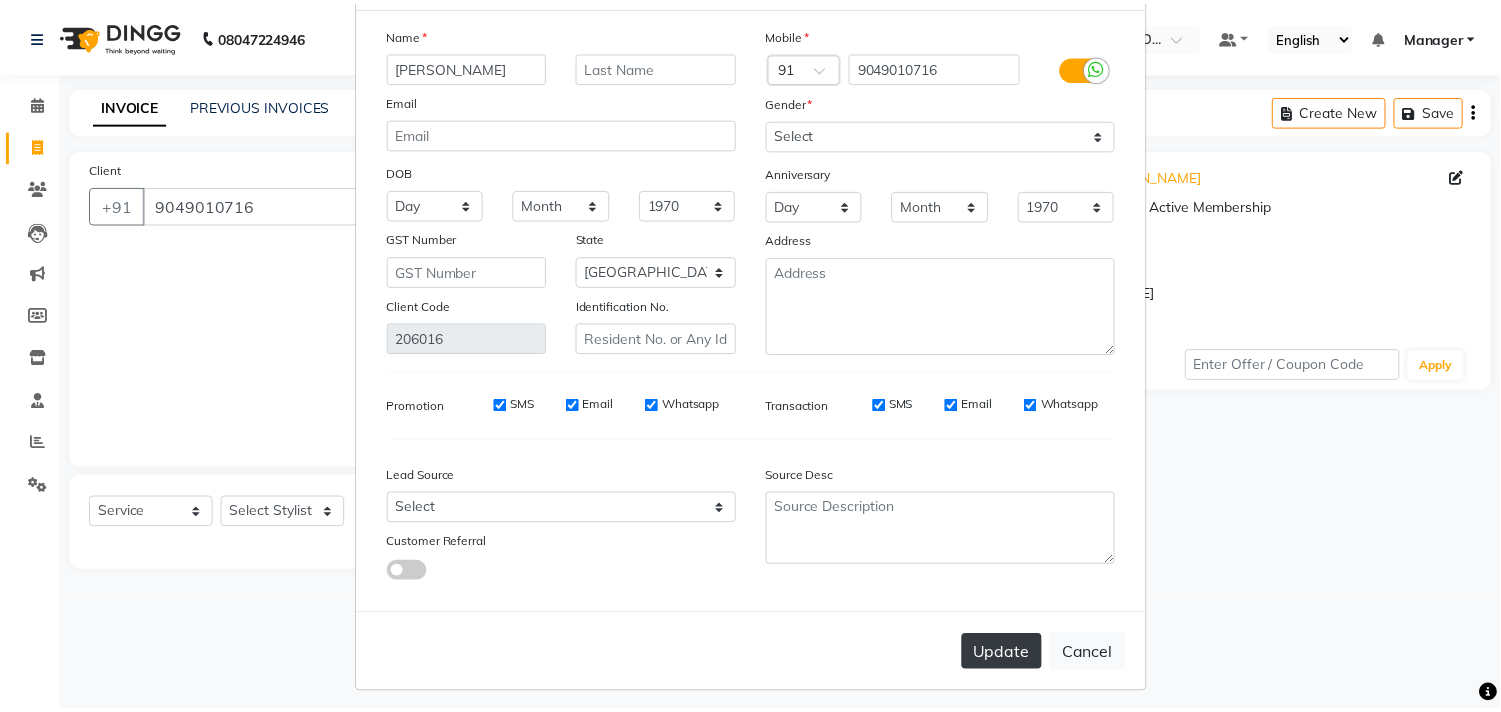 scroll, scrollTop: 103, scrollLeft: 0, axis: vertical 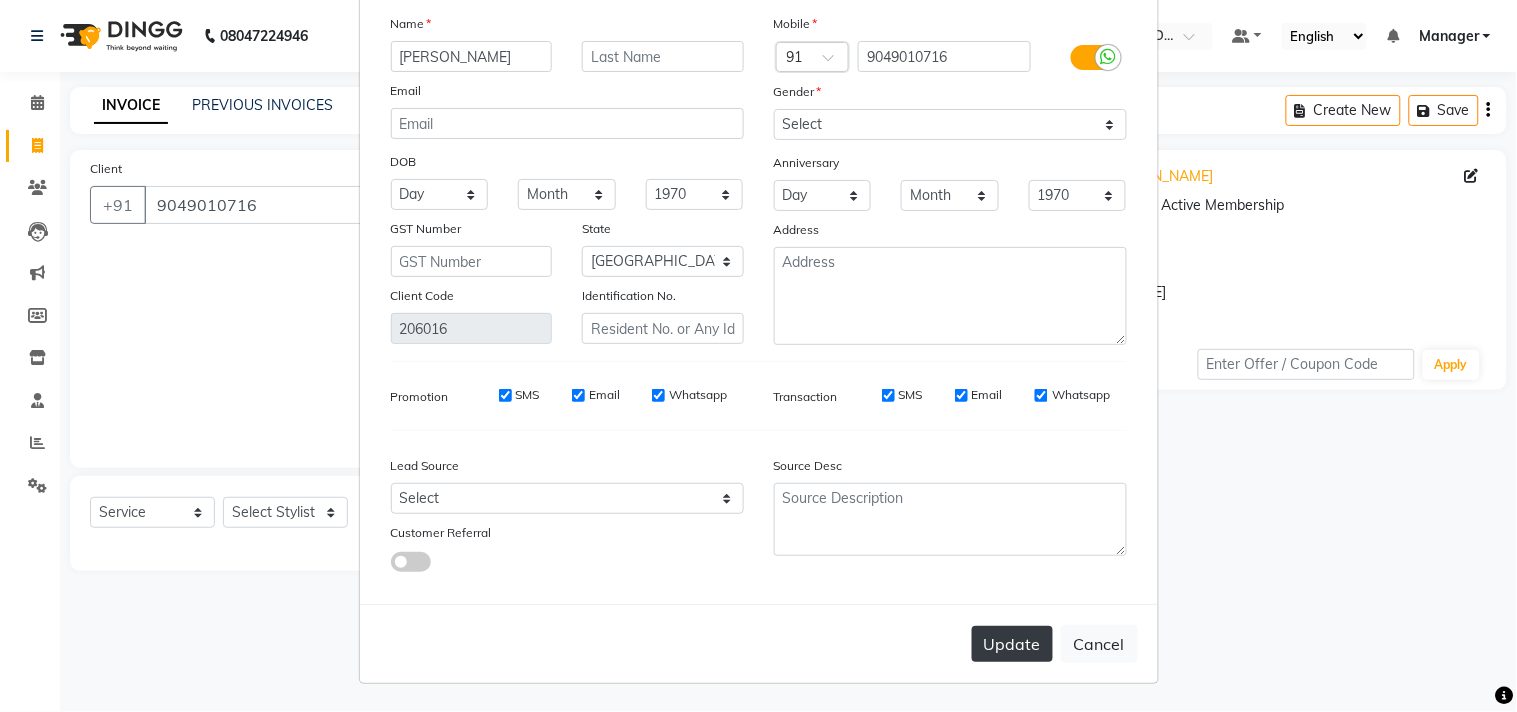 click on "Update" at bounding box center [1012, 644] 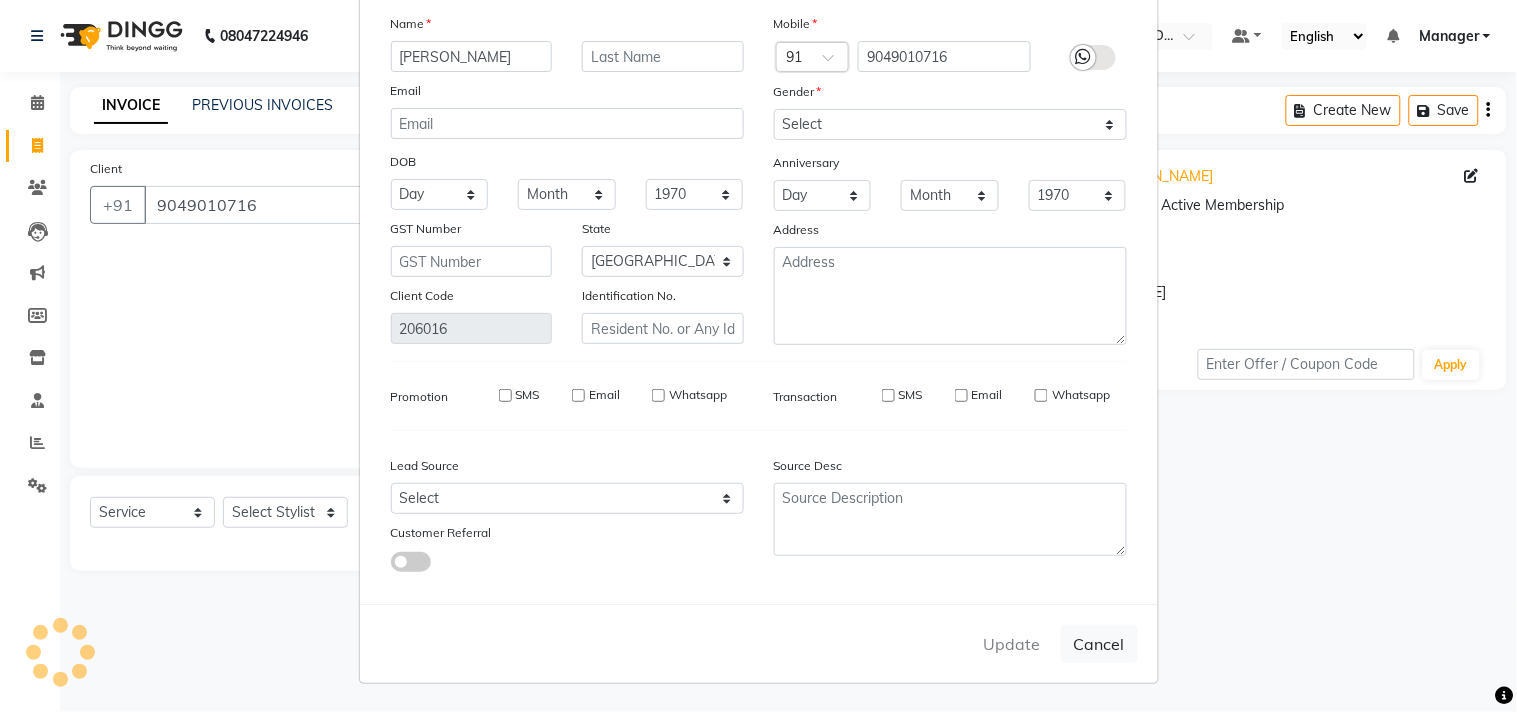 type on "90******16" 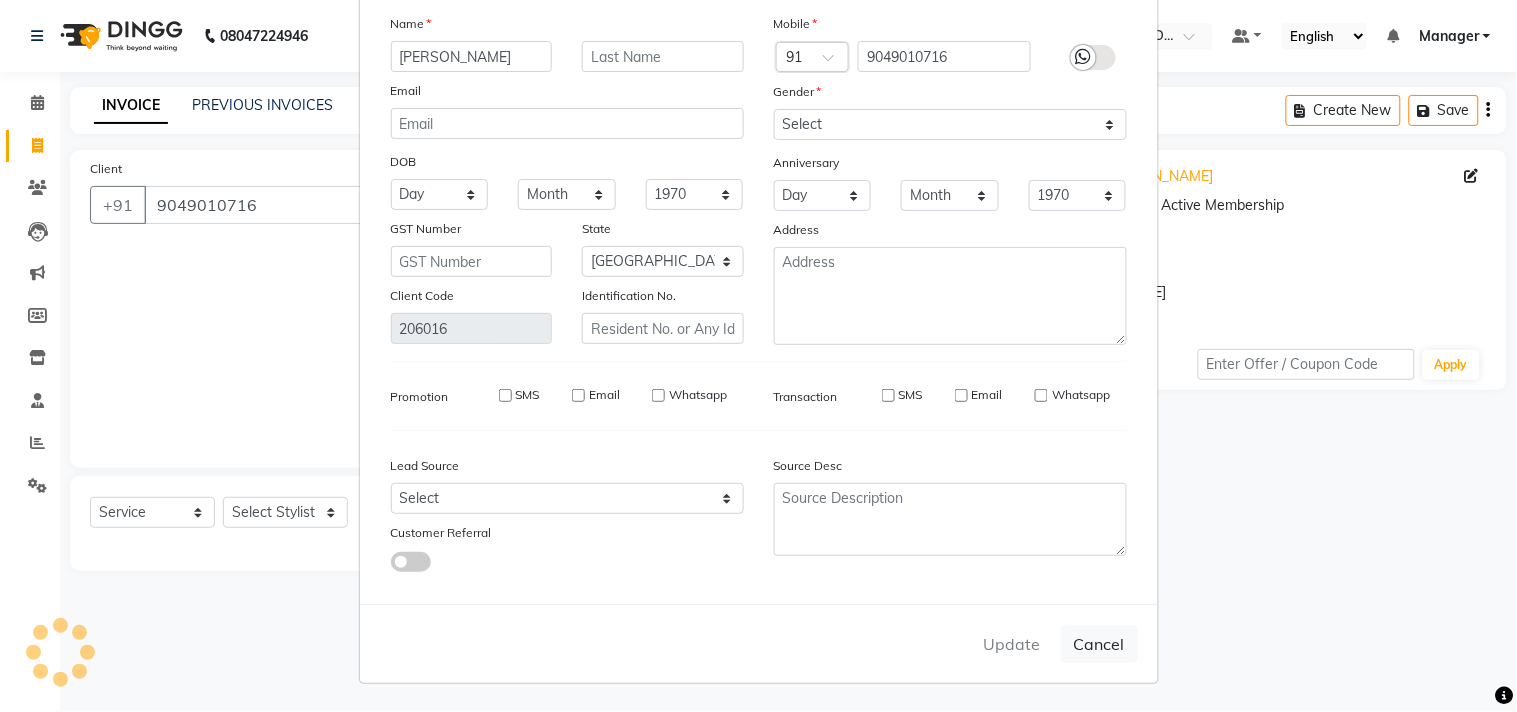 type 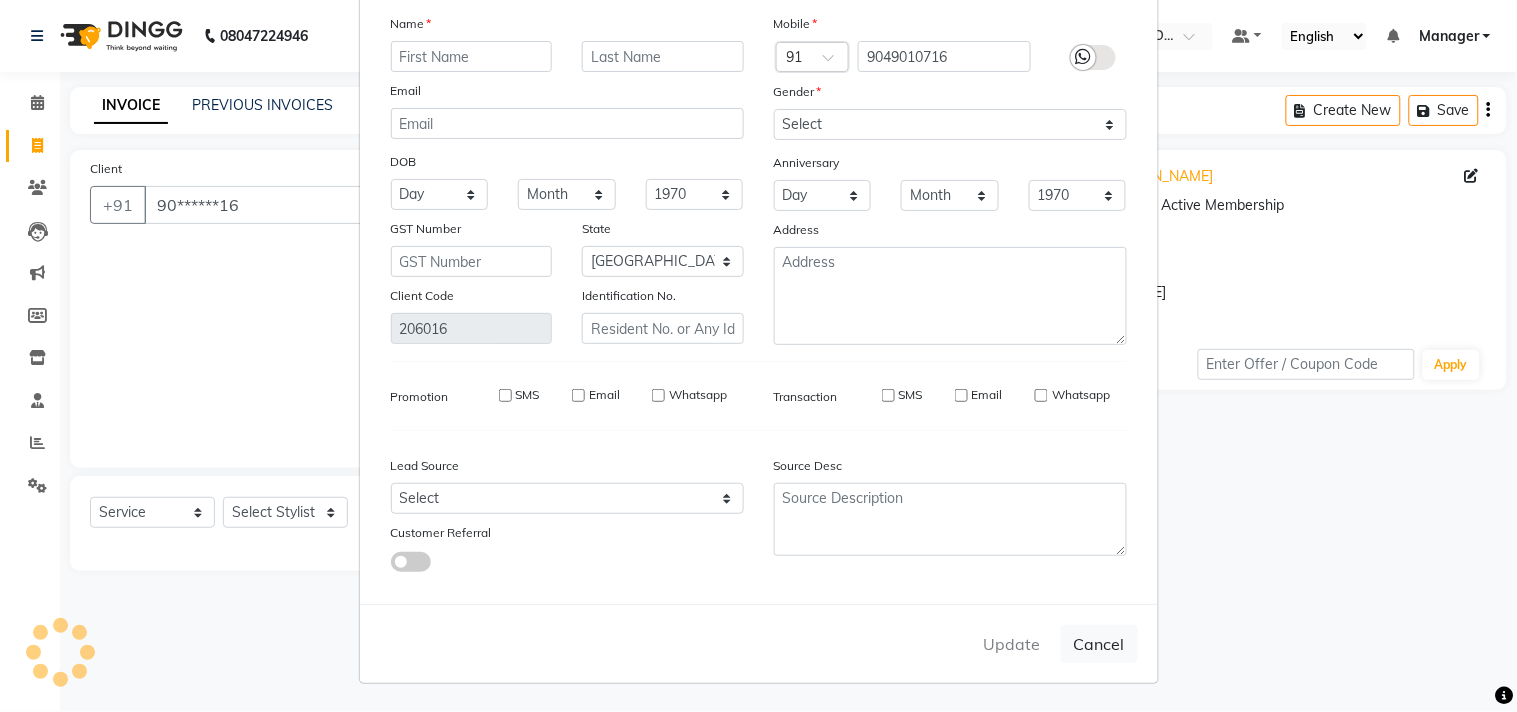 select 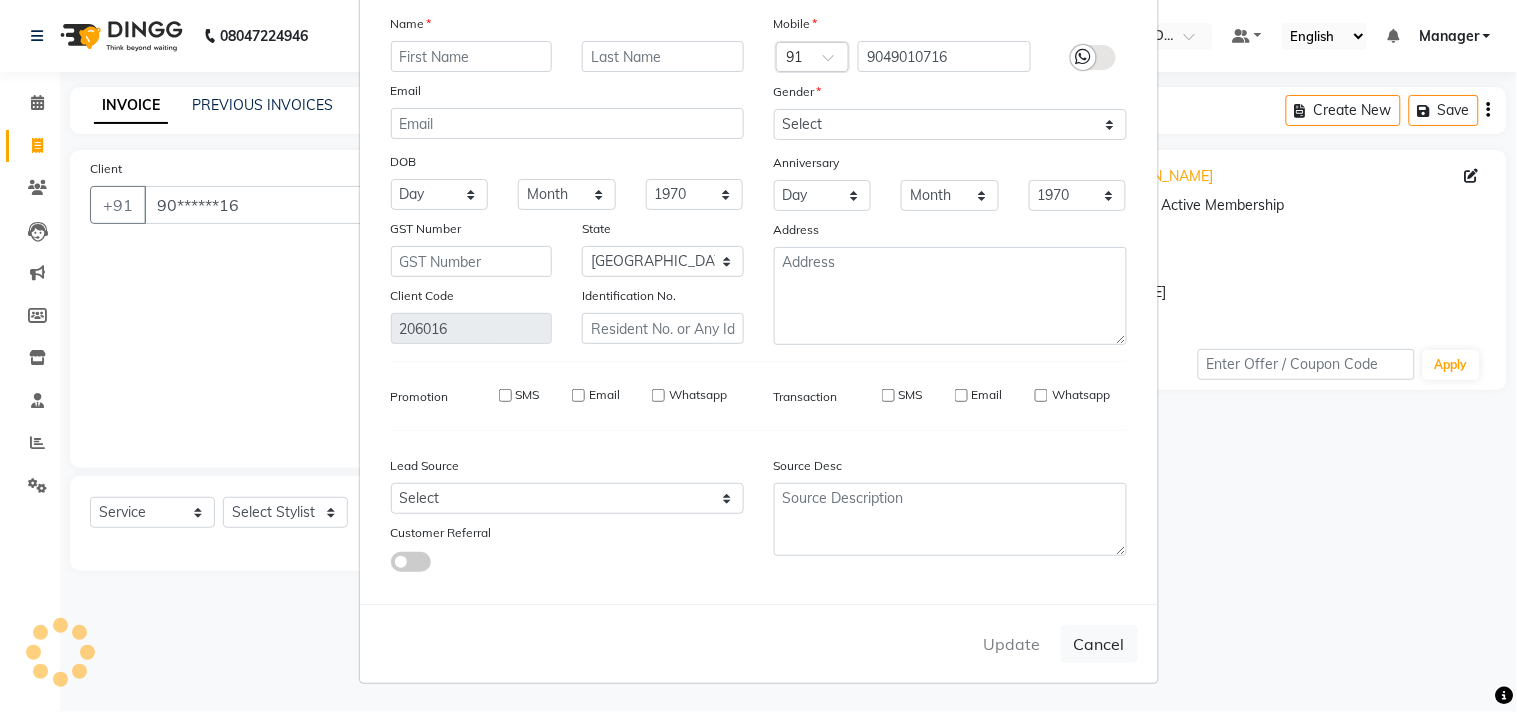 select on "null" 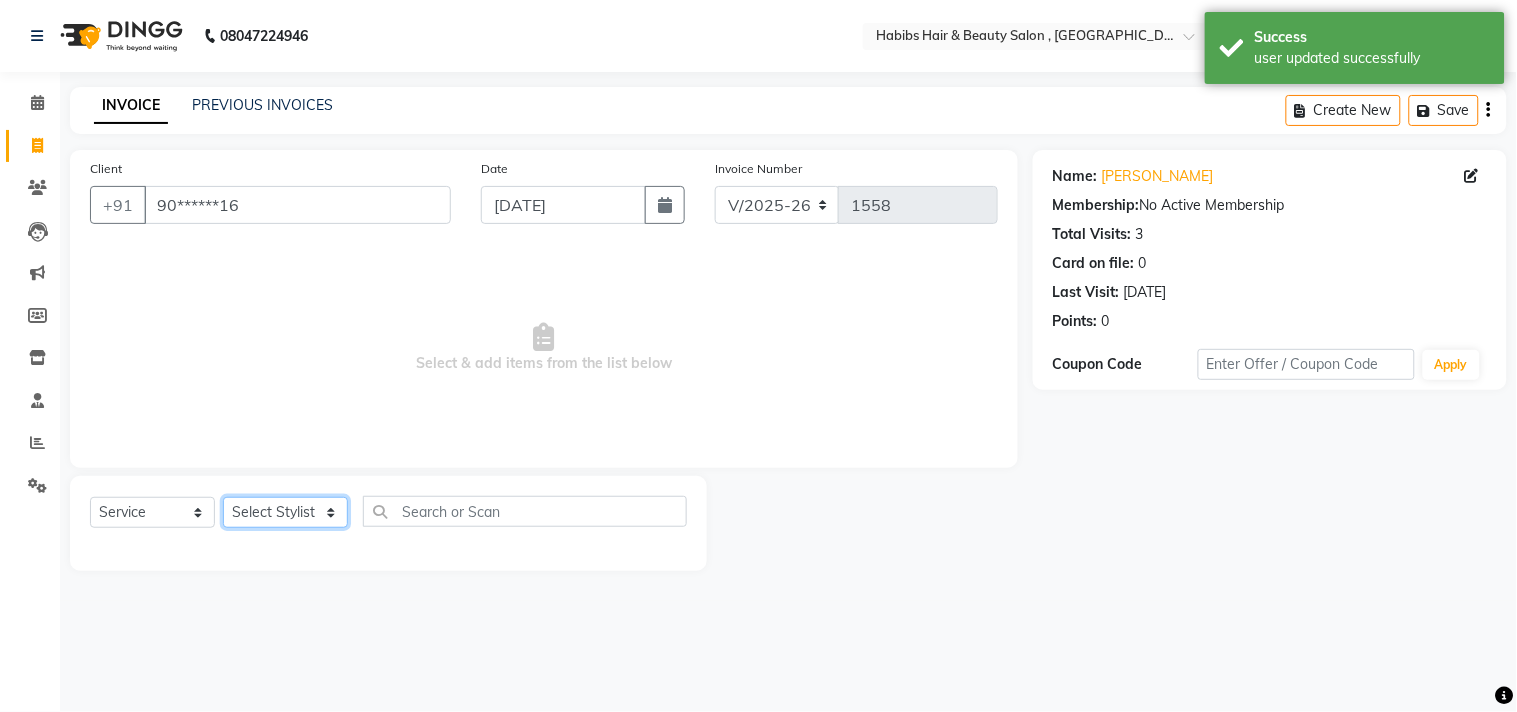 click on "Select Stylist ARIF Asif Manager M M Neelam Niyaz Salman Sameer Sayali Shahid Shahnawaz Vidya Zubair" 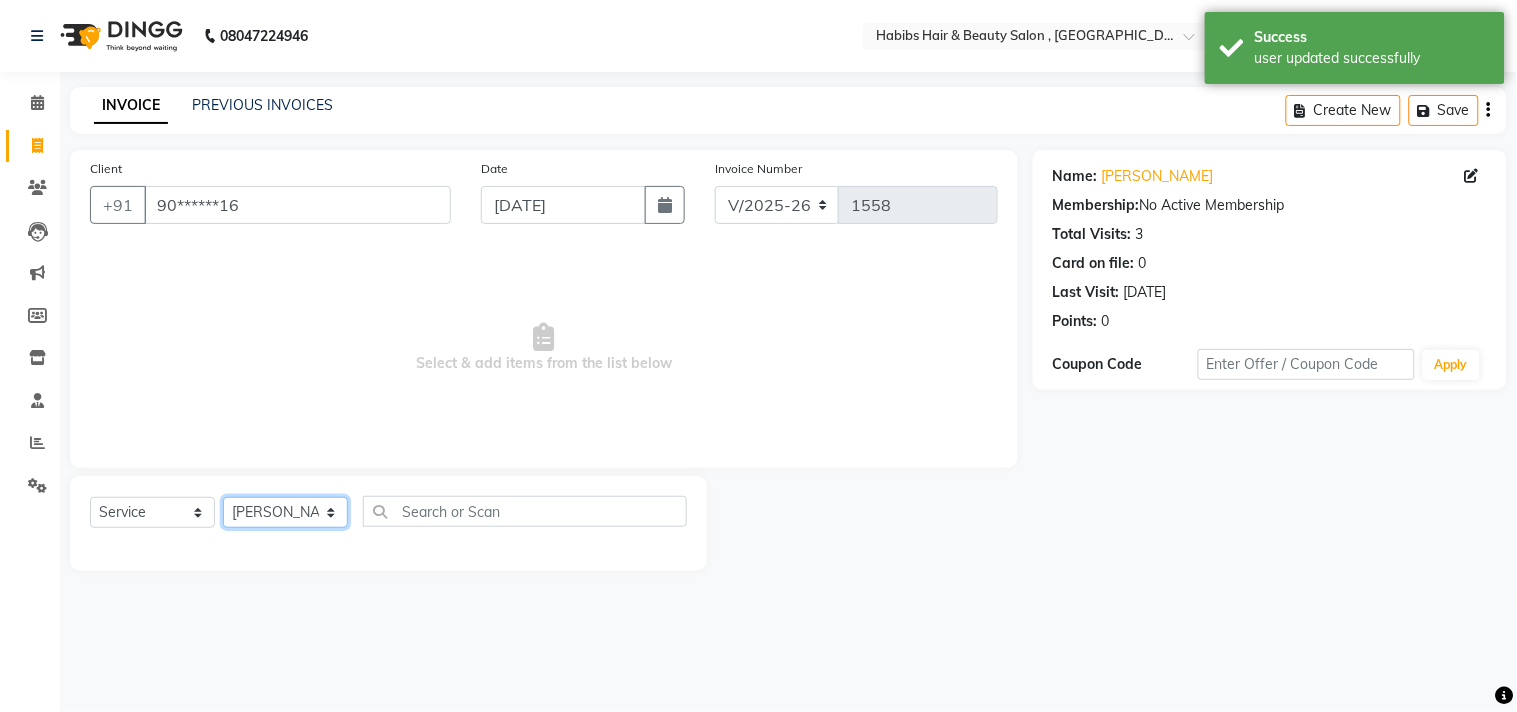 click on "Select Stylist ARIF Asif Manager M M Neelam Niyaz Salman Sameer Sayali Shahid Shahnawaz Vidya Zubair" 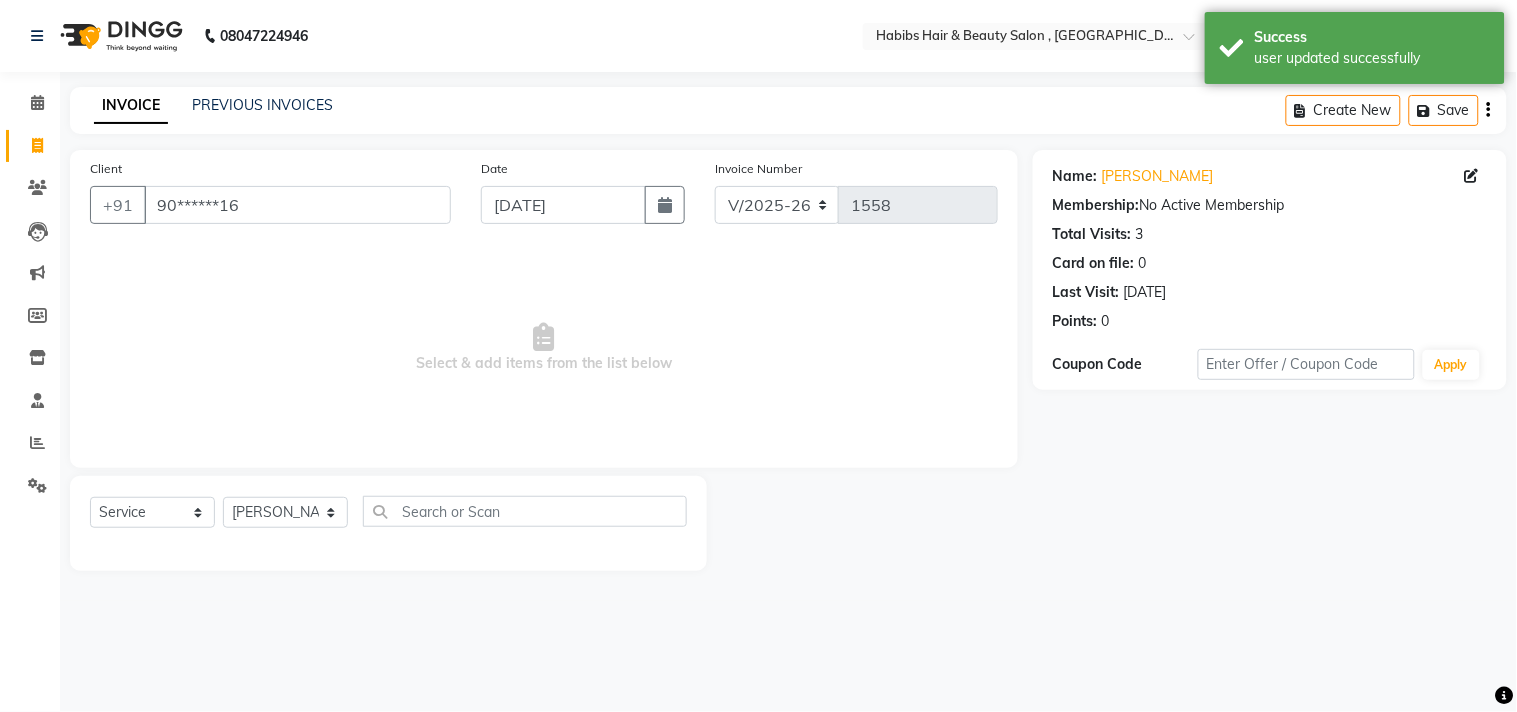 click on "Select & add items from the list below" at bounding box center [544, 348] 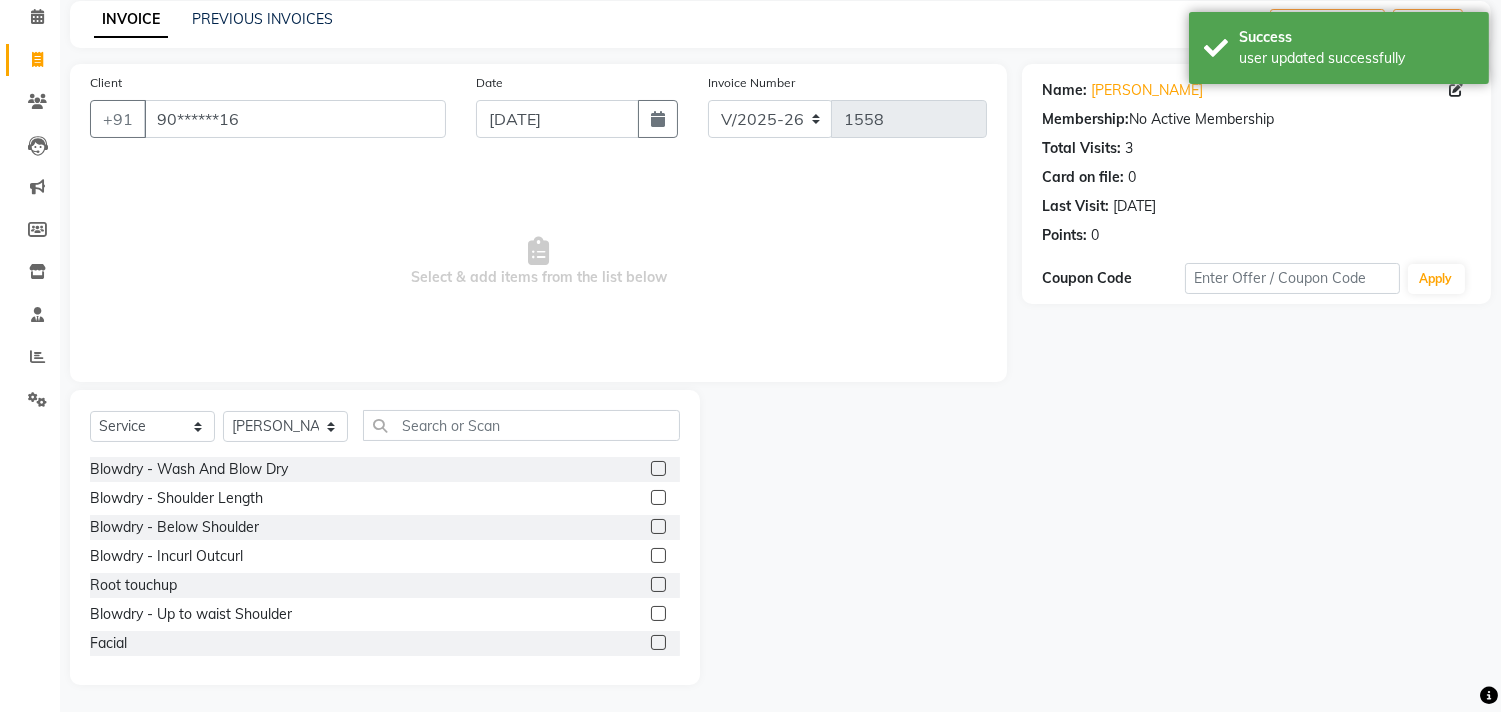 scroll, scrollTop: 88, scrollLeft: 0, axis: vertical 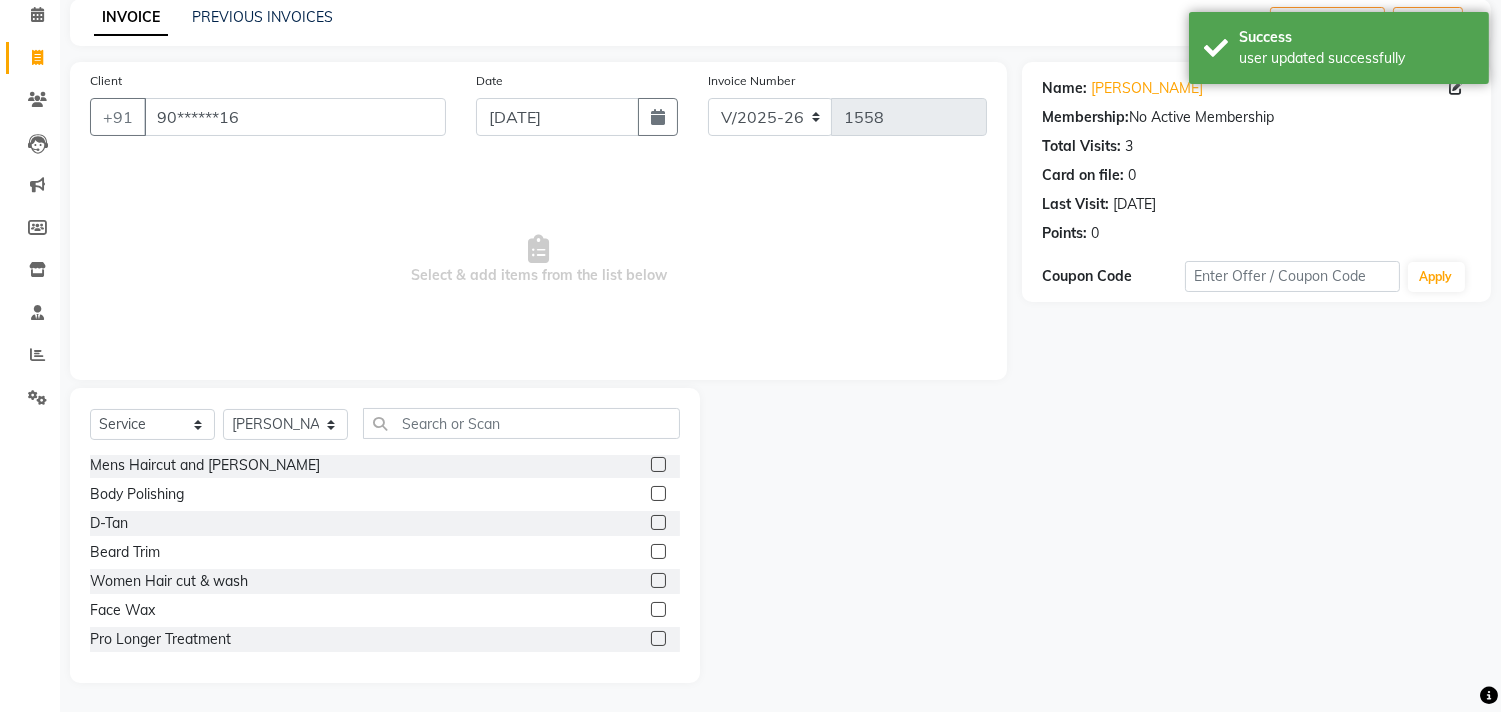 click 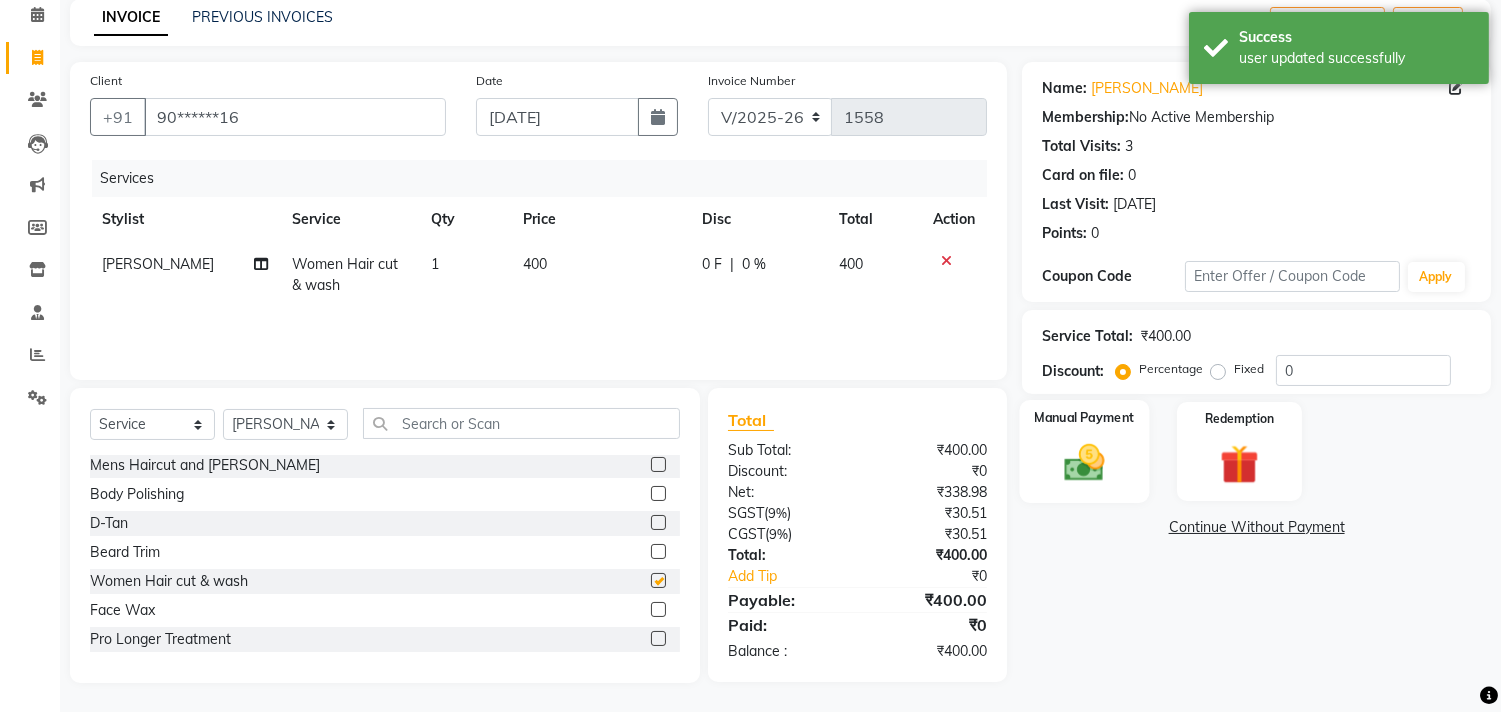 checkbox on "false" 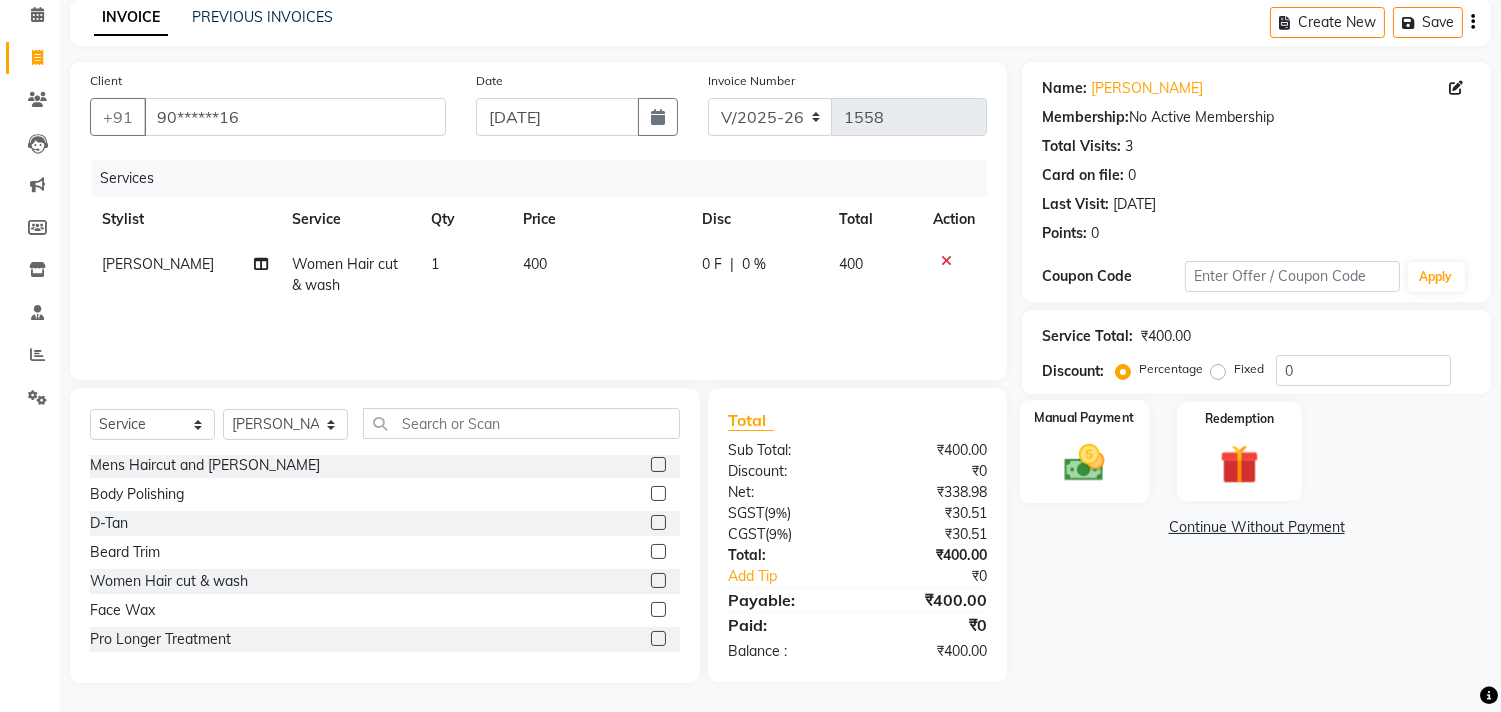 click 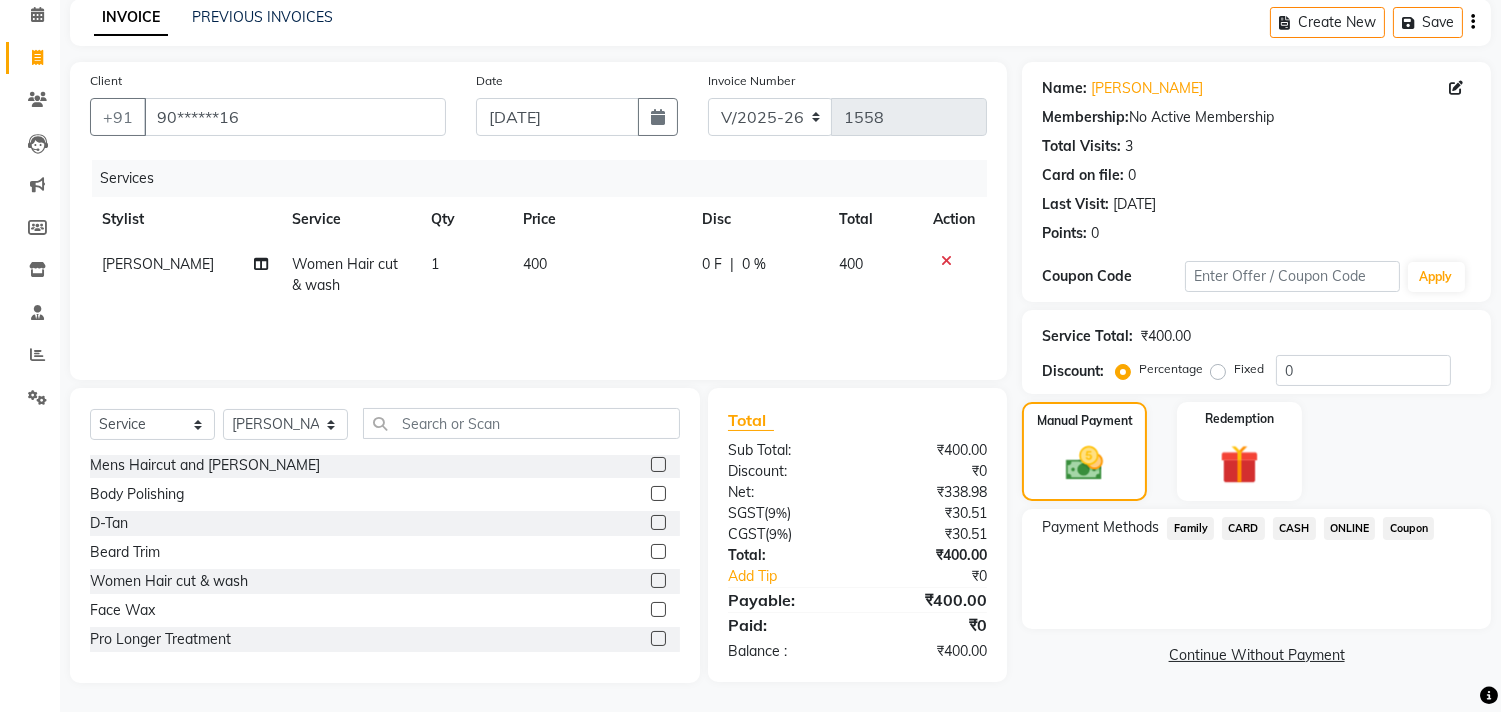 click on "ONLINE" 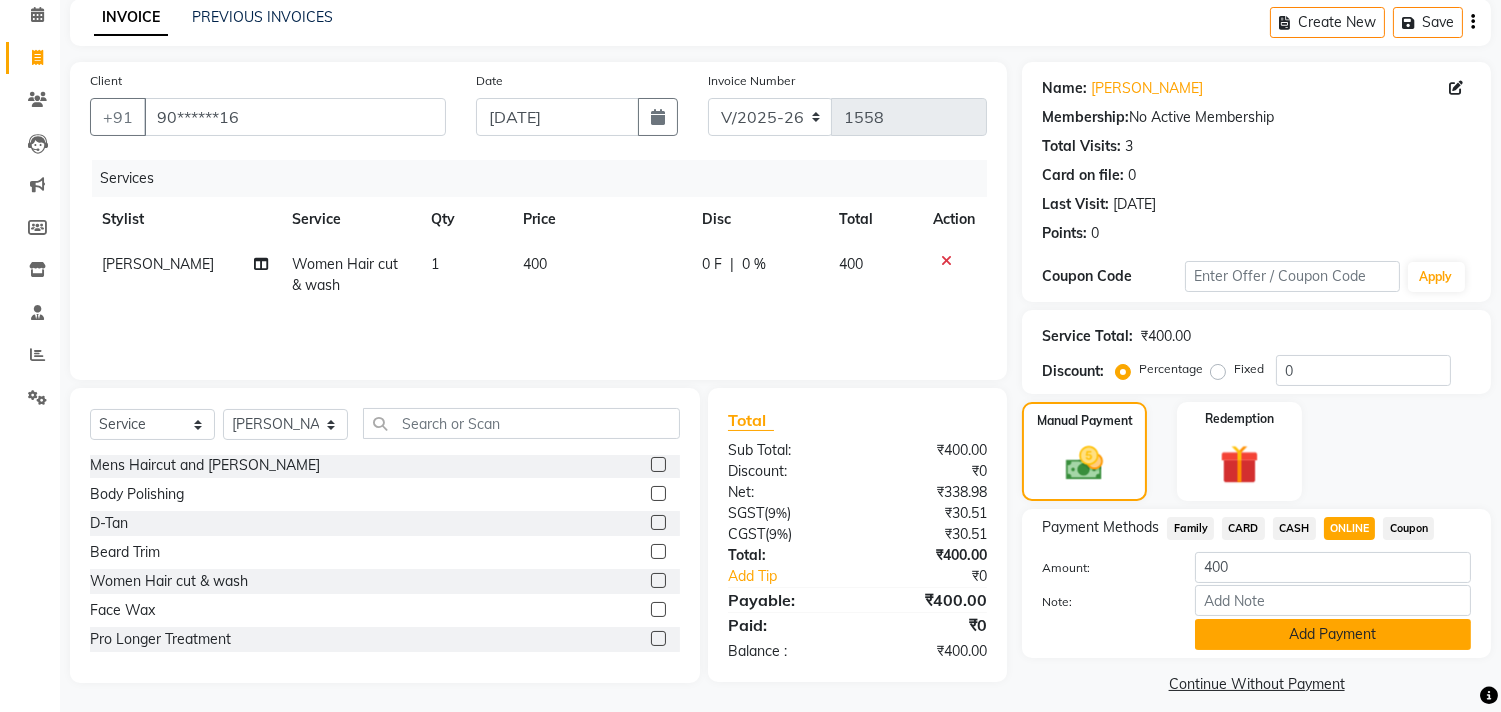 click on "Add Payment" 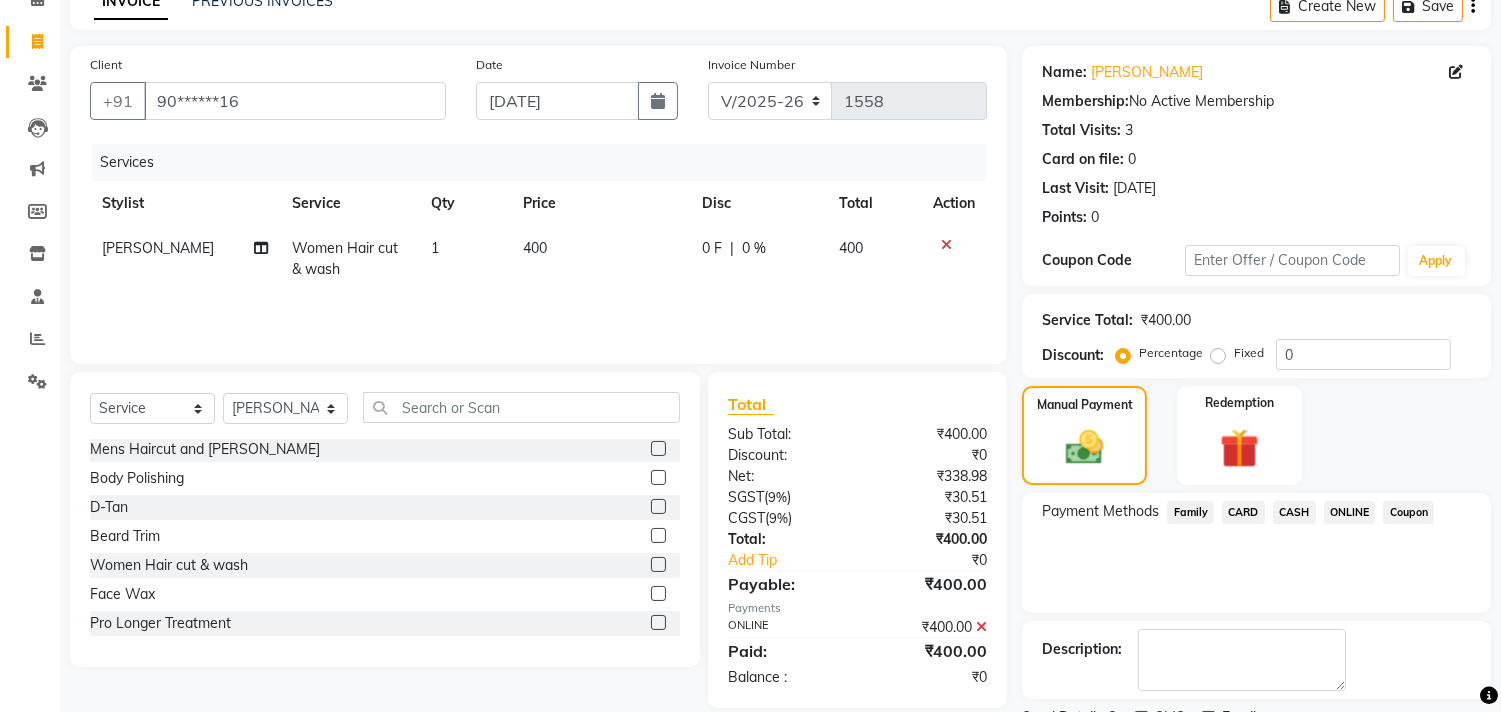 scroll, scrollTop: 187, scrollLeft: 0, axis: vertical 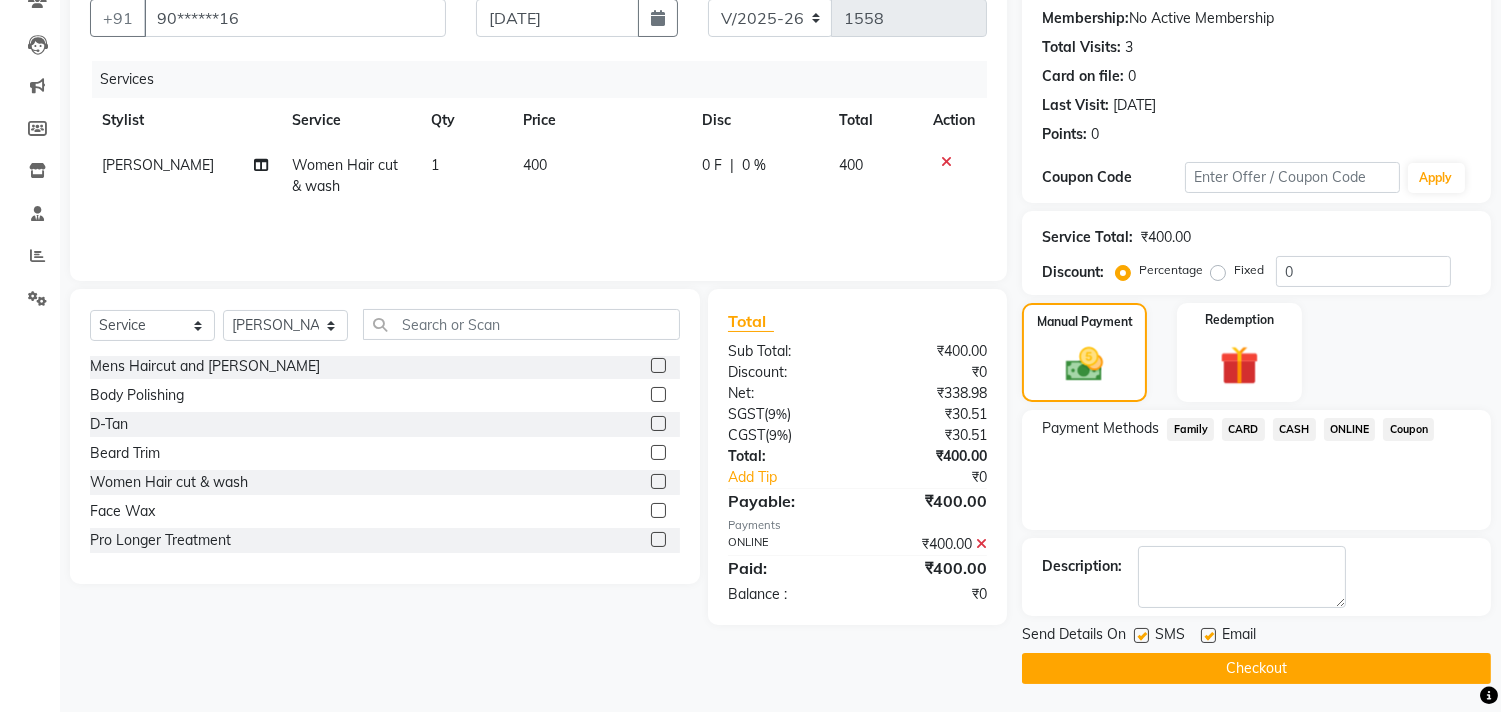 click on "Checkout" 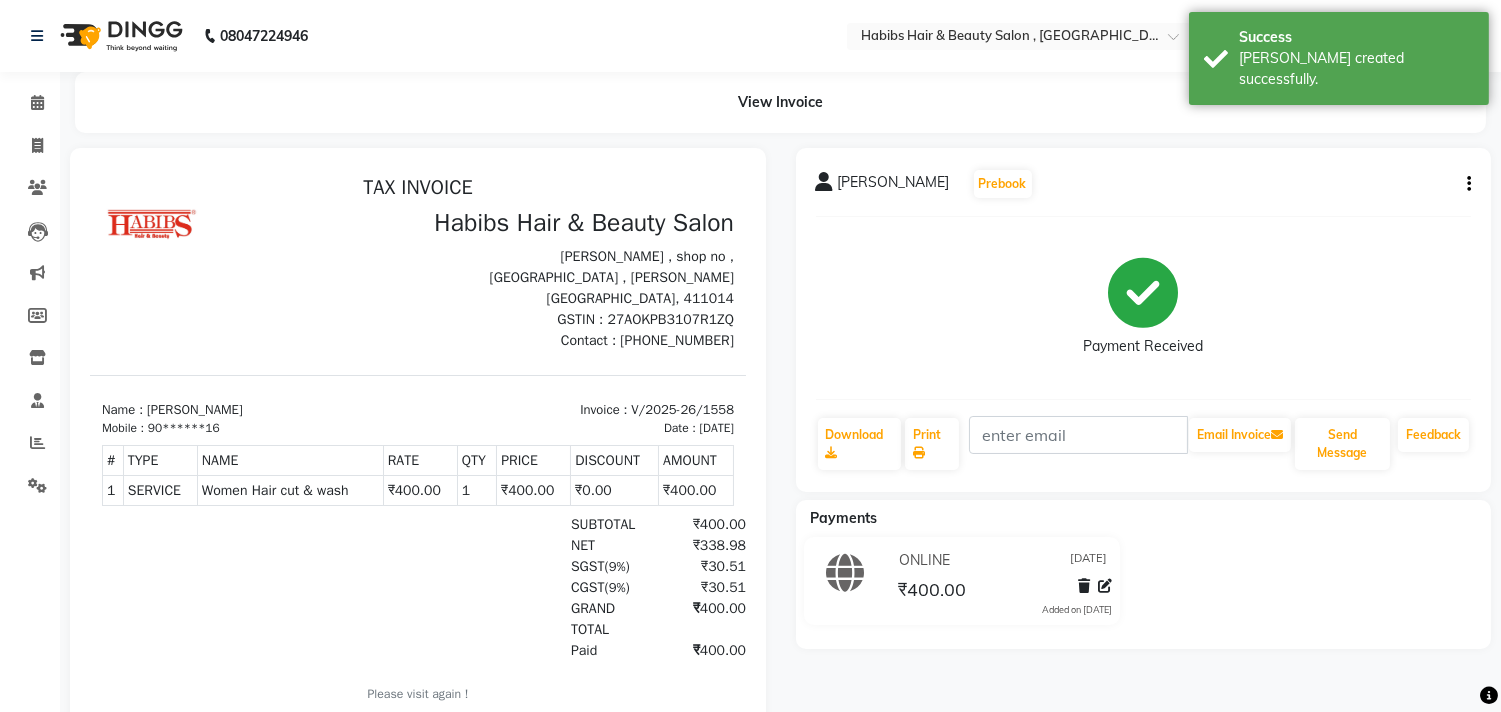 scroll, scrollTop: 0, scrollLeft: 0, axis: both 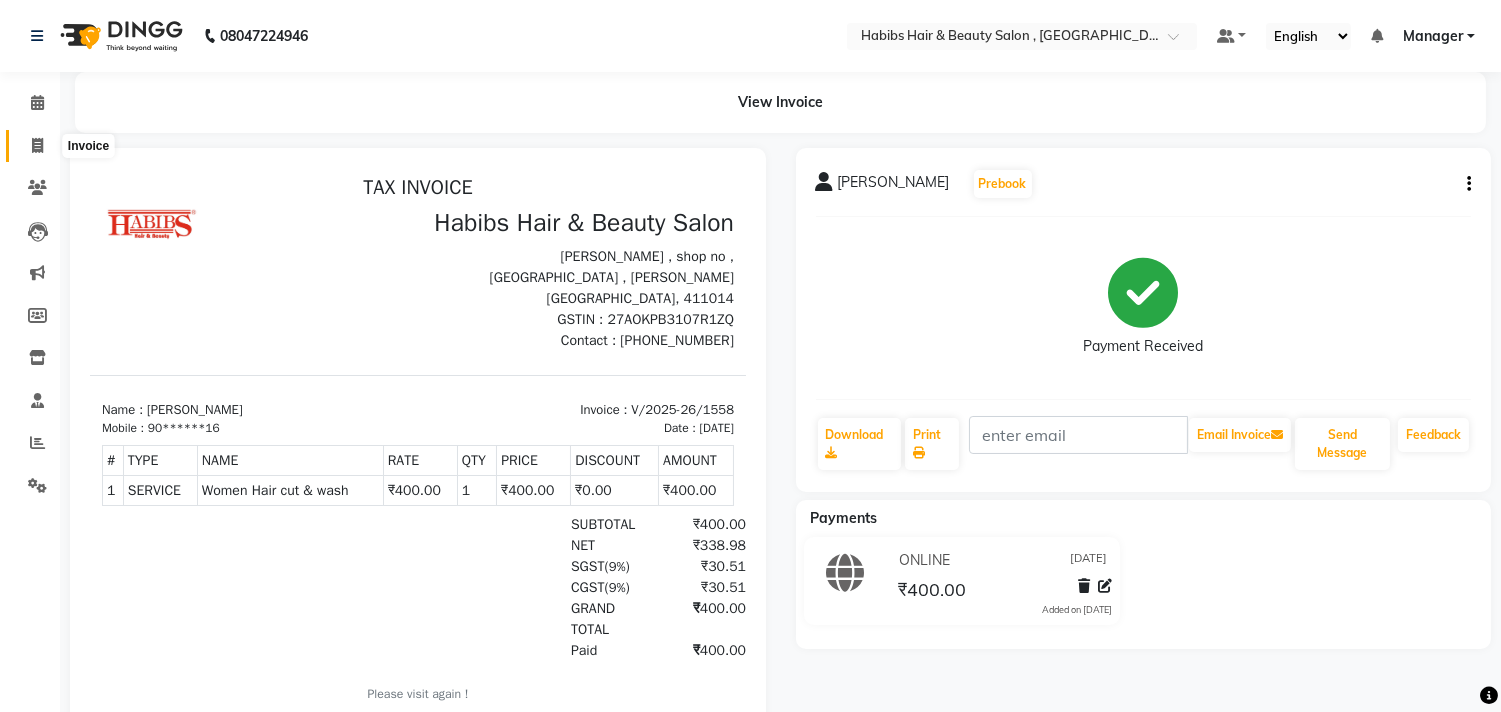 click 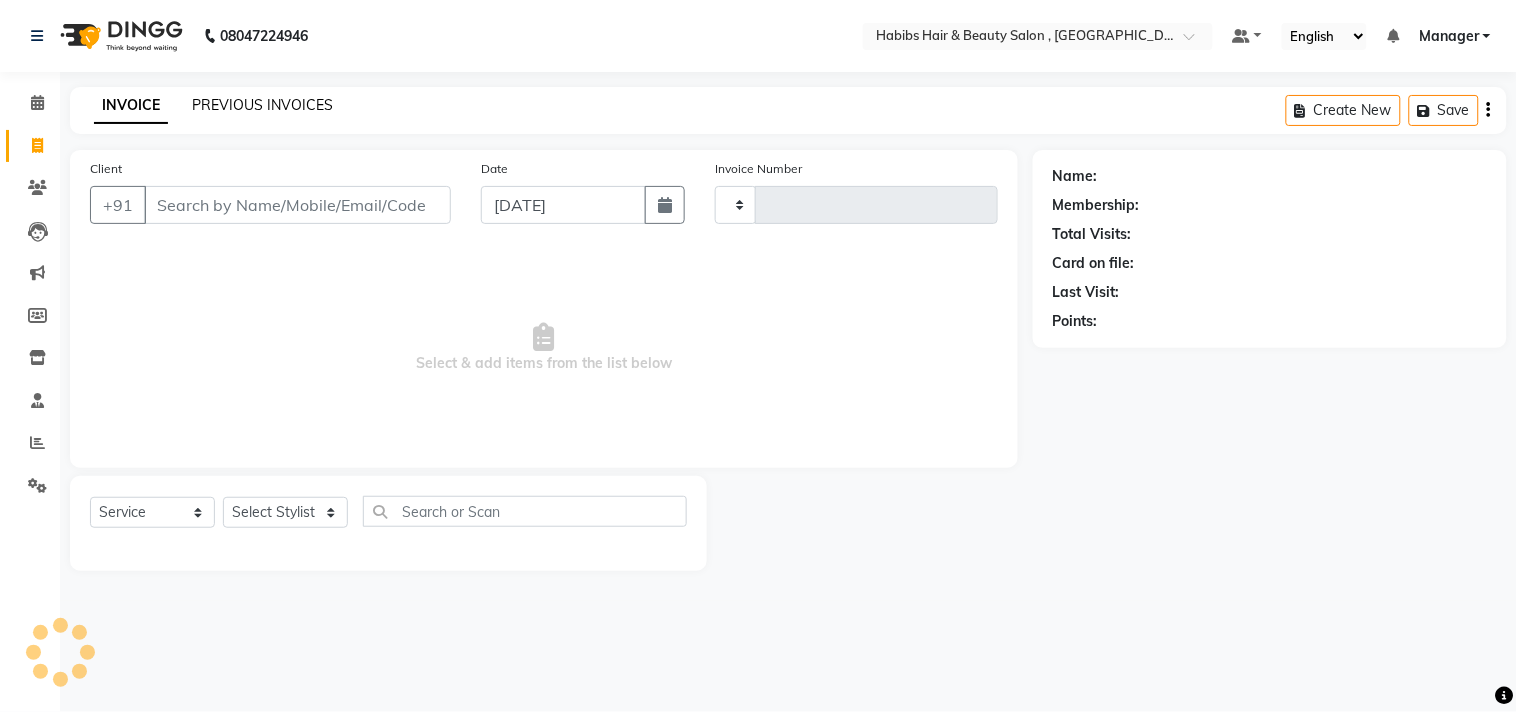 click on "PREVIOUS INVOICES" 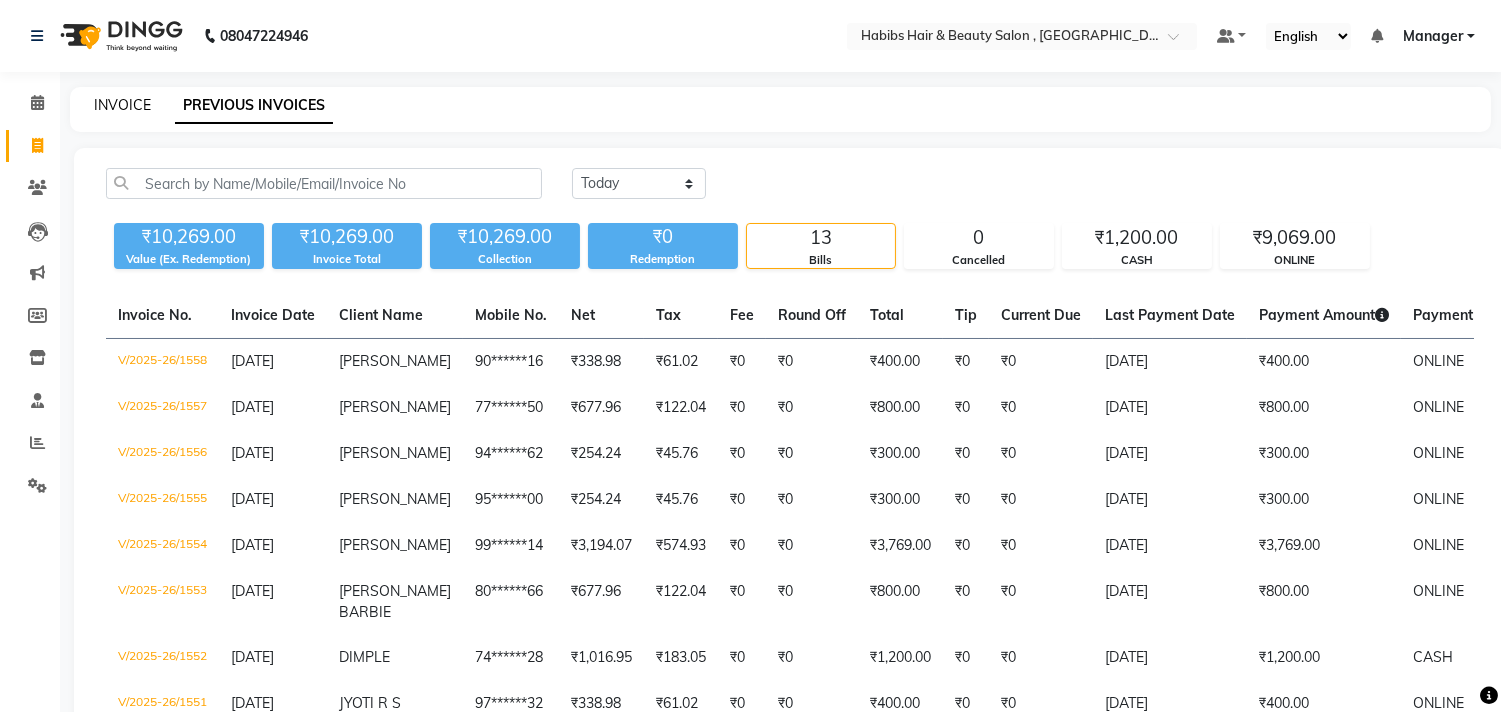 click on "INVOICE" 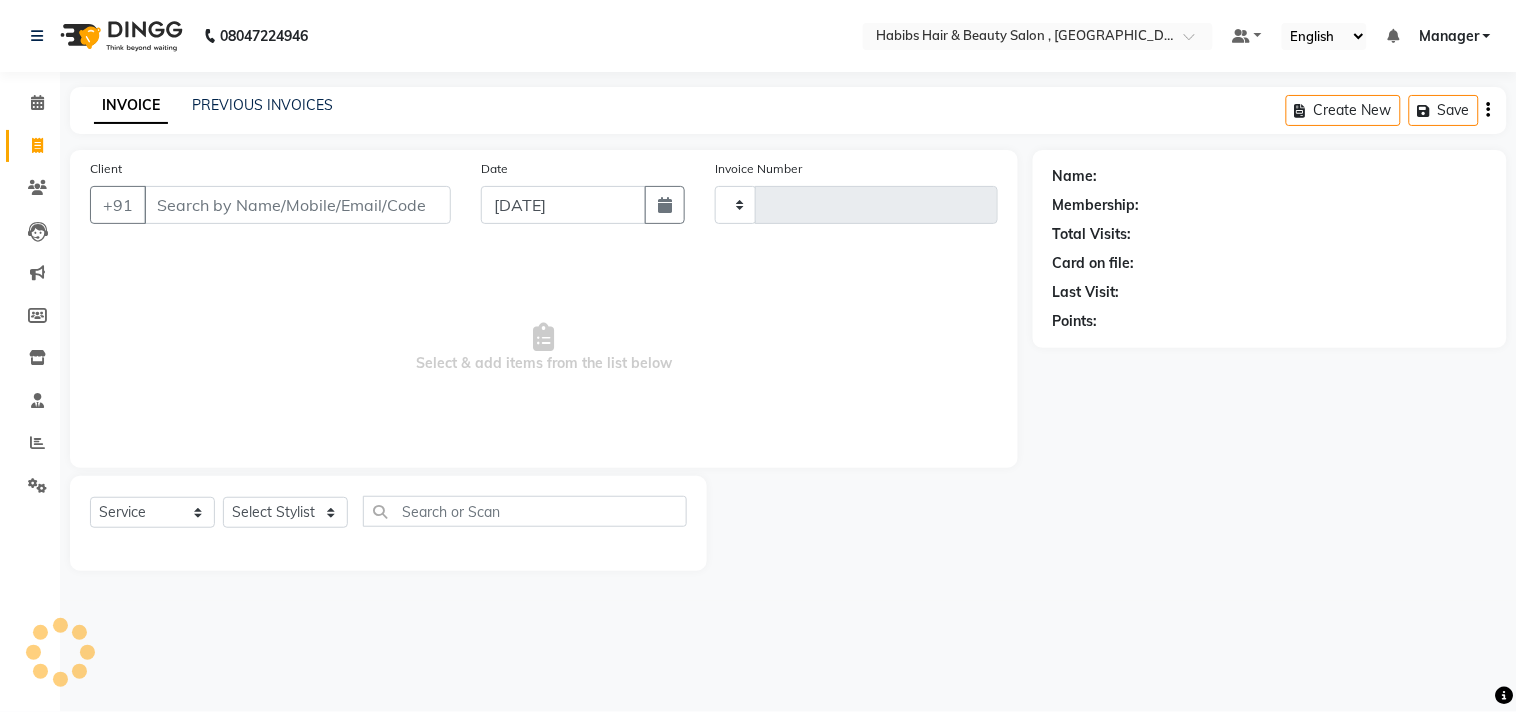 type on "1559" 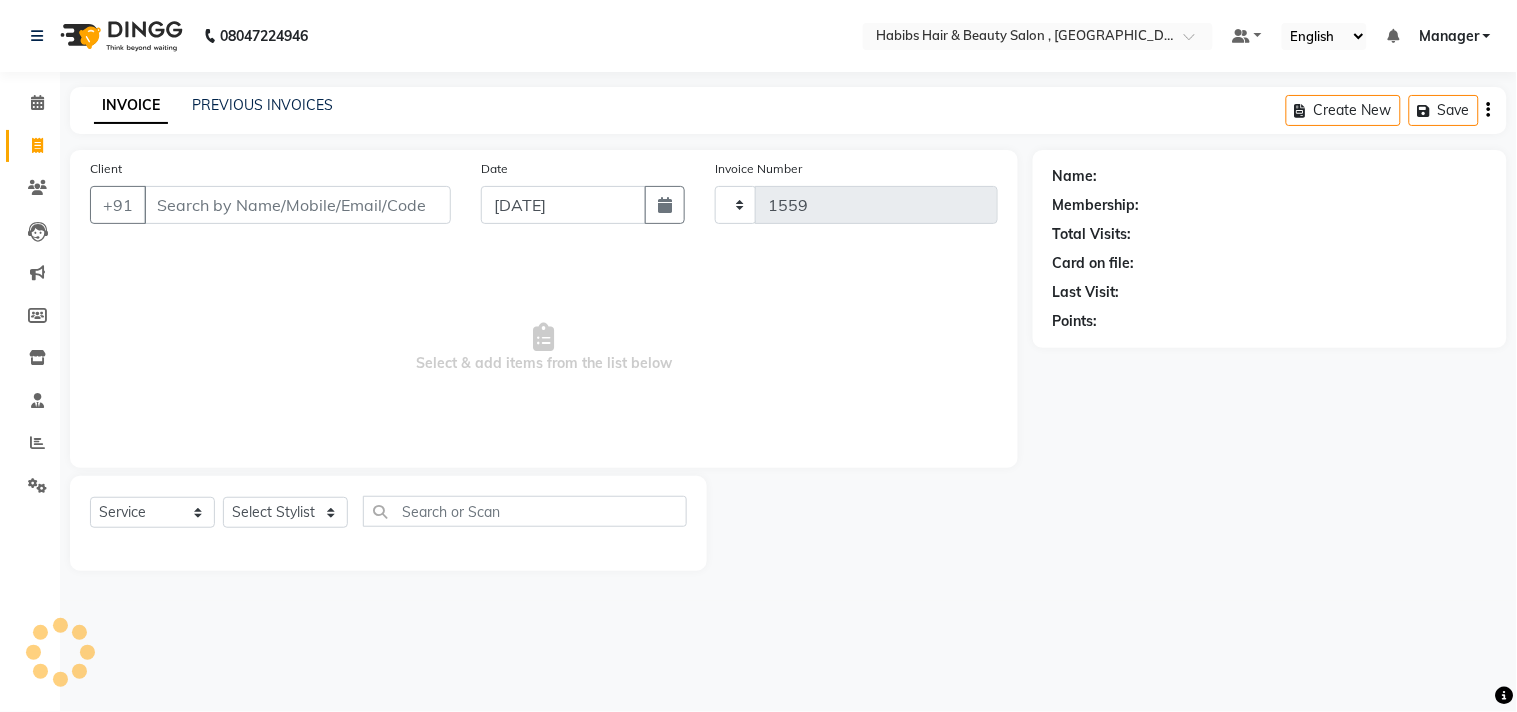 select on "4838" 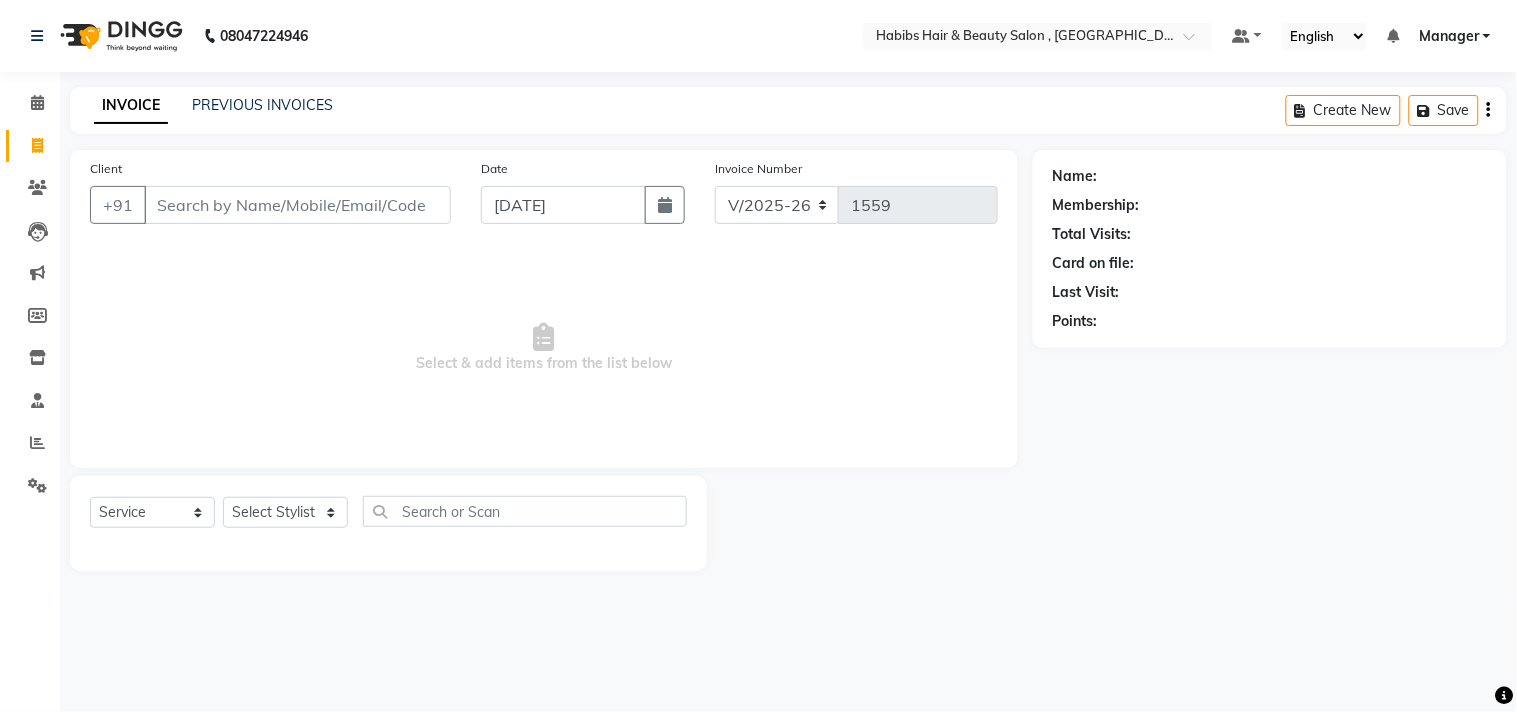 click on "Select & add items from the list below" at bounding box center [544, 348] 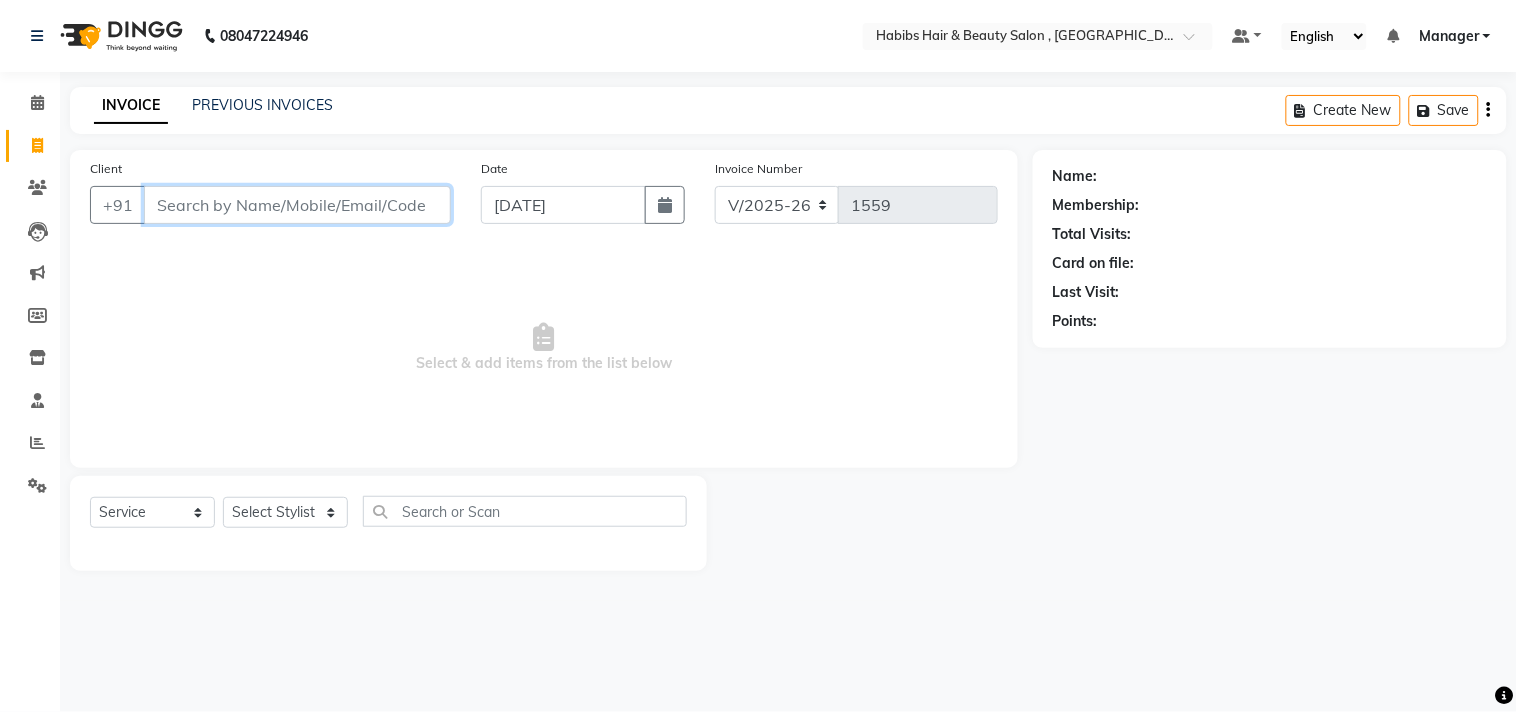 click on "Client" at bounding box center [297, 205] 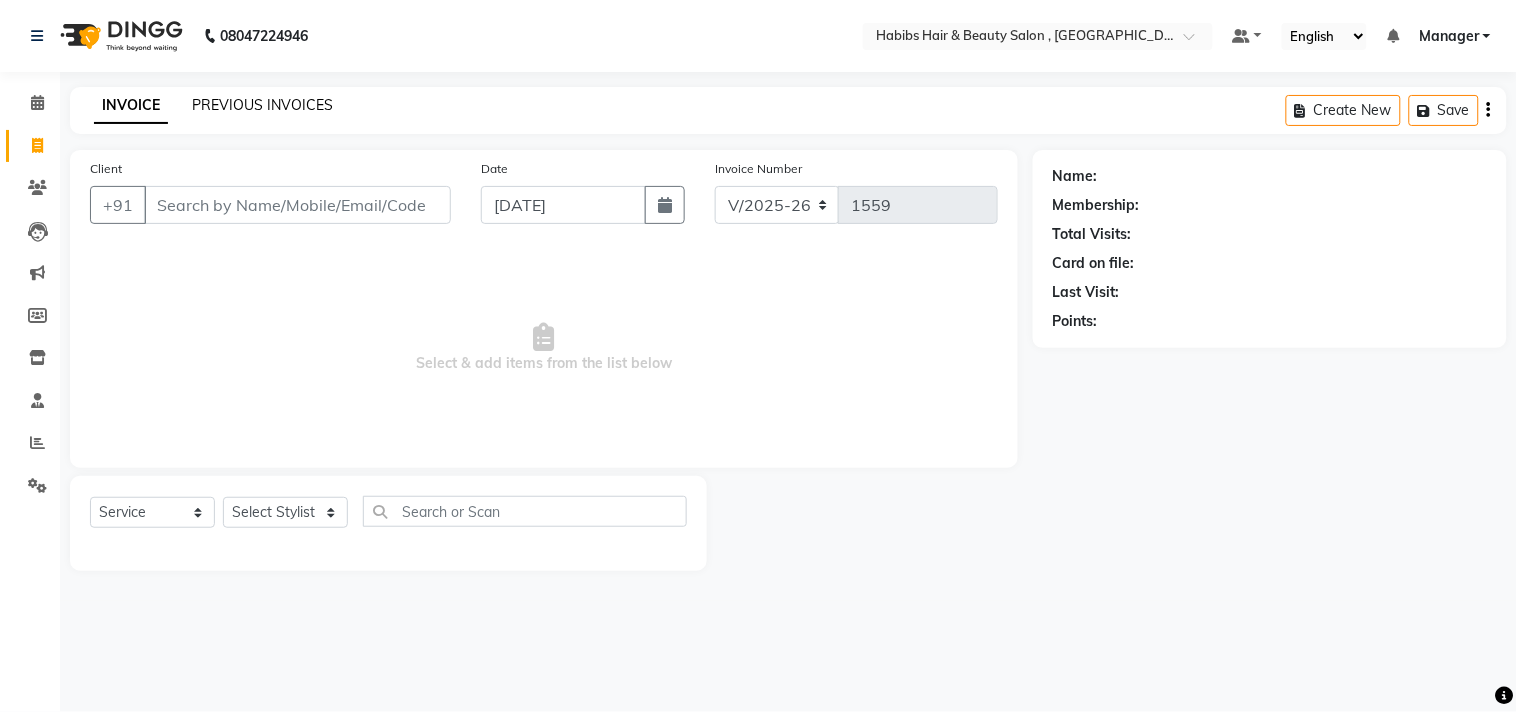 click on "PREVIOUS INVOICES" 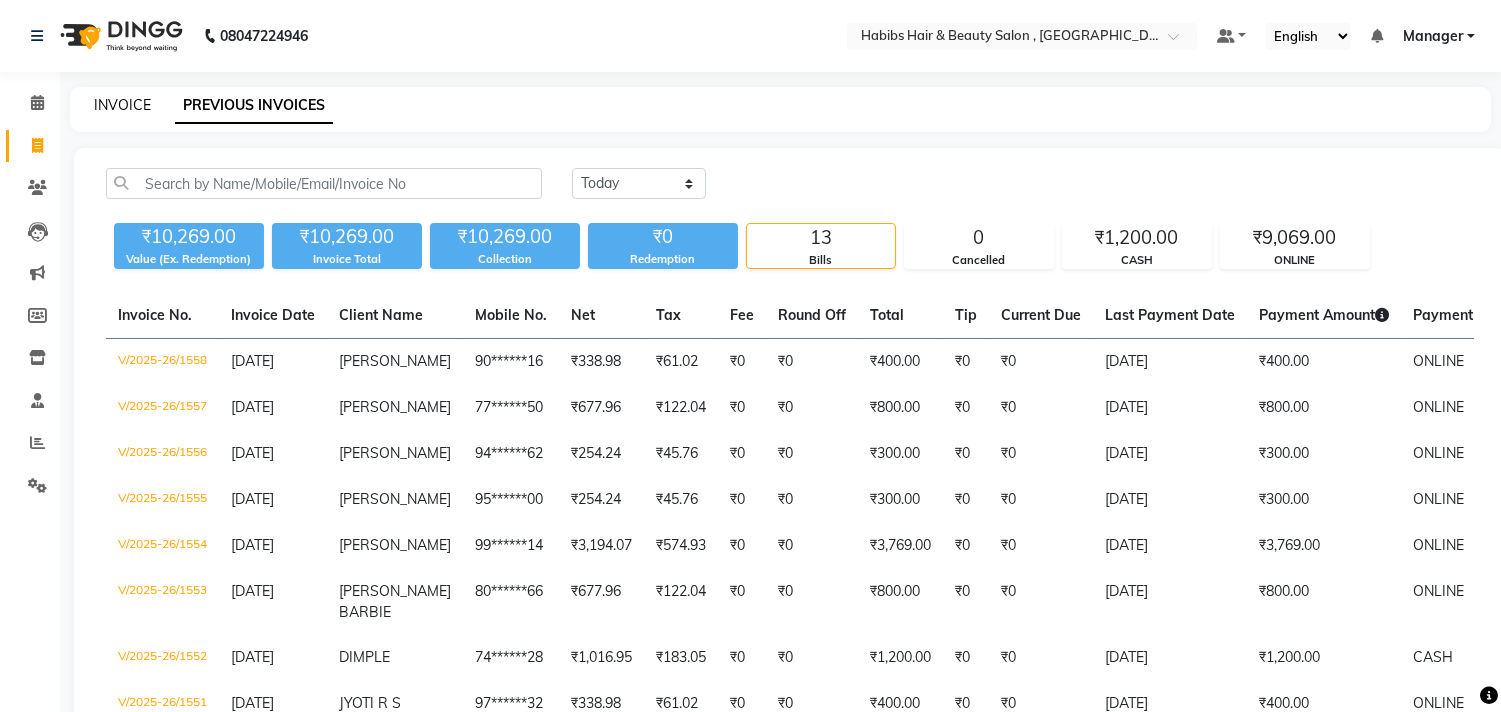 click on "INVOICE" 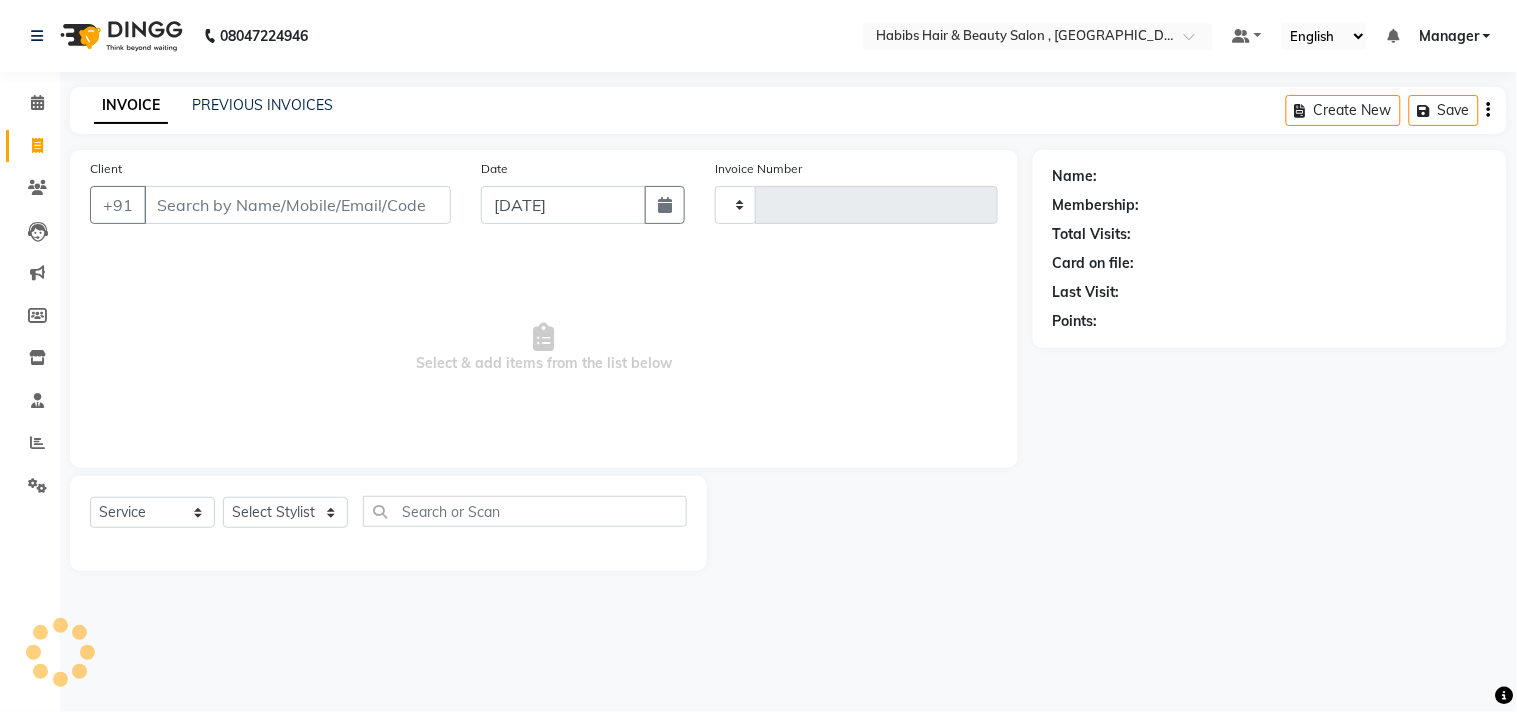 type on "1559" 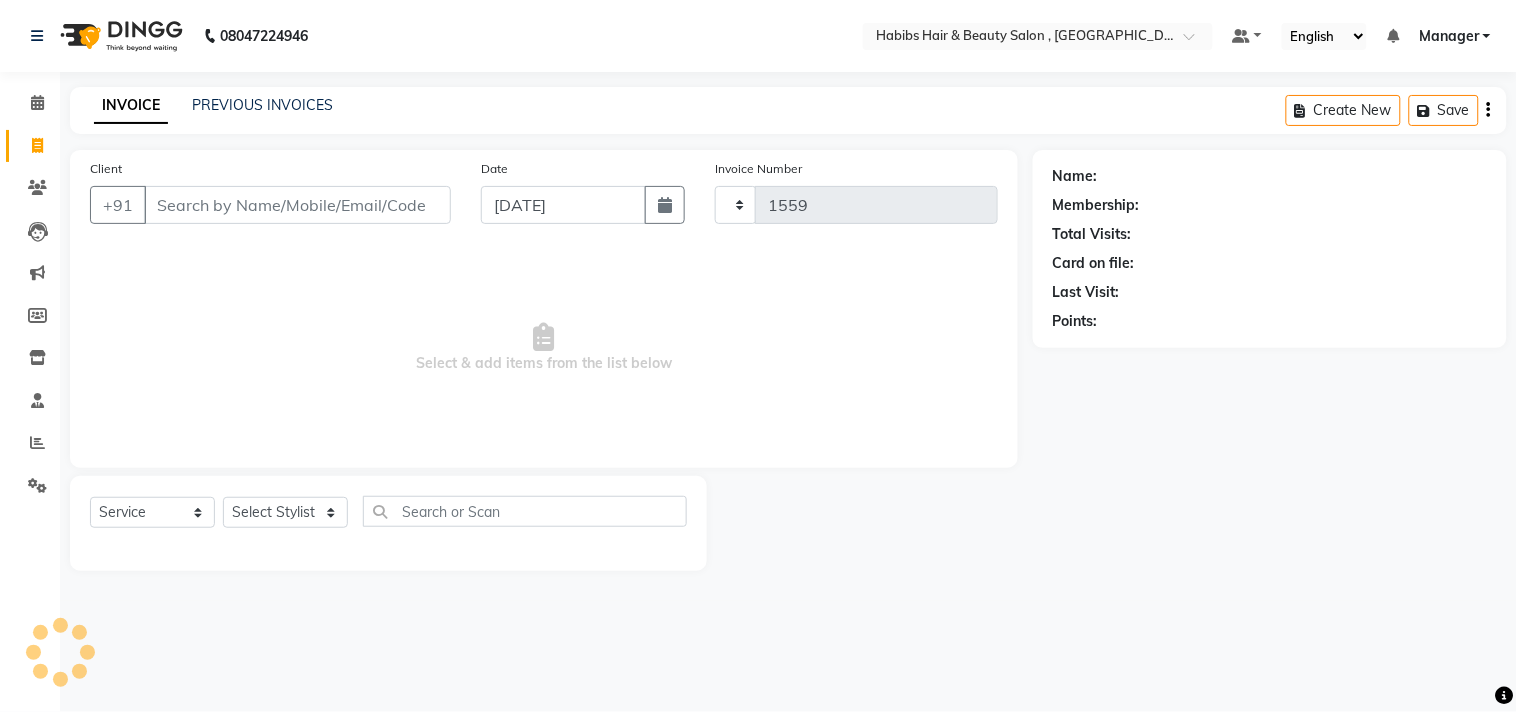select on "4838" 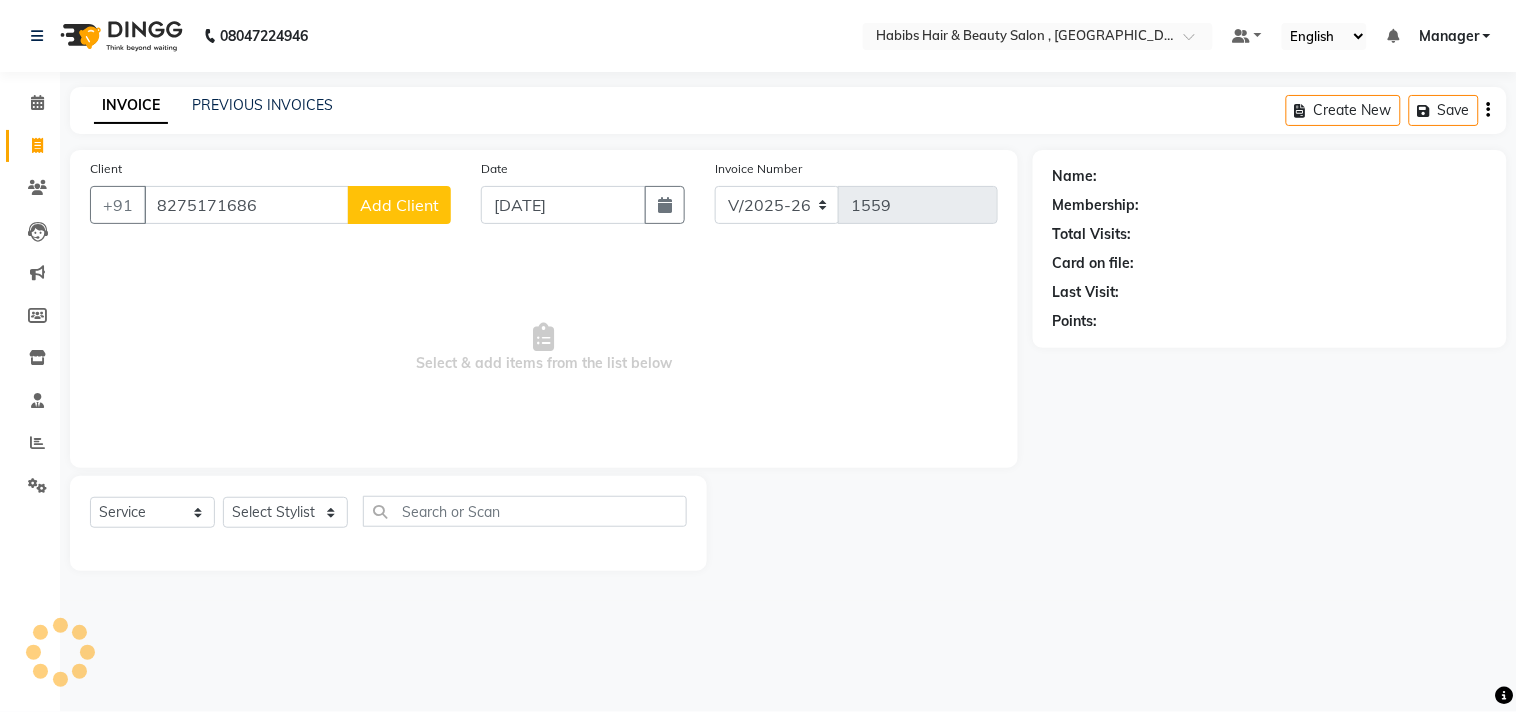 type on "8275171686" 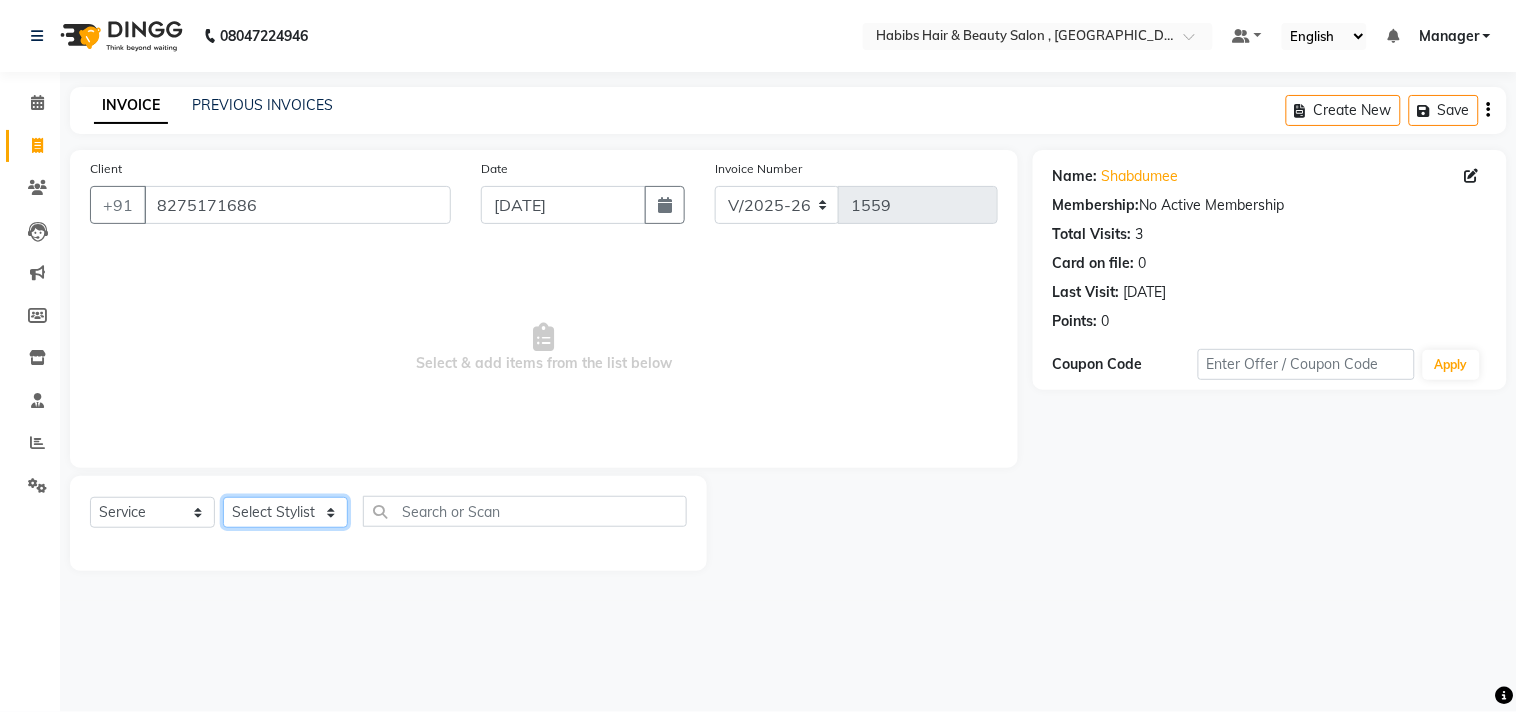 click on "Select Stylist ARIF Asif Manager M M Neelam Niyaz Salman Sameer Sayali Shahid Shahnawaz Vidya Zubair" 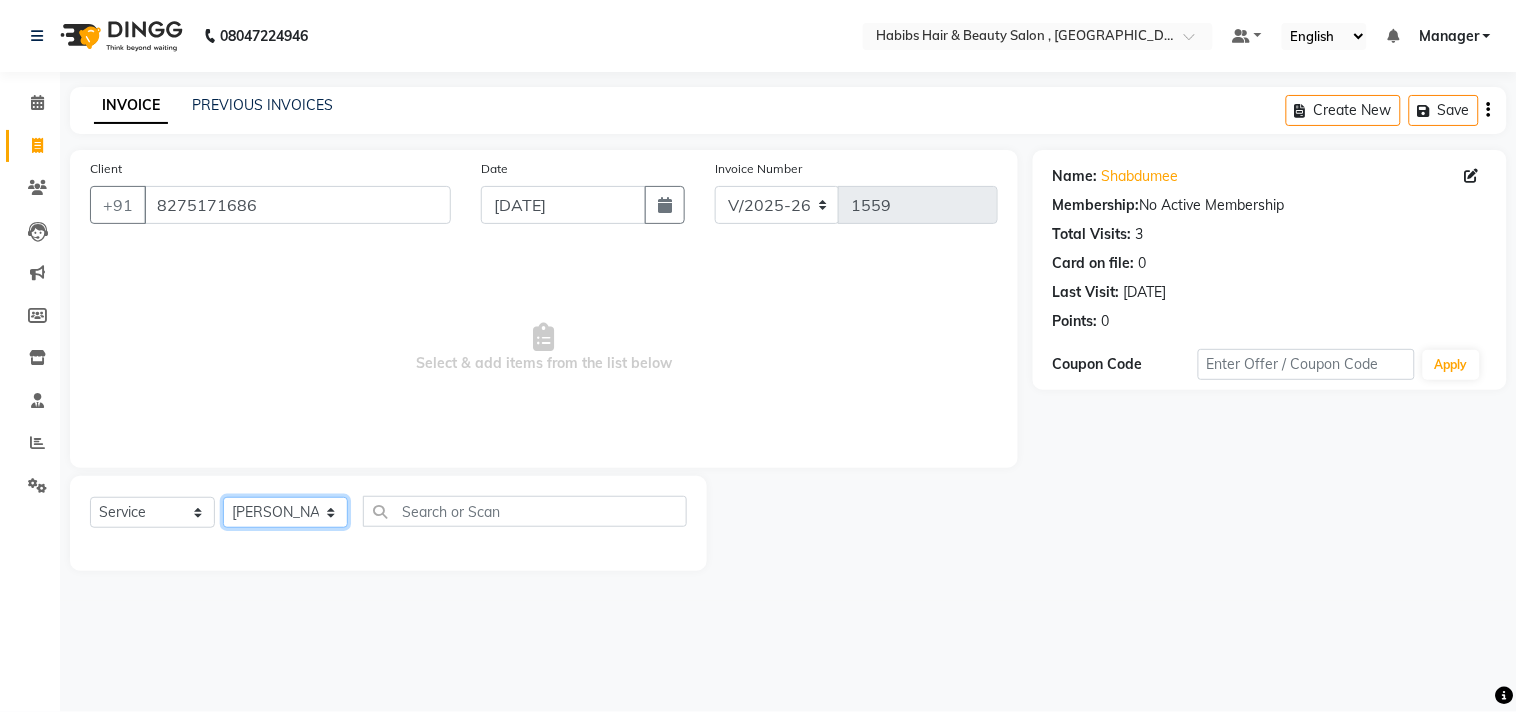click on "Select Stylist ARIF Asif Manager M M Neelam Niyaz Salman Sameer Sayali Shahid Shahnawaz Vidya Zubair" 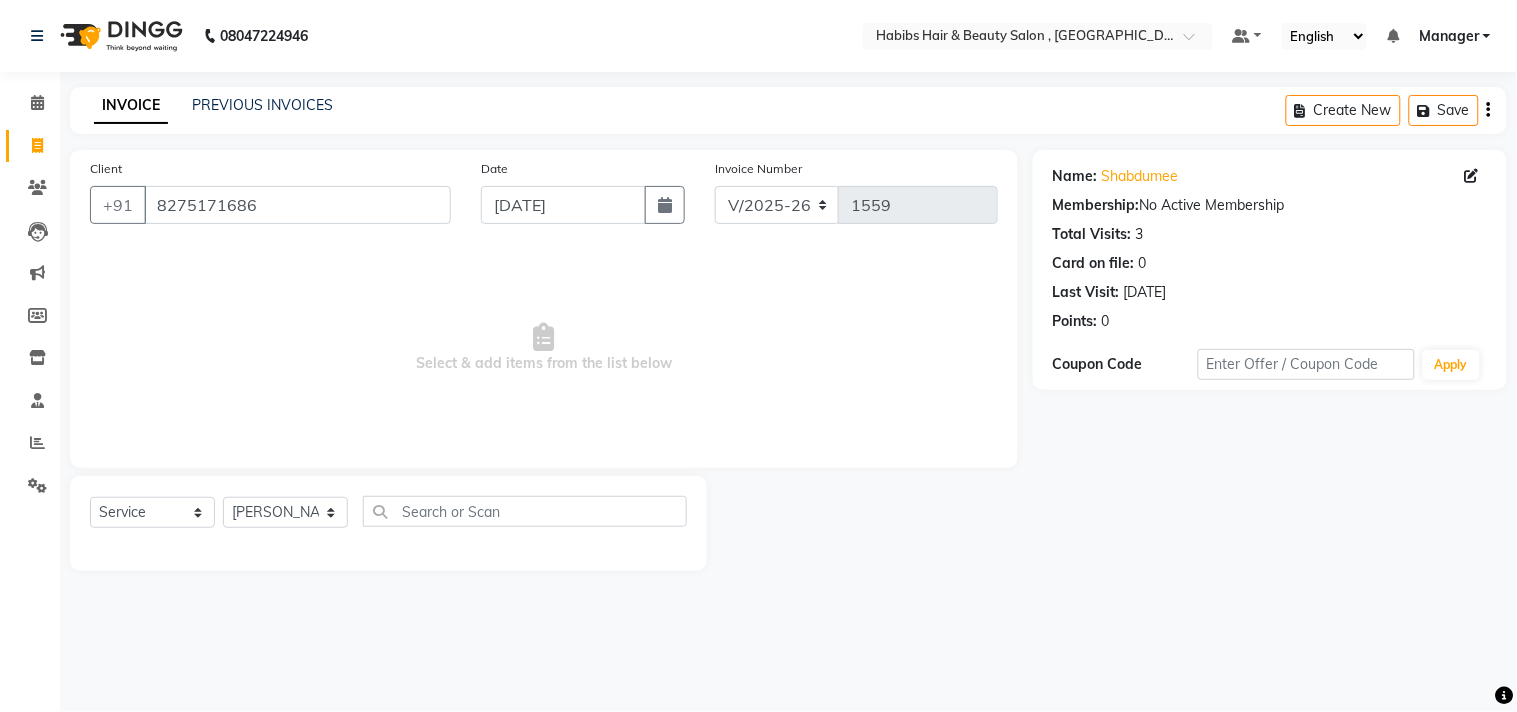 click on "Select & add items from the list below" at bounding box center [544, 348] 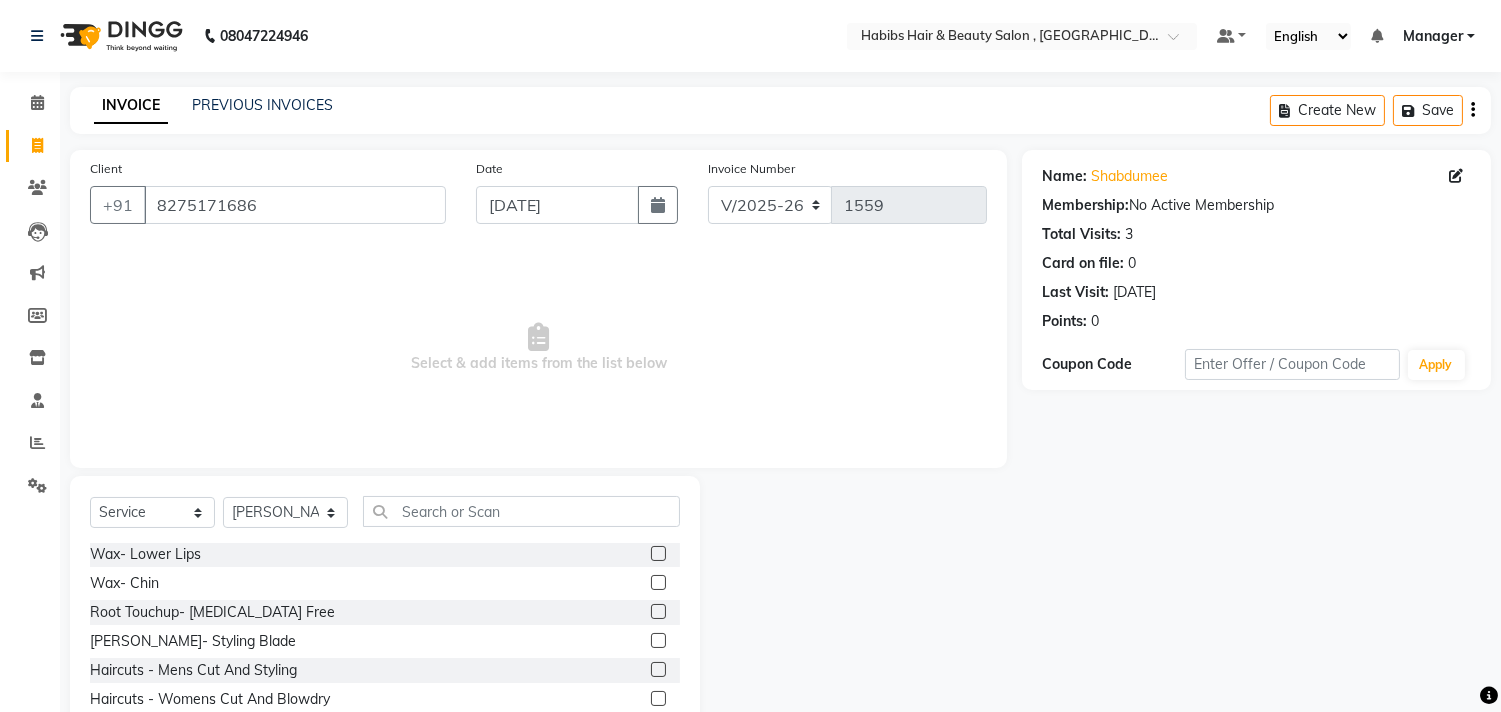 scroll, scrollTop: 872, scrollLeft: 0, axis: vertical 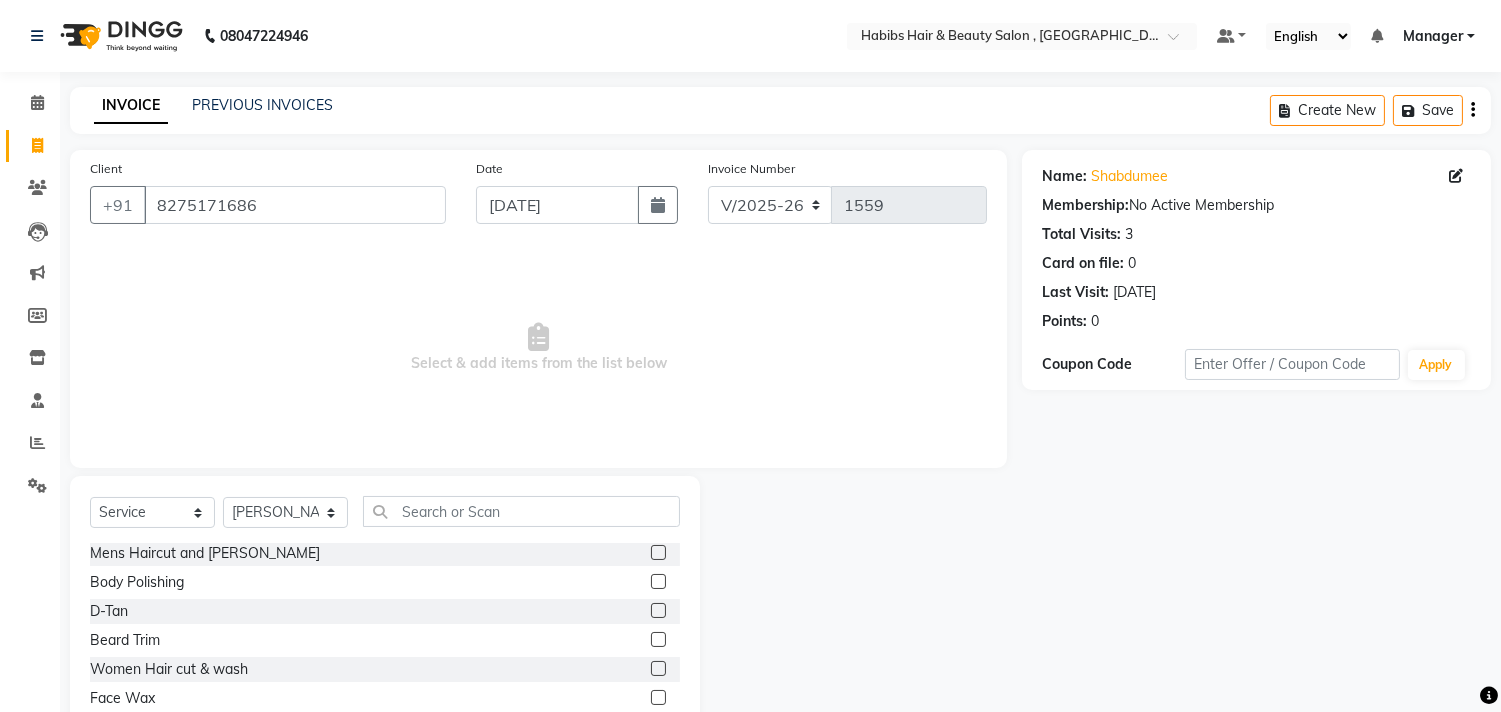 click 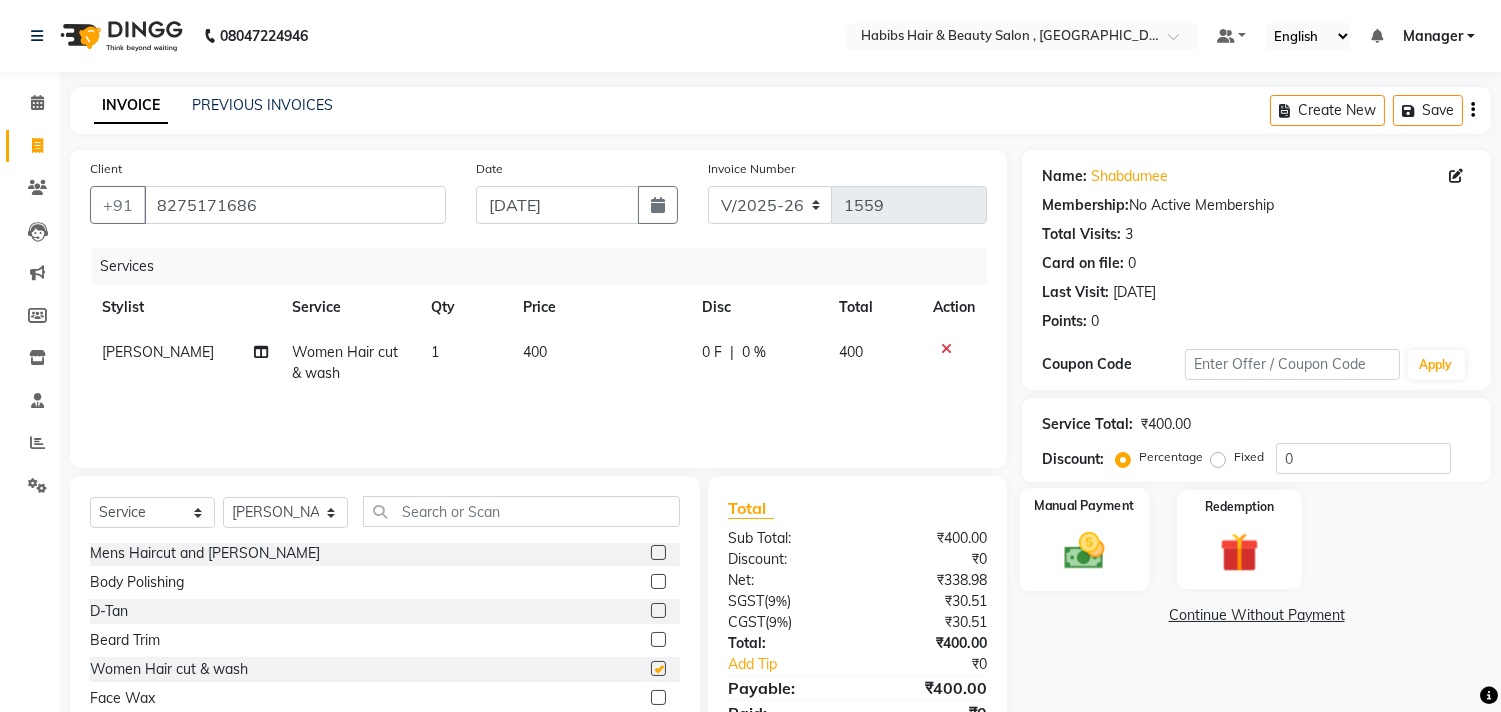 checkbox on "false" 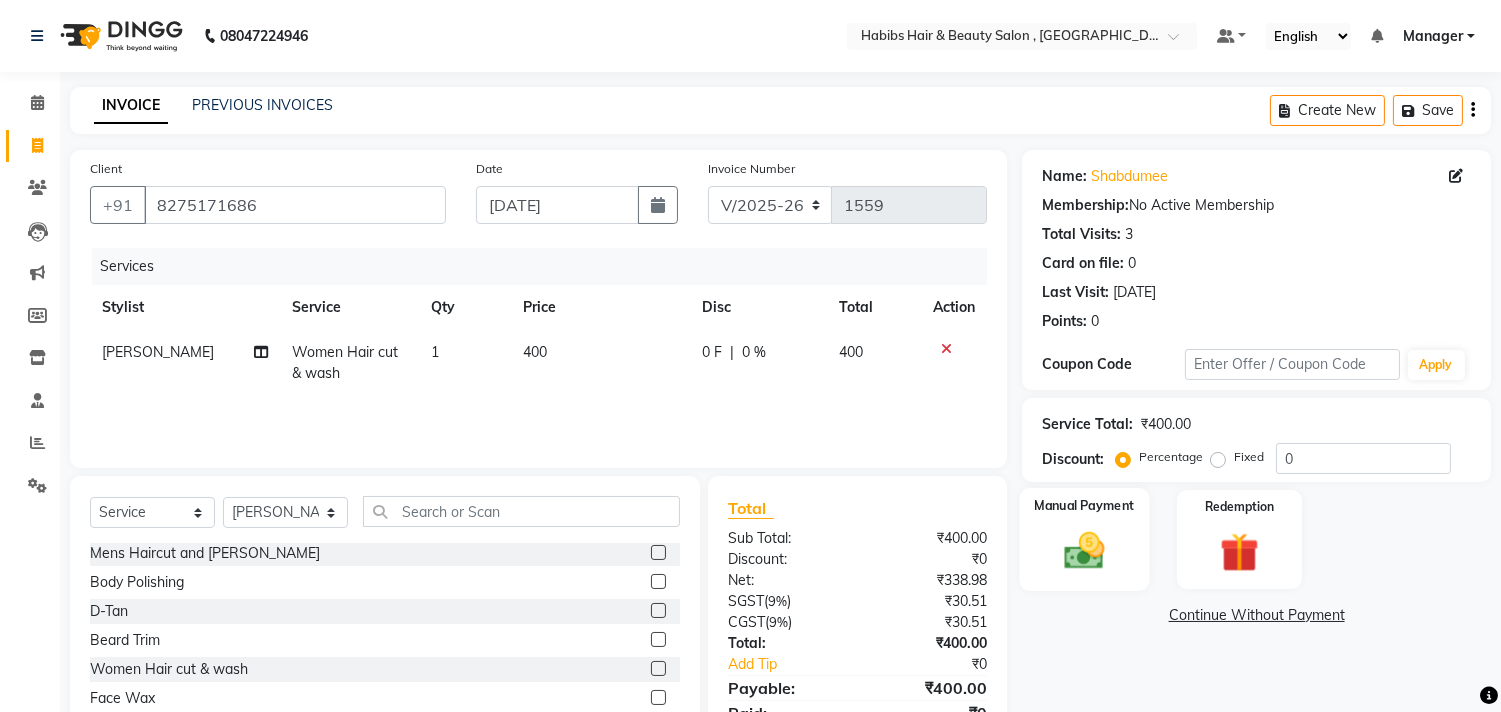 click 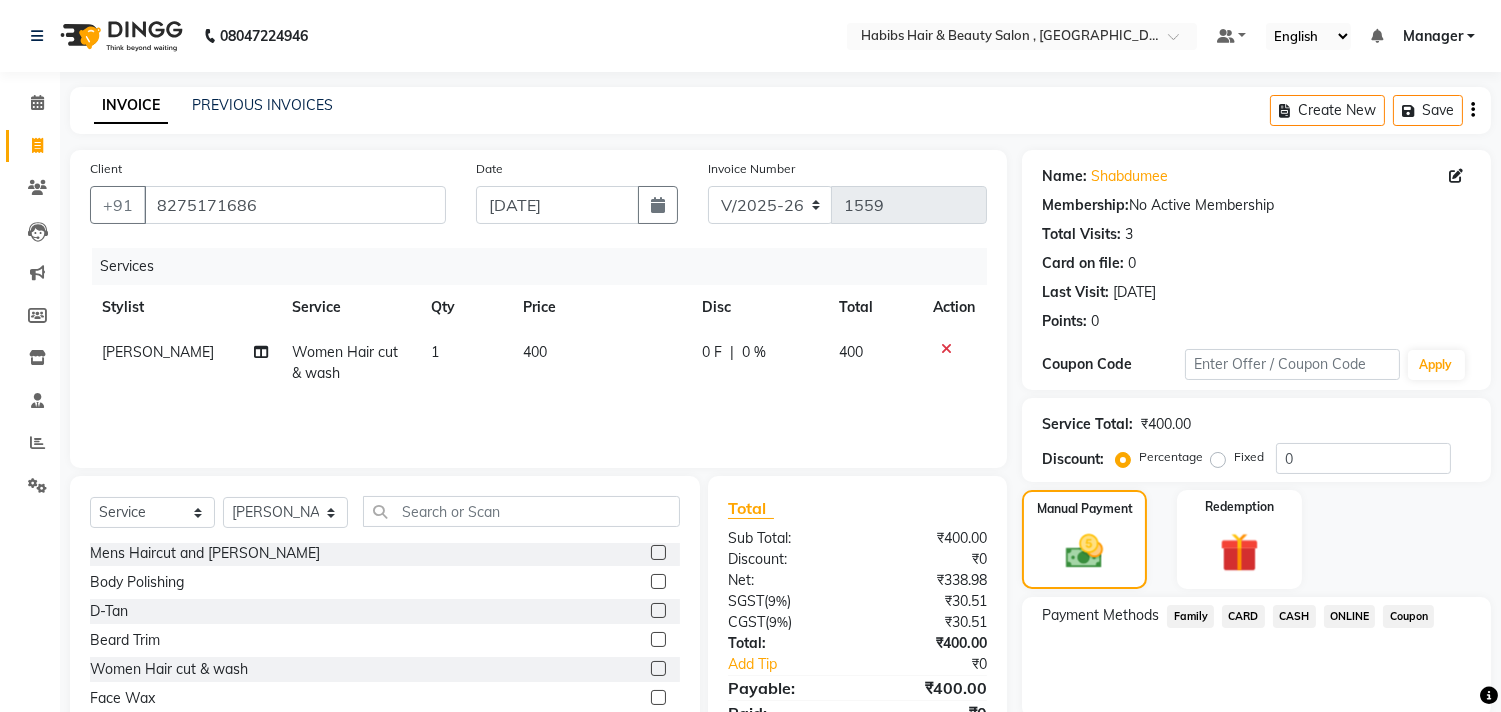 click on "ONLINE" 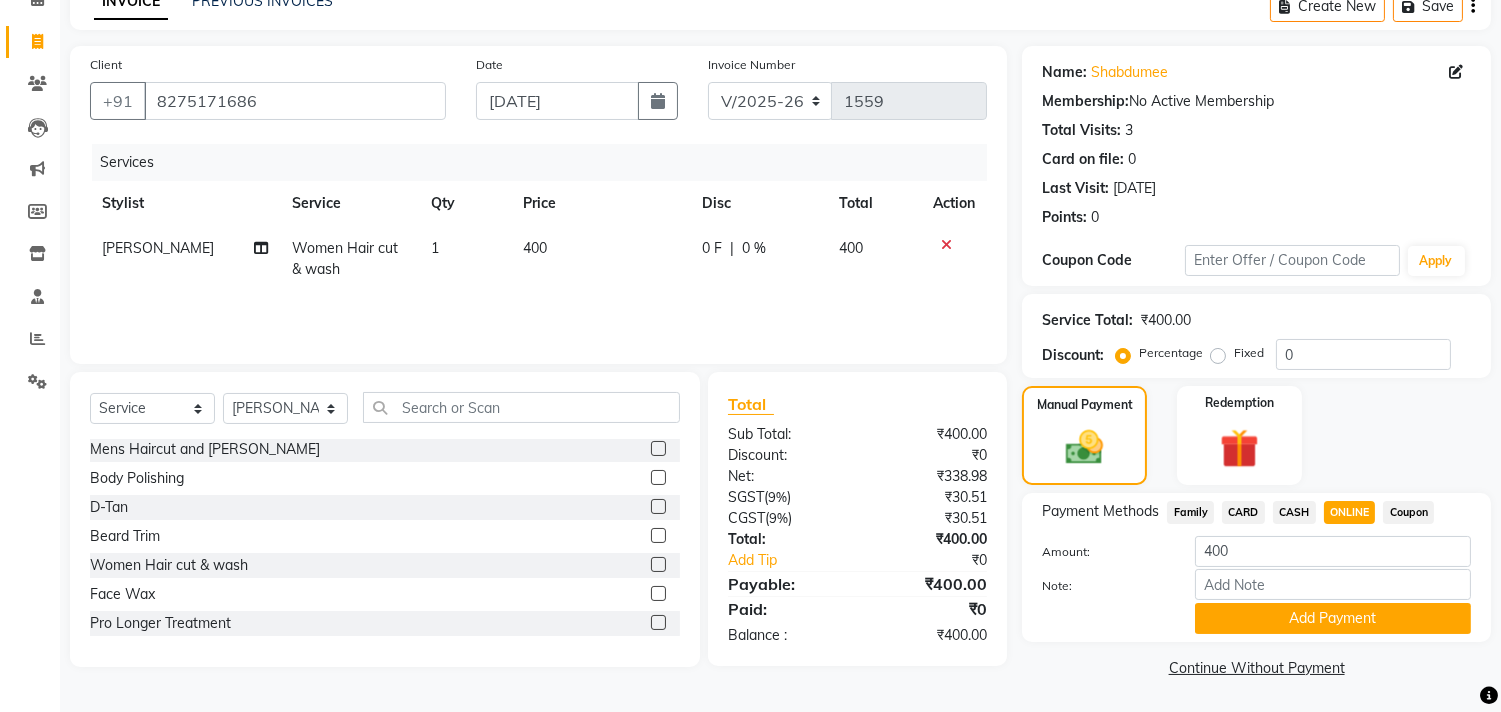 type 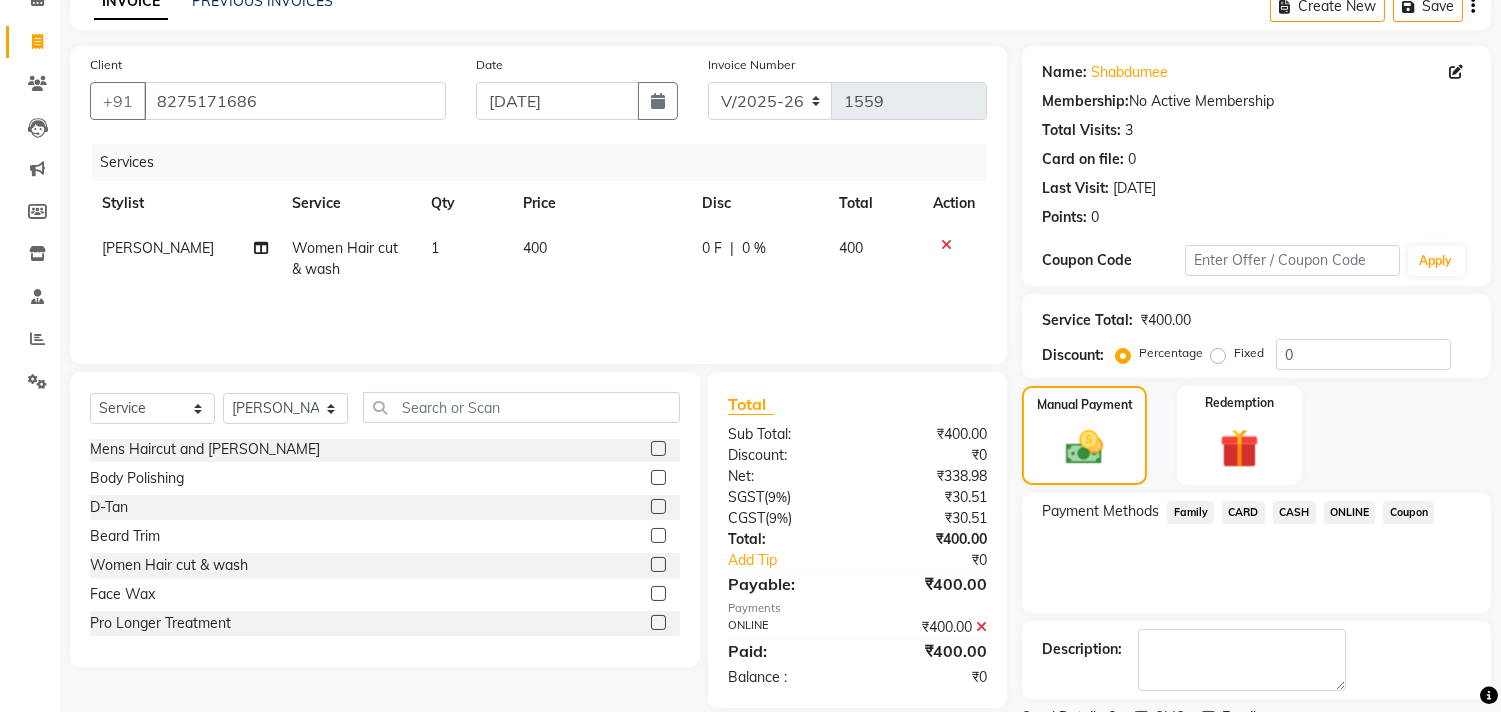 scroll, scrollTop: 187, scrollLeft: 0, axis: vertical 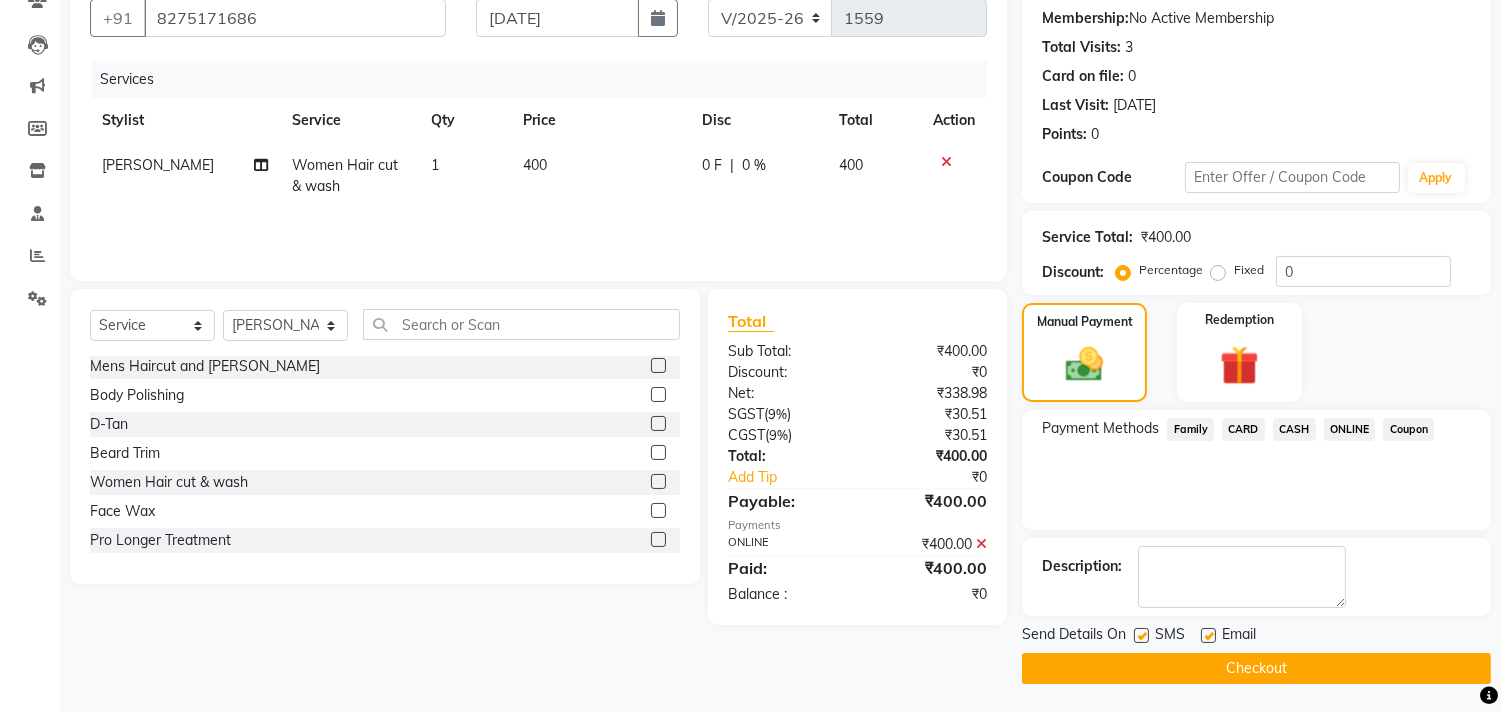 type 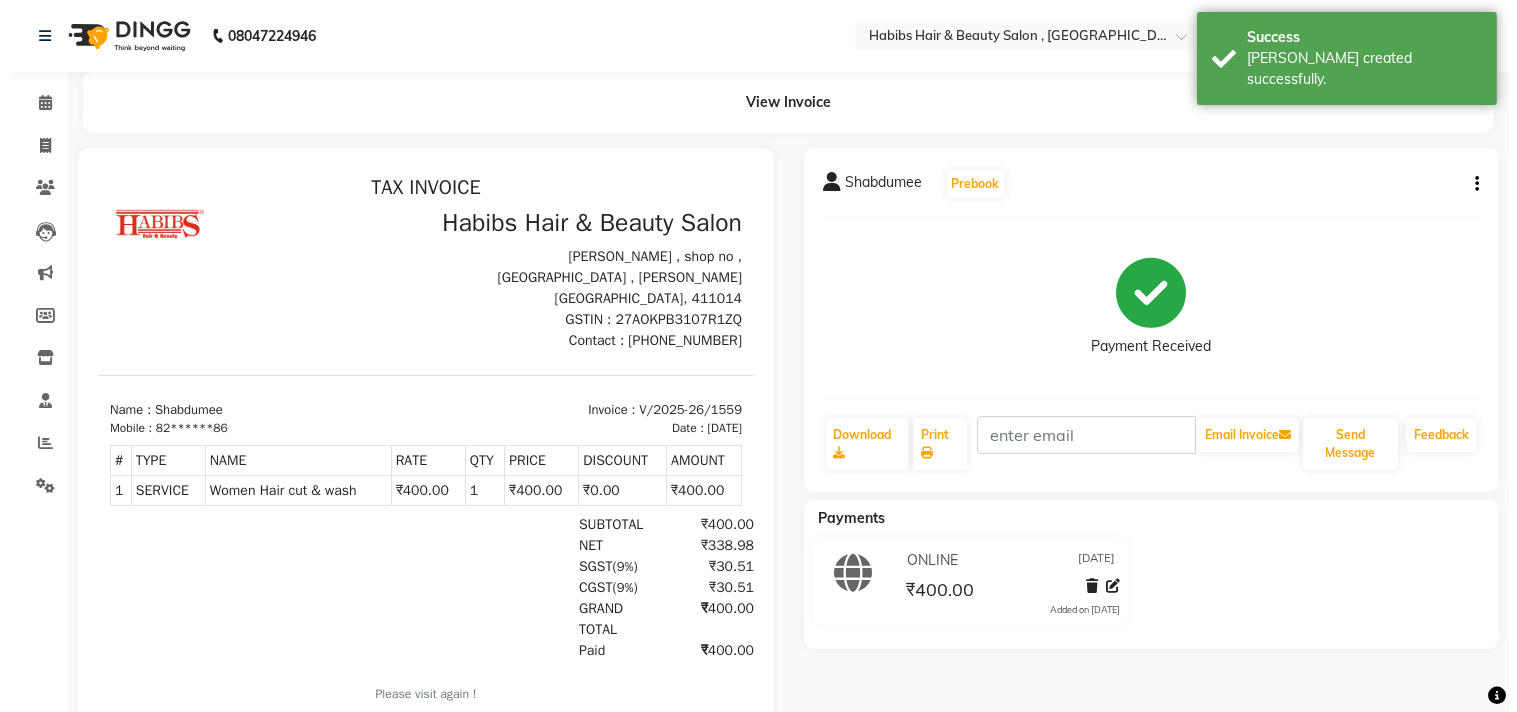 scroll, scrollTop: 0, scrollLeft: 0, axis: both 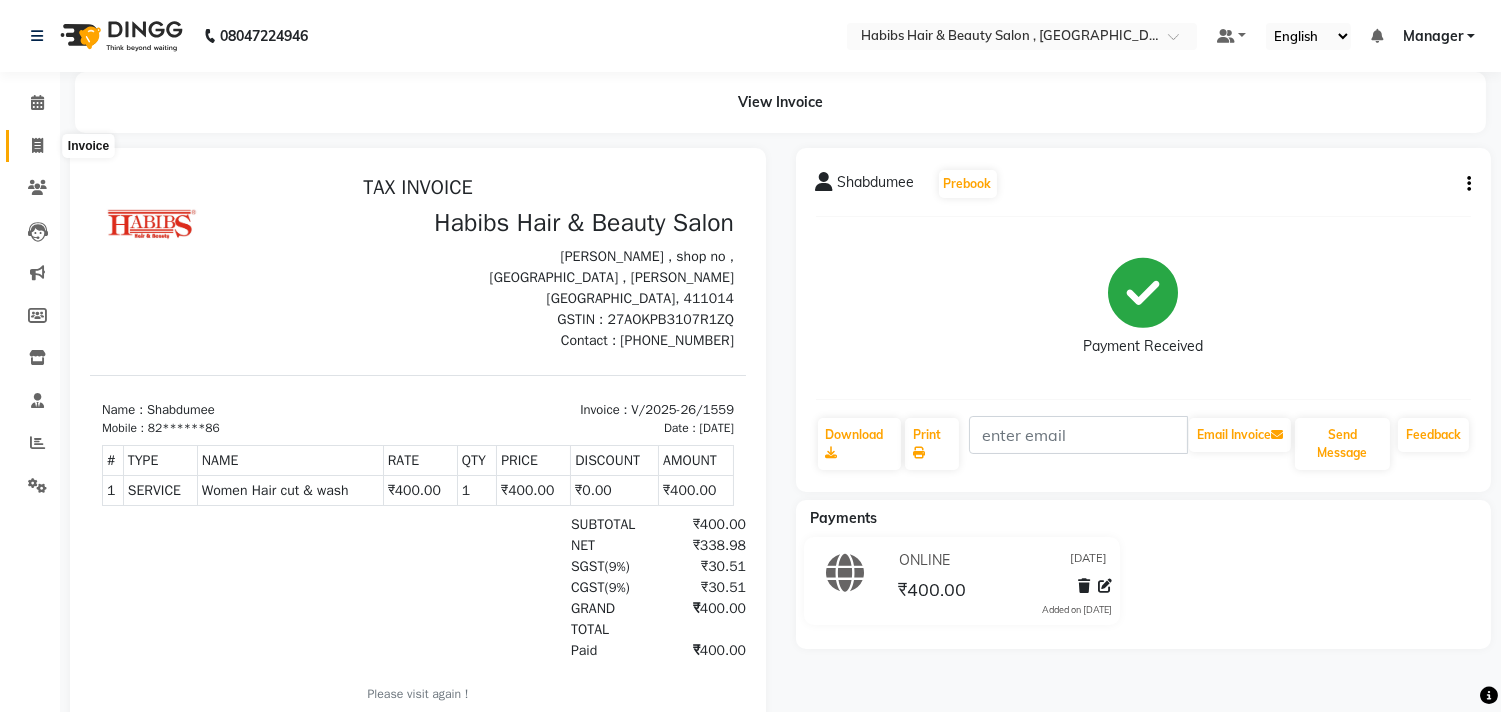 click 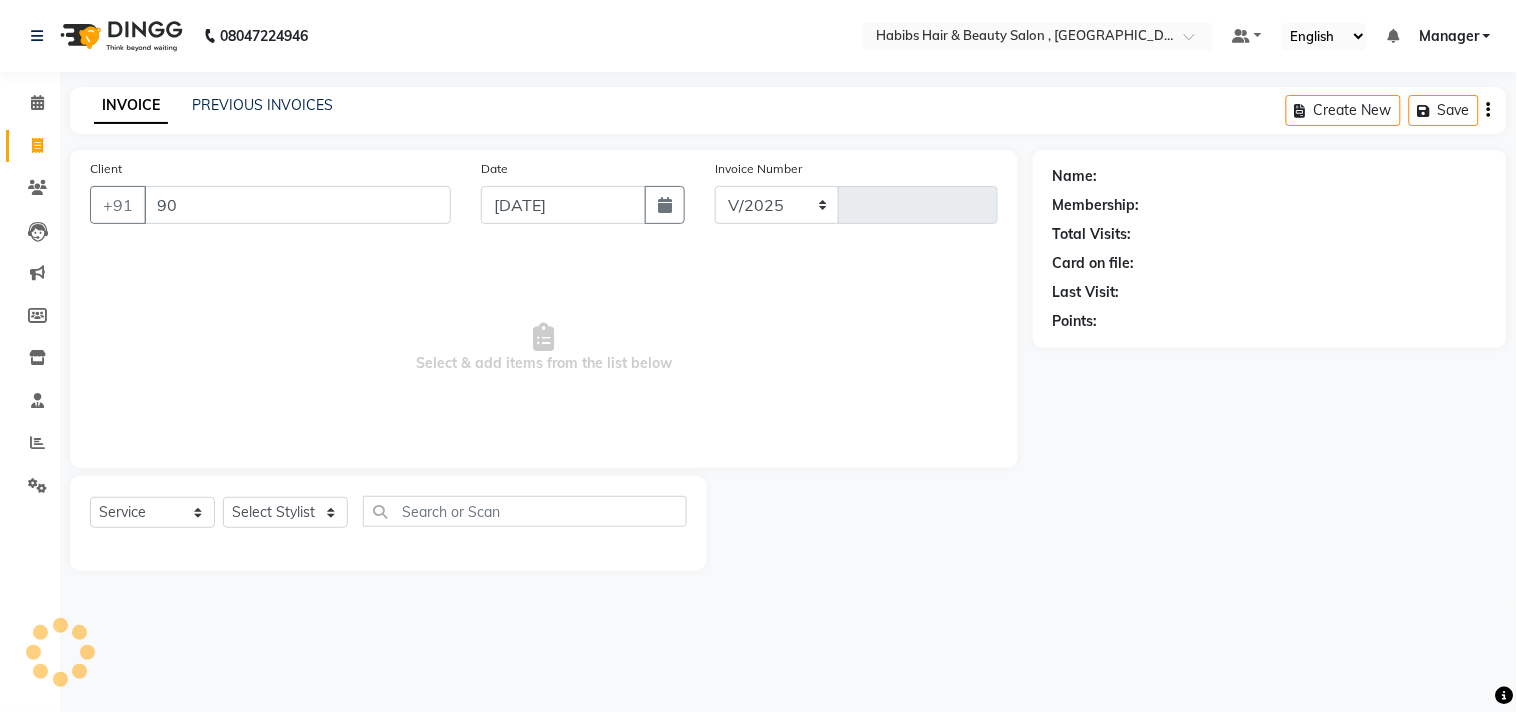 type on "907" 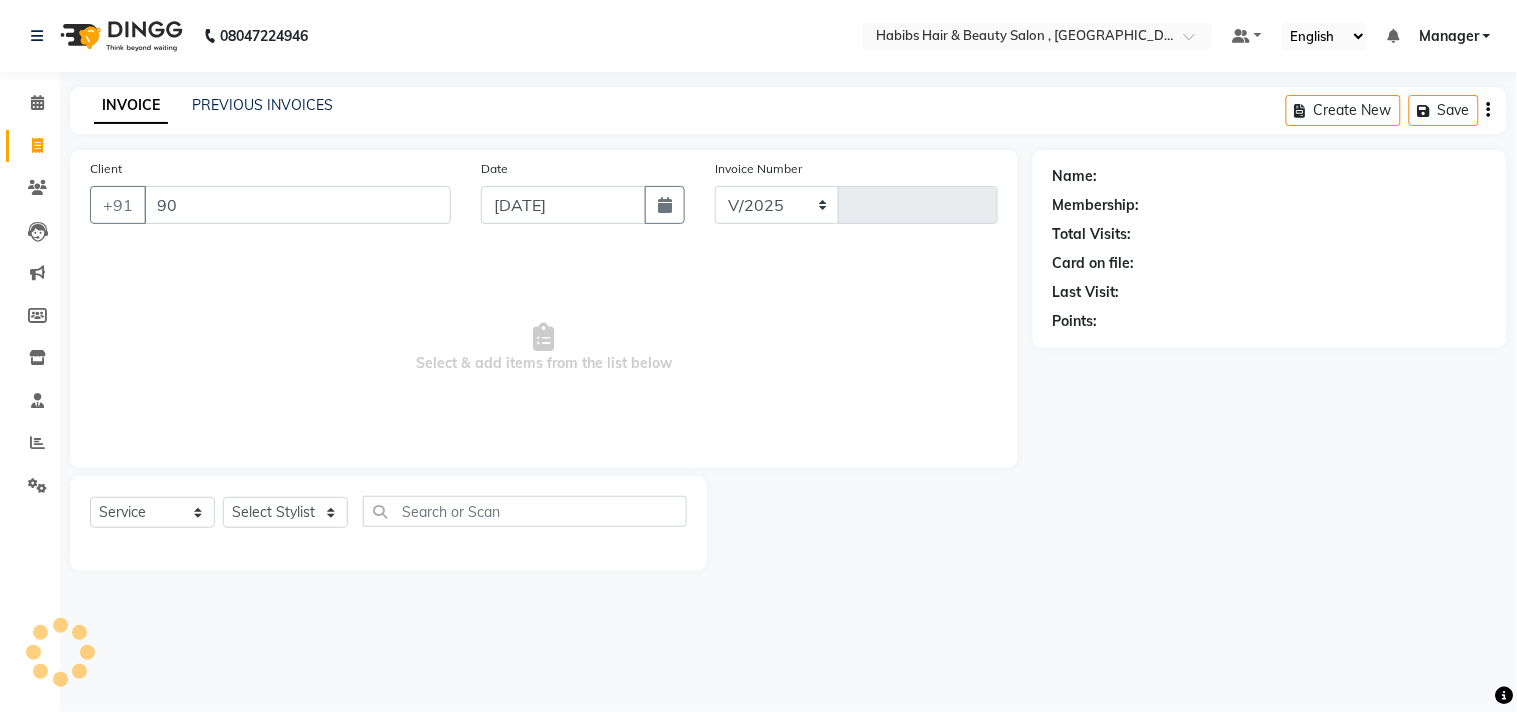 select on "4838" 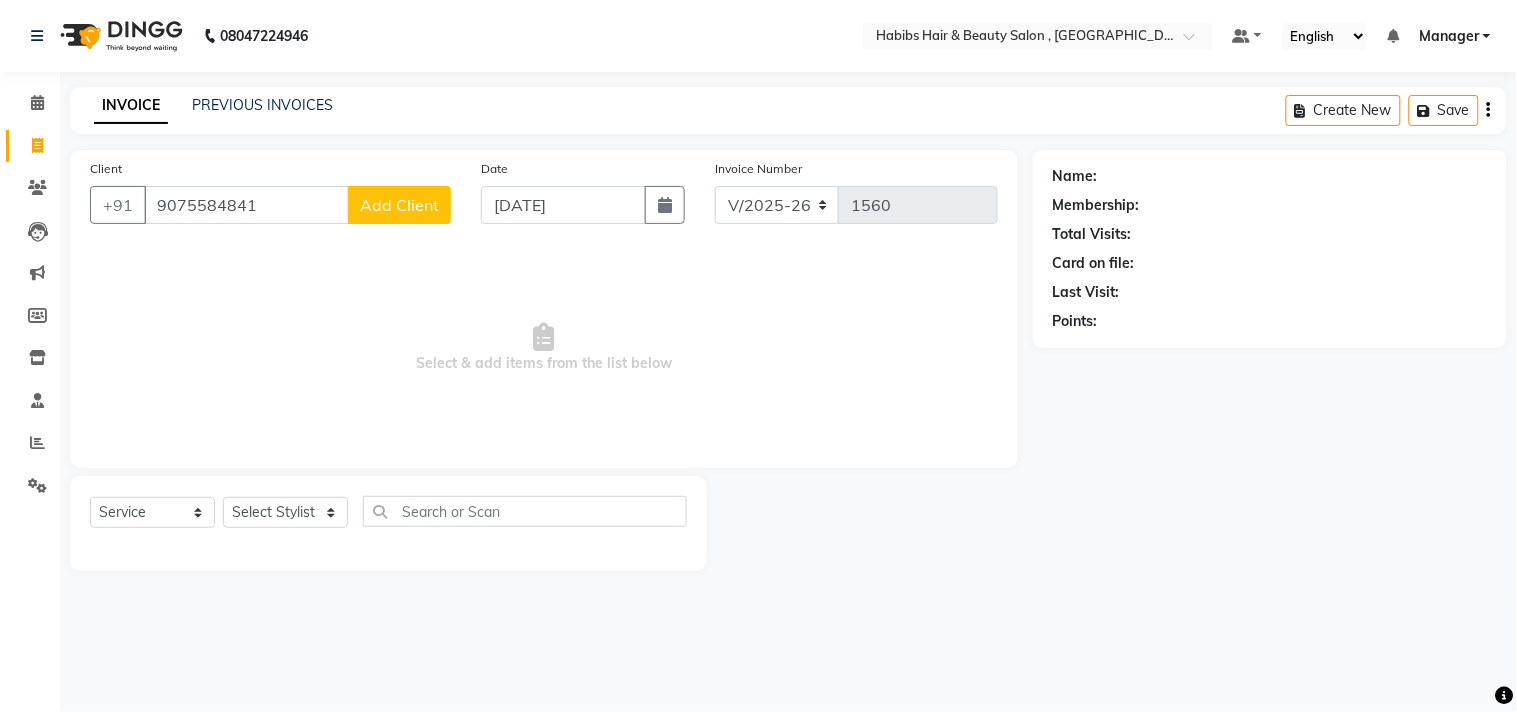 type on "9075584841" 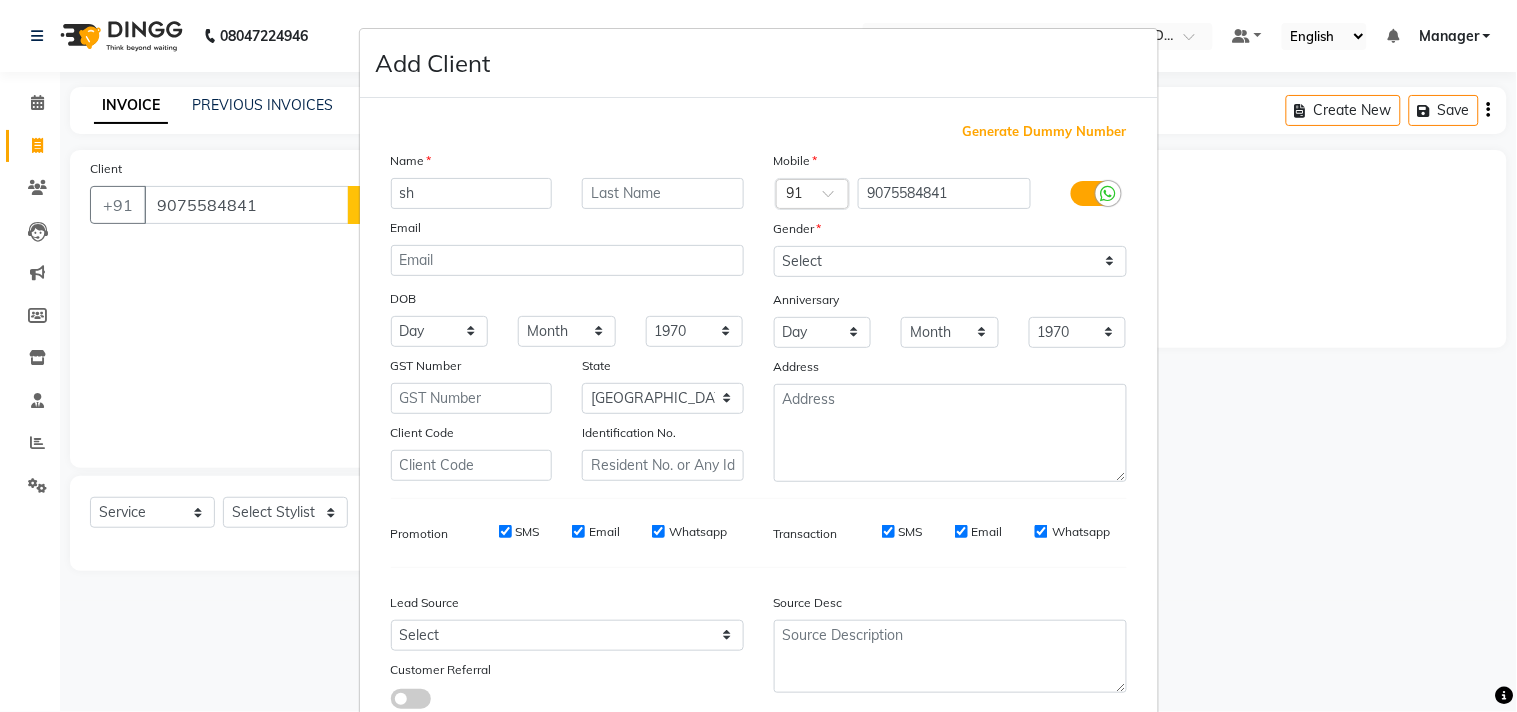 type on "s" 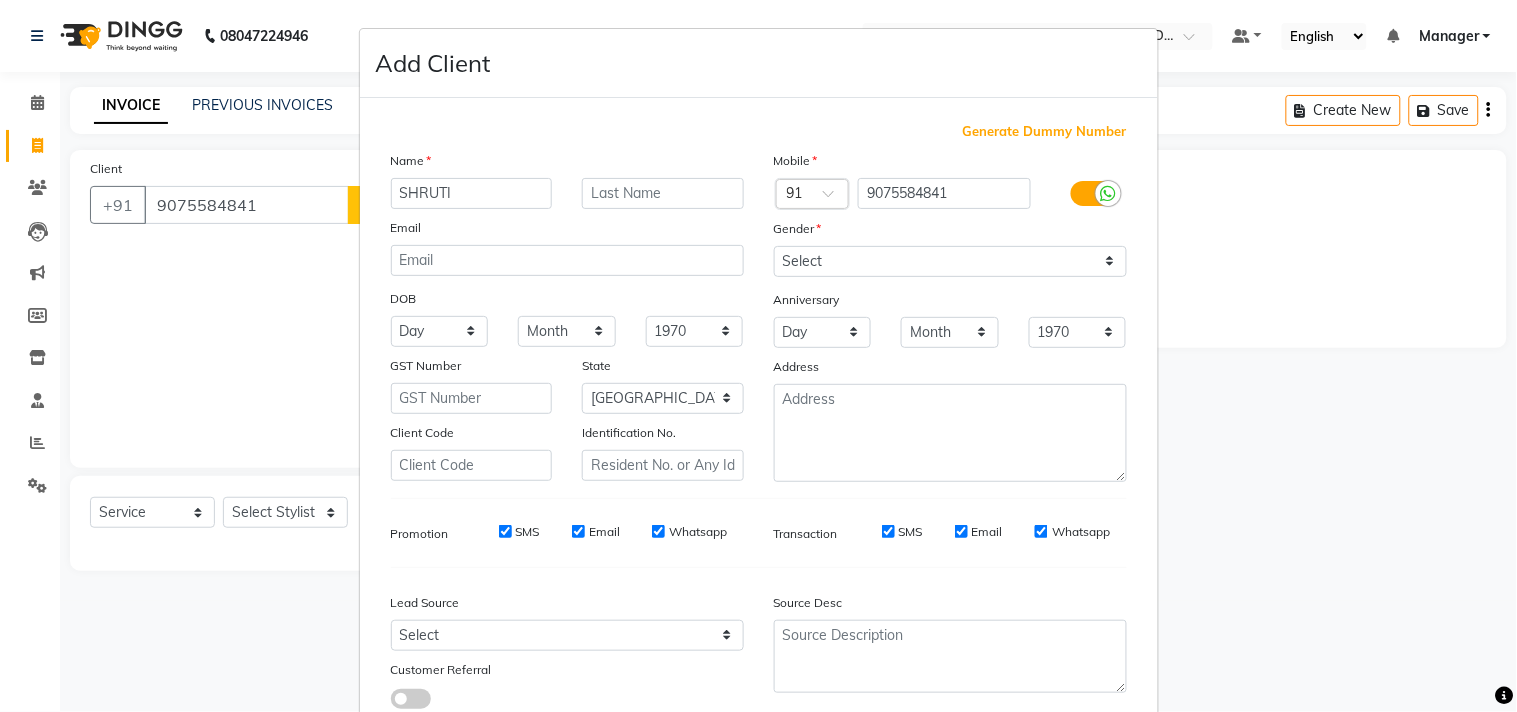 click on "SHRUTI" at bounding box center [472, 193] 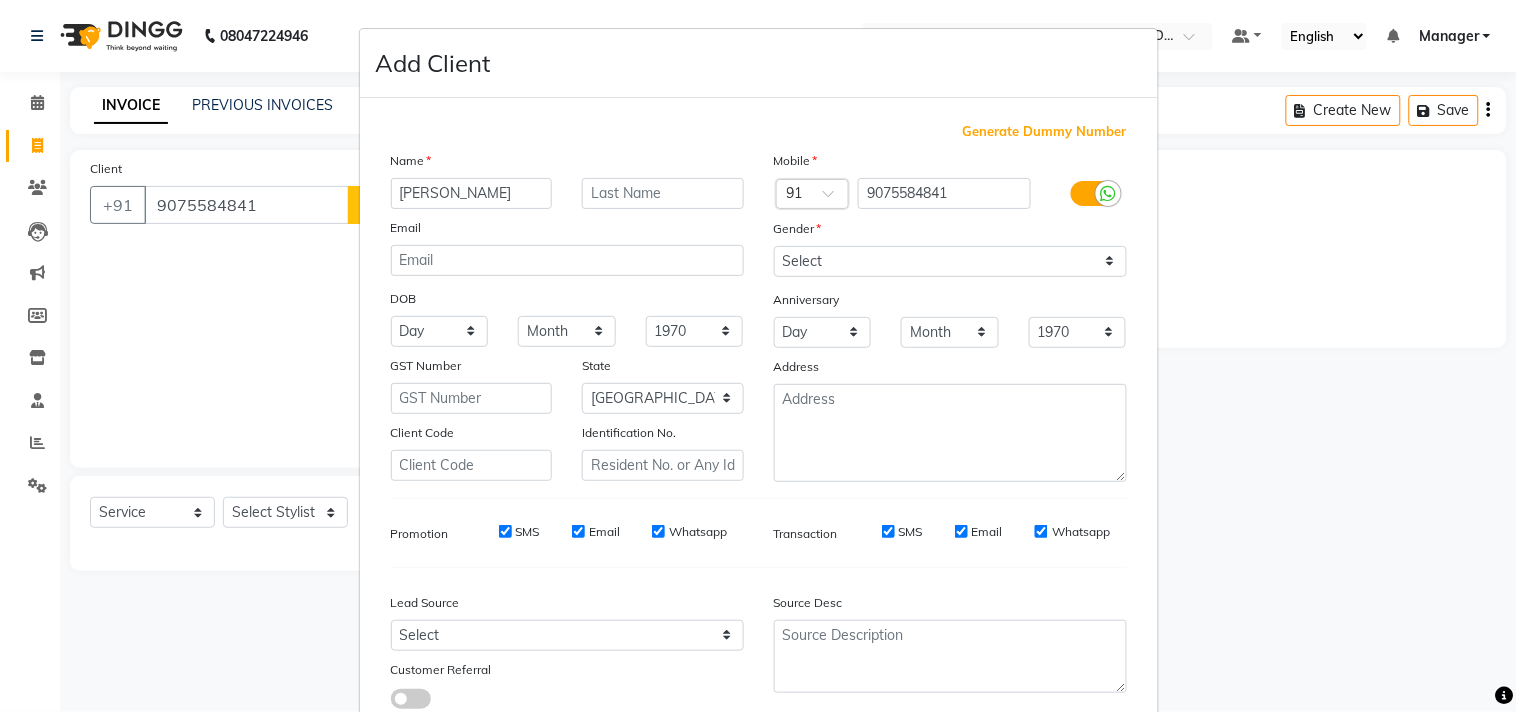 type on "[PERSON_NAME]" 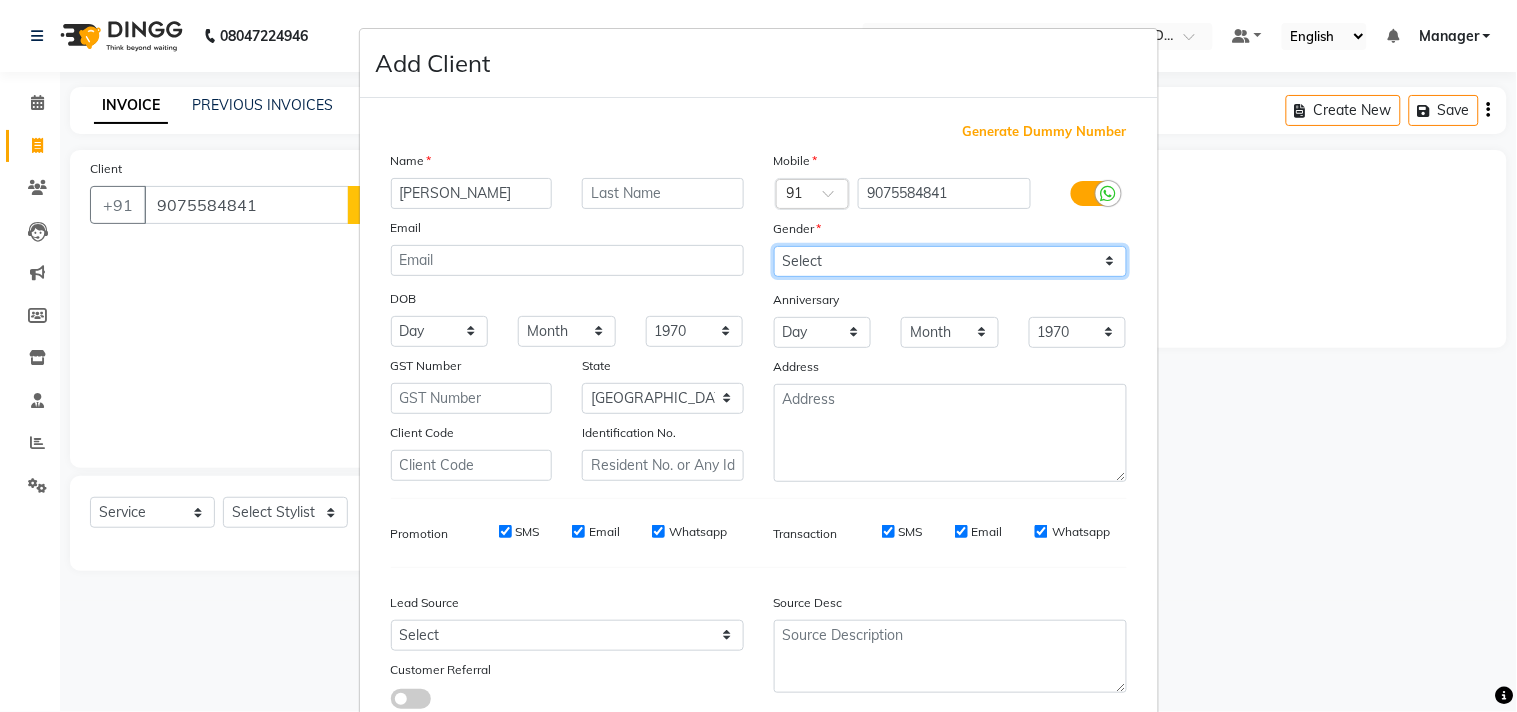 click on "Select Male Female Other Prefer Not To Say" at bounding box center (950, 261) 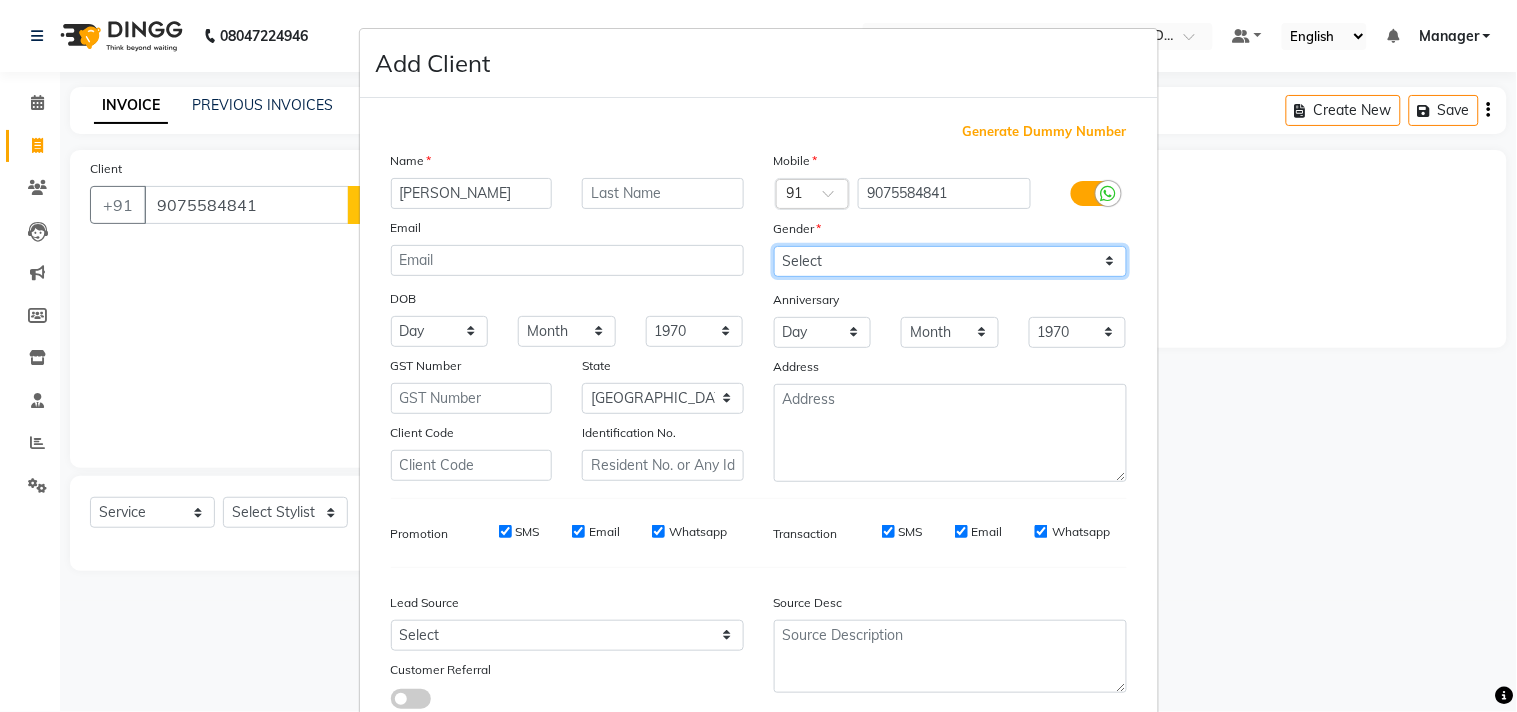 select on "female" 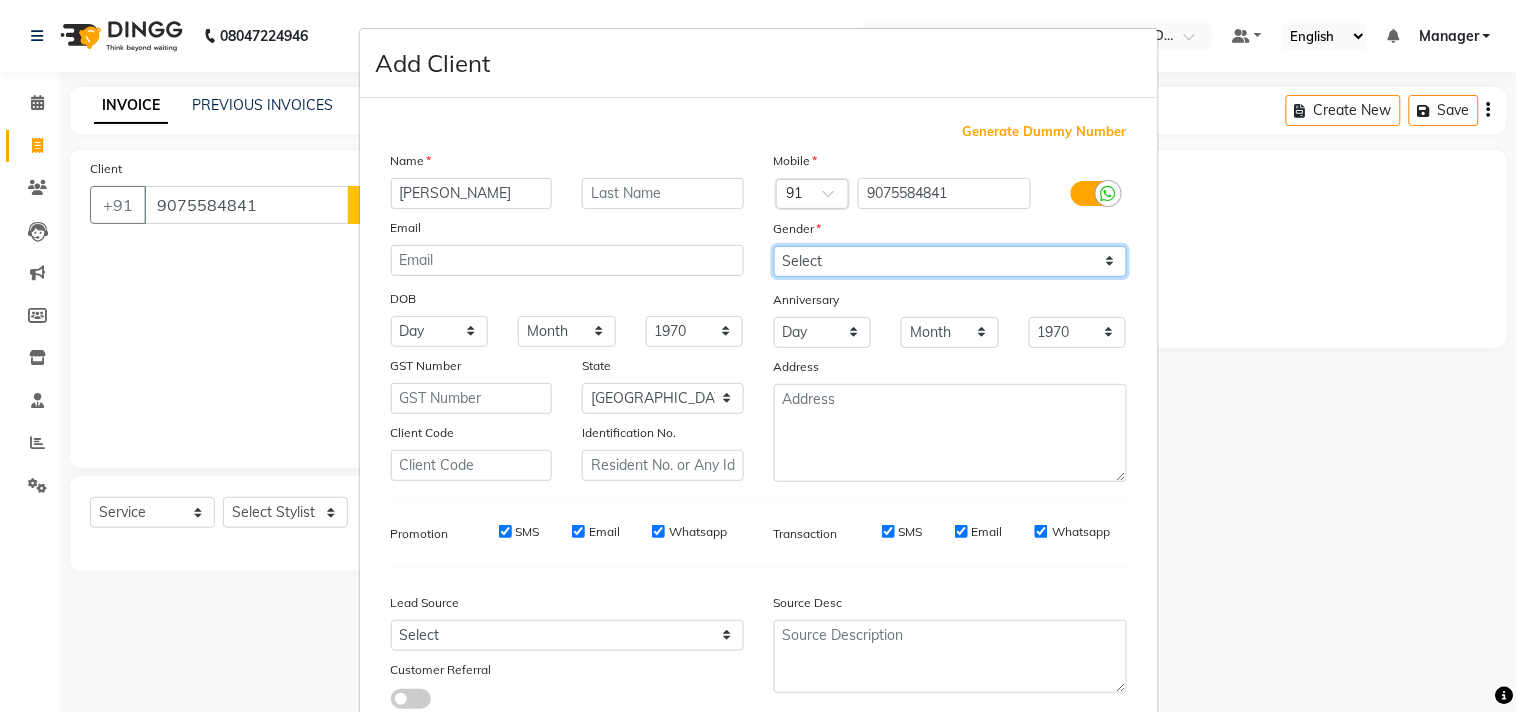 click on "Select Male Female Other Prefer Not To Say" at bounding box center (950, 261) 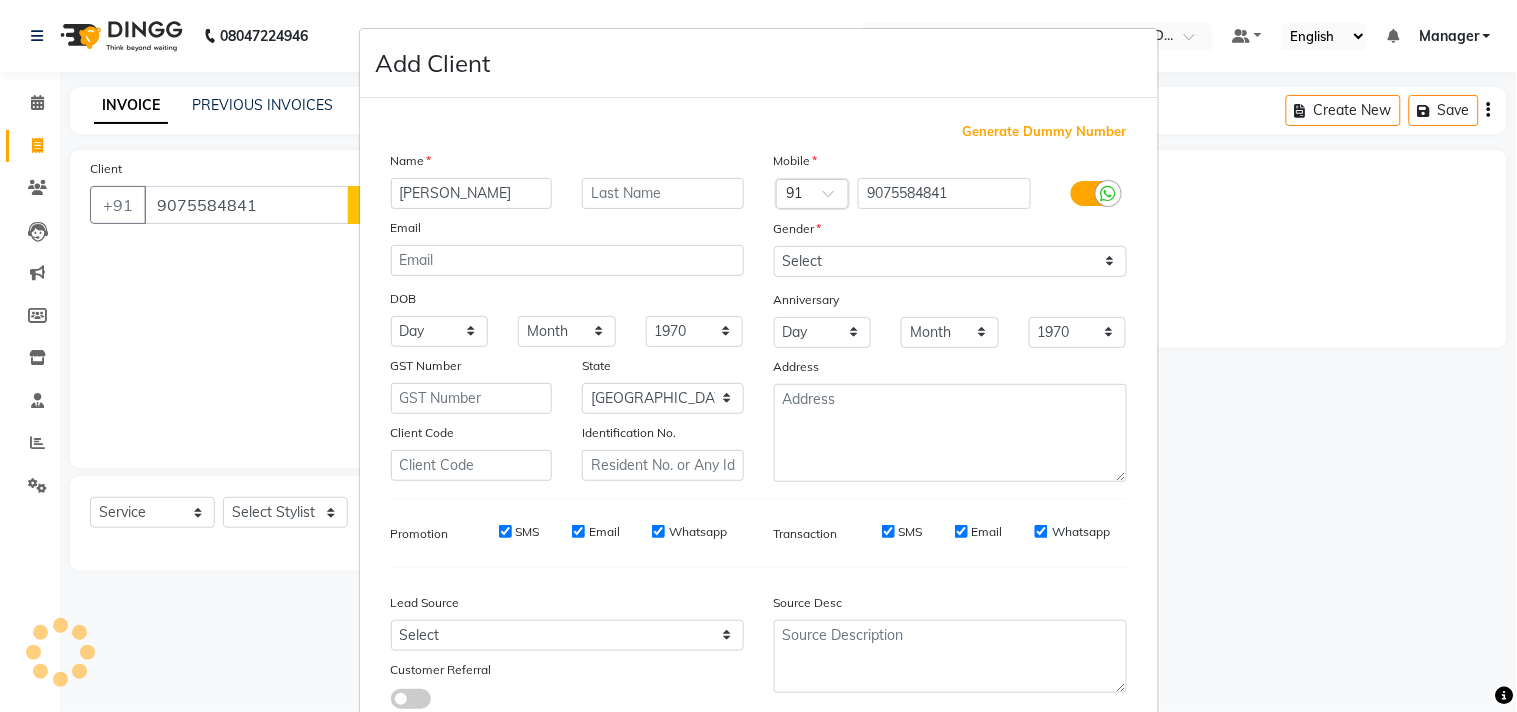 click at bounding box center (759, 498) 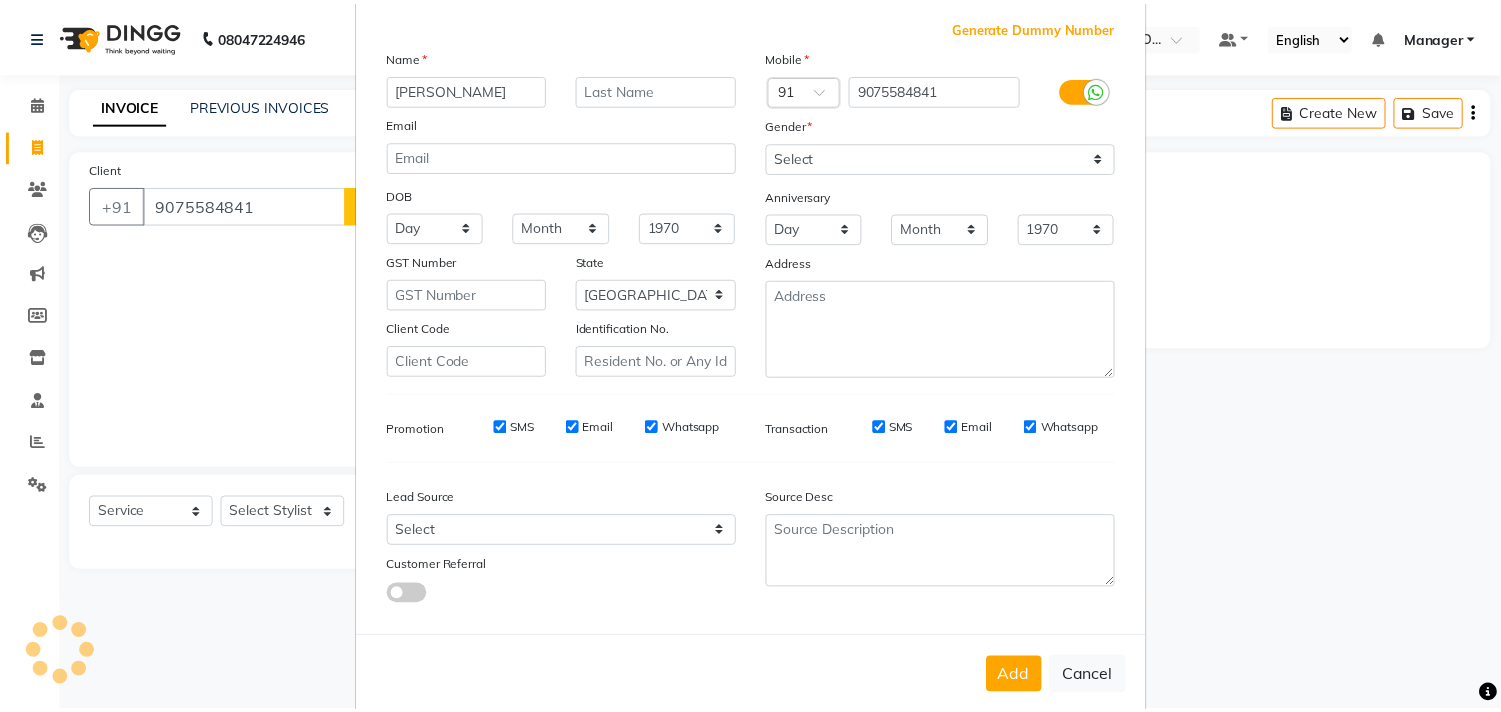 scroll, scrollTop: 138, scrollLeft: 0, axis: vertical 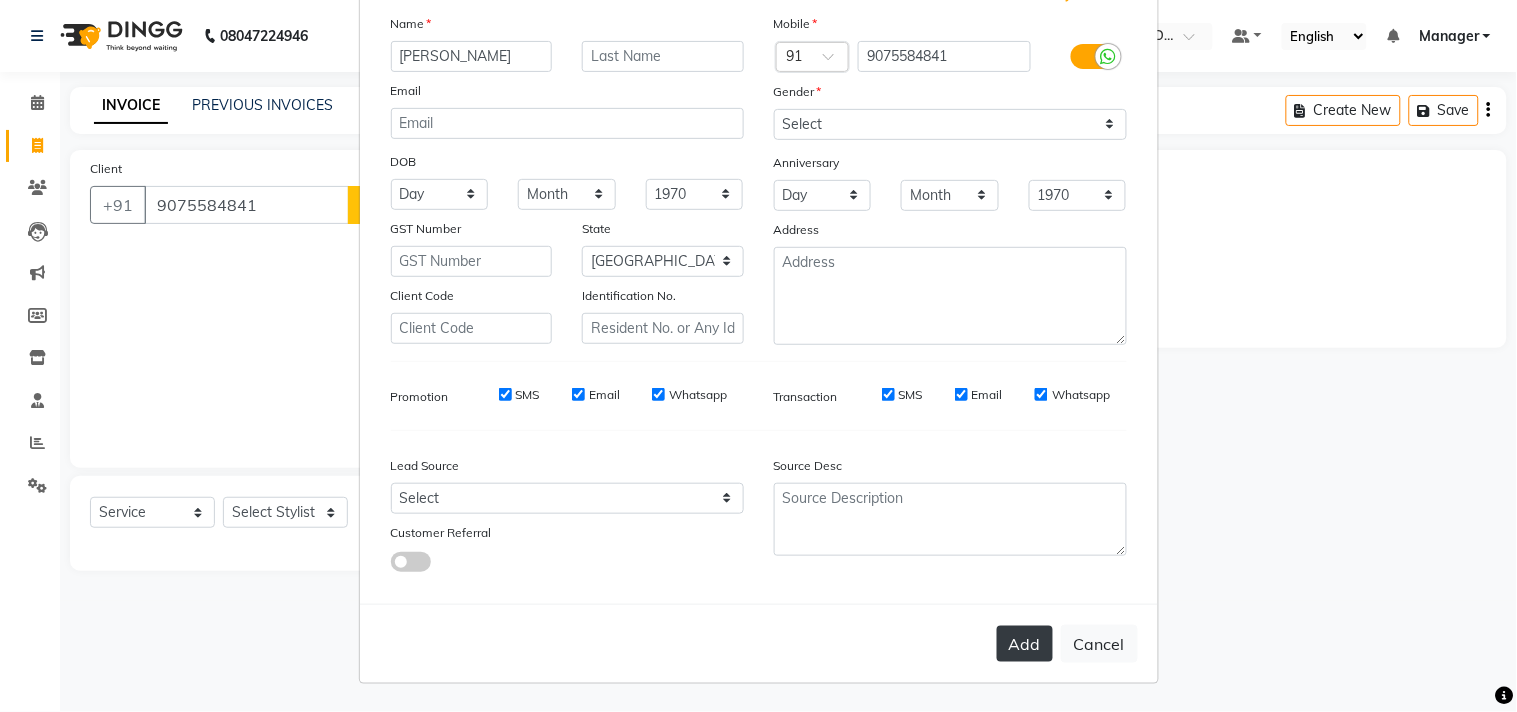 click on "Add" at bounding box center [1025, 644] 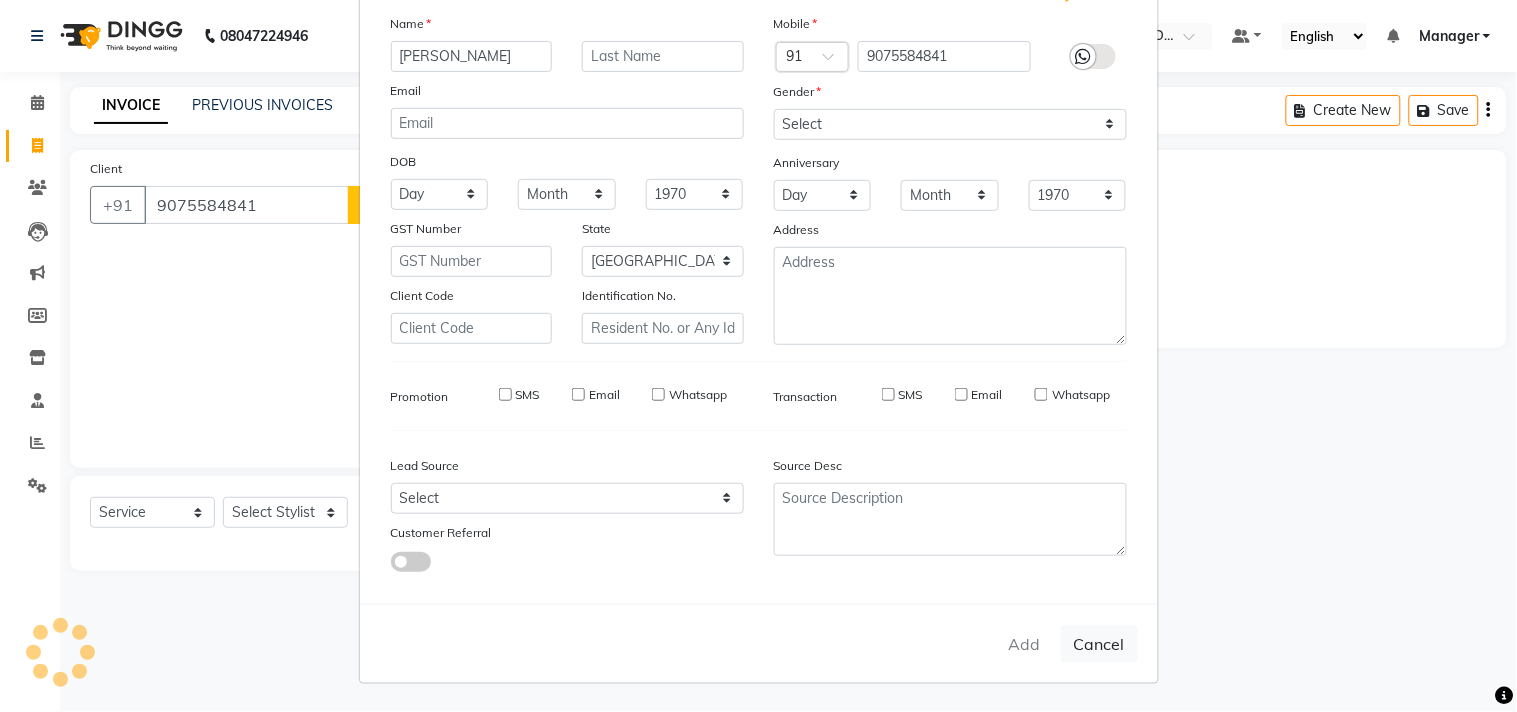 type on "90******41" 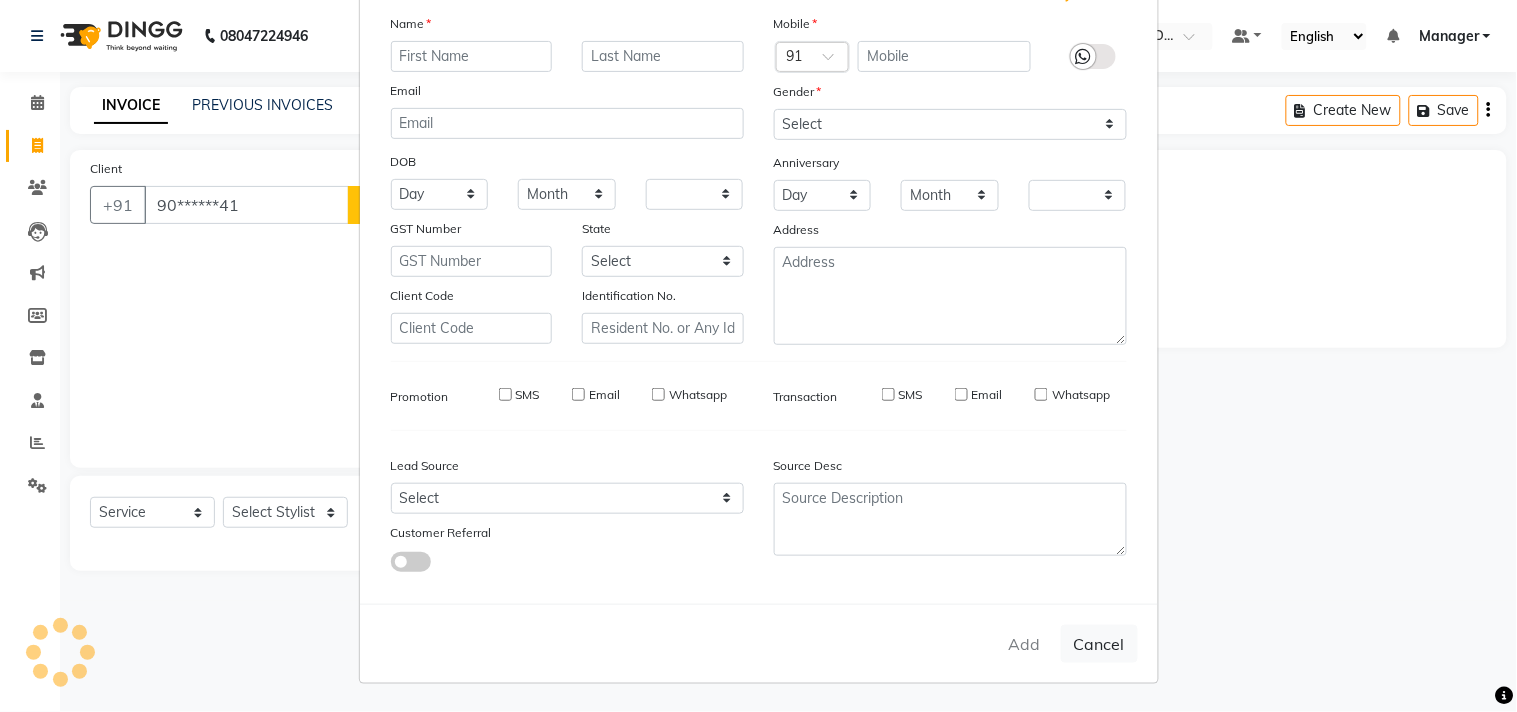 checkbox on "false" 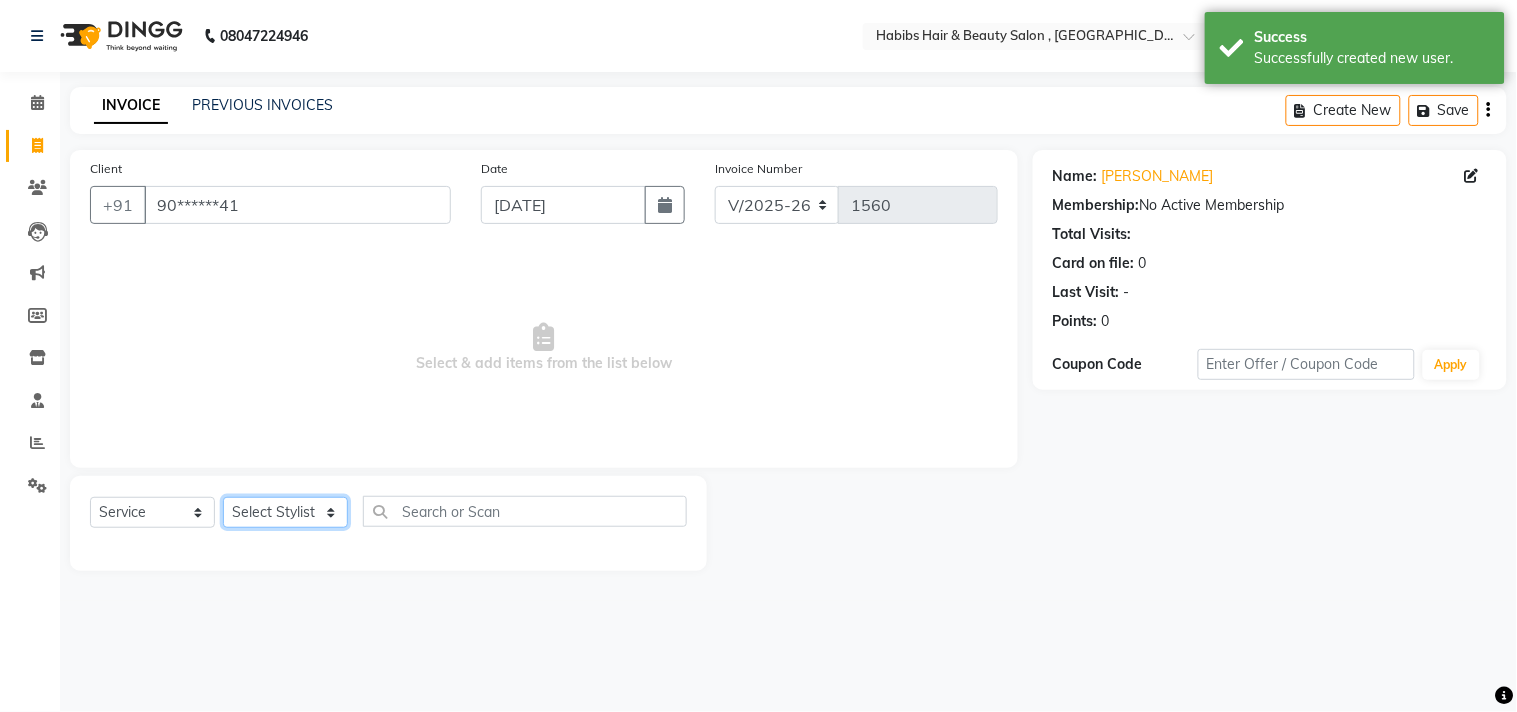 click on "Select Stylist ARIF Asif Manager M M Neelam Niyaz Salman Sameer Sayali Shahid Shahnawaz Vidya Zubair" 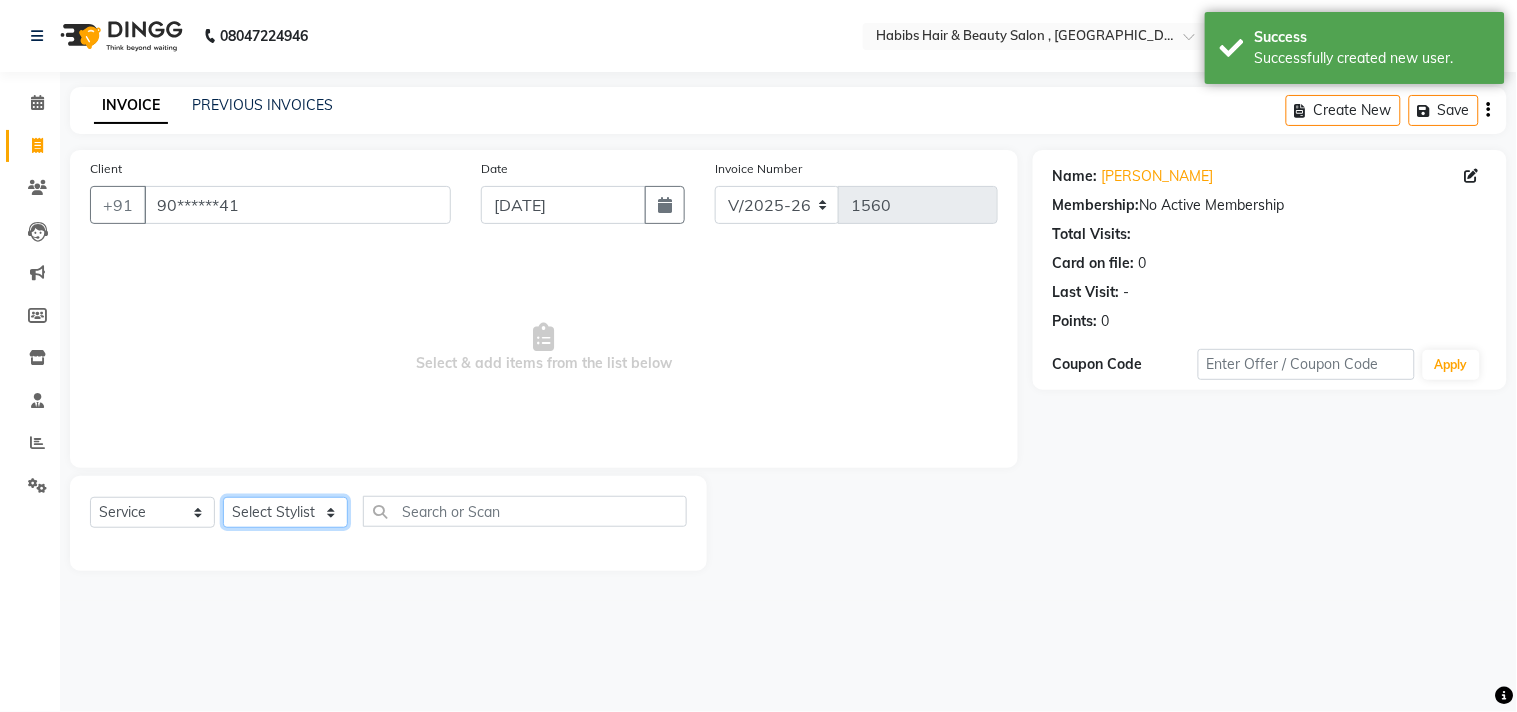 select on "56702" 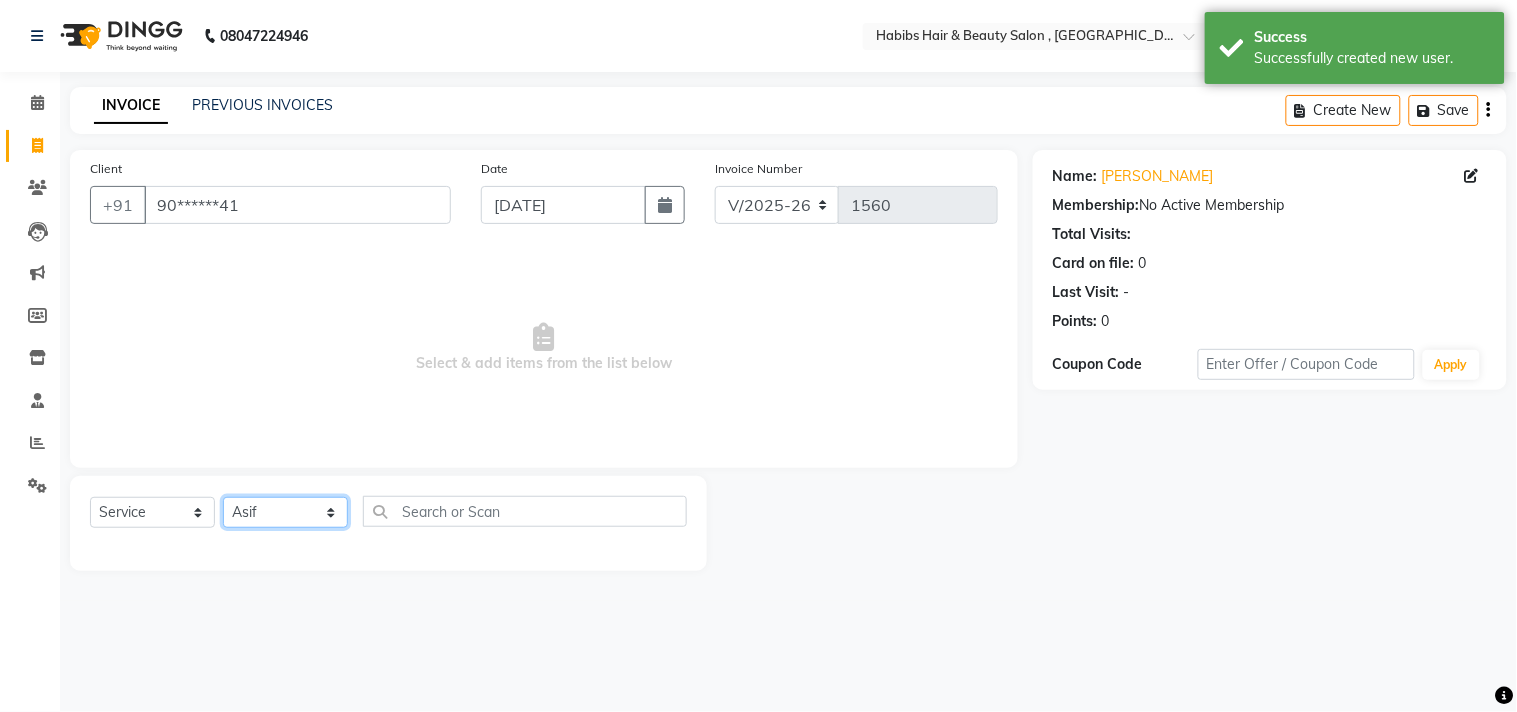 click on "Select Stylist ARIF Asif Manager M M Neelam Niyaz Salman Sameer Sayali Shahid Shahnawaz Vidya Zubair" 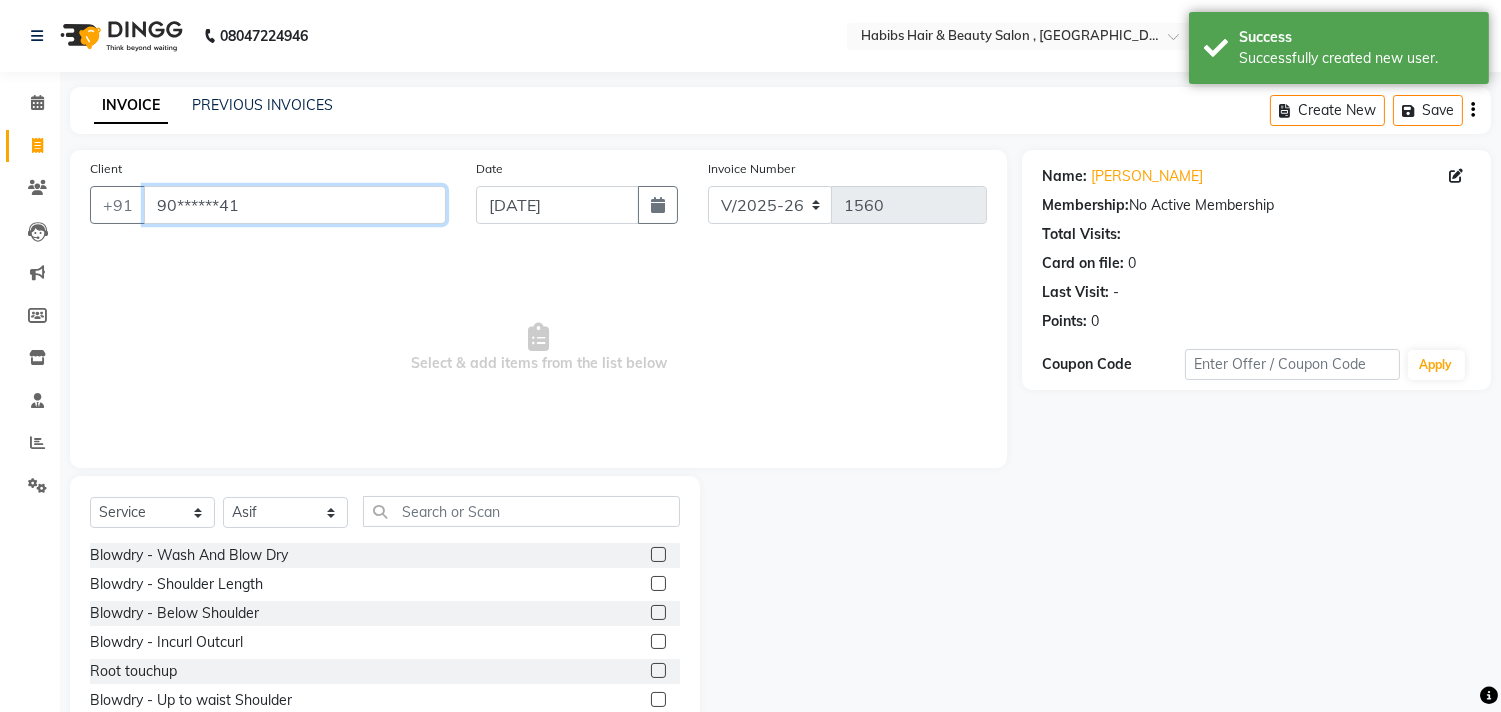 click on "90******41" at bounding box center [295, 205] 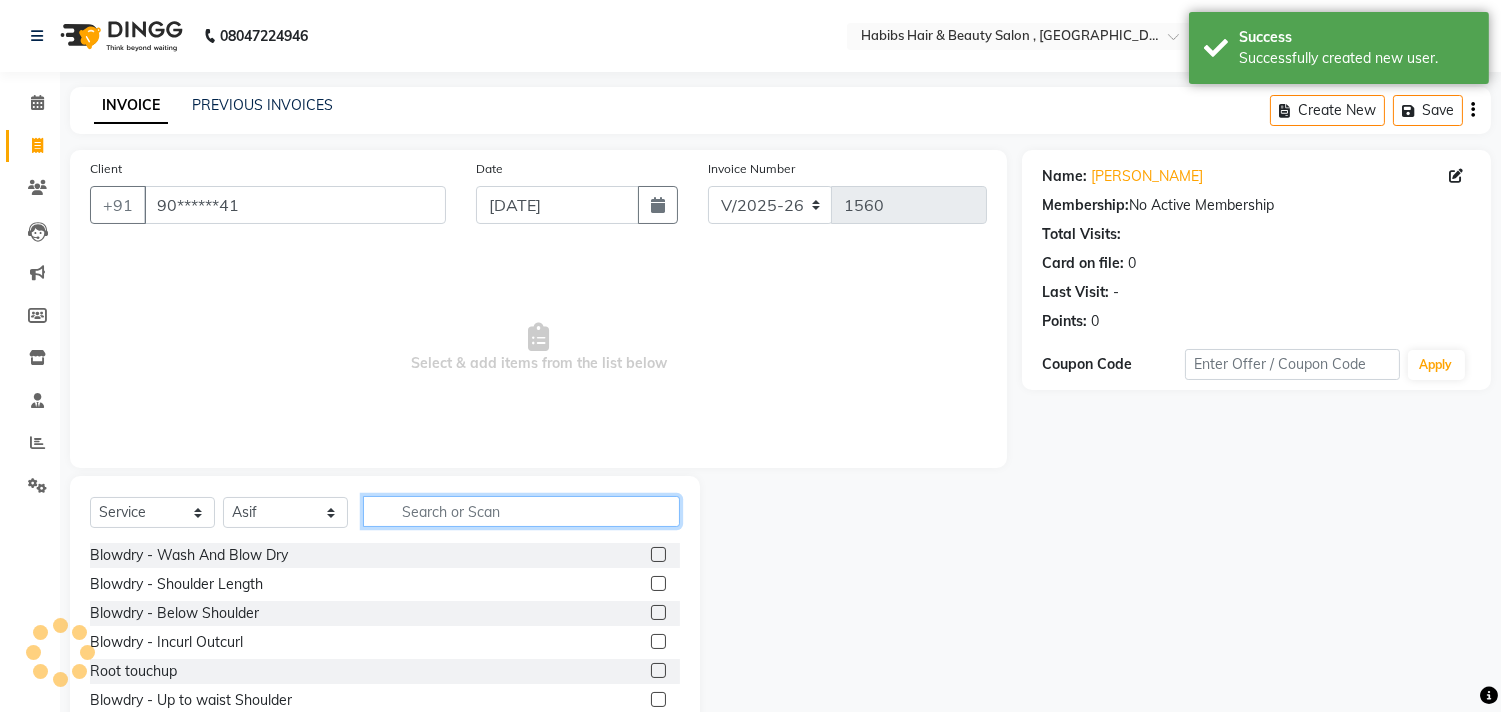 click 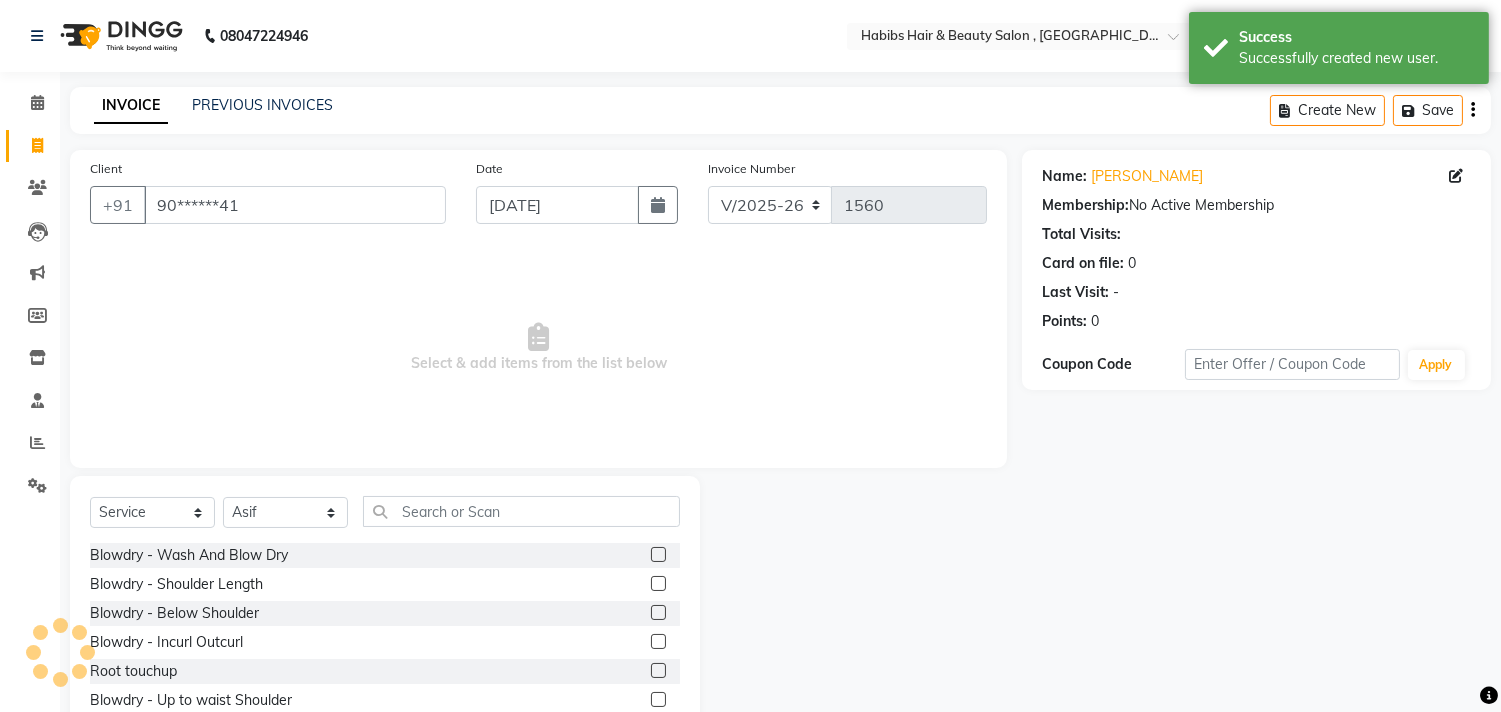 click on "Select  Service  Product  Membership  Package Voucher Prepaid Gift Card  Select Stylist ARIF Asif Manager M M Neelam Niyaz Salman Sameer Sayali Shahid Shahnawaz Vidya Zubair Blowdry  -  Wash And Blow Dry  Blowdry  -  Shoulder Length  Blowdry  -  Below Shoulder  Blowdry  -  Incurl Outcurl  Root touchup  Blowdry  -  Up to waist Shoulder  Facial  Basic Makeup  Beard Color  Deep Conditioning  Nail Paint  All Hair Shave  Wax (Upperlips)  Pore Cleanup   Head Massage- Habibs Oil  Package Facial  Pakage  Whitening Mask  Women- Global Funky Color  Wax (Rica)- Ear   12K + PKG  10K + PKG  Smoothening  11K + PKG  Wax- Lower Lips  Wax- Chin  Root Touchup- Ammonia Free  Beard- Styling Blade  Haircuts -  Mens Cut And Styling  Haircuts -  Womens Cut And Blowdry  Mens Haircut and Beard  Body Polishing  D-Tan  Beard Trim  Women Hair cut & wash  Face Wax  Pro Longer Treatment  Pro Longer Treatment  Molecular Treatment  Rebalncing   Hydra Facial  Ironing  -  Shoulder Length  Ironing  -  Below Shoulder  Ironing  -  Extra Long" 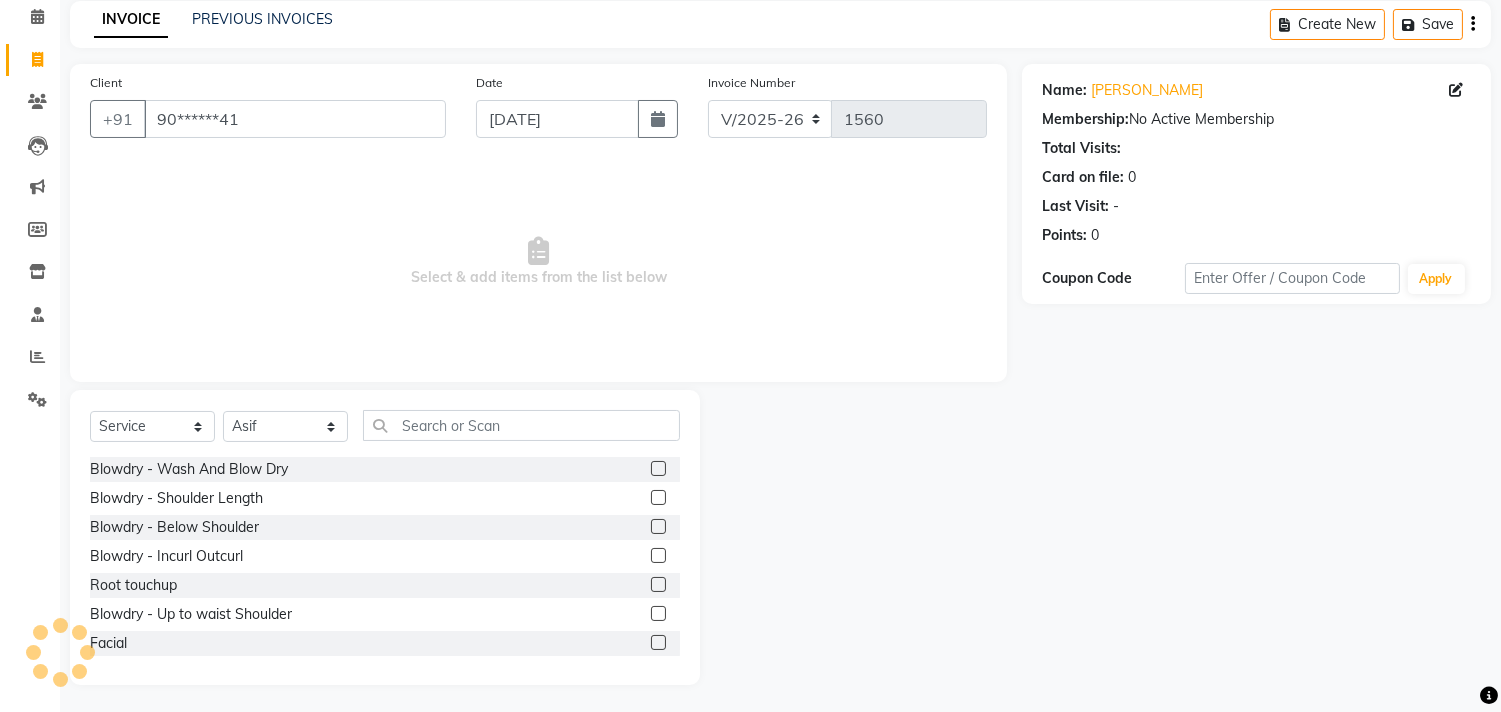 scroll, scrollTop: 88, scrollLeft: 0, axis: vertical 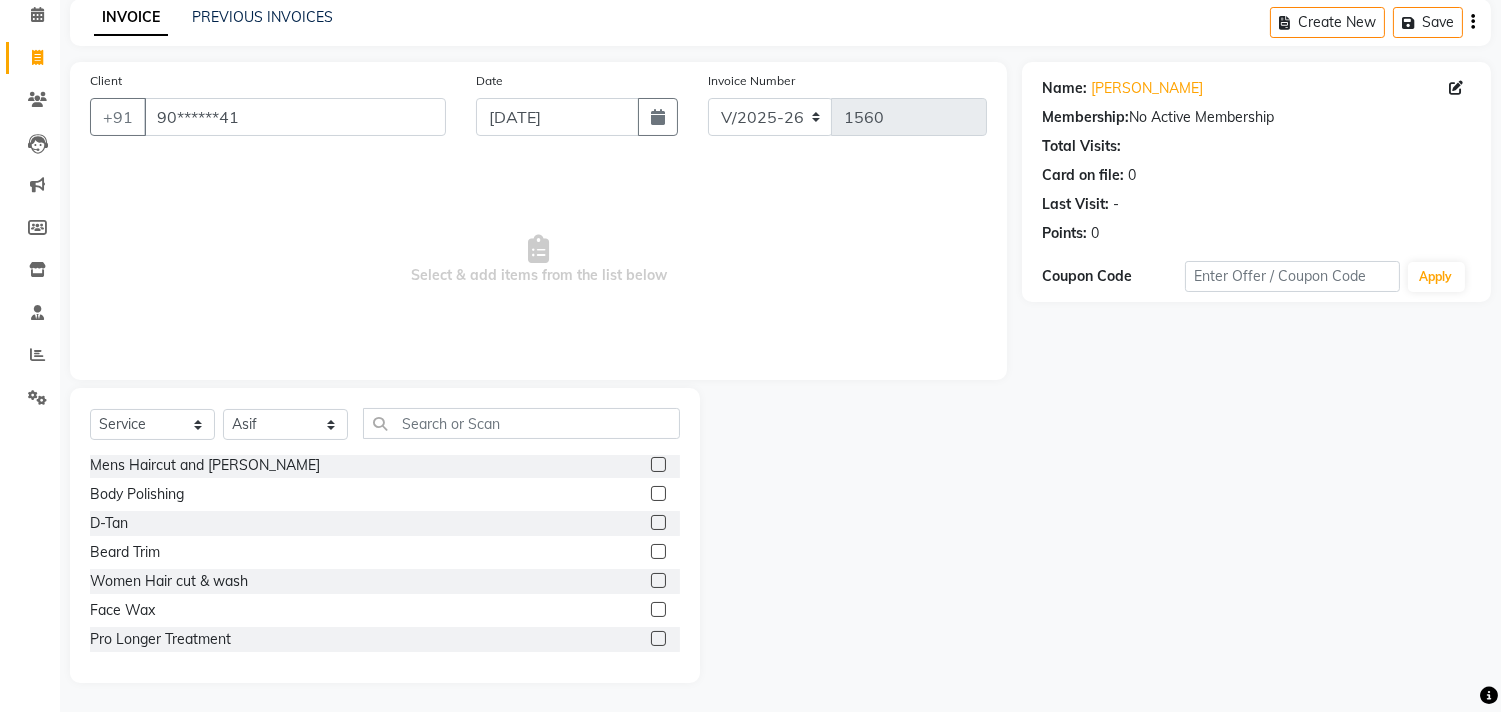 click 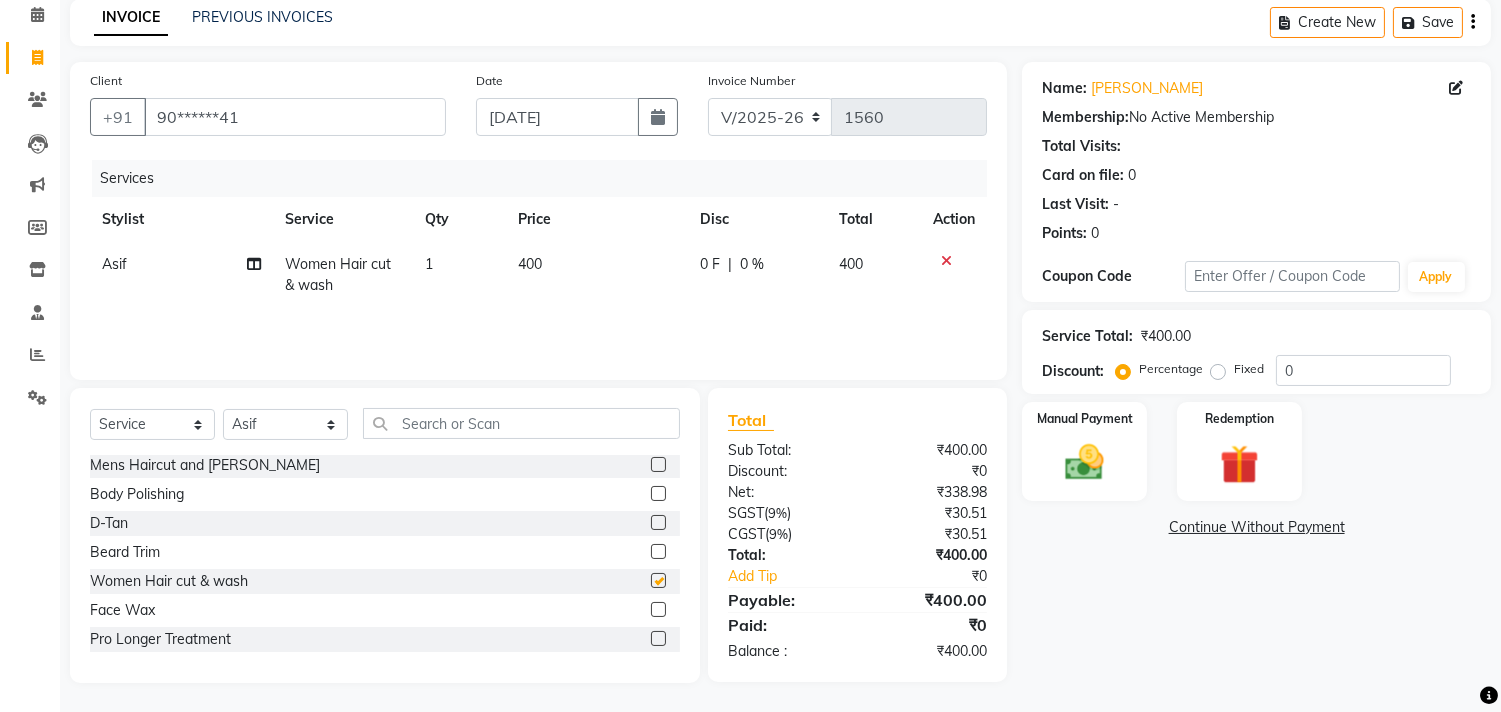 checkbox on "false" 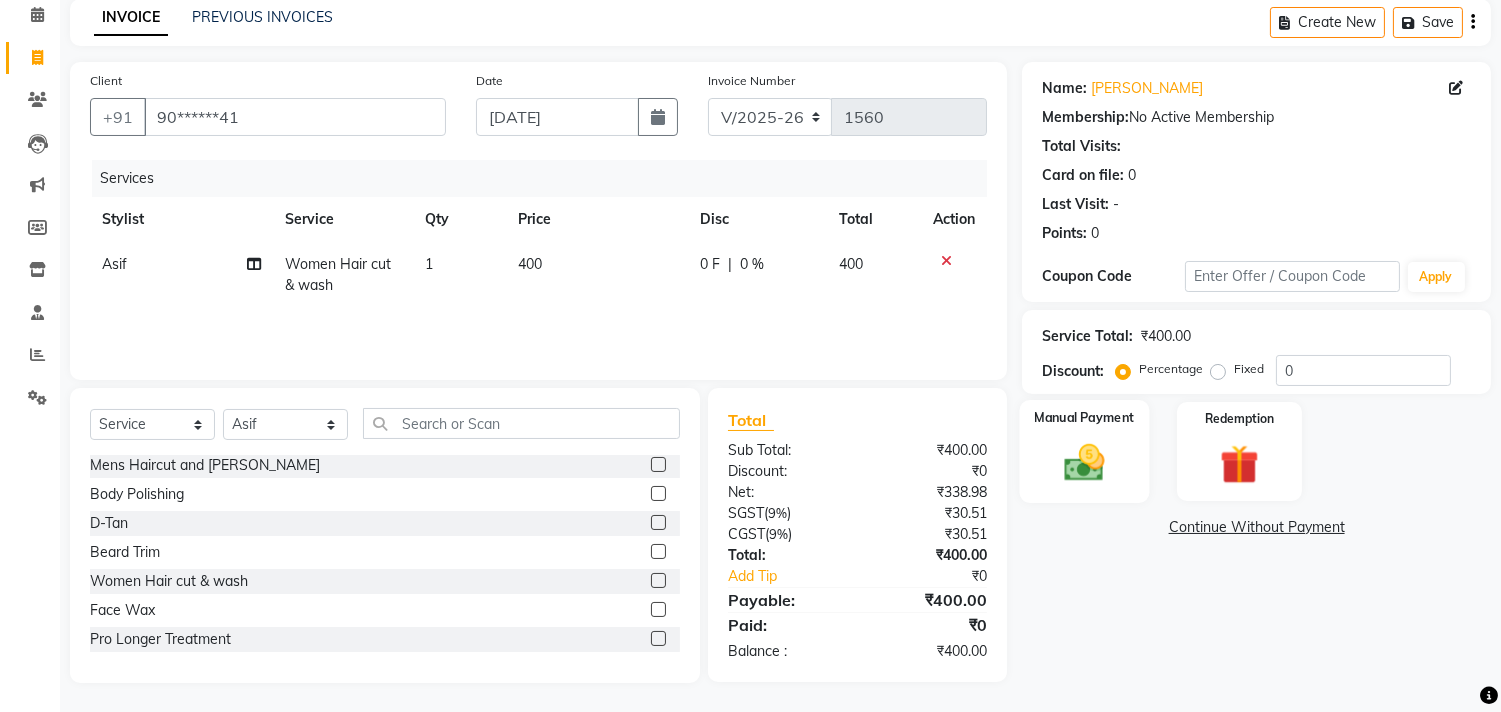 click on "Manual Payment" 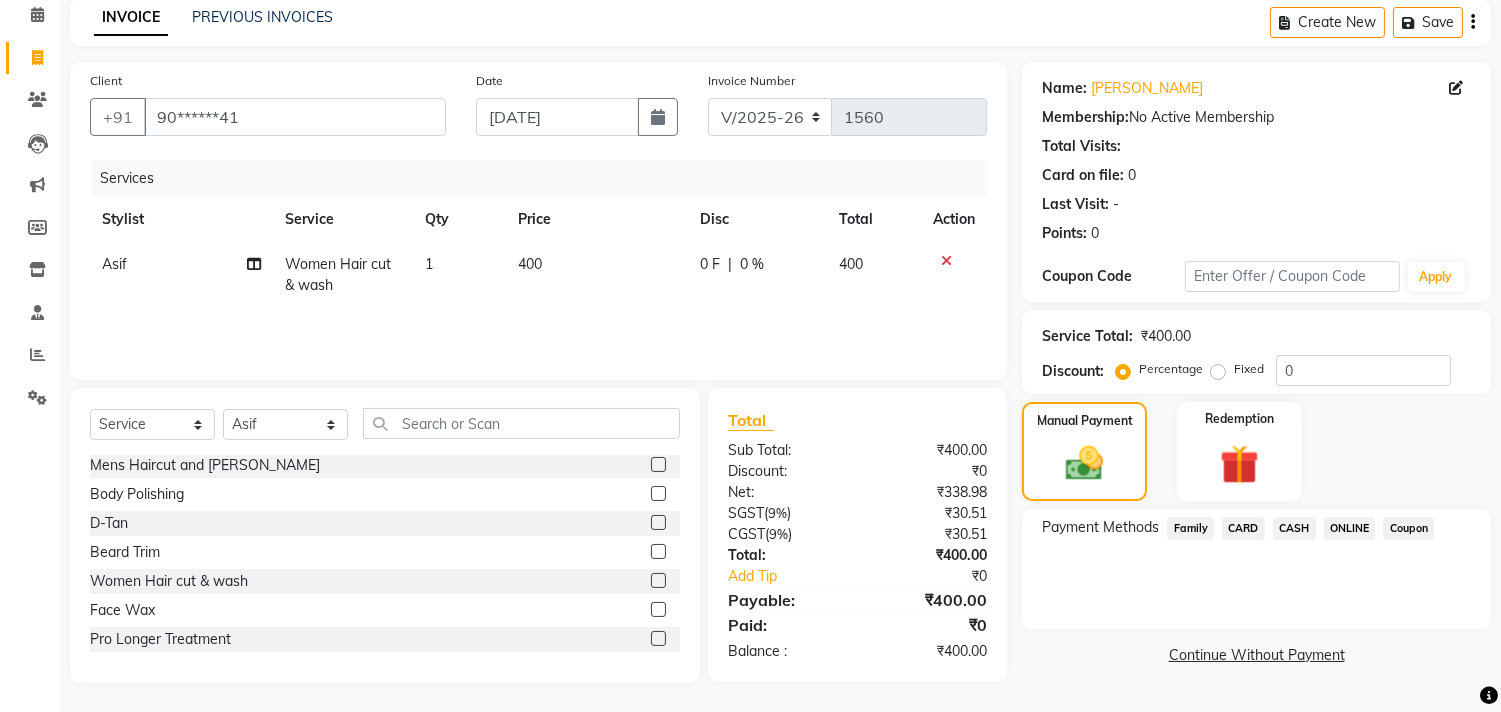 click on "ONLINE" 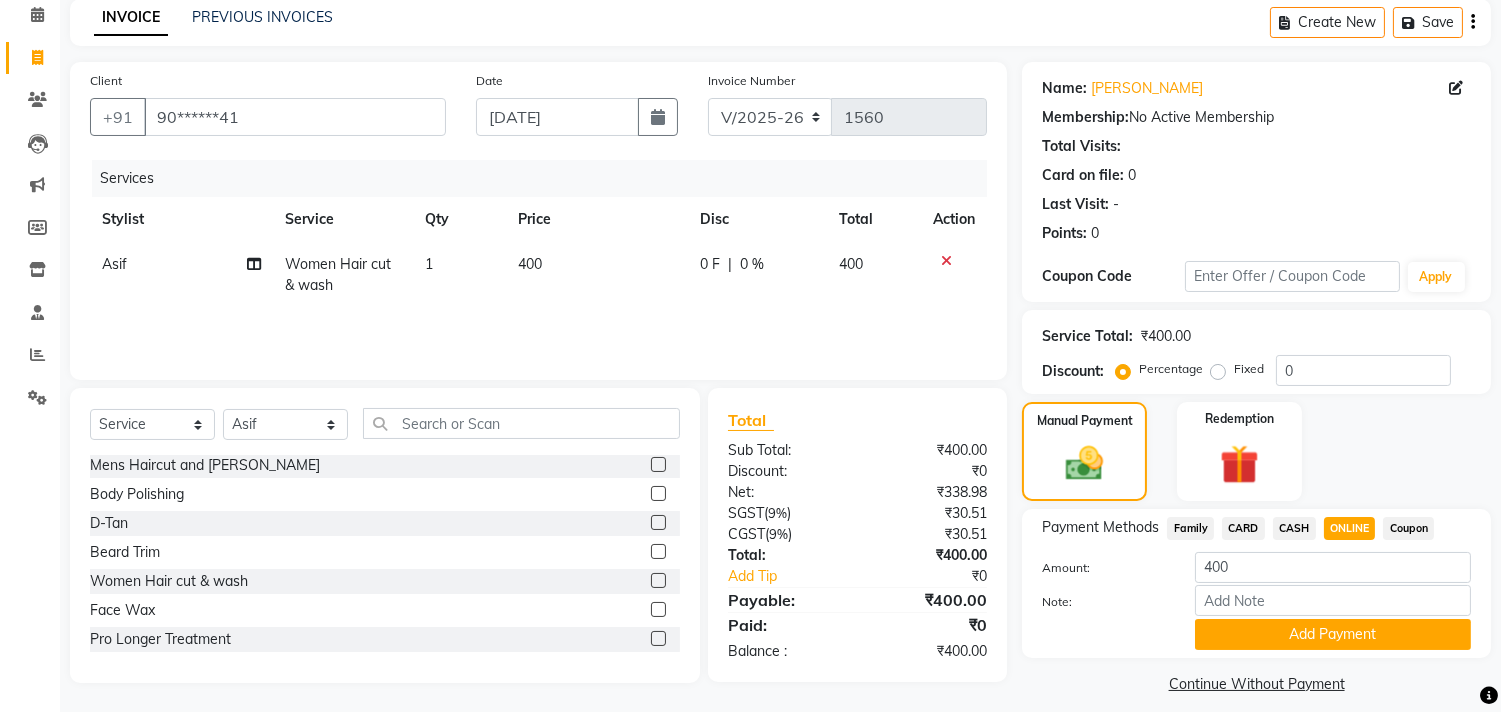 scroll, scrollTop: 104, scrollLeft: 0, axis: vertical 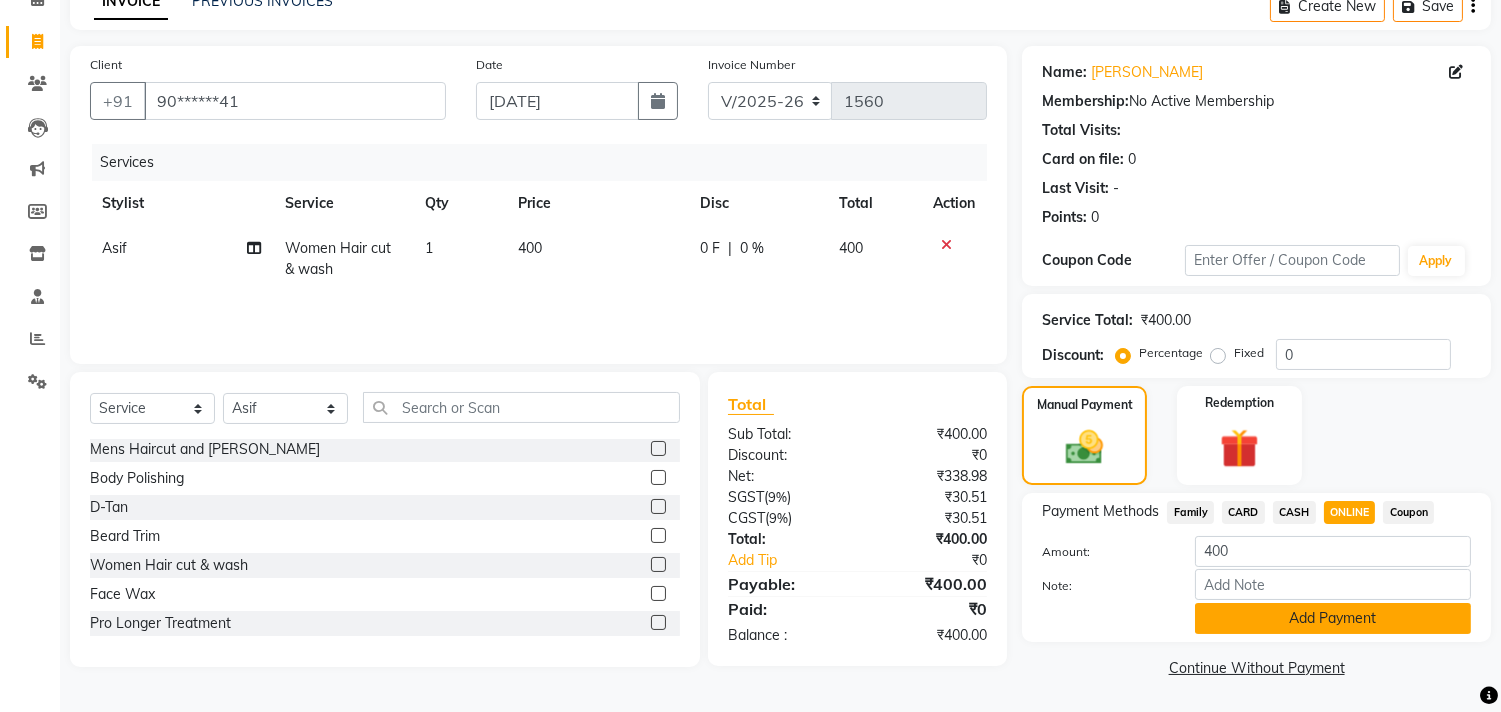 click on "Add Payment" 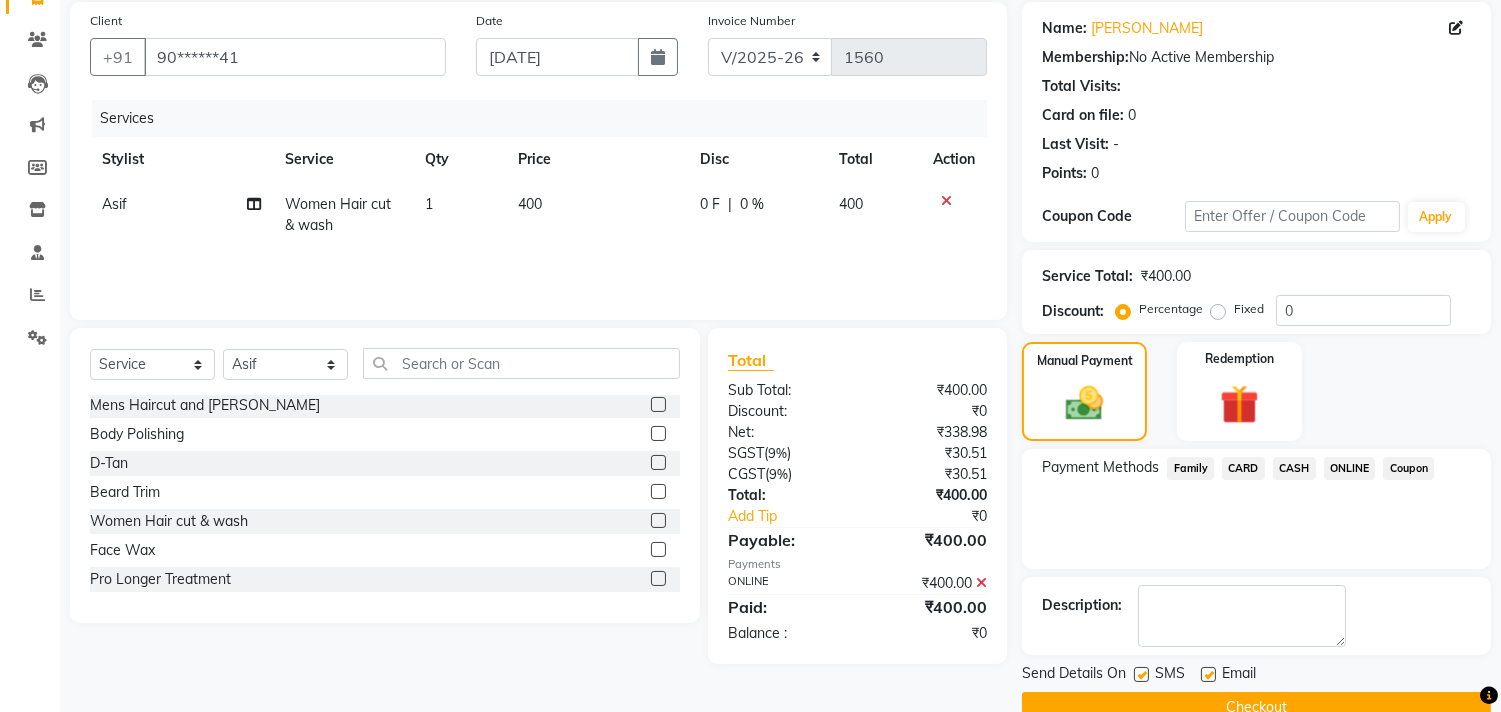 scroll, scrollTop: 187, scrollLeft: 0, axis: vertical 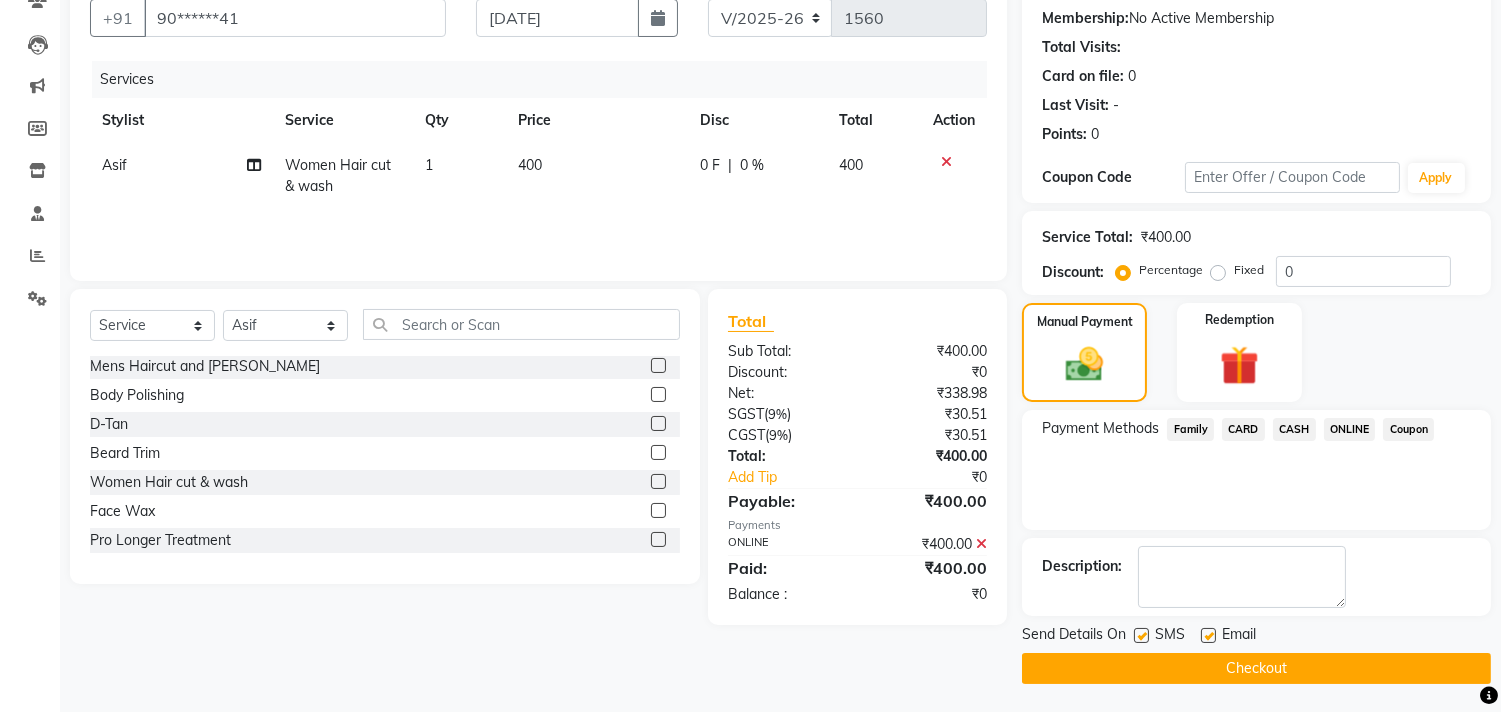 click on "Checkout" 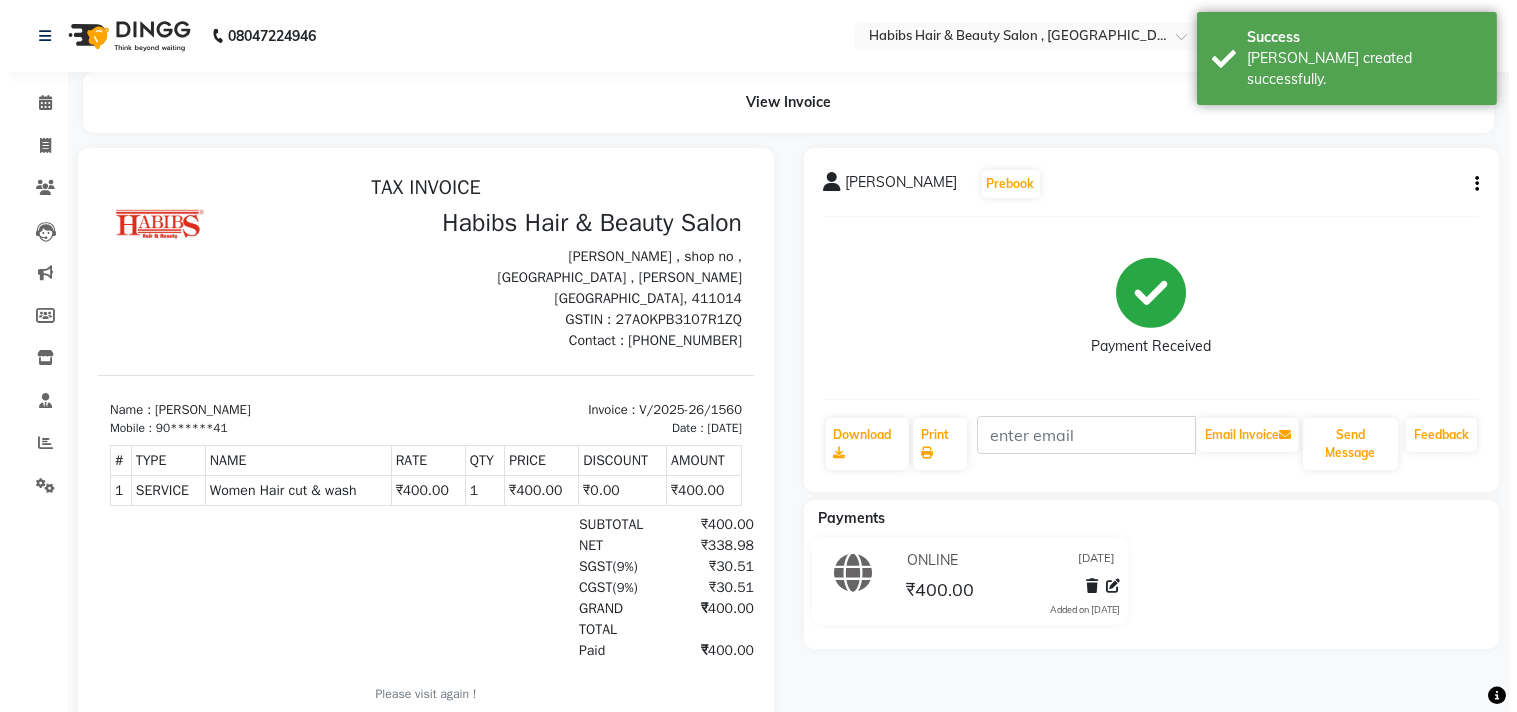 scroll, scrollTop: 0, scrollLeft: 0, axis: both 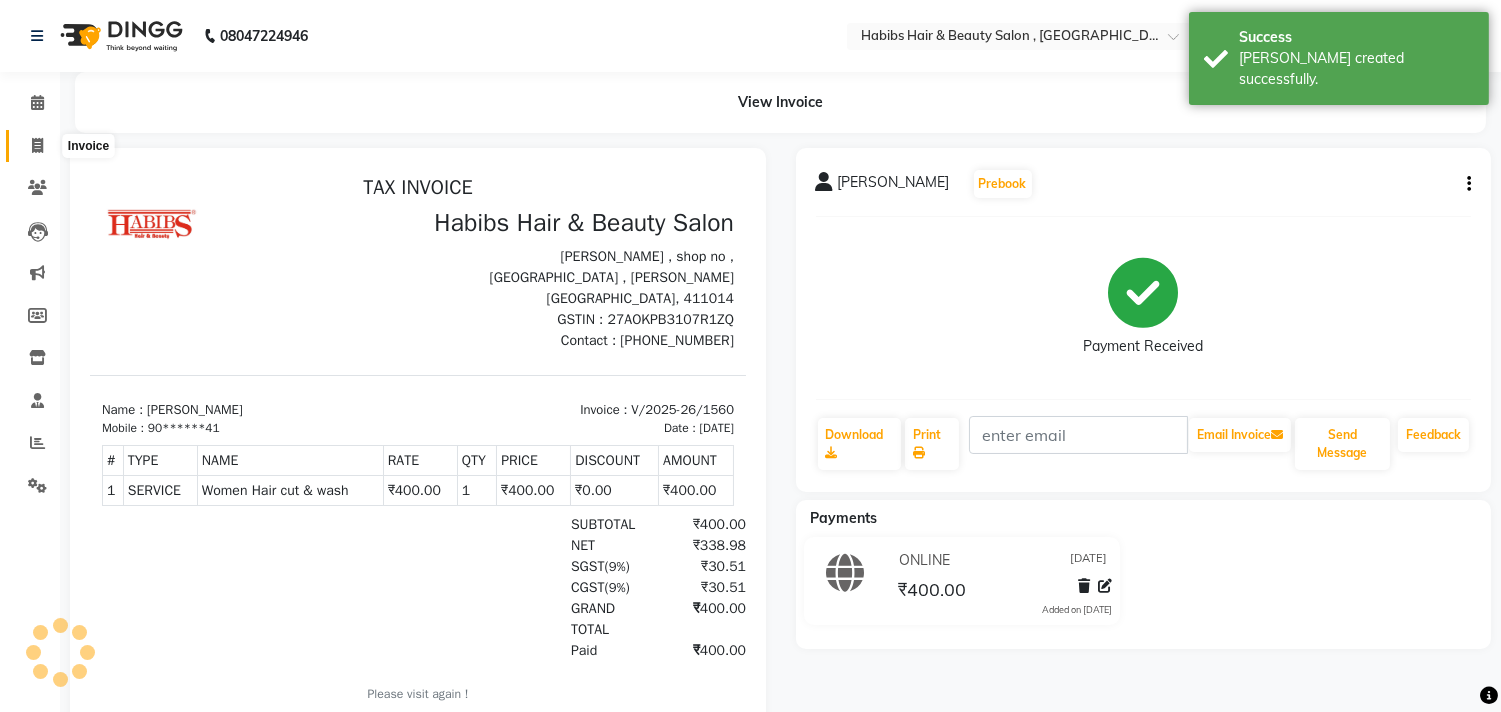 click 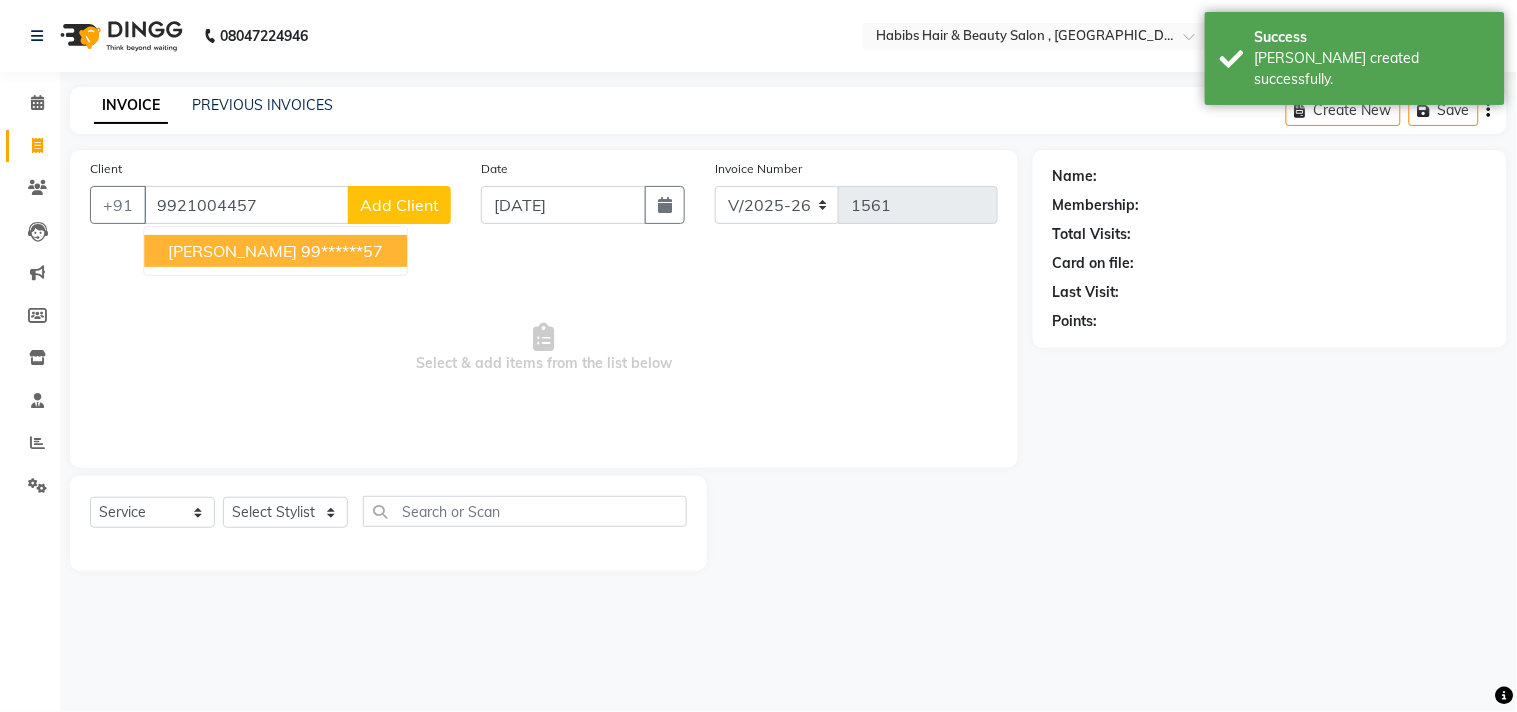 type on "9921004457" 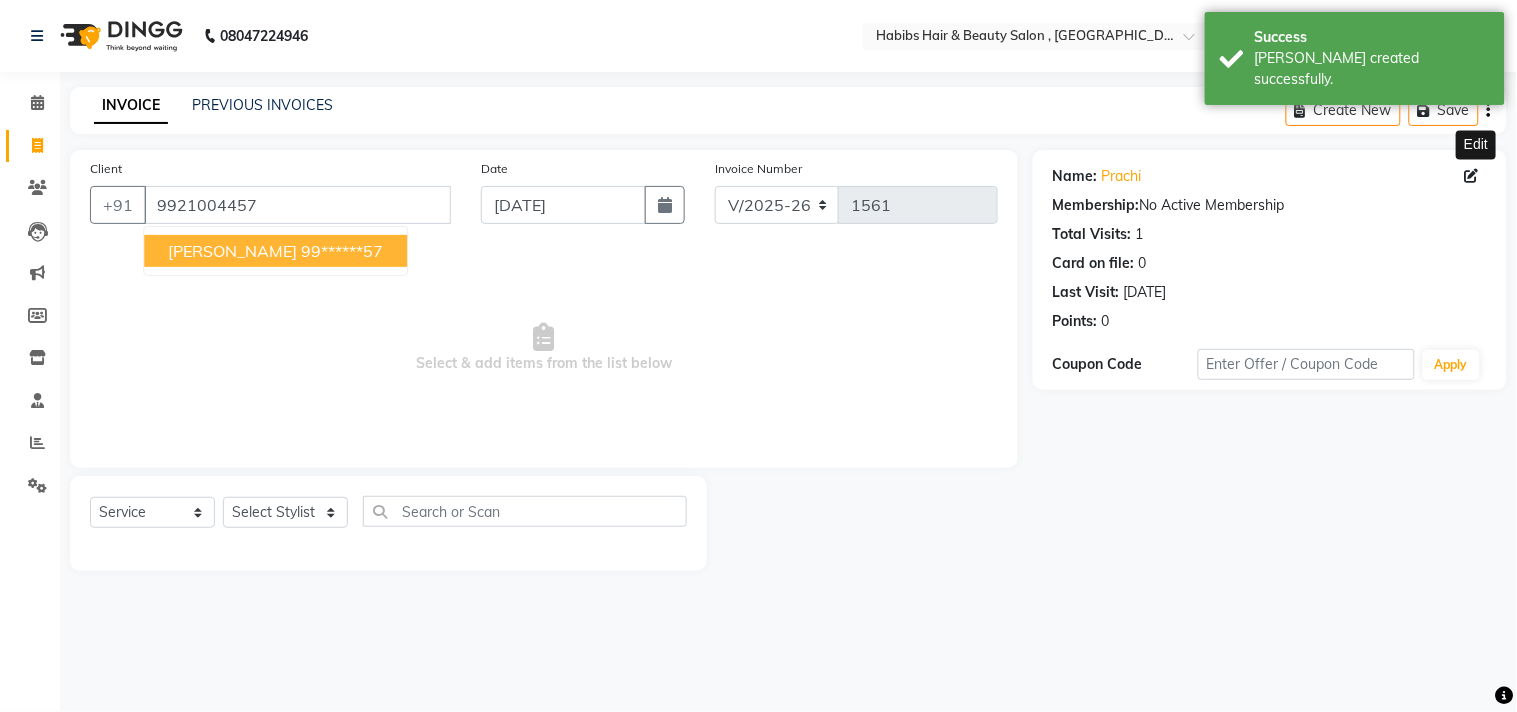 click 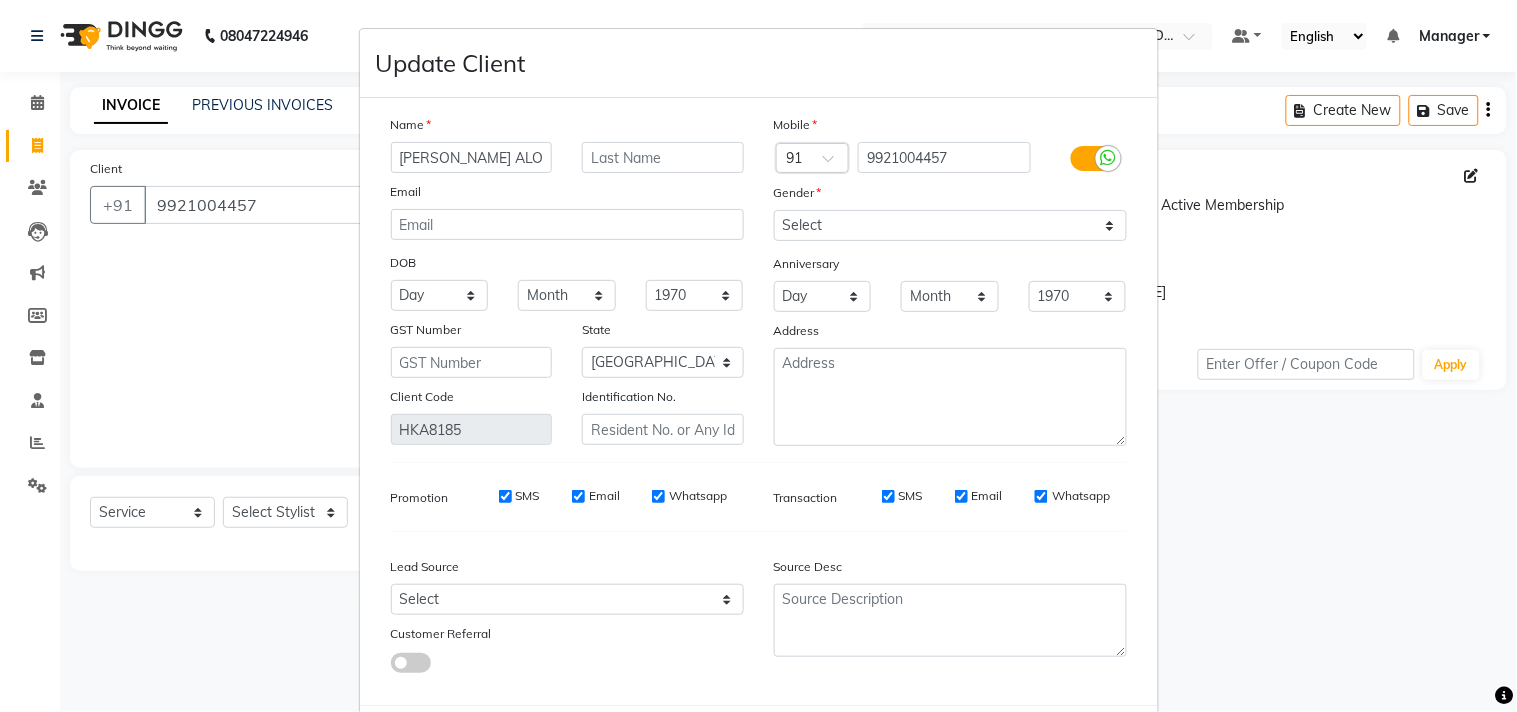 type on "[PERSON_NAME] ALONE" 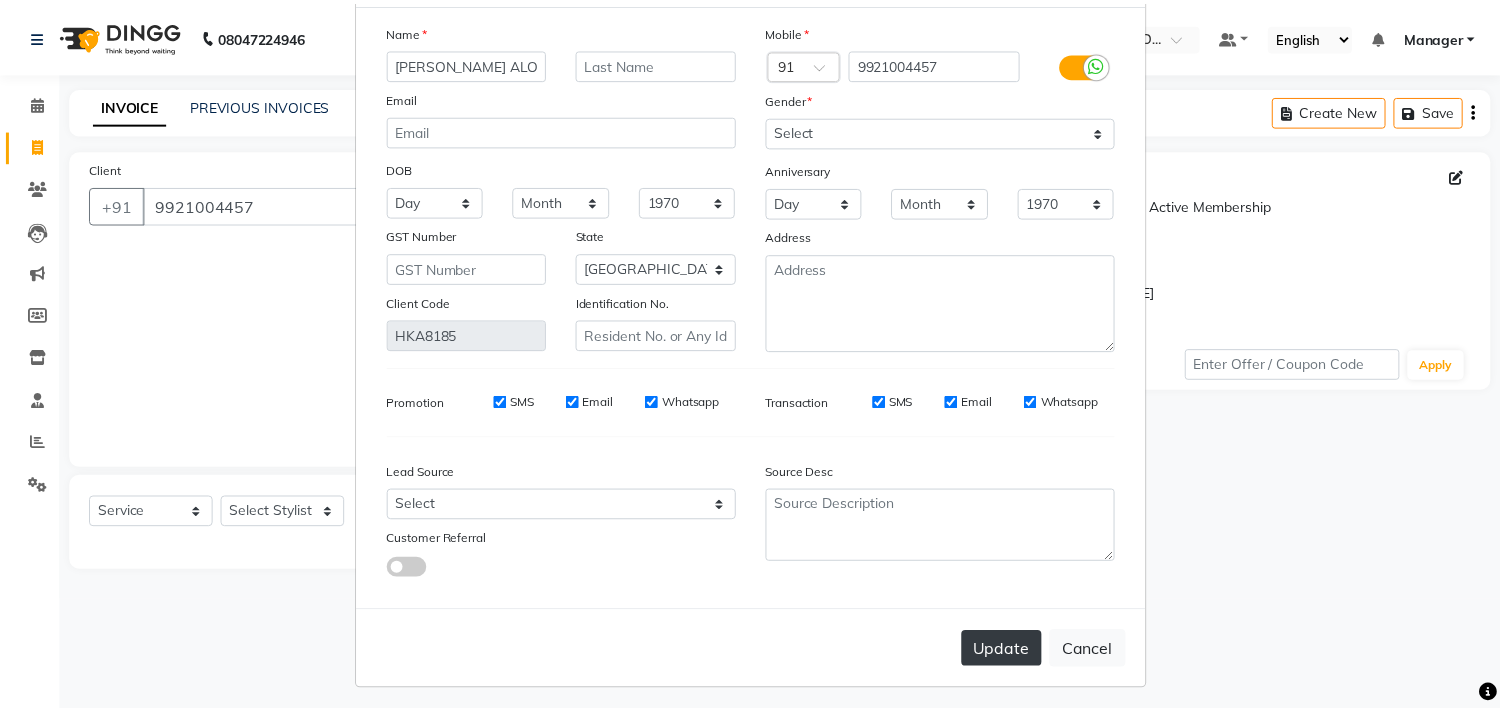 scroll, scrollTop: 103, scrollLeft: 0, axis: vertical 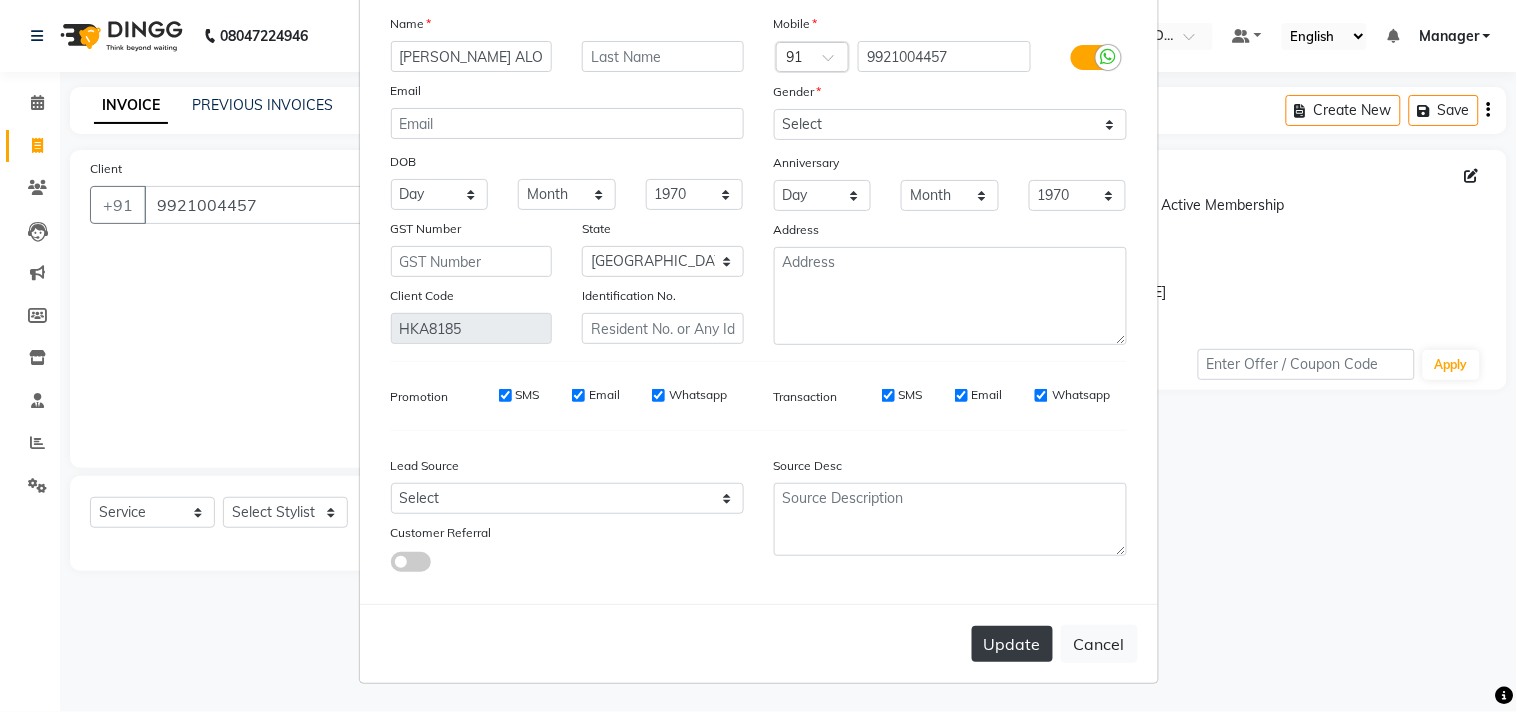 click on "Update" at bounding box center [1012, 644] 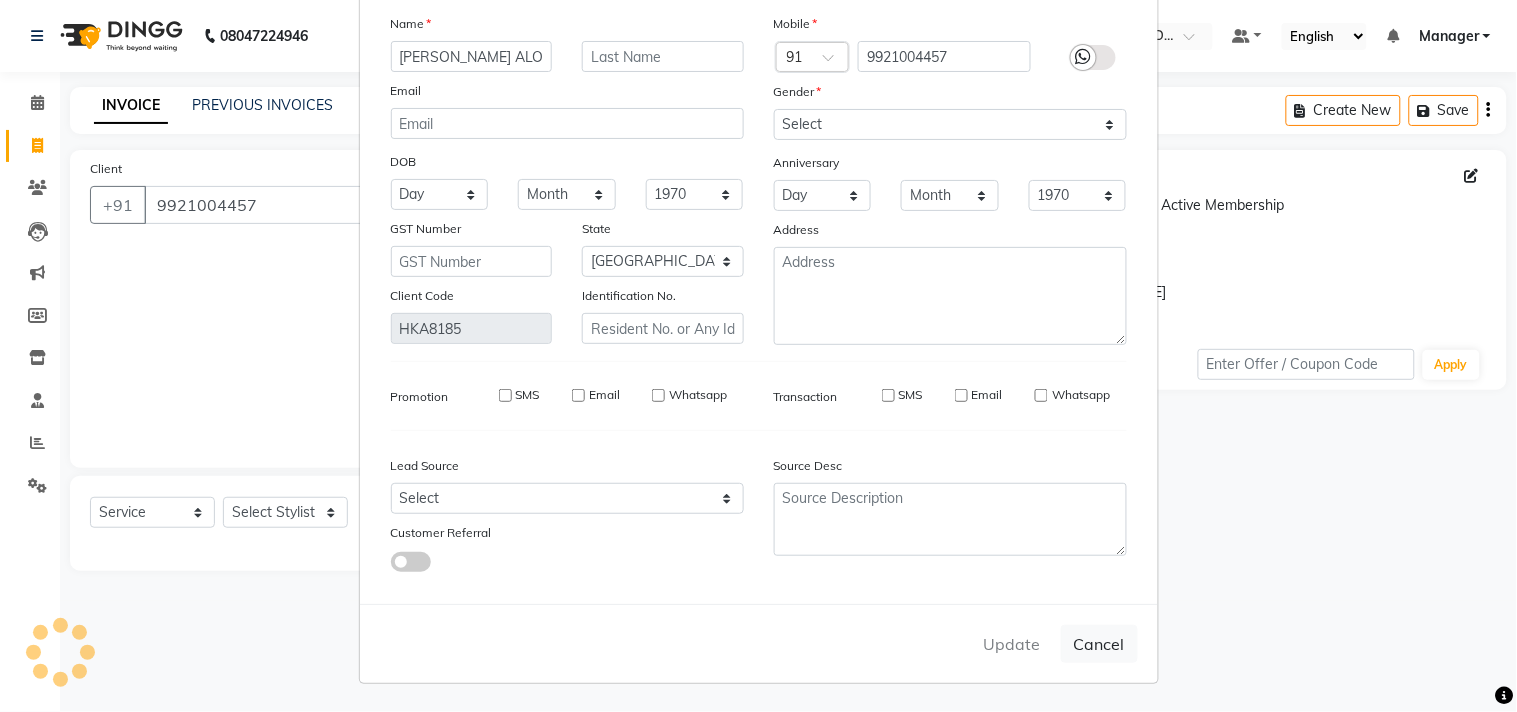 type on "99******57" 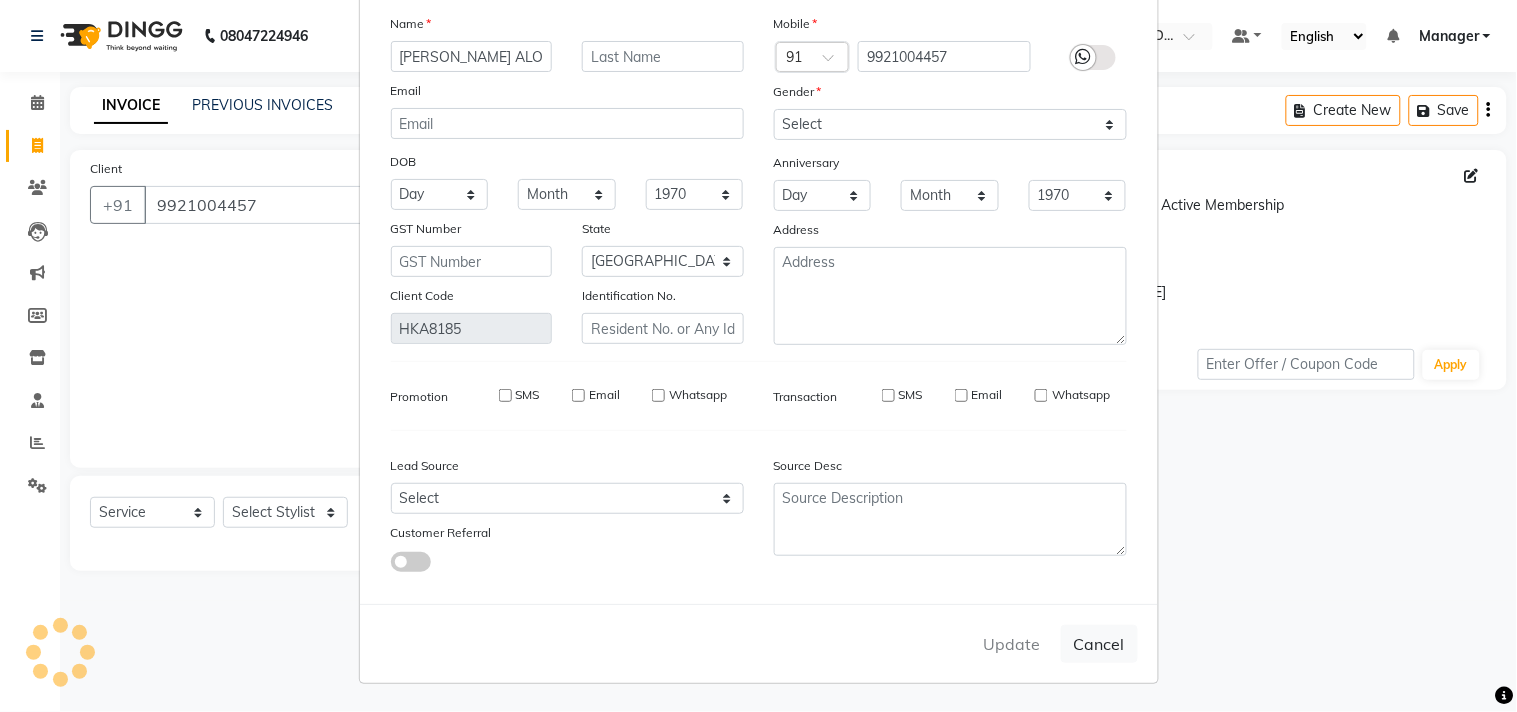 type 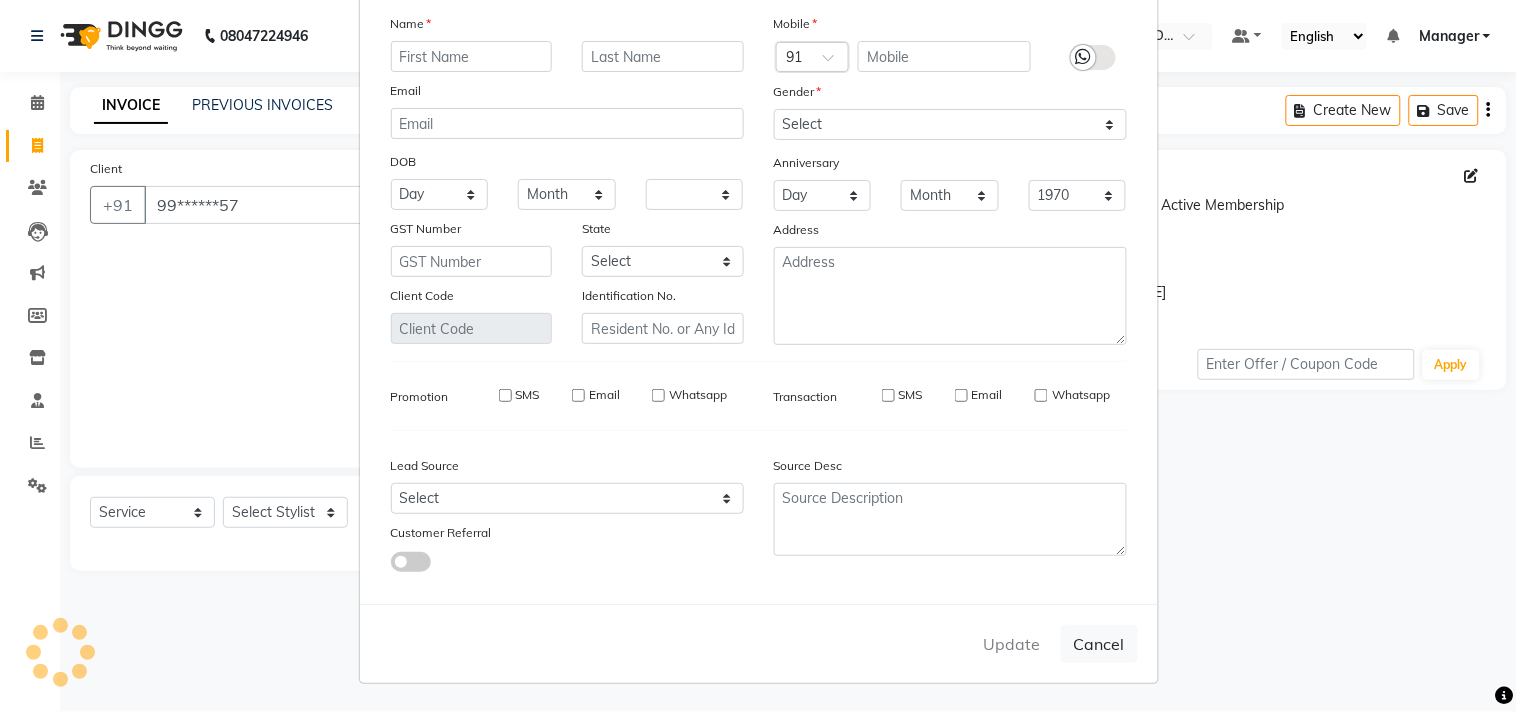 select 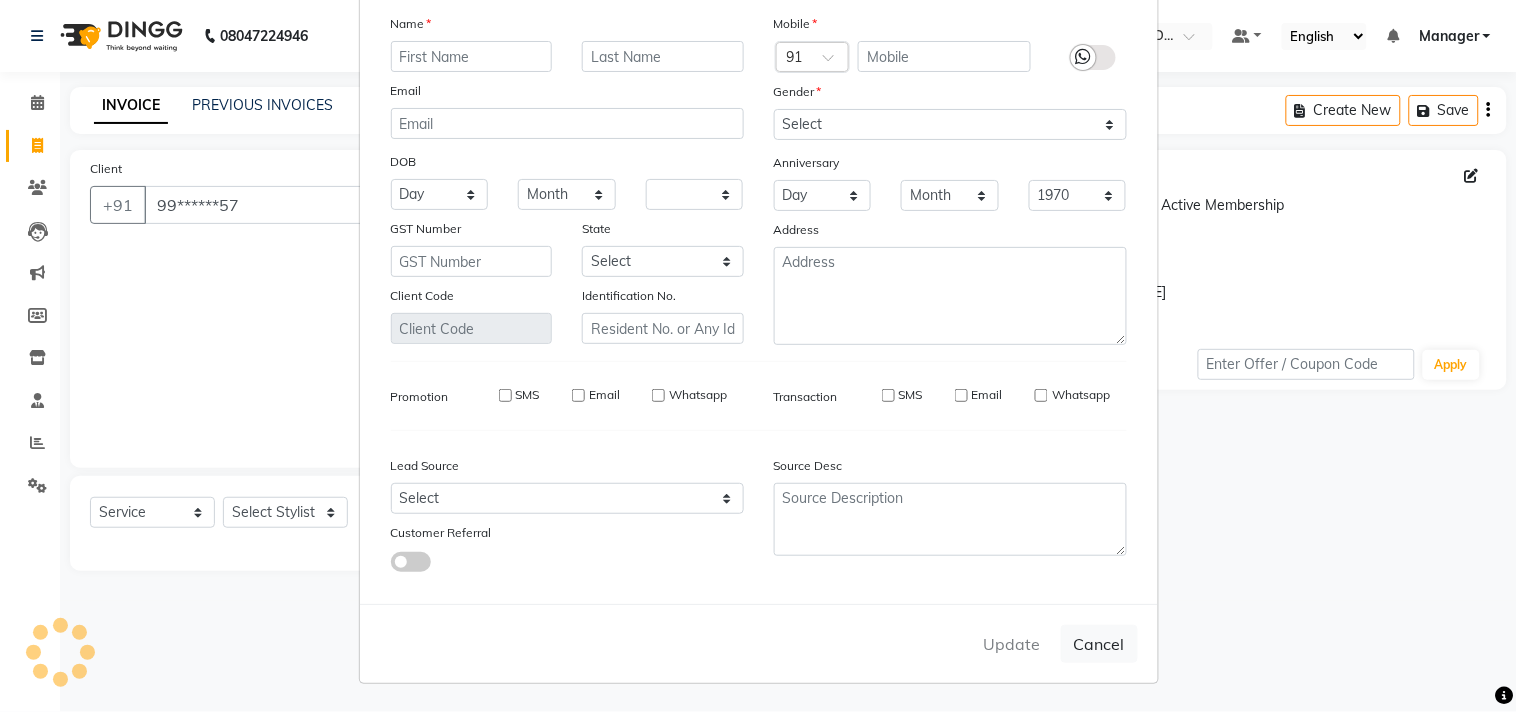 select 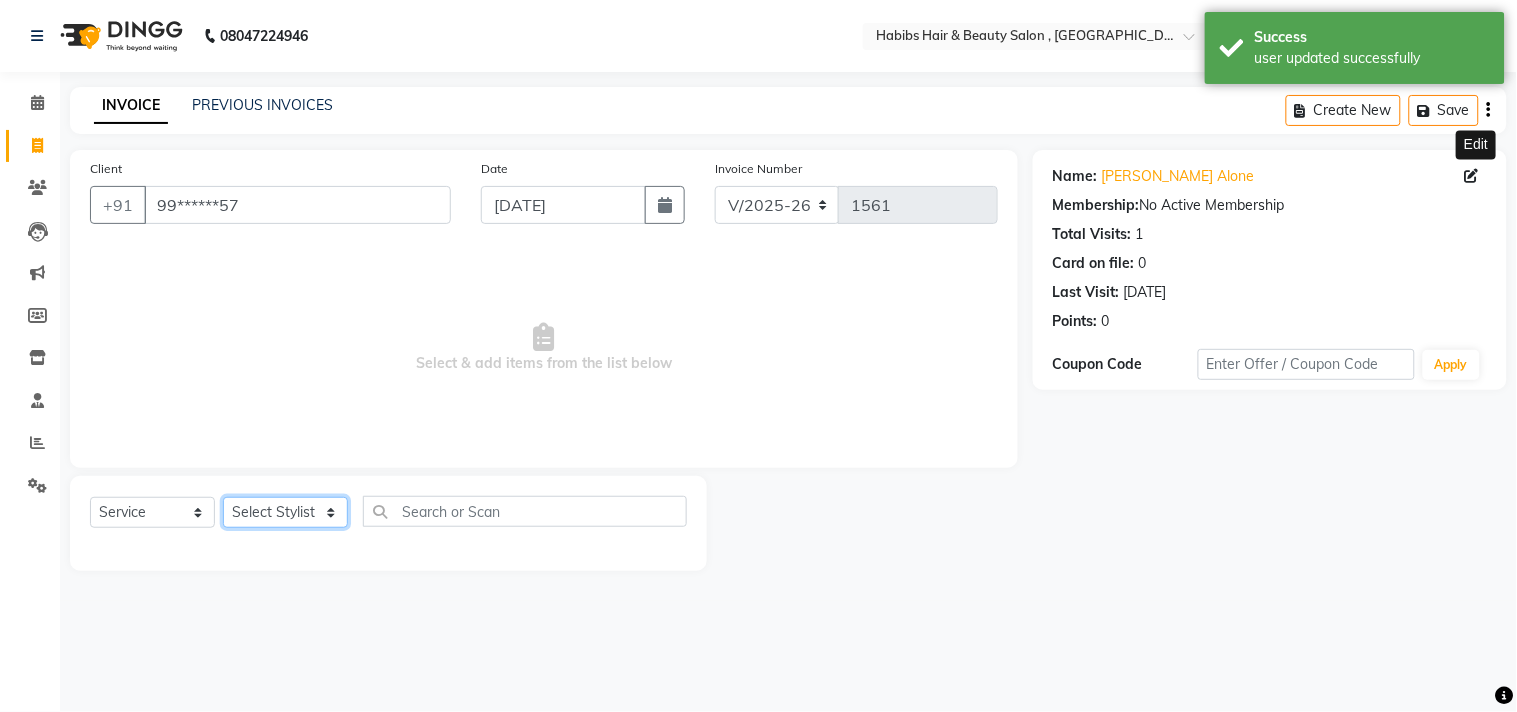 click on "Select Stylist ARIF Asif Manager M M Neelam Niyaz Salman Sameer Sayali Shahid Shahnawaz Vidya Zubair" 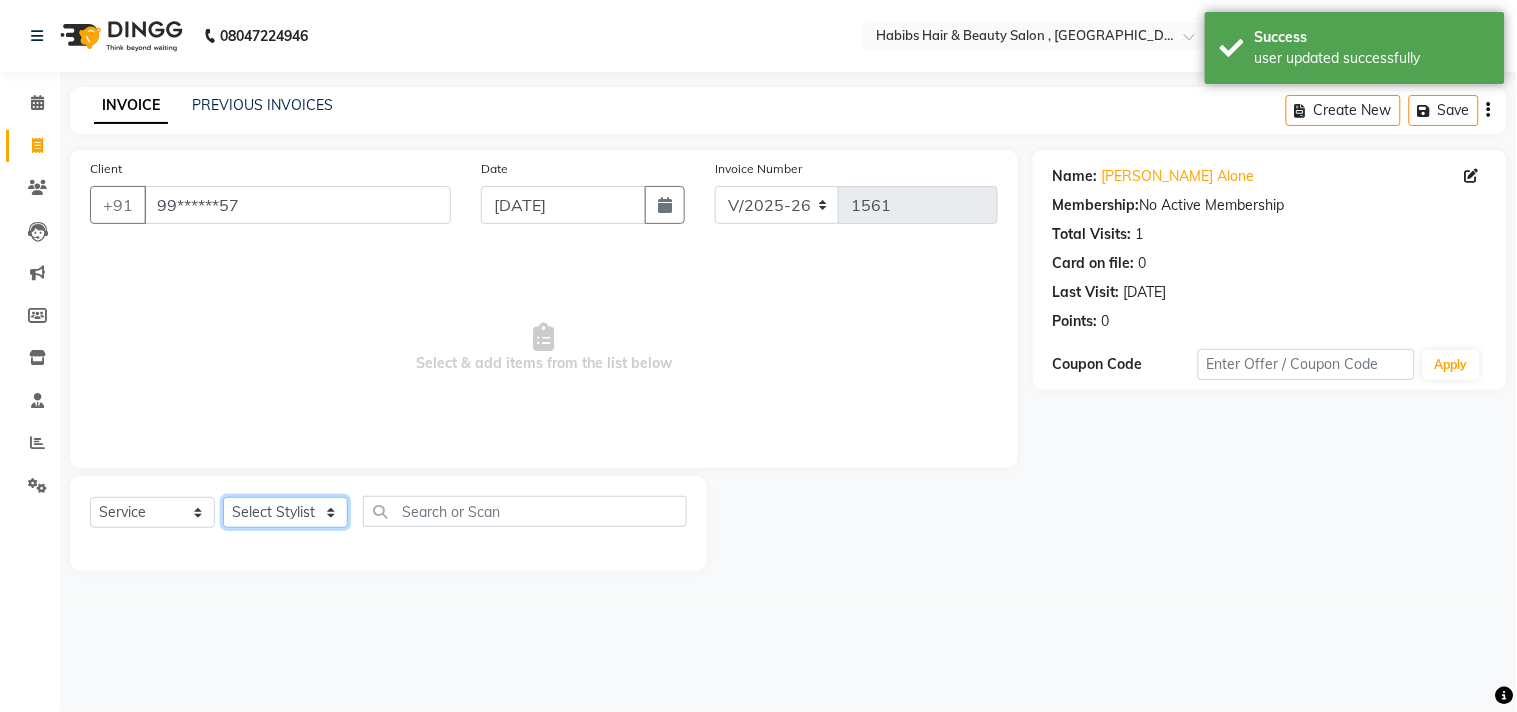 select on "35506" 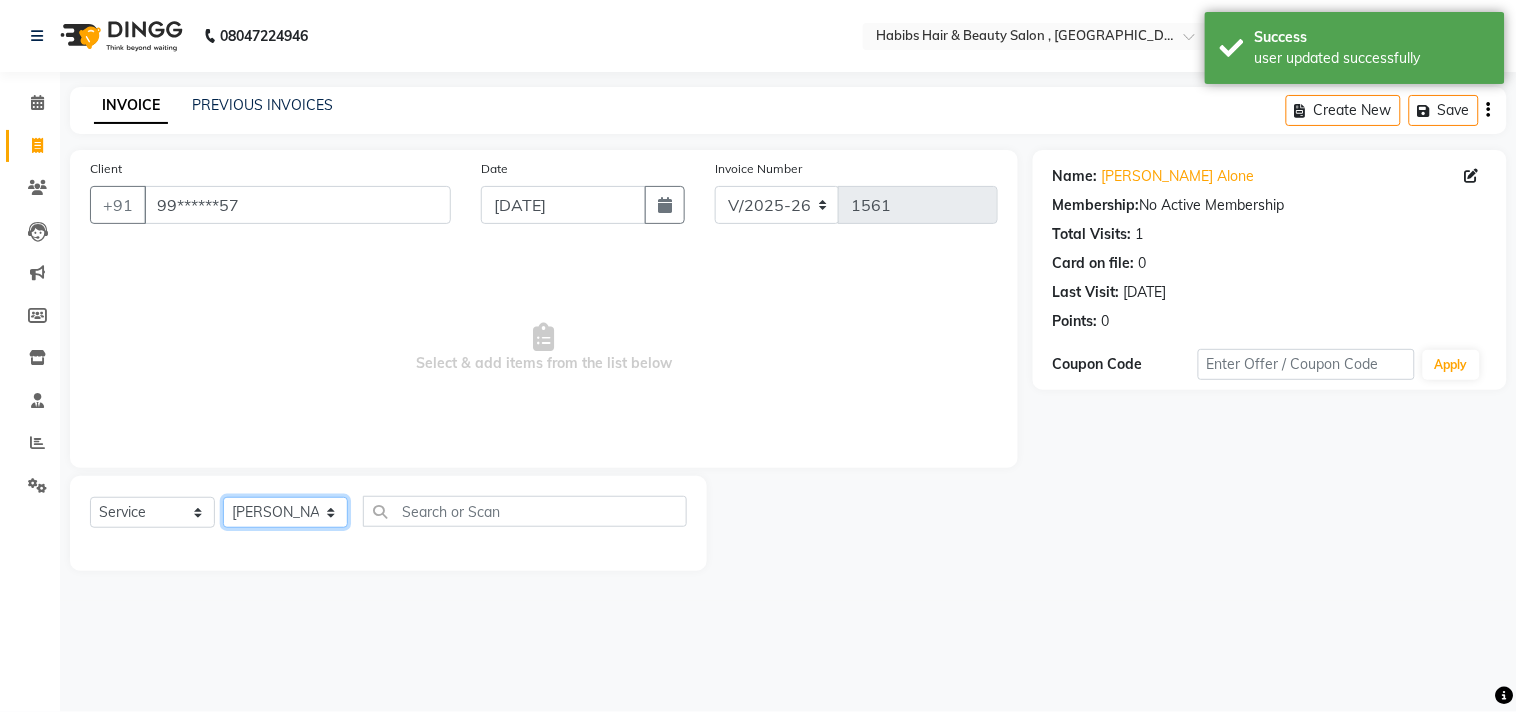 click on "Select Stylist ARIF Asif Manager M M Neelam Niyaz Salman Sameer Sayali Shahid Shahnawaz Vidya Zubair" 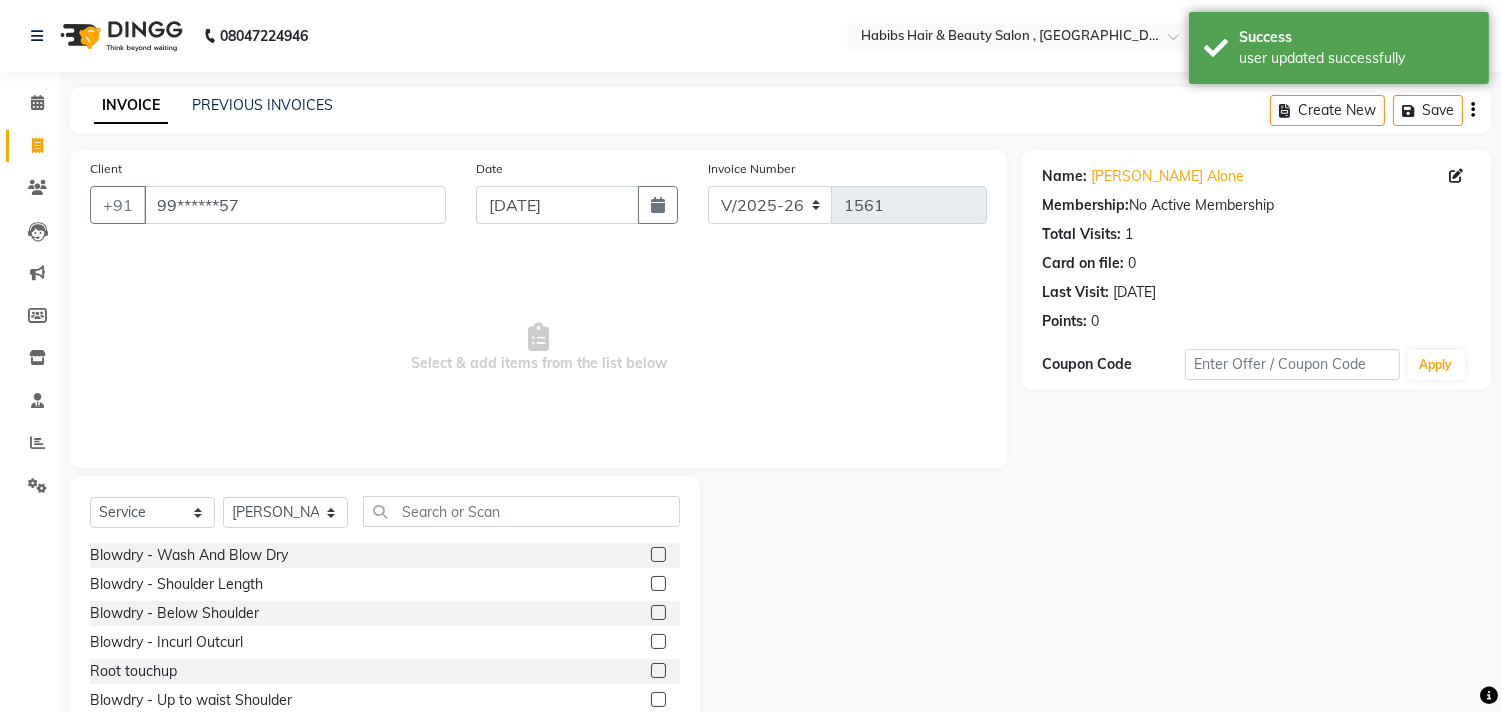 click on "Select & add items from the list below" at bounding box center [538, 348] 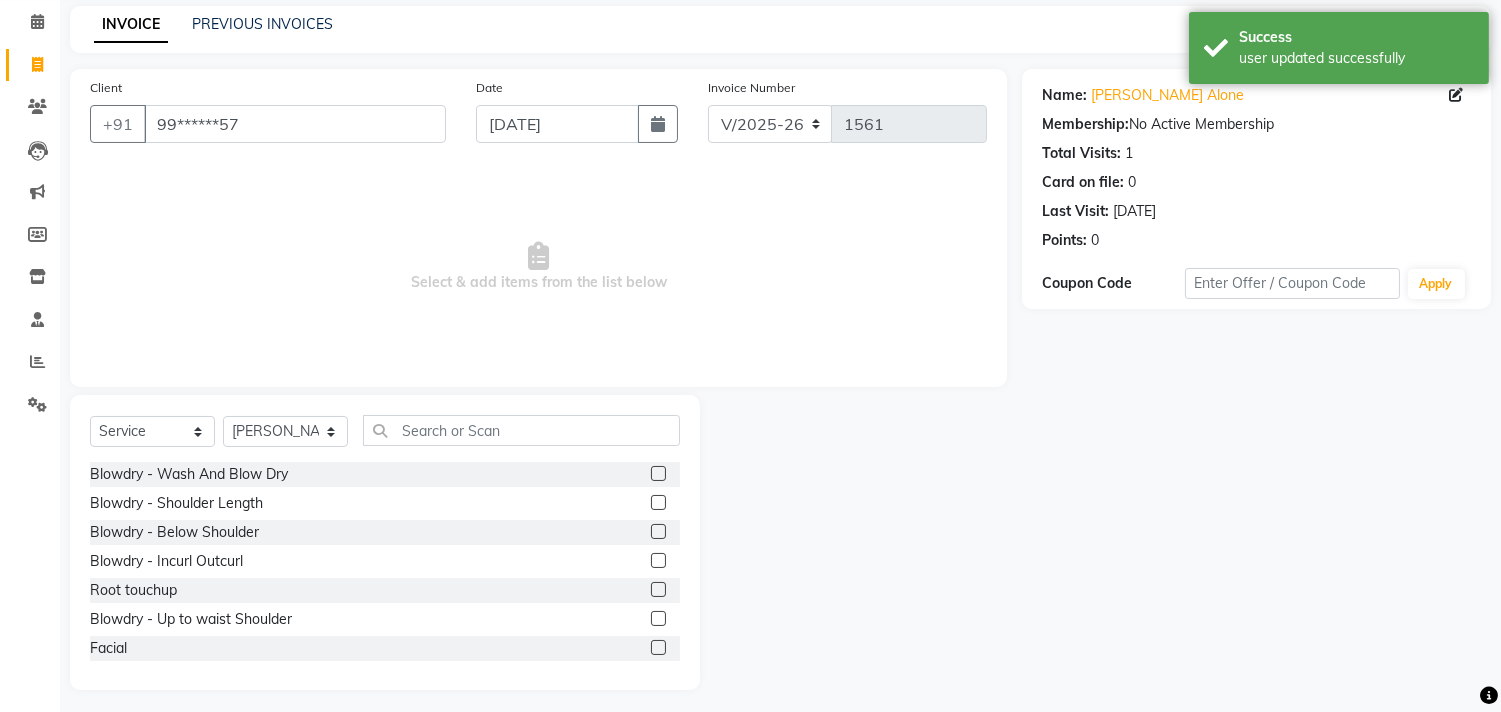 scroll, scrollTop: 88, scrollLeft: 0, axis: vertical 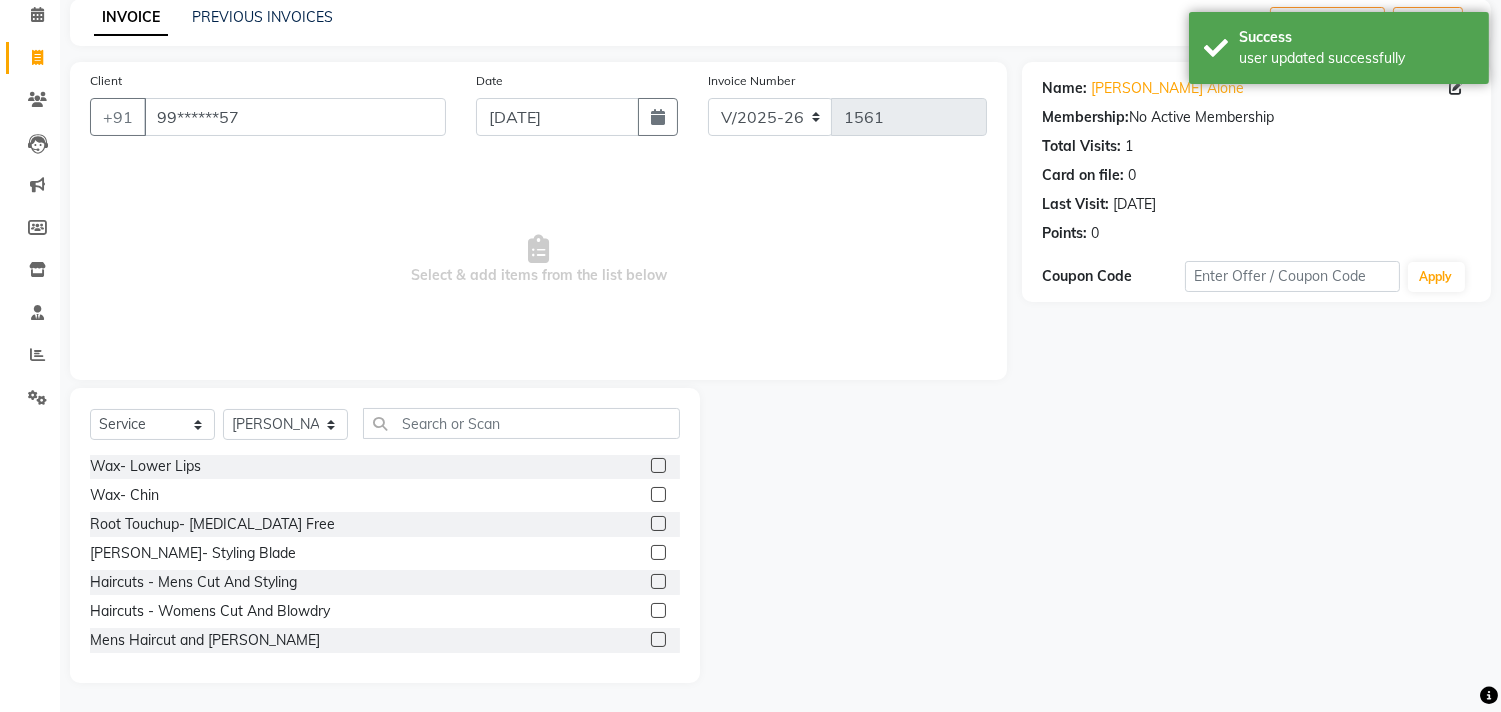 click 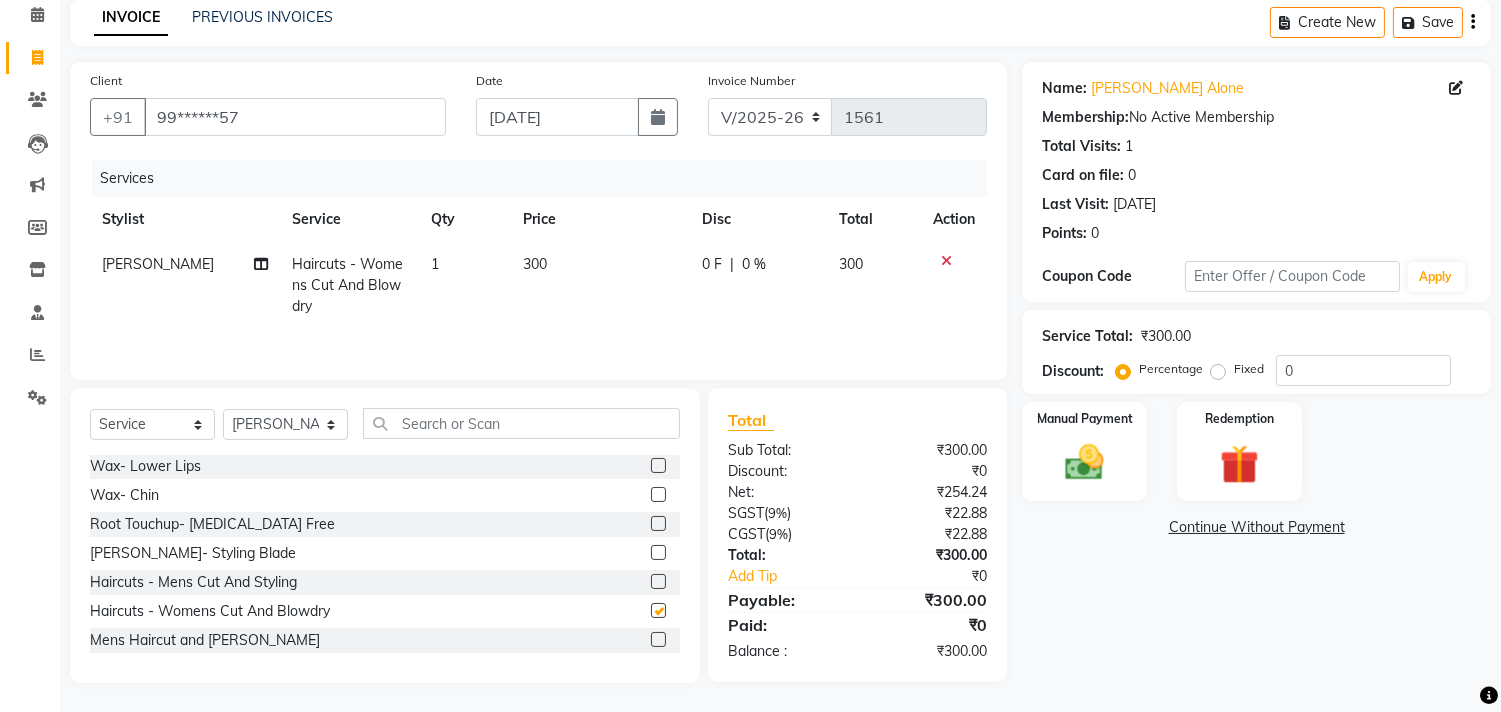 checkbox on "false" 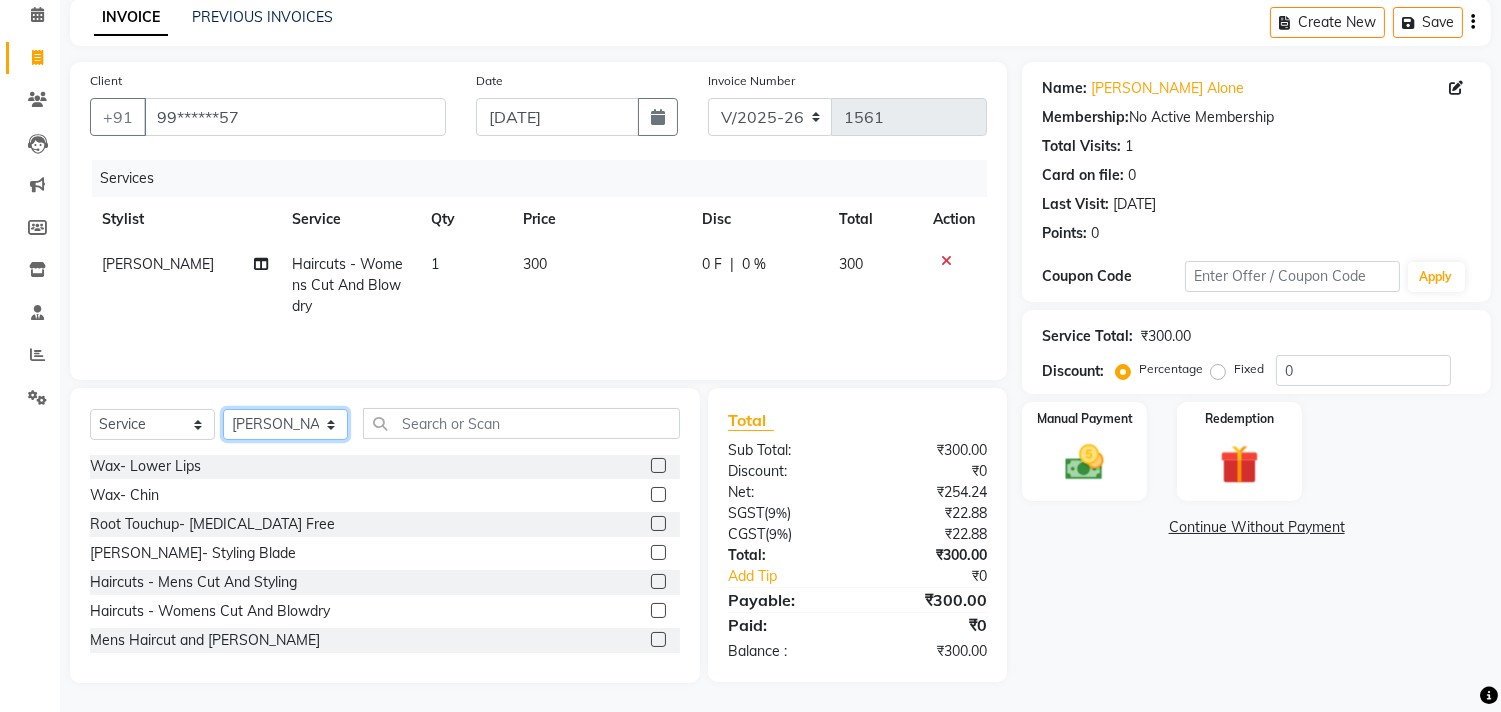 drag, startPoint x: 287, startPoint y: 422, endPoint x: 288, endPoint y: 412, distance: 10.049875 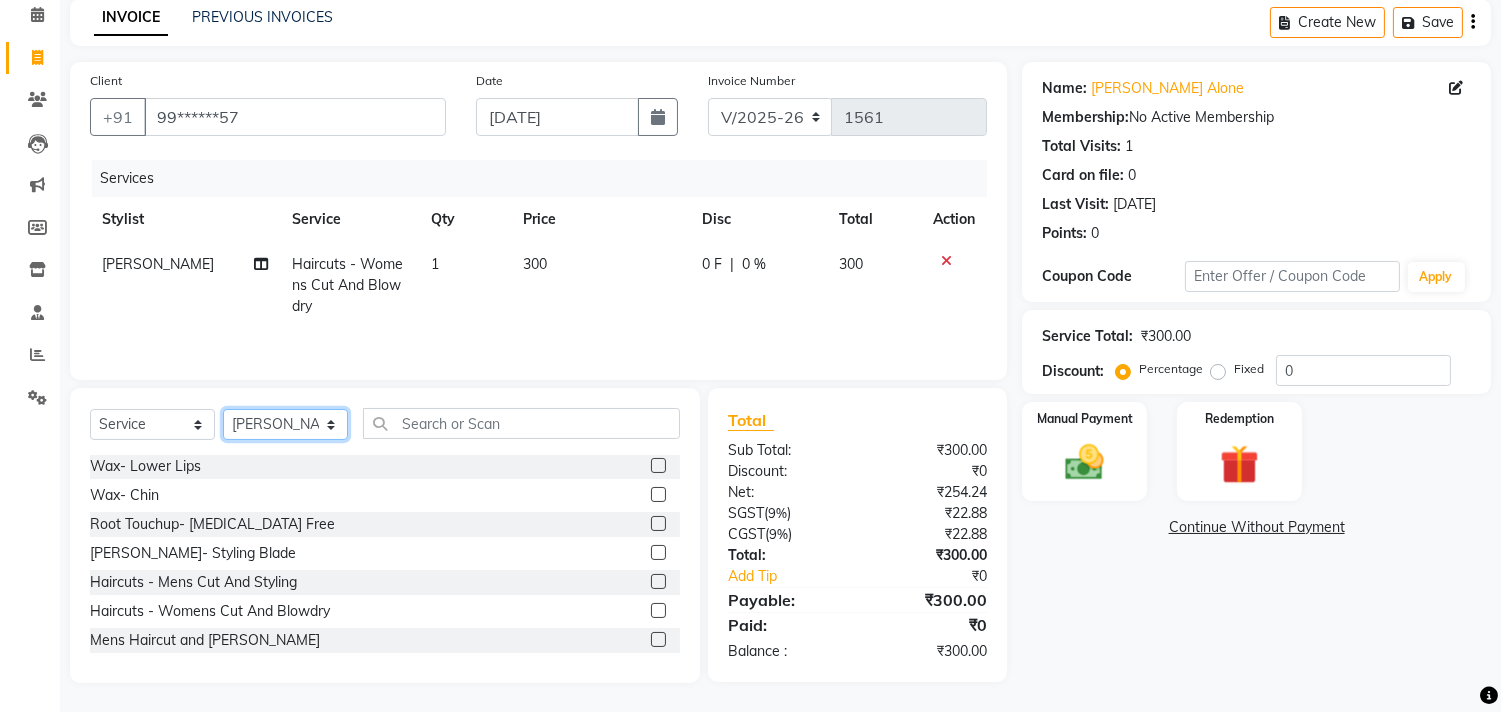 select on "29954" 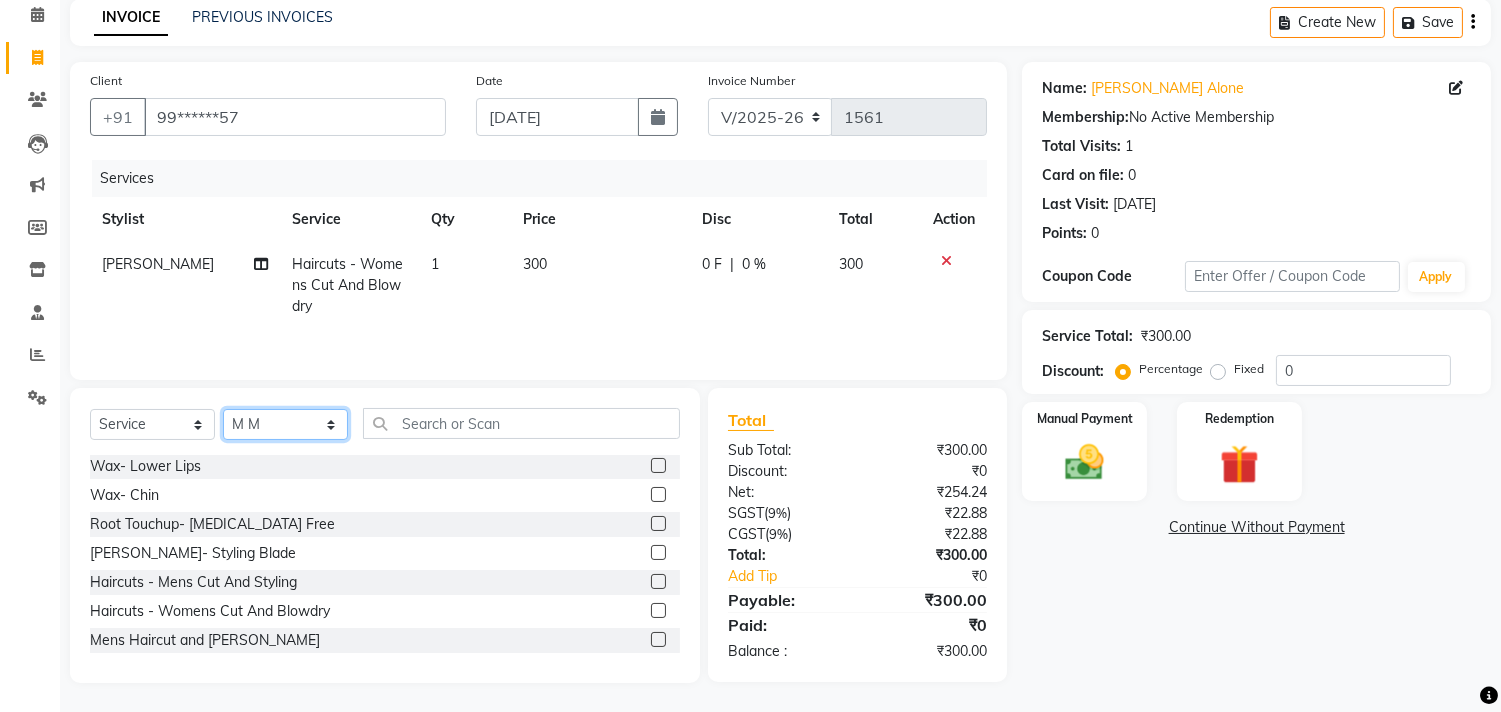 click on "Select Stylist ARIF Asif Manager M M Neelam Niyaz Salman Sameer Sayali Shahid Shahnawaz Vidya Zubair" 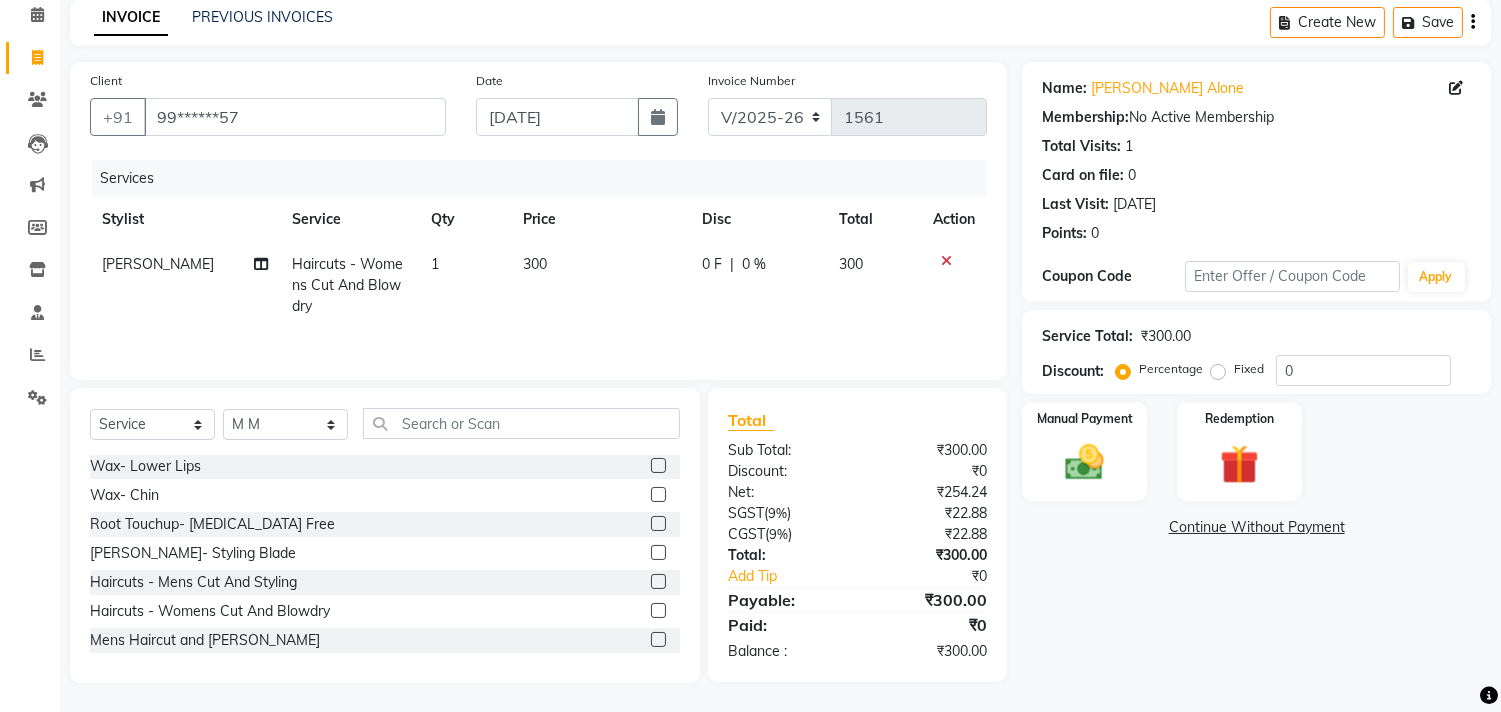 click 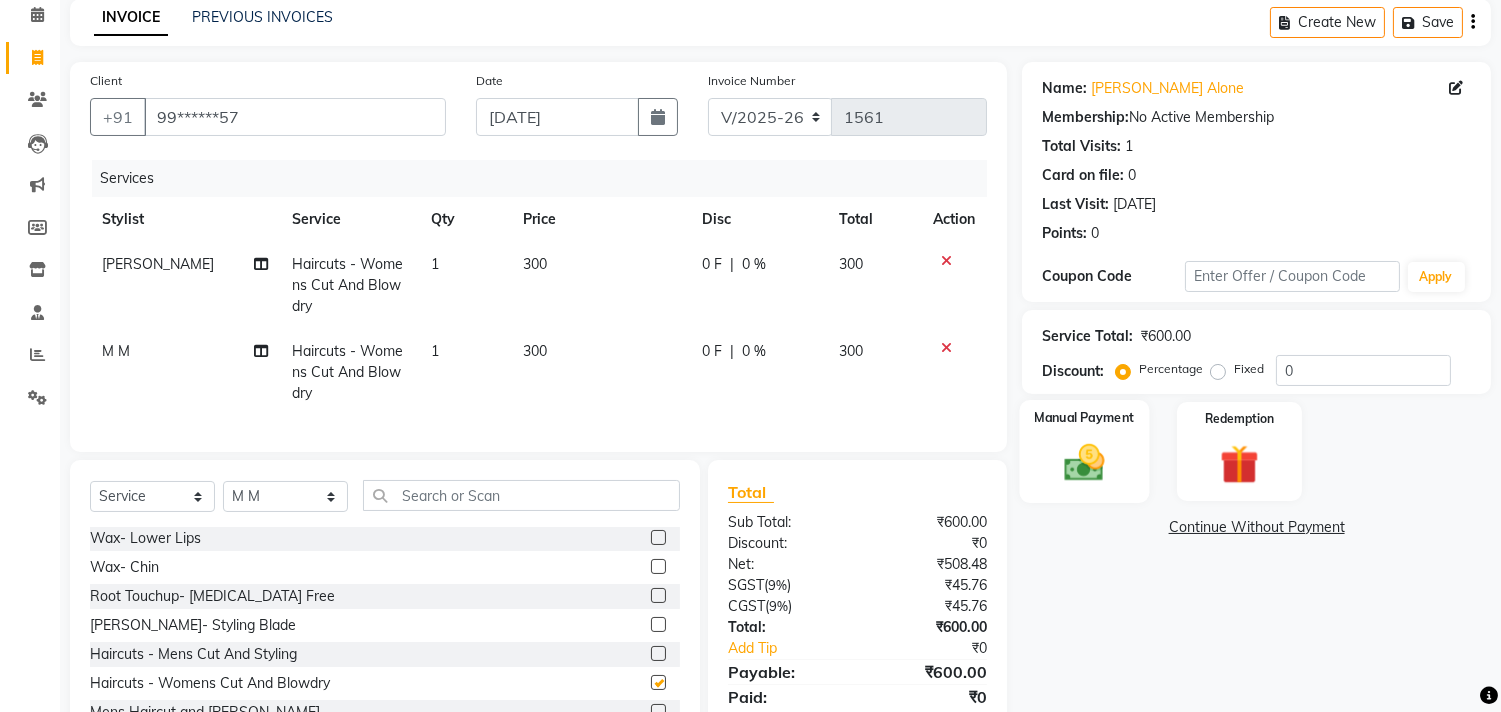 checkbox on "false" 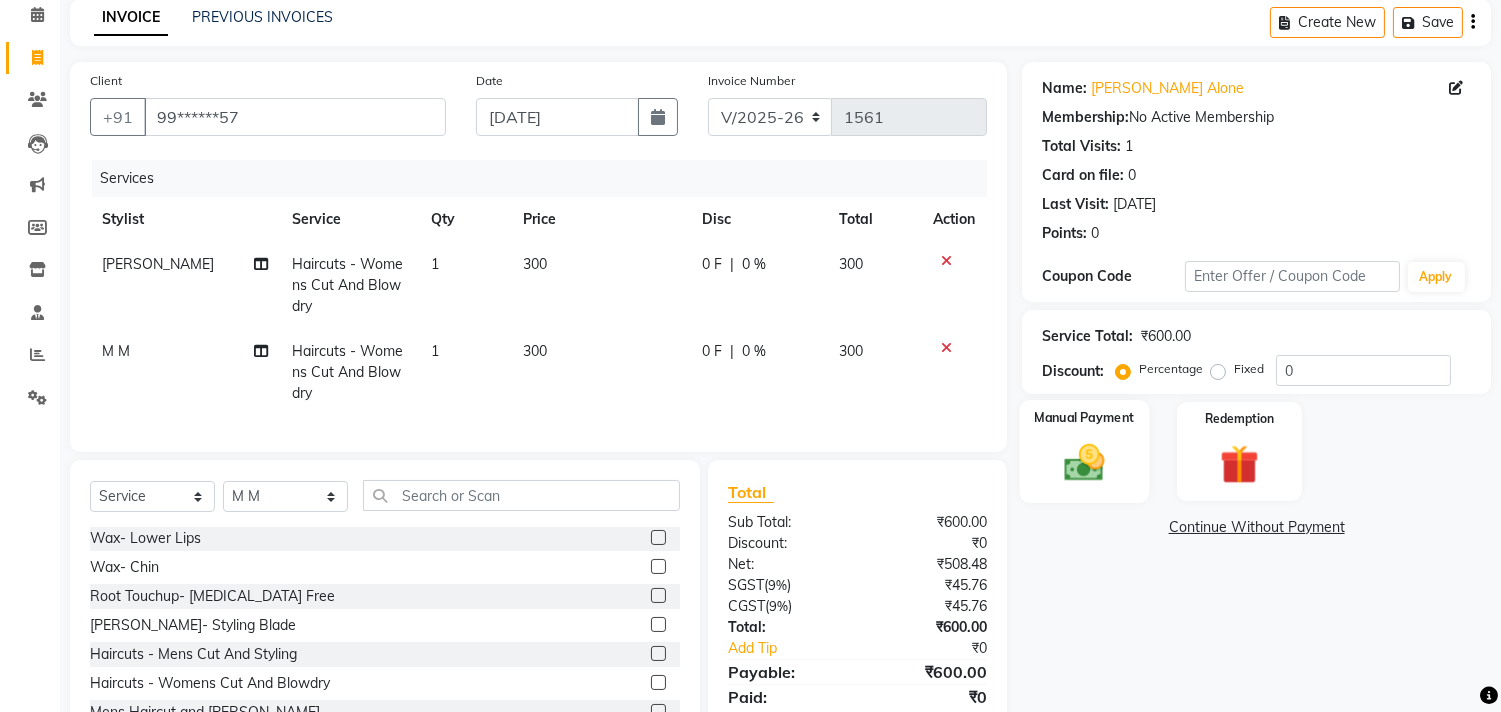 click on "Manual Payment" 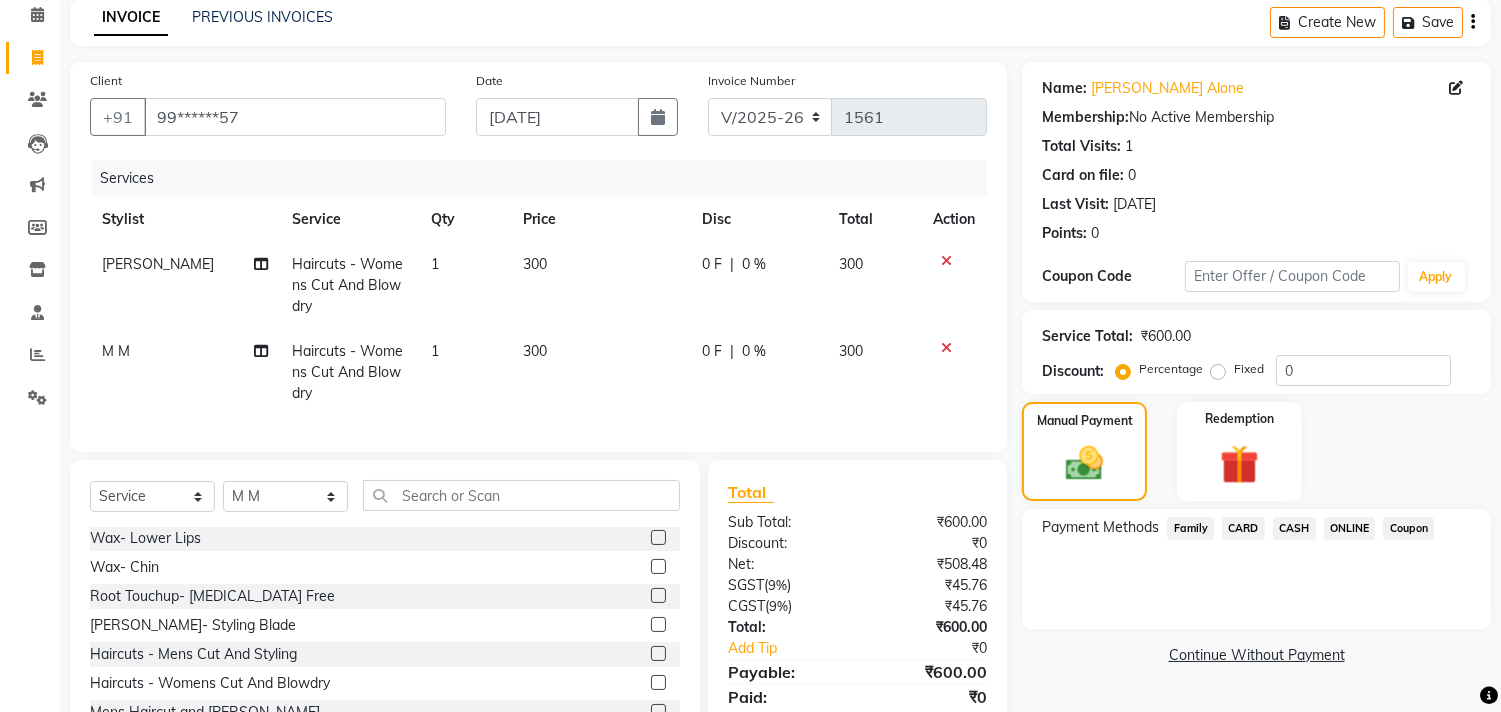click on "ONLINE" 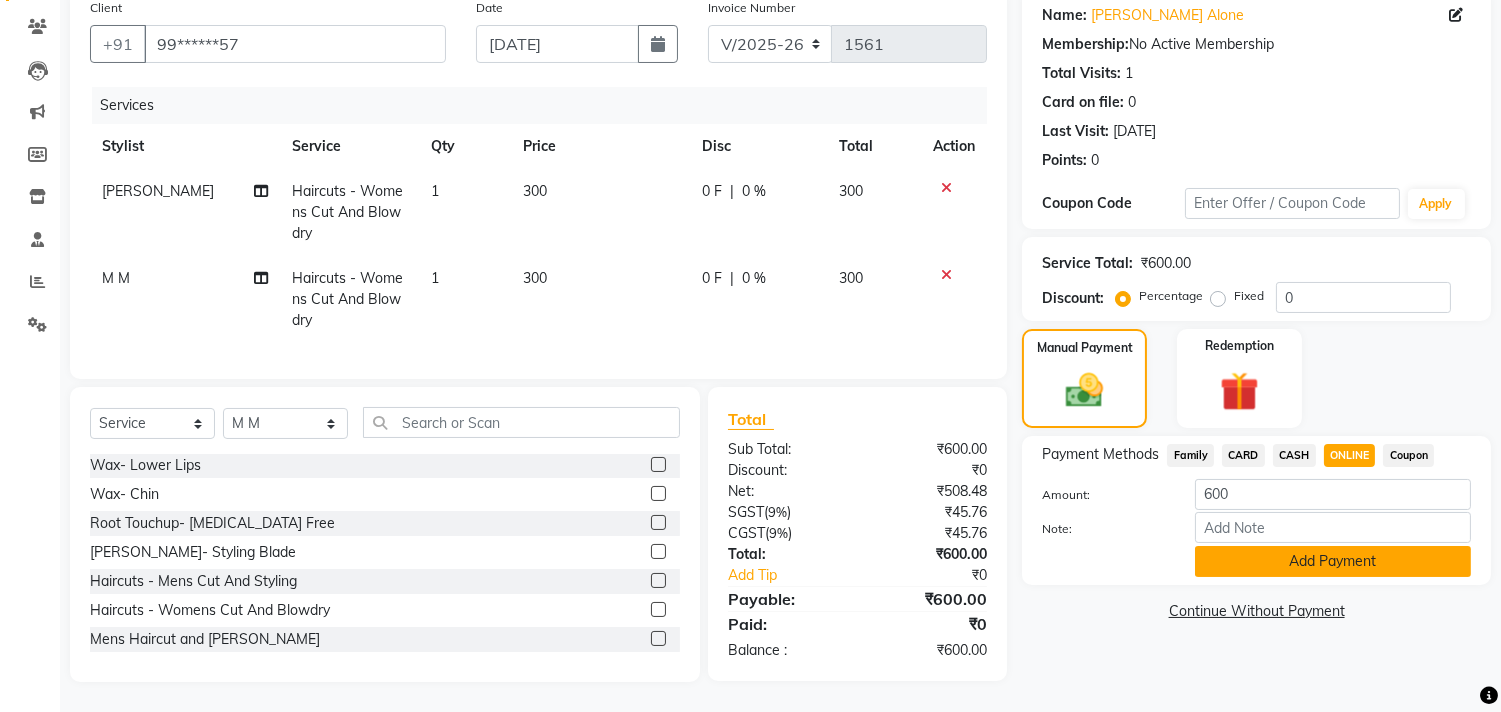 type 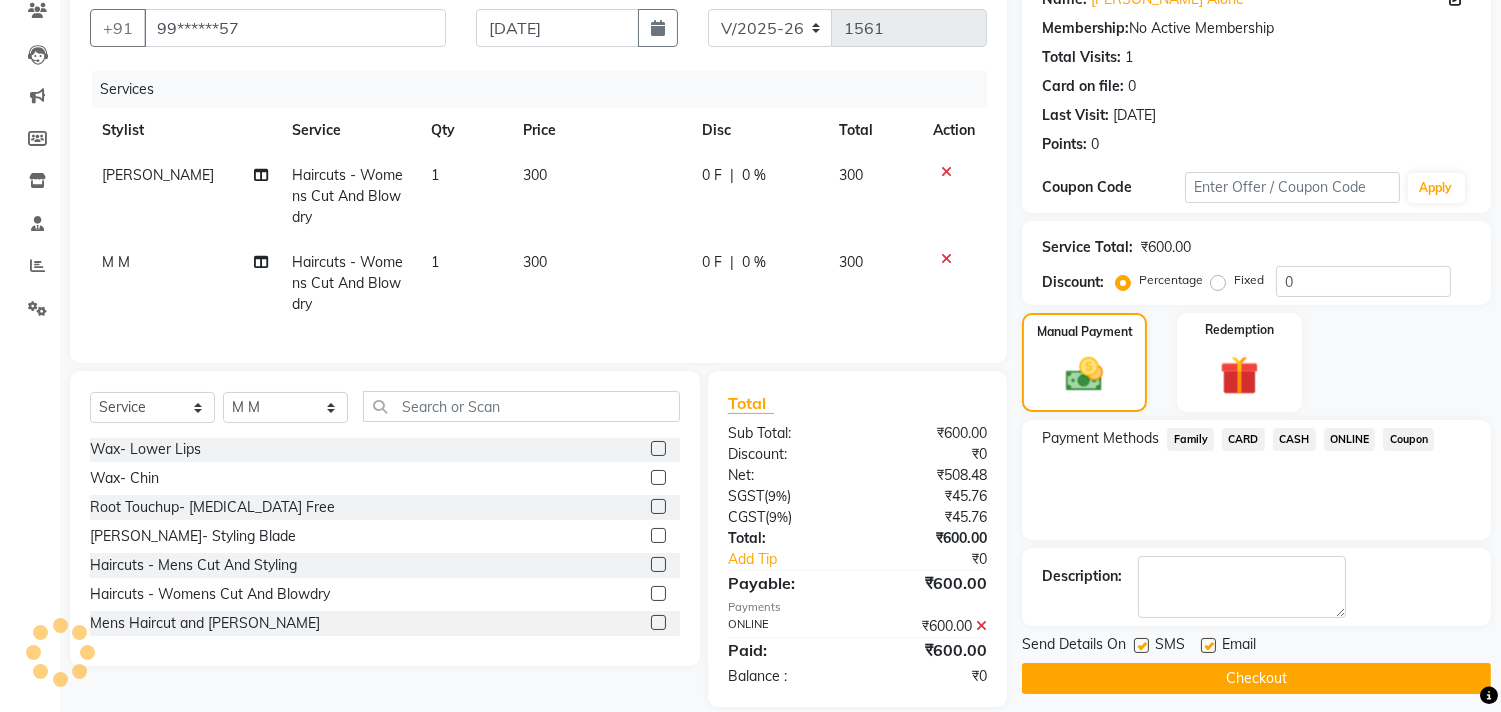 scroll, scrollTop: 218, scrollLeft: 0, axis: vertical 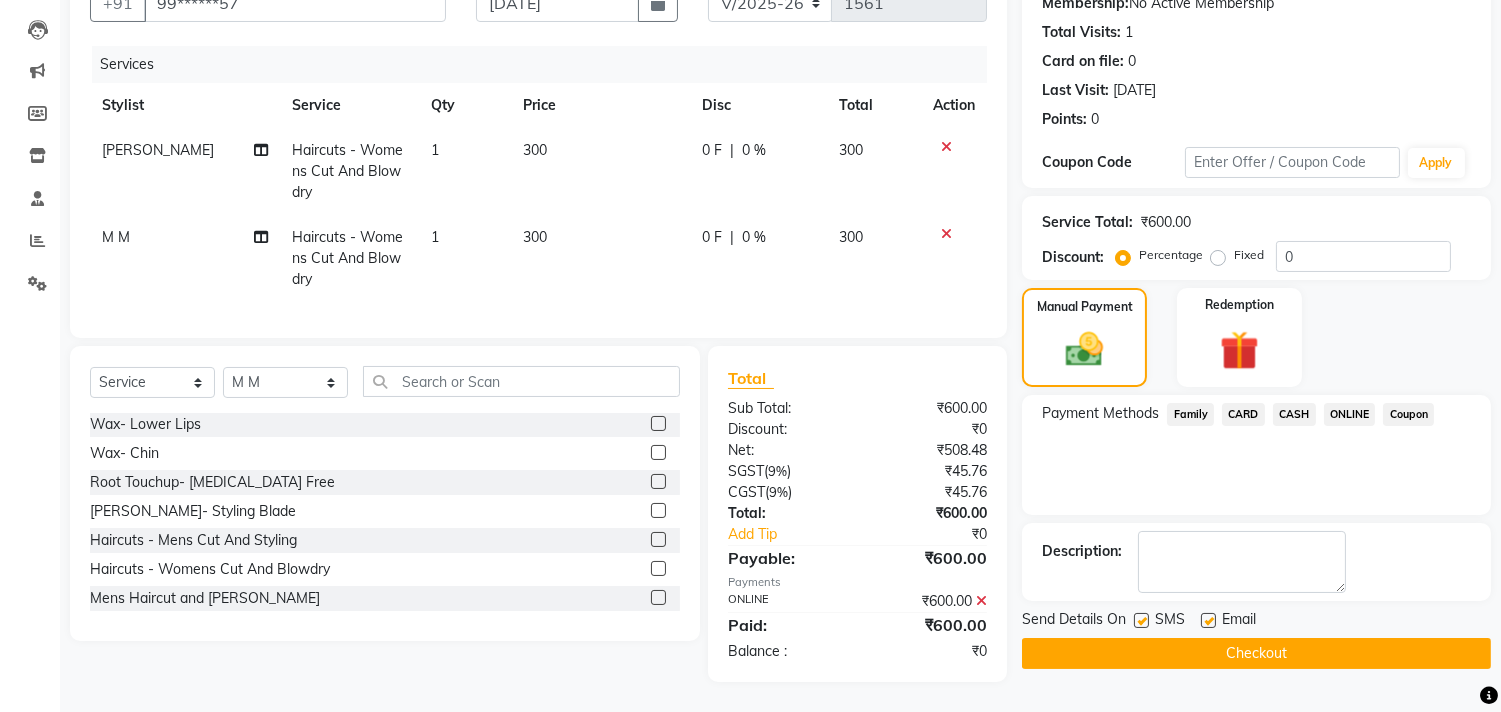 click on "Checkout" 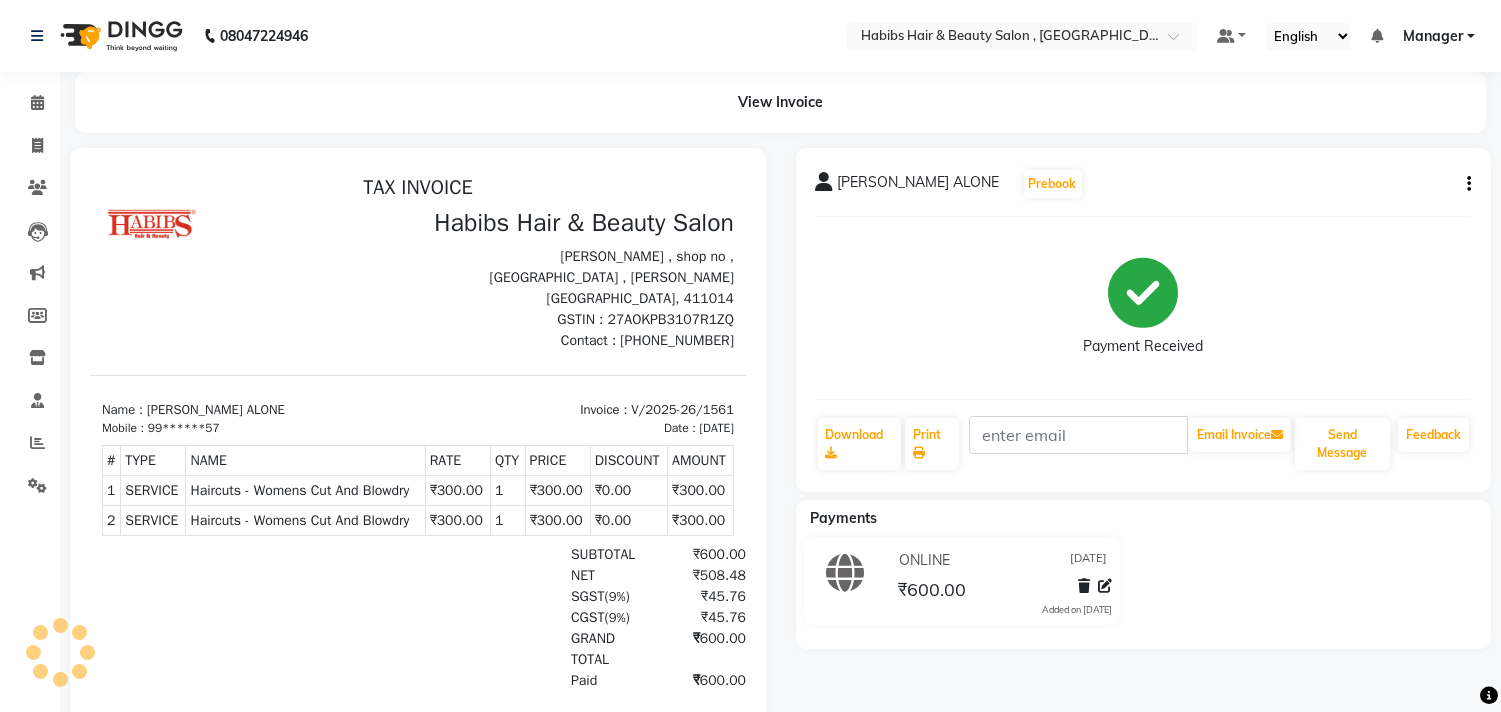 scroll, scrollTop: 163, scrollLeft: 0, axis: vertical 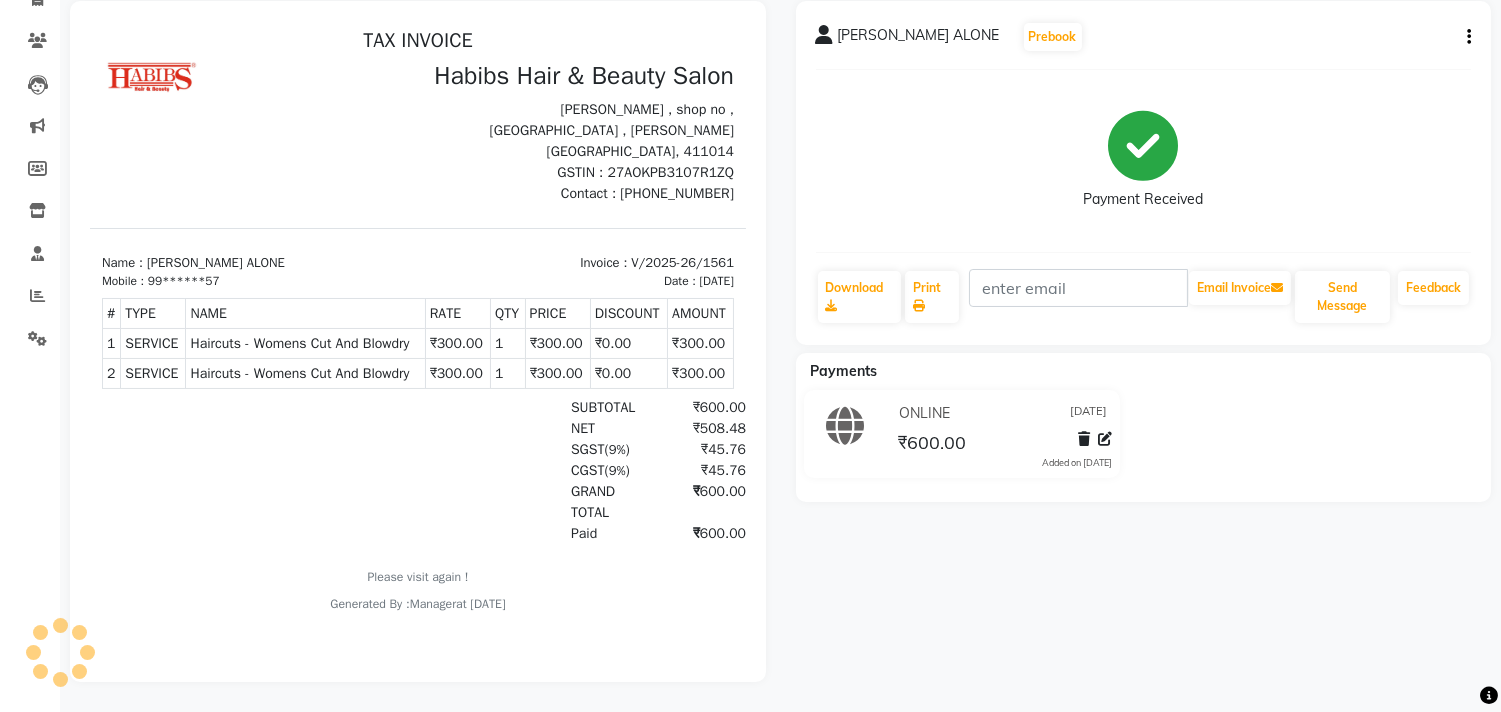 click at bounding box center [254, 132] 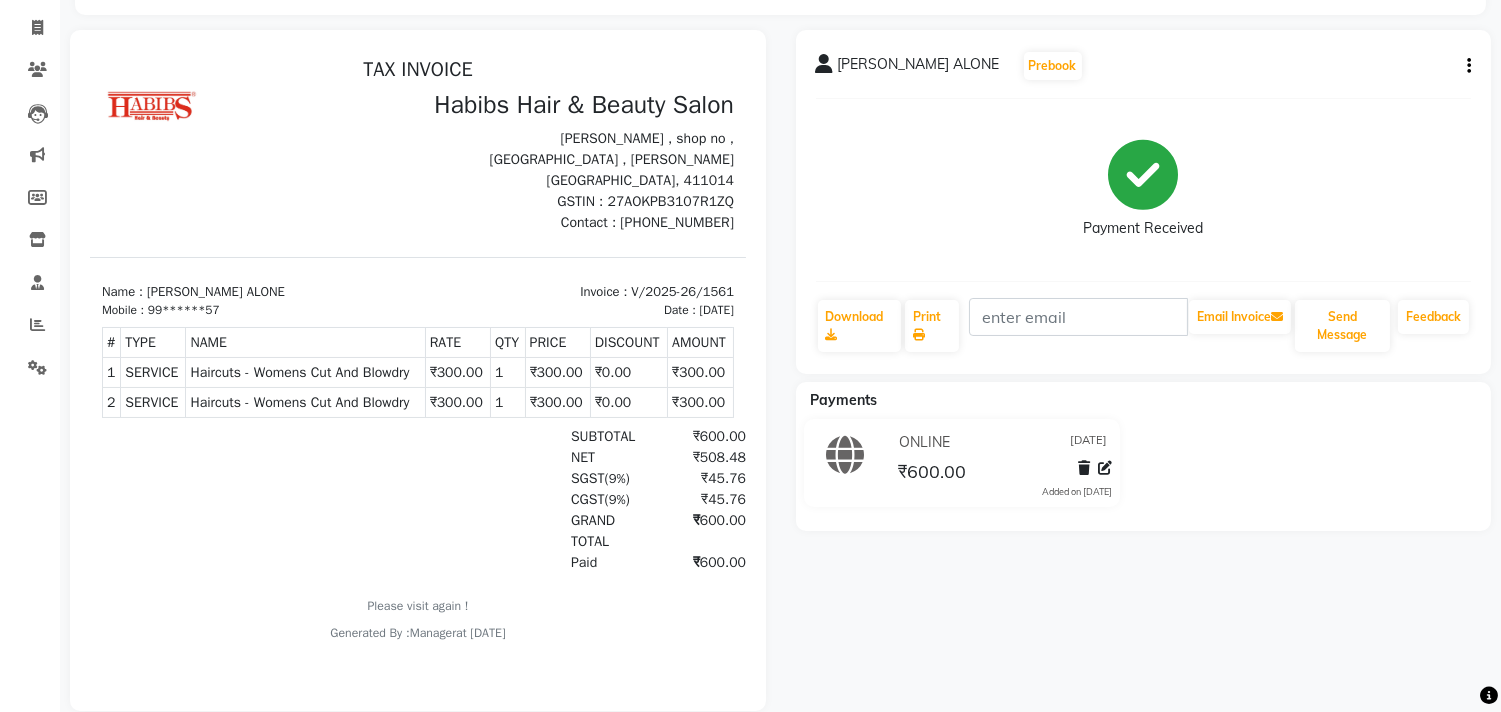 scroll, scrollTop: 0, scrollLeft: 0, axis: both 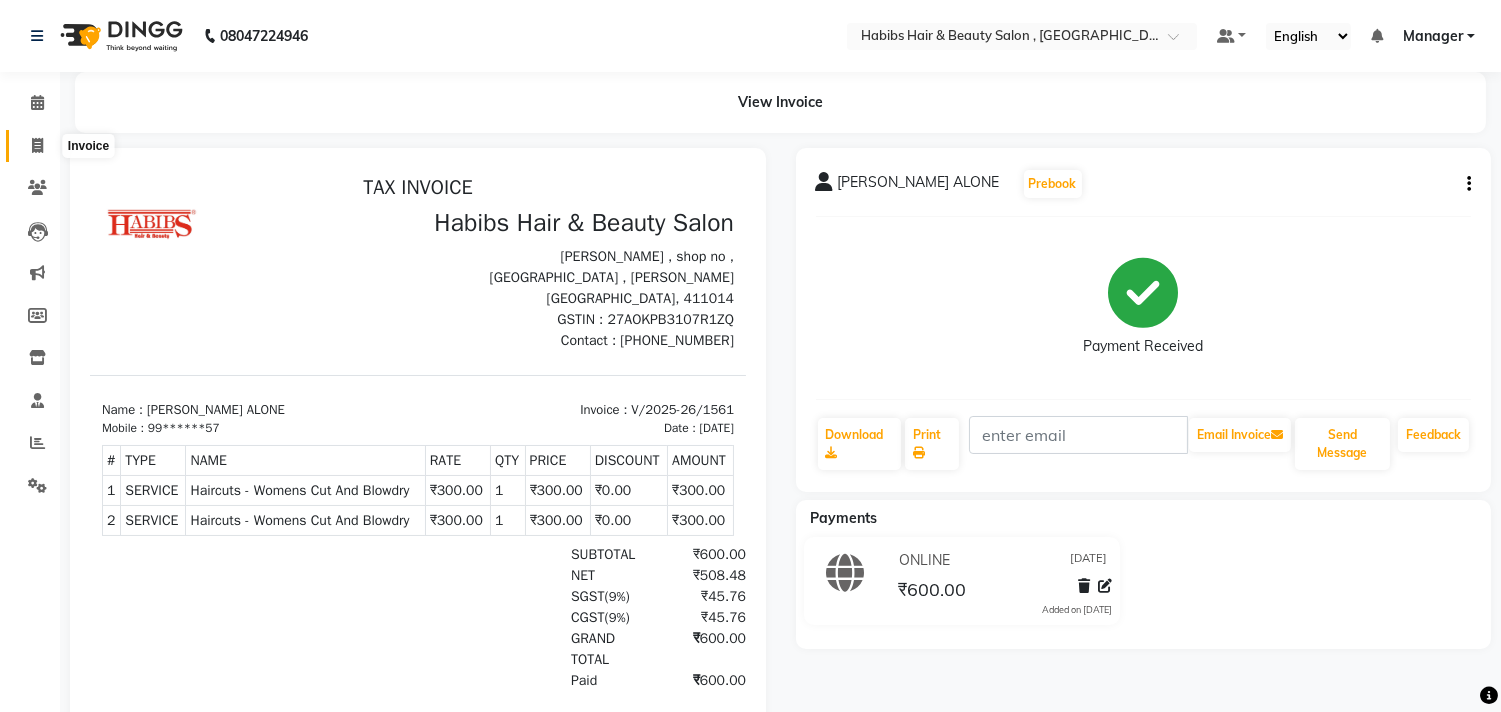 click 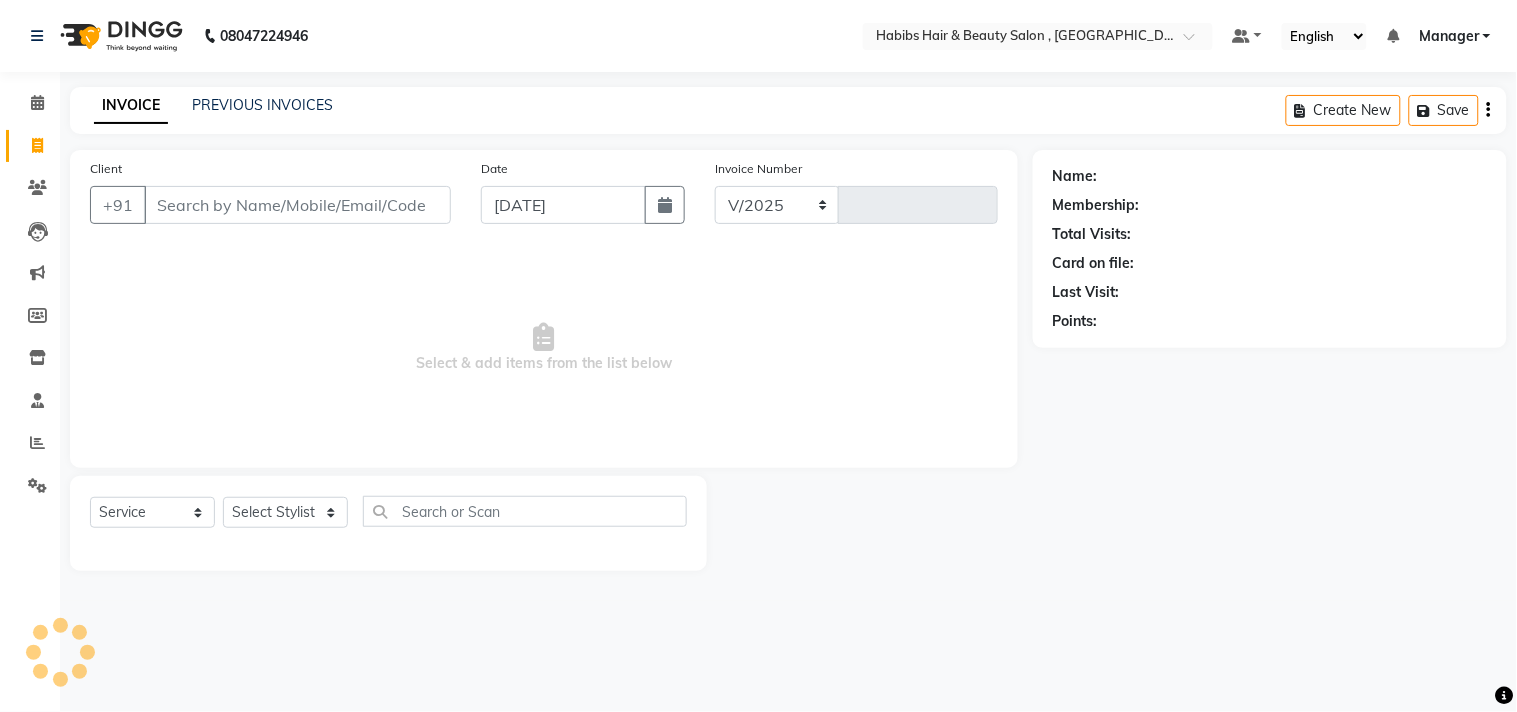 select on "4838" 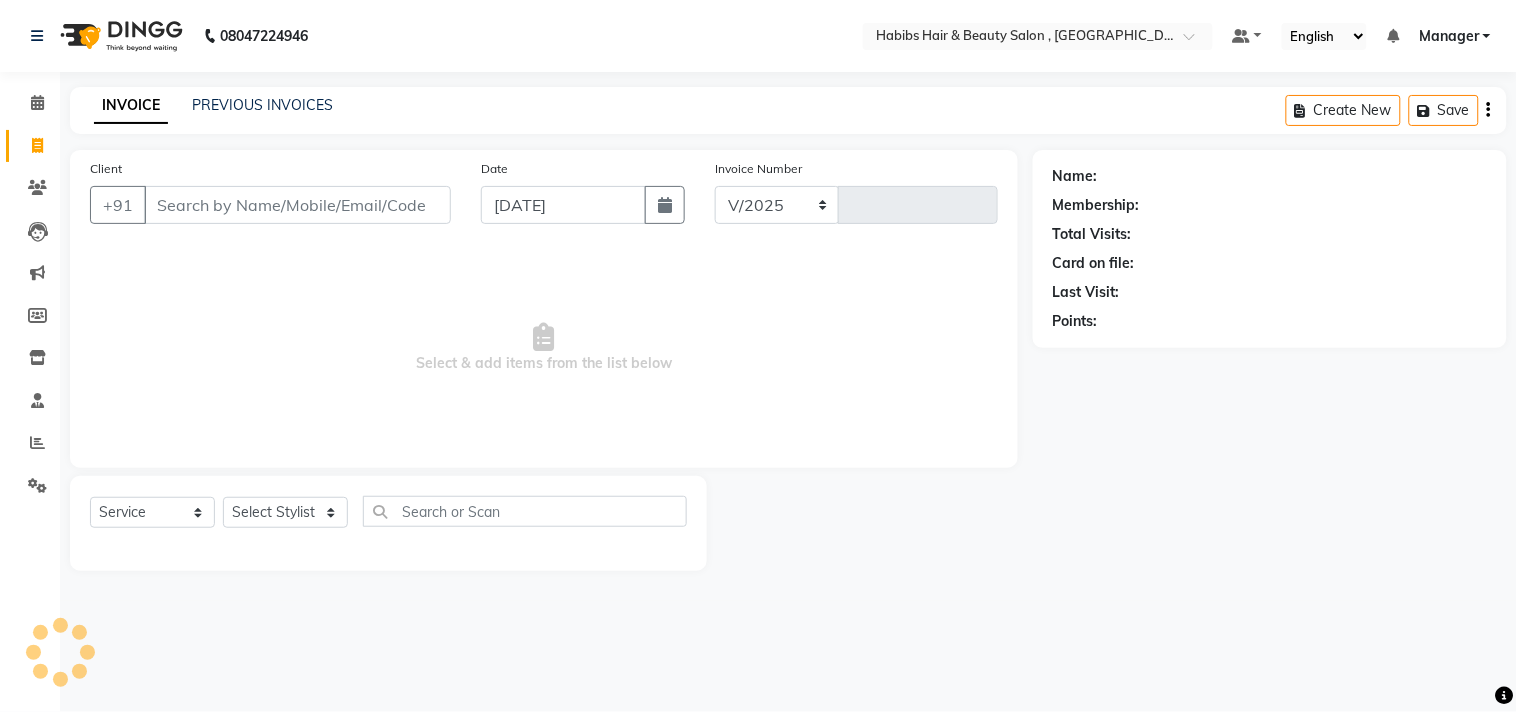 type on "1562" 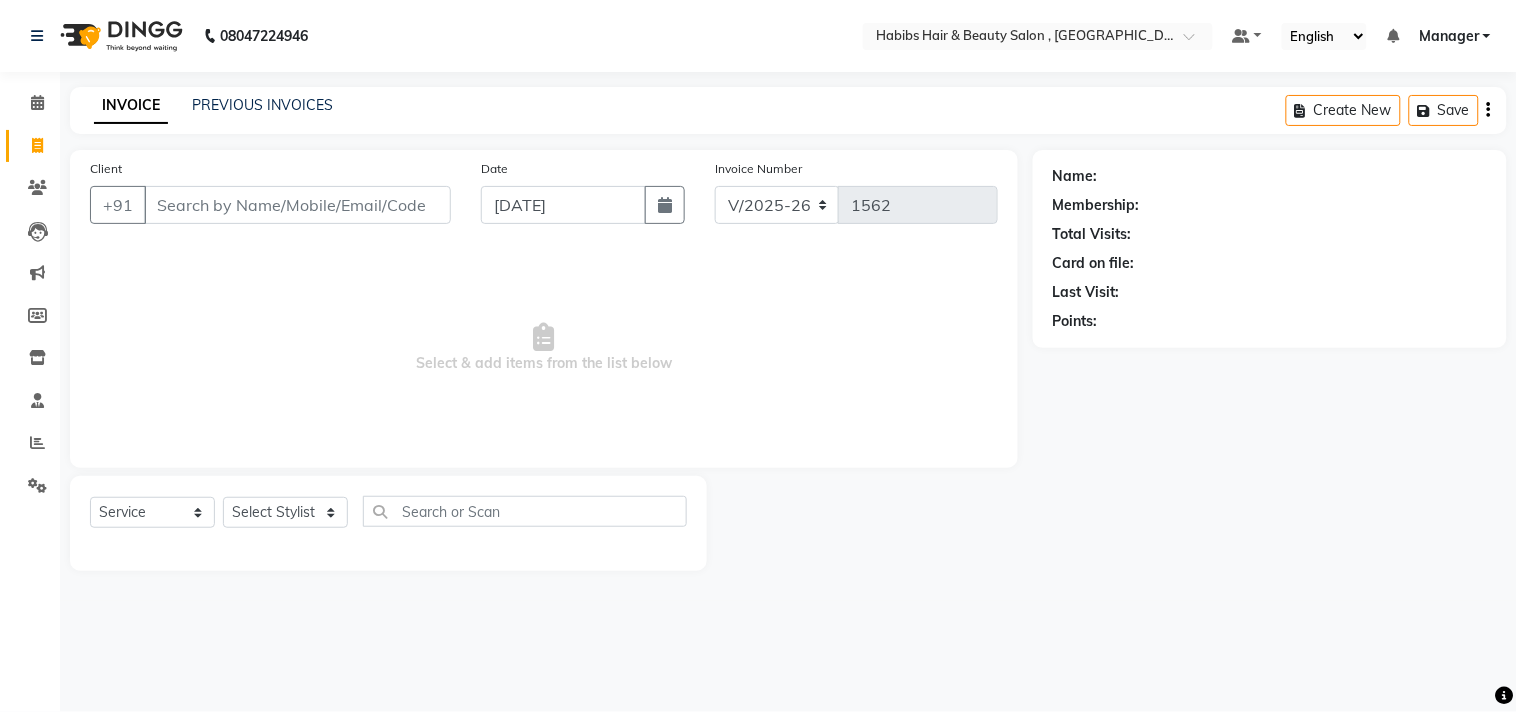 click on "INVOICE PREVIOUS INVOICES Create New   Save  Client +91 Date [DATE] Invoice Number V/2025 V/[PHONE_NUMBER]  Select & add items from the list below  Select  Service  Product  Membership  Package Voucher Prepaid Gift Card  Select Stylist [PERSON_NAME] Manager M M [PERSON_NAME] [PERSON_NAME] Sameer [PERSON_NAME] [PERSON_NAME] [PERSON_NAME] Name: Membership: Total Visits: Card on file: Last Visit:  Points:" 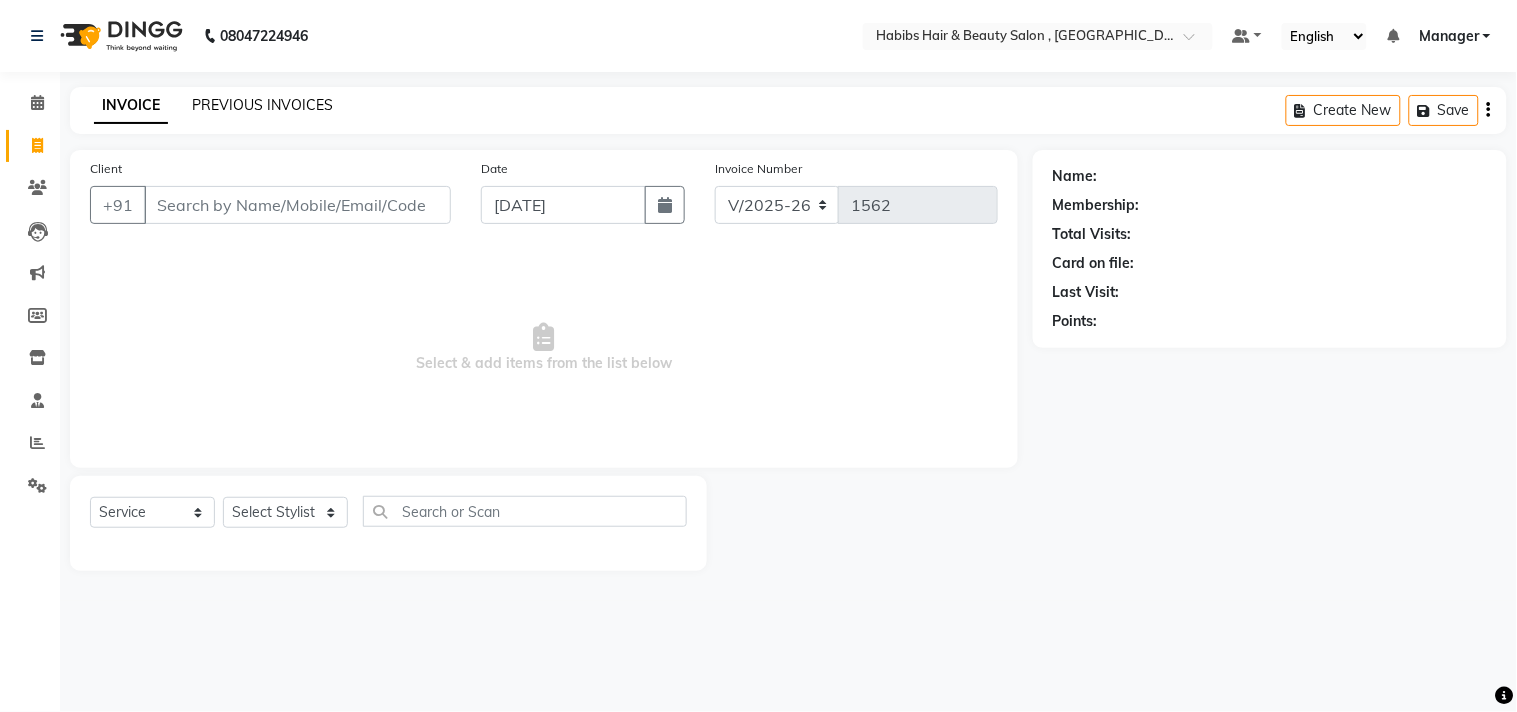 click on "PREVIOUS INVOICES" 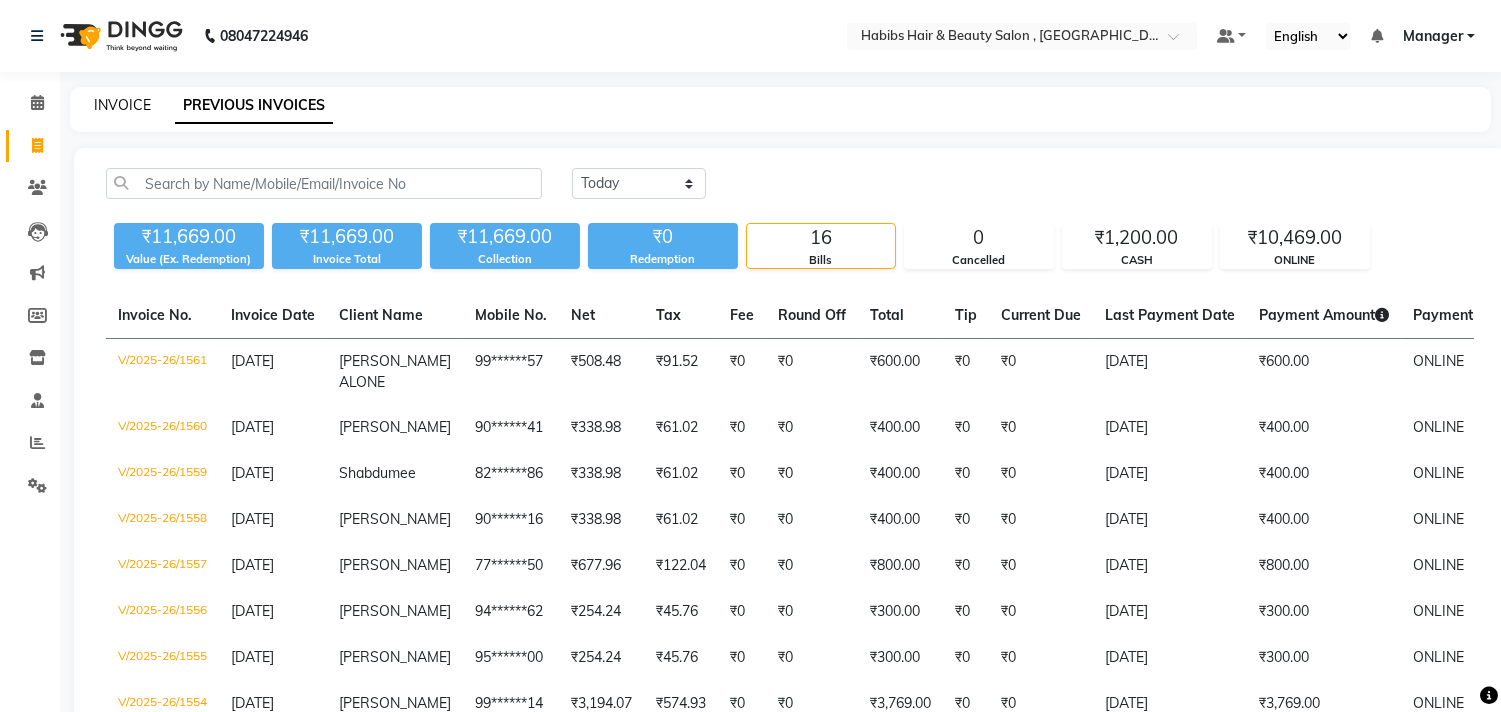 click on "INVOICE" 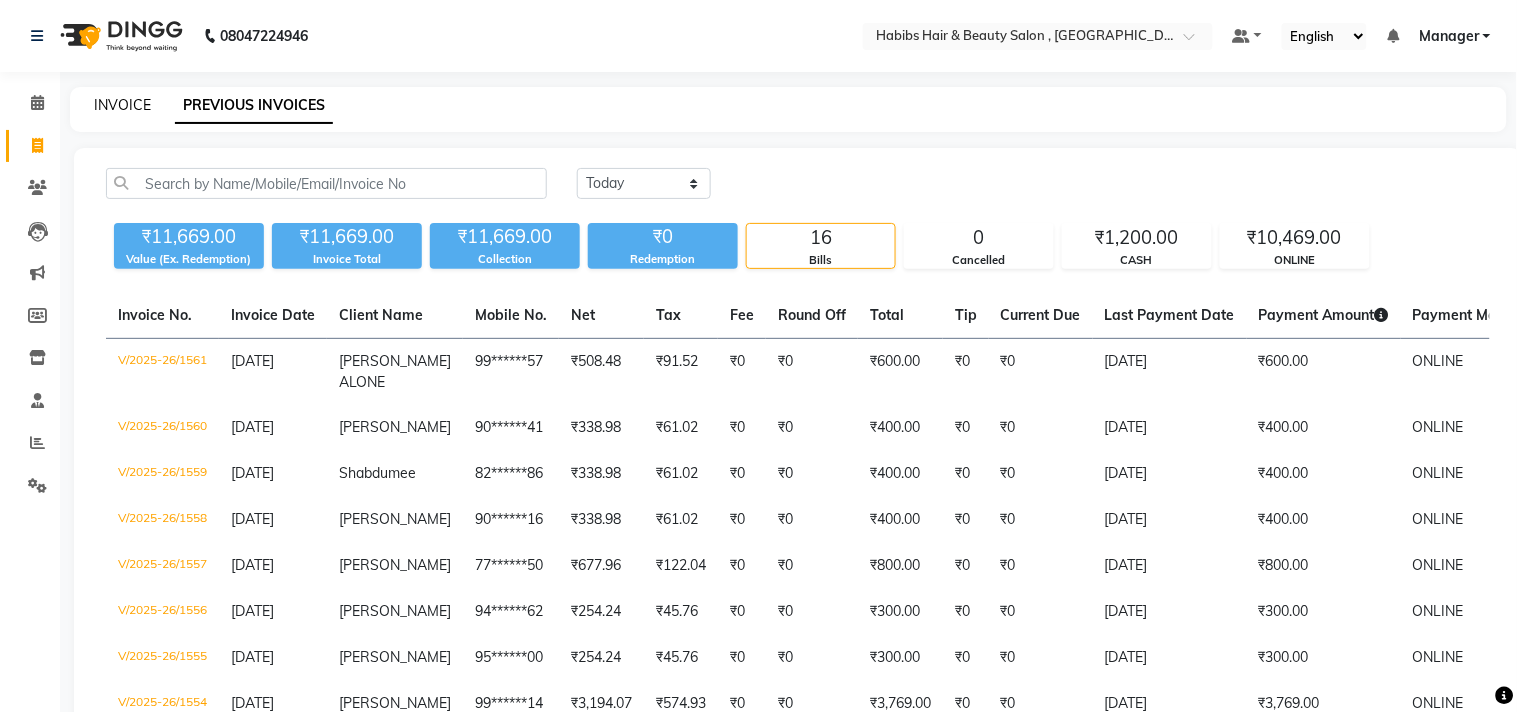 select on "4838" 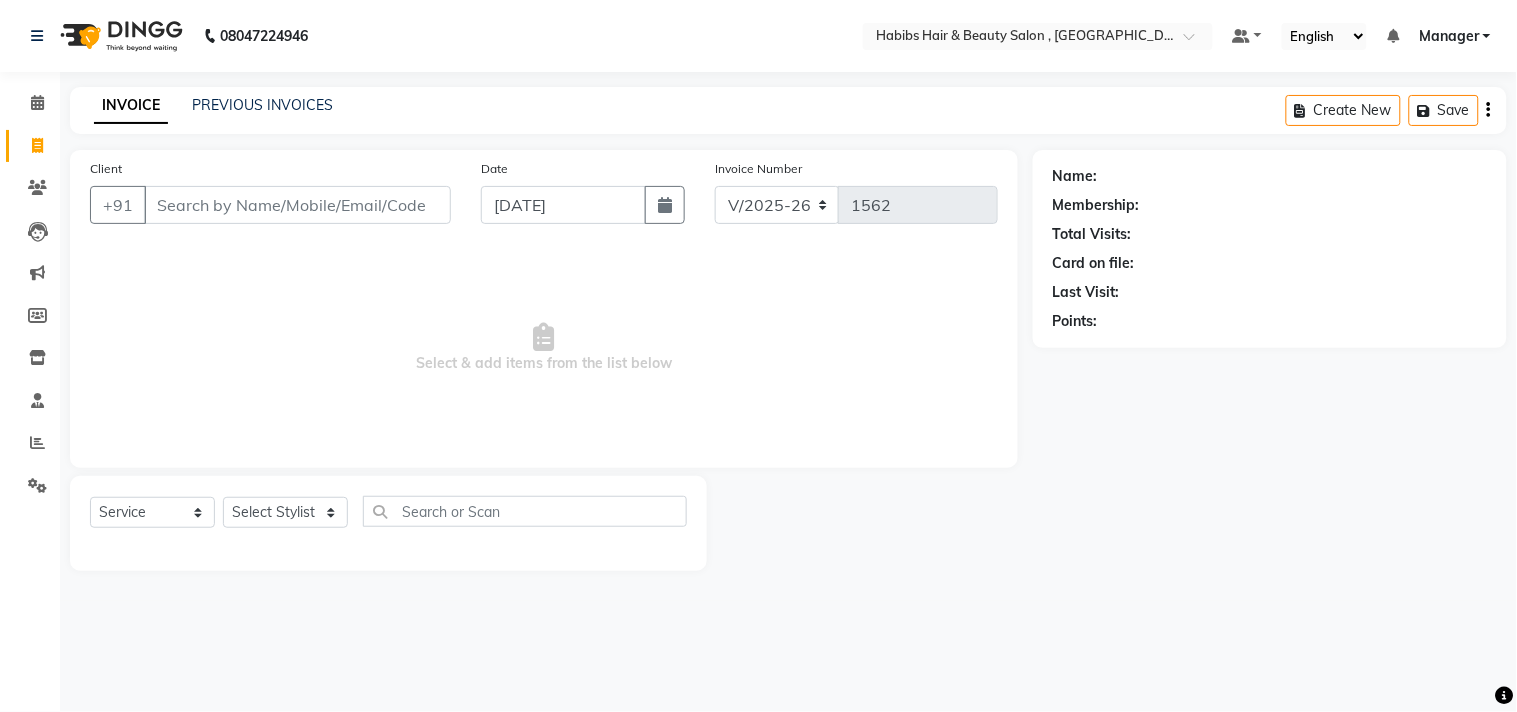 click on "INVOICE PREVIOUS INVOICES Create New   Save" 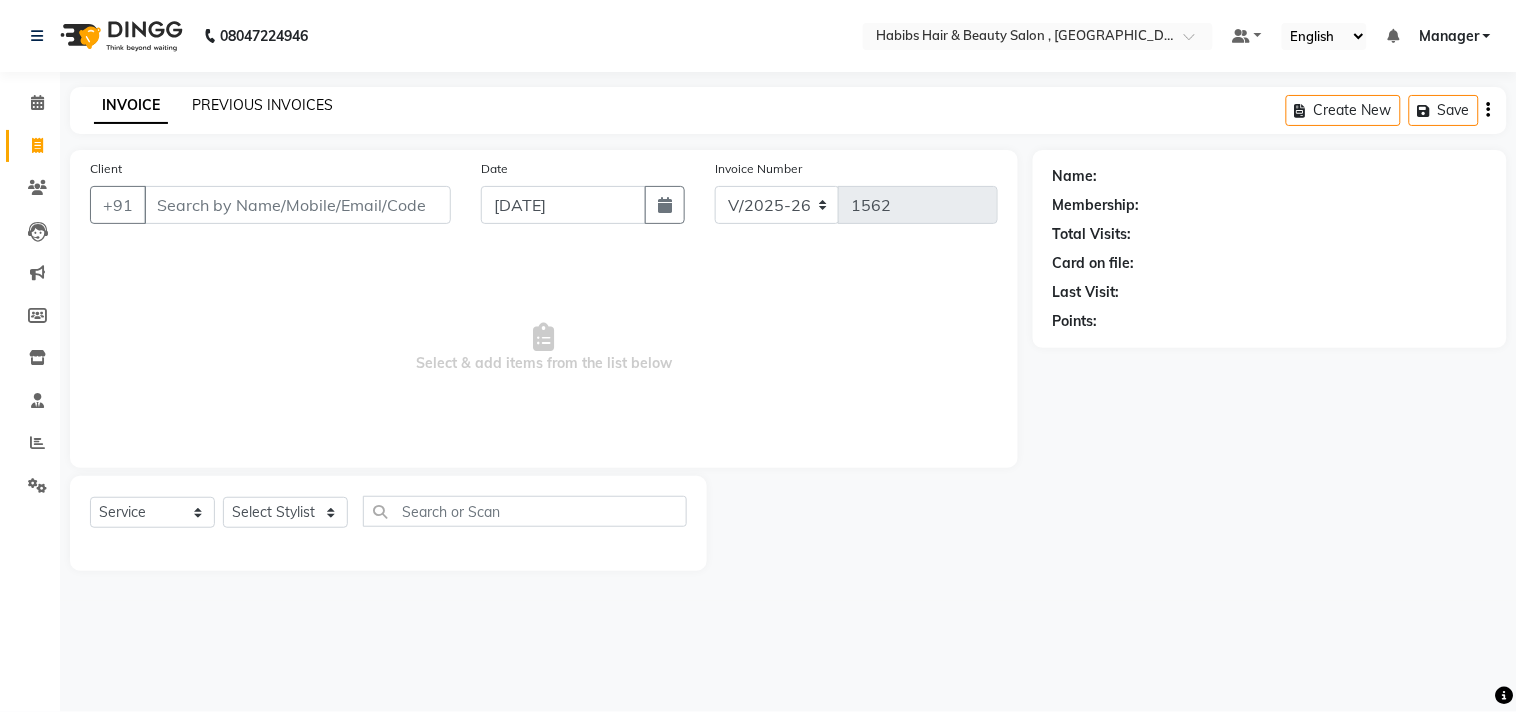 click on "PREVIOUS INVOICES" 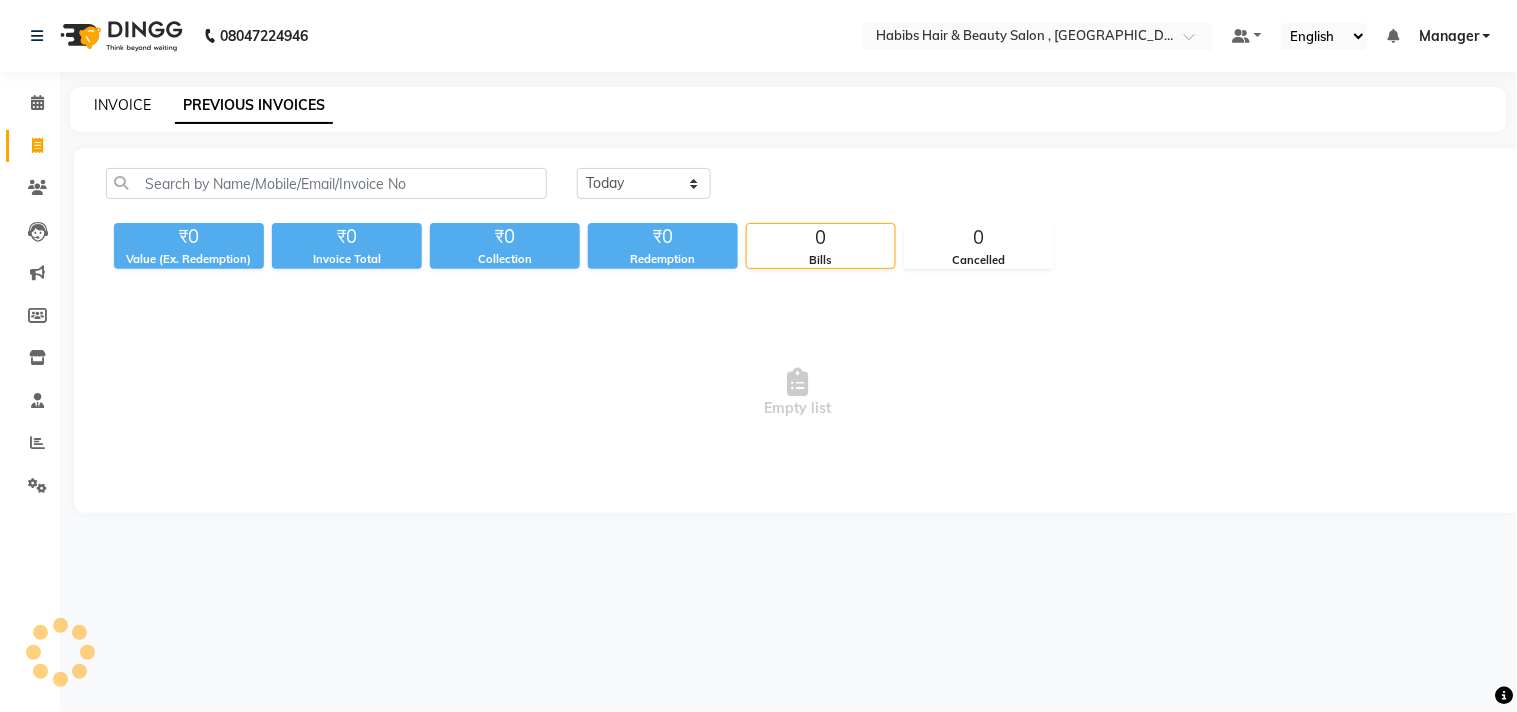 click on "INVOICE" 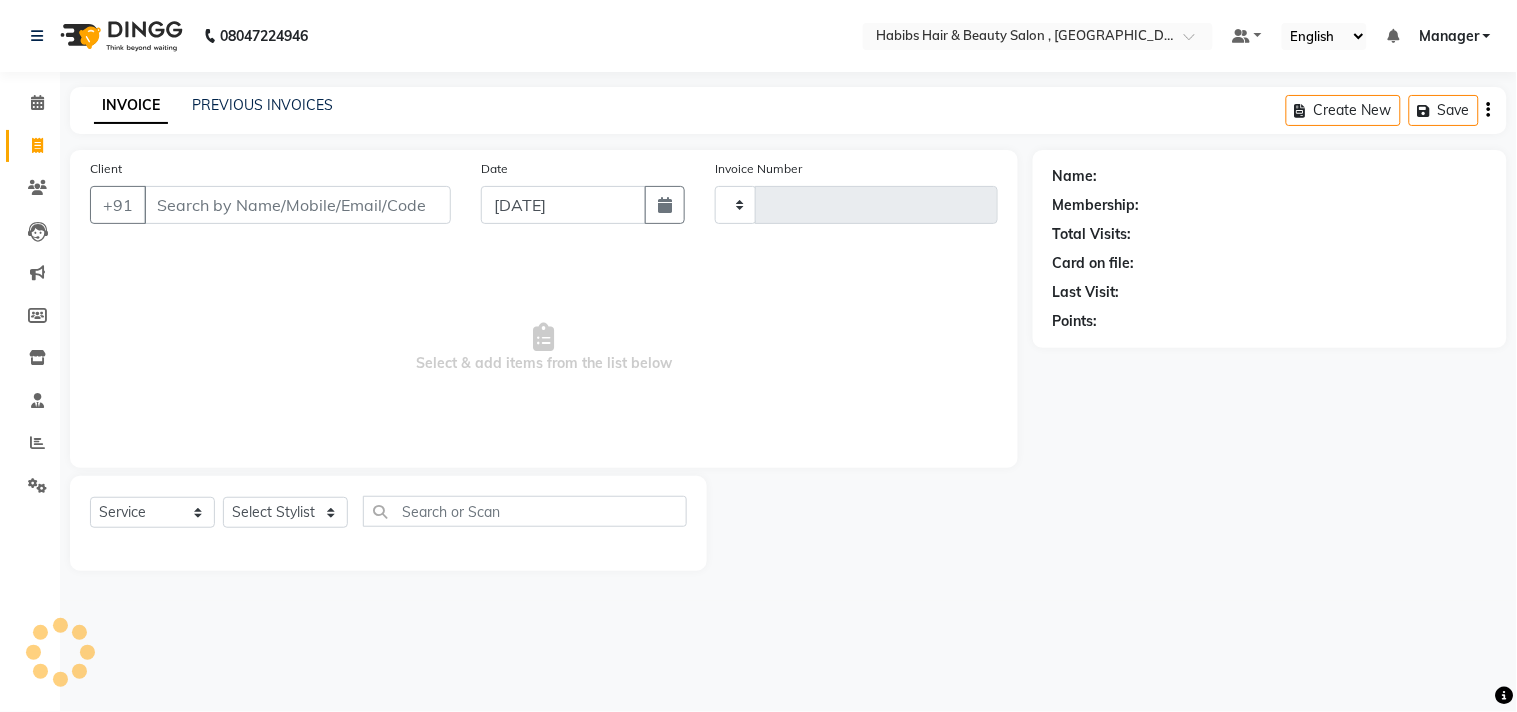 click on "INVOICE PREVIOUS INVOICES Create New   Save" 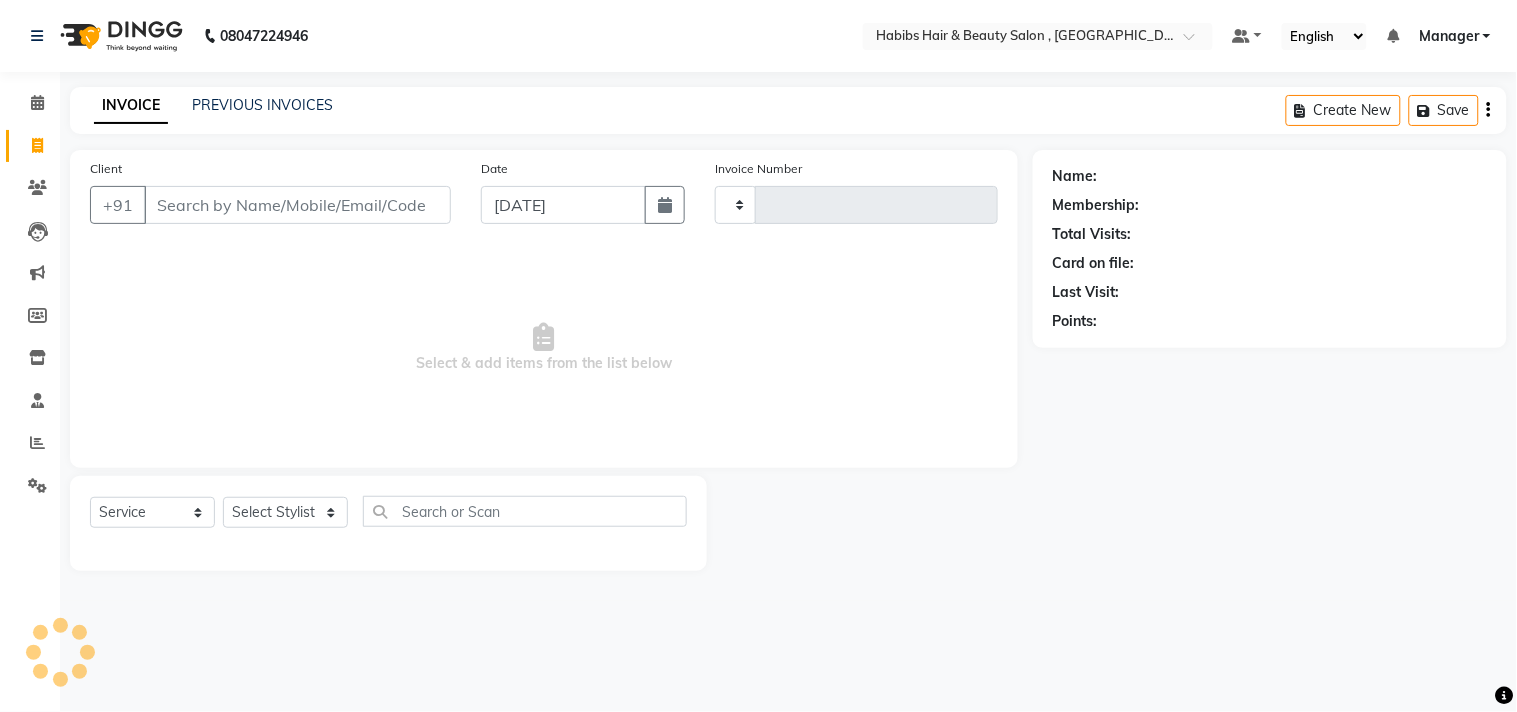 type on "1562" 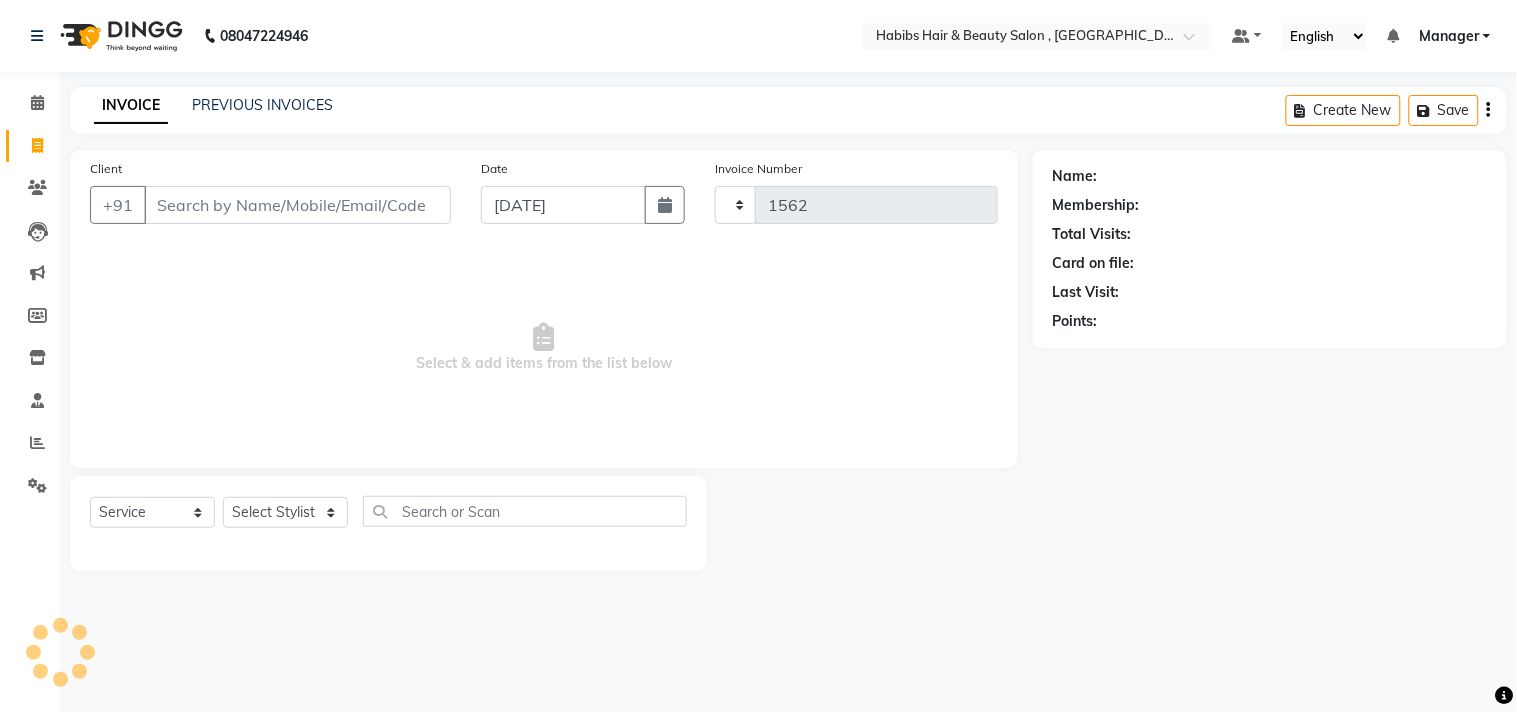 select on "4838" 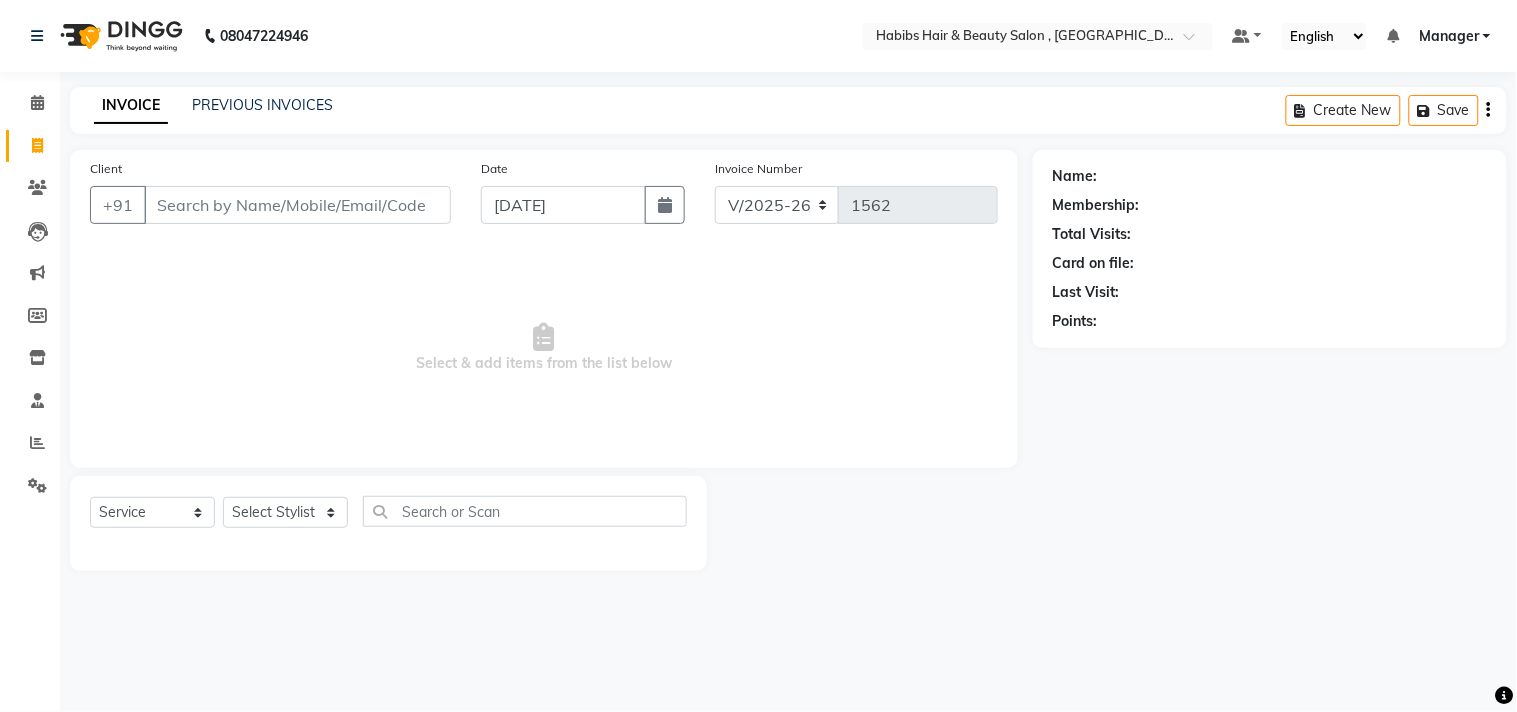 click on "INVOICE PREVIOUS INVOICES Create New   Save  Client +91 Date [DATE] Invoice Number V/2025 V/[PHONE_NUMBER]  Select & add items from the list below  Select  Service  Product  Membership  Package Voucher Prepaid Gift Card  Select Stylist [PERSON_NAME] Manager M M [PERSON_NAME] [PERSON_NAME] Sameer [PERSON_NAME] [PERSON_NAME] [PERSON_NAME] Name: Membership: Total Visits: Card on file: Last Visit:  Points:" 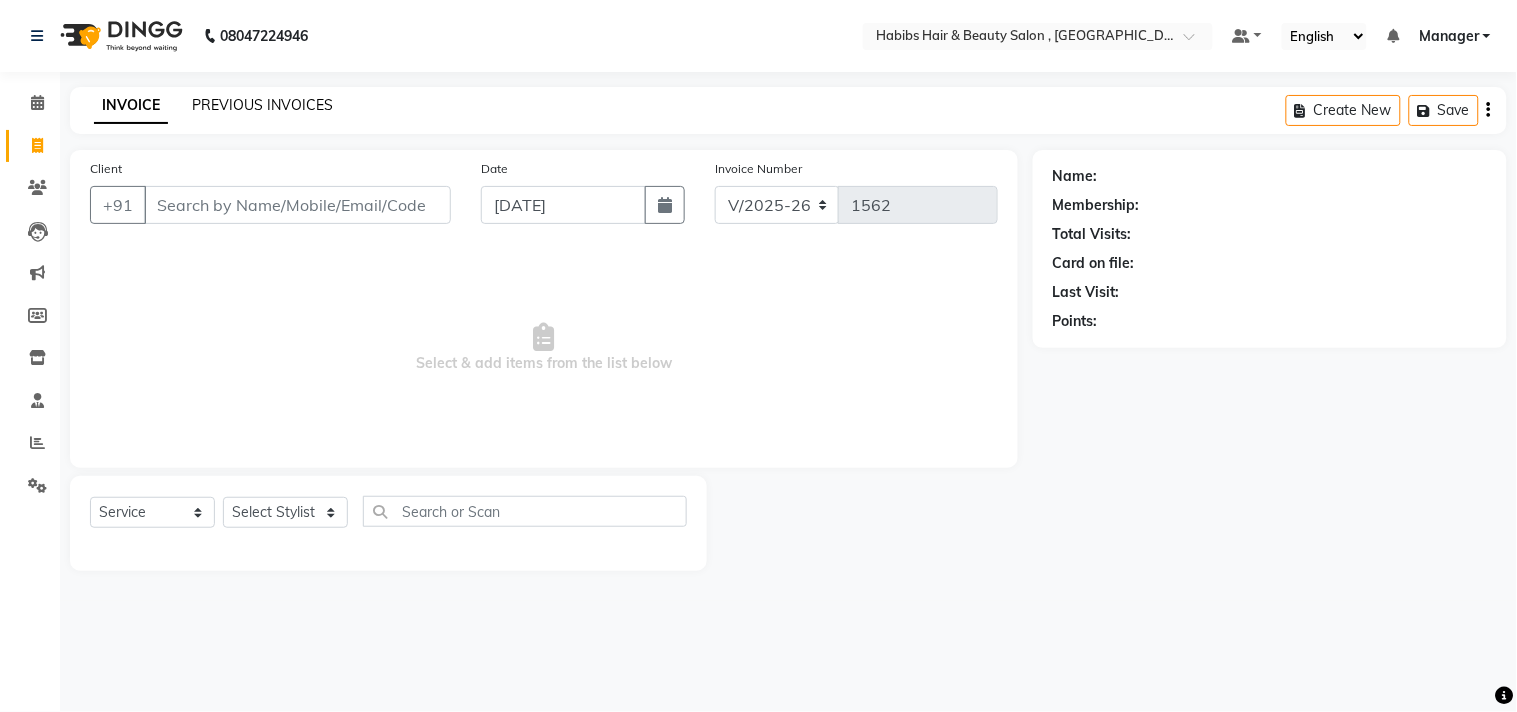 click on "PREVIOUS INVOICES" 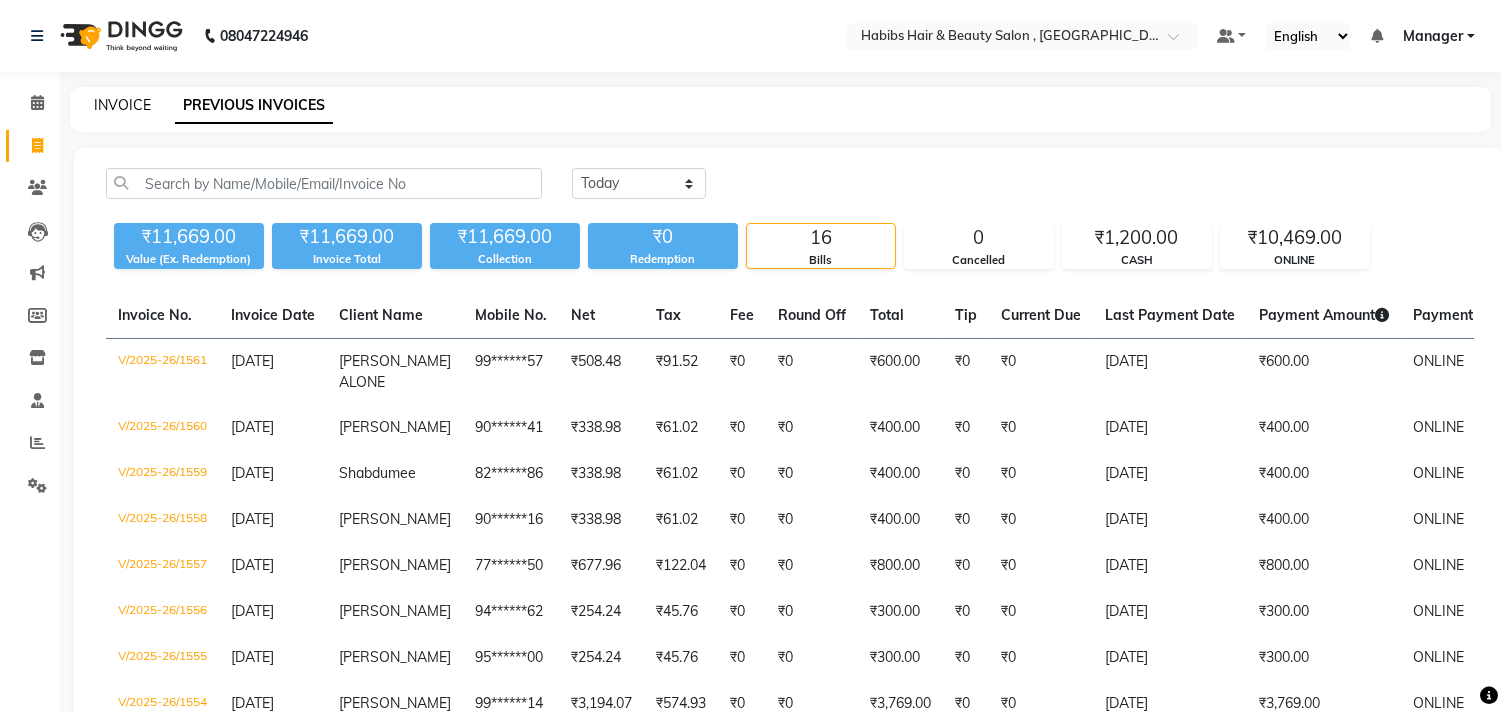 click on "INVOICE" 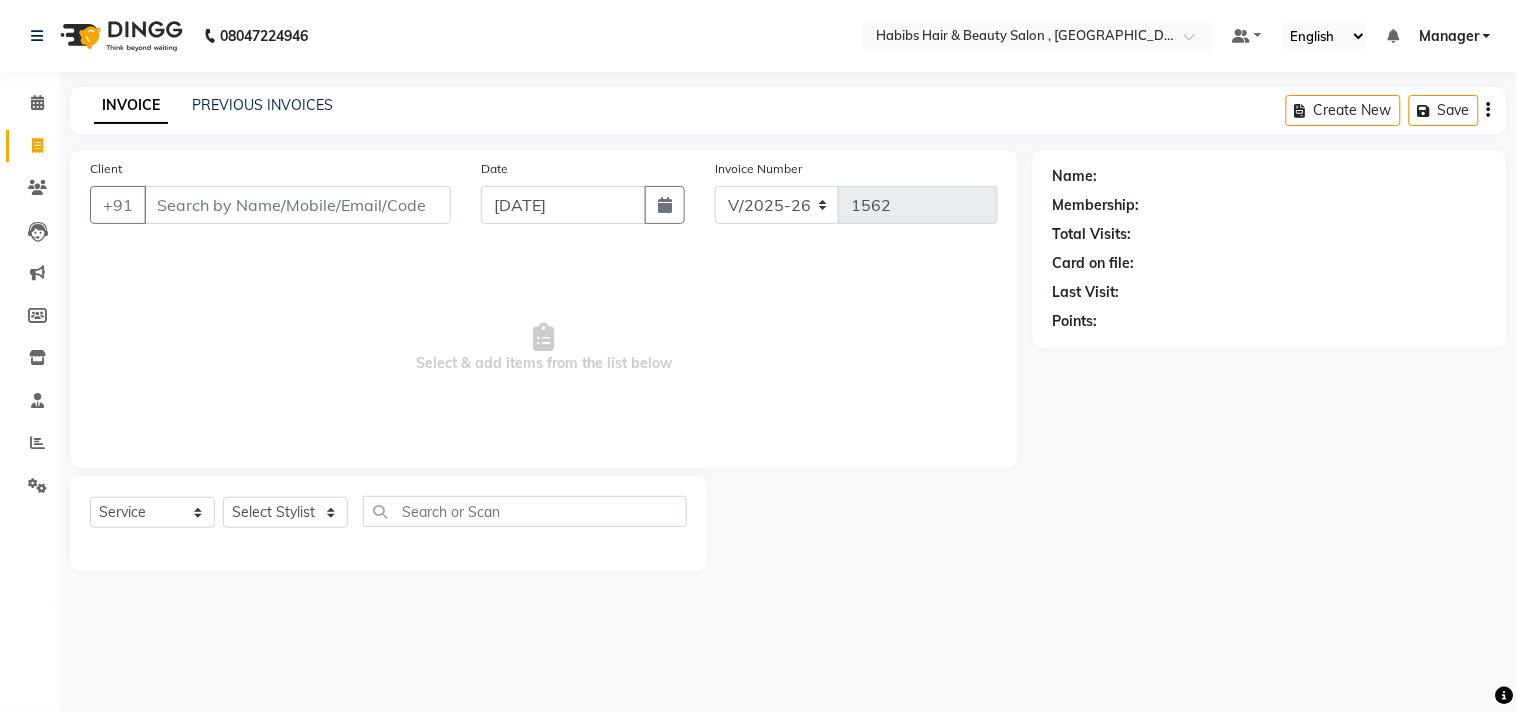 click on "INVOICE PREVIOUS INVOICES Create New   Save" 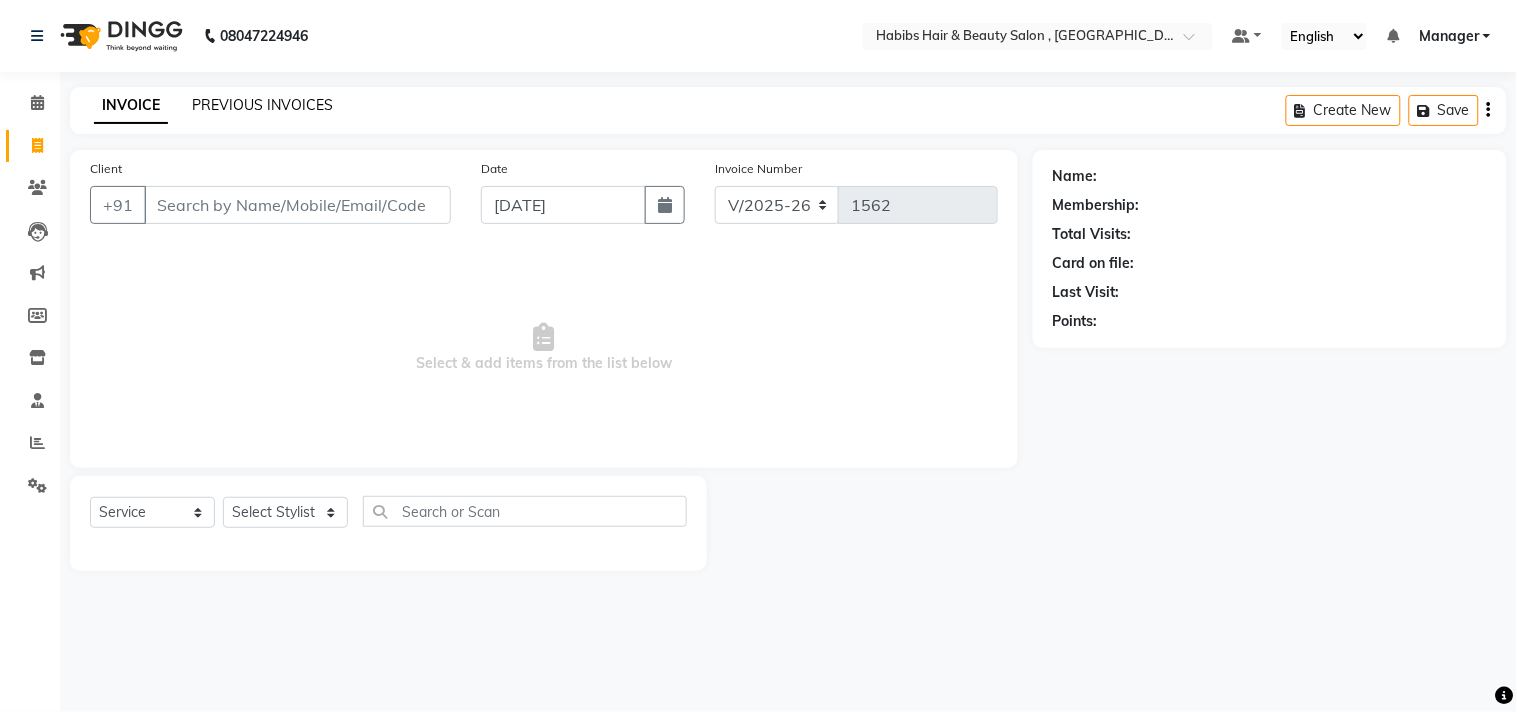 click on "PREVIOUS INVOICES" 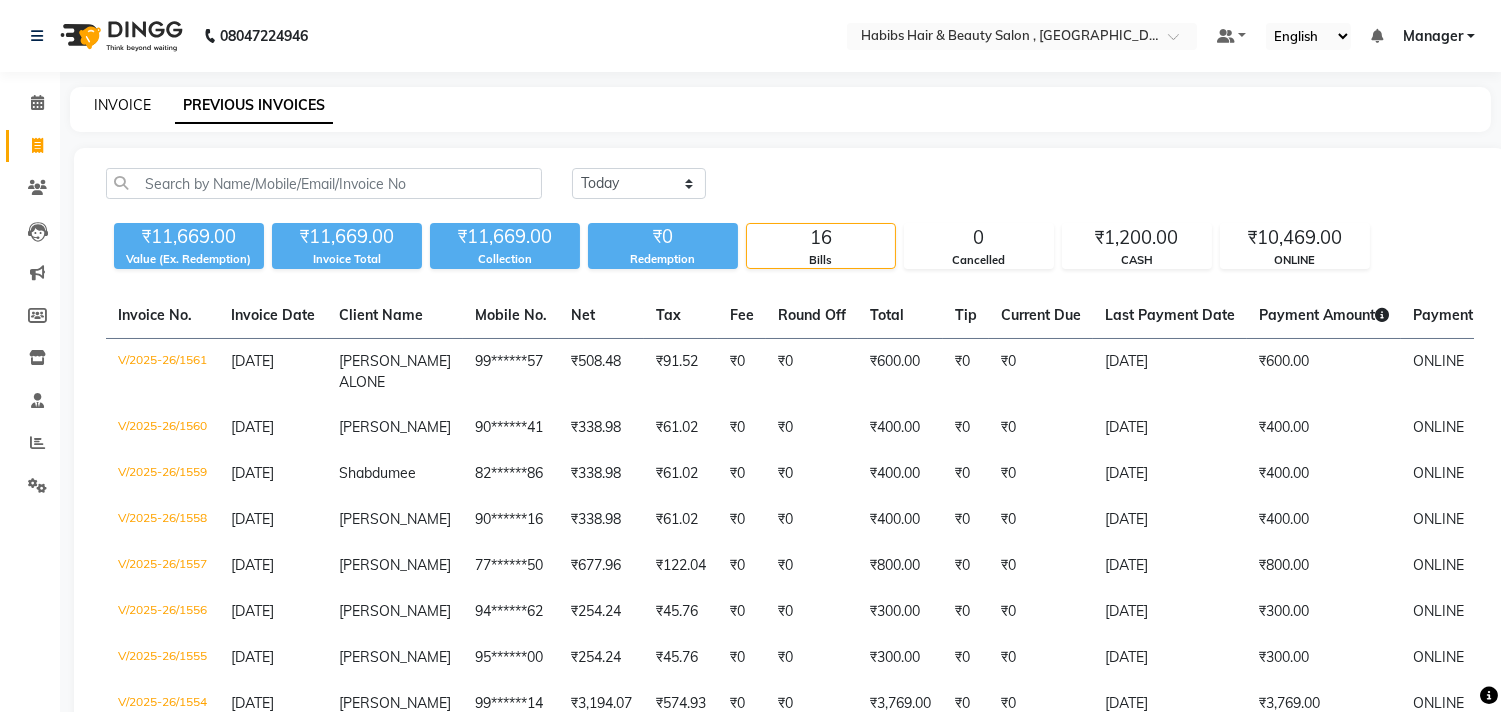 click on "INVOICE" 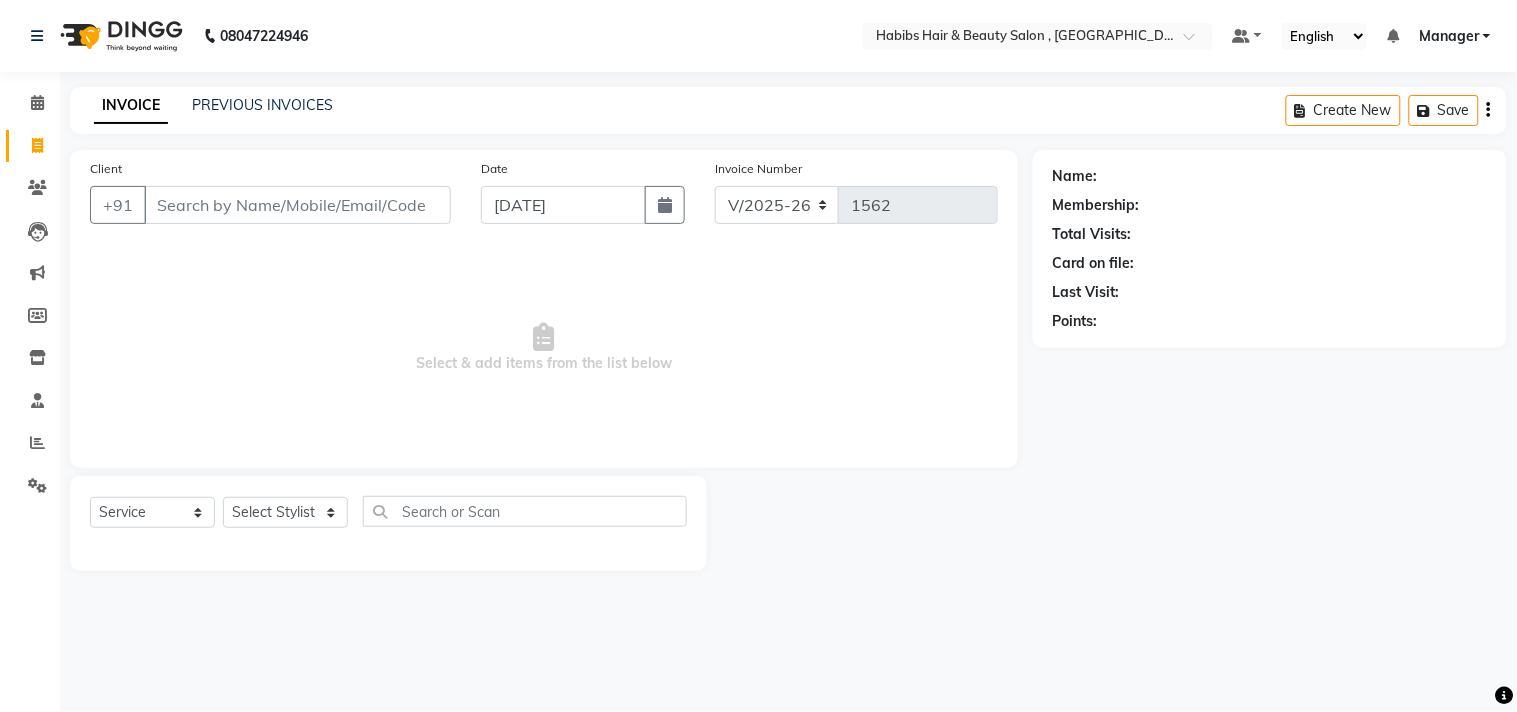 click on "INVOICE PREVIOUS INVOICES Create New   Save" 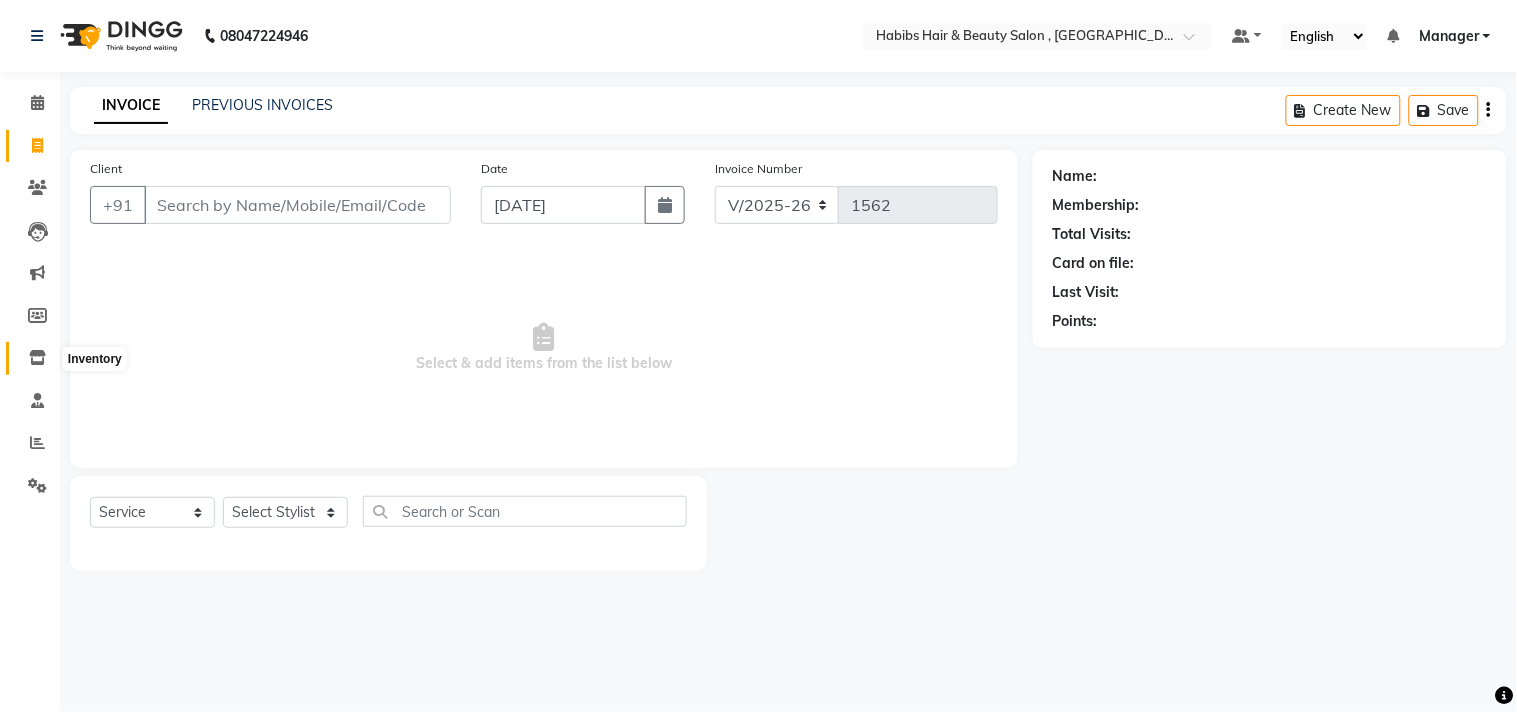 click 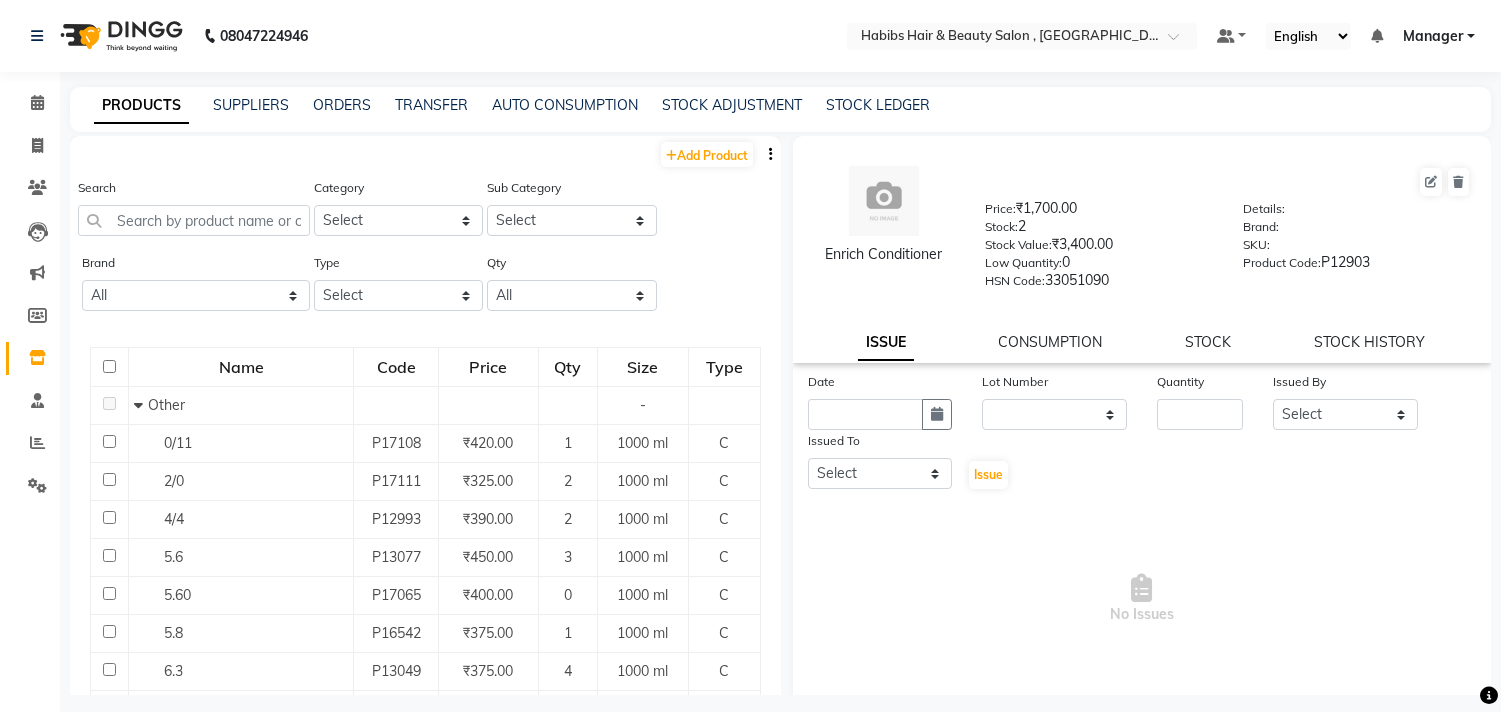 select 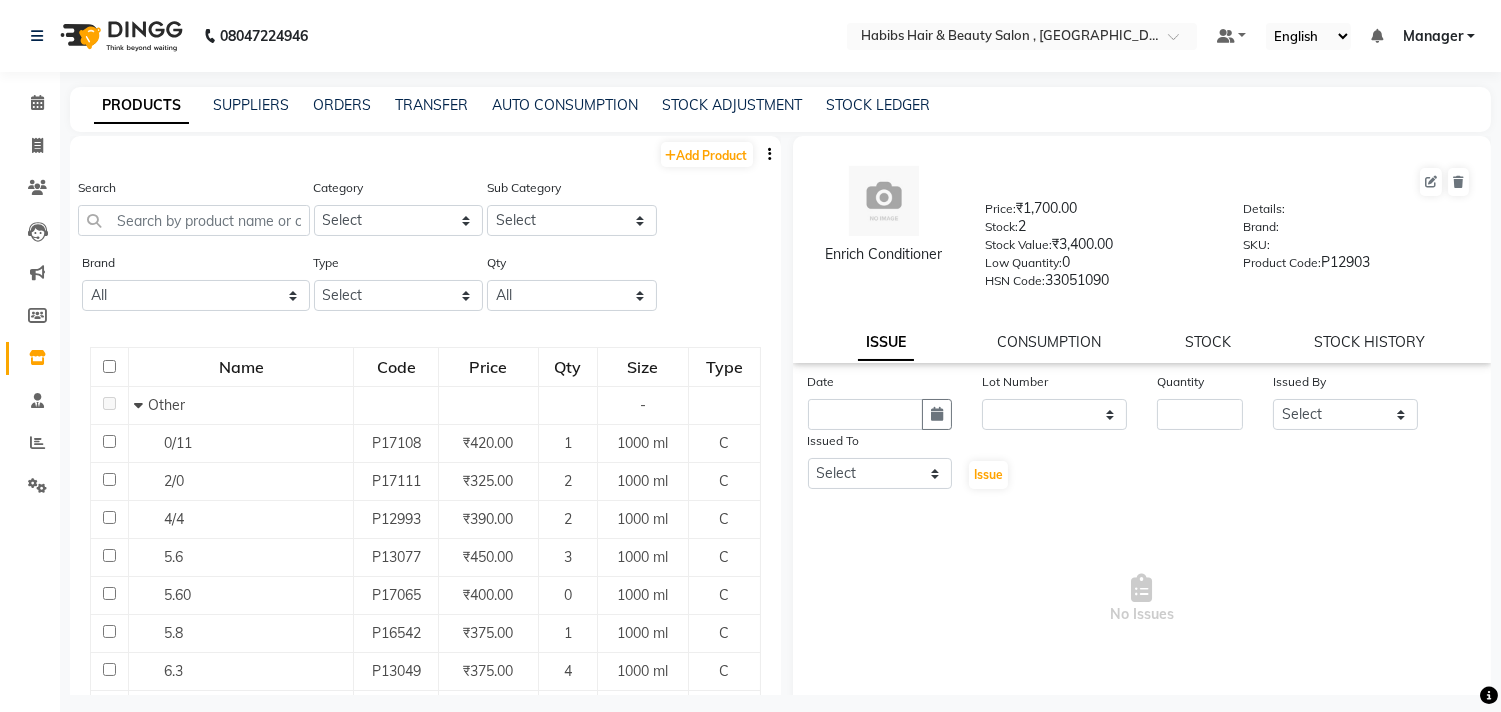 scroll, scrollTop: 0, scrollLeft: 0, axis: both 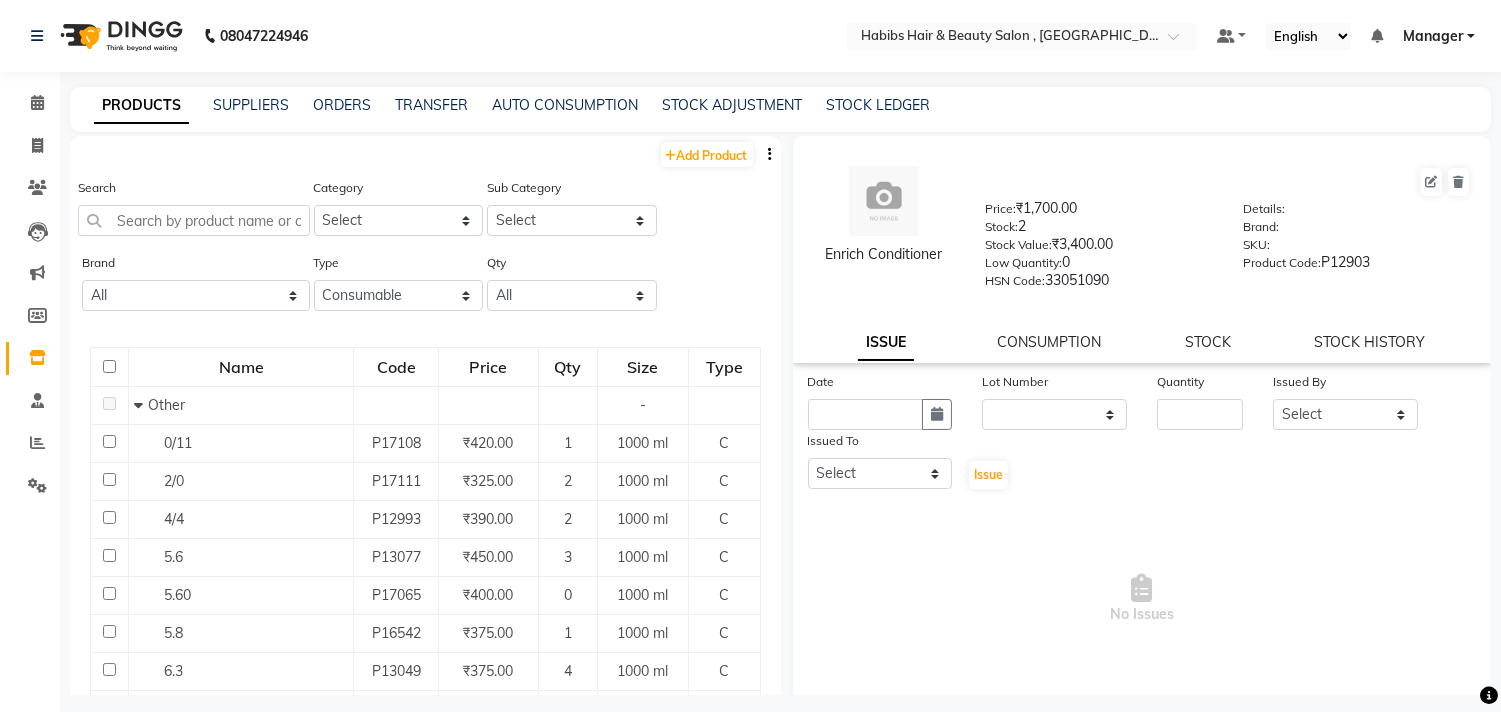 click on "Select Both Retail Consumable" 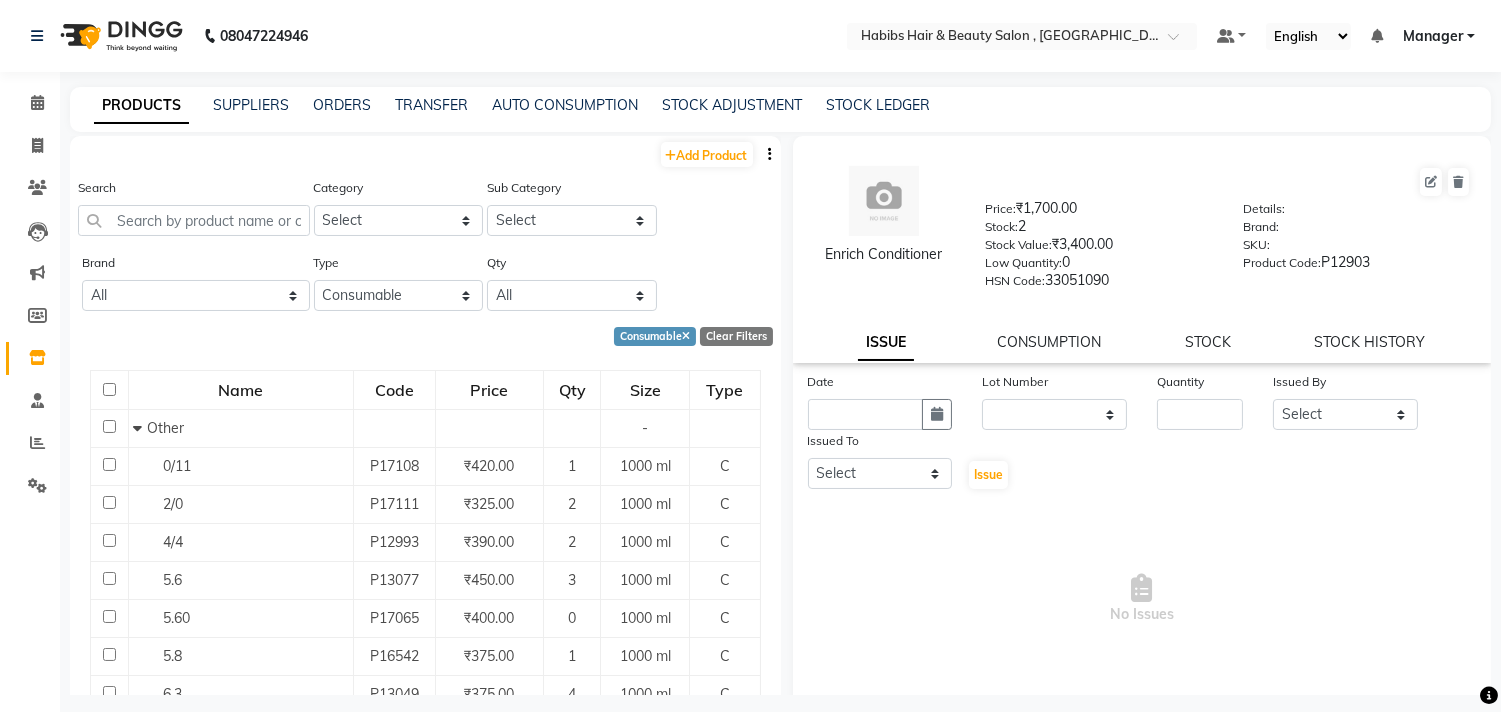 click on "Add Product  Search Category Select Hair Skin Makeup Personal Care Appliances [PERSON_NAME] Waxing Disposable Threading Hands and Feet Beauty Planet [MEDICAL_DATA] Cadiveu Casmara [PERSON_NAME] Wella Olaplex Loreal hair cut Skin..O3+ Hair..Brazilian Hair..Cadiveu Hair..DE FABULOUS Hair..Gellet Hair..Habibs Hair..Lorial Hair.. Nova Hair..QOD Hair..Schwarzkopf Hair..Orangewood Hair..Wella Skin.. Habibs Skin.. BCL Skin..Aroma Skin..Lotus Hair: CADIVEU Hair: HABIBS Skin [PERSON_NAME]'s cosmeceuticals Skin [PERSON_NAME] Skin Pooja Skin raaga professional Disposable skin jeva HAIR SERUM DFAB MARULA o3 serum o3 face wash o3 sp3 HAIR Beauty Equipment Nail HAIR..COPACABANA HAIR..QOD ARGAN Salon SKIN..O3 SKIN...MINISTRY OF PEDICURE SKIN...KANPEKI Hair...W one  Hair...Flovactive FL0URAACTIVE Hair..Beauty Garage DE FABULOUS hair Hair..Botoliss Hair...OLAPLEX QOD GLORIUS SERUM neno gel shampoo nanopalita O3 SKIN Other Sub Category Select Brand All Loreal Type Select Both Retail Consumable Qty All Low Out Of Stock Consumable   Clear Filters  Name Code" 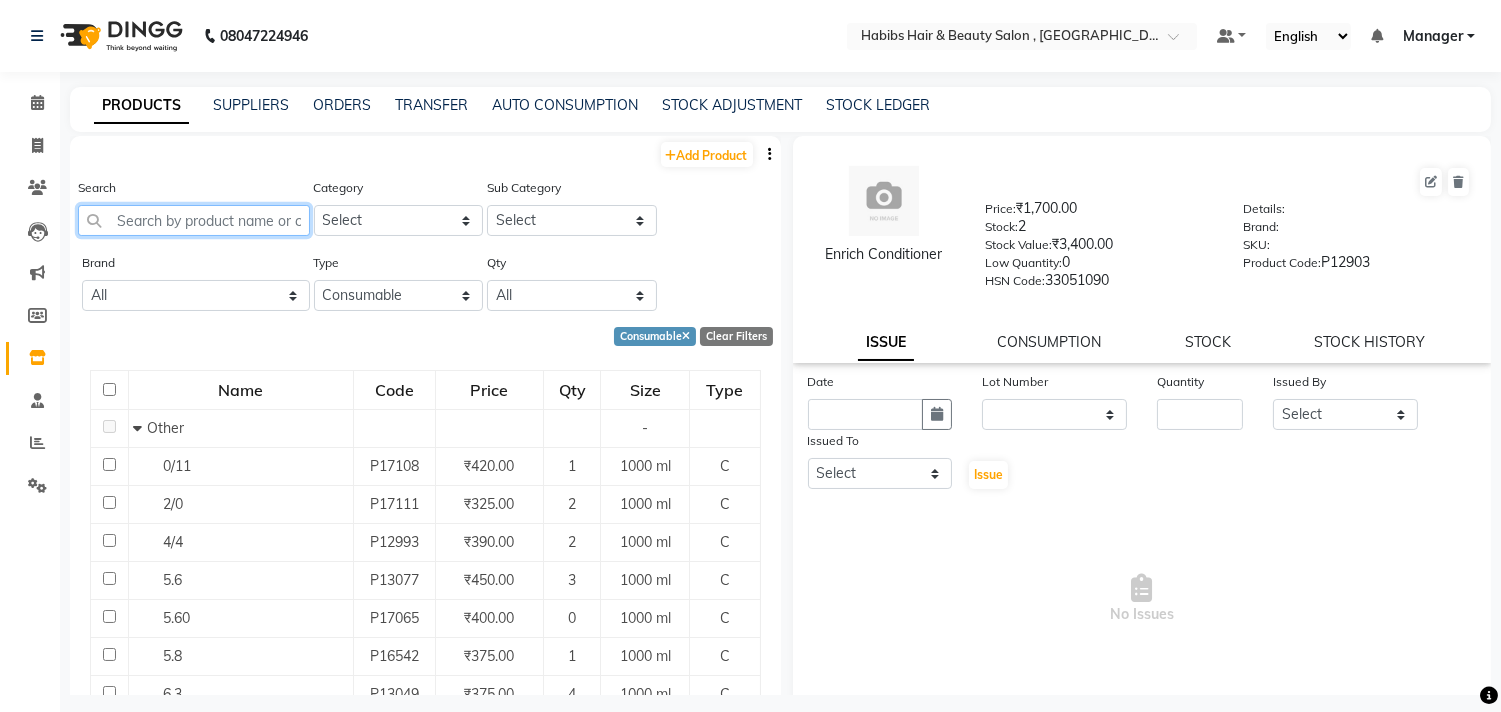 click 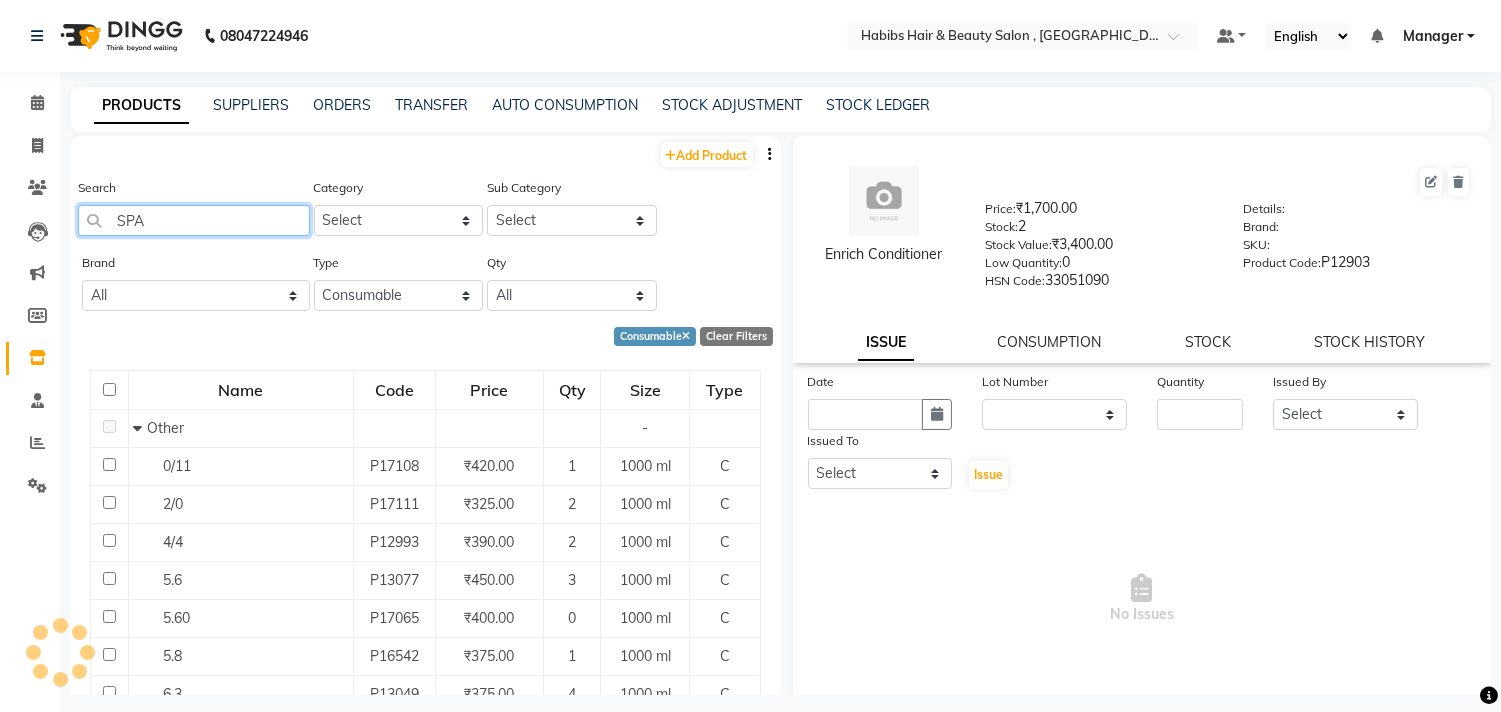 click on "SPA" 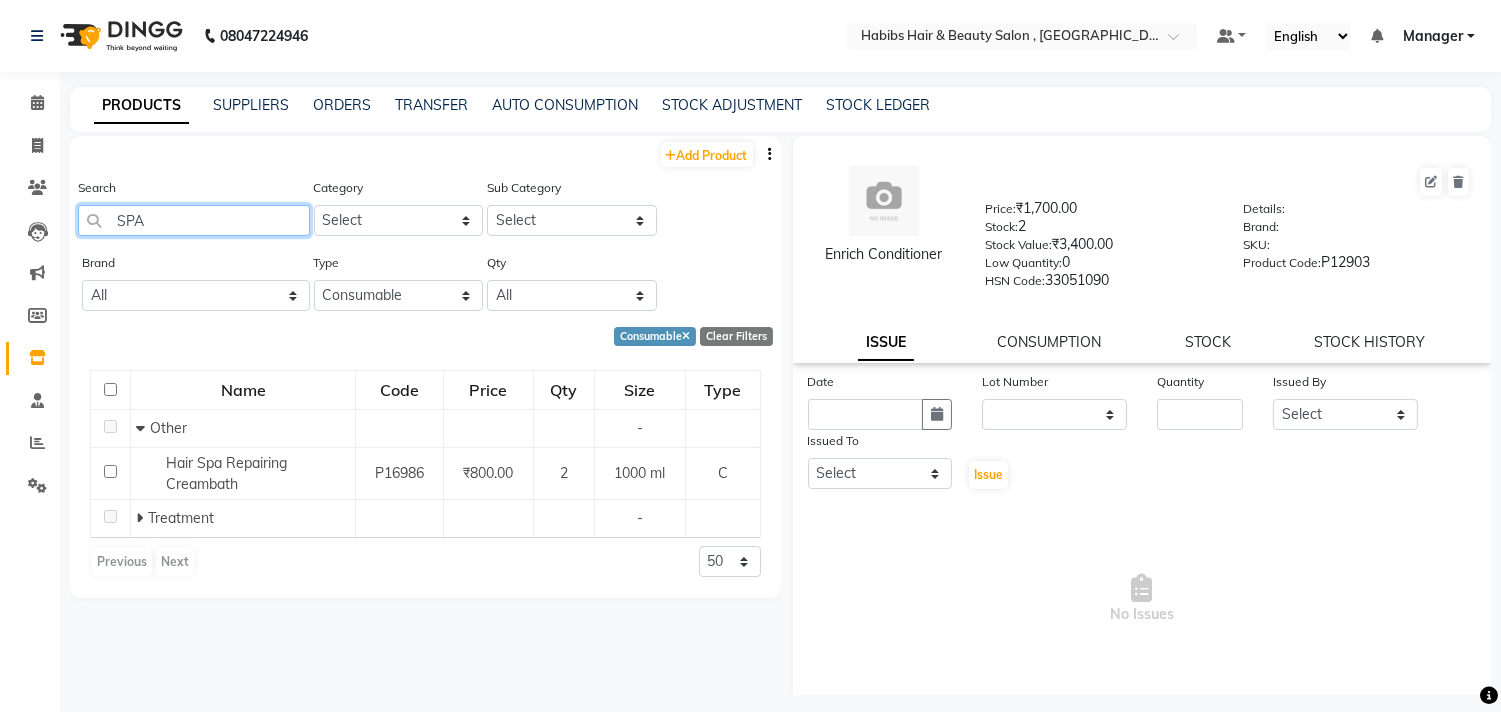 click on "SPA" 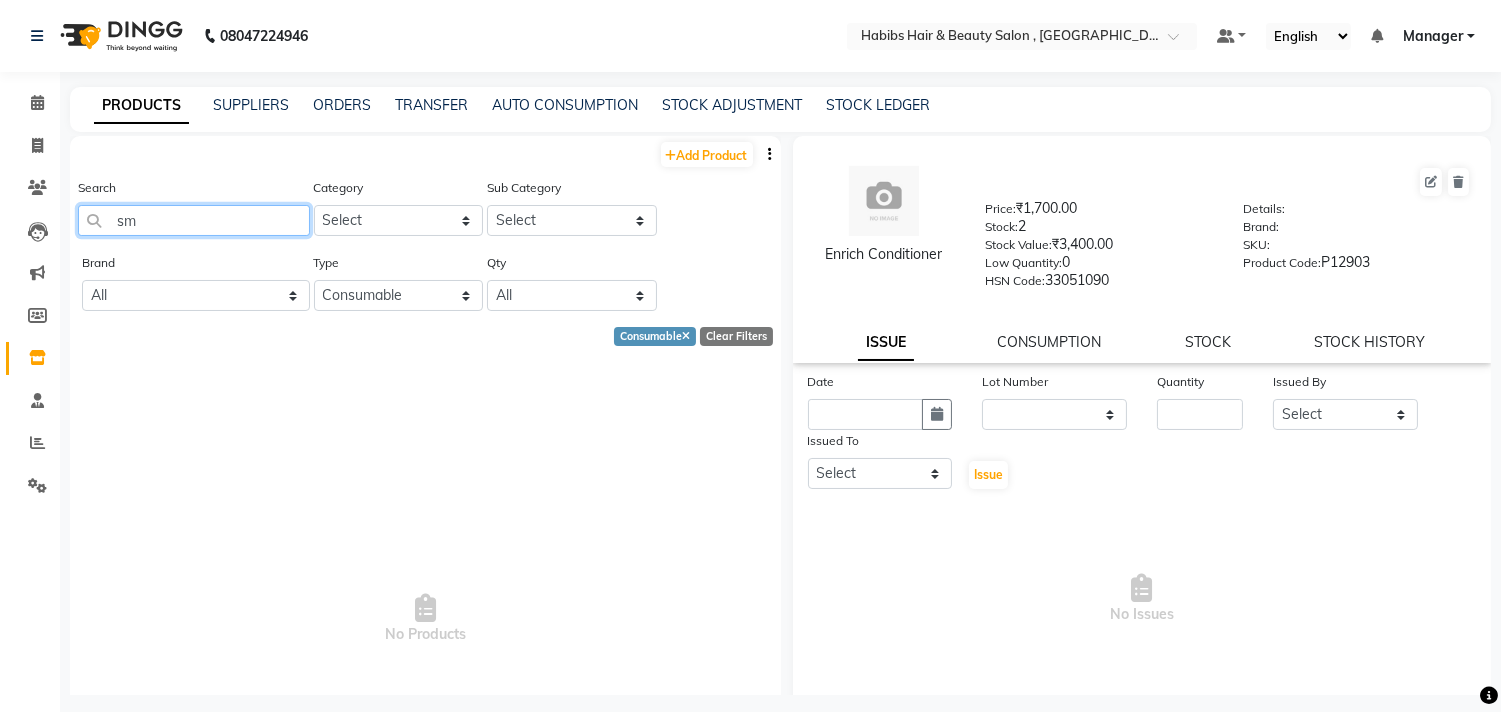 type on "s" 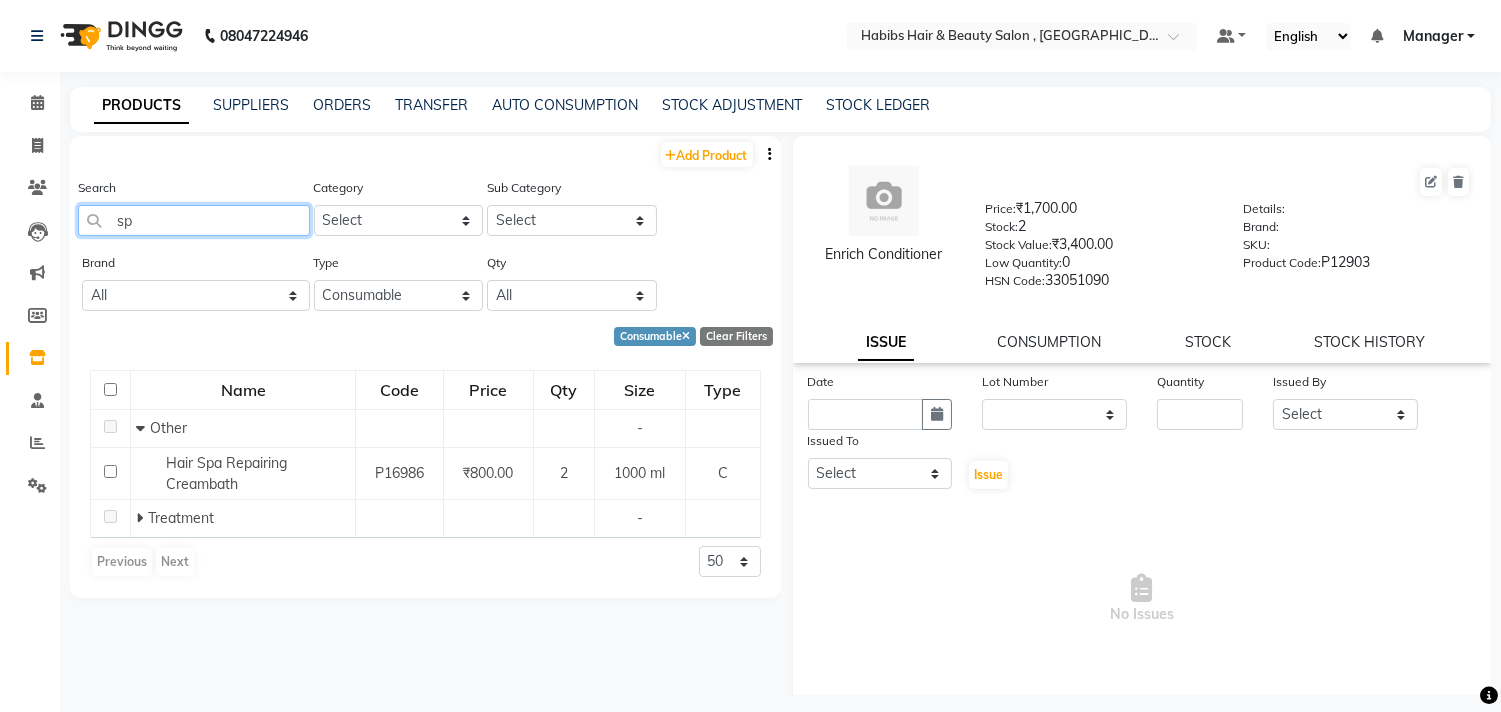 type on "s" 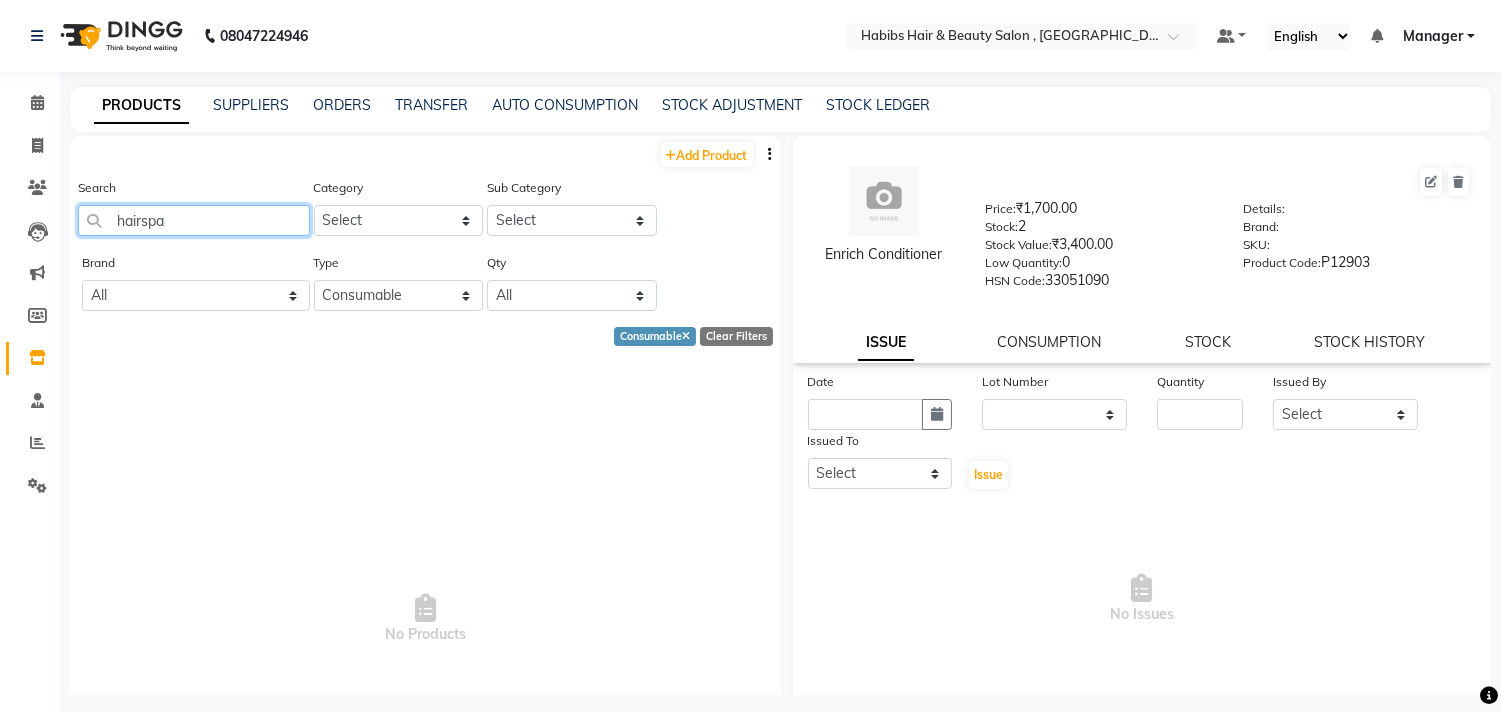 type on "hairspa" 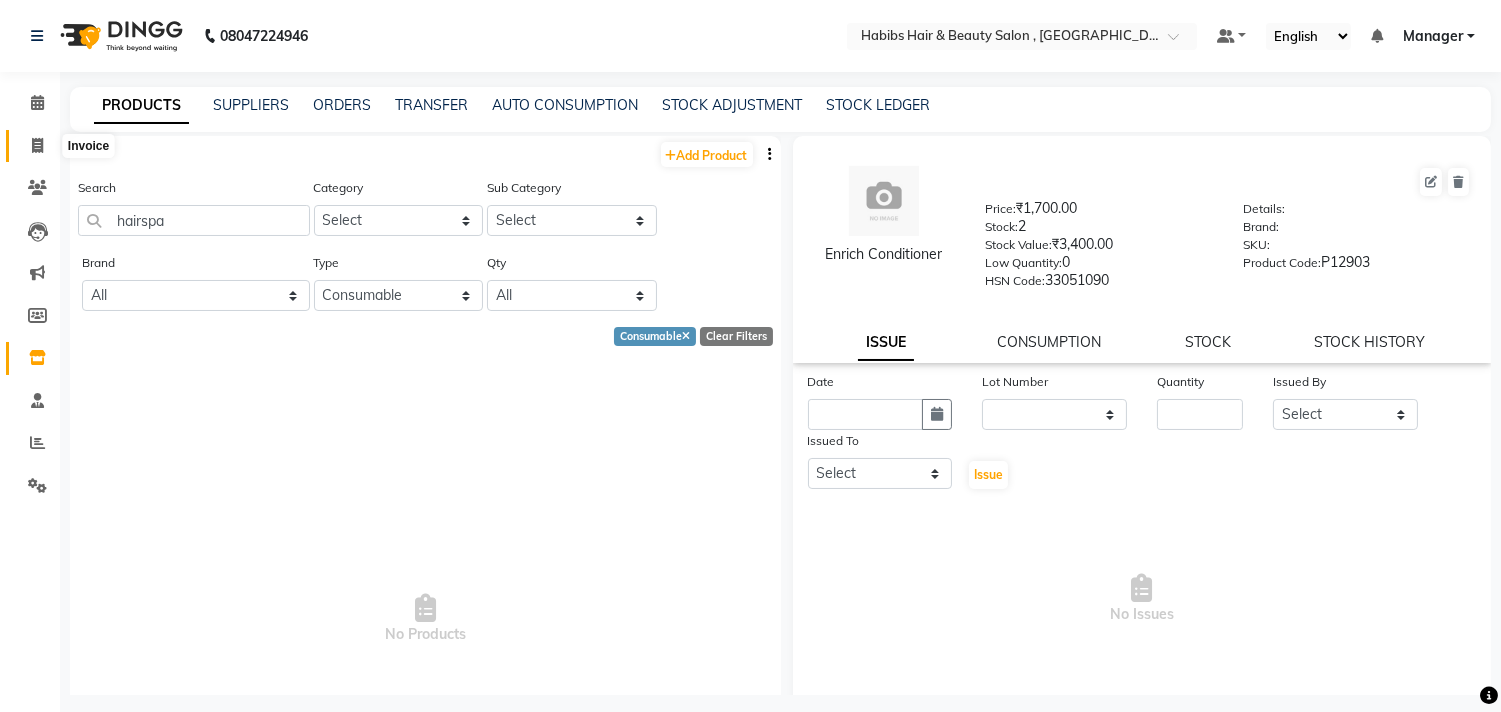 click 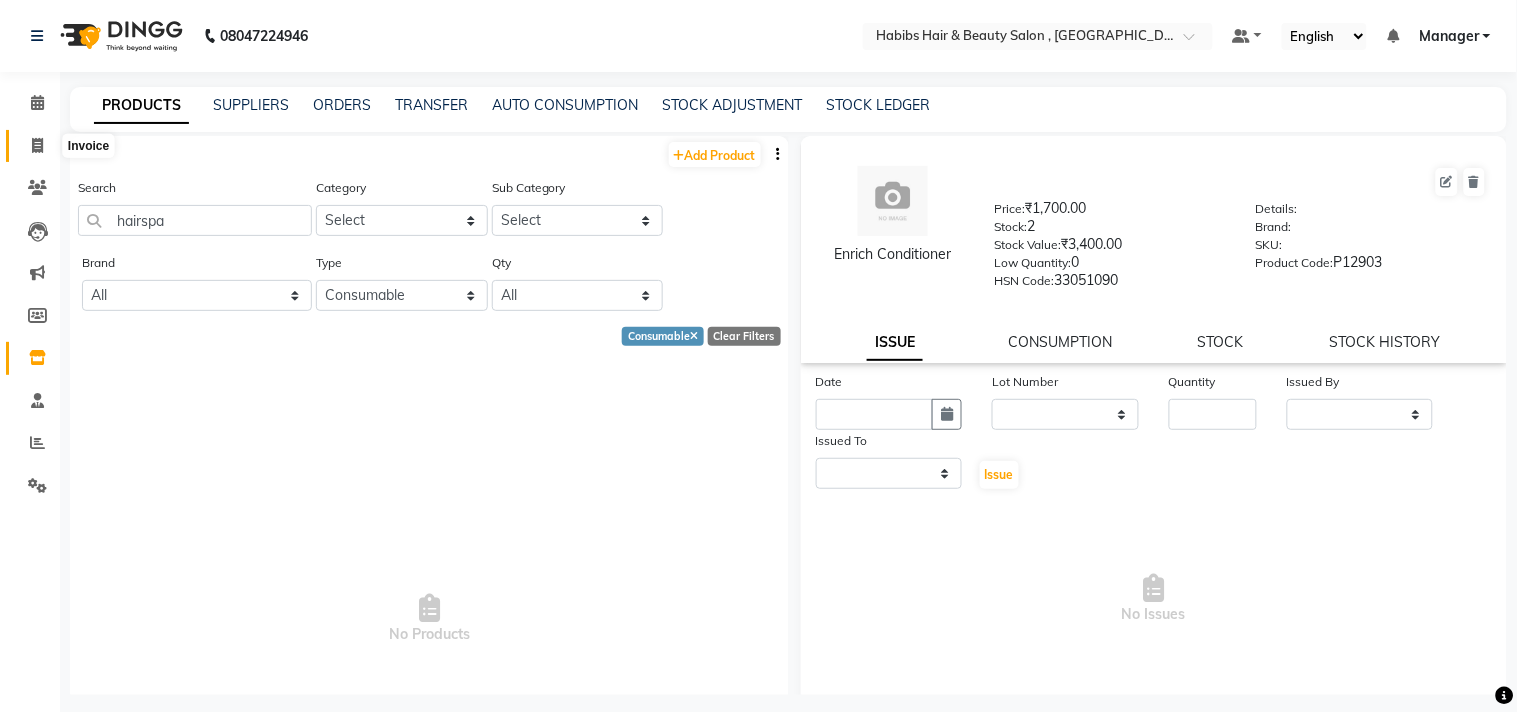 select on "service" 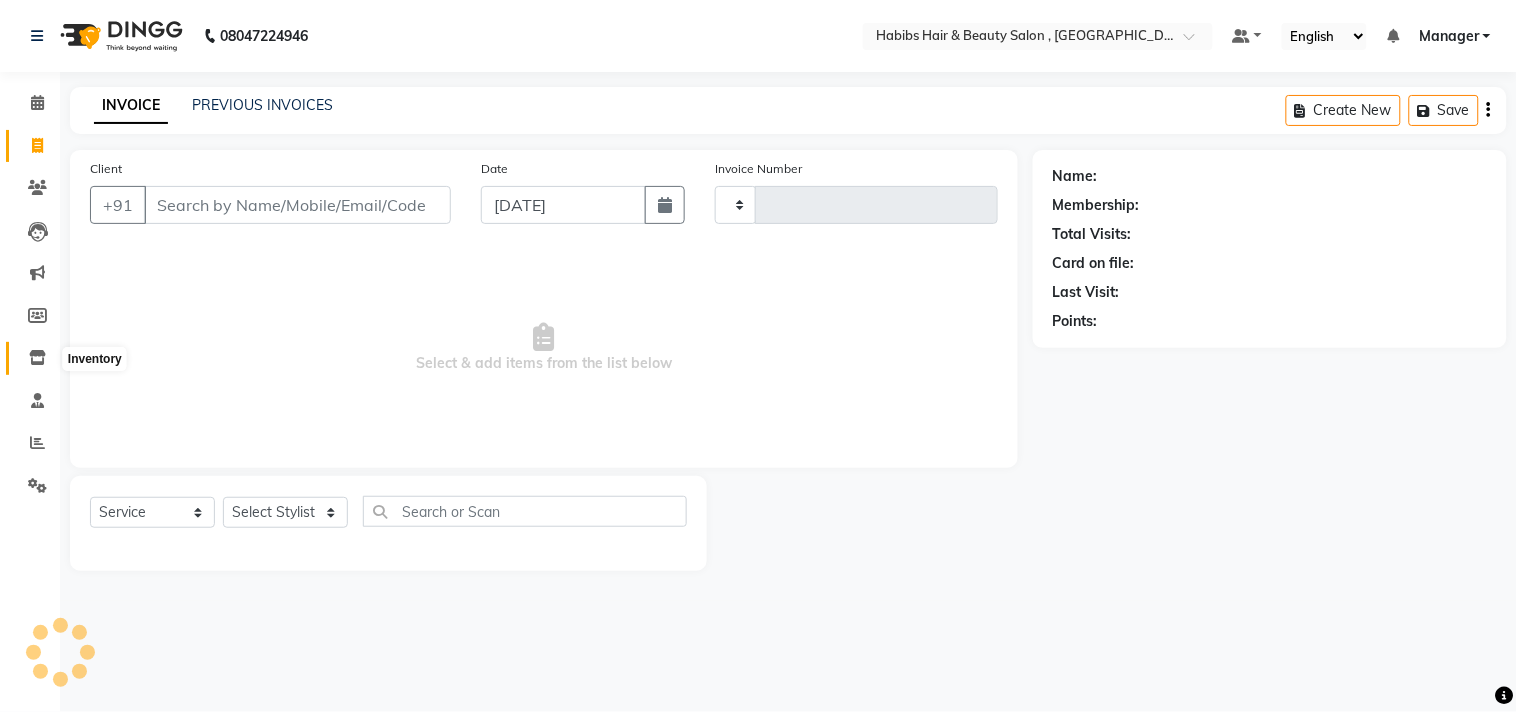 click 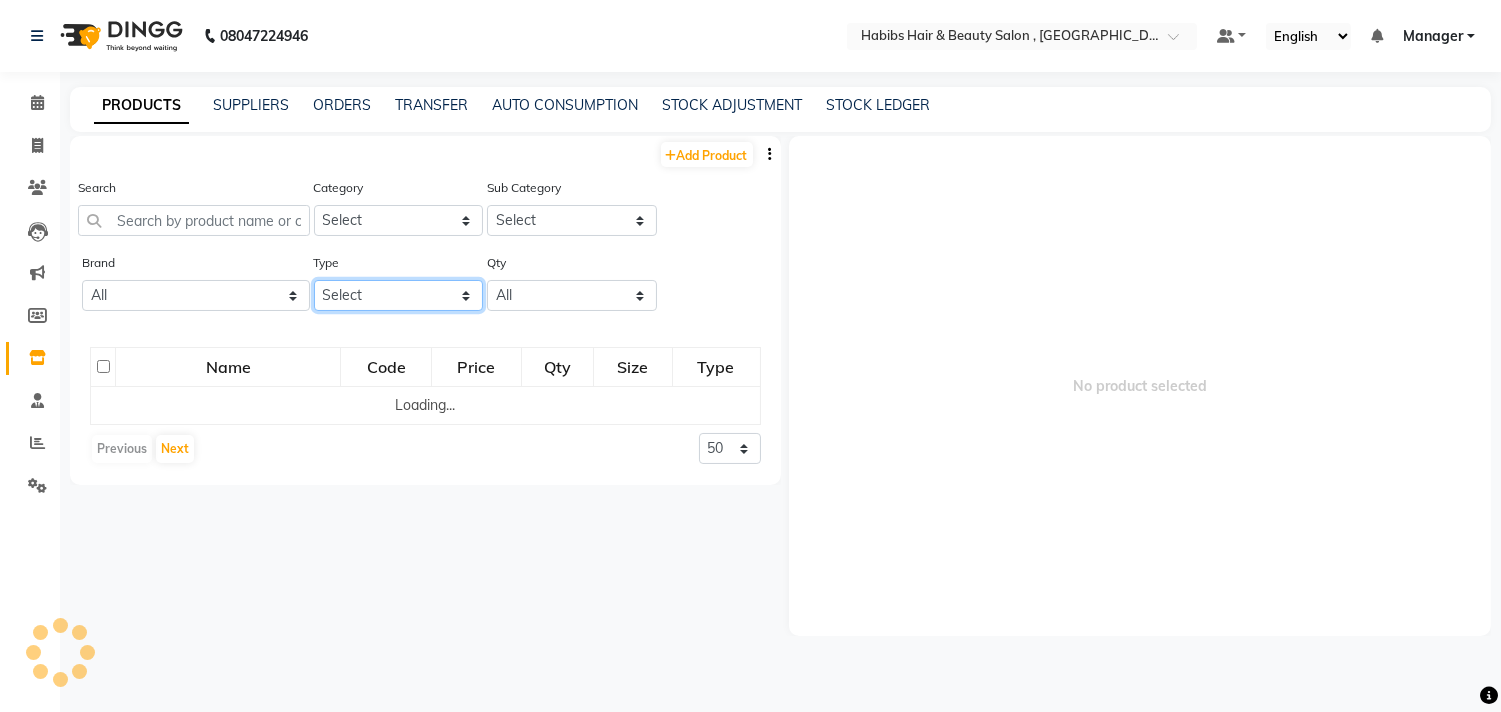 click on "Select Both Retail Consumable" 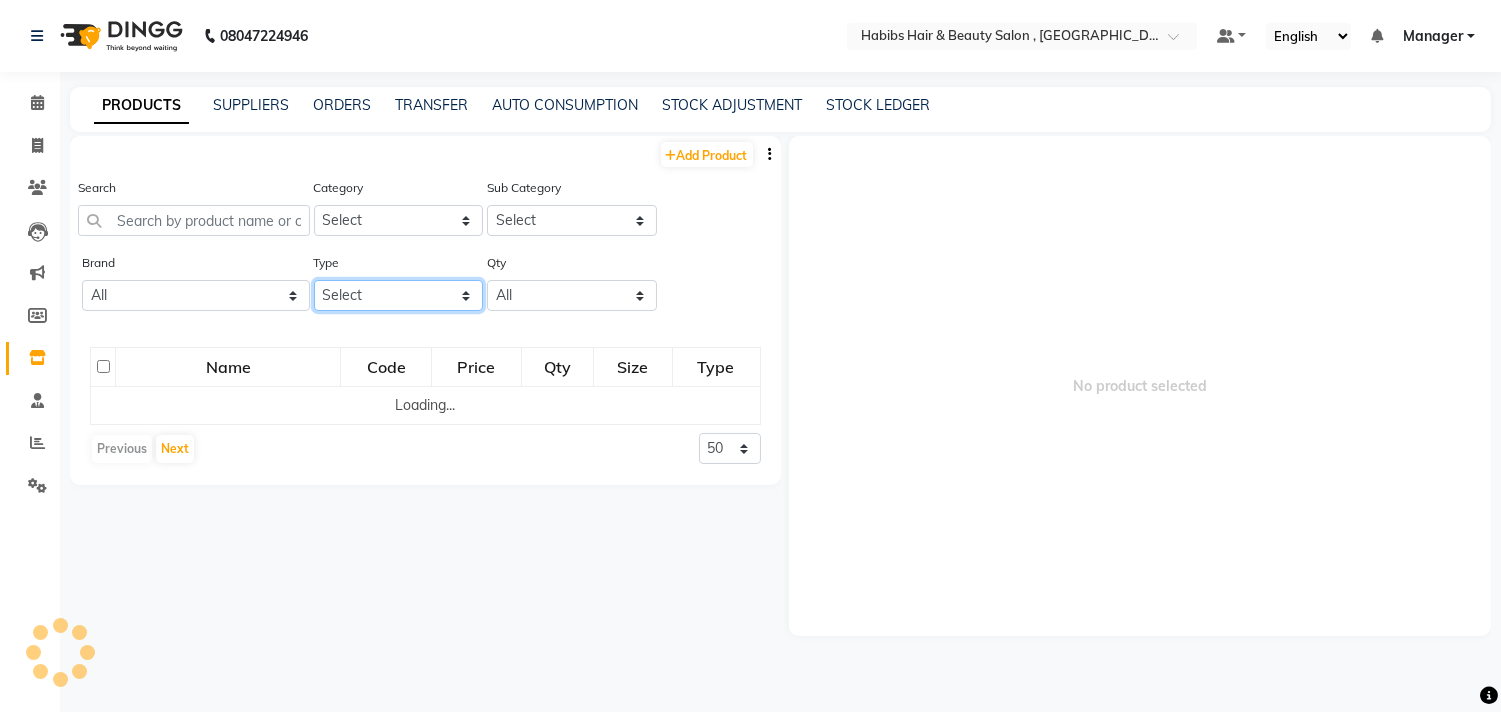 select on "C" 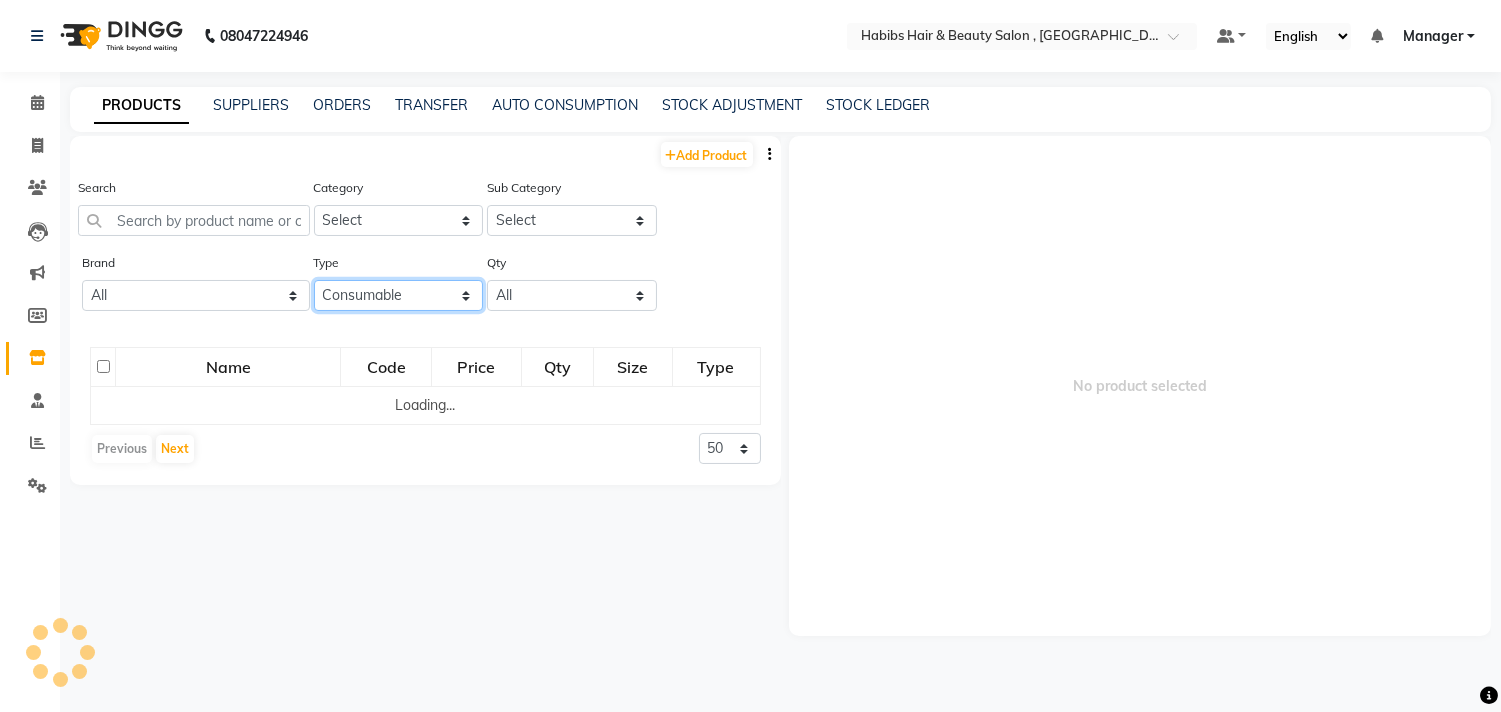 click on "Select Both Retail Consumable" 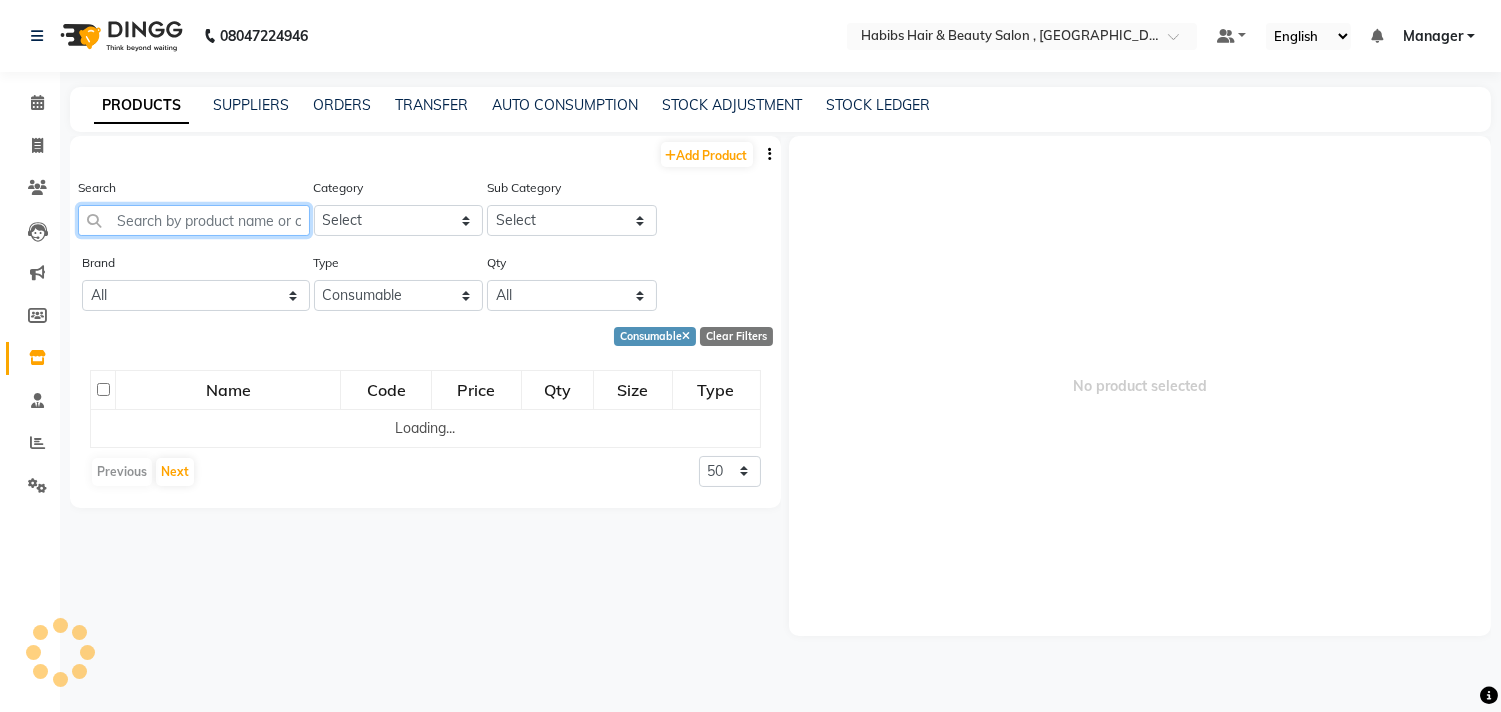 click 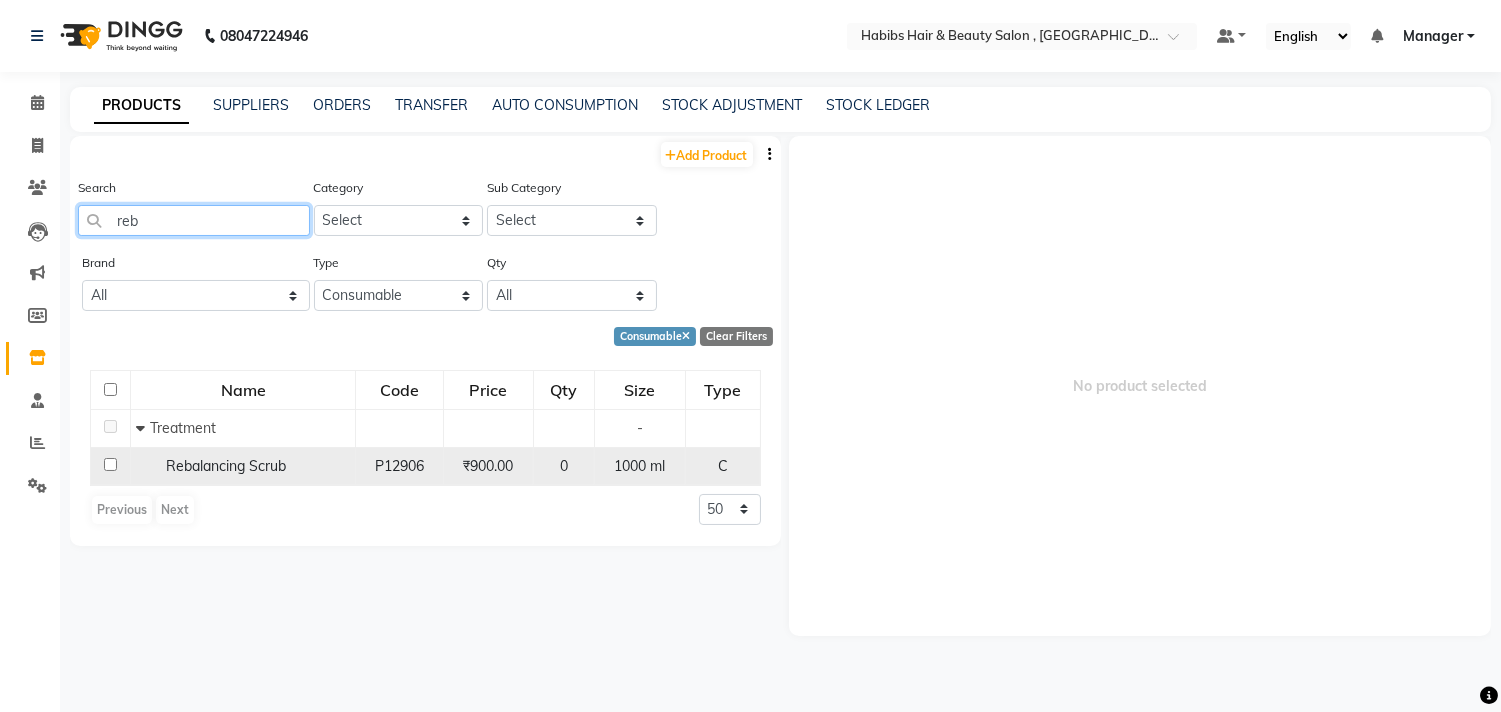 type on "reb" 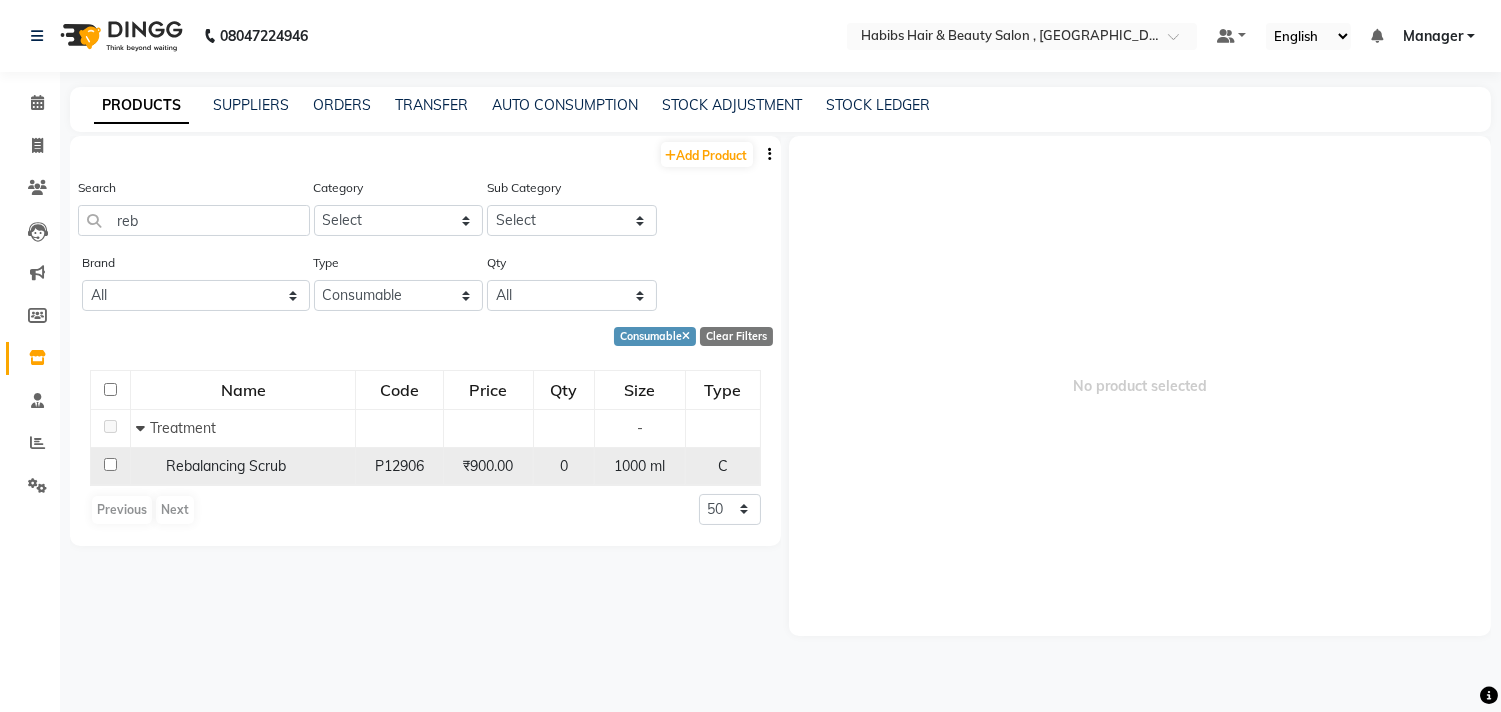 click 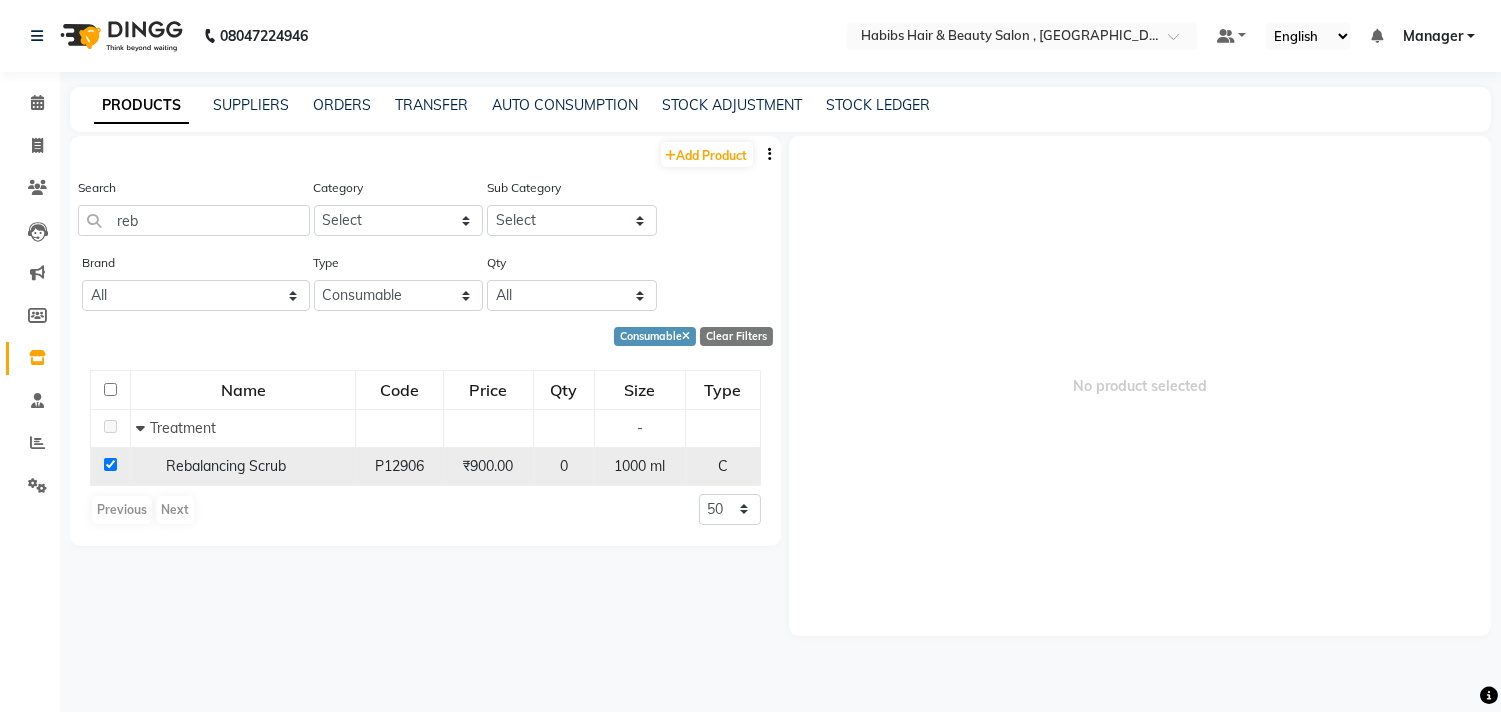 checkbox on "true" 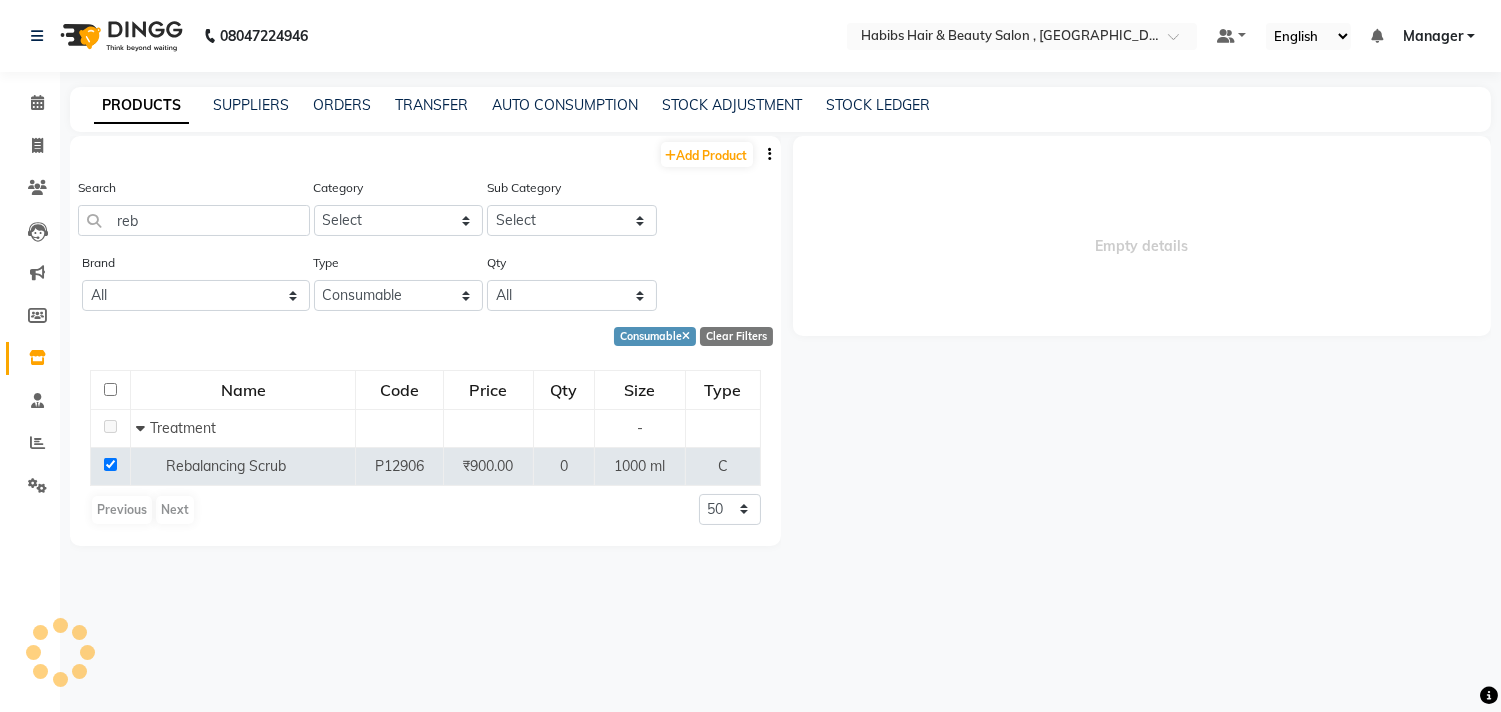 select 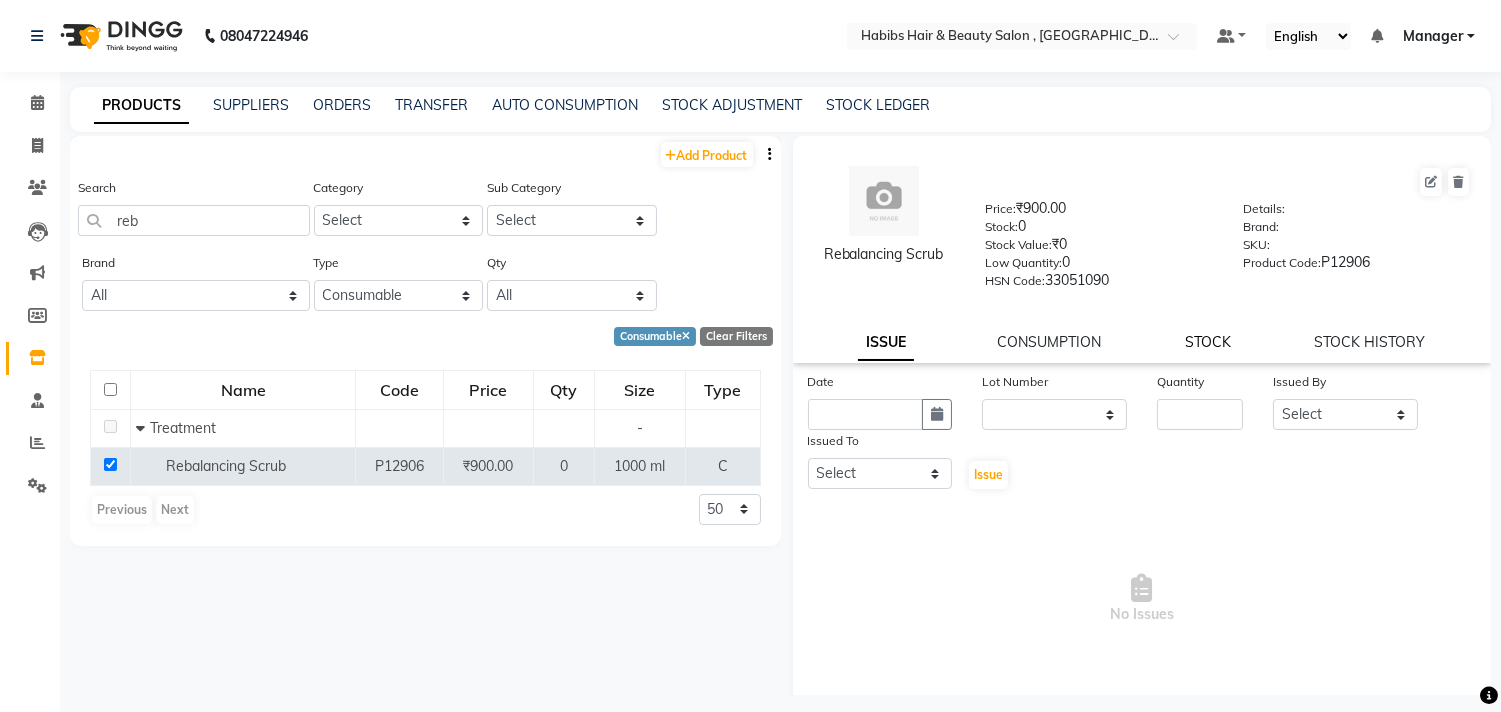 click on "STOCK" 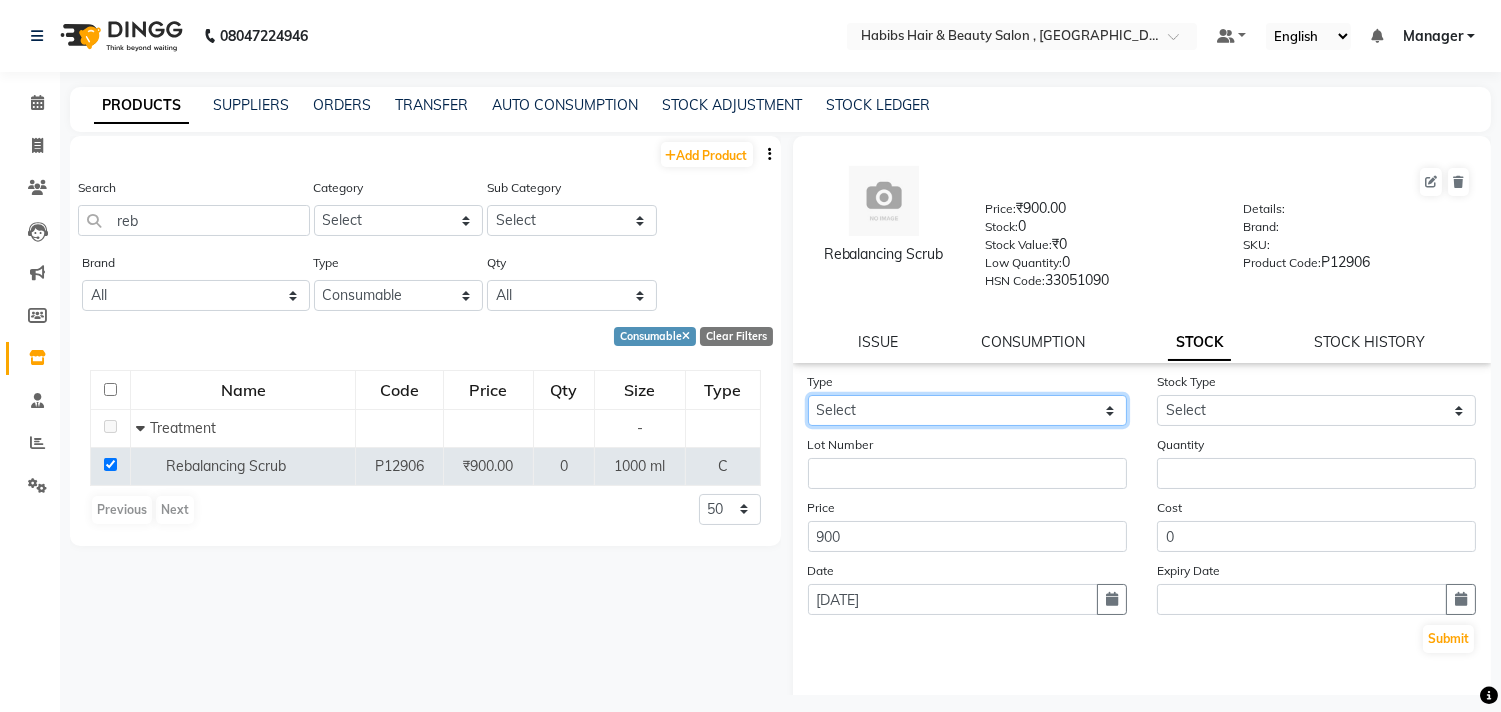 click on "Select In Out" 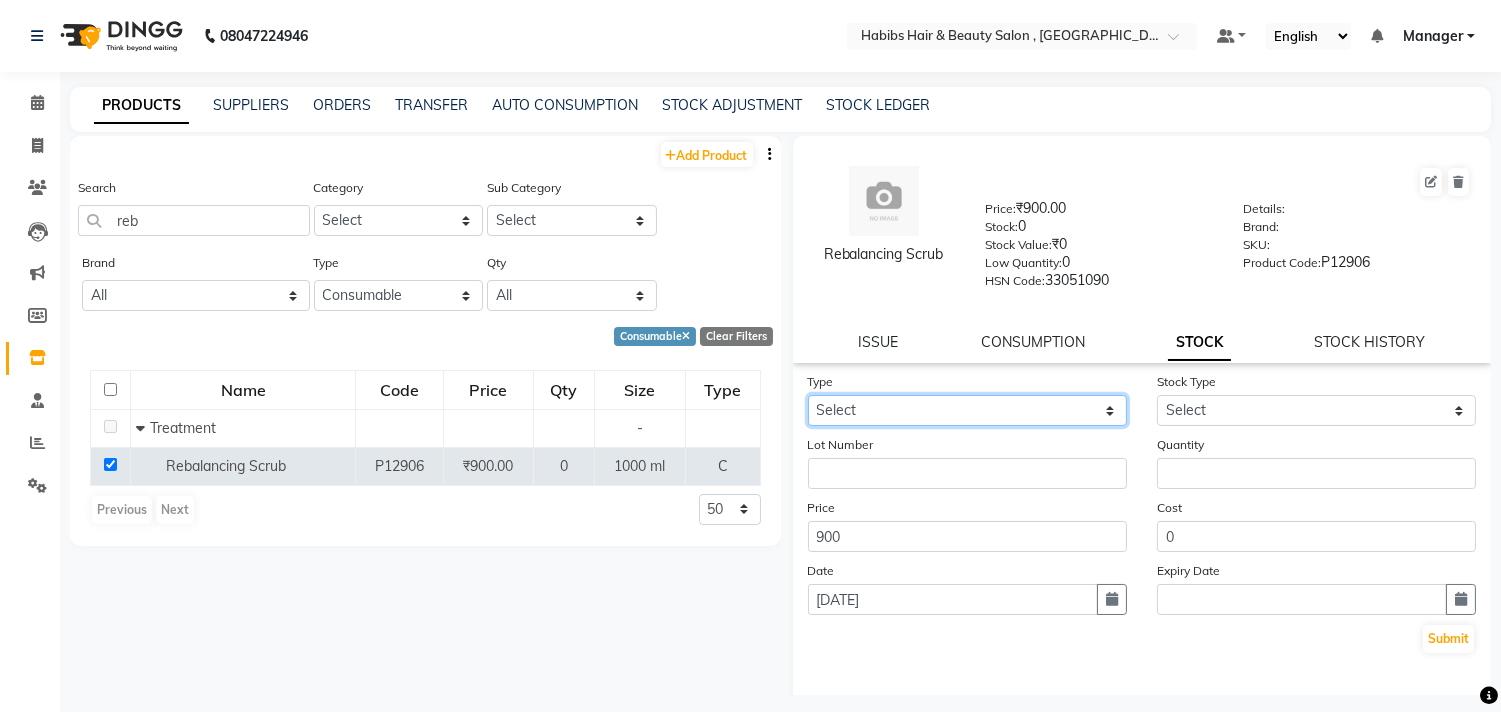 select on "in" 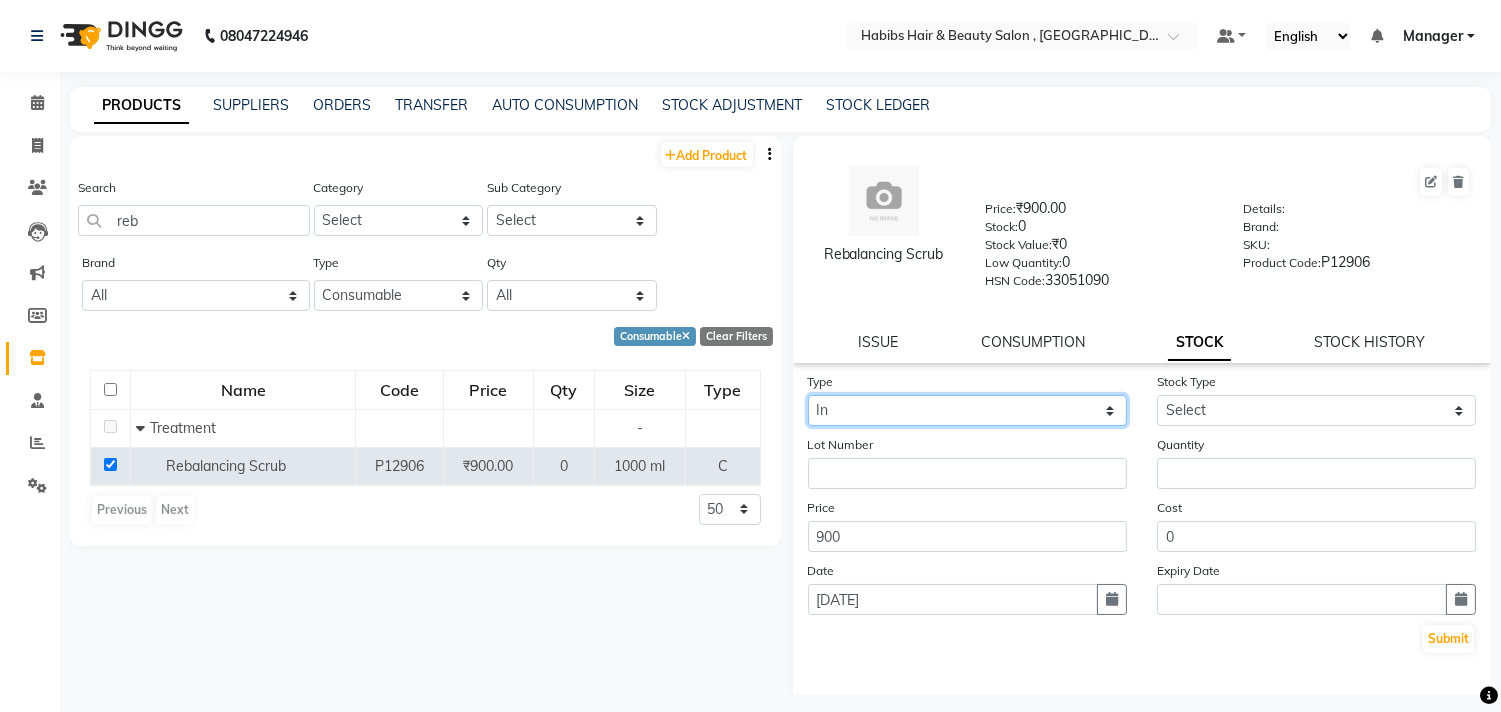 click on "Select In Out" 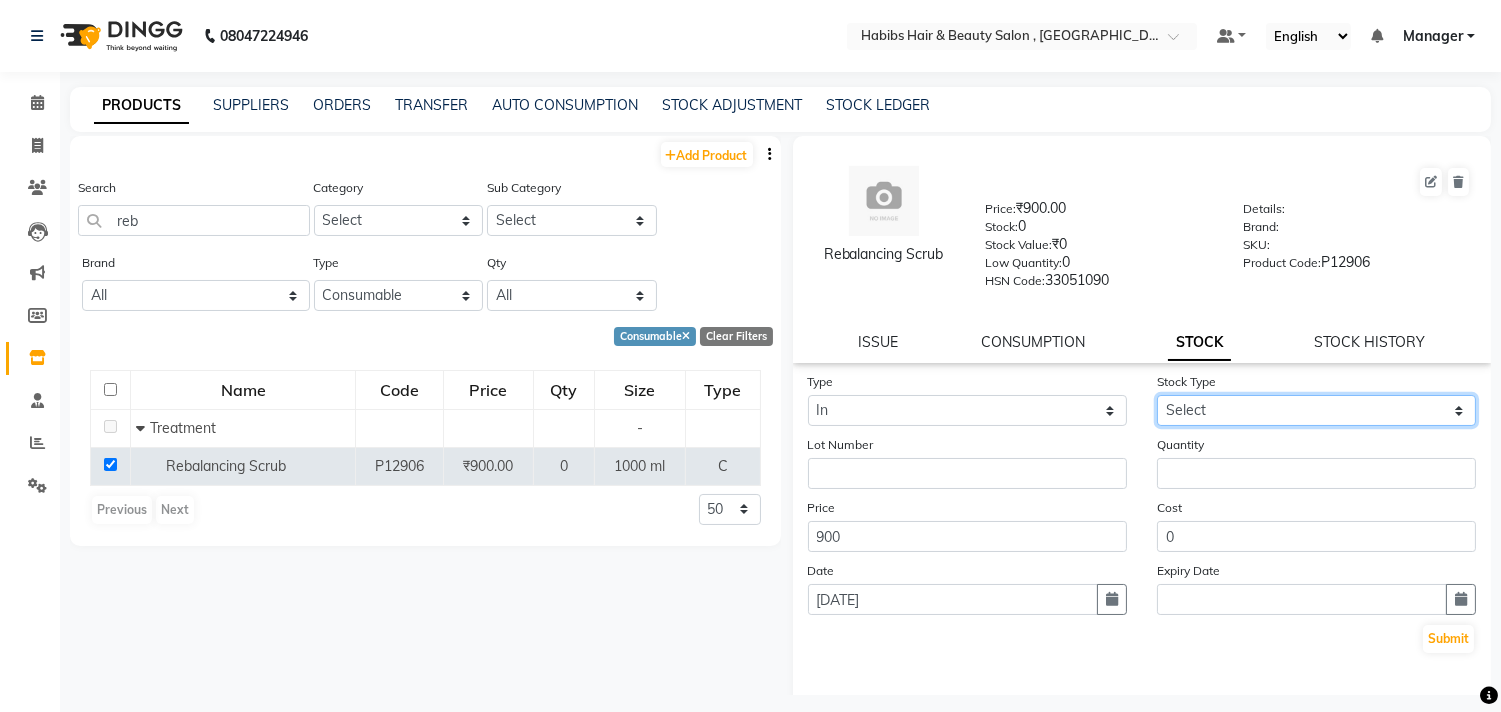 click on "Select New Stock Adjustment Return Other" 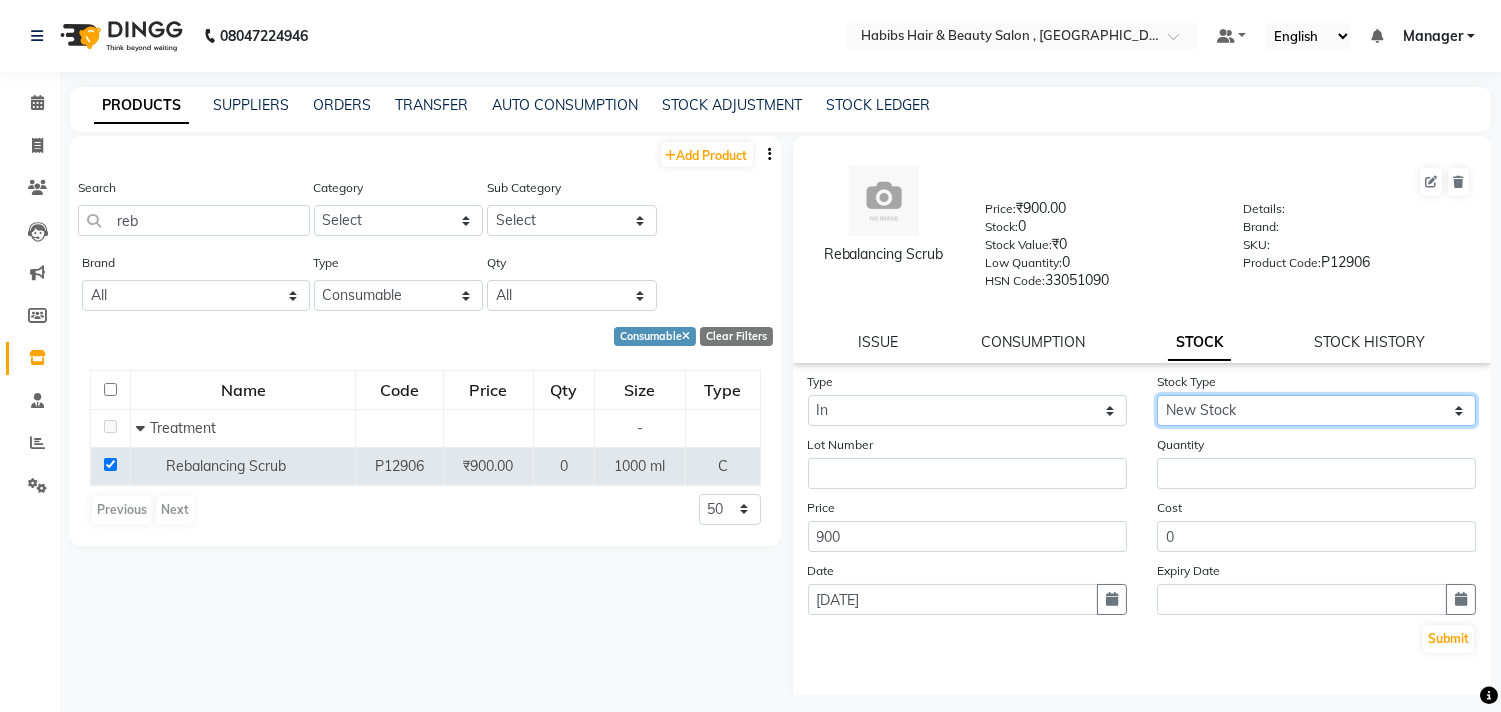 click on "Select New Stock Adjustment Return Other" 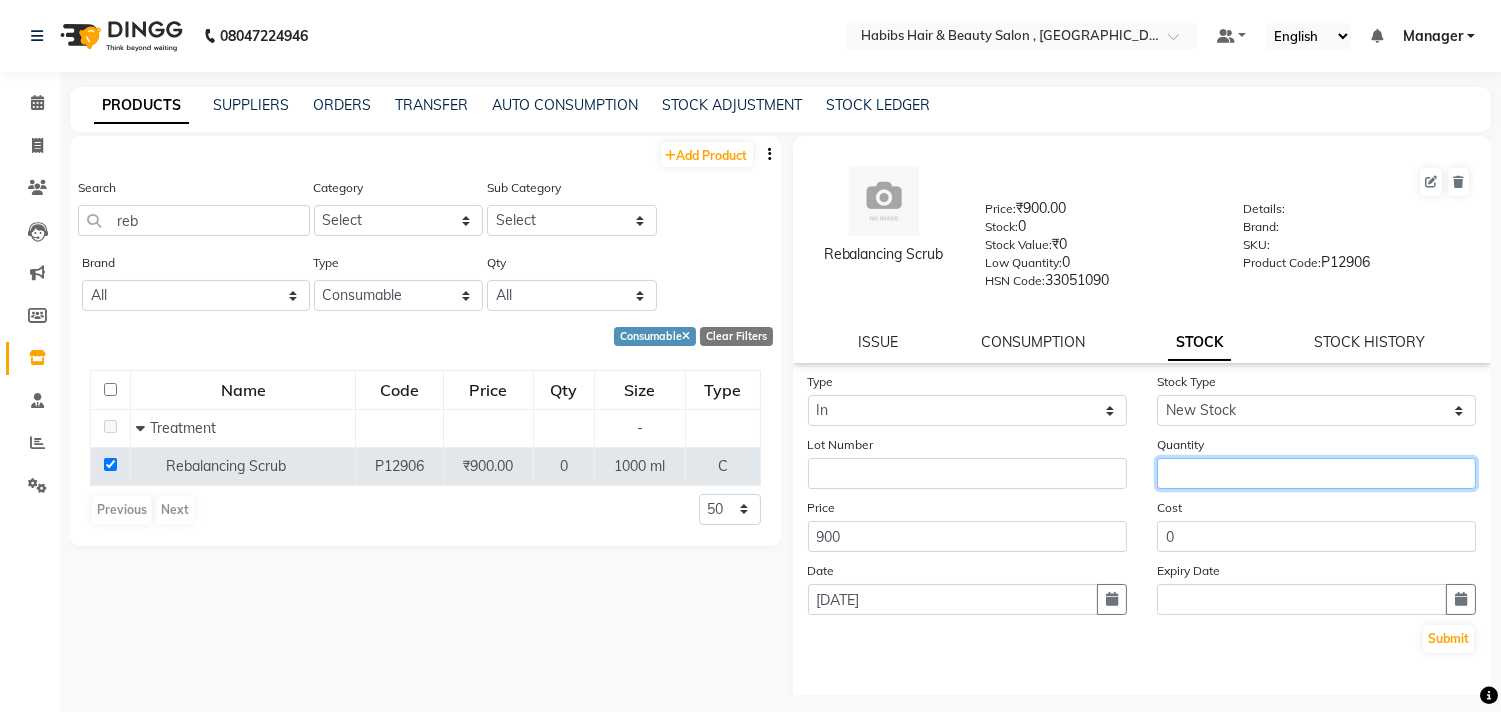 click 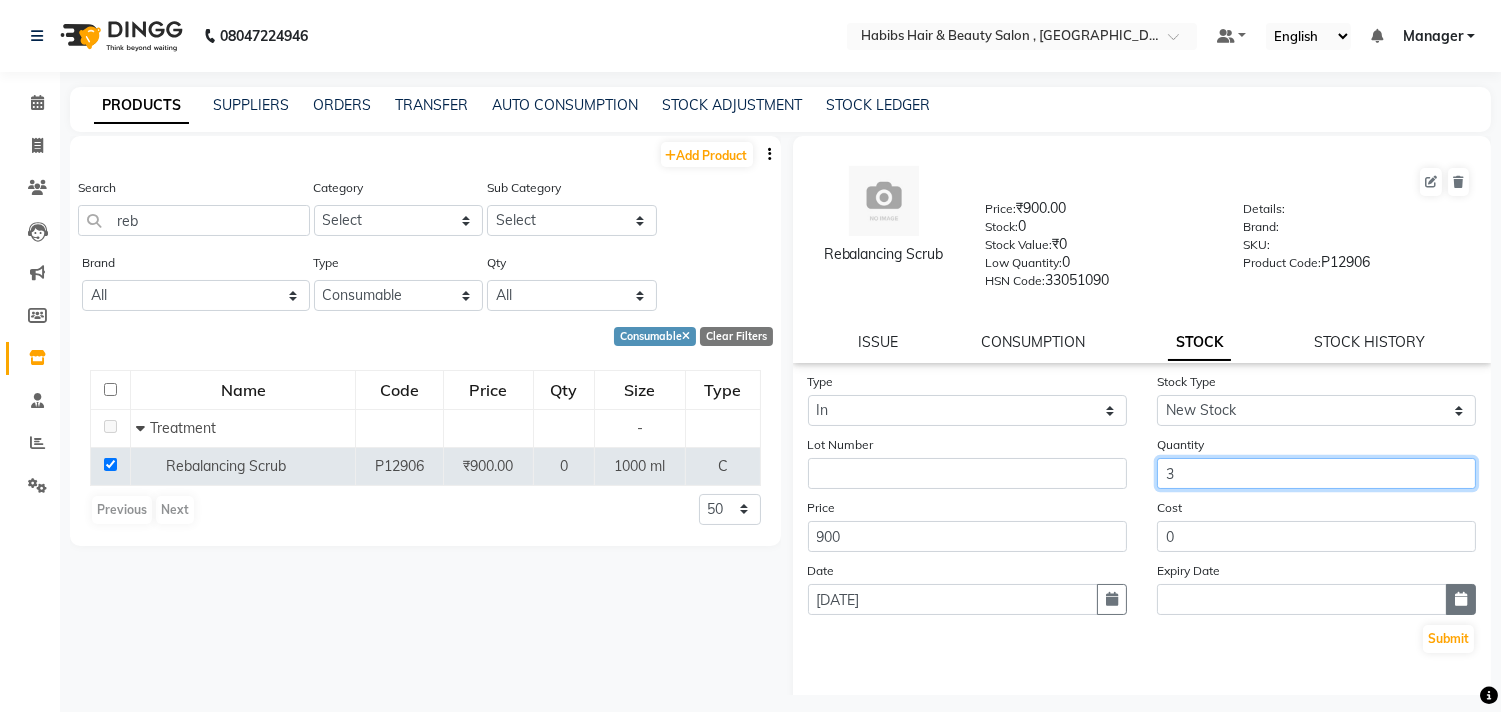 type on "3" 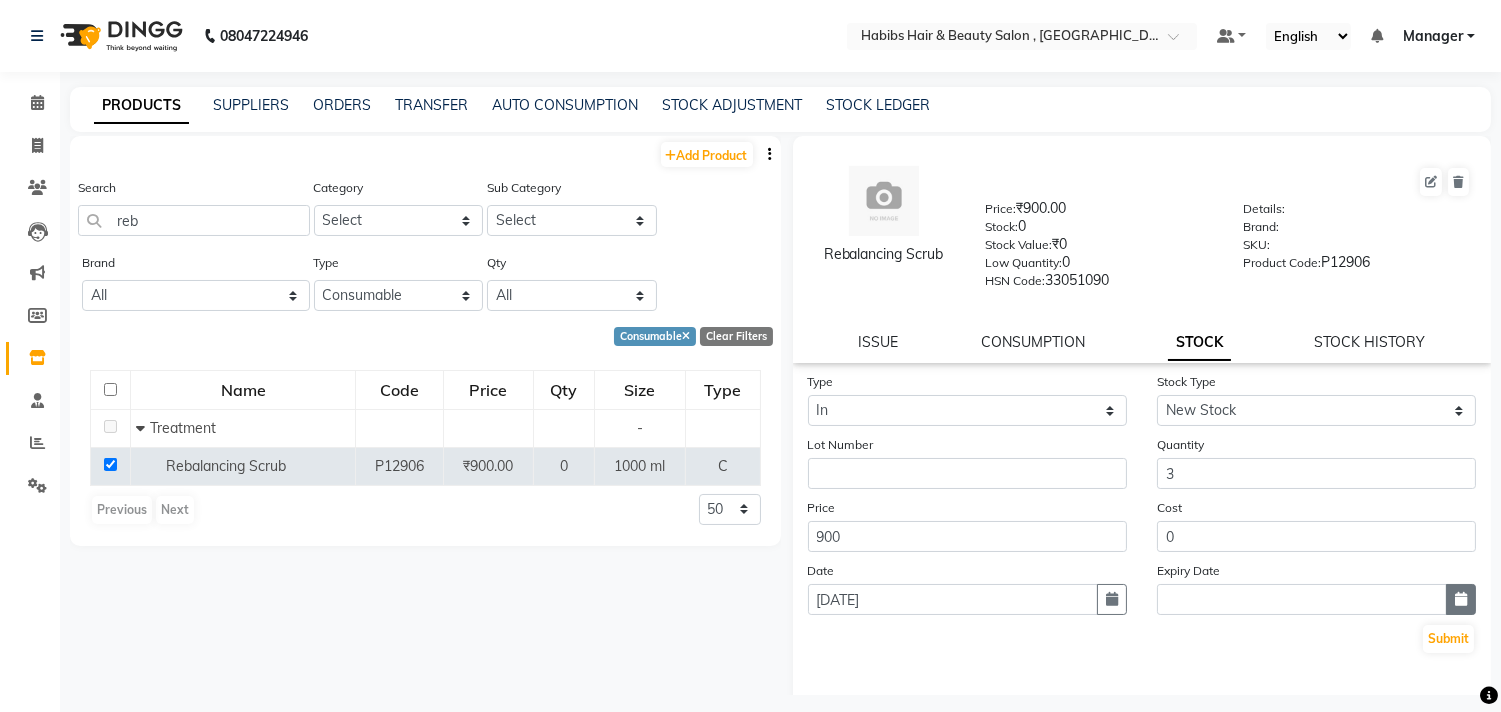 click 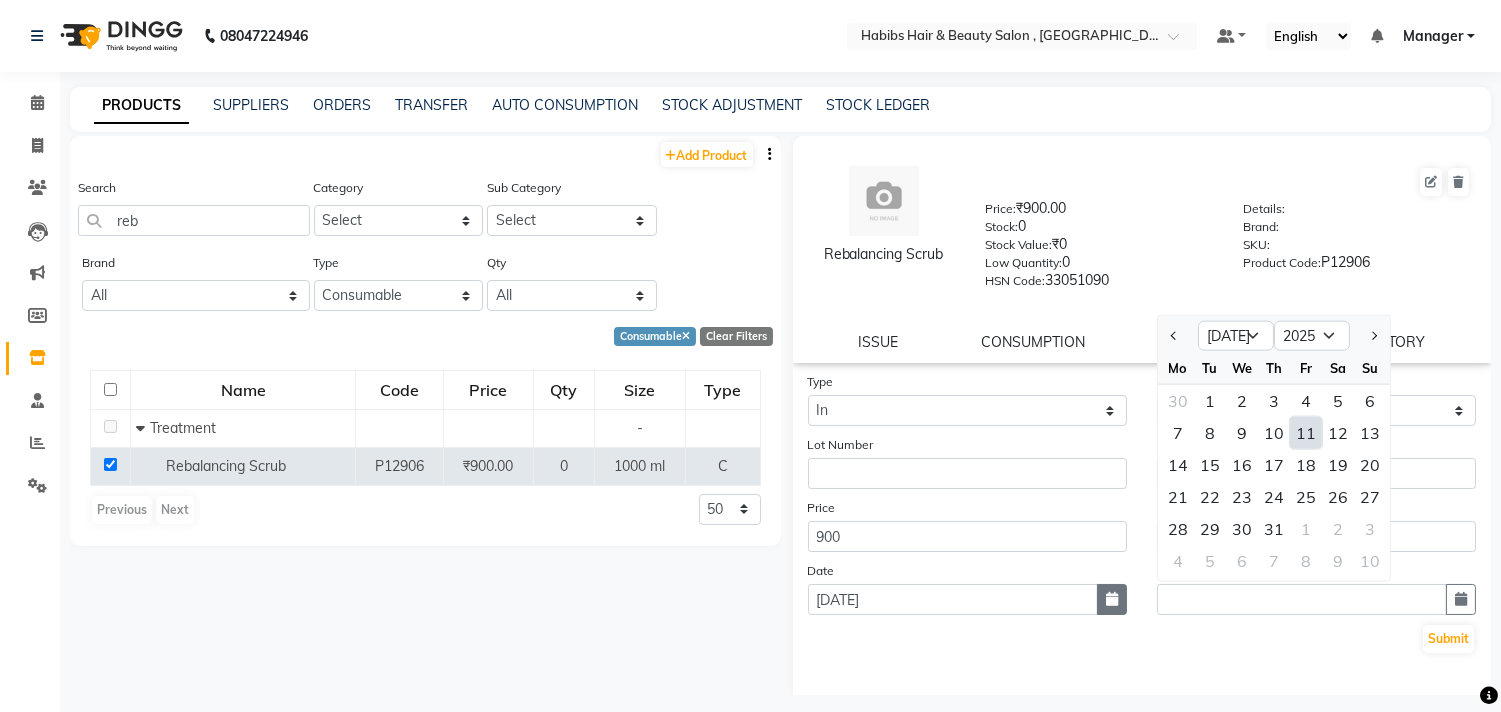 click 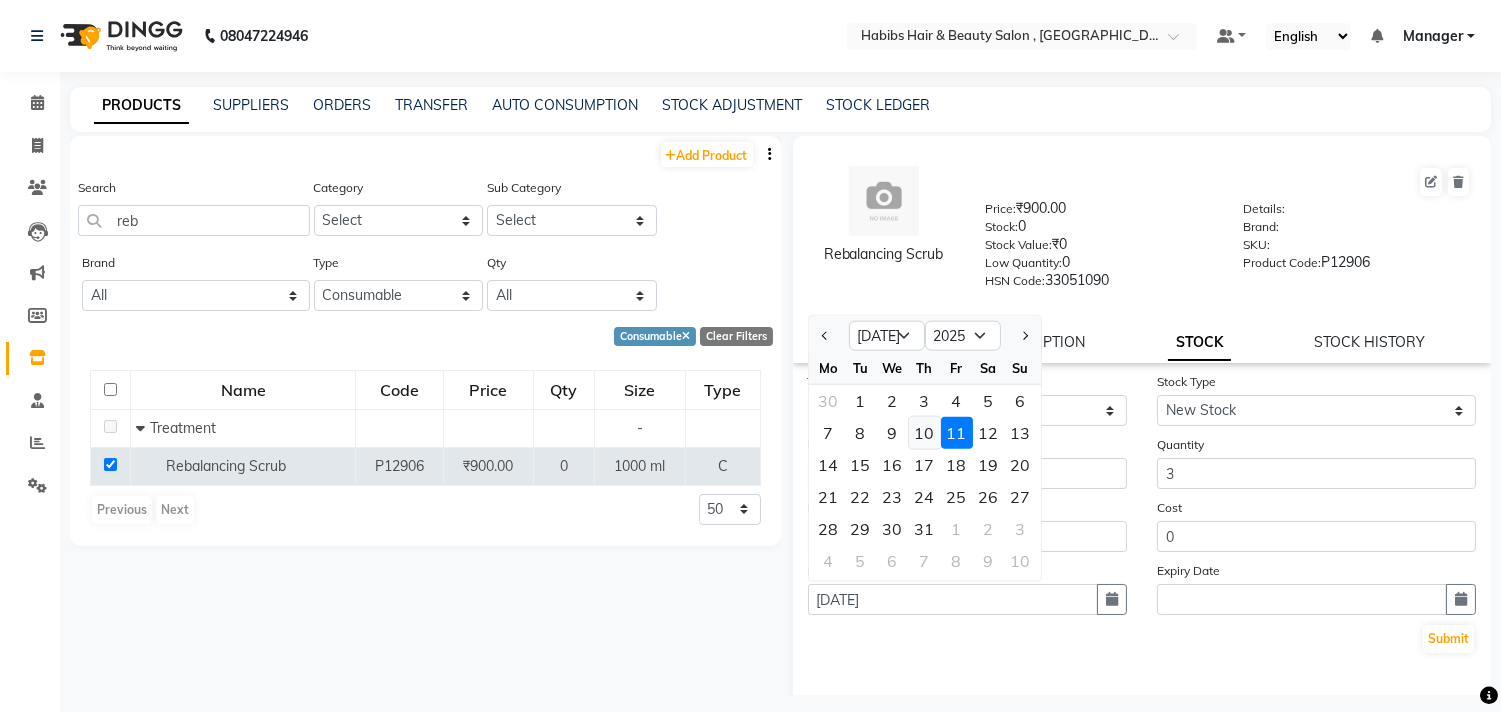 click on "10" 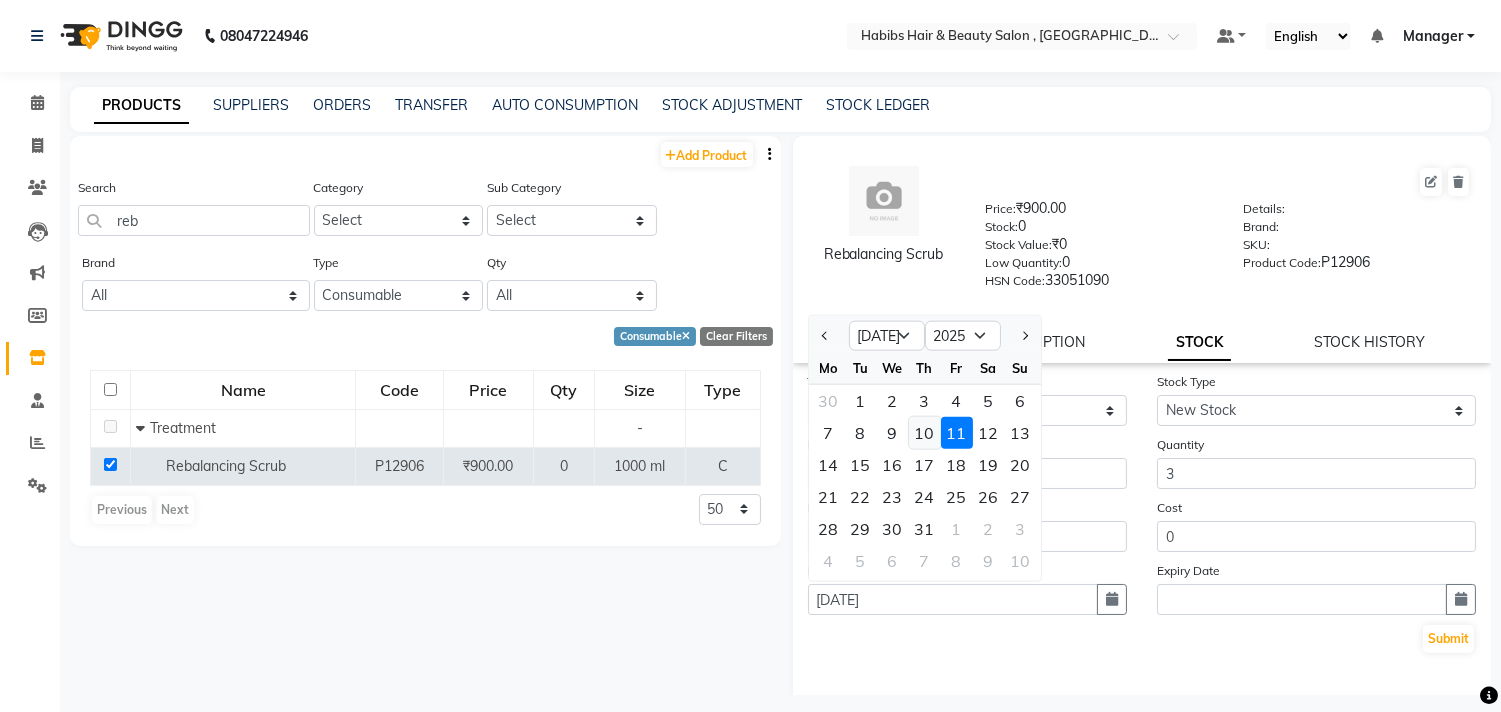type on "[DATE]" 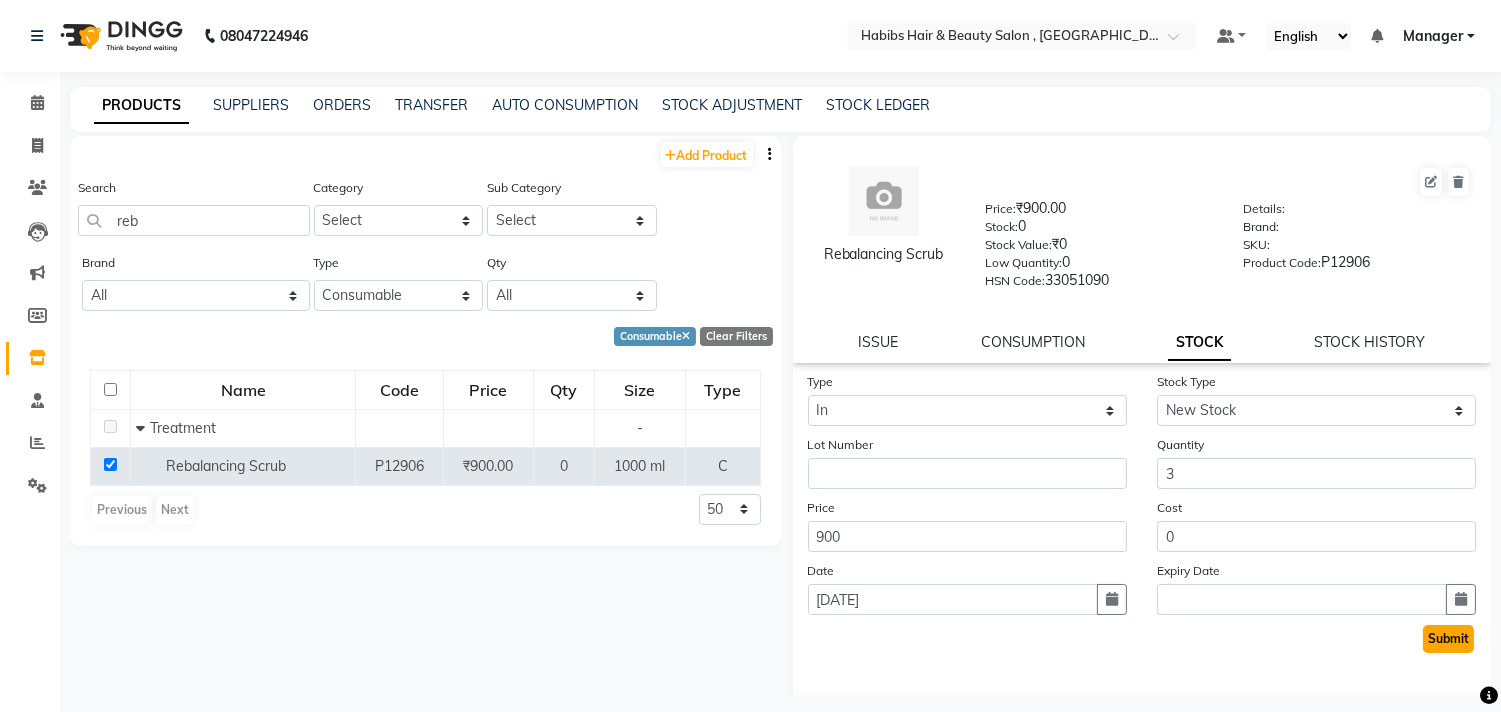 click on "Submit" 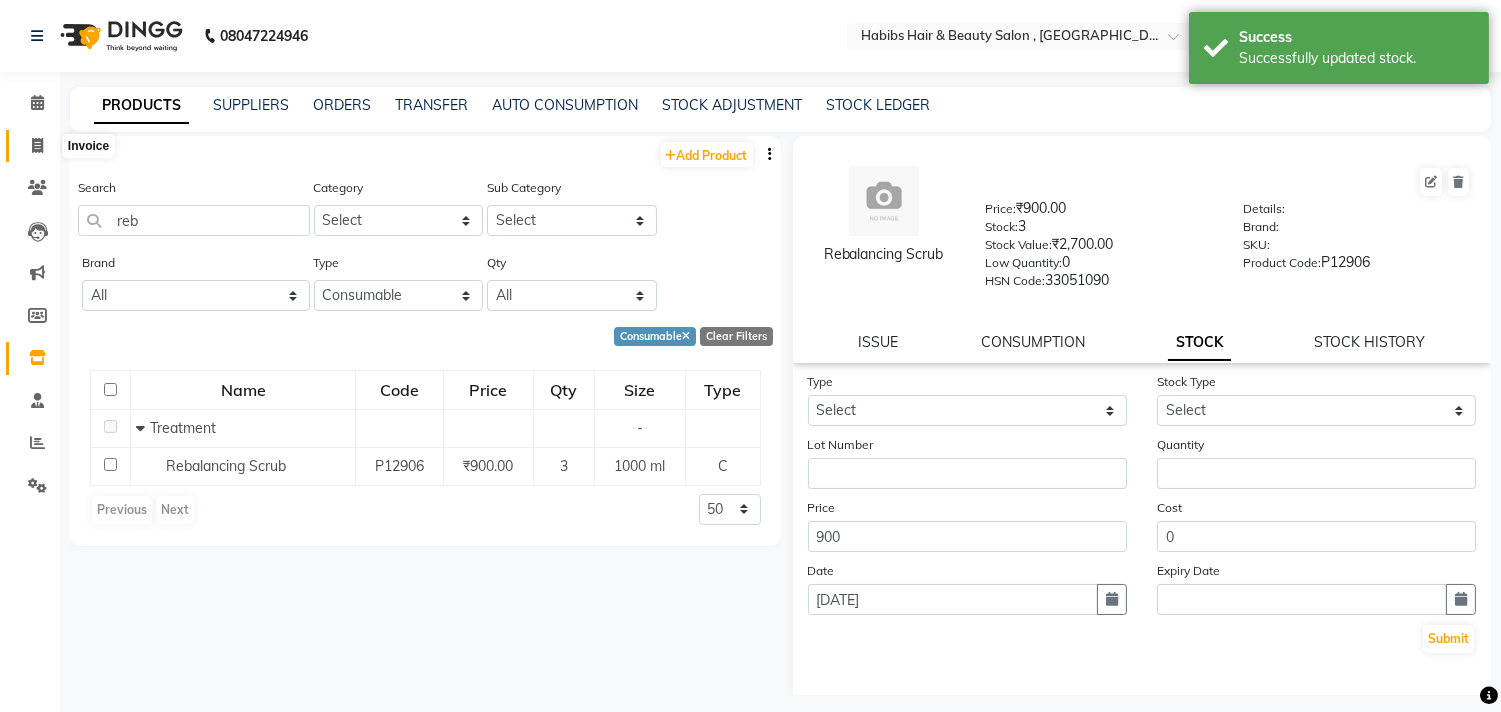click 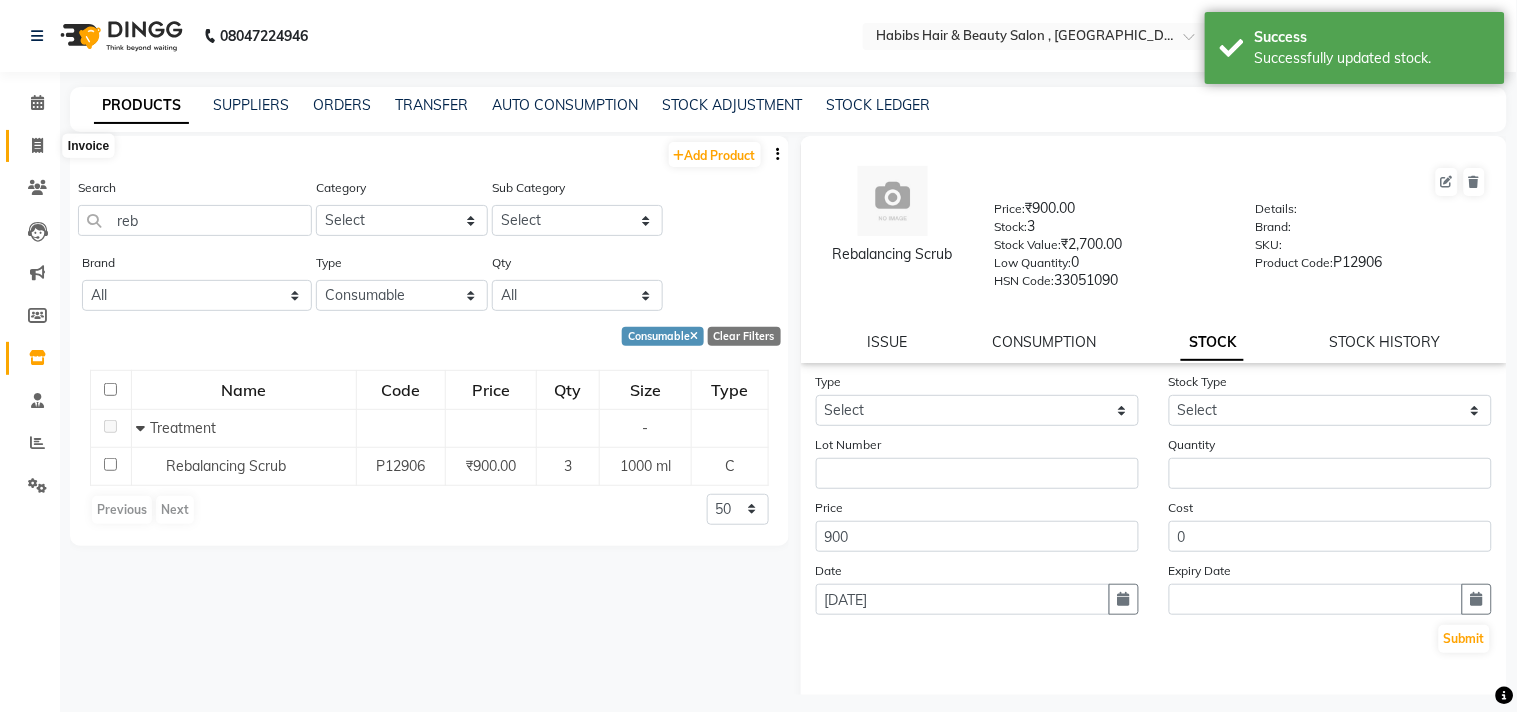 select on "service" 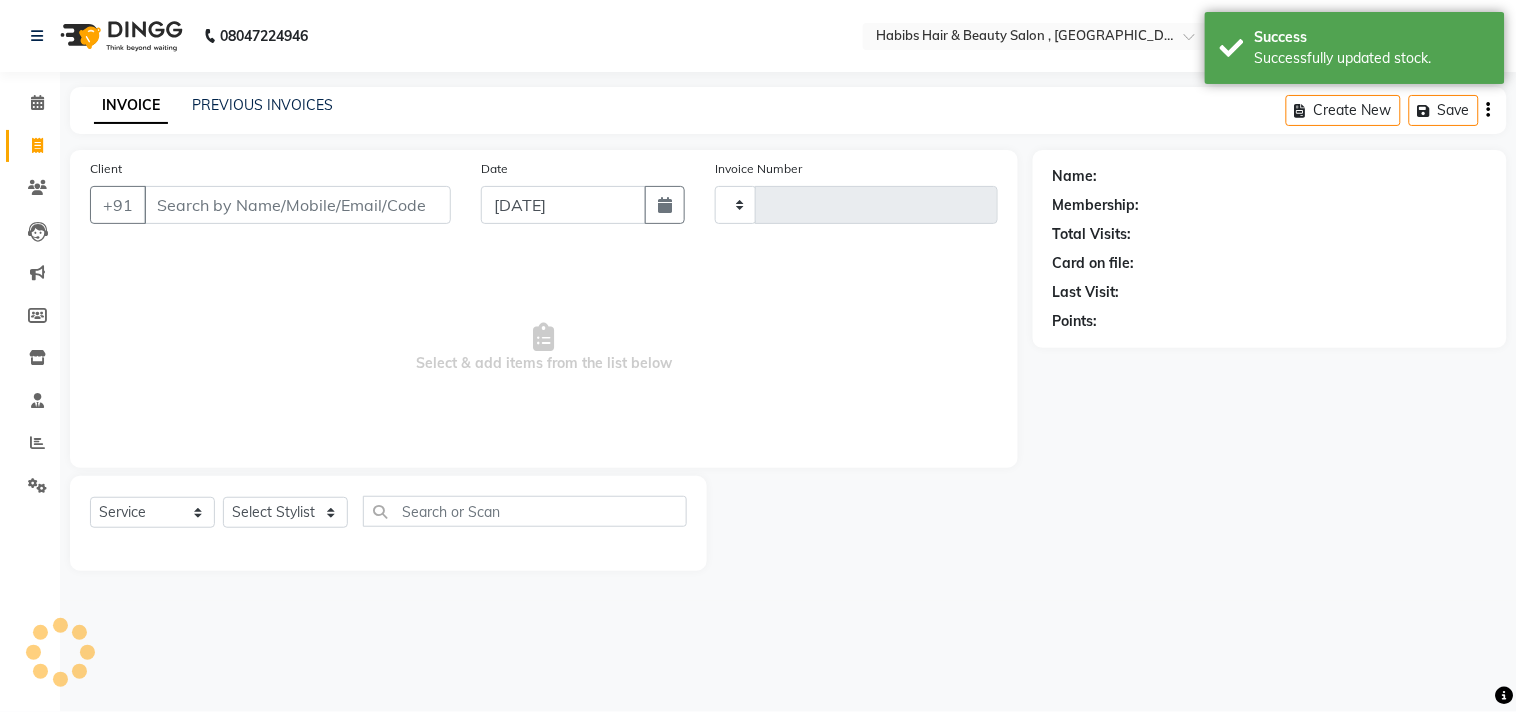 type on "1562" 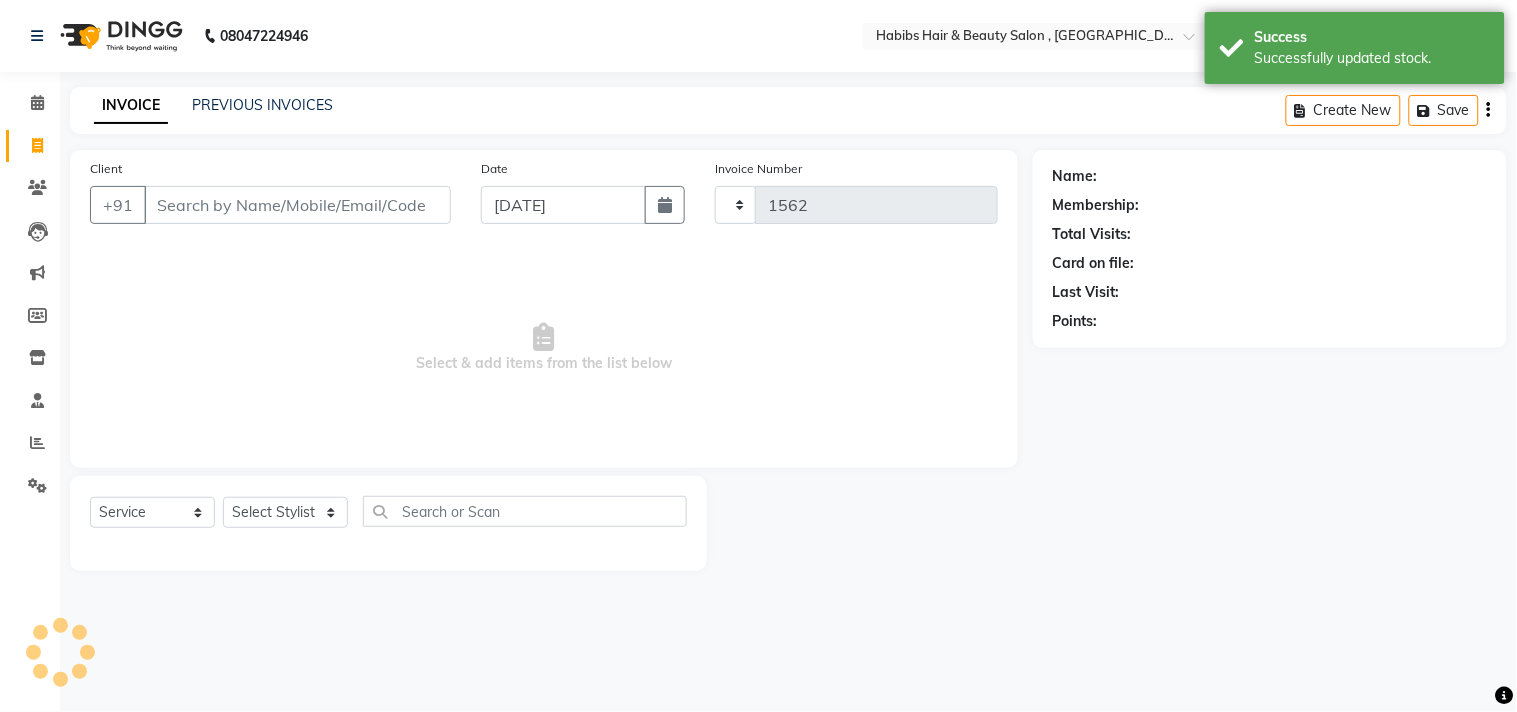 select on "4838" 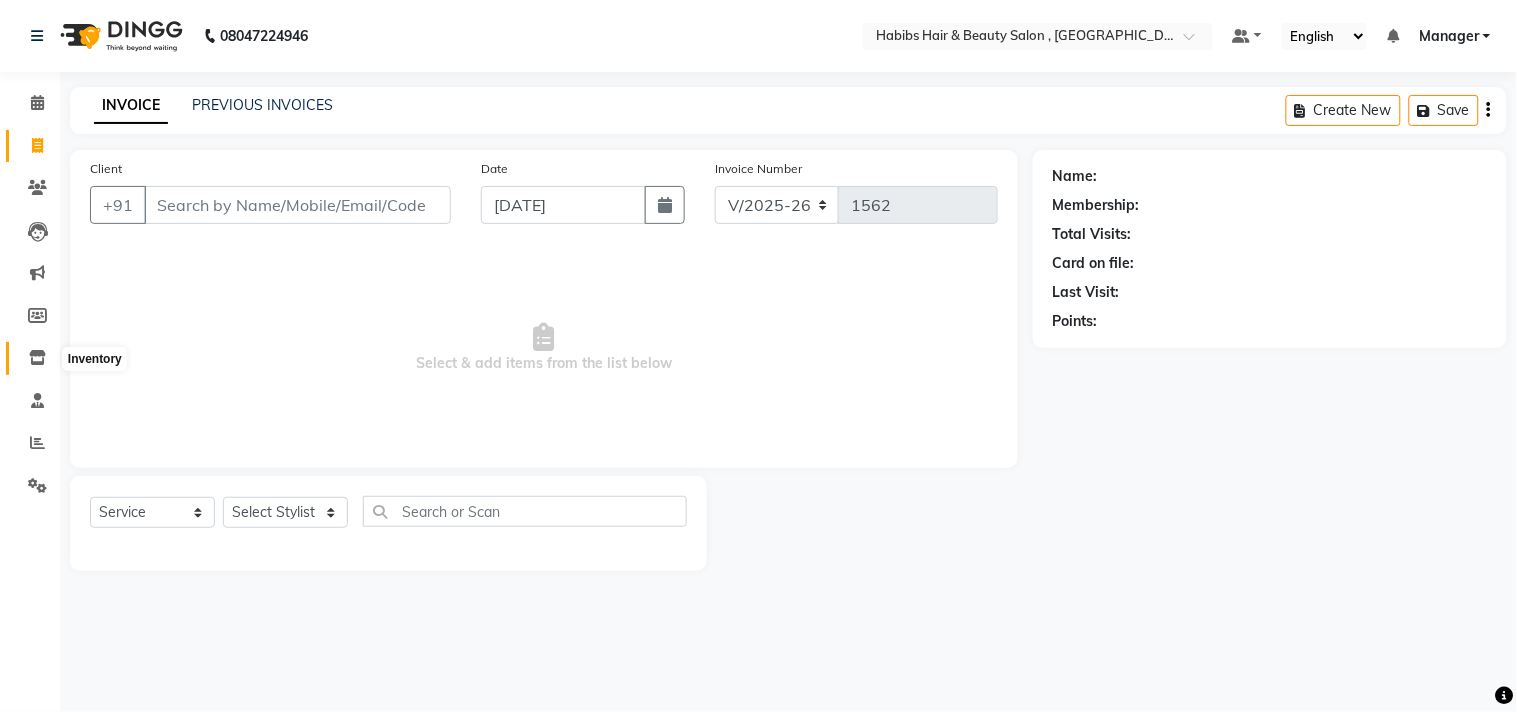 click 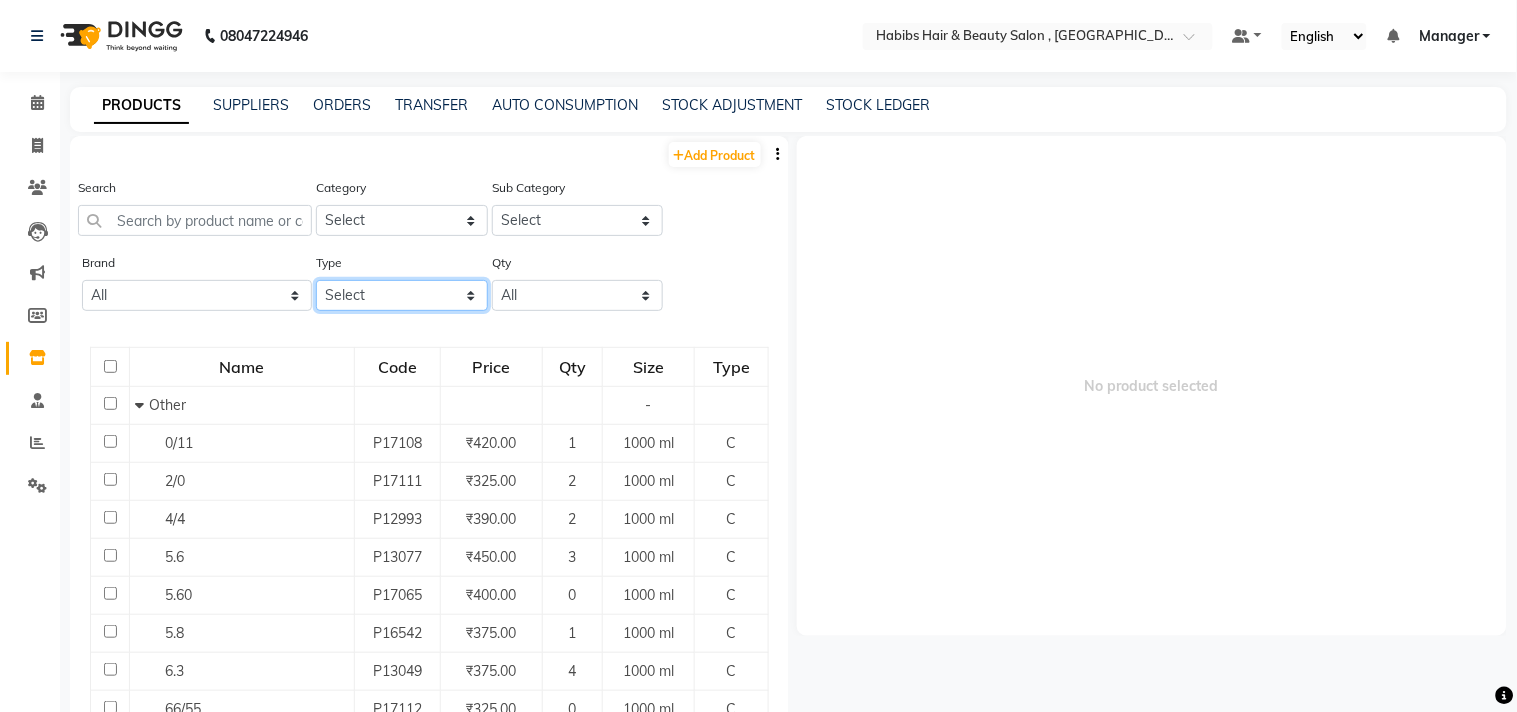 drag, startPoint x: 361, startPoint y: 284, endPoint x: 362, endPoint y: 308, distance: 24.020824 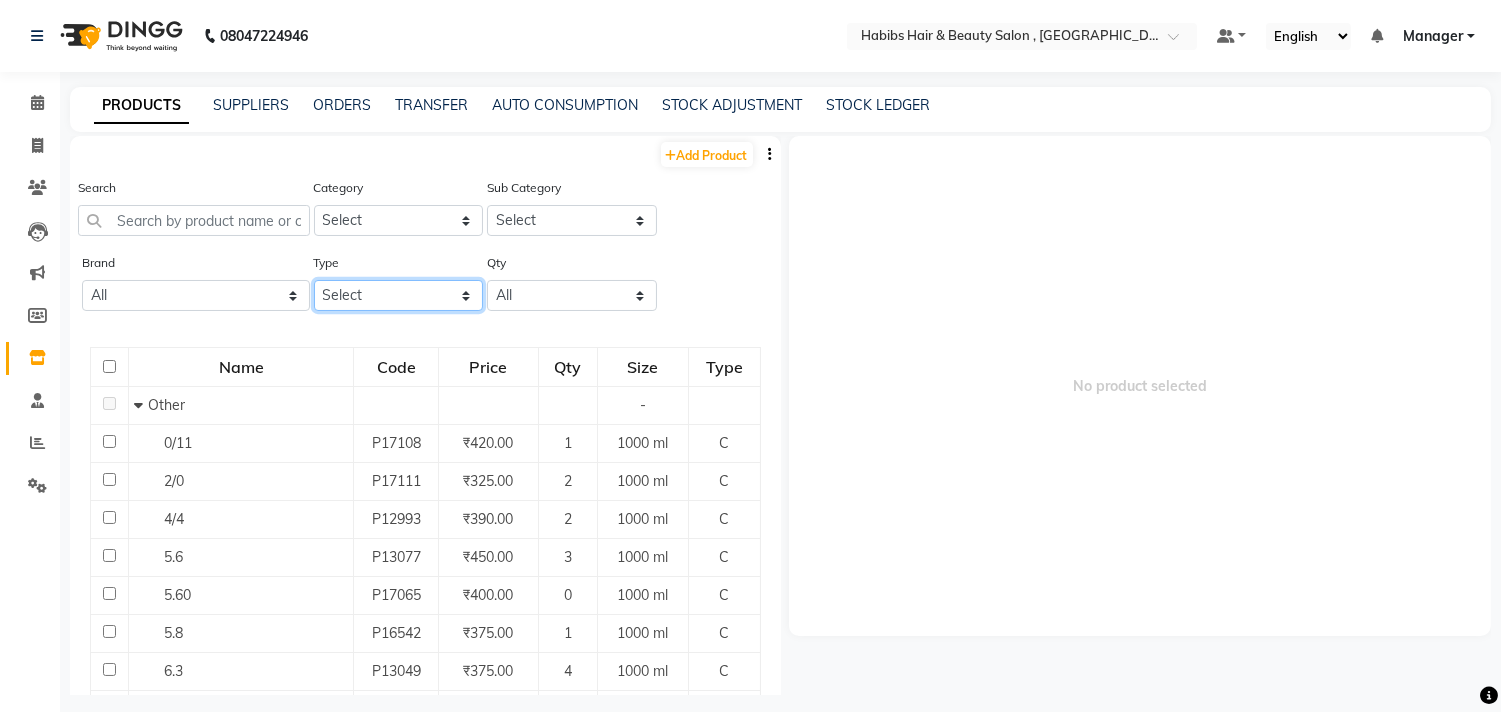 select on "C" 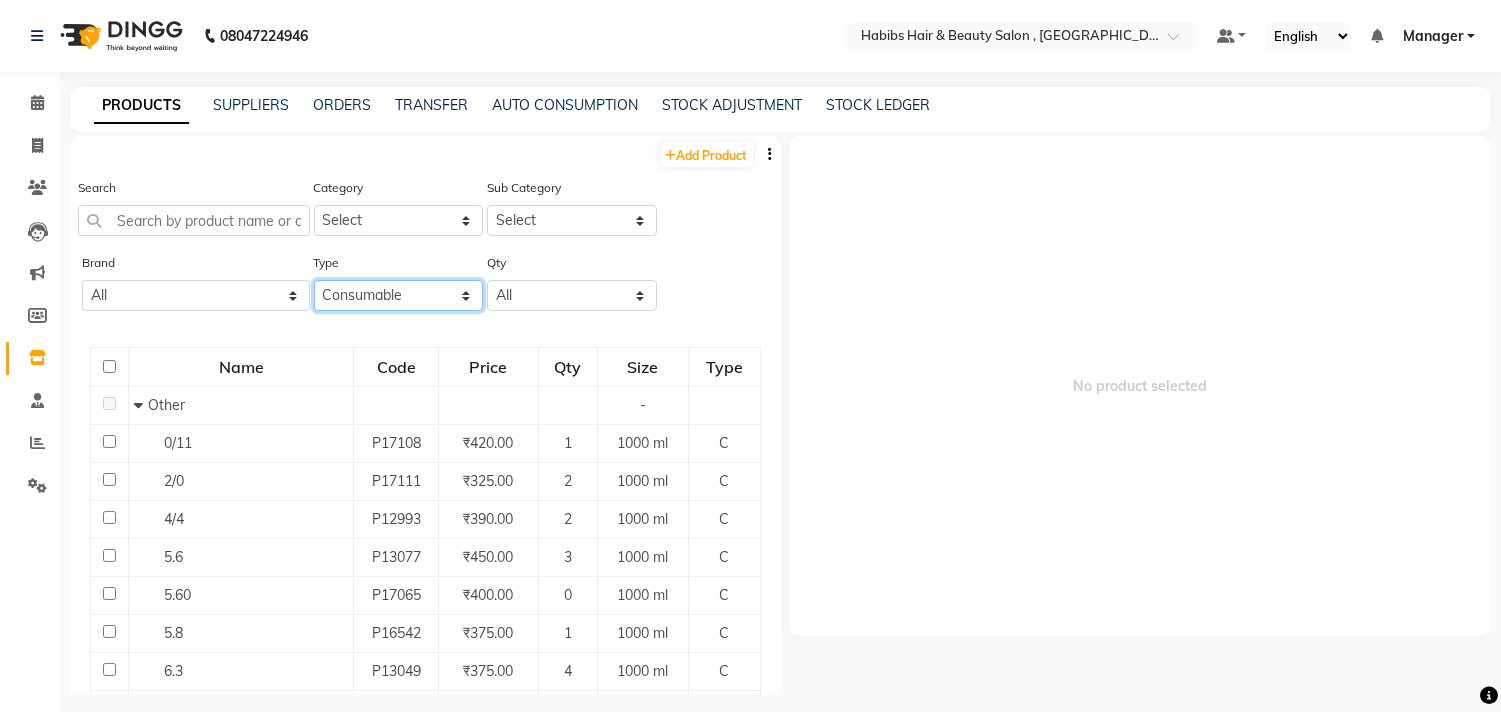 click on "Select Both Retail Consumable" 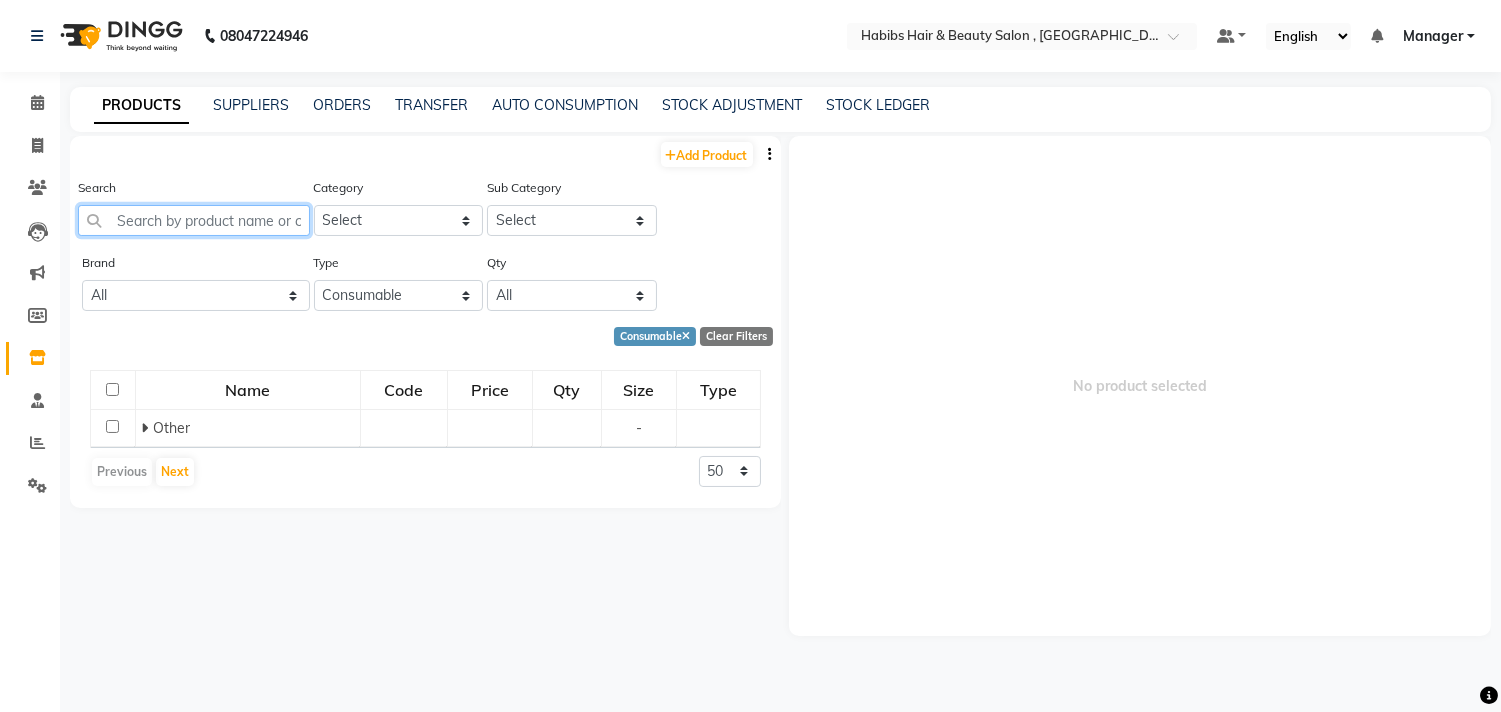 click 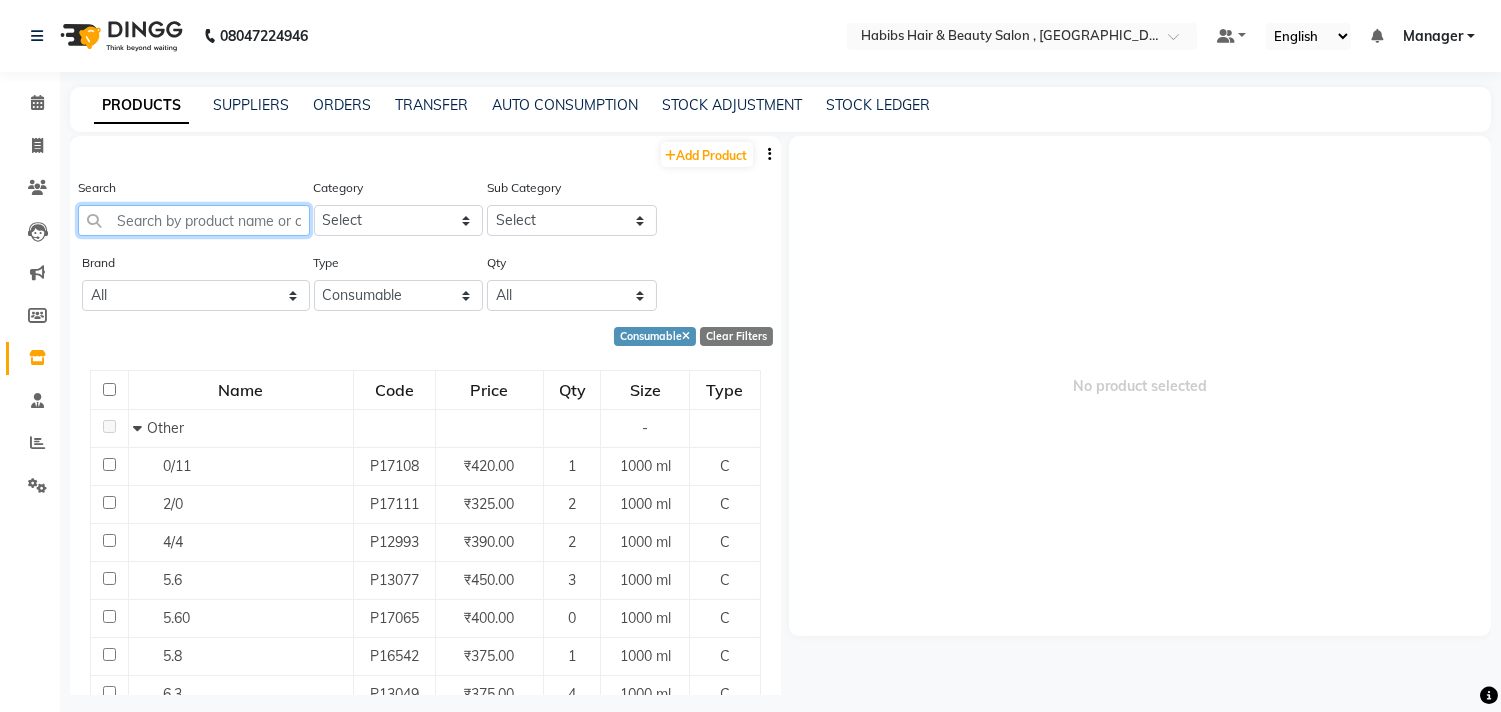 type on "m" 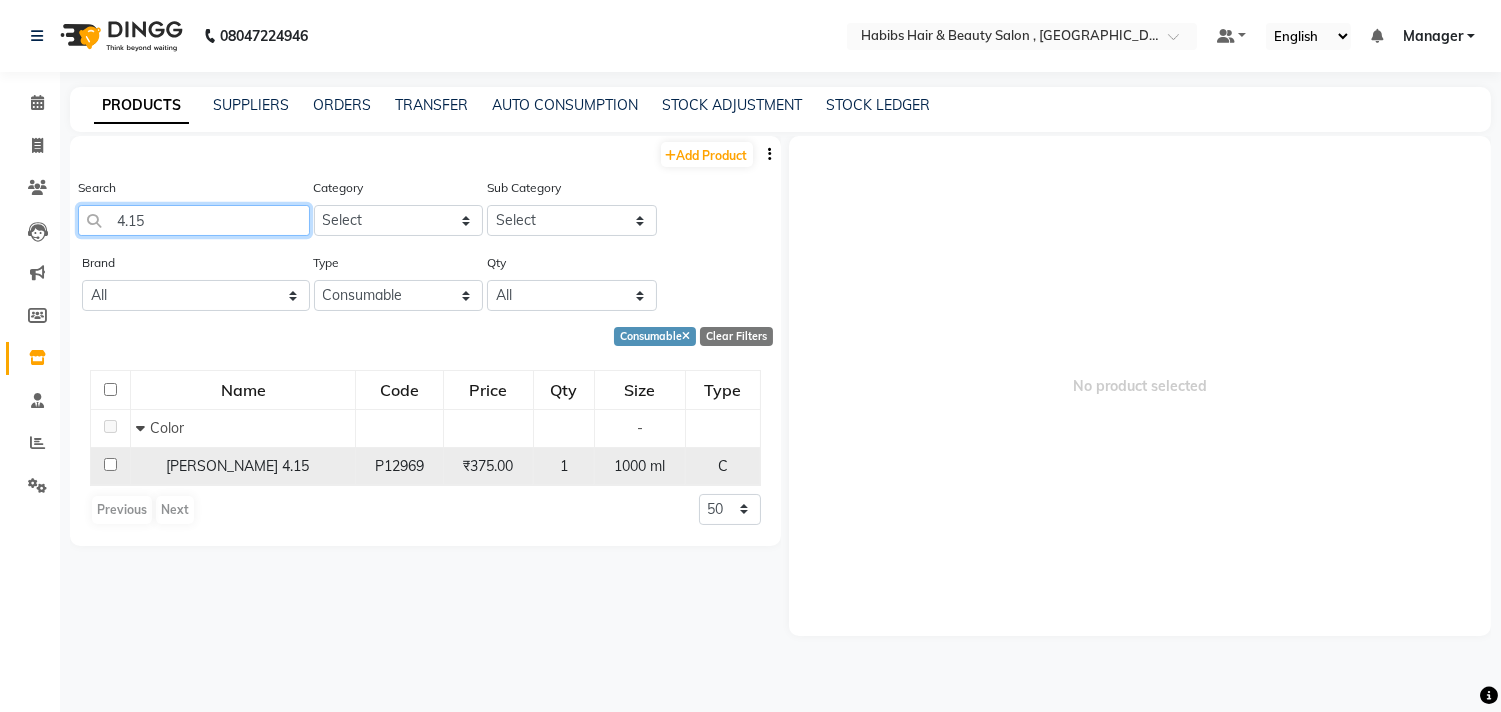 type on "4.15" 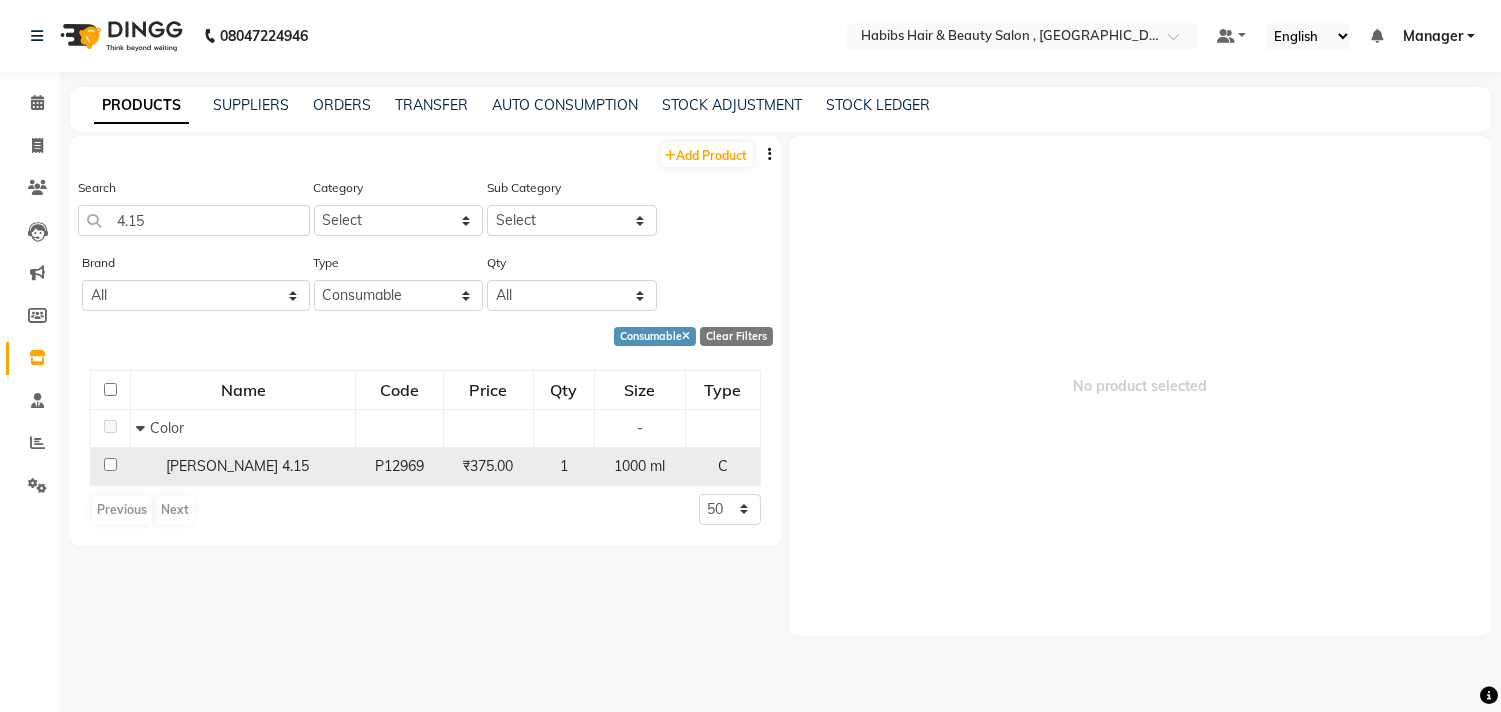 click 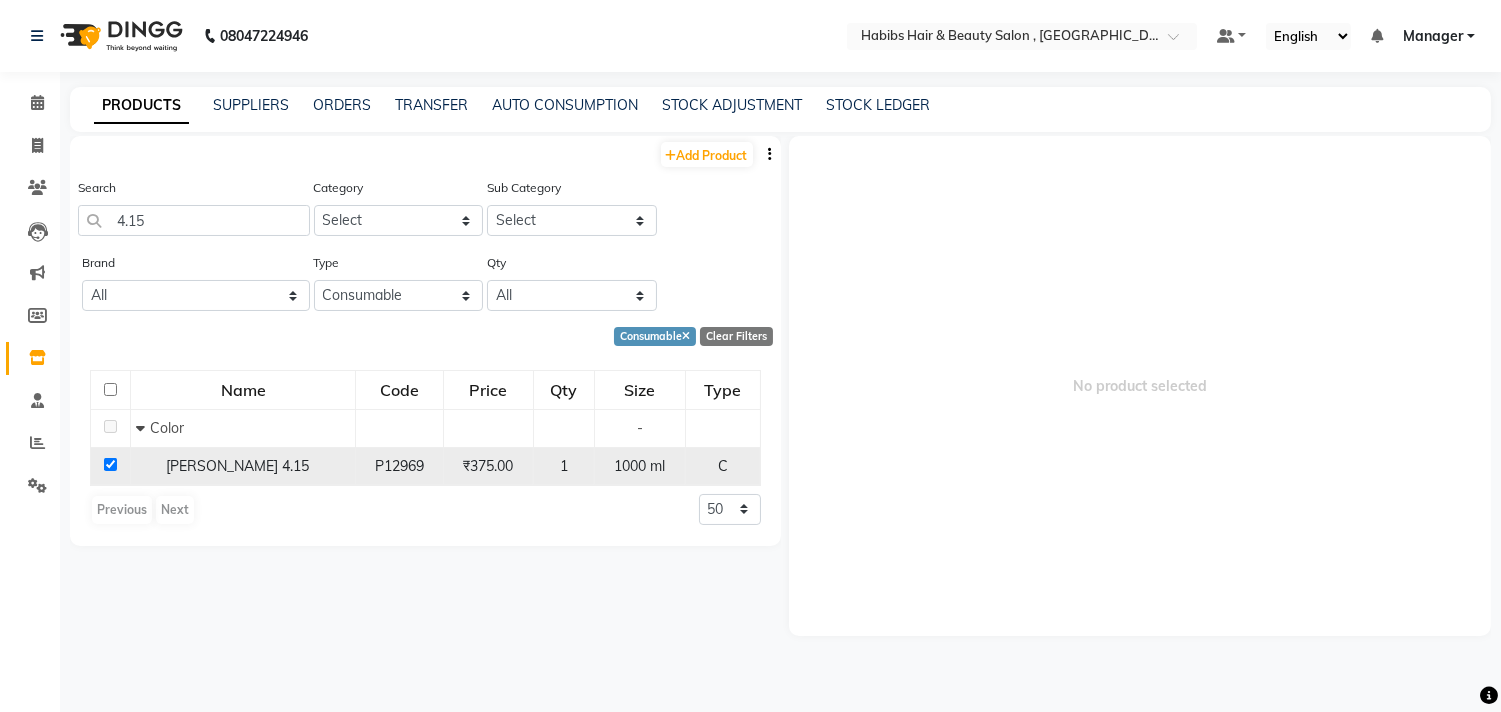 checkbox on "true" 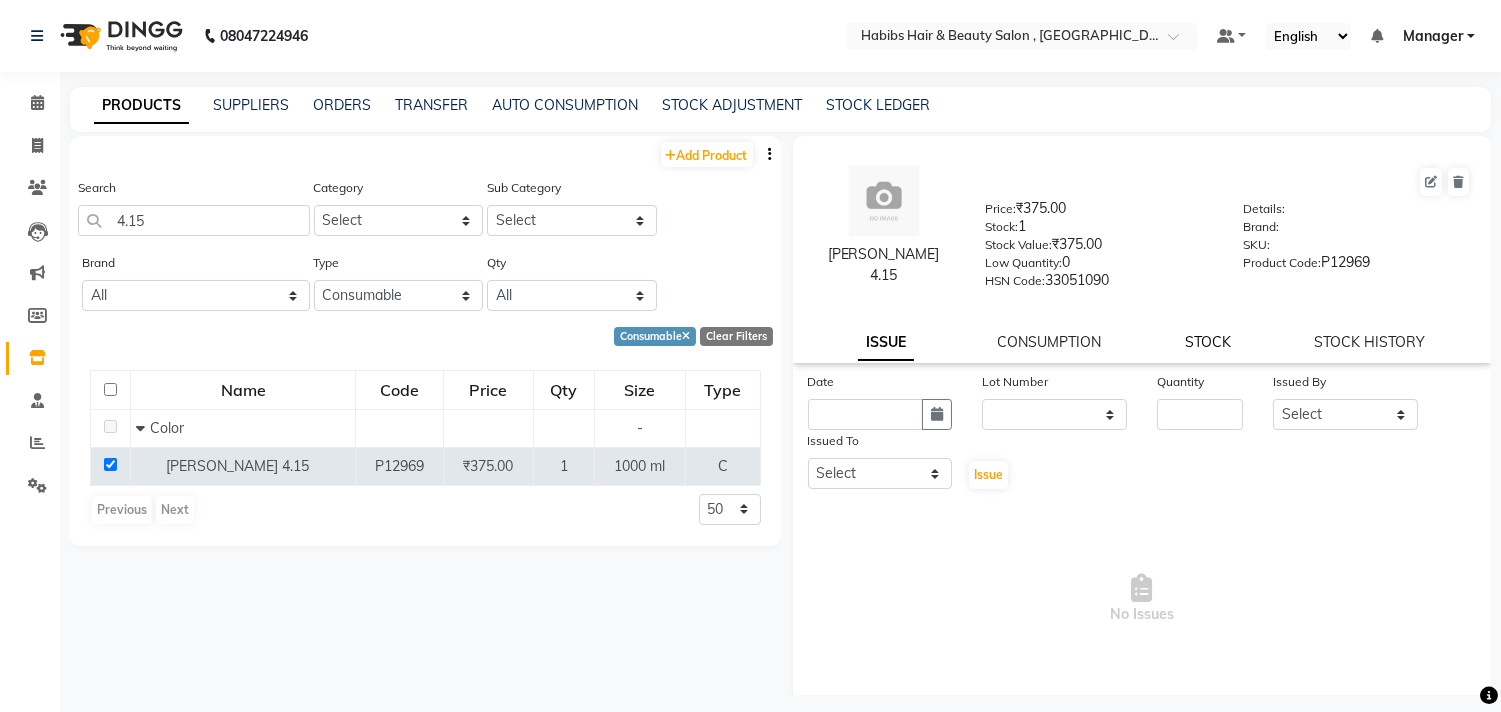 click on "STOCK" 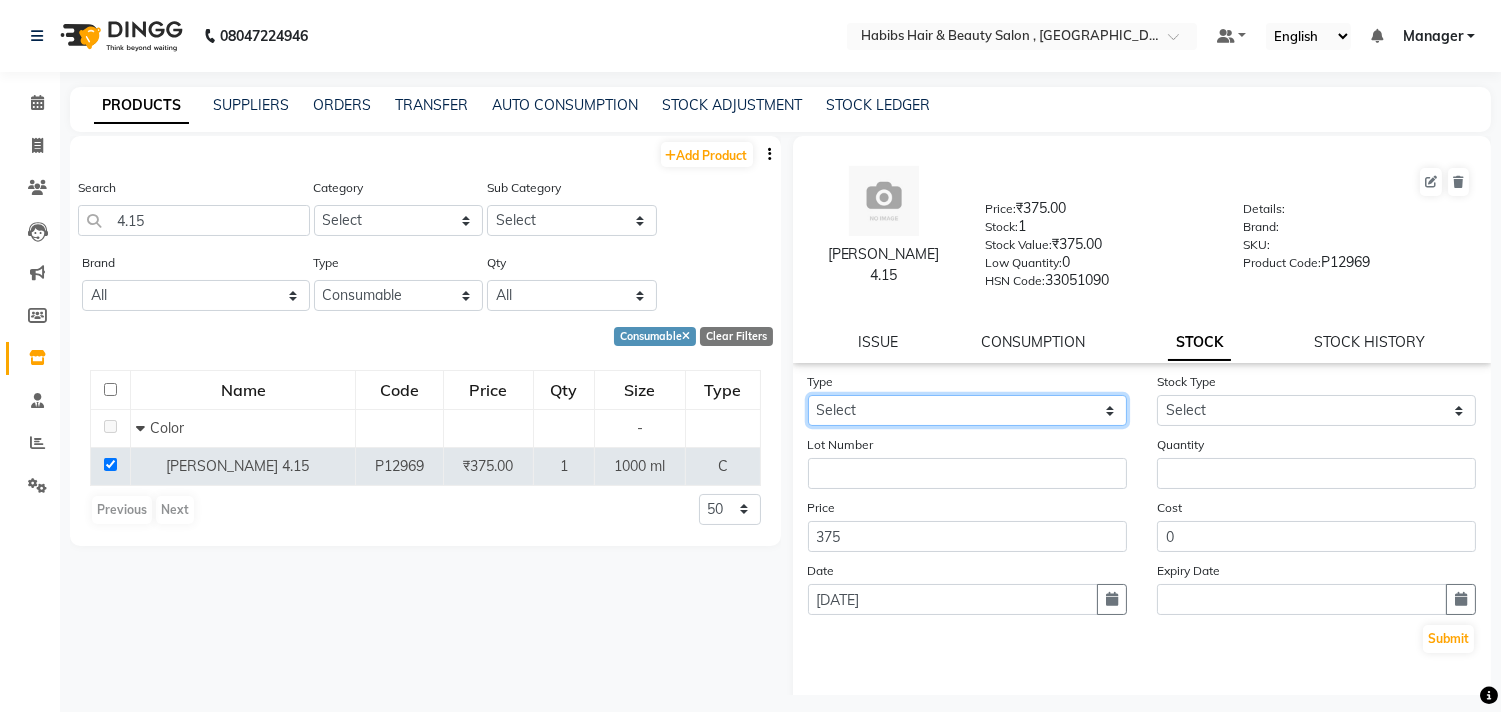 click on "Select In Out" 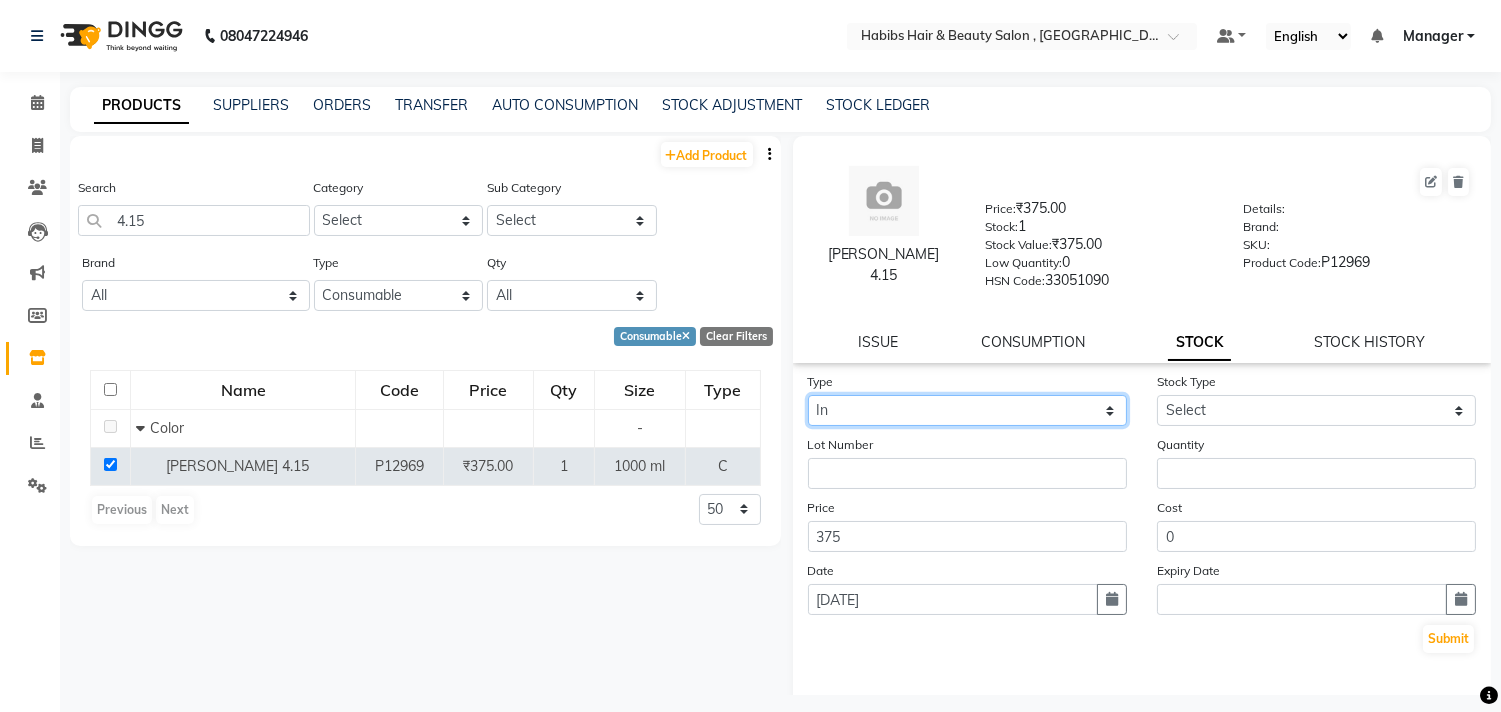 click on "Select In Out" 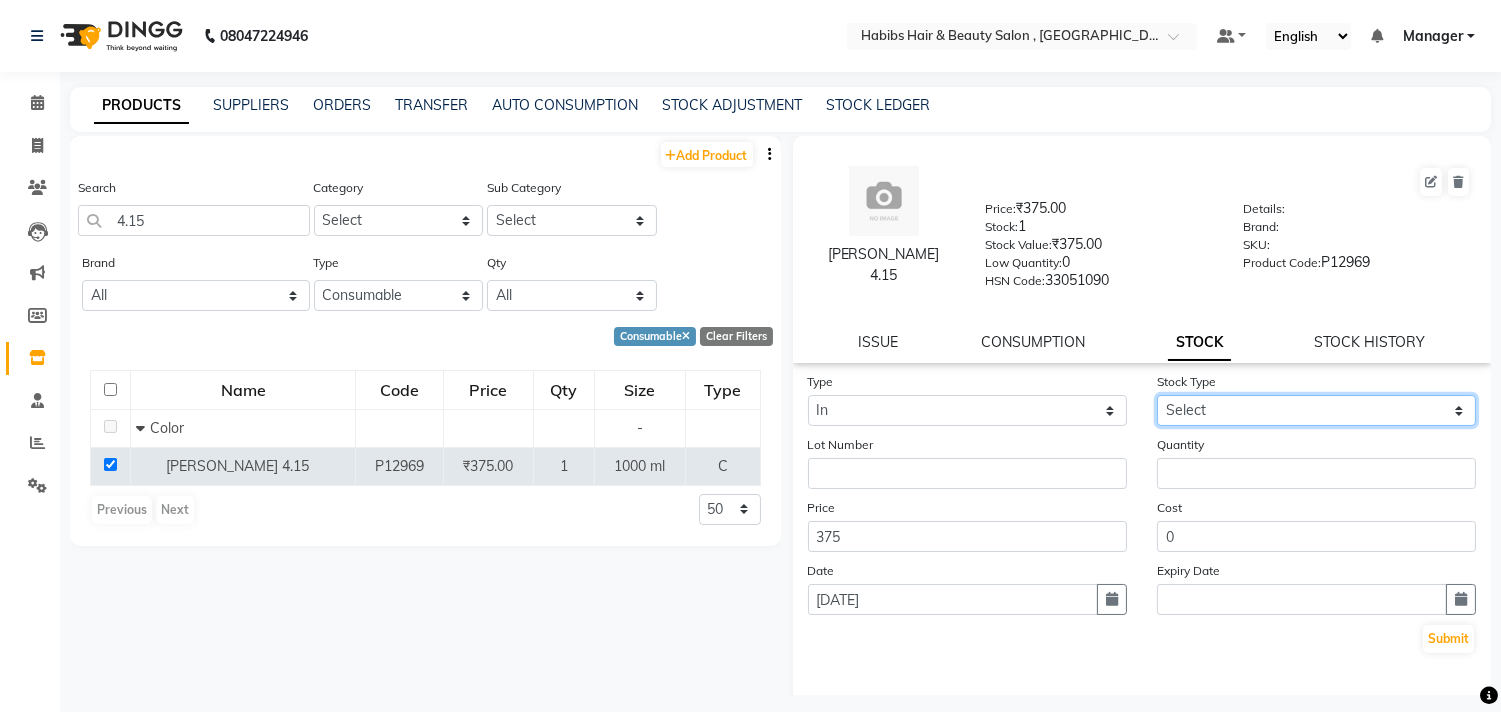 click on "Select New Stock Adjustment Return Other" 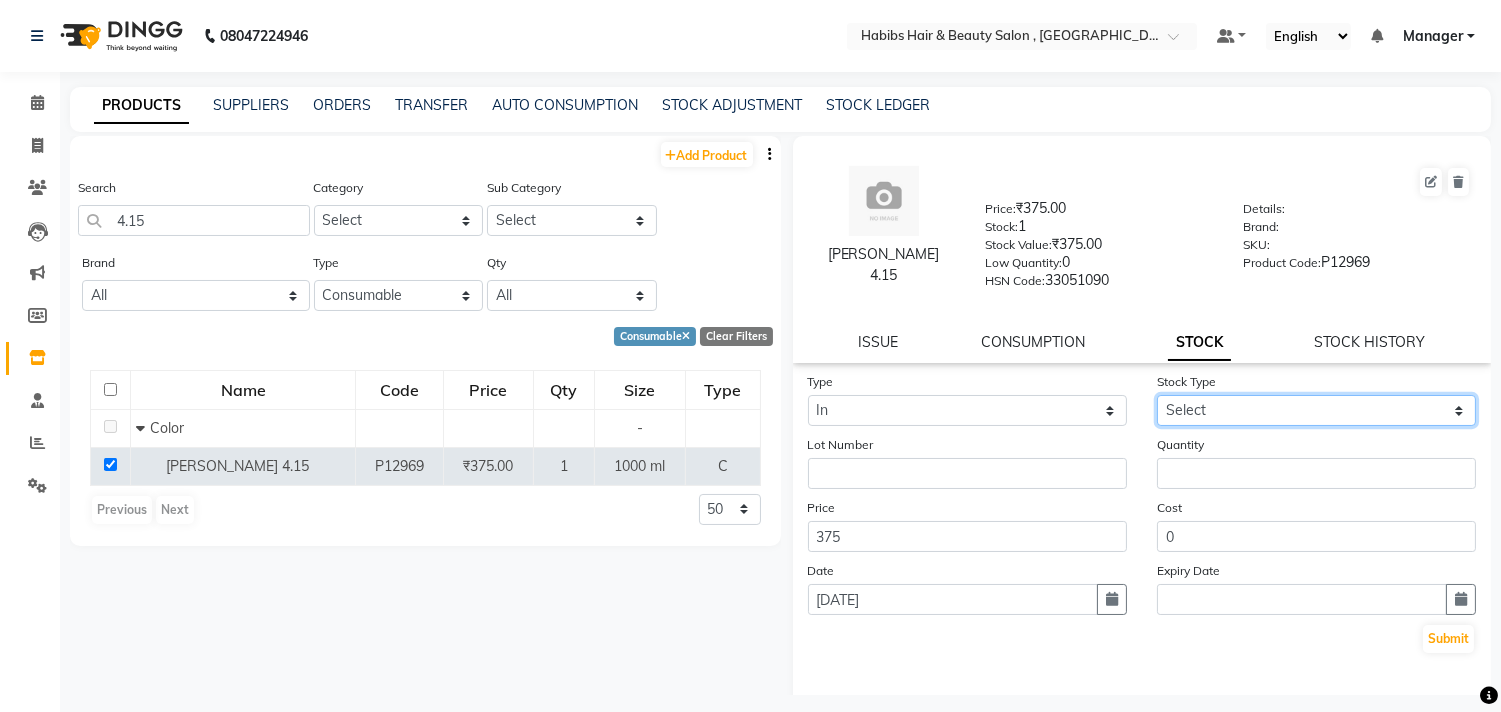 select on "new stock" 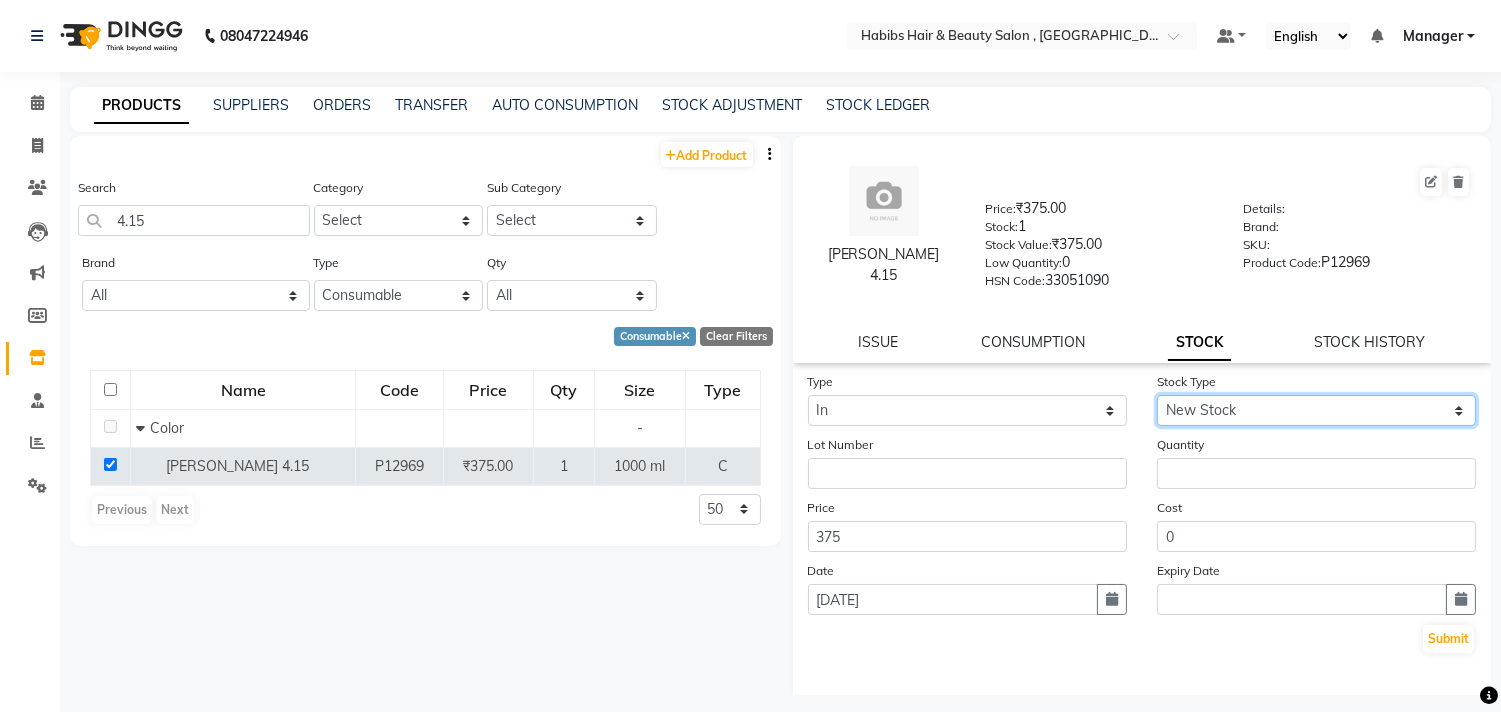 click on "Select New Stock Adjustment Return Other" 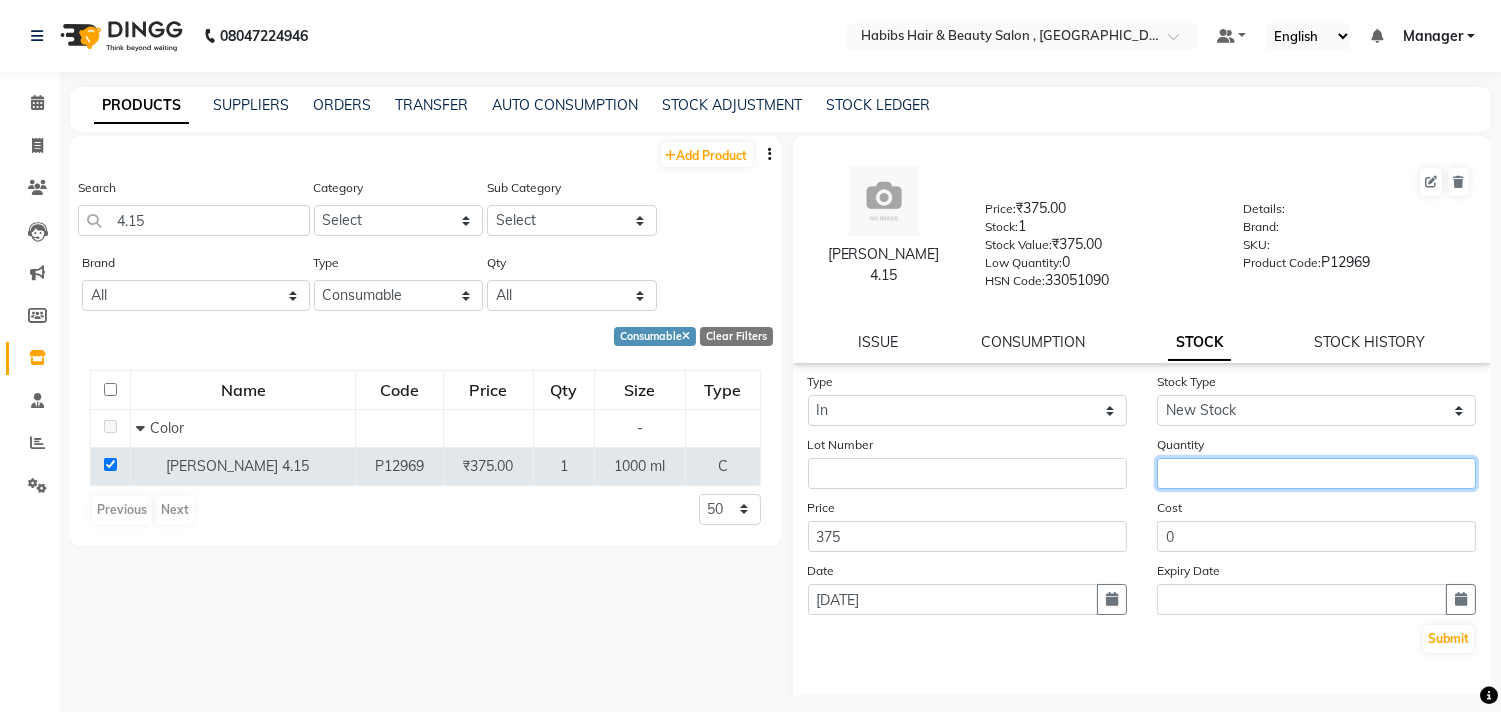 click 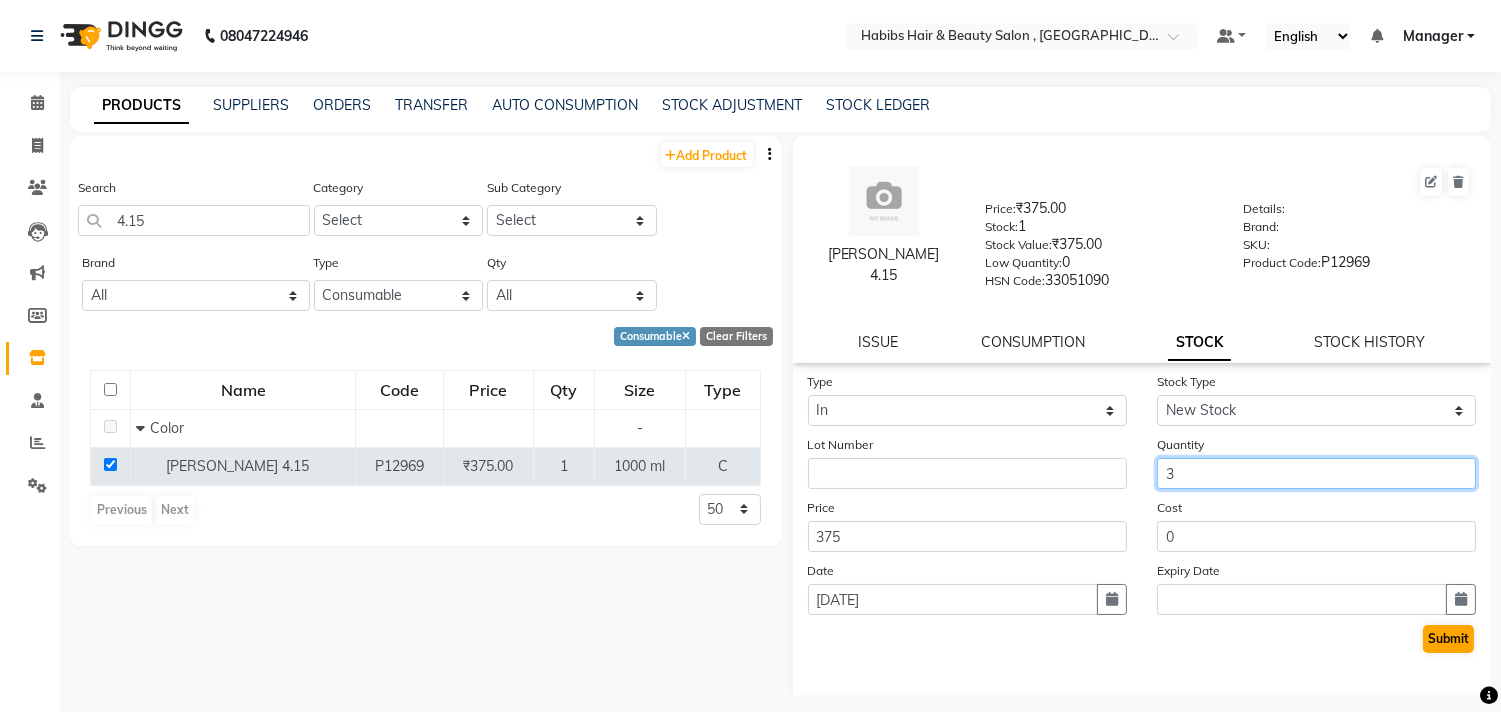 type on "3" 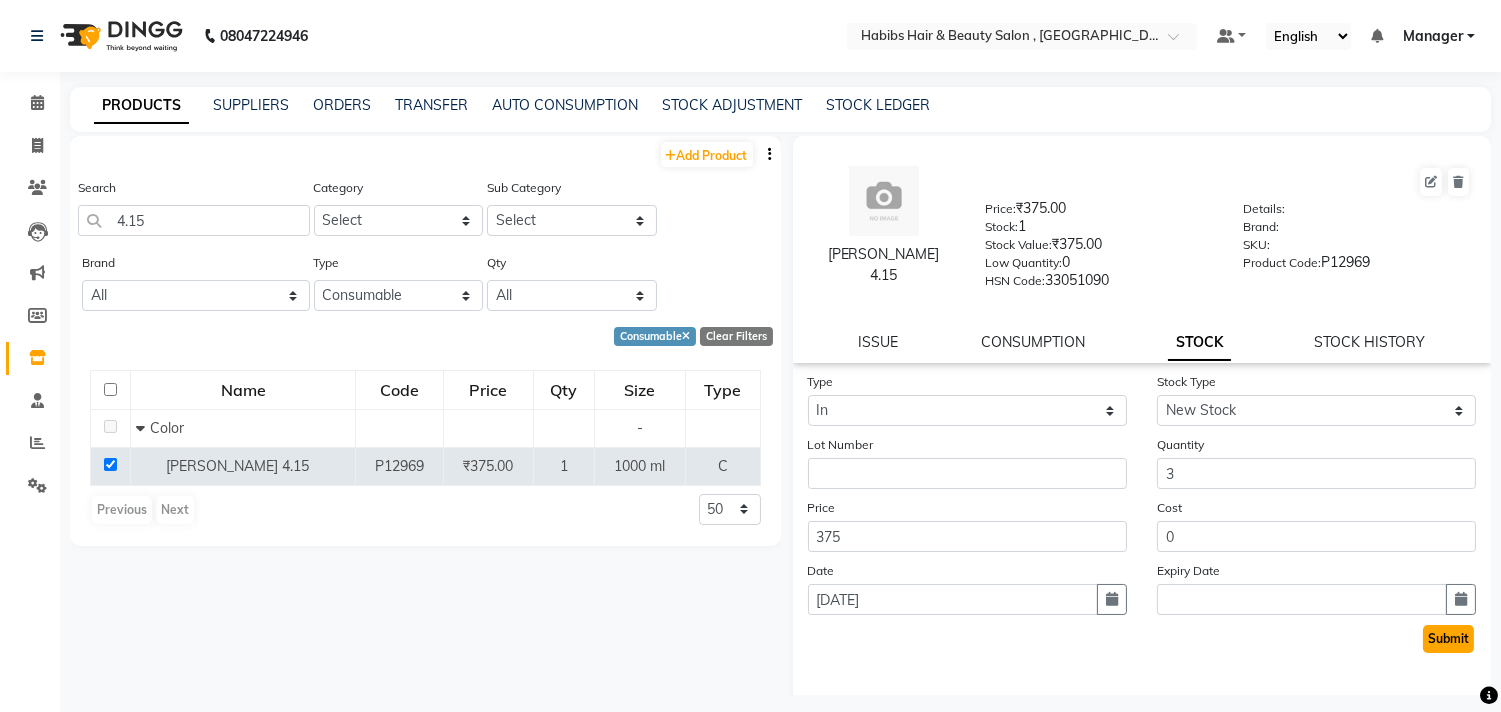 click on "Submit" 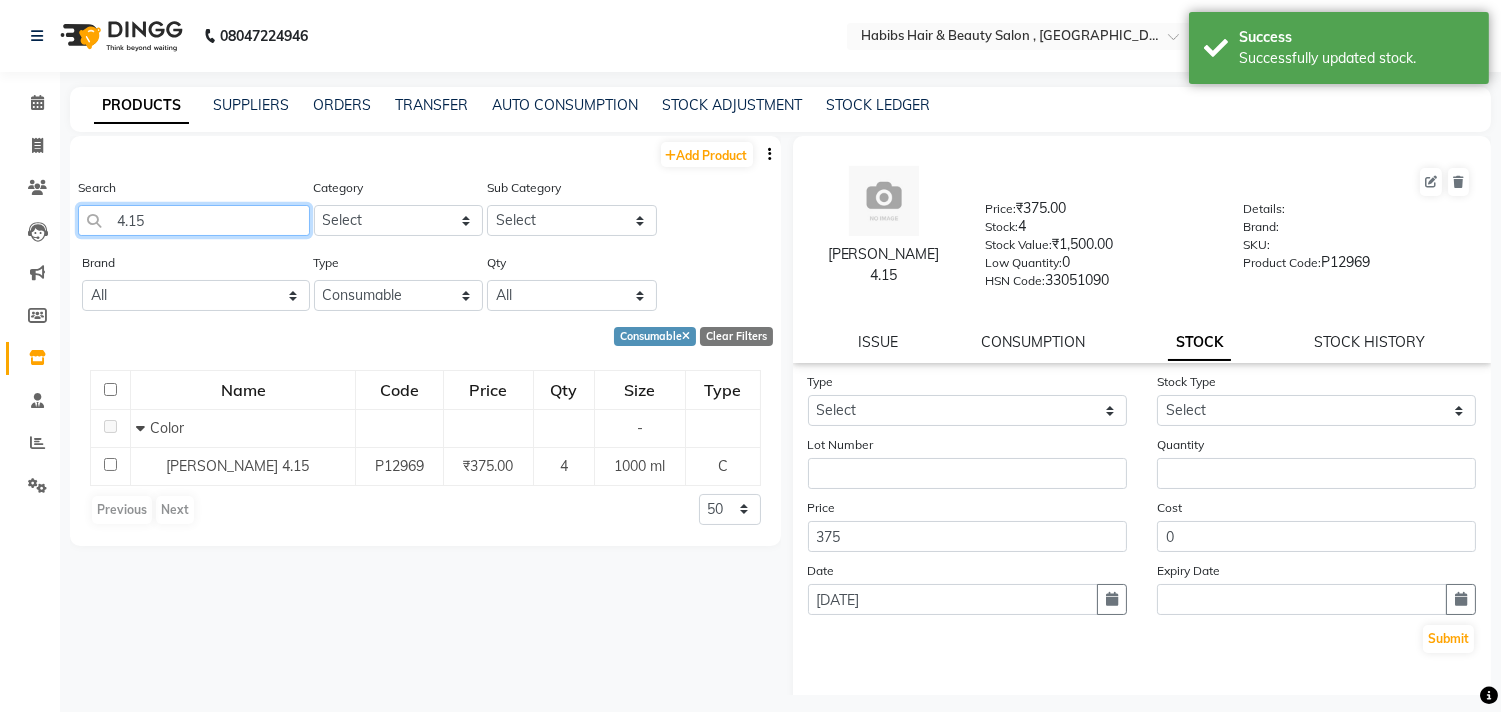 click on "4.15" 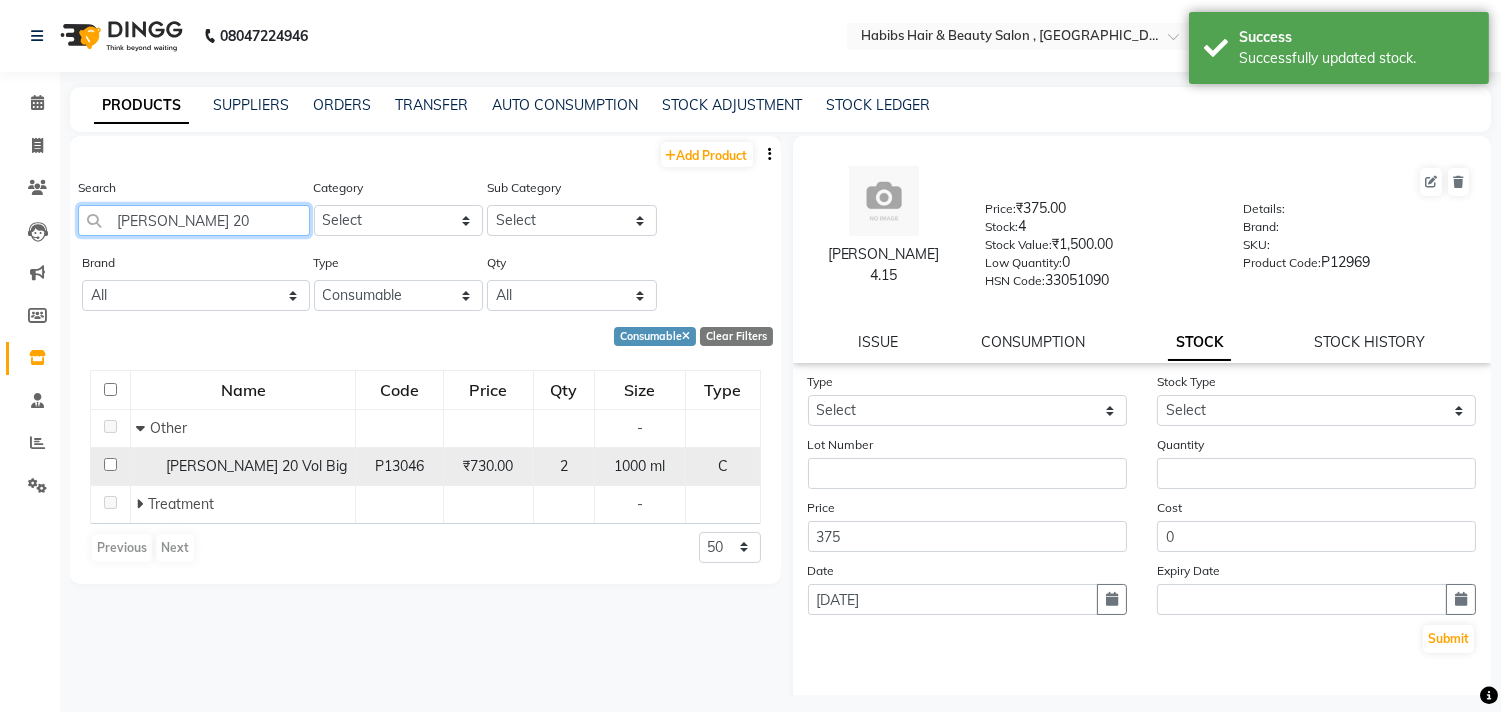 type on "[PERSON_NAME] 20" 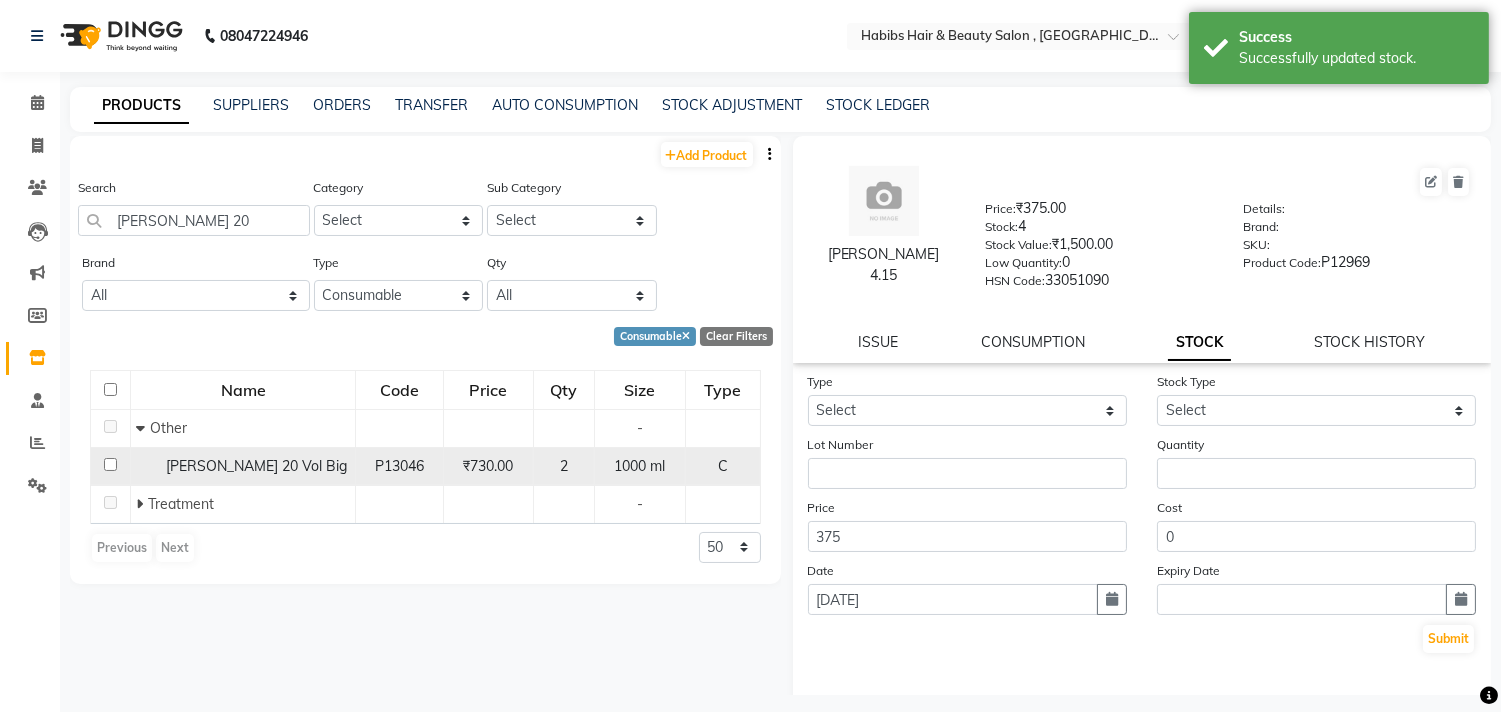 click 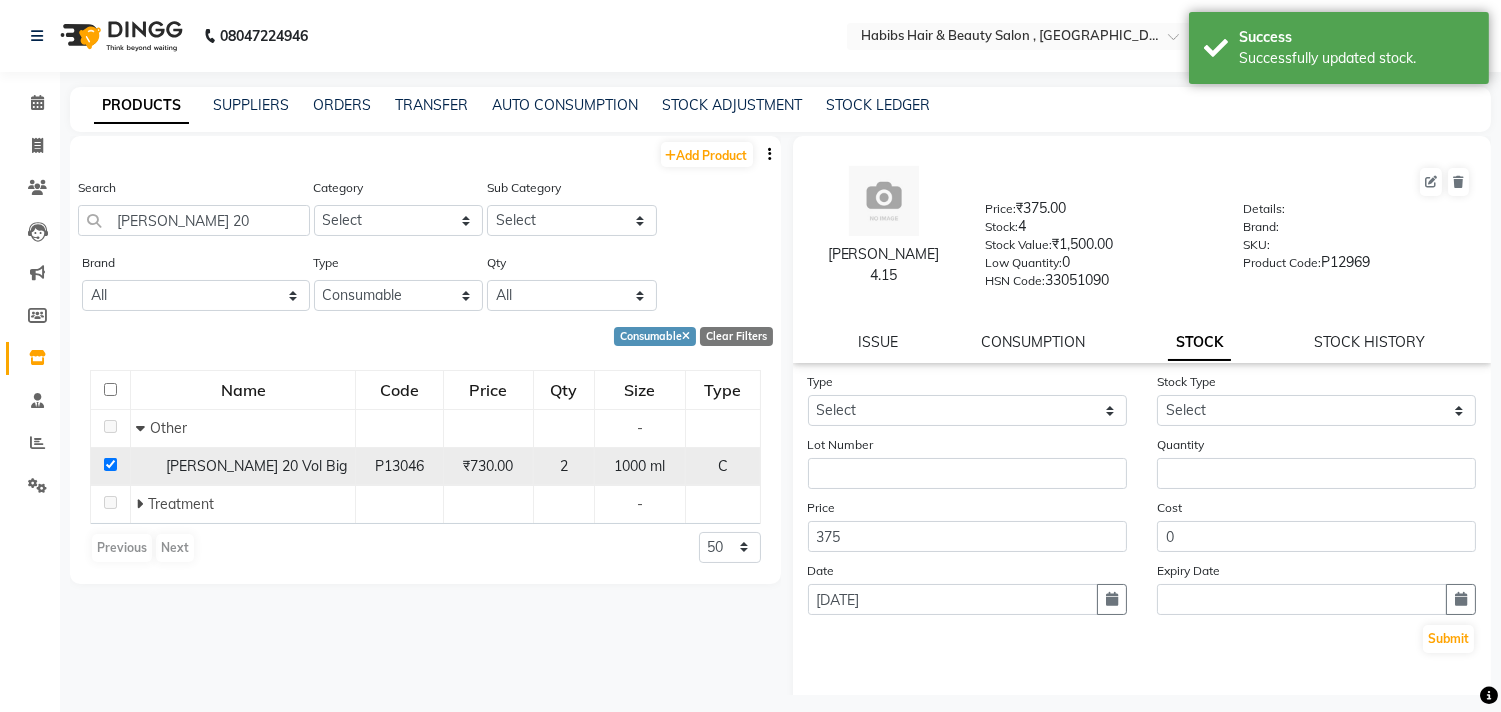 checkbox on "true" 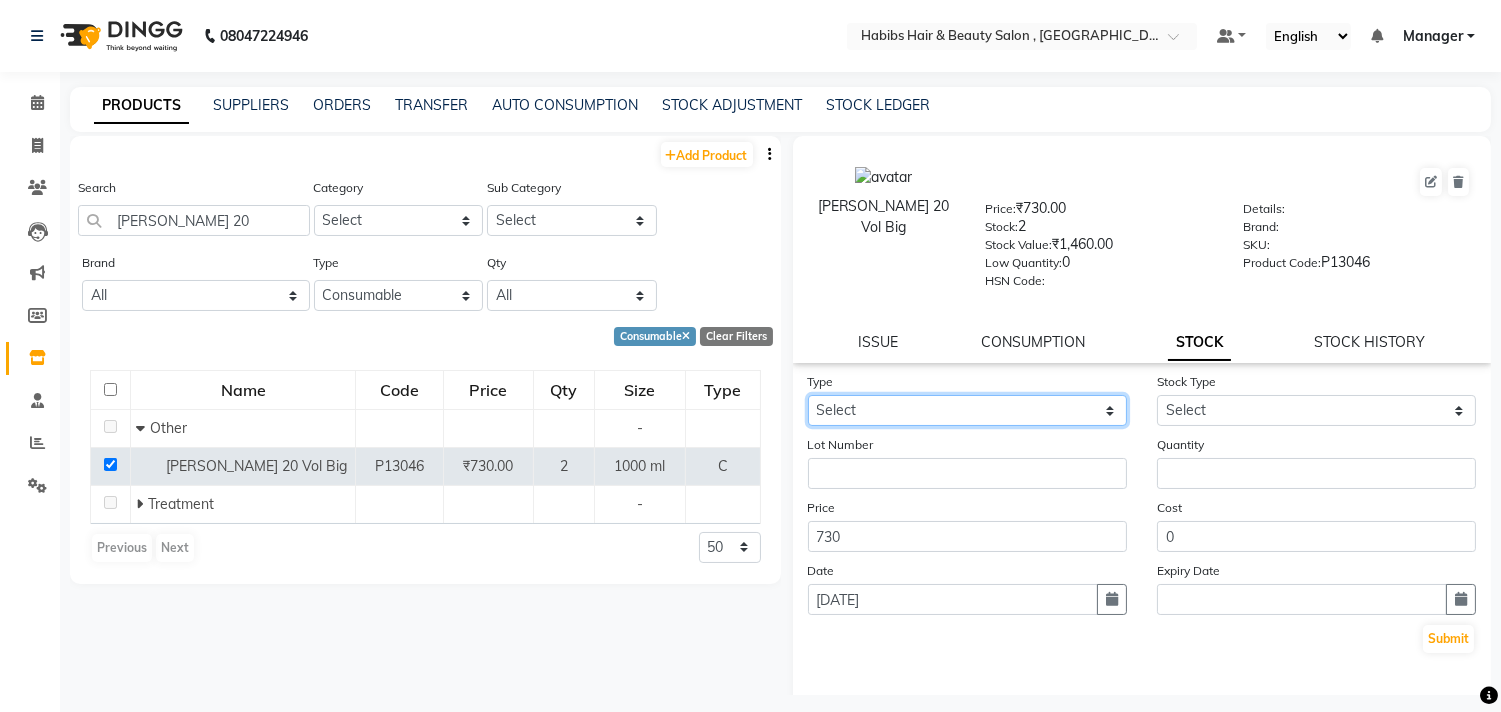 click on "Select In Out" 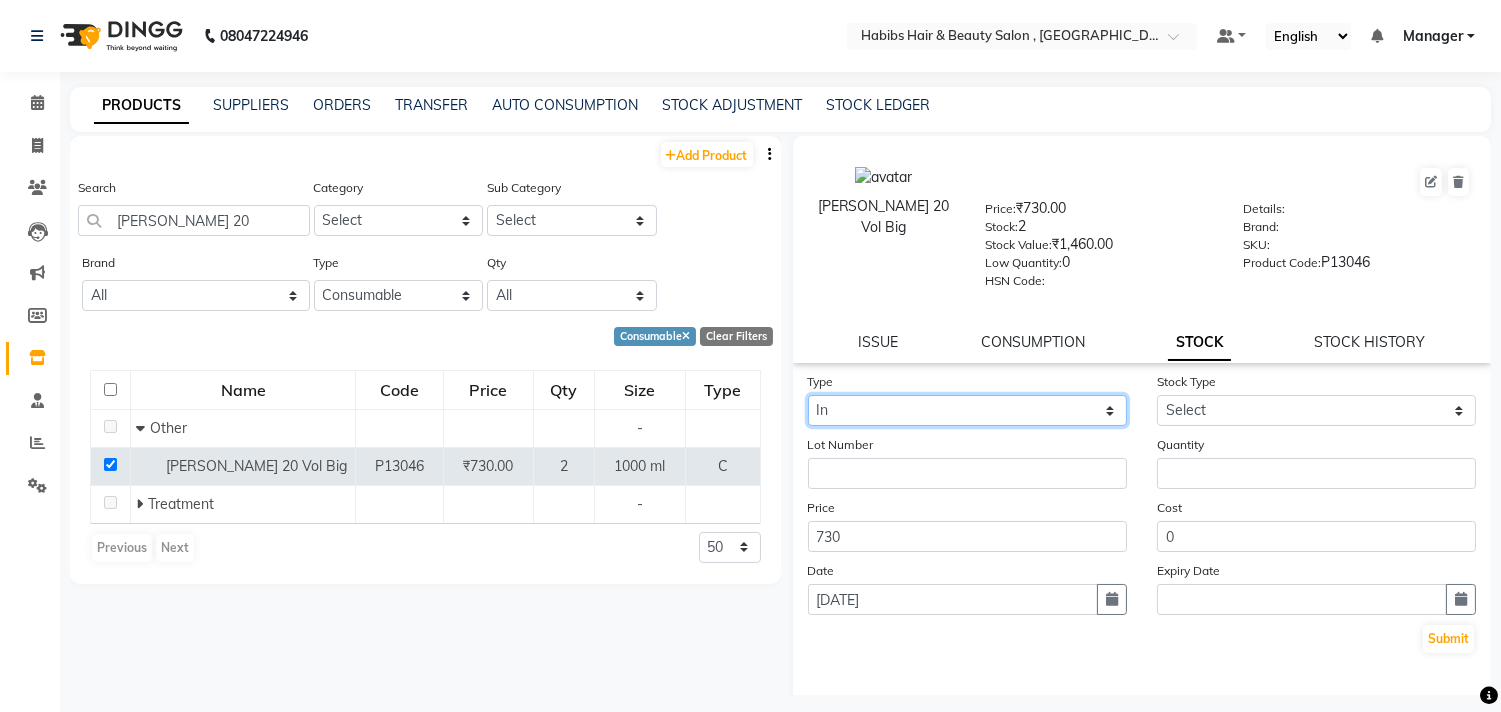 click on "Select In Out" 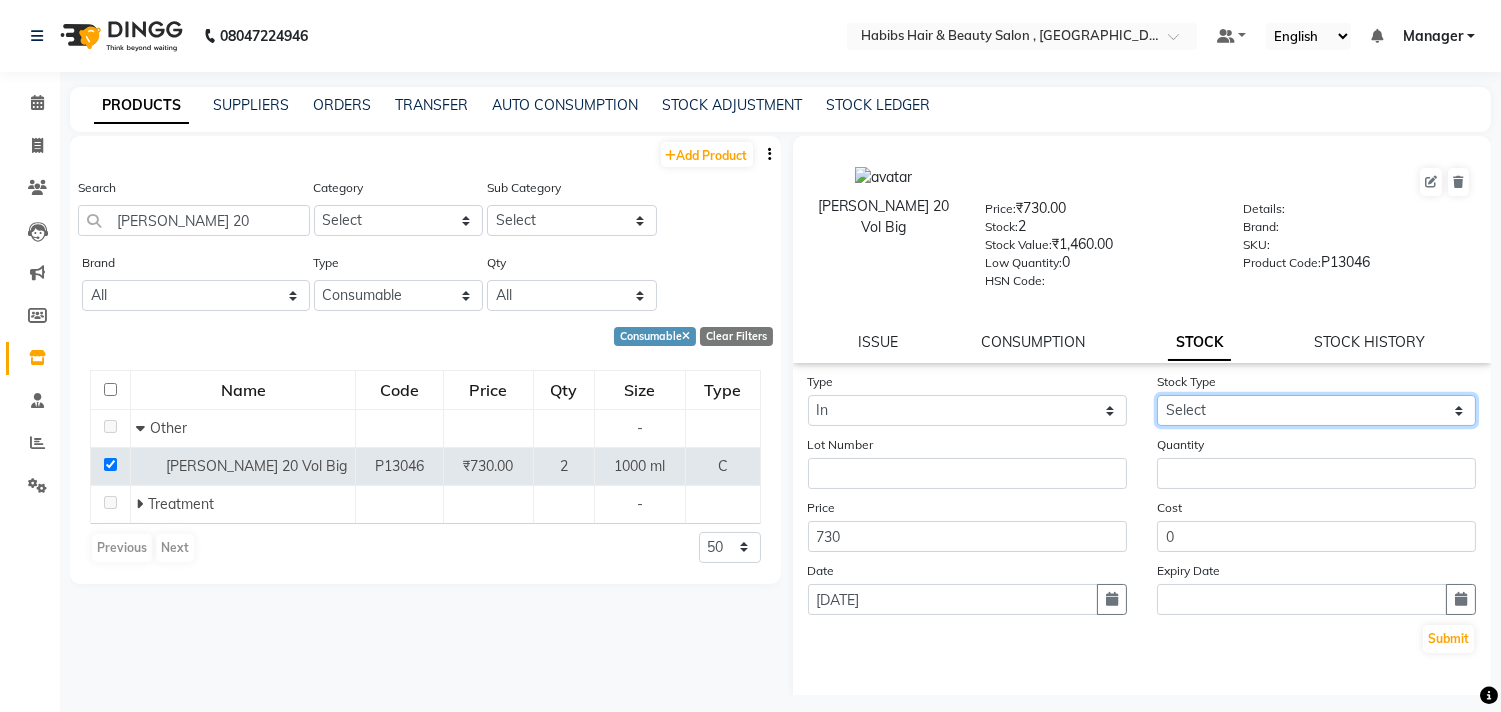 click on "Select New Stock Adjustment Return Other" 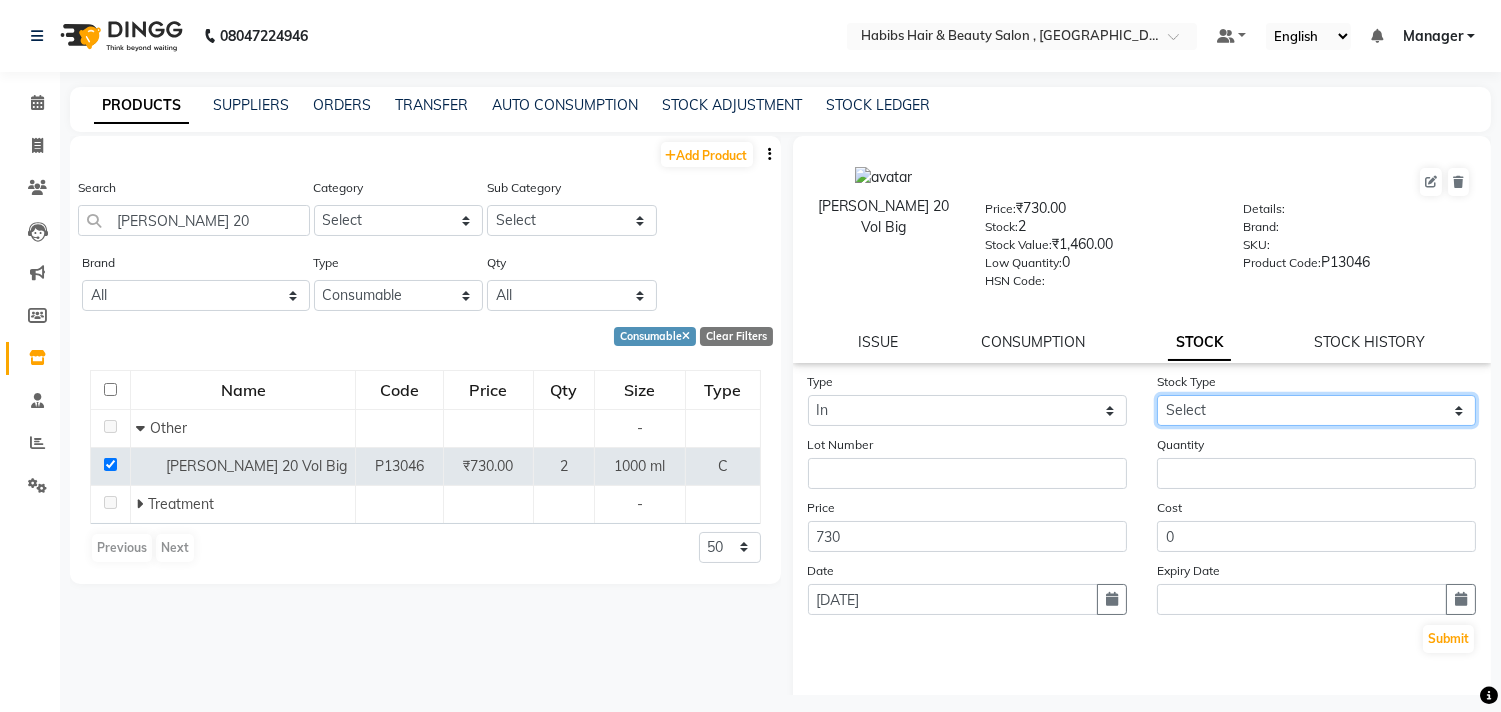 select on "new stock" 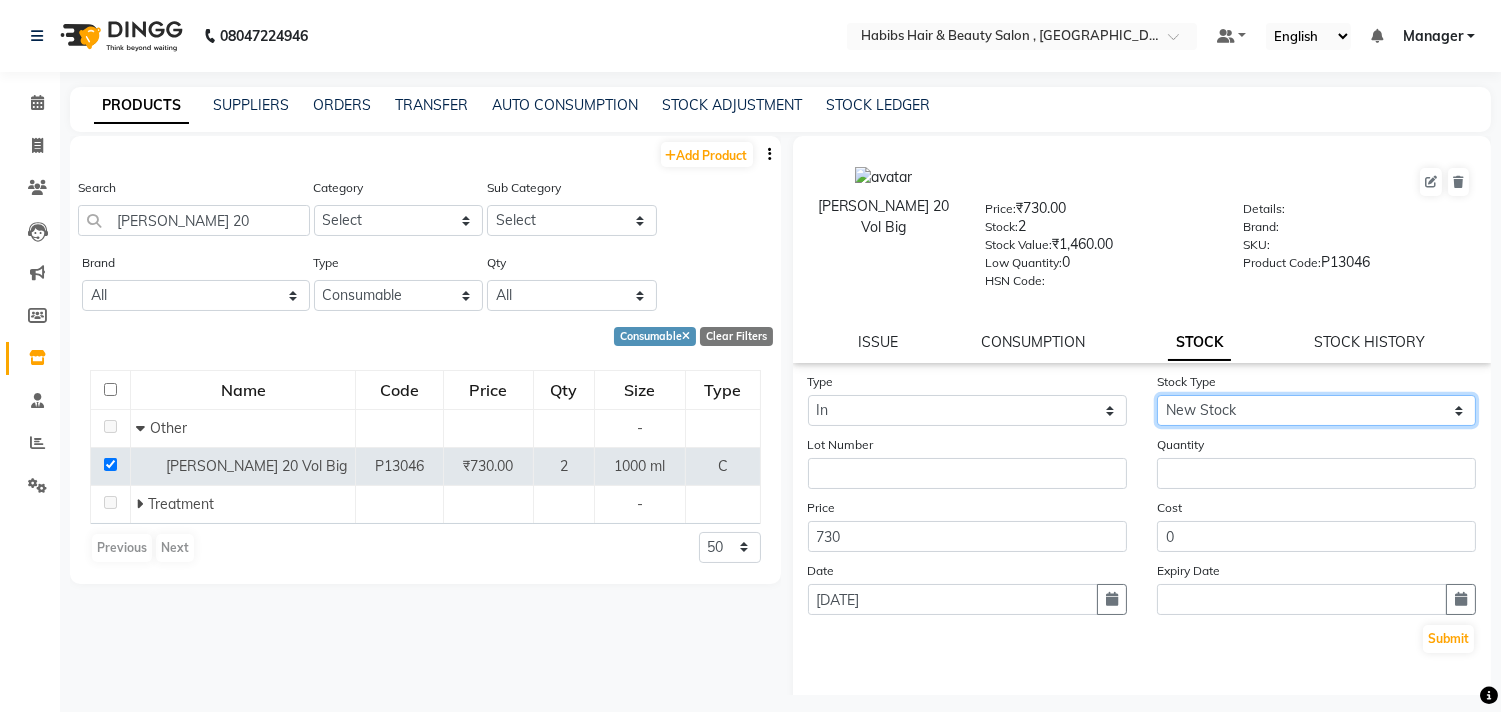 click on "Select New Stock Adjustment Return Other" 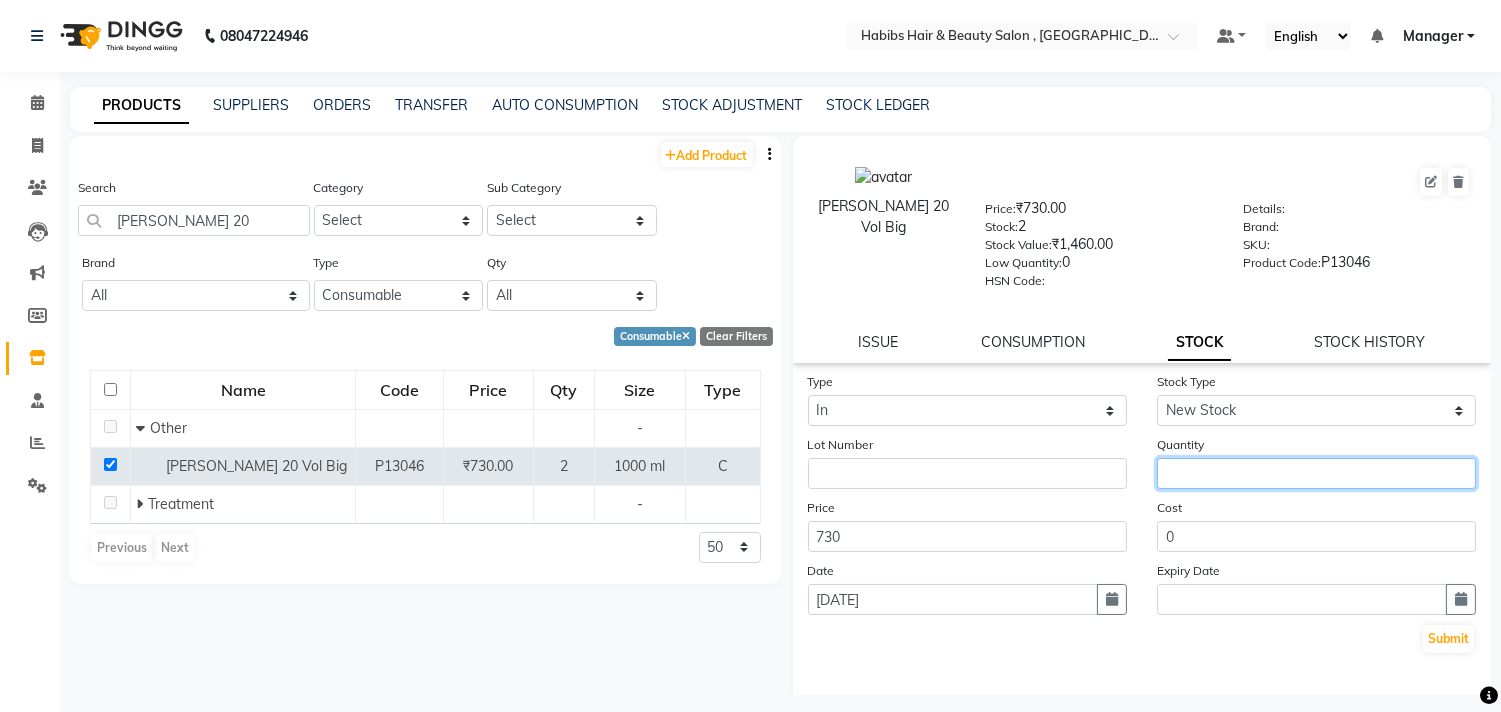 click 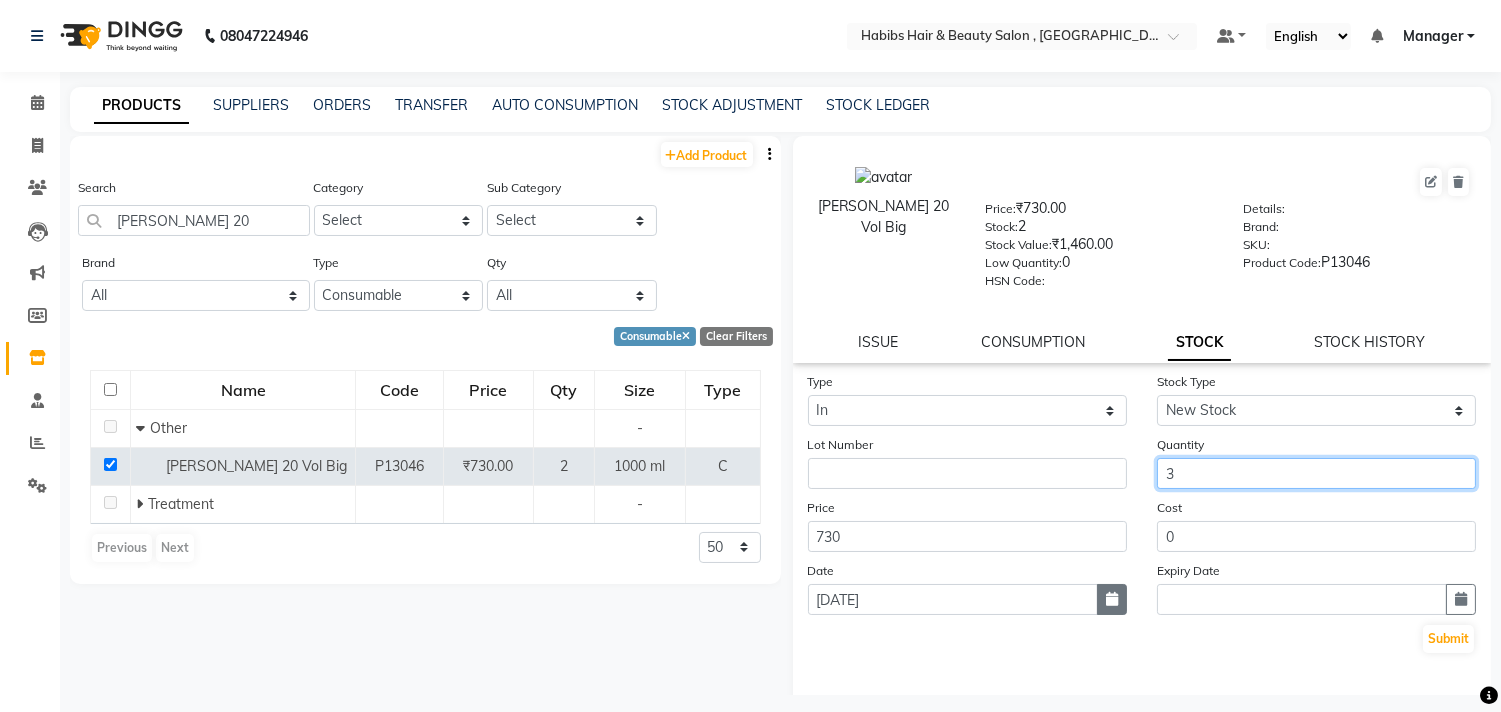 type on "3" 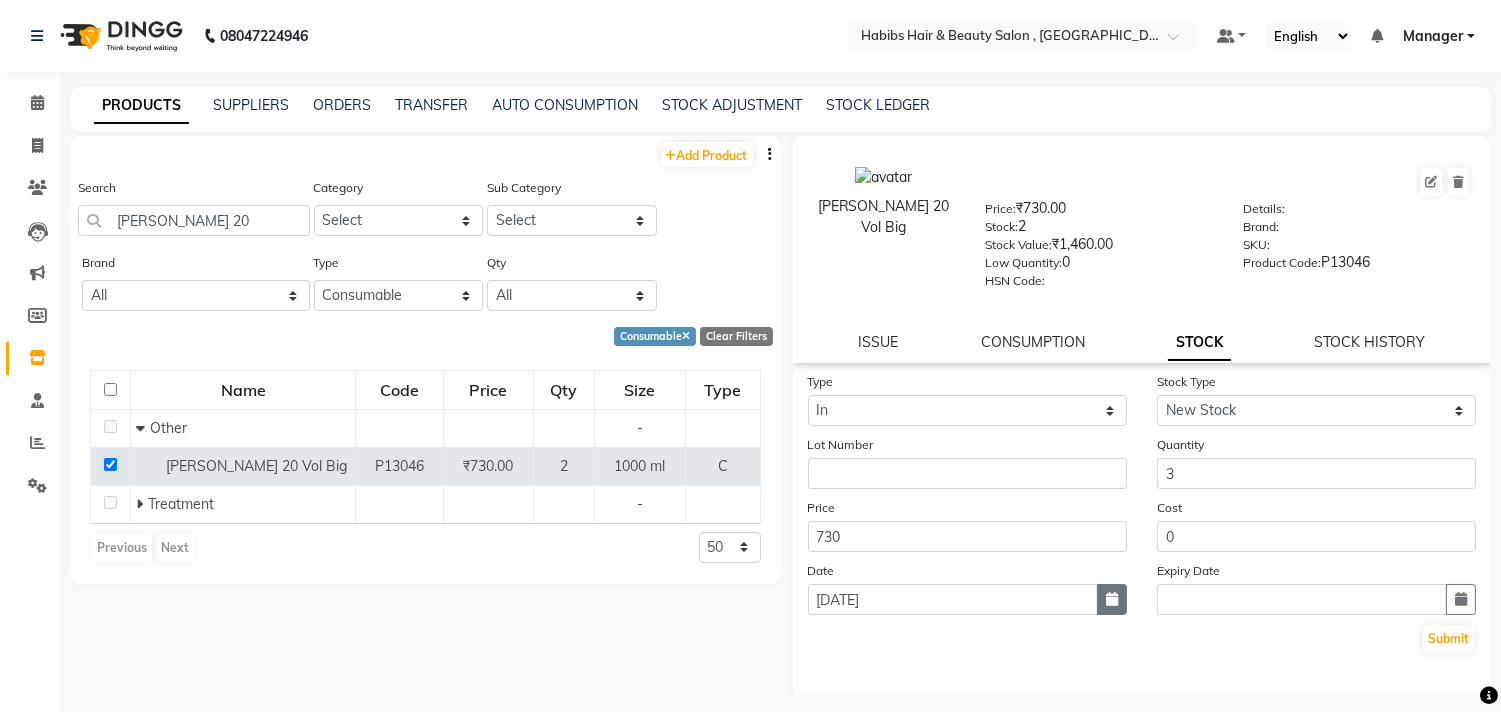 click 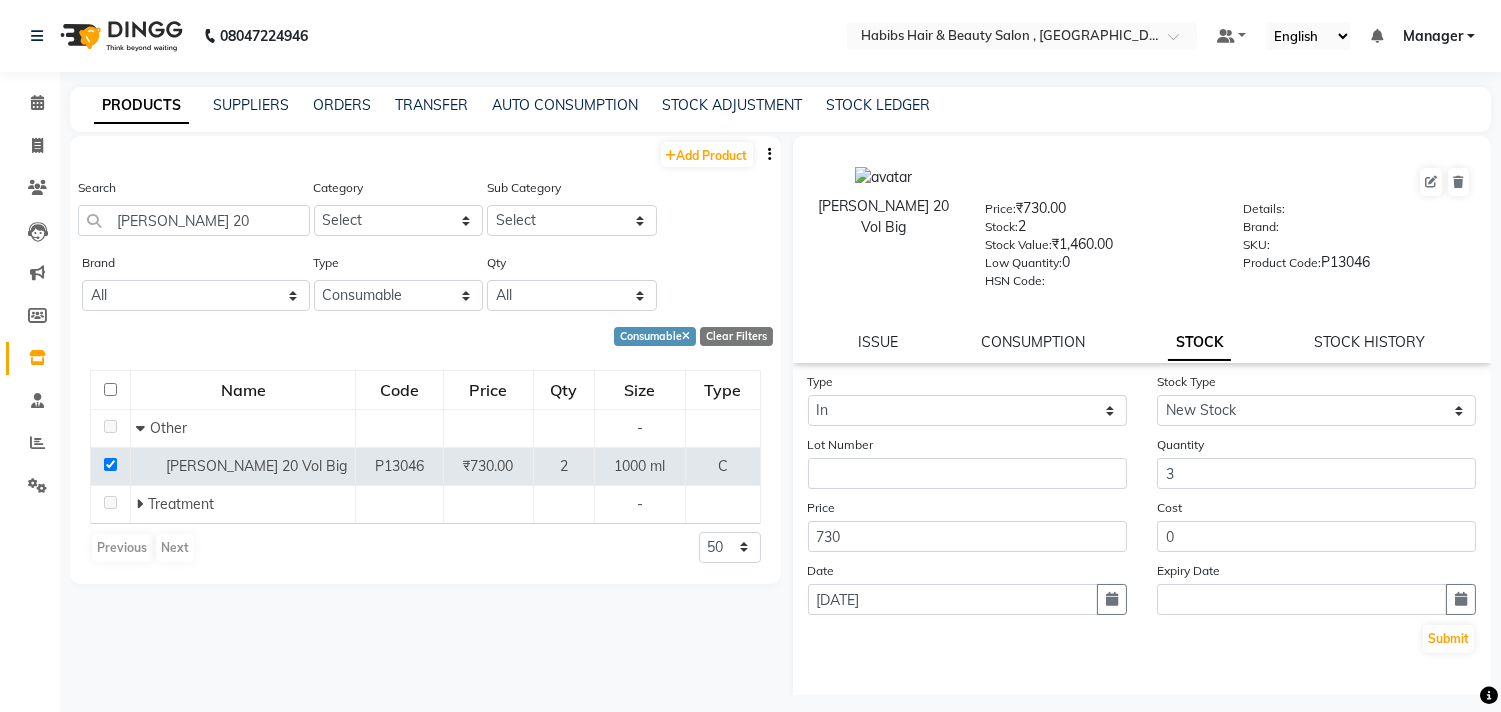 select on "7" 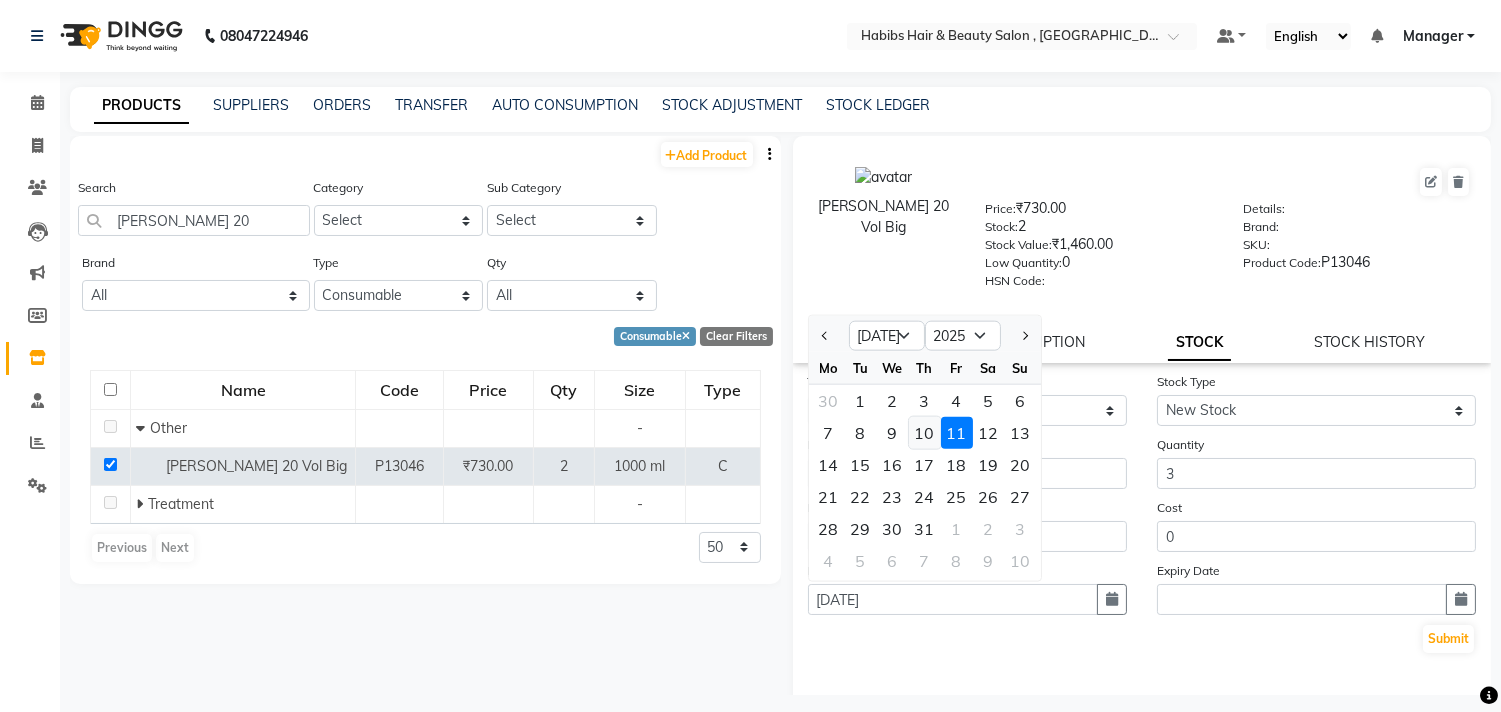click on "10" 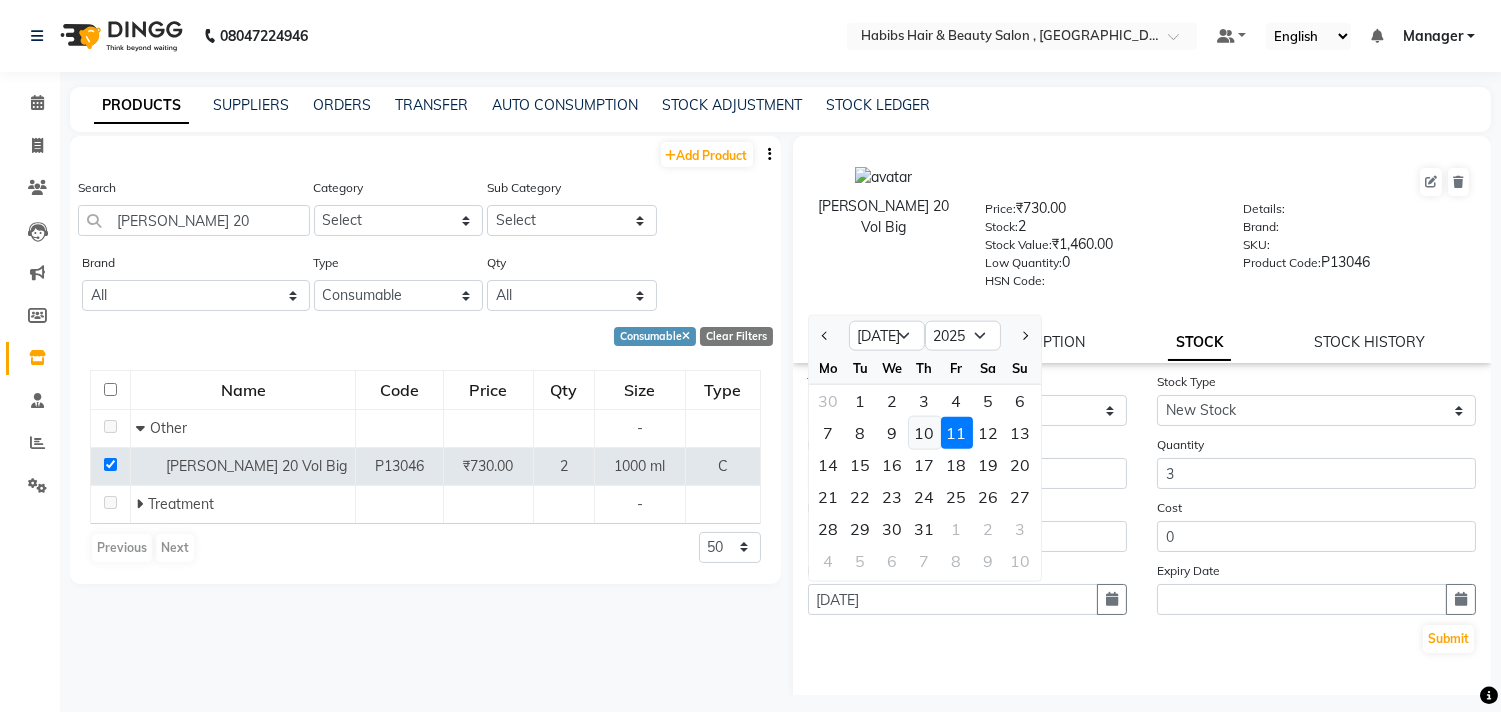 type on "[DATE]" 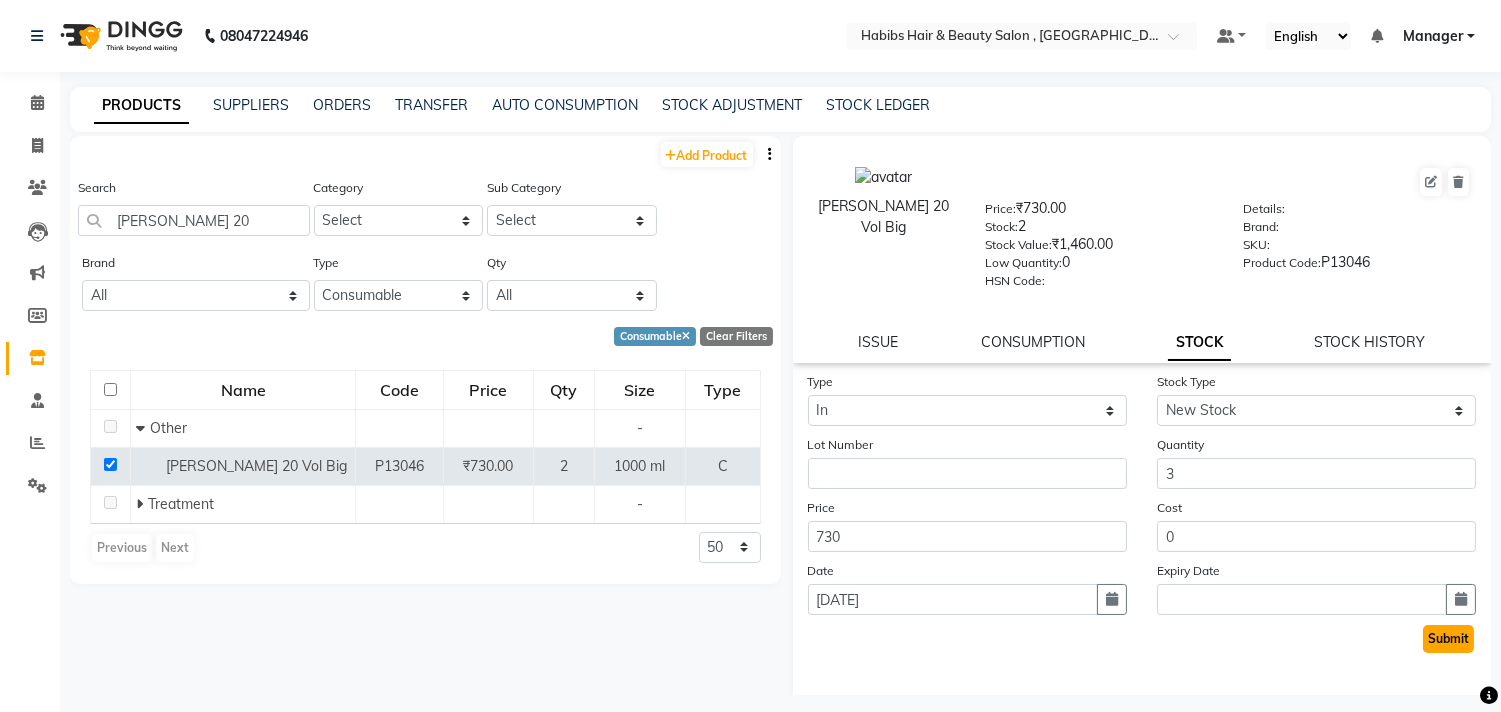 click on "Submit" 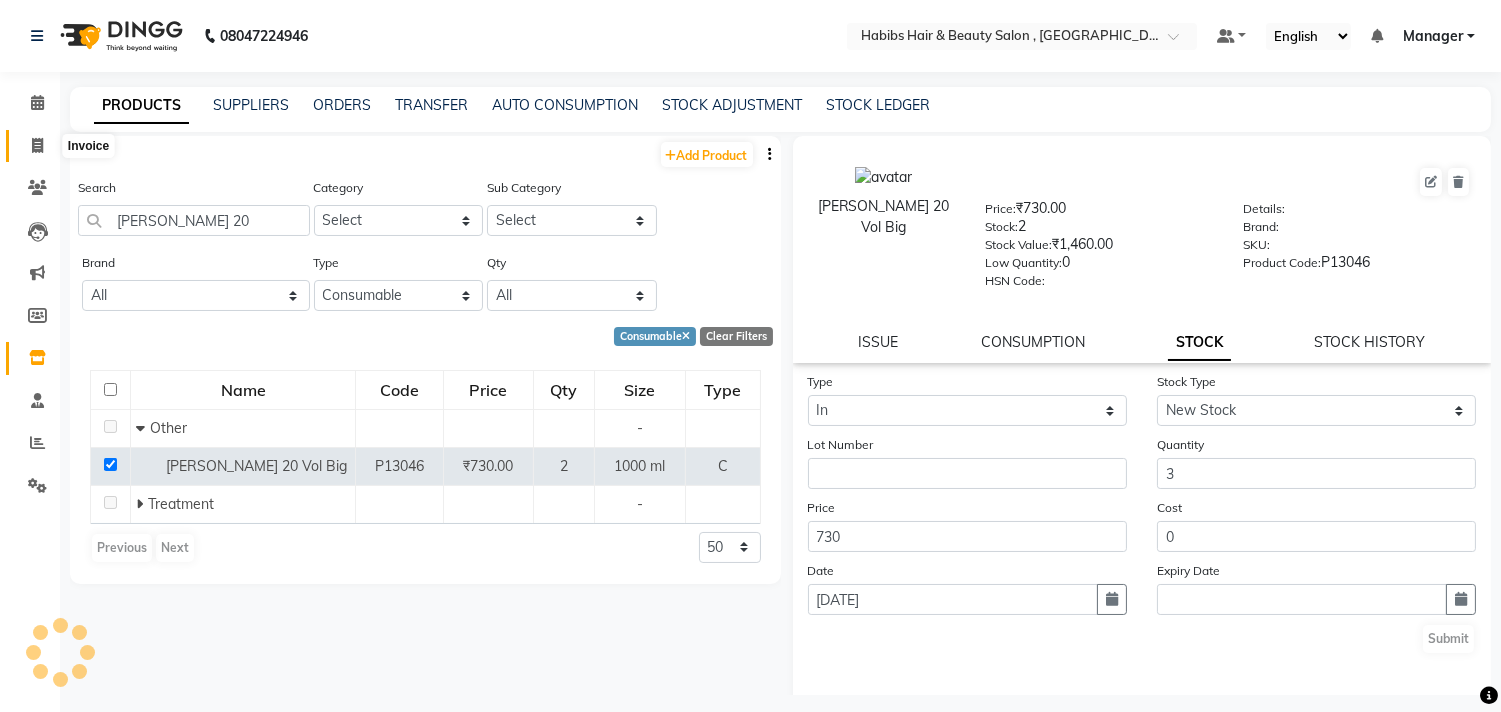 click 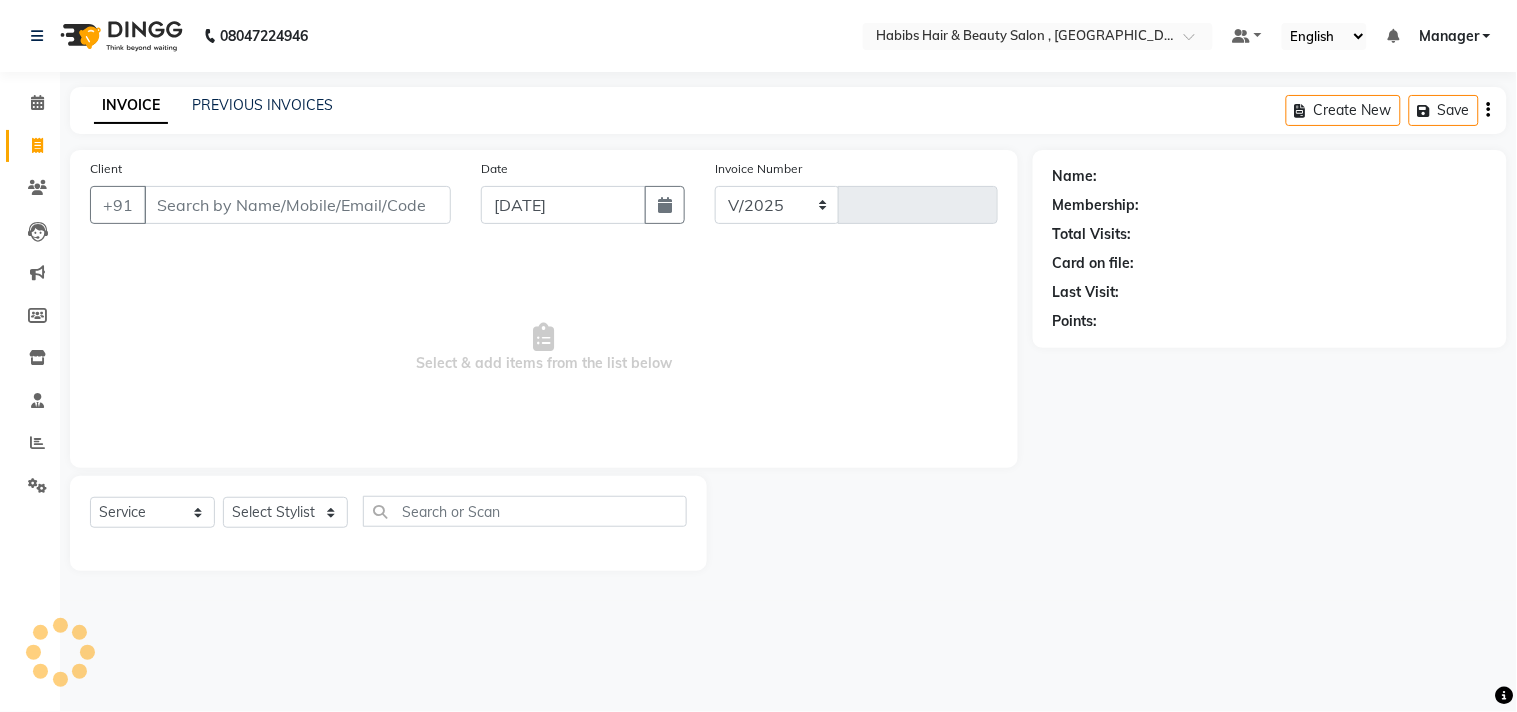 select on "4838" 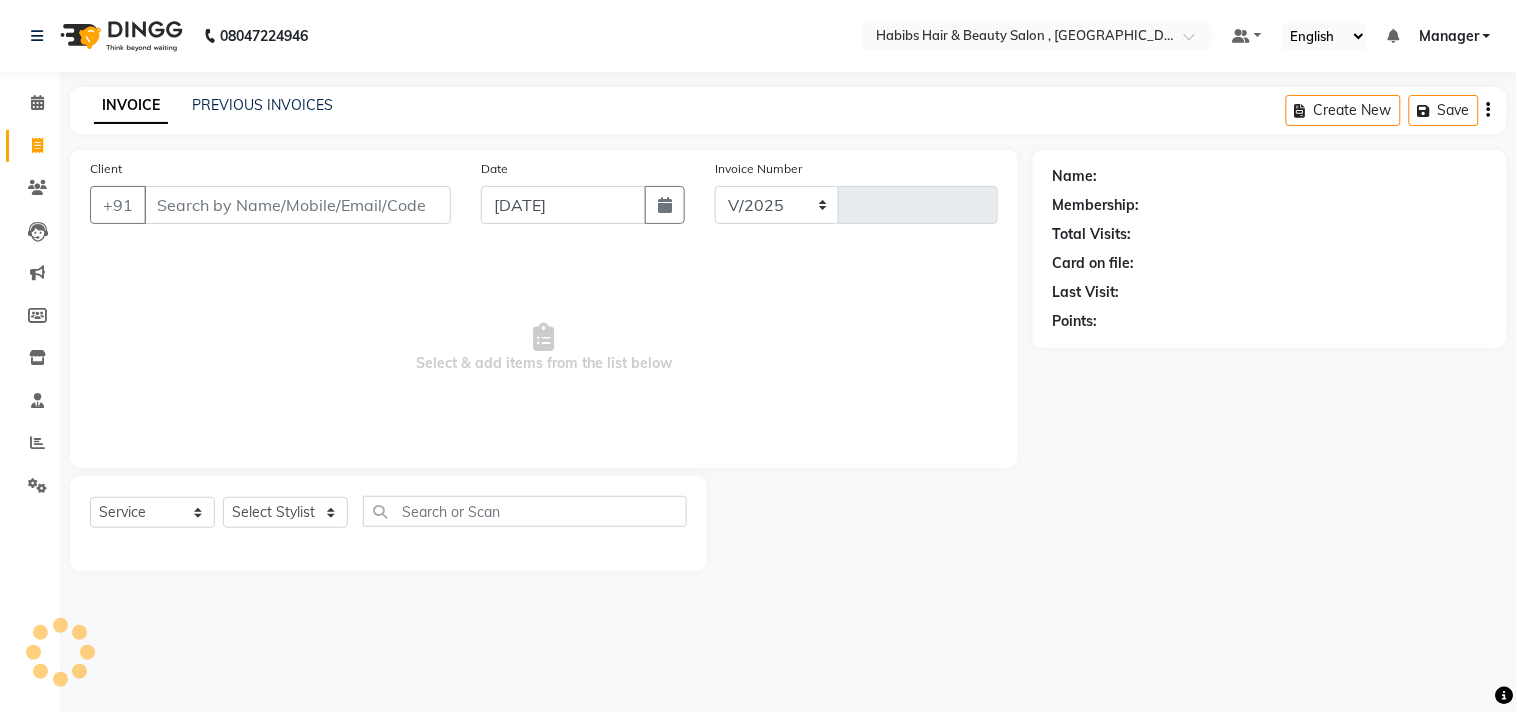 type on "1562" 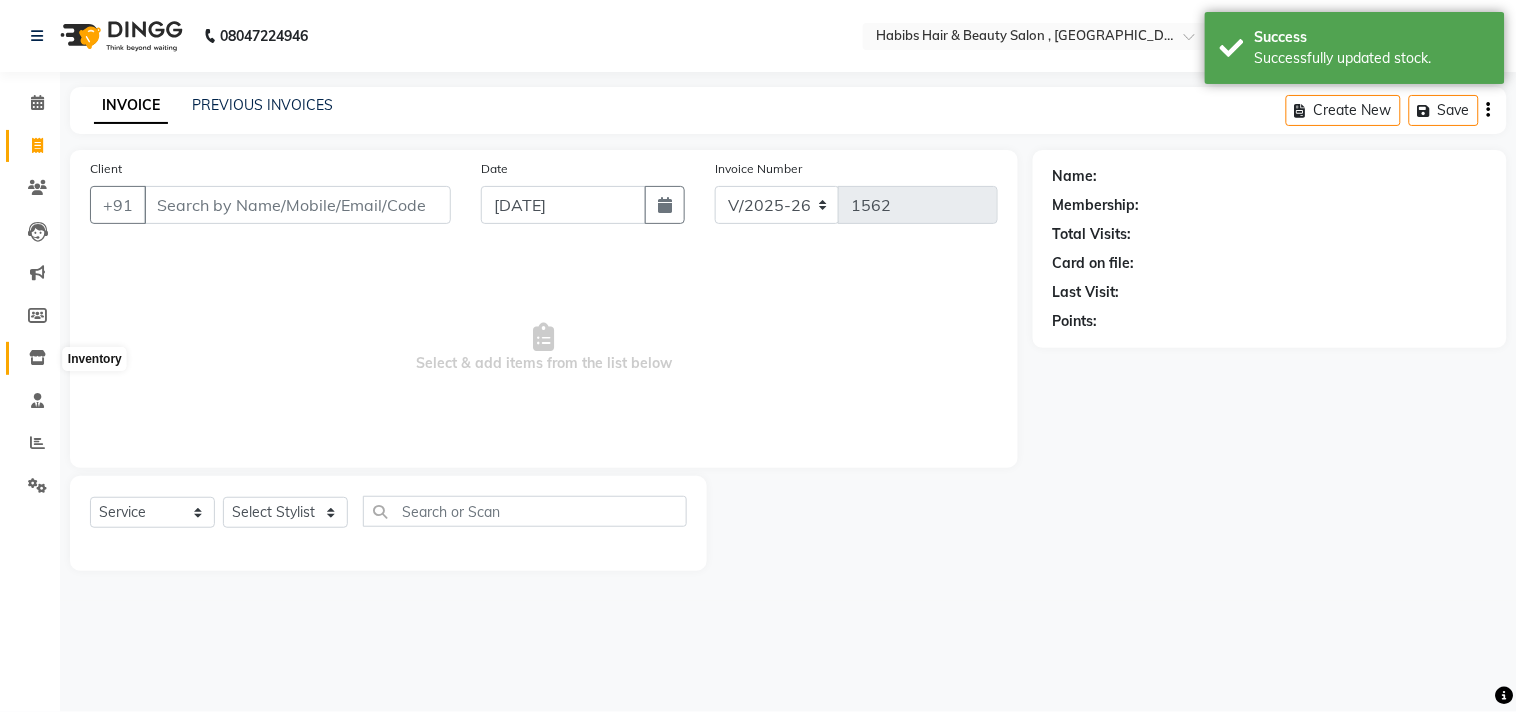 click 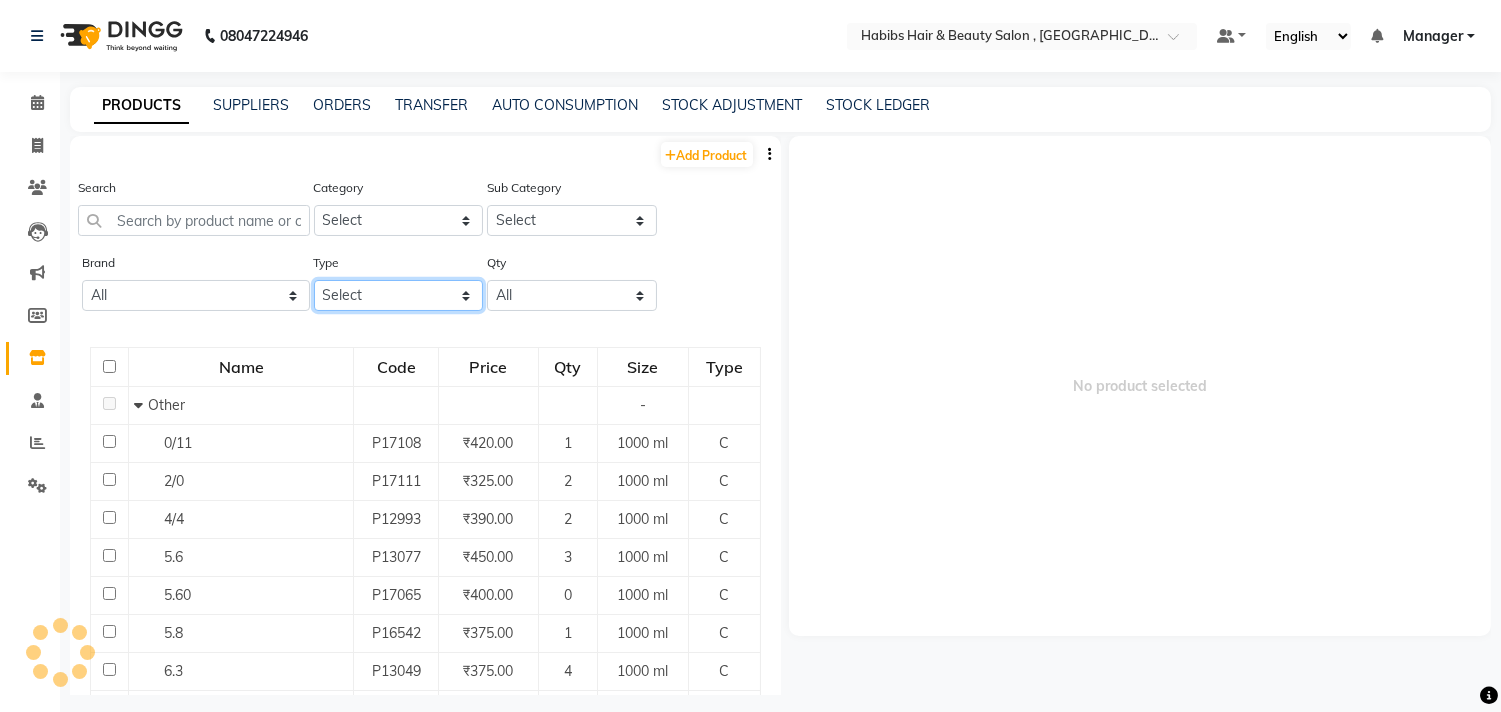 click on "Select Both Retail Consumable" 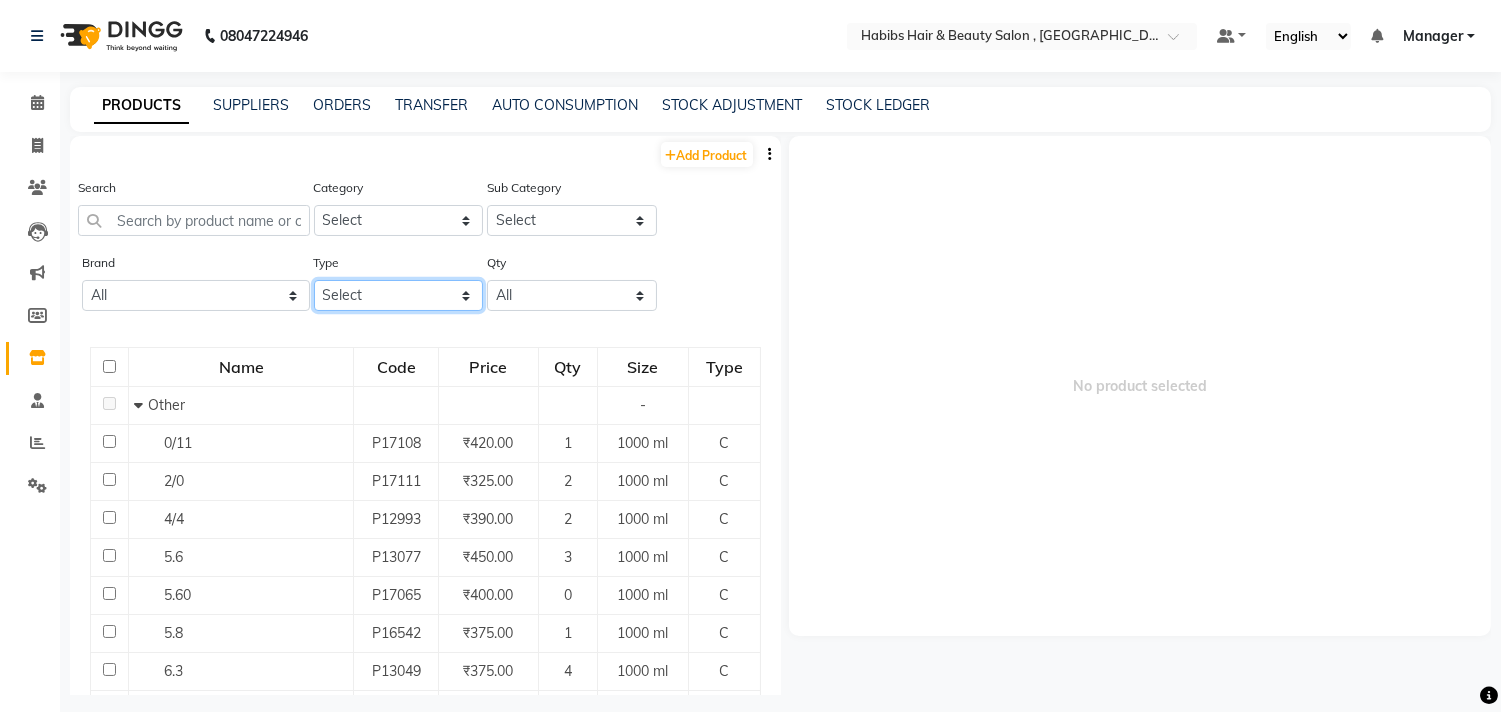 select on "C" 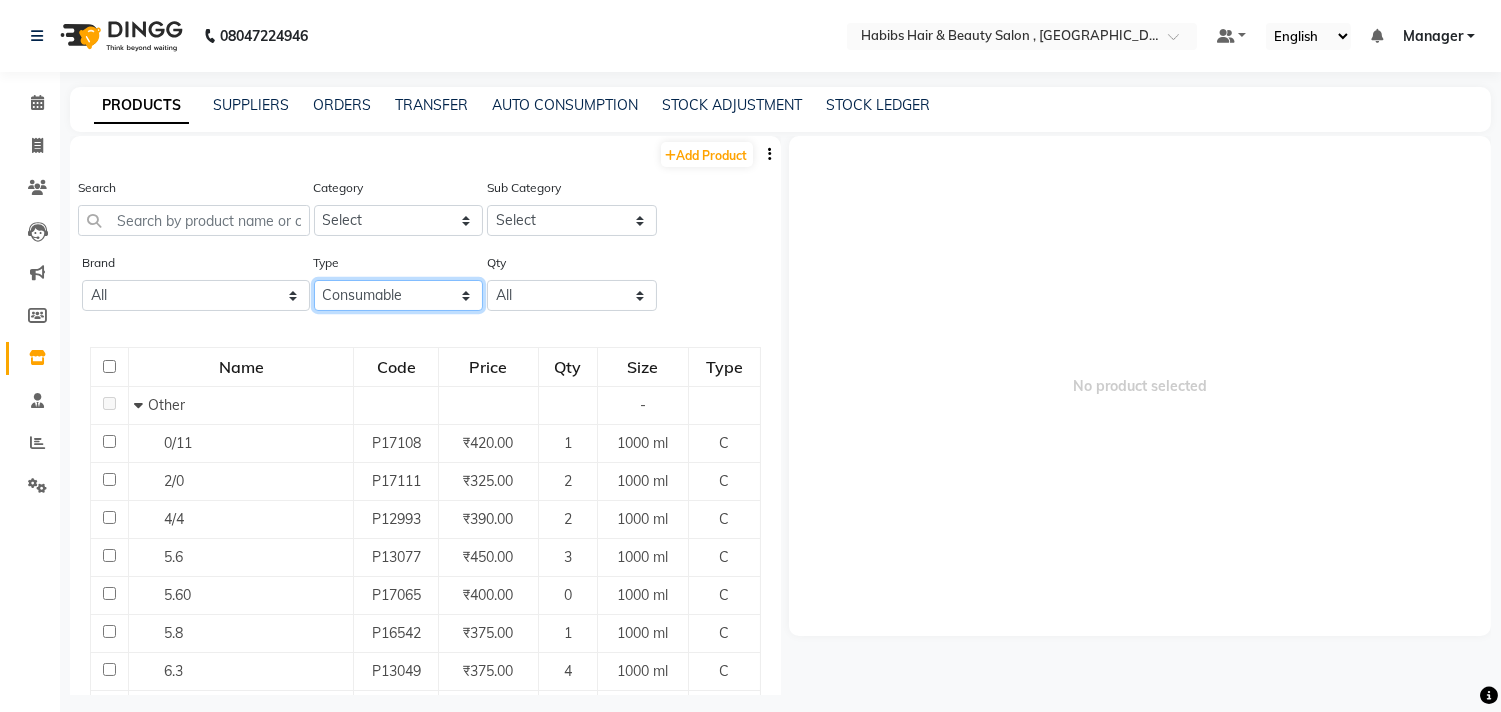 click on "Select Both Retail Consumable" 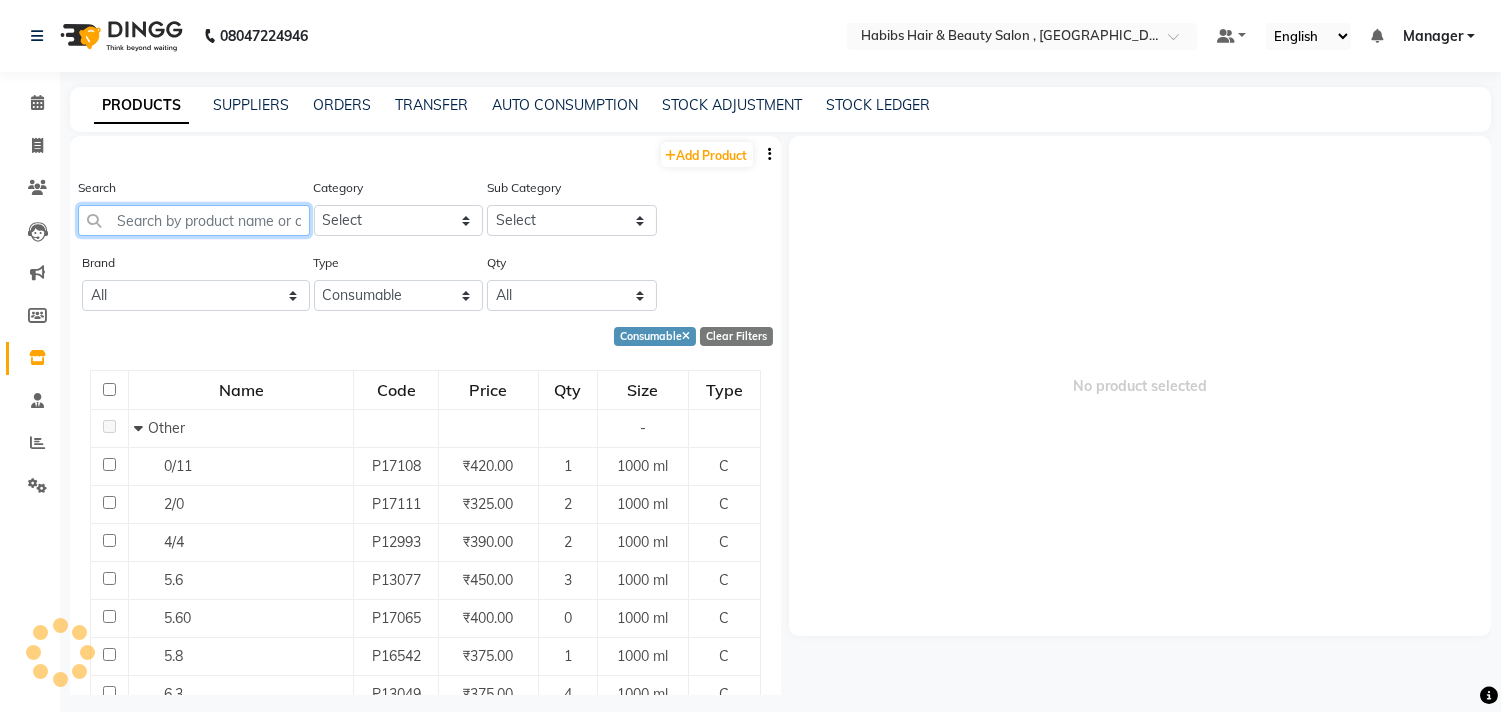 click 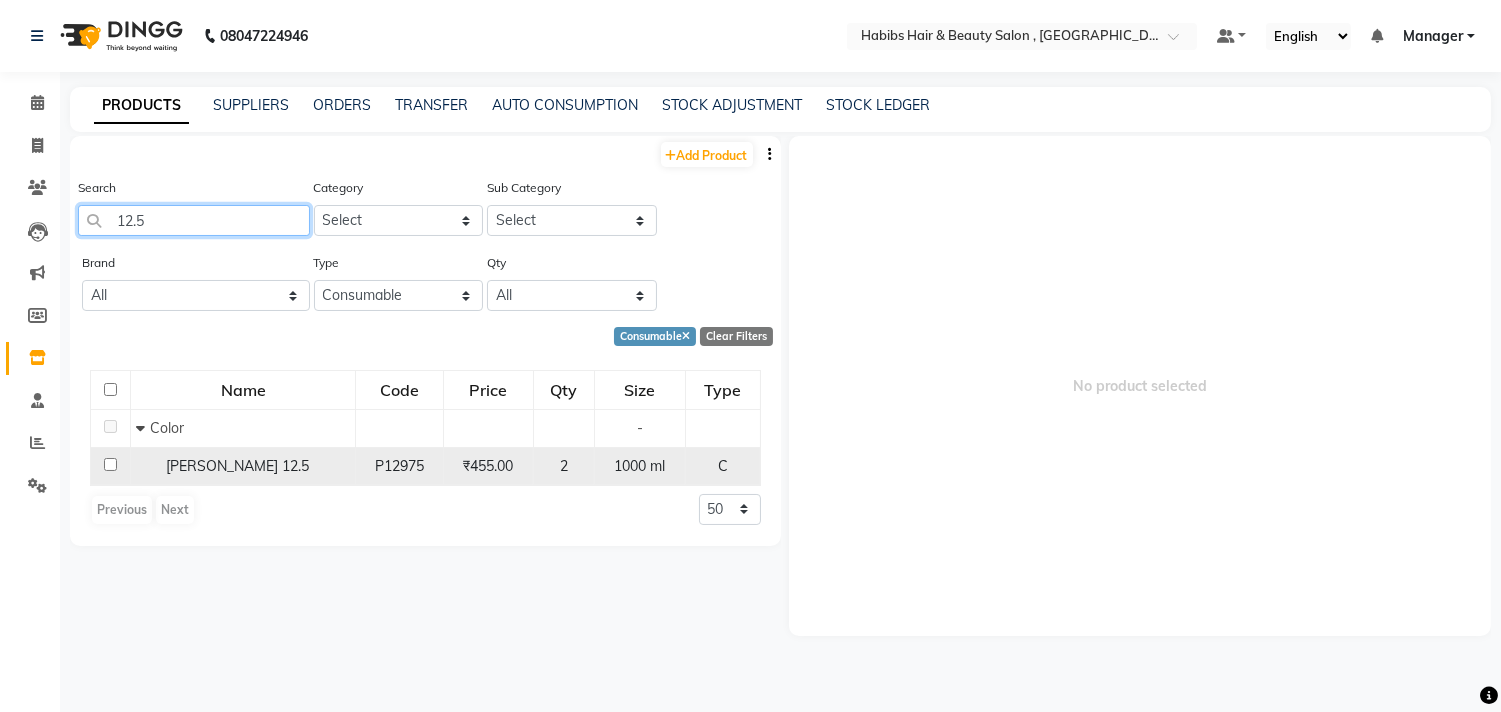 type on "12.5" 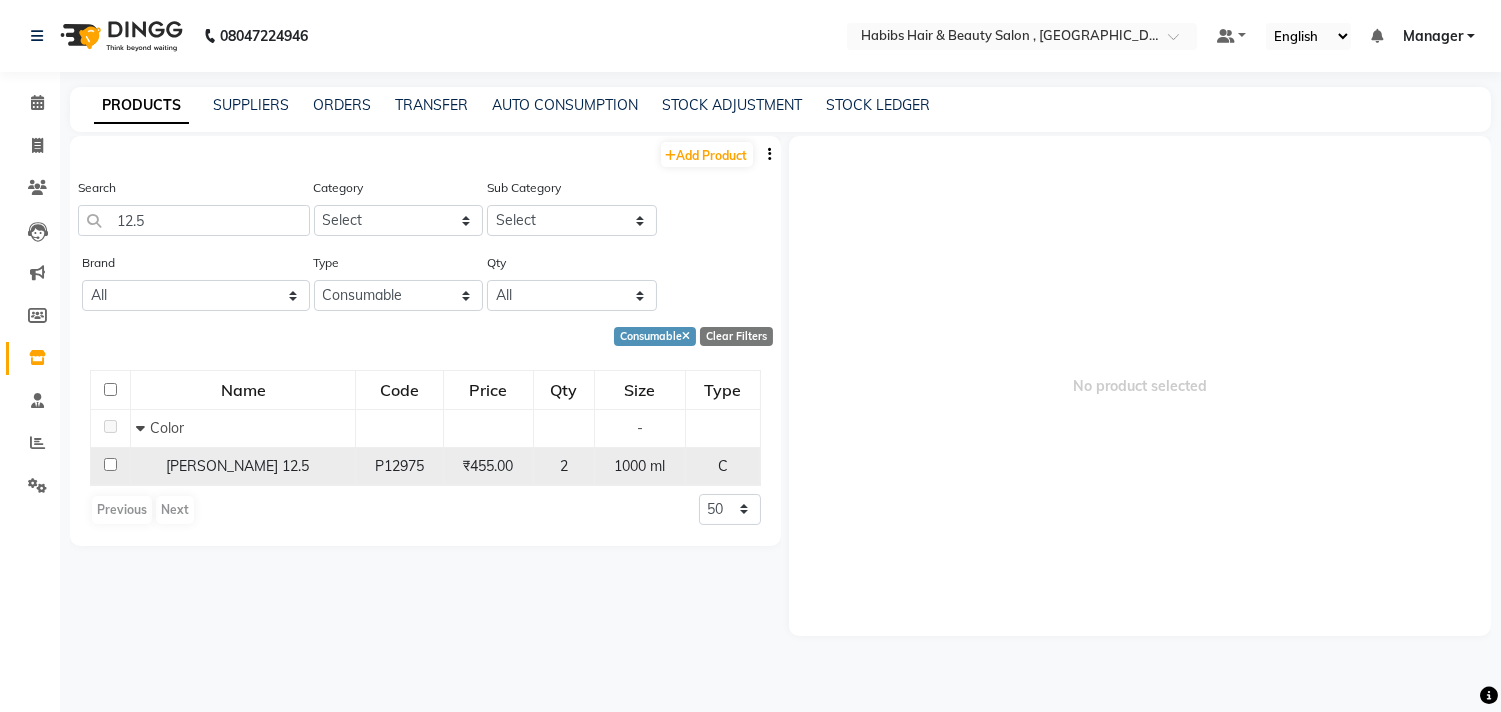 click 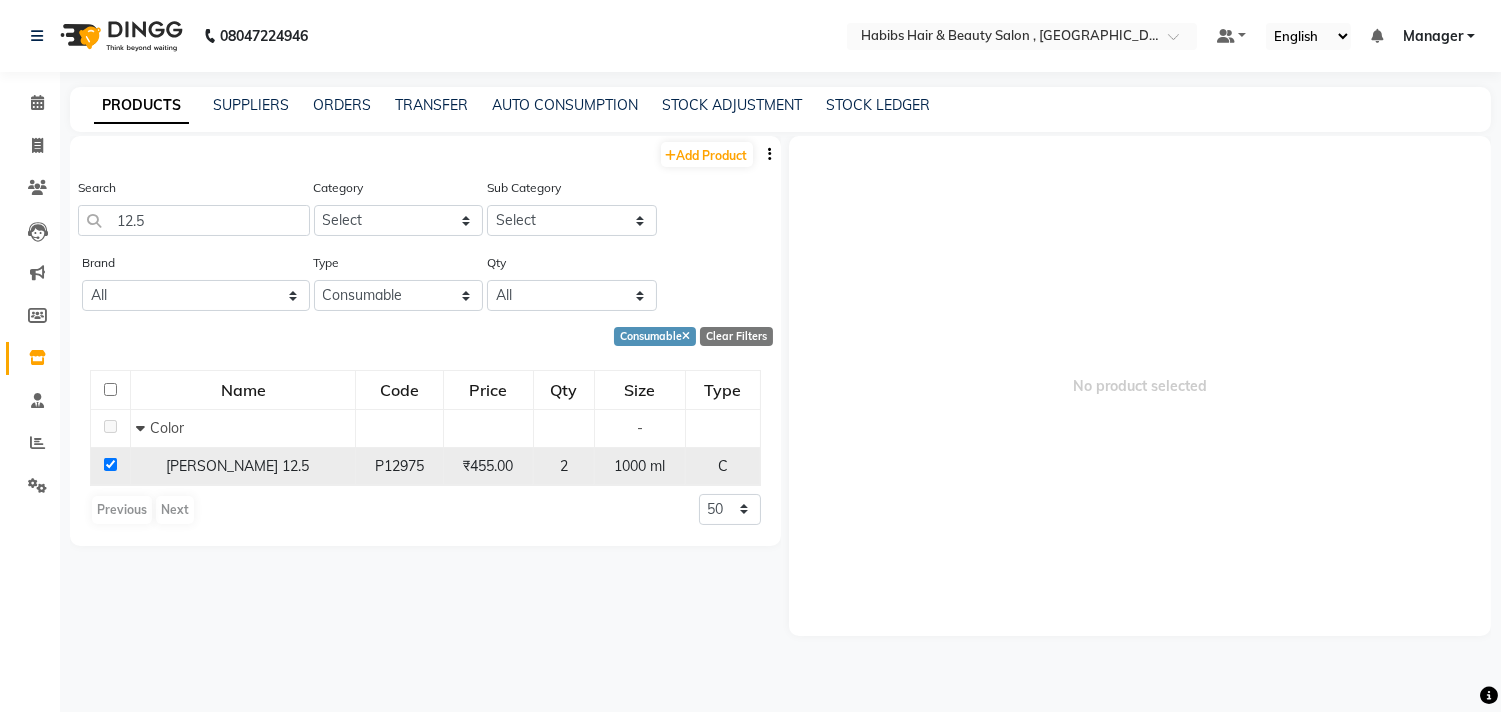 checkbox on "true" 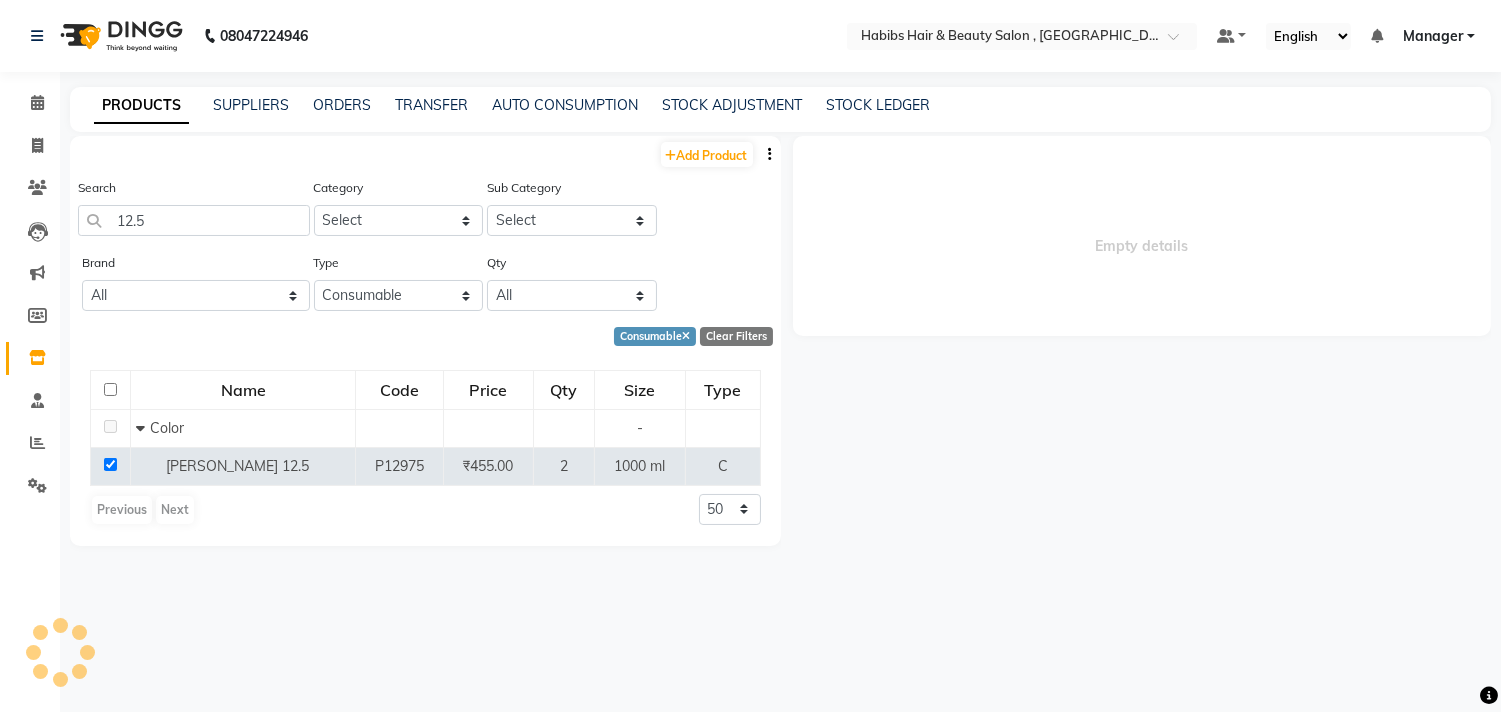select 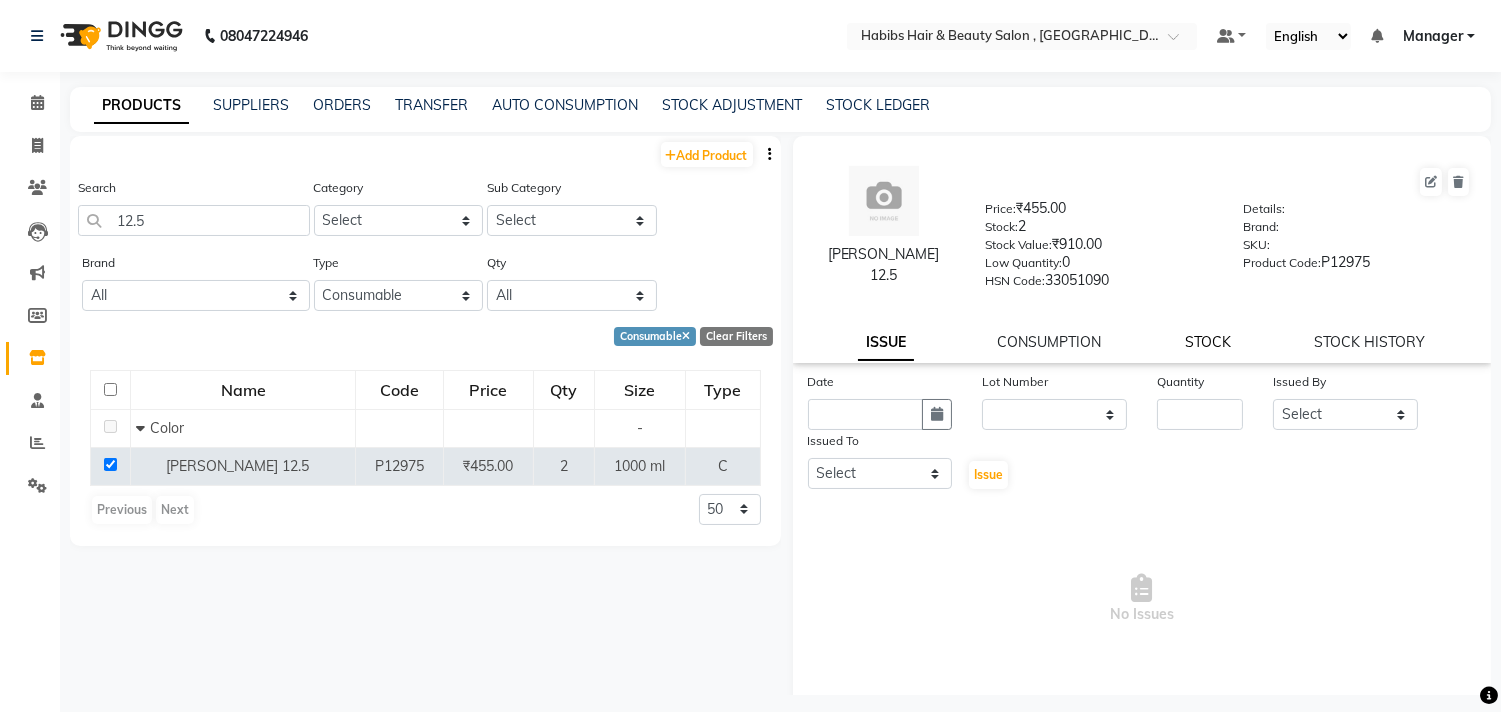click on "STOCK" 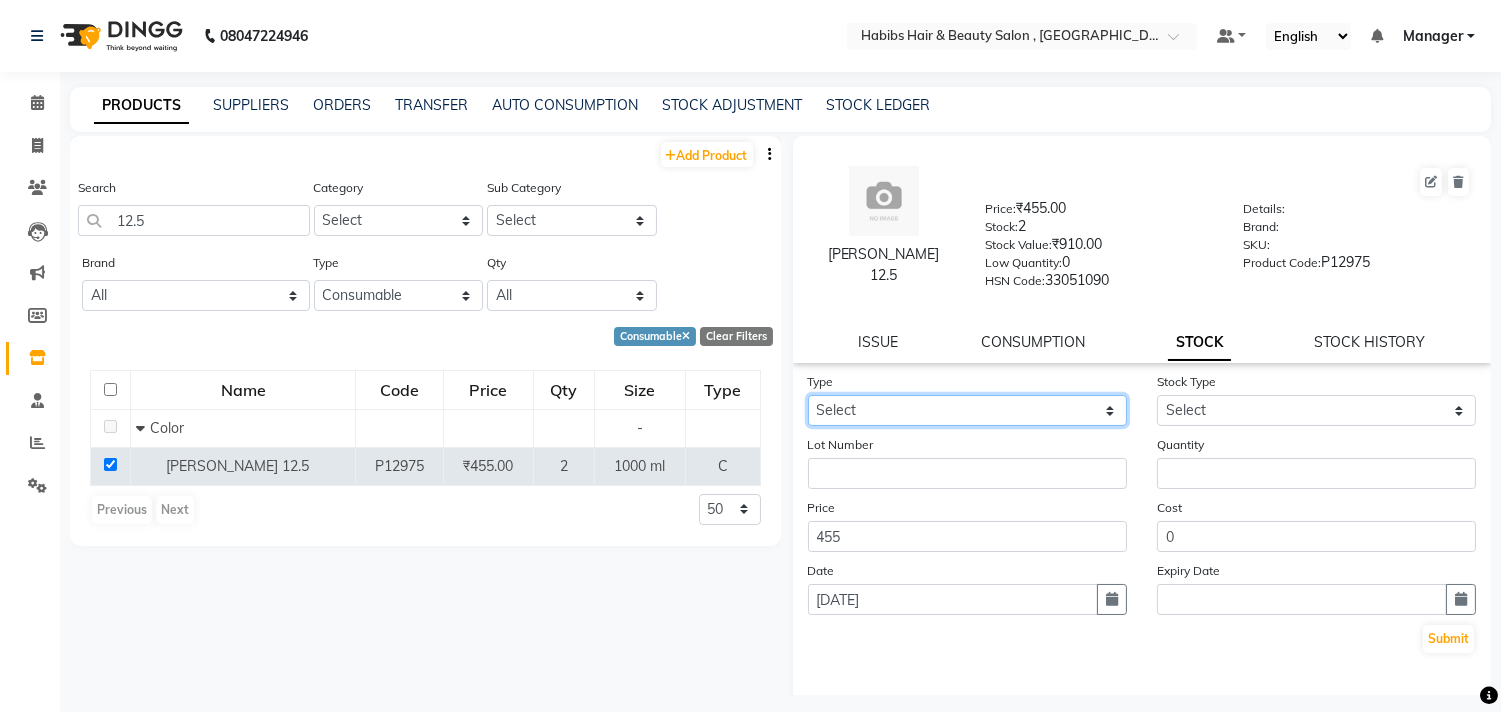 drag, startPoint x: 1025, startPoint y: 404, endPoint x: 983, endPoint y: 470, distance: 78.23043 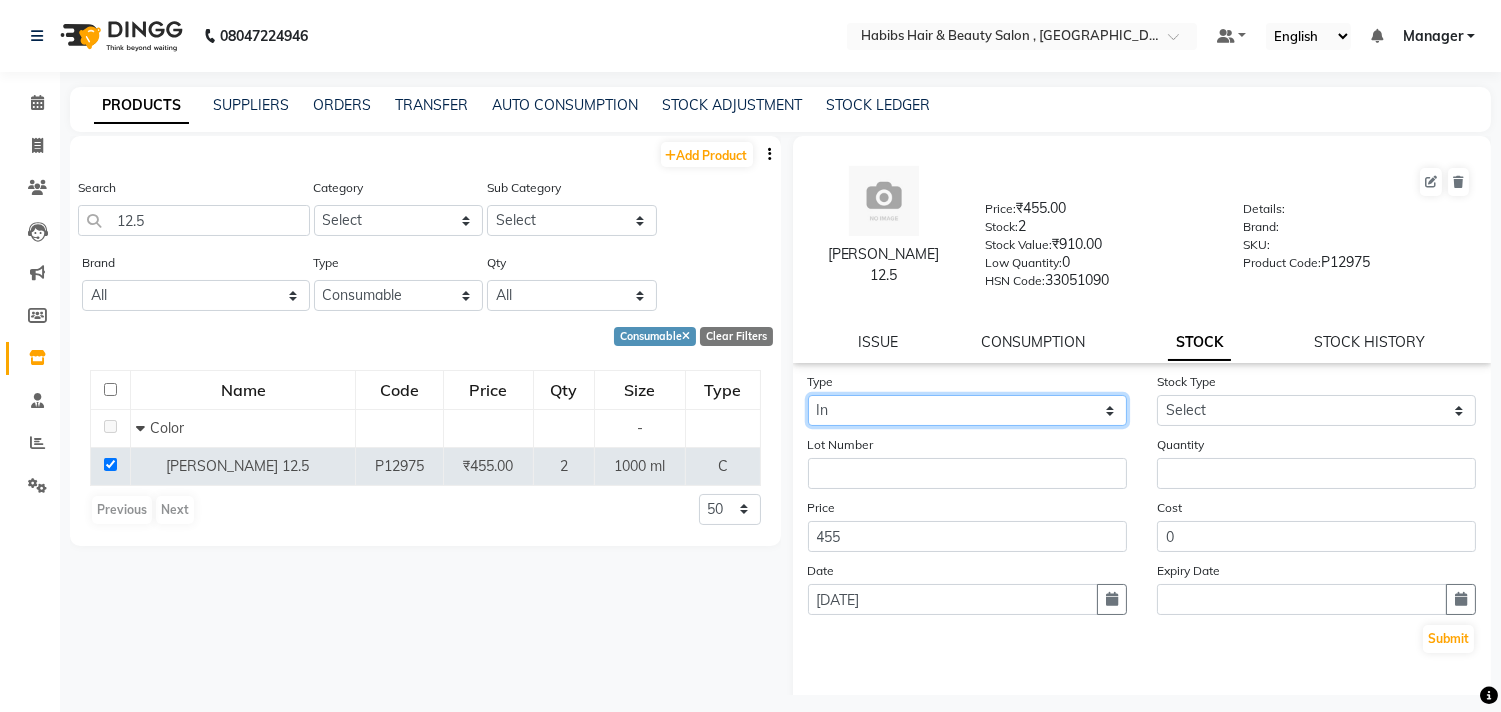 click on "Select In Out" 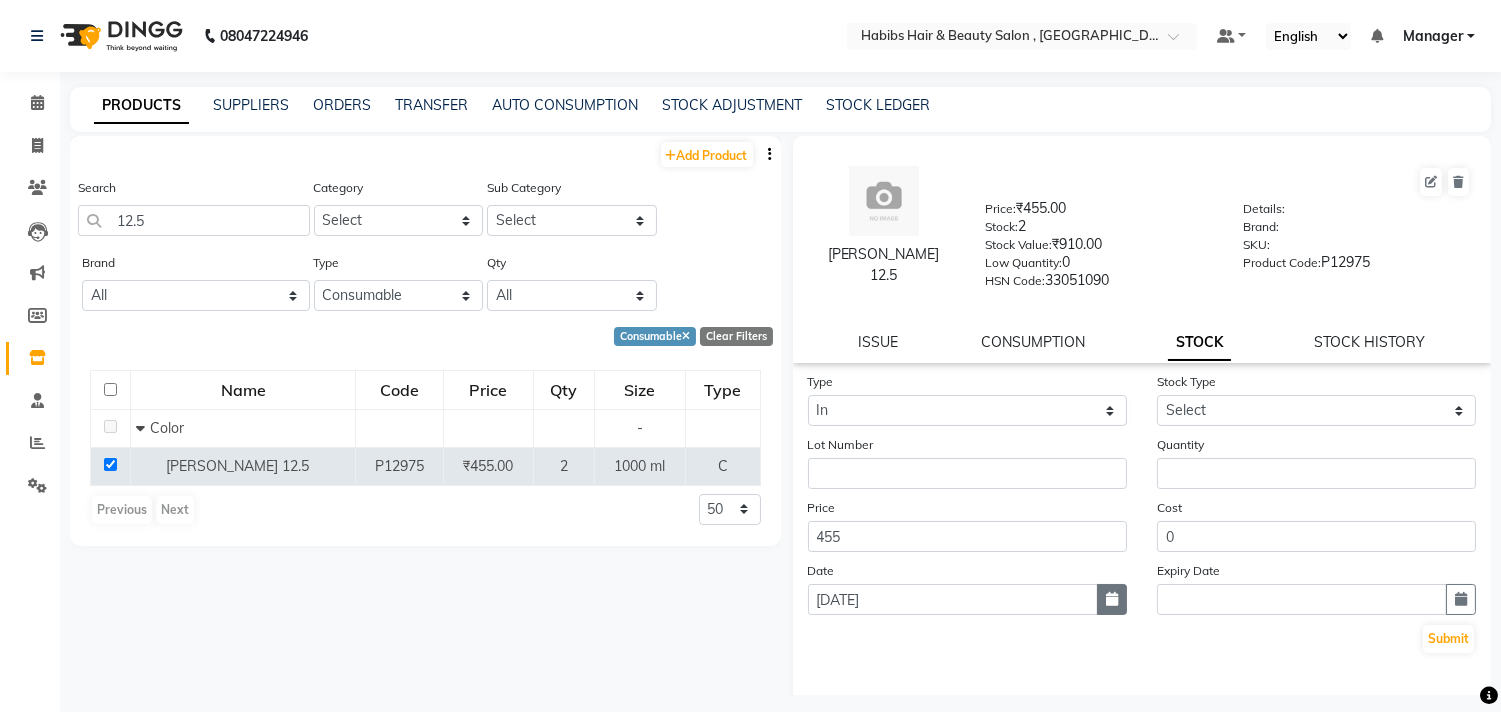 click 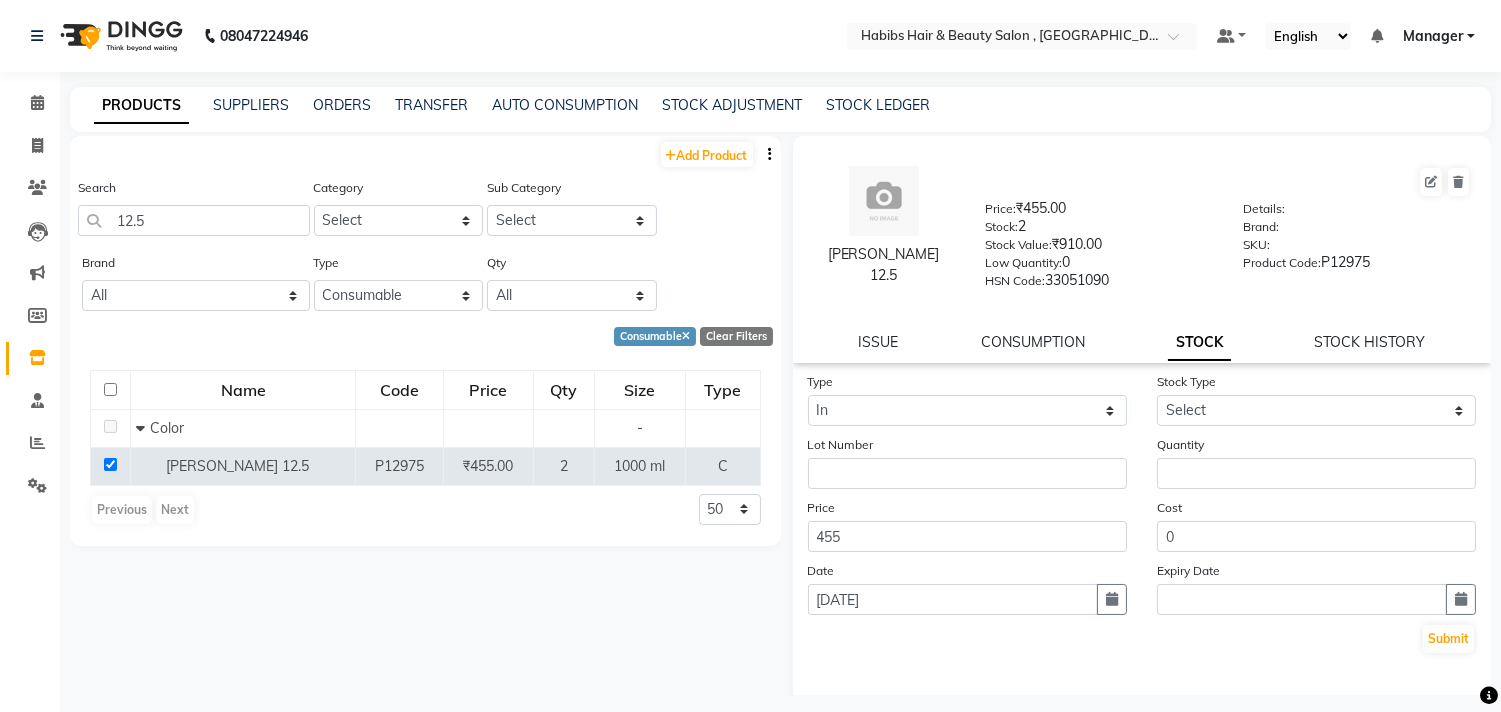 select on "7" 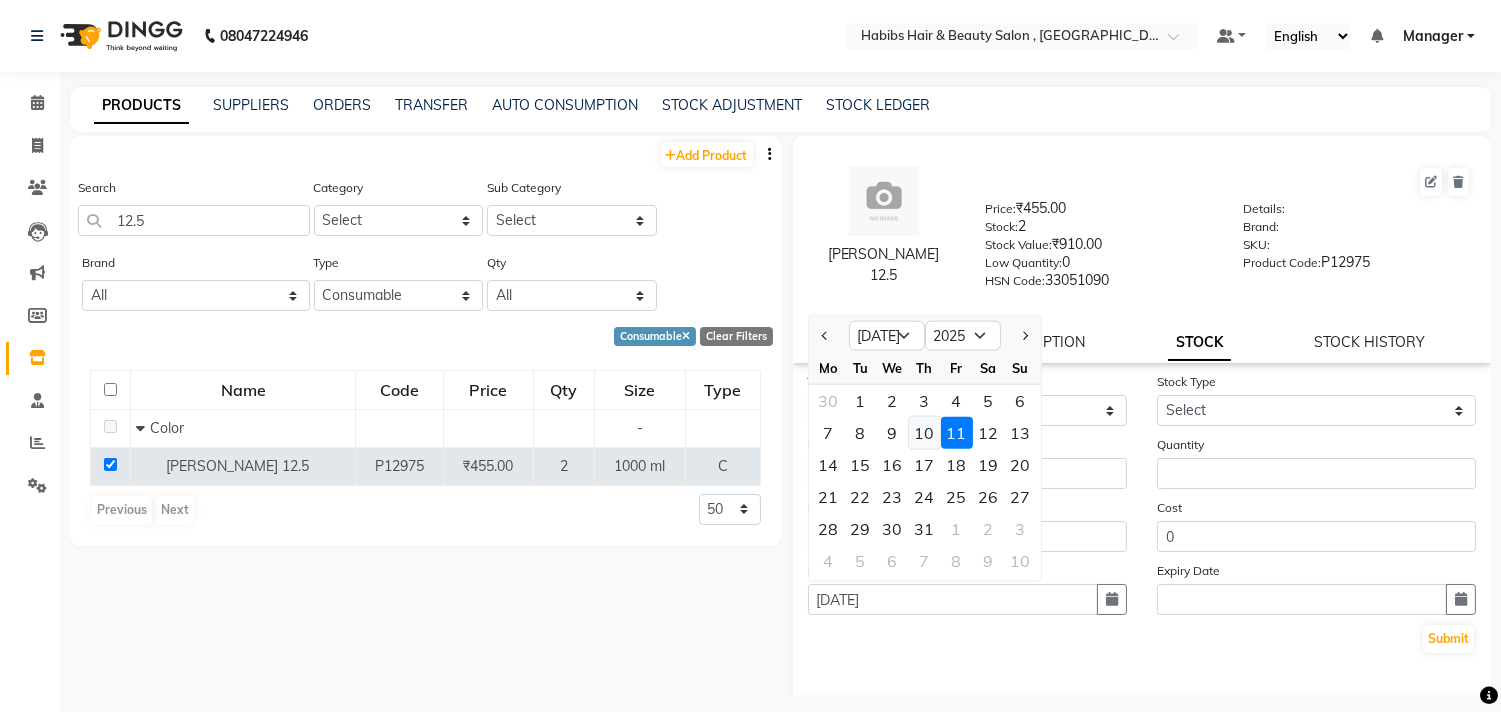 click on "10" 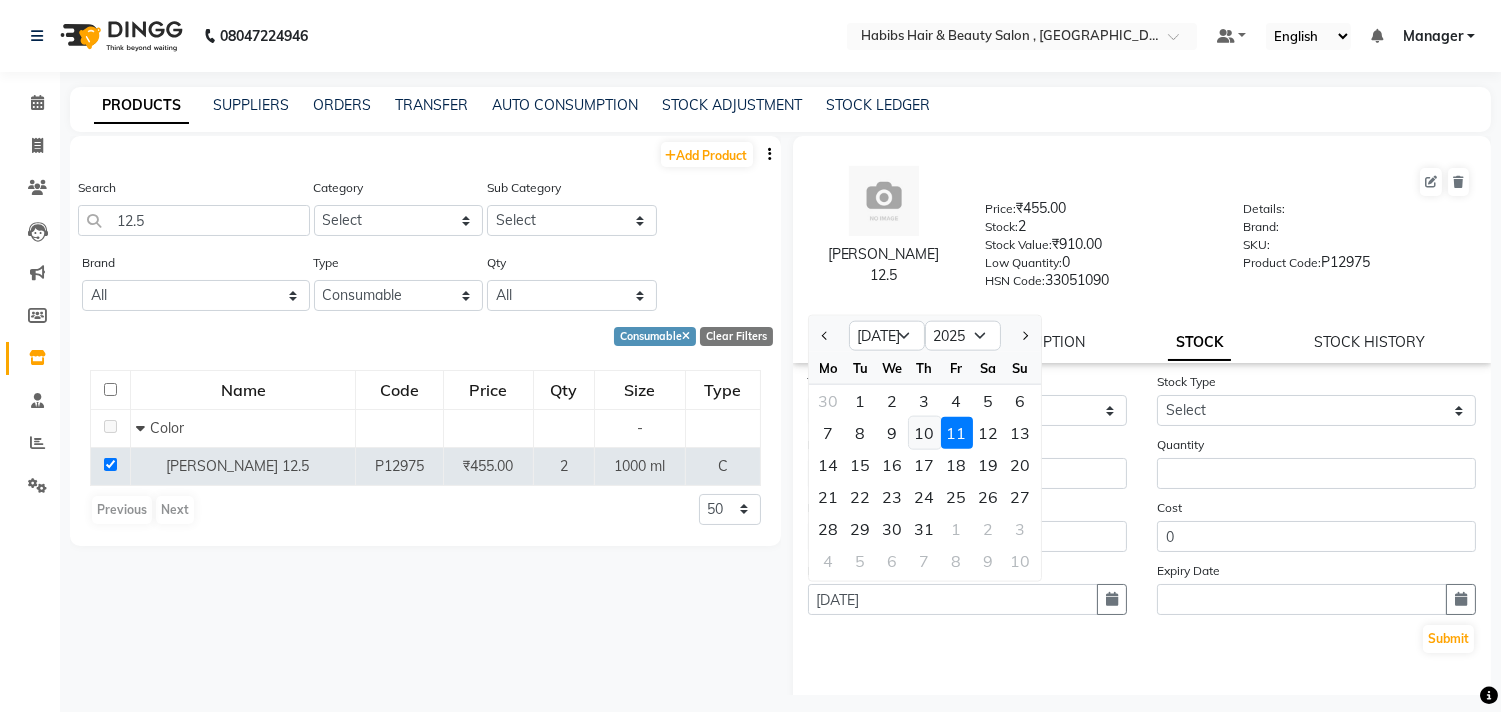 type on "[DATE]" 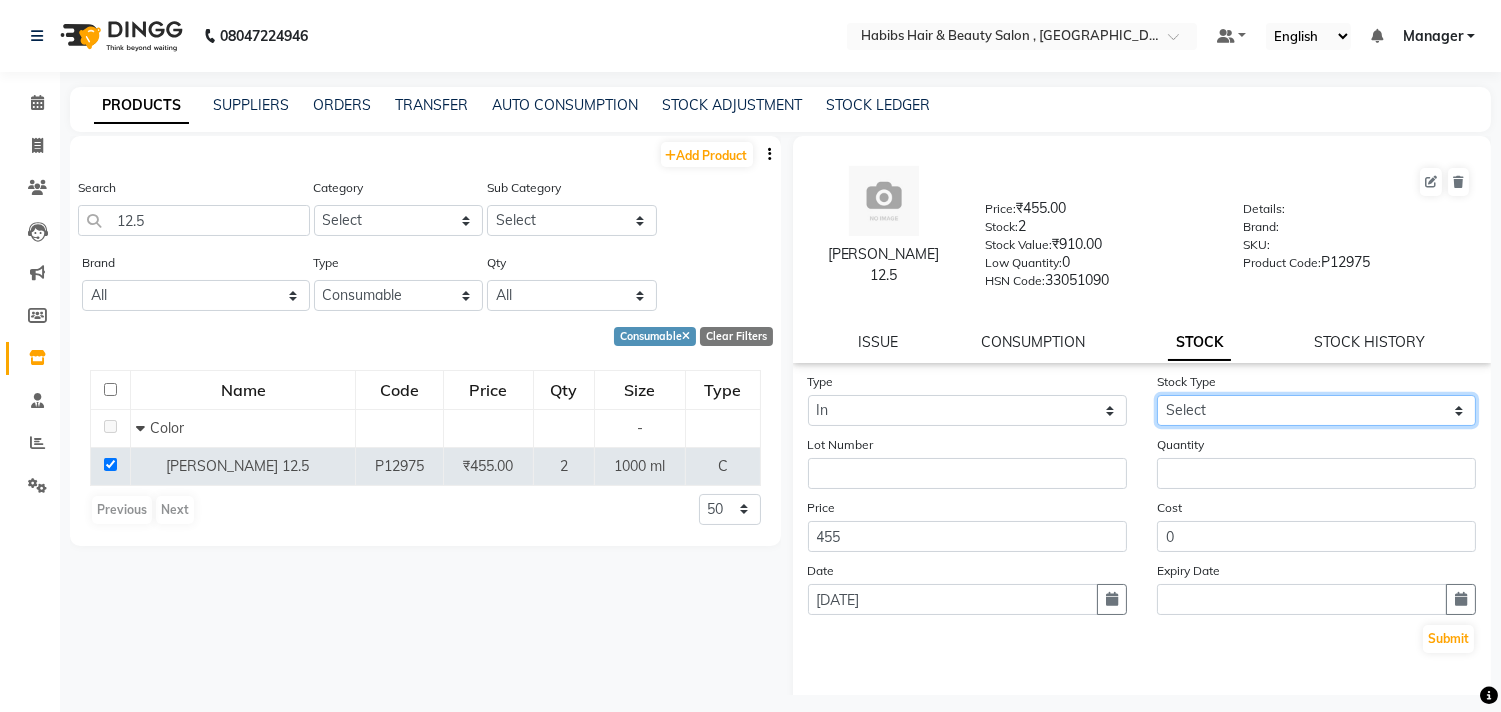 drag, startPoint x: 1222, startPoint y: 407, endPoint x: 1222, endPoint y: 424, distance: 17 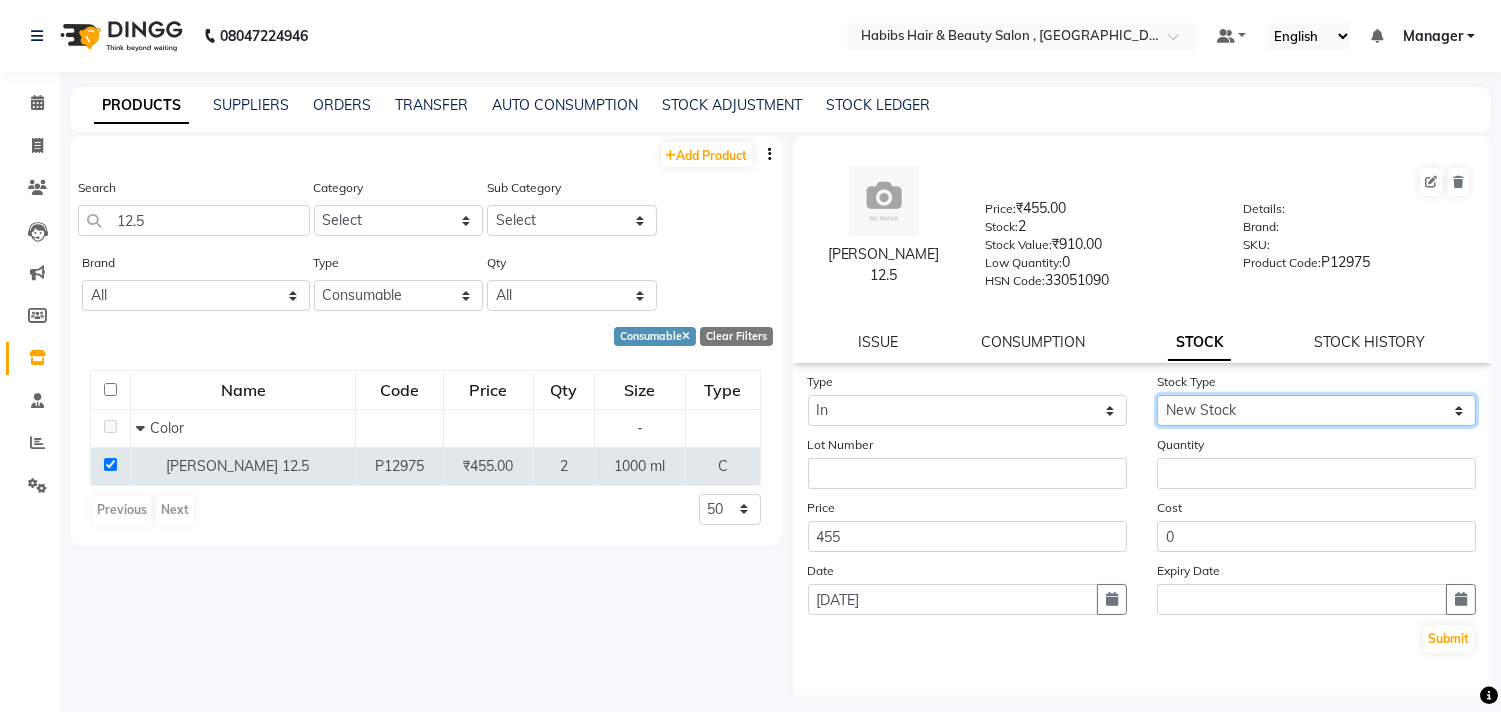 click on "Select New Stock Adjustment Return Other" 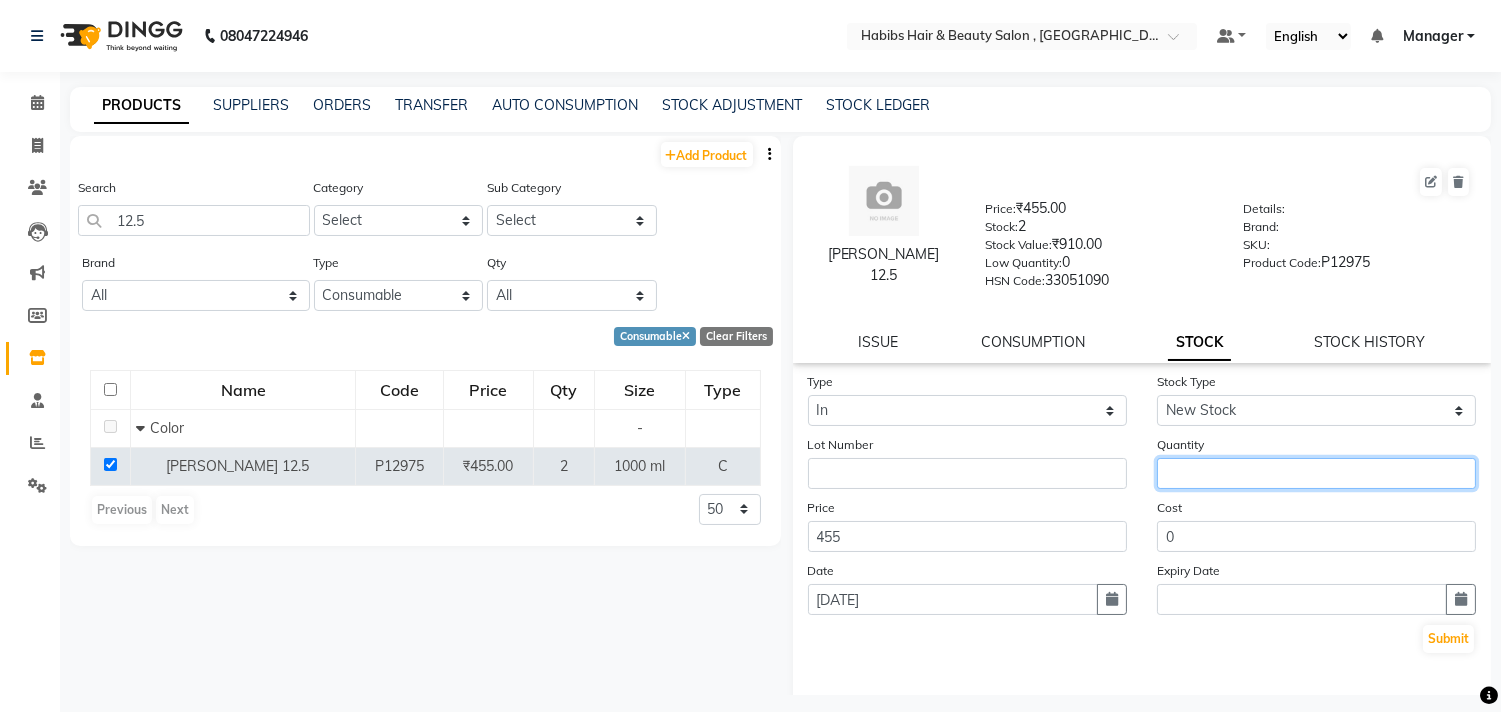 click 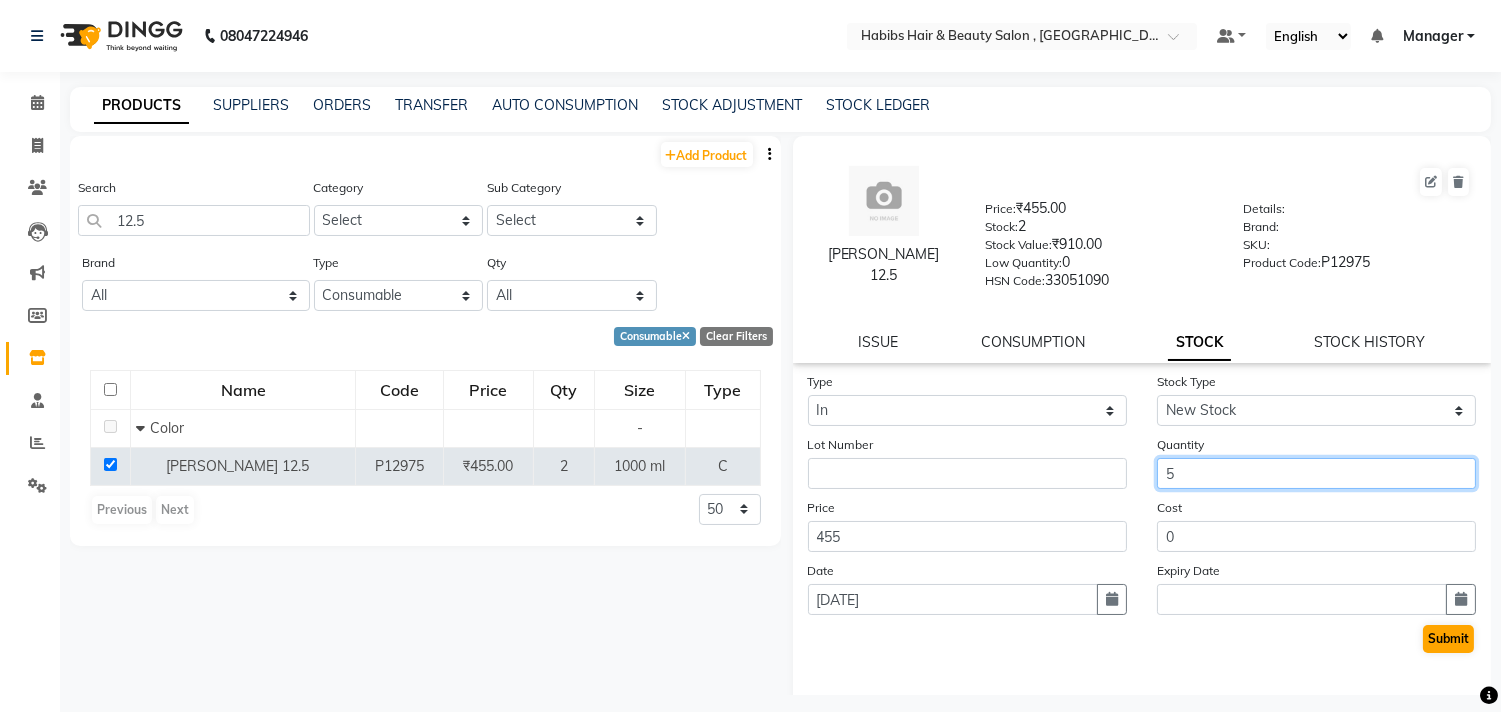type on "5" 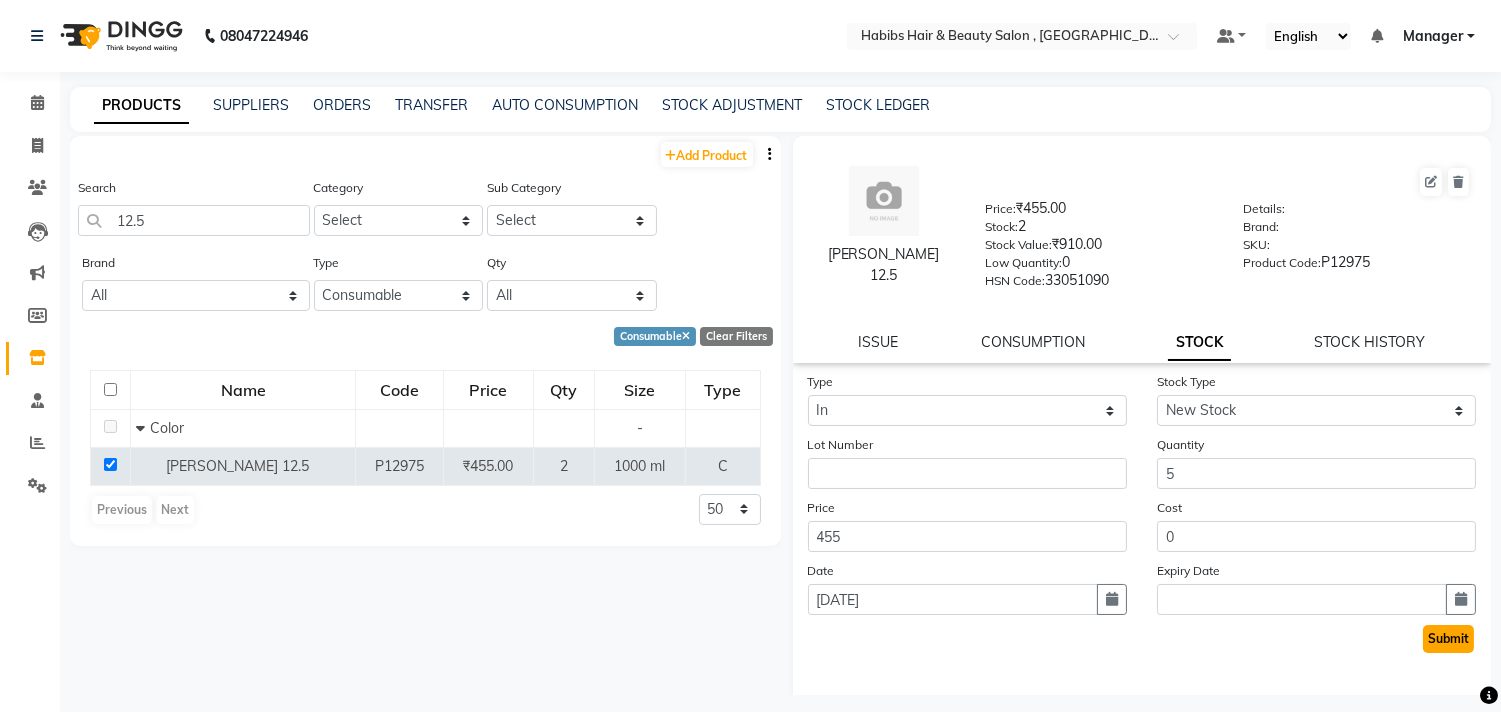 click on "Submit" 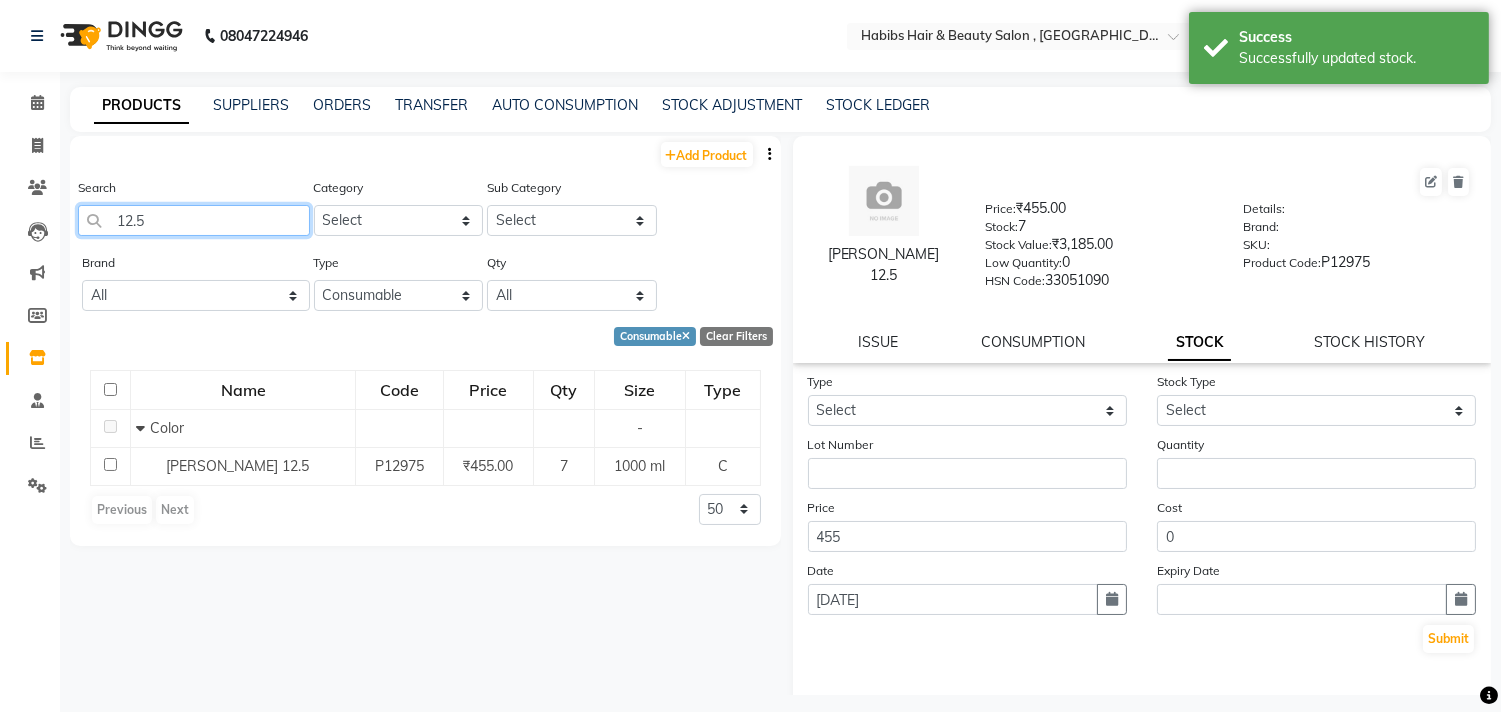 click on "12.5" 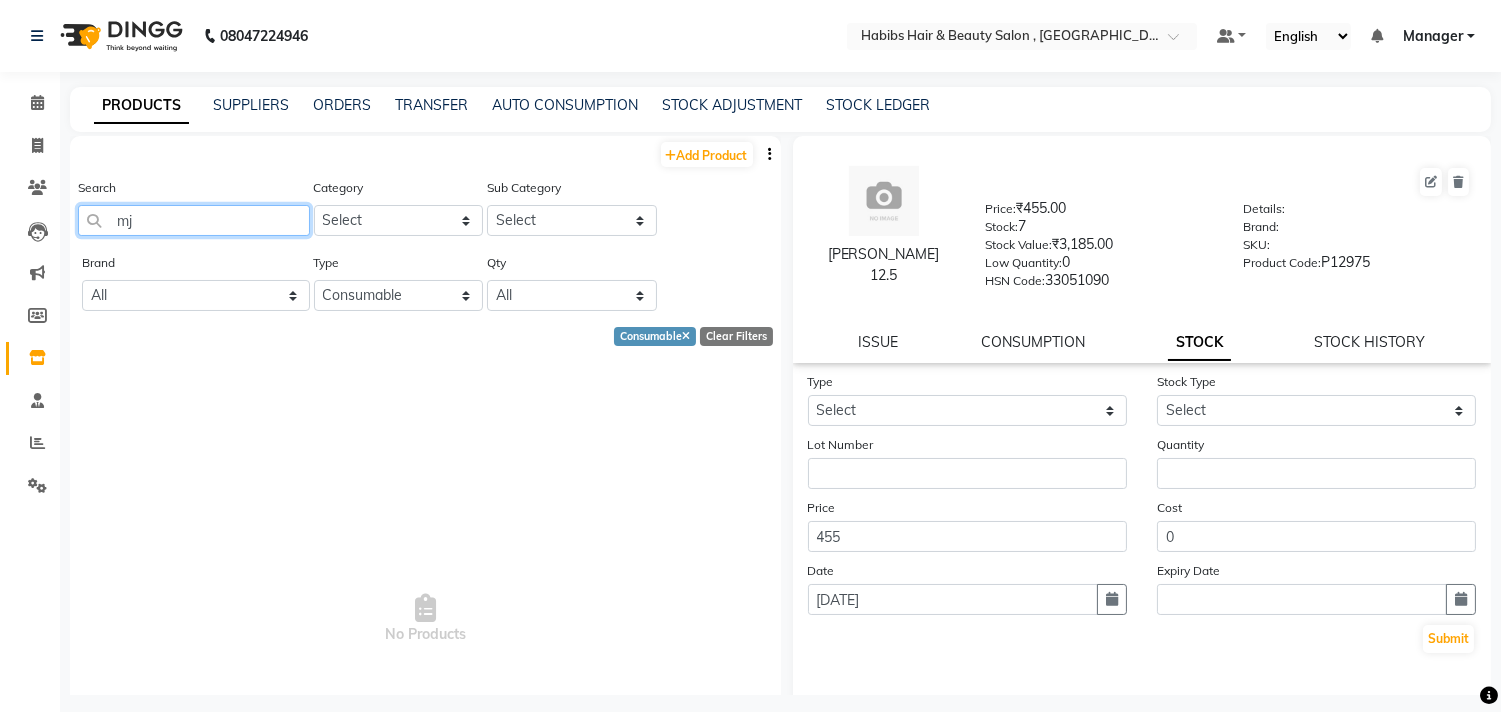 type on "m" 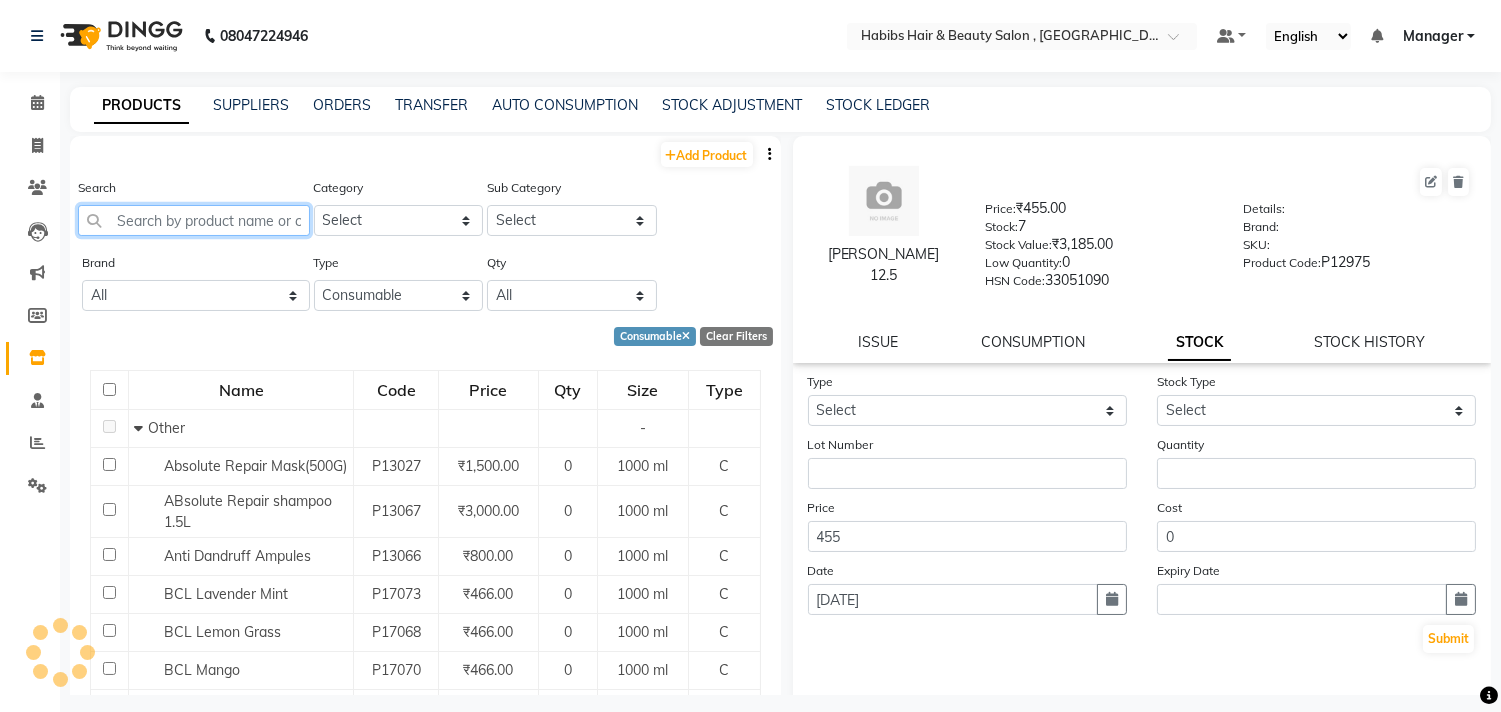type 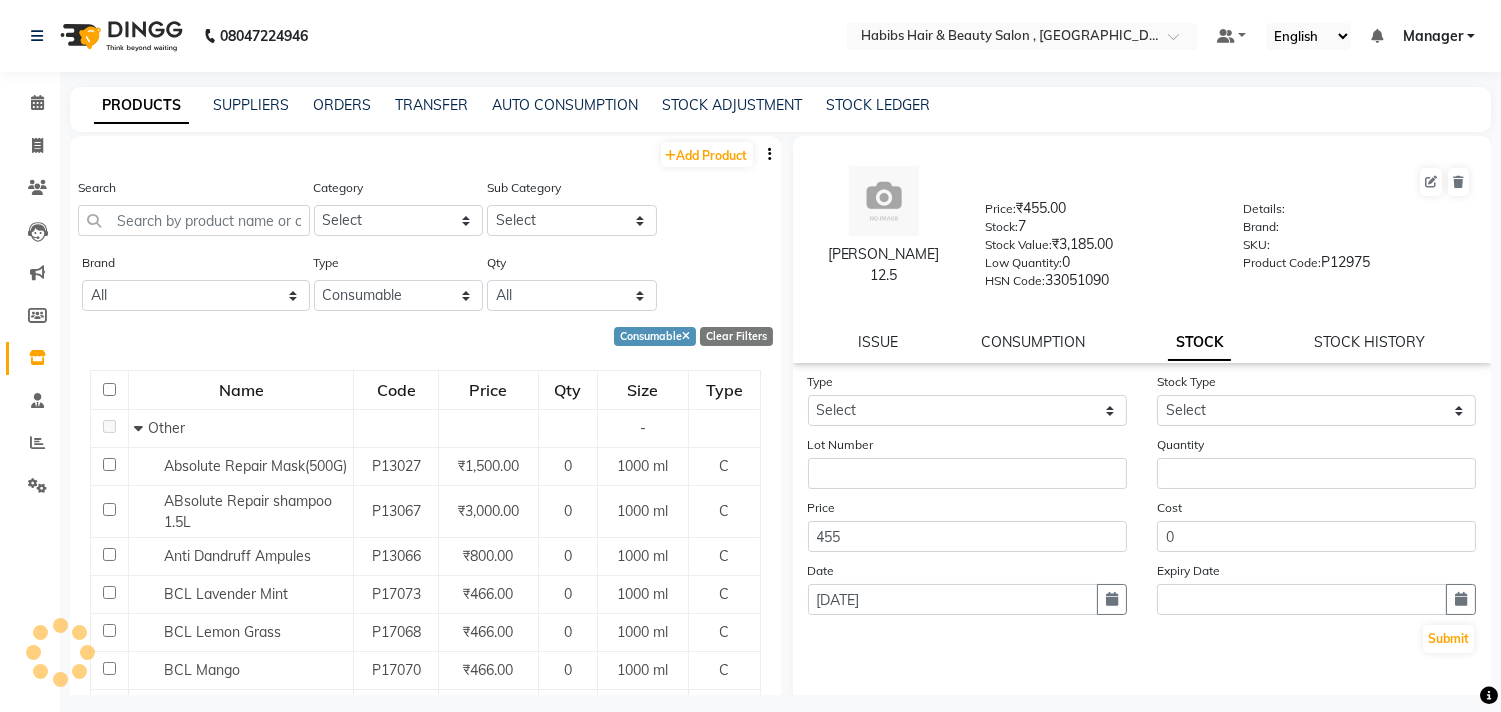 click on "Consumable   Clear Filters" 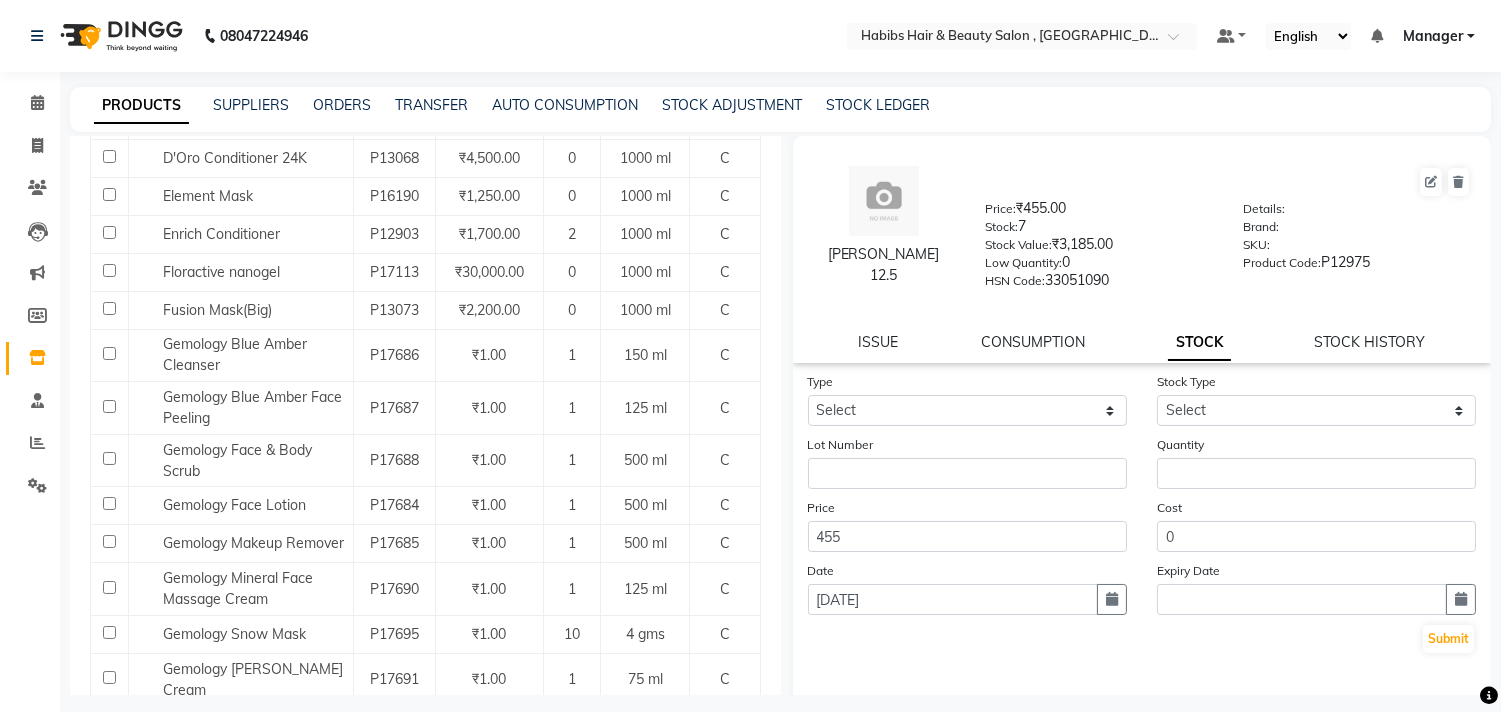 scroll, scrollTop: 1825, scrollLeft: 0, axis: vertical 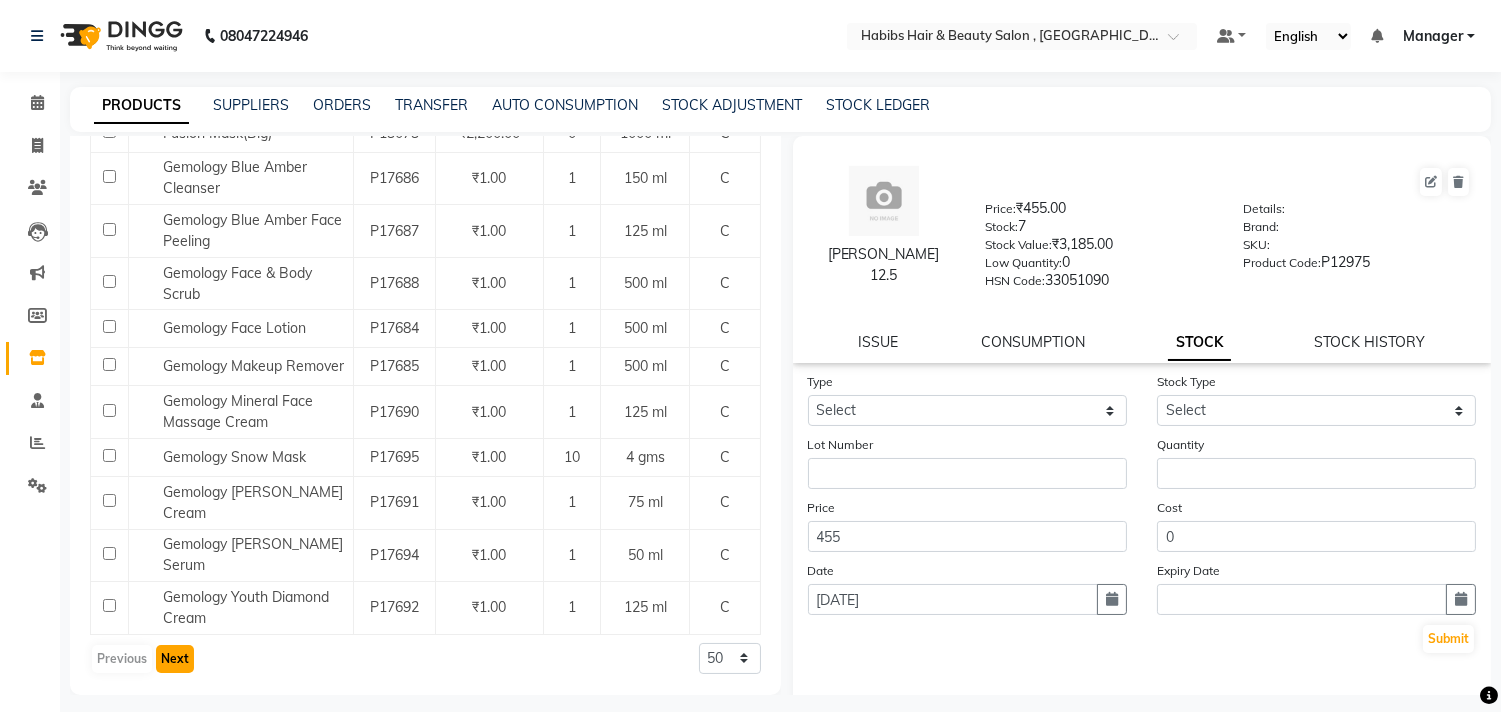 click on "Next" 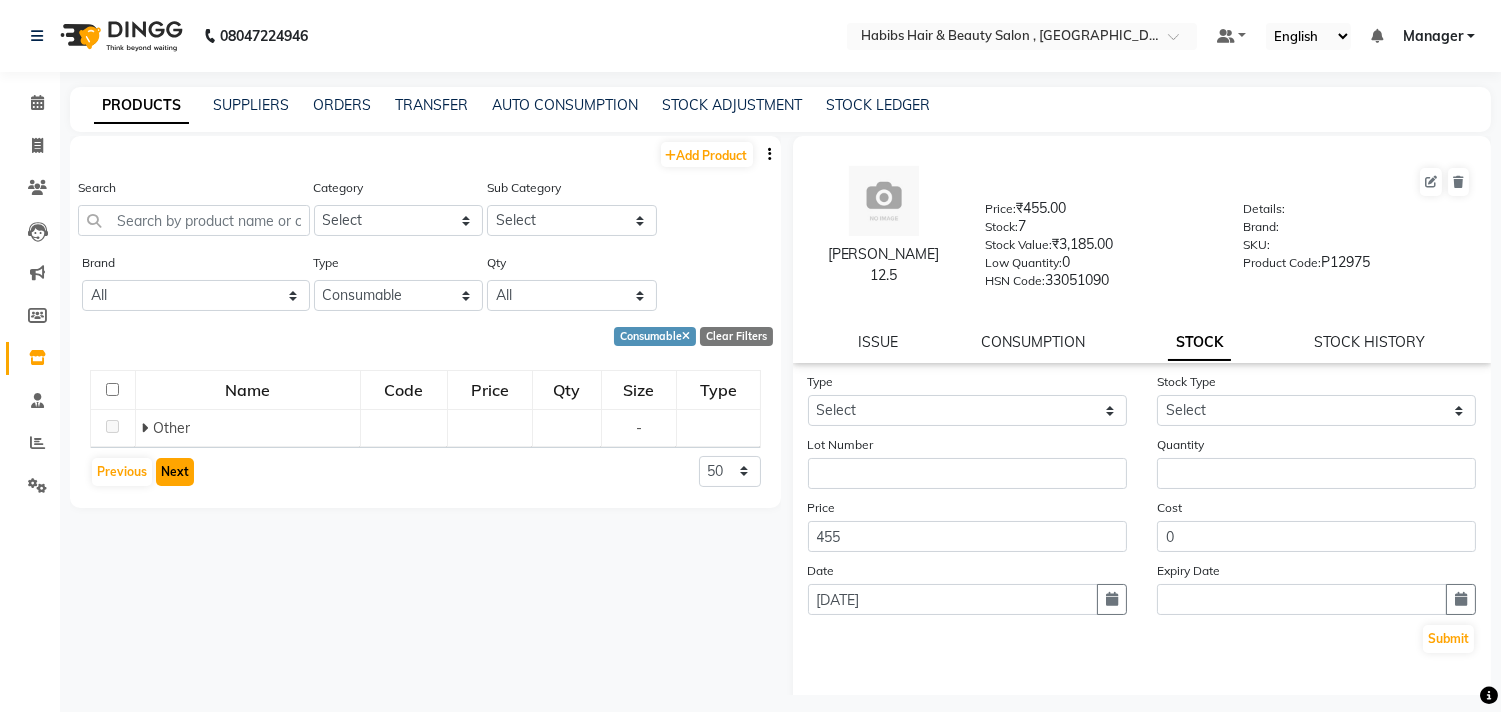 scroll, scrollTop: 0, scrollLeft: 0, axis: both 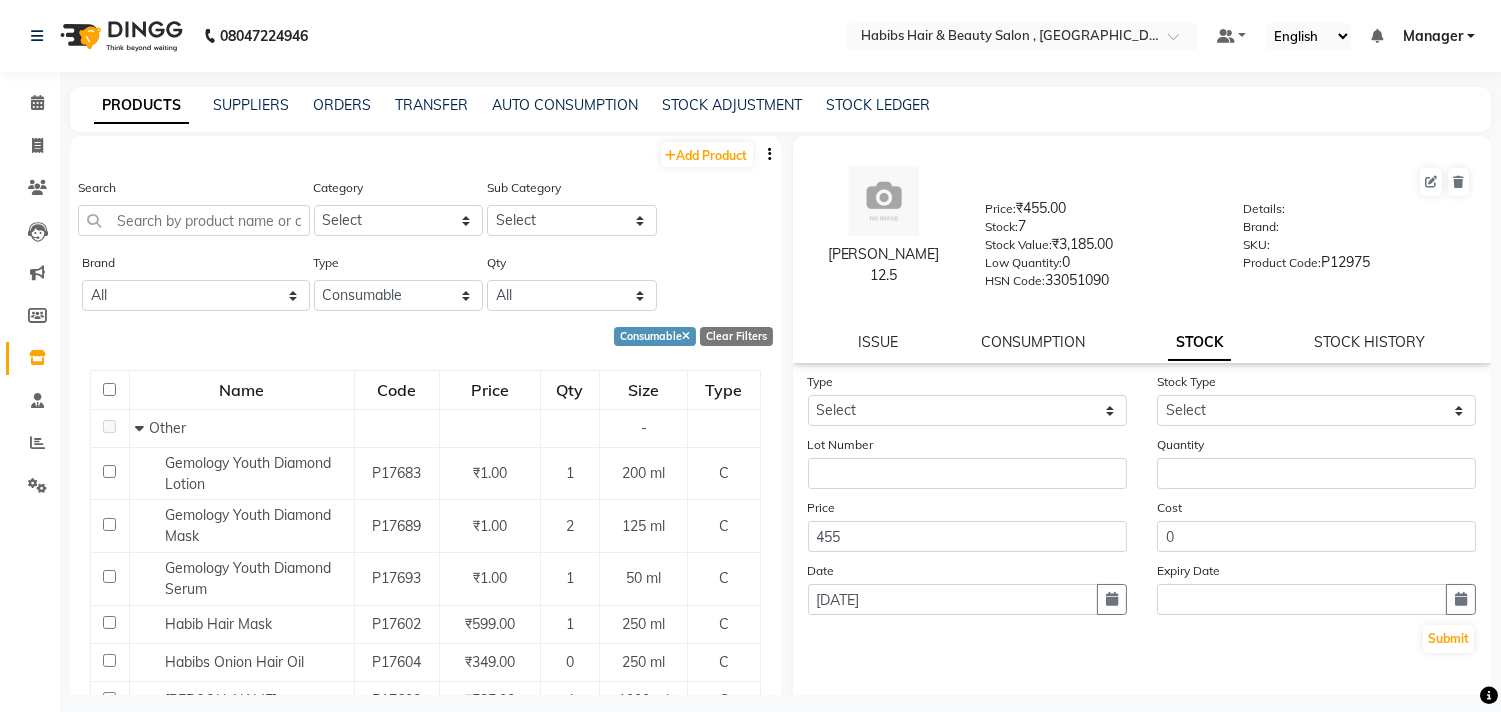 click on "Name Code Price Qty Size Type   Other - Gemology Youth Diamond Lotion P17683 ₹1.00 1 200 ml C Gemology Youth Diamond Mask P17689 ₹1.00 2 125 ml C Gemology Youth Diamond Serum P17693 ₹1.00 1 50 [PERSON_NAME] Hair Mask P17602 ₹599.00 1 250 ml C Habibs Onion Hair Oil P17604 ₹349.00 0 250 ml C Habibs Shampoo P17603 ₹585.00 4 1000 ml C Hair Fall Control Monotreatement P17588 ₹425.00 3 1 ml C Hair Fall Oil Shots P17592 ₹1,600.00 0 150 ml C Hair Spa Repairing Creambath P16986 ₹800.00 2 1000 ml C Heavy Moisturizing Monotreatement P17589 ₹375.00 2 10 ml C Inforcer Mask(500G) P13052 ₹1,500.00 0 1000 [PERSON_NAME] 2 P13042 ₹530.00 2 1000 [PERSON_NAME] 3 P13043 ₹565.00 7 1000 ml C Kp 0/28 P17461 ₹420.00 0 60 gms C [PERSON_NAME] 1 P13026 ₹375.00 1 1000 [PERSON_NAME] 11.06 P13053 ₹455.00 3 1000 [PERSON_NAME] 20 Vol Big P13046 ₹730.00 5 1000 [PERSON_NAME] 30 Vol P13047 ₹775.00 1 1000 [PERSON_NAME] 6.34 P13025 ₹375.00 0 1000 [PERSON_NAME] 6.52 P13058 ₹375.00 1 1000 [PERSON_NAME] 8.34 P13086 ₹400.00 0 1000 ml C P16546 0 1000 ml" 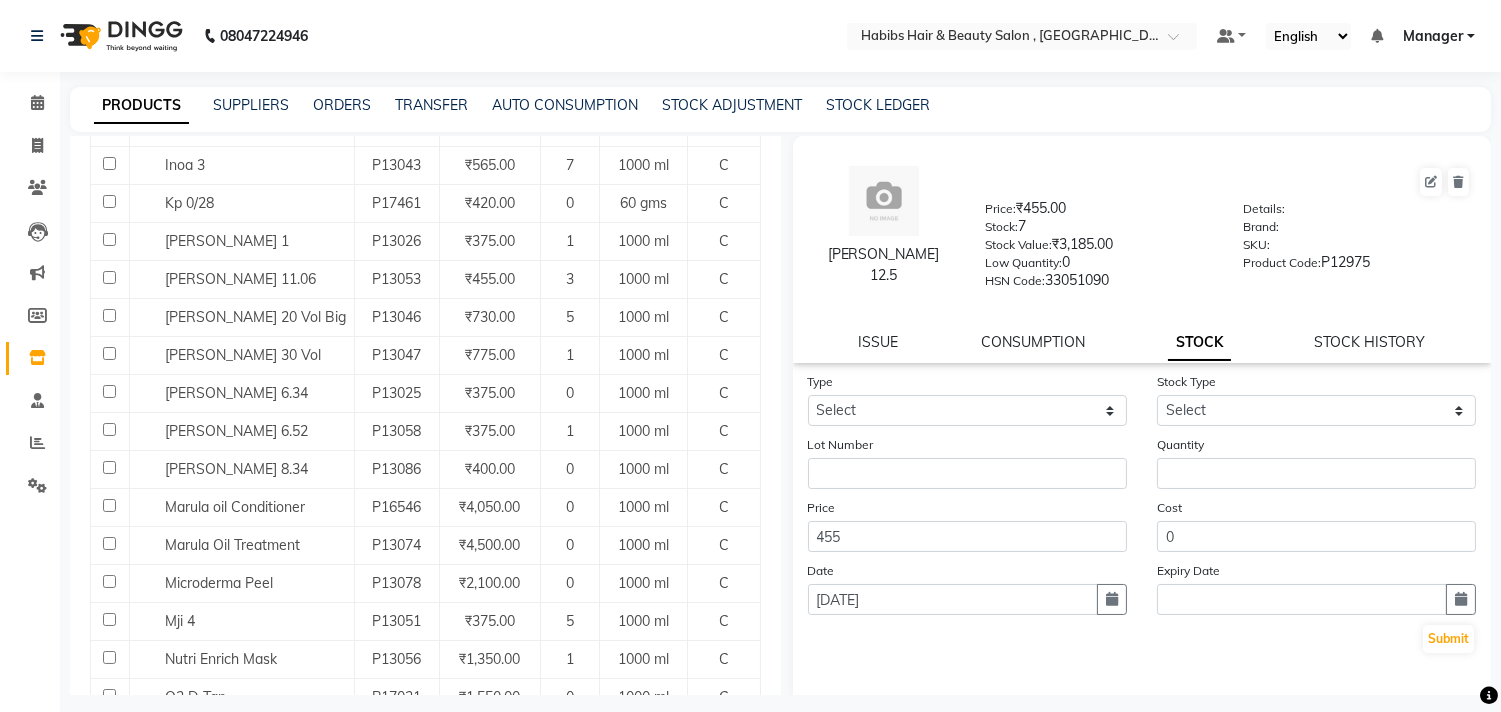 scroll, scrollTop: 888, scrollLeft: 0, axis: vertical 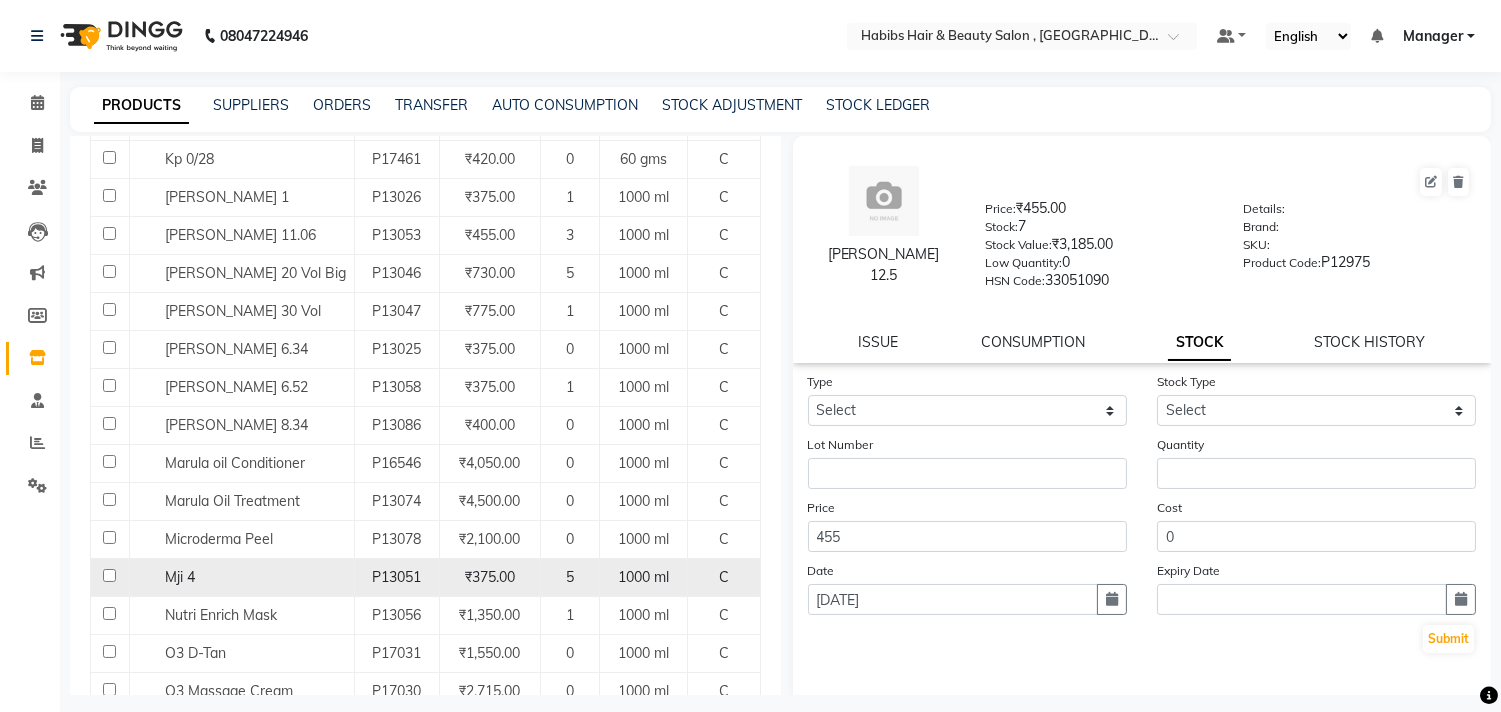 click 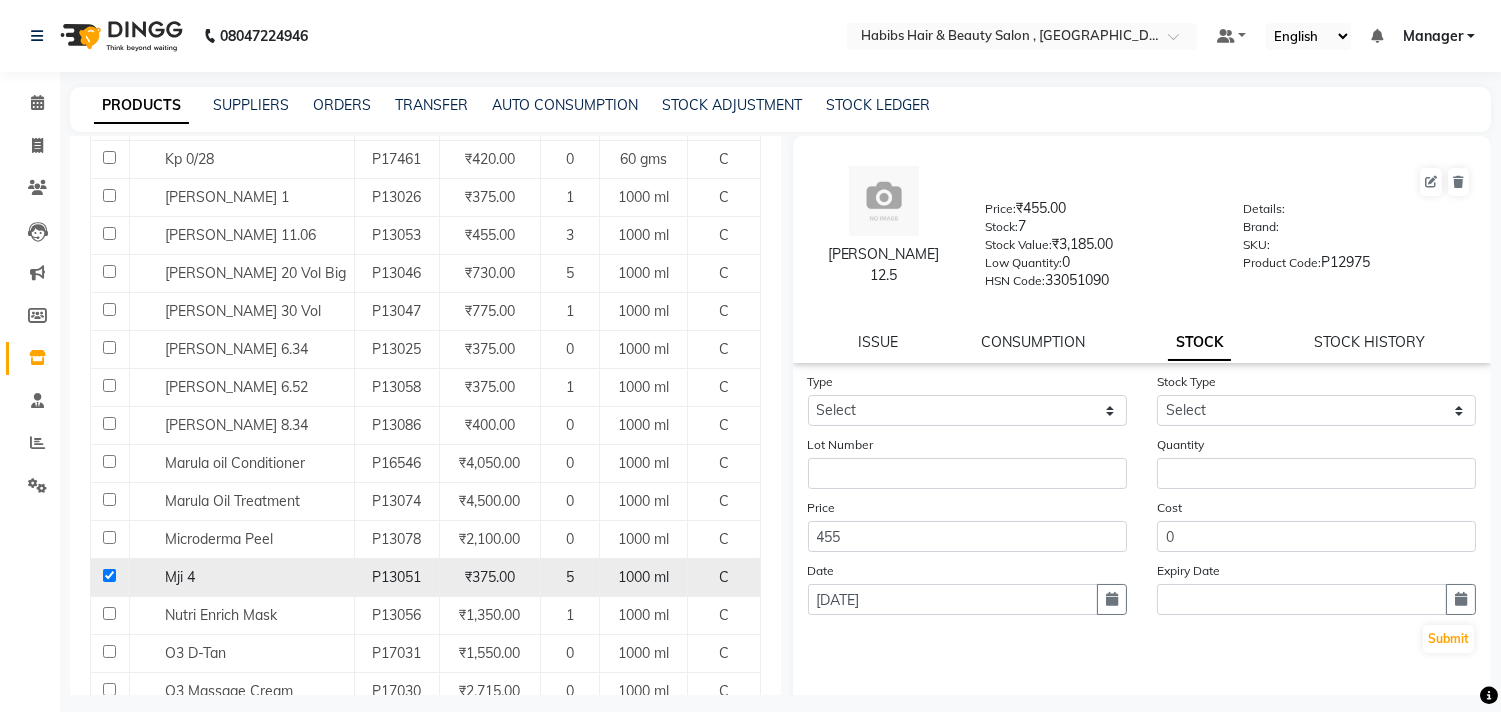 checkbox on "true" 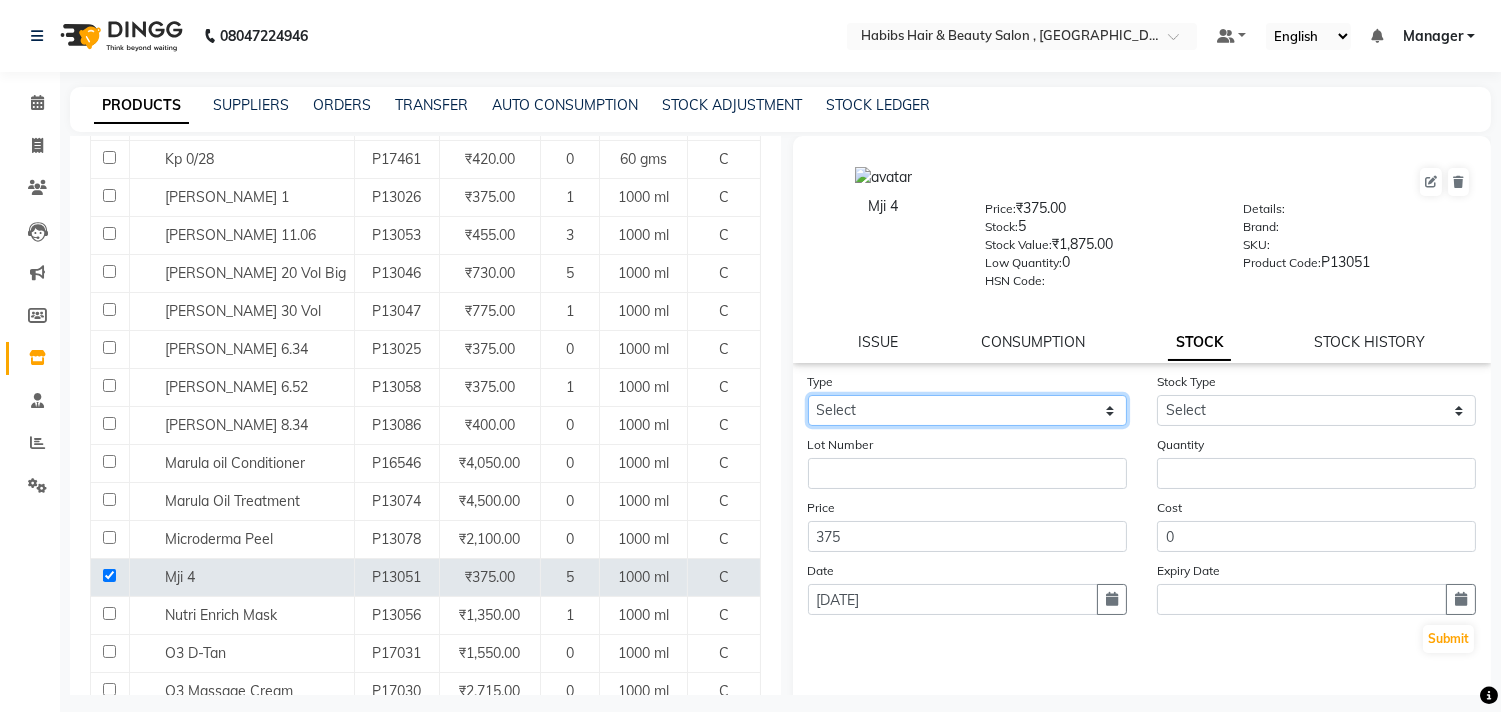 click on "Select In Out" 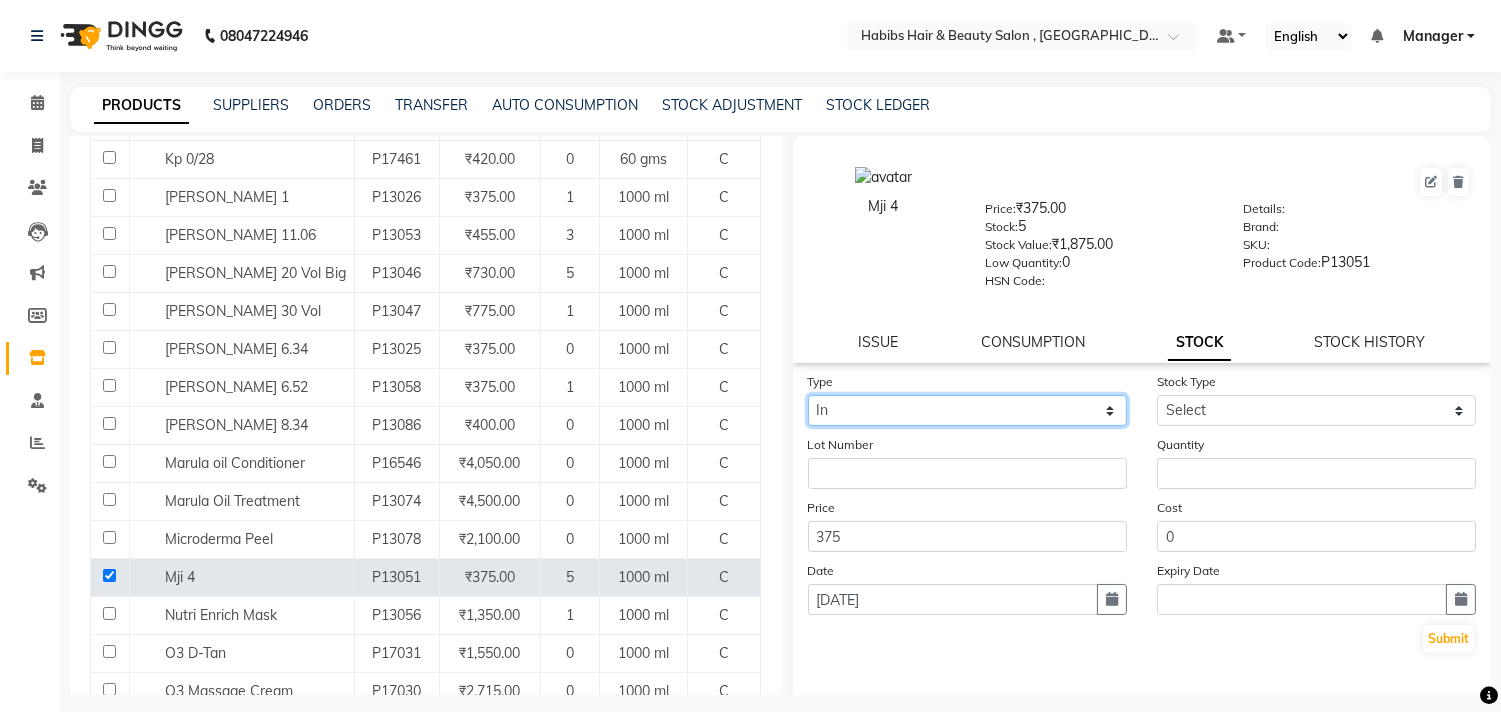 click on "Select In Out" 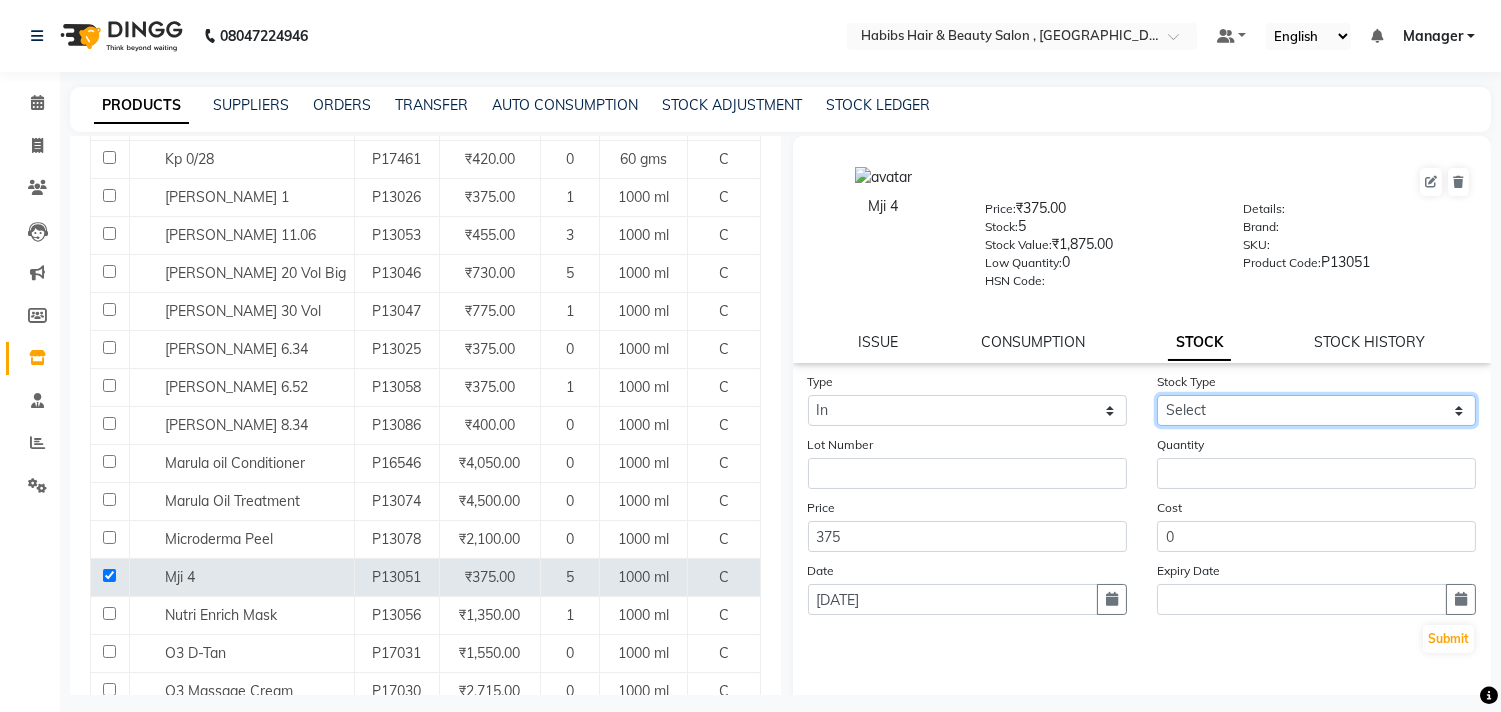 click on "Select New Stock Adjustment Return Other" 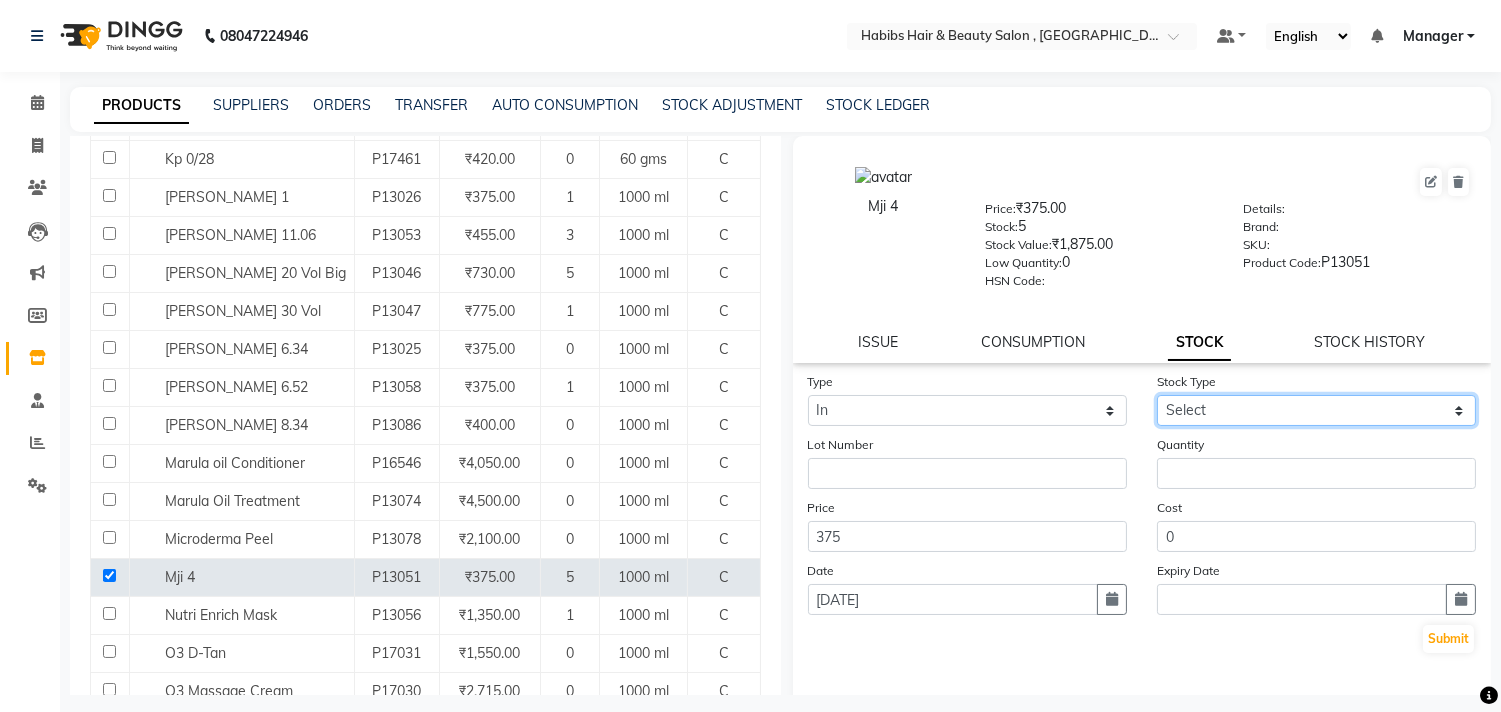select on "new stock" 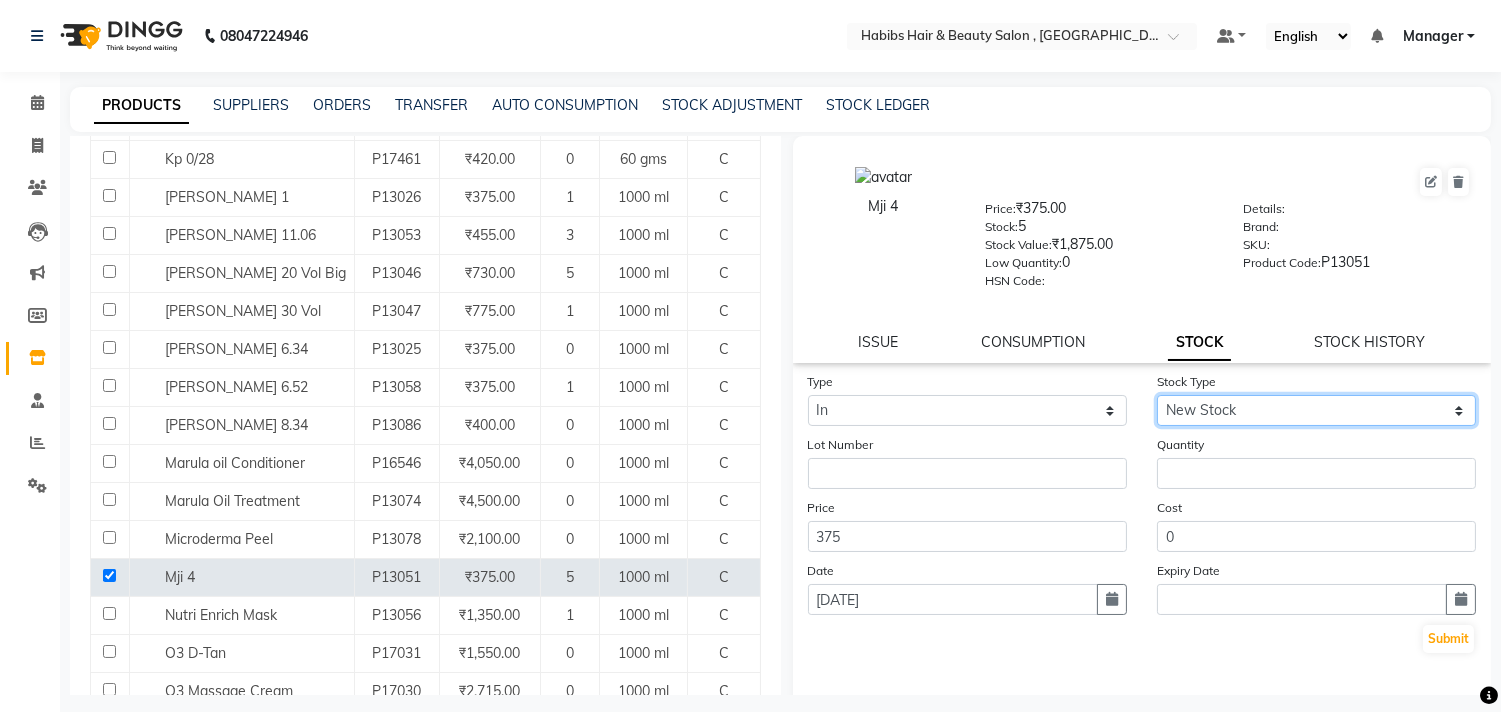 click on "Select New Stock Adjustment Return Other" 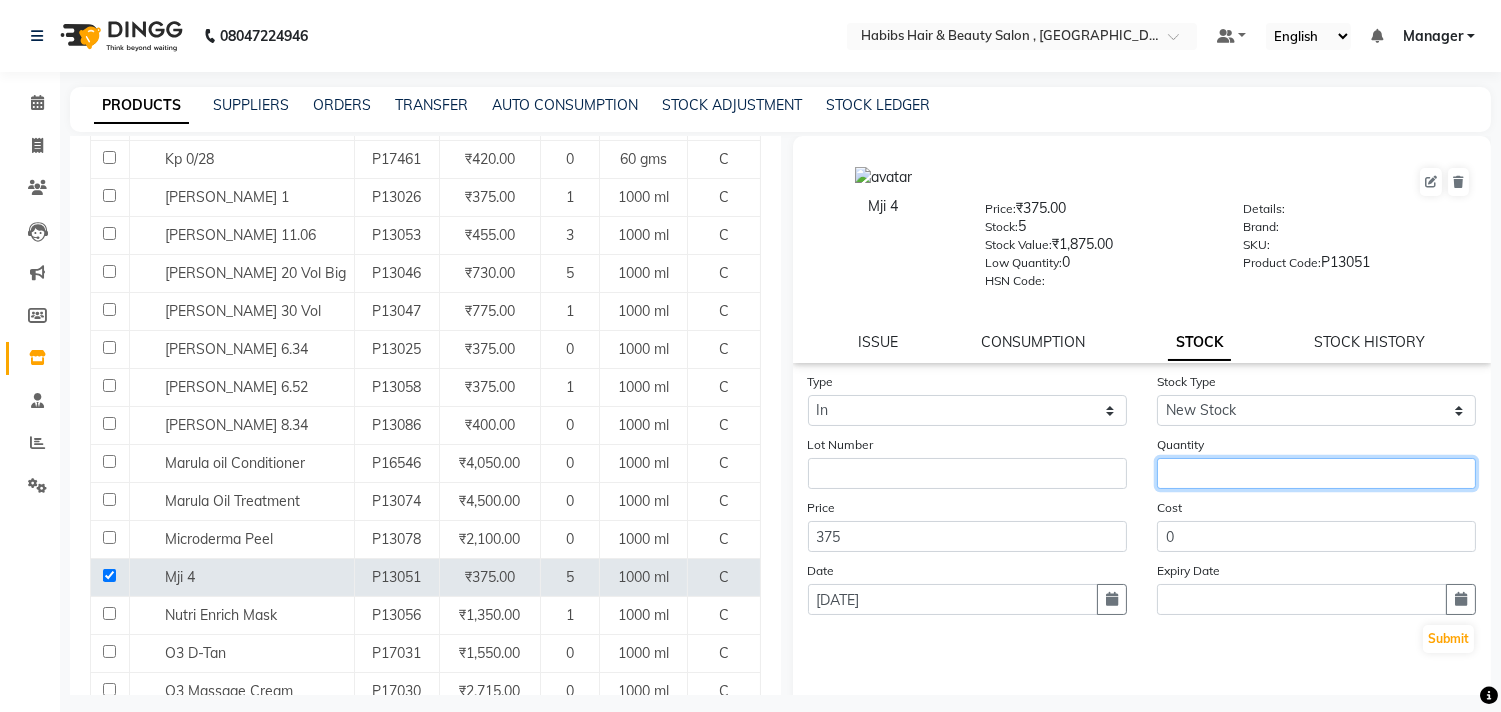 click 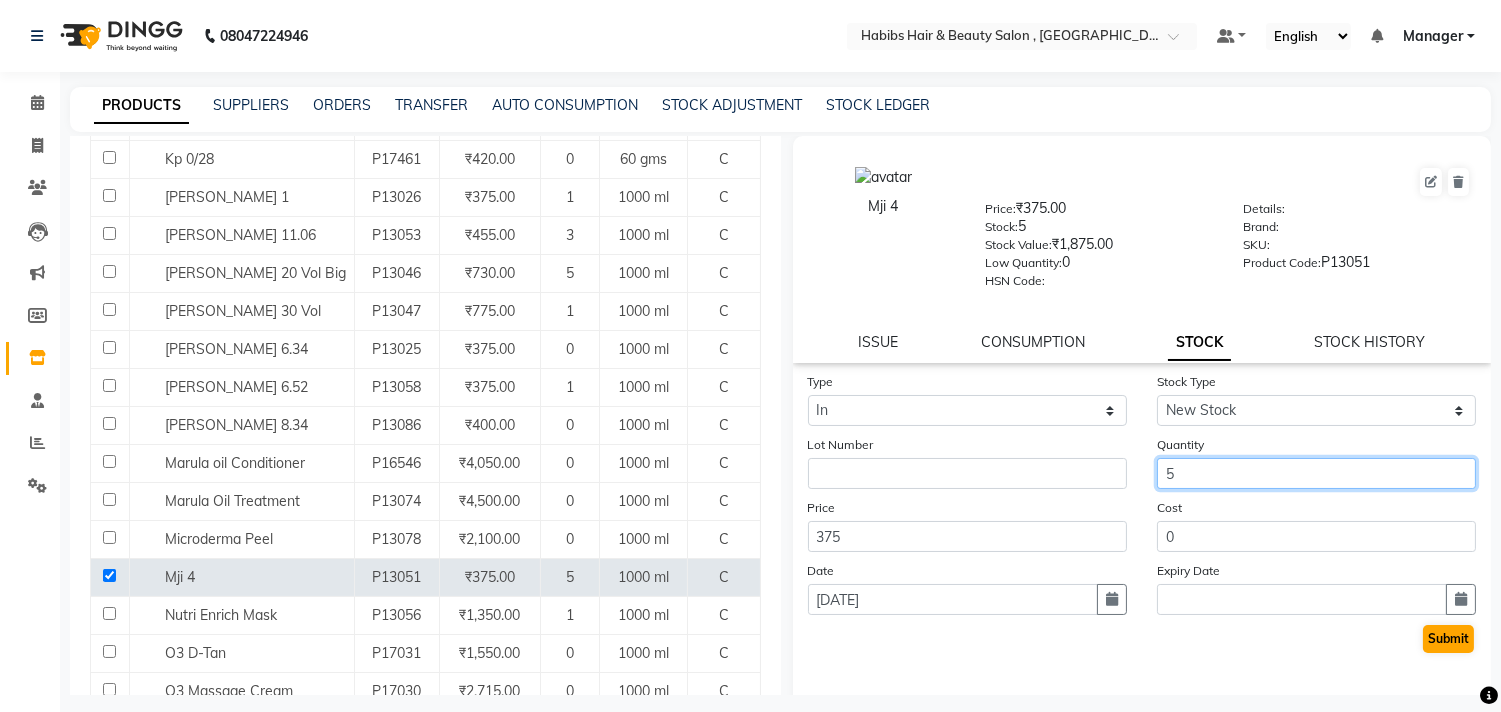 type on "5" 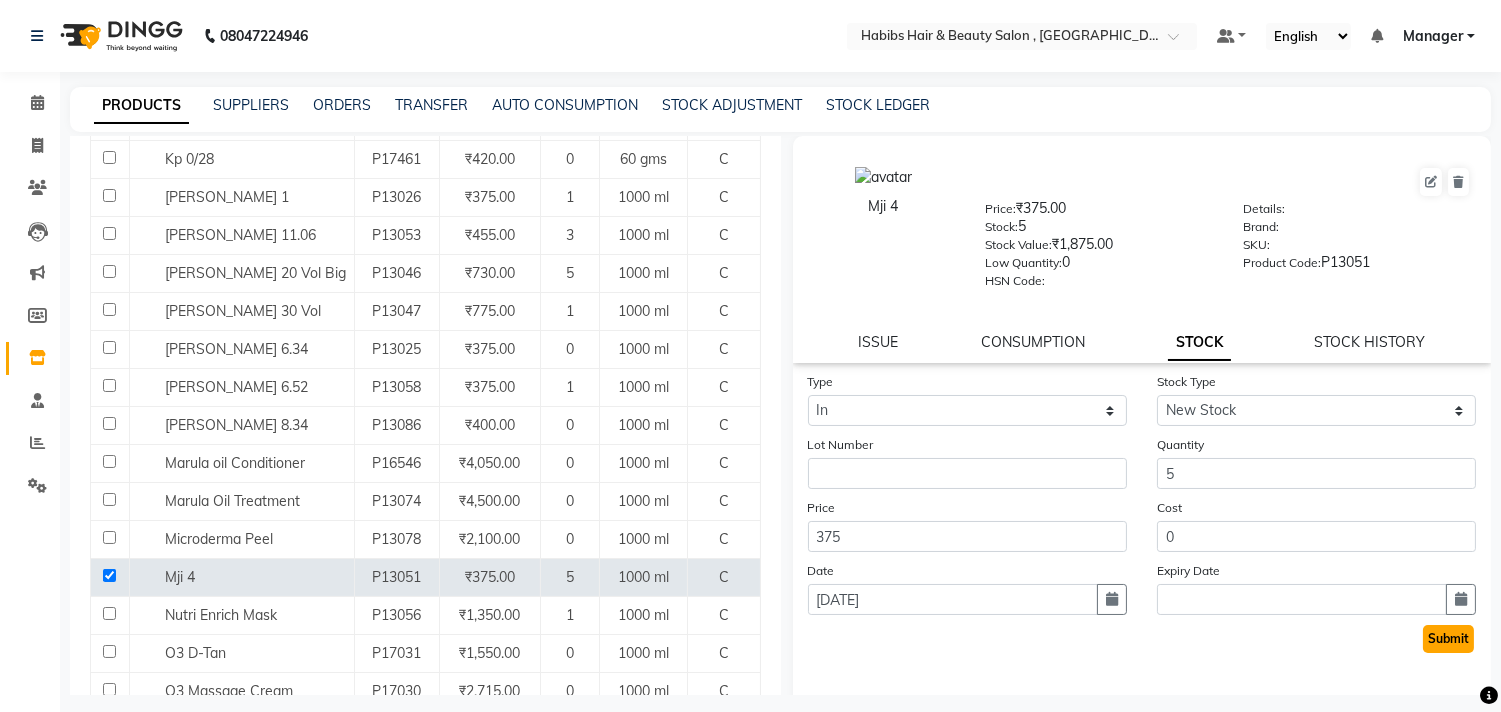 click on "Submit" 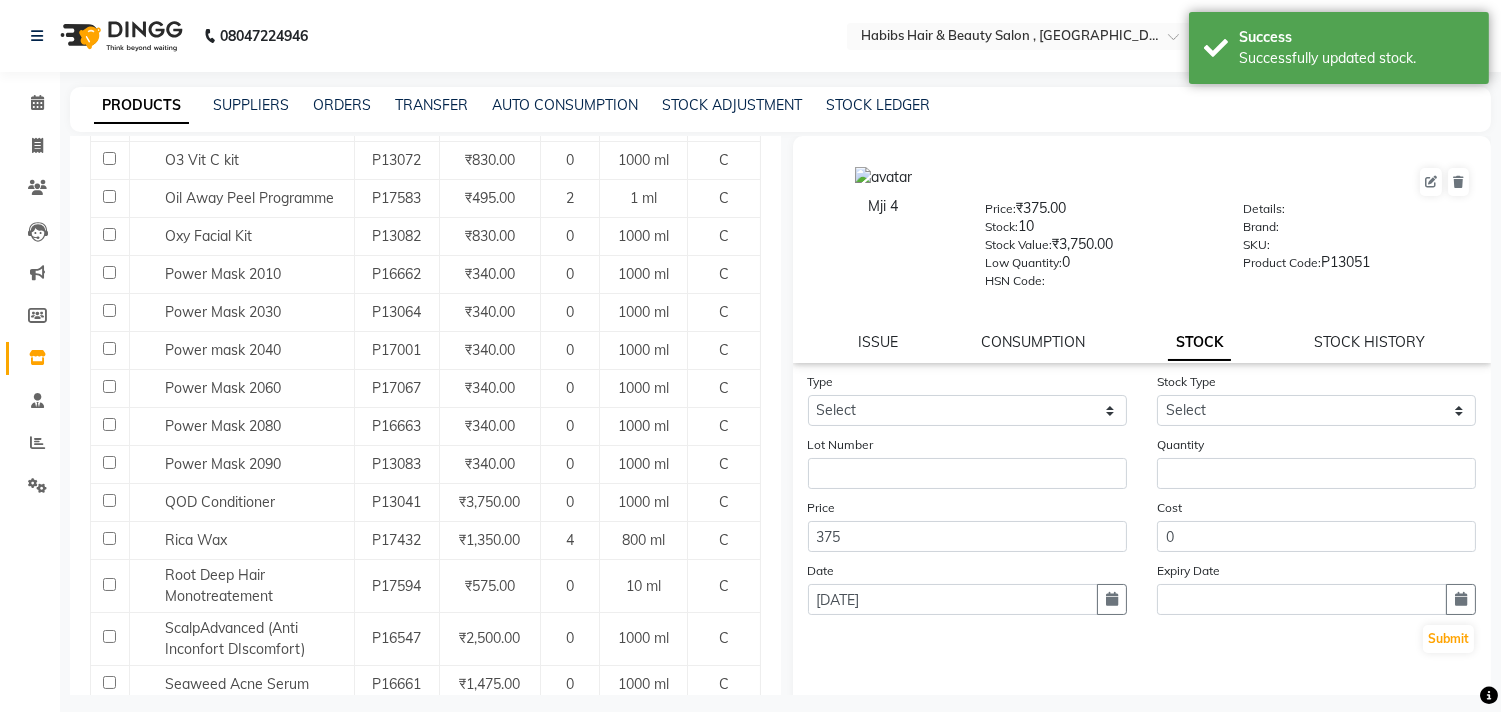 scroll, scrollTop: 1466, scrollLeft: 0, axis: vertical 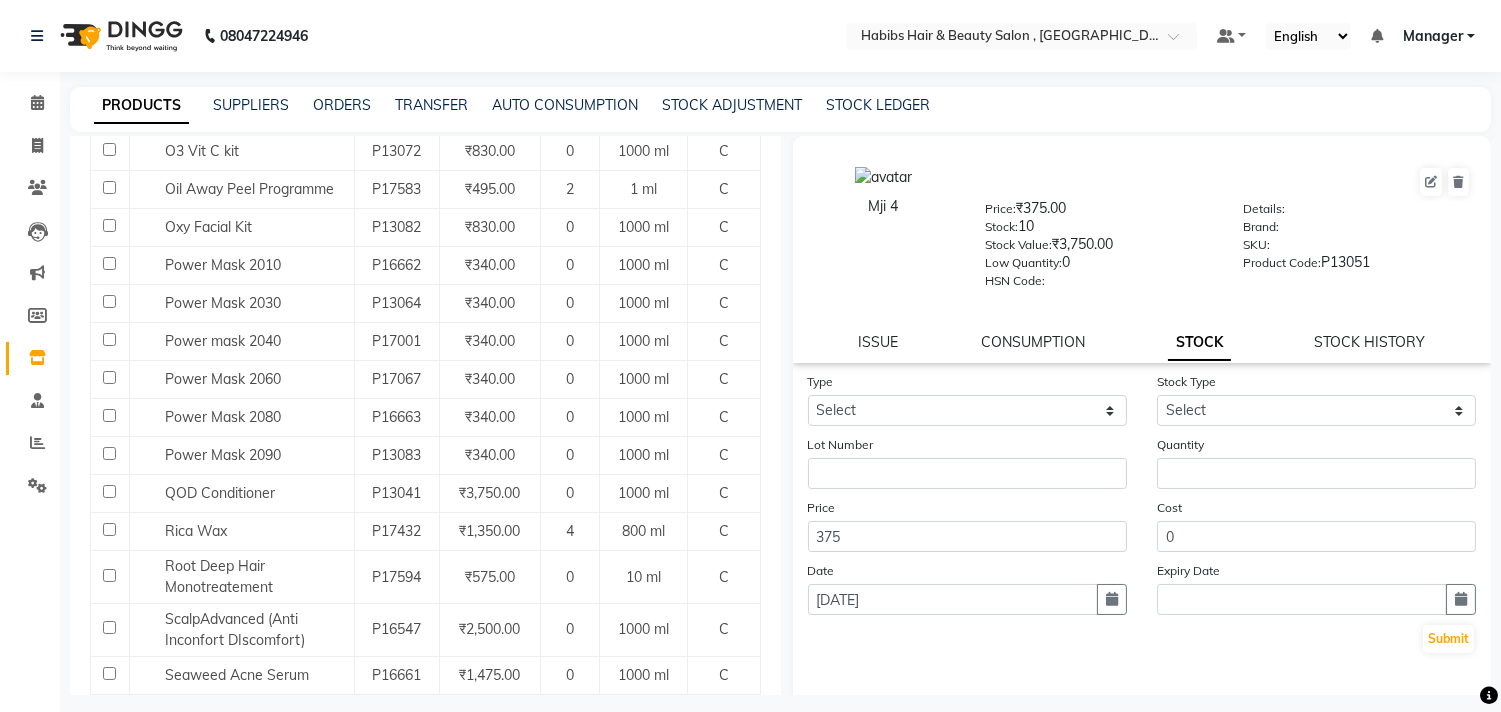 click on "Mji 4  Price:   ₹375.00  Stock:   10  Stock Value:   ₹3,750.00  Low Quantity:  0  HSN Code:    Details:     Brand:     SKU:     Product Code:   P13051  ISSUE CONSUMPTION STOCK STOCK HISTORY" 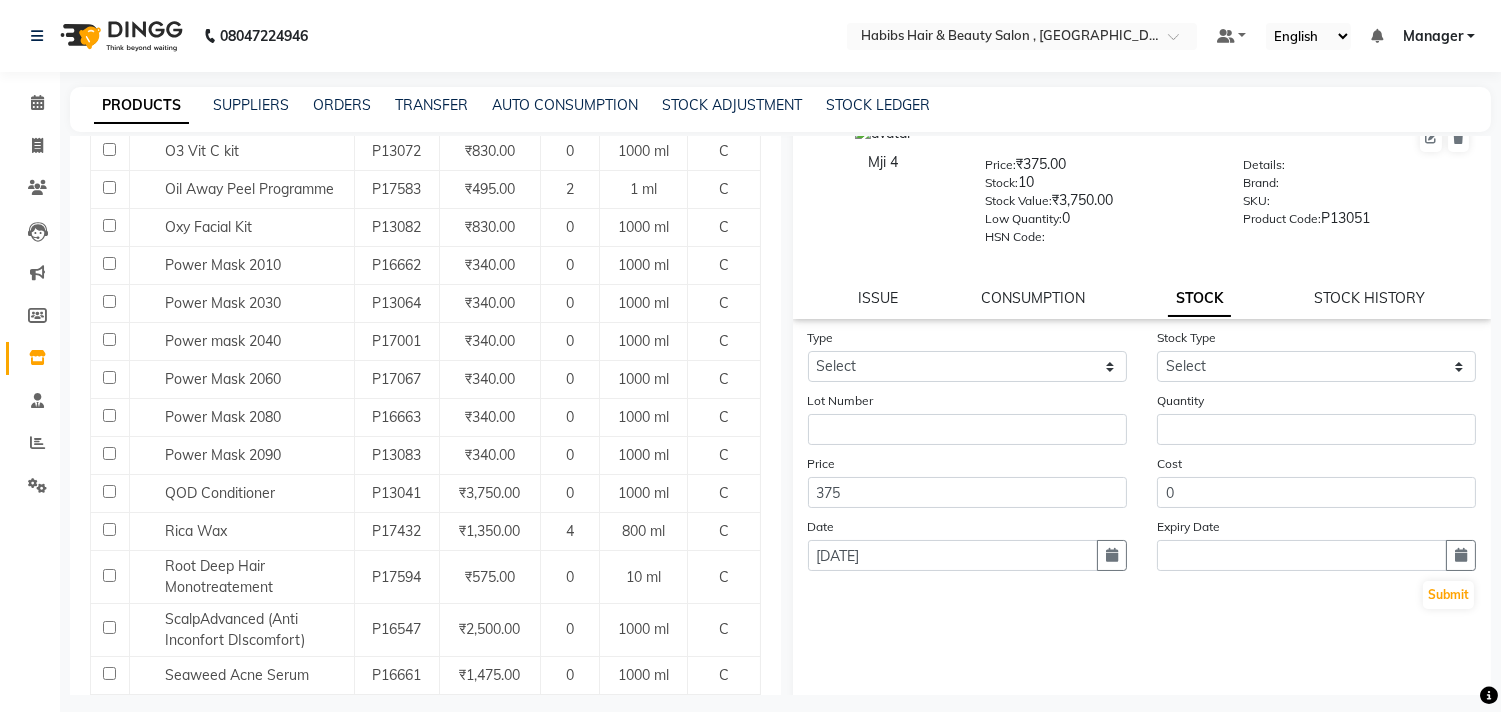 scroll, scrollTop: 12, scrollLeft: 0, axis: vertical 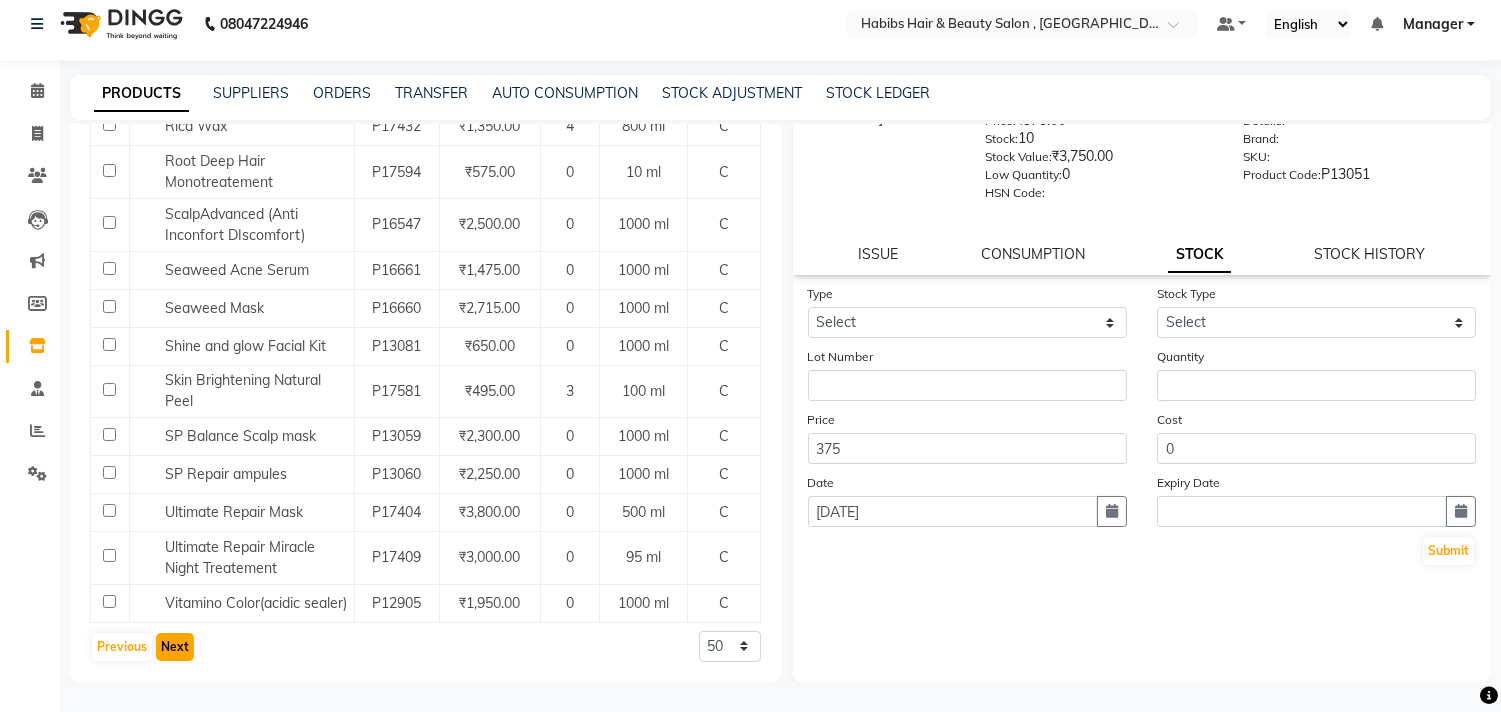 click on "Next" 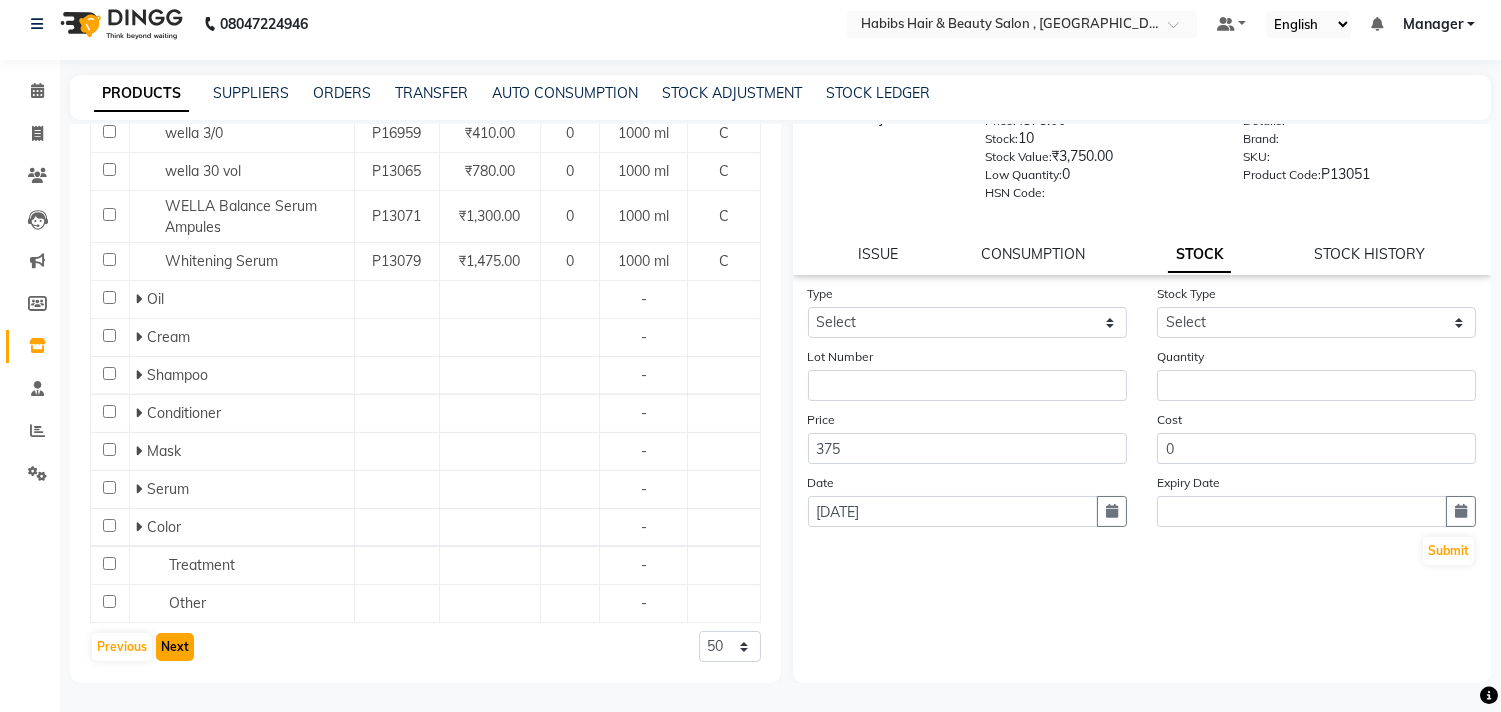 scroll, scrollTop: 398, scrollLeft: 0, axis: vertical 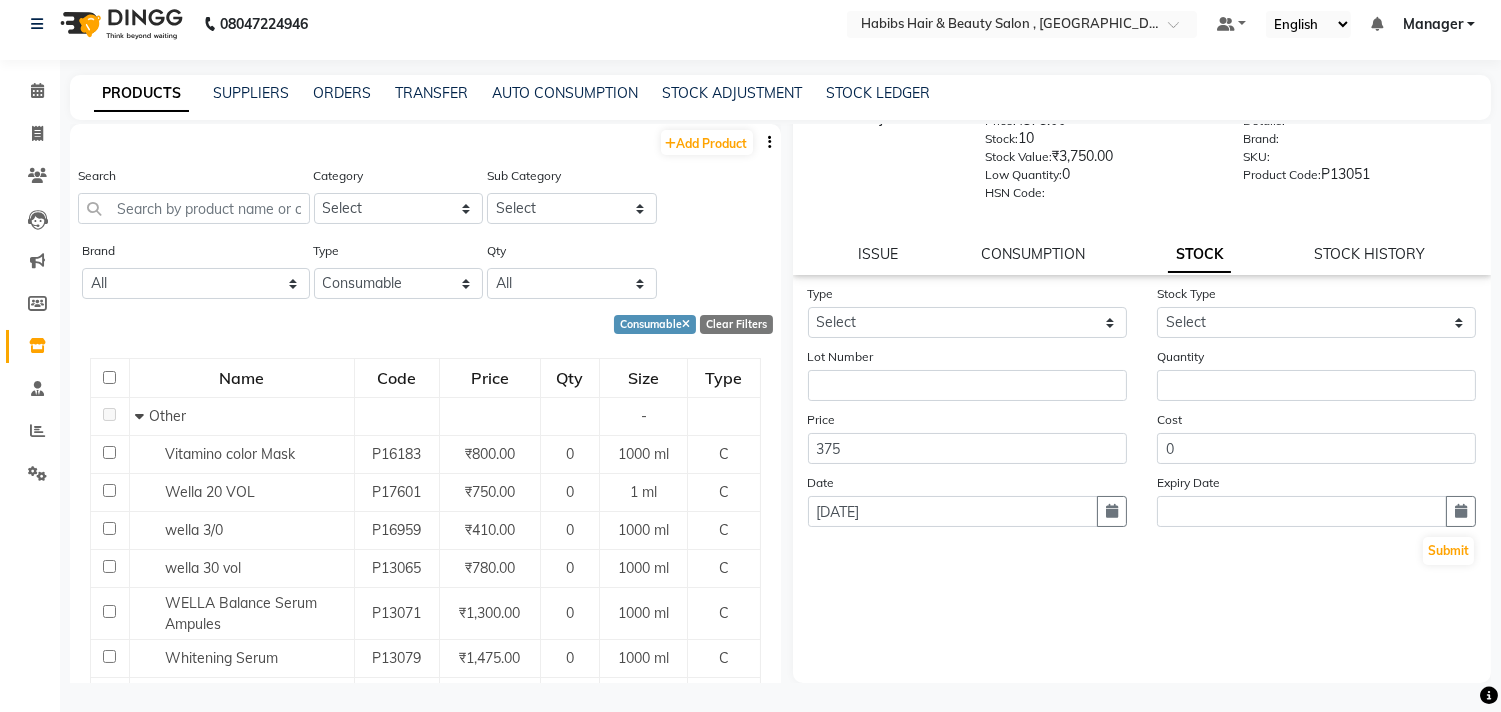 type 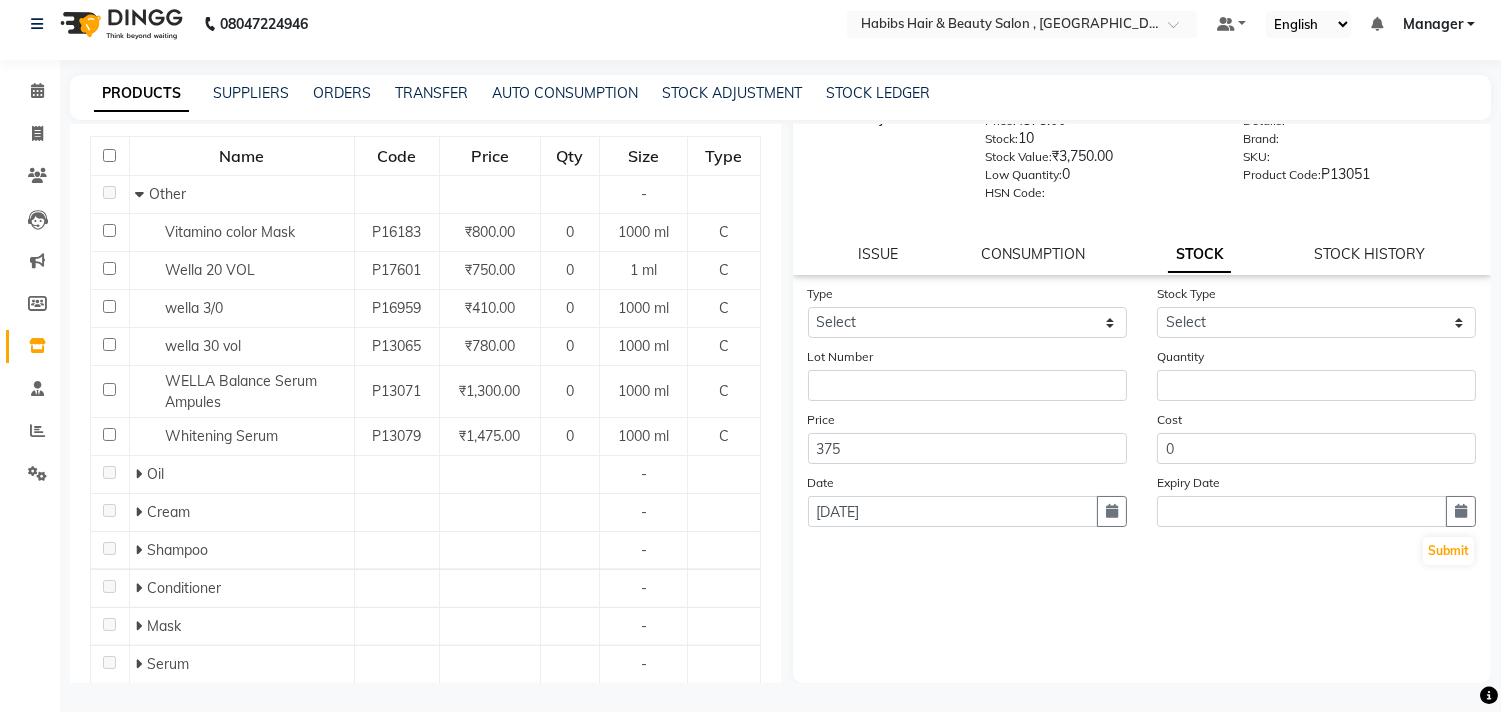 scroll, scrollTop: 398, scrollLeft: 0, axis: vertical 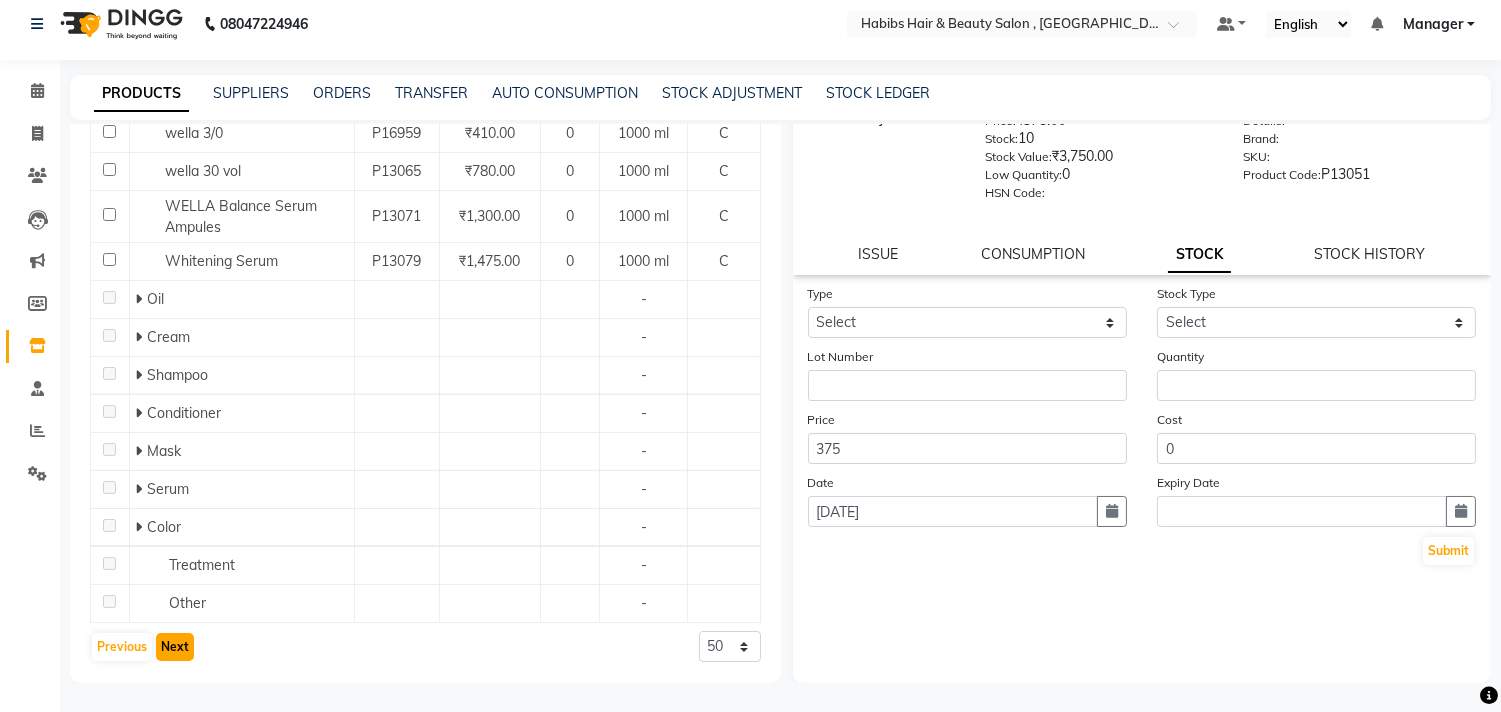 click on "Next" 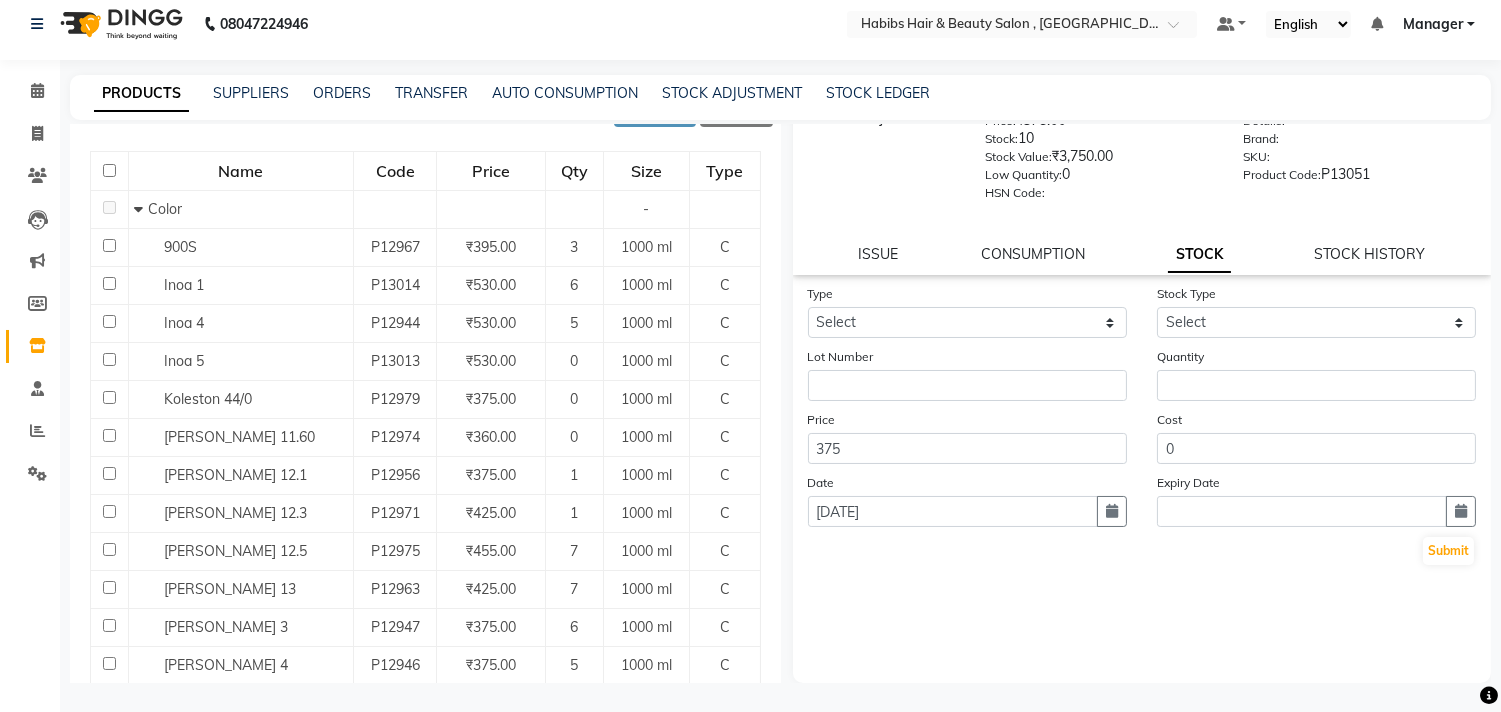 scroll, scrollTop: 222, scrollLeft: 0, axis: vertical 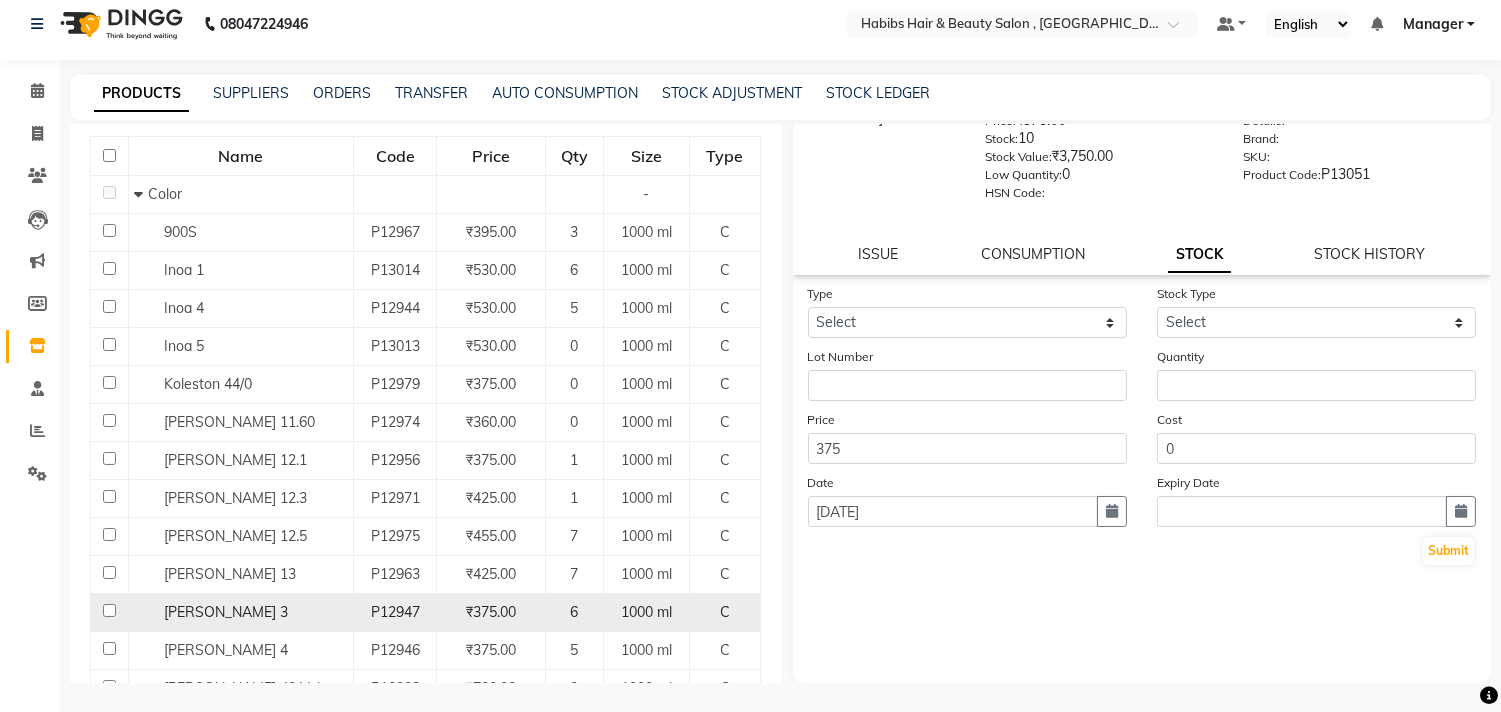 click 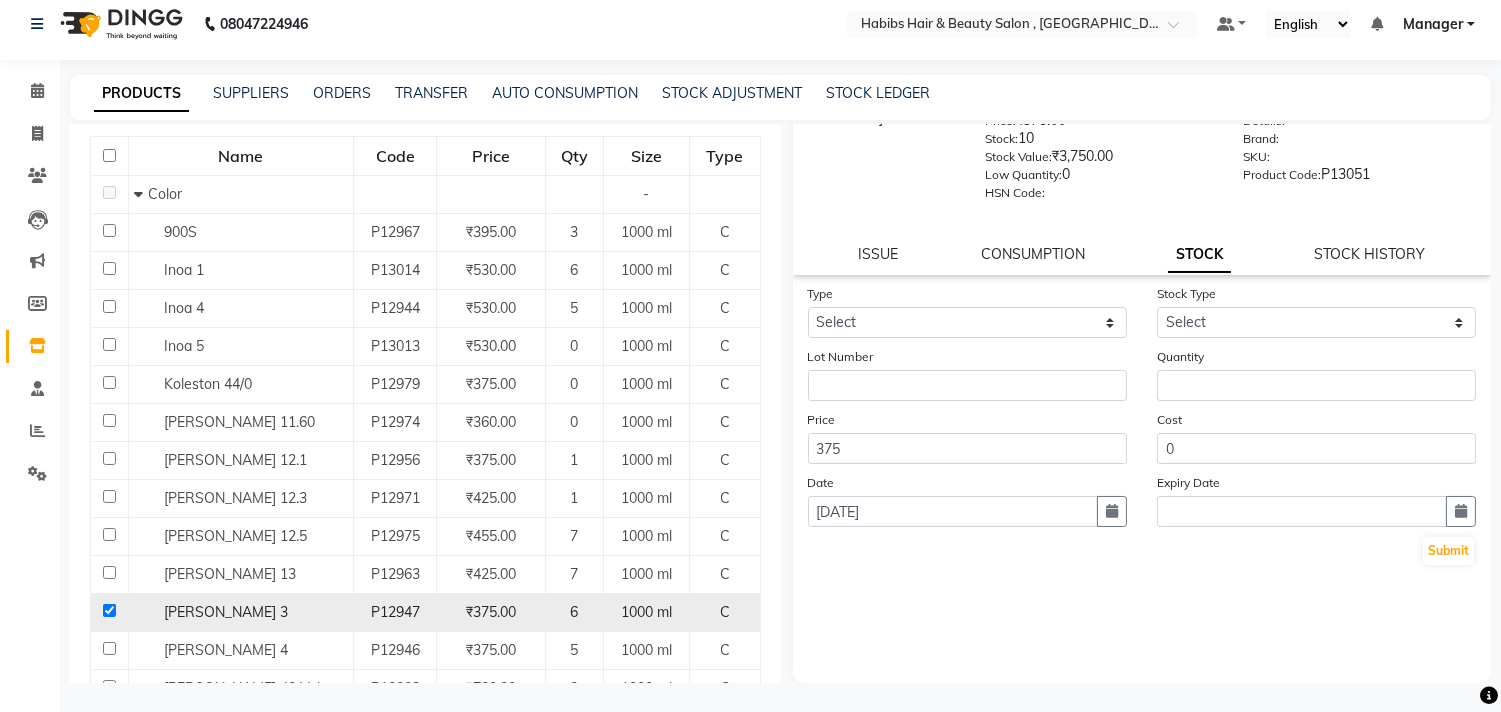 checkbox on "true" 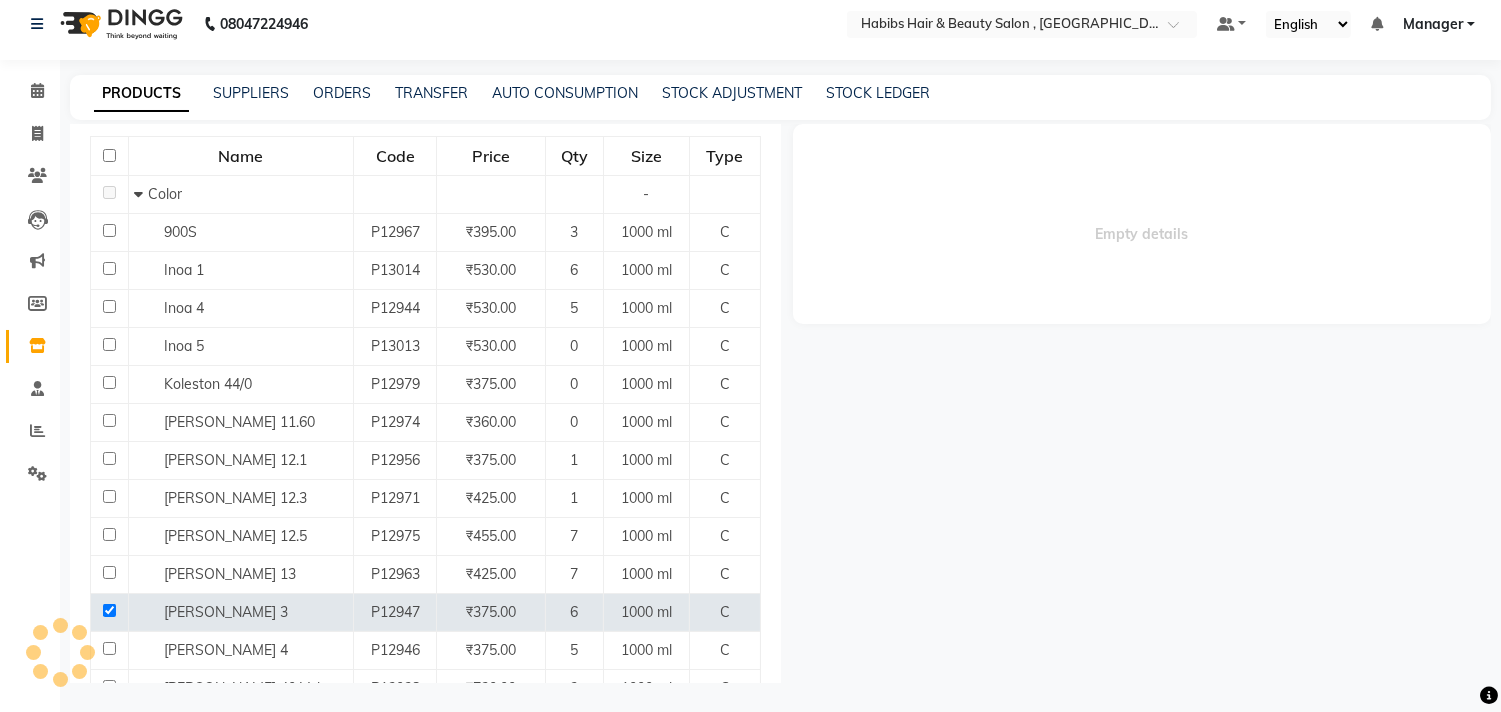 scroll, scrollTop: 0, scrollLeft: 0, axis: both 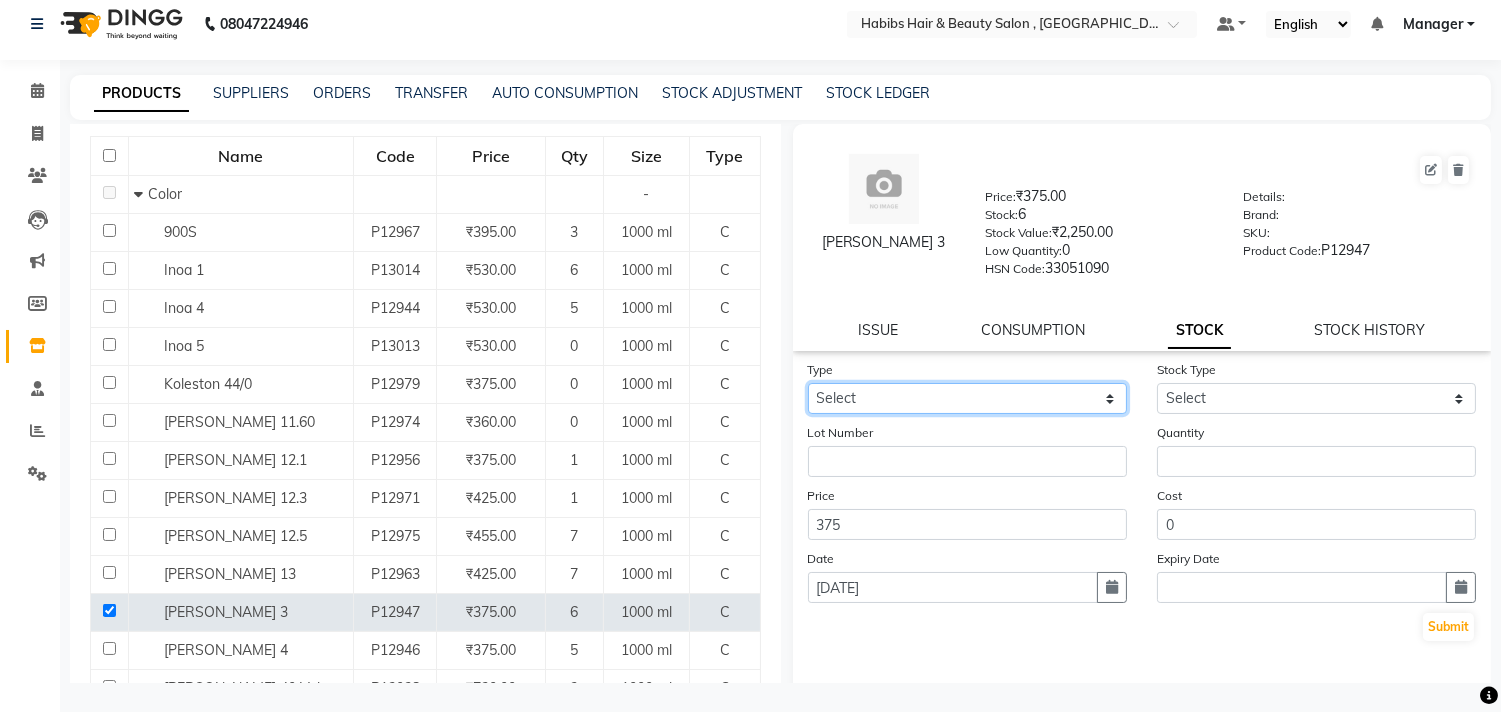 drag, startPoint x: 1043, startPoint y: 395, endPoint x: 1025, endPoint y: 408, distance: 22.203604 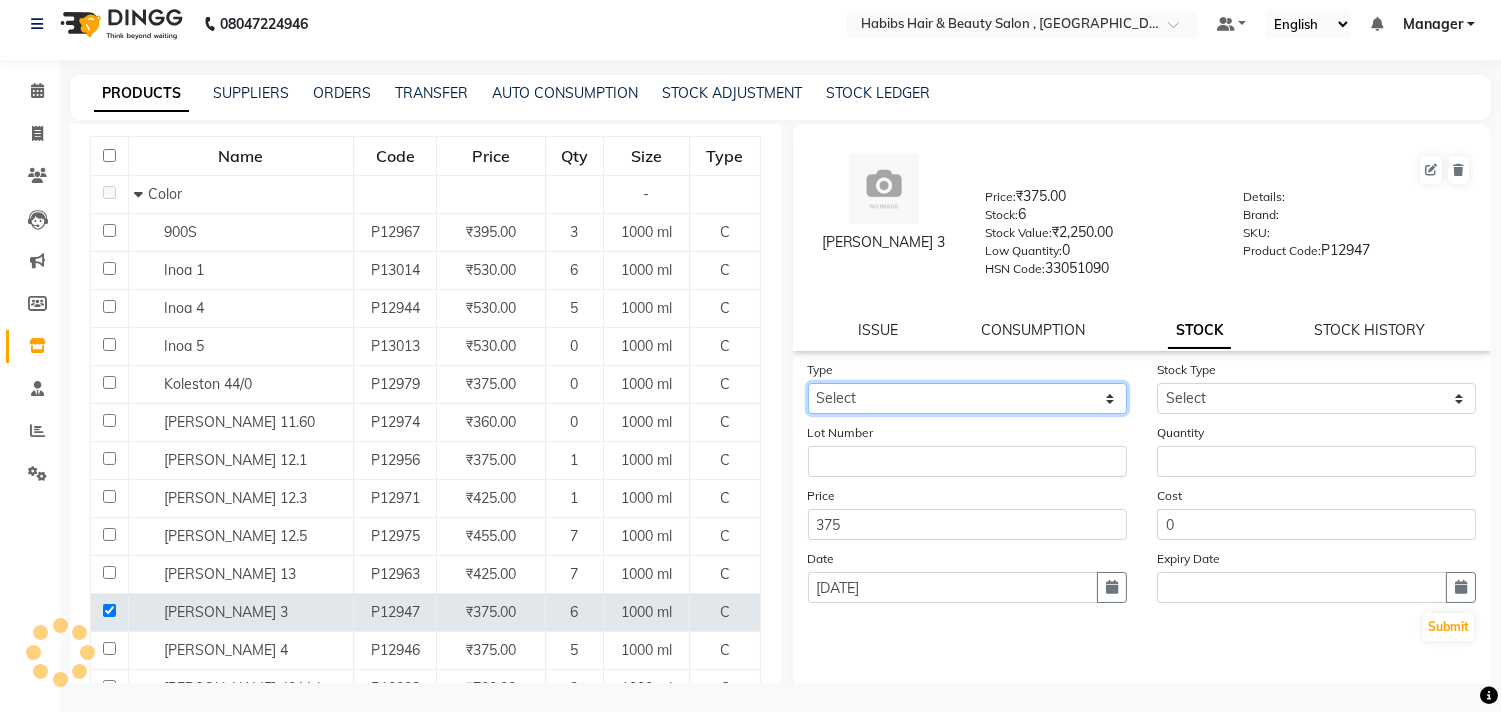 select on "in" 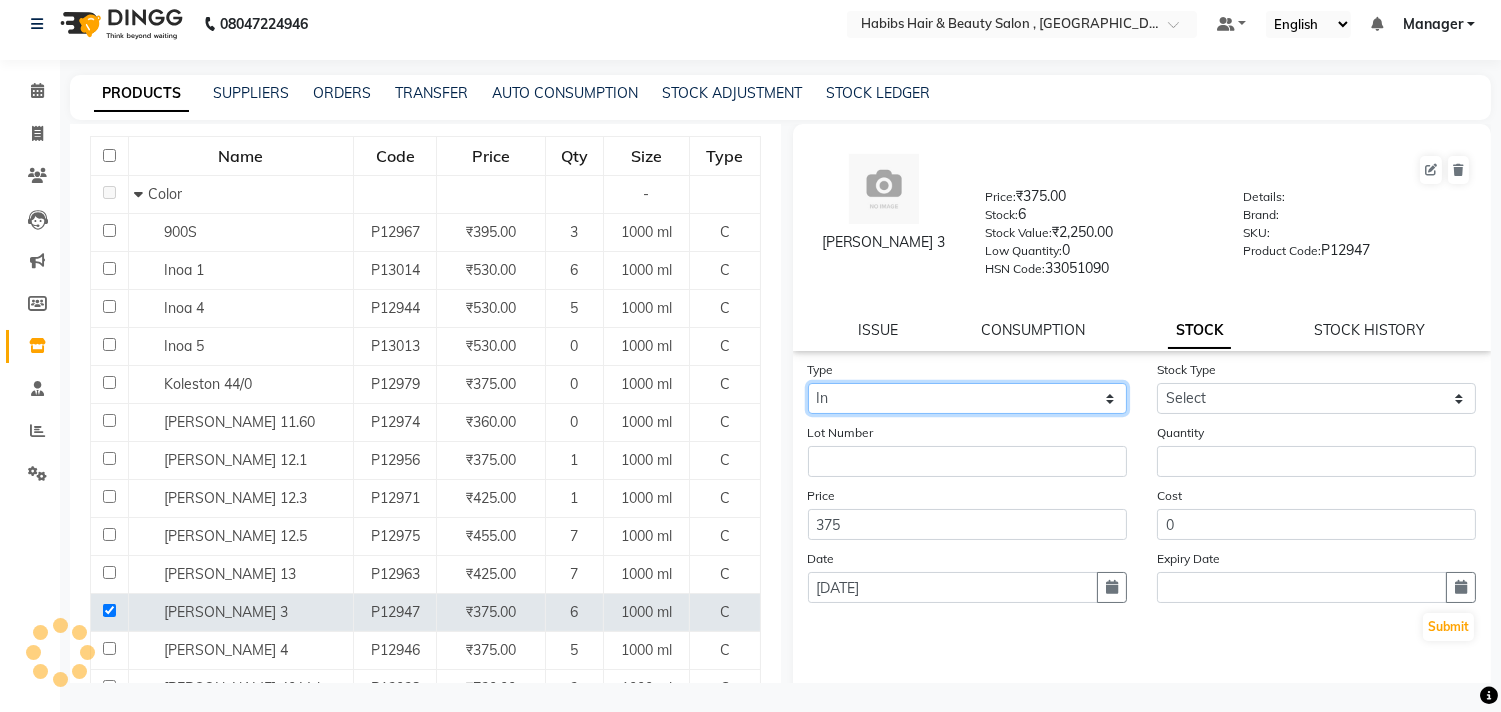 click on "Select In Out" 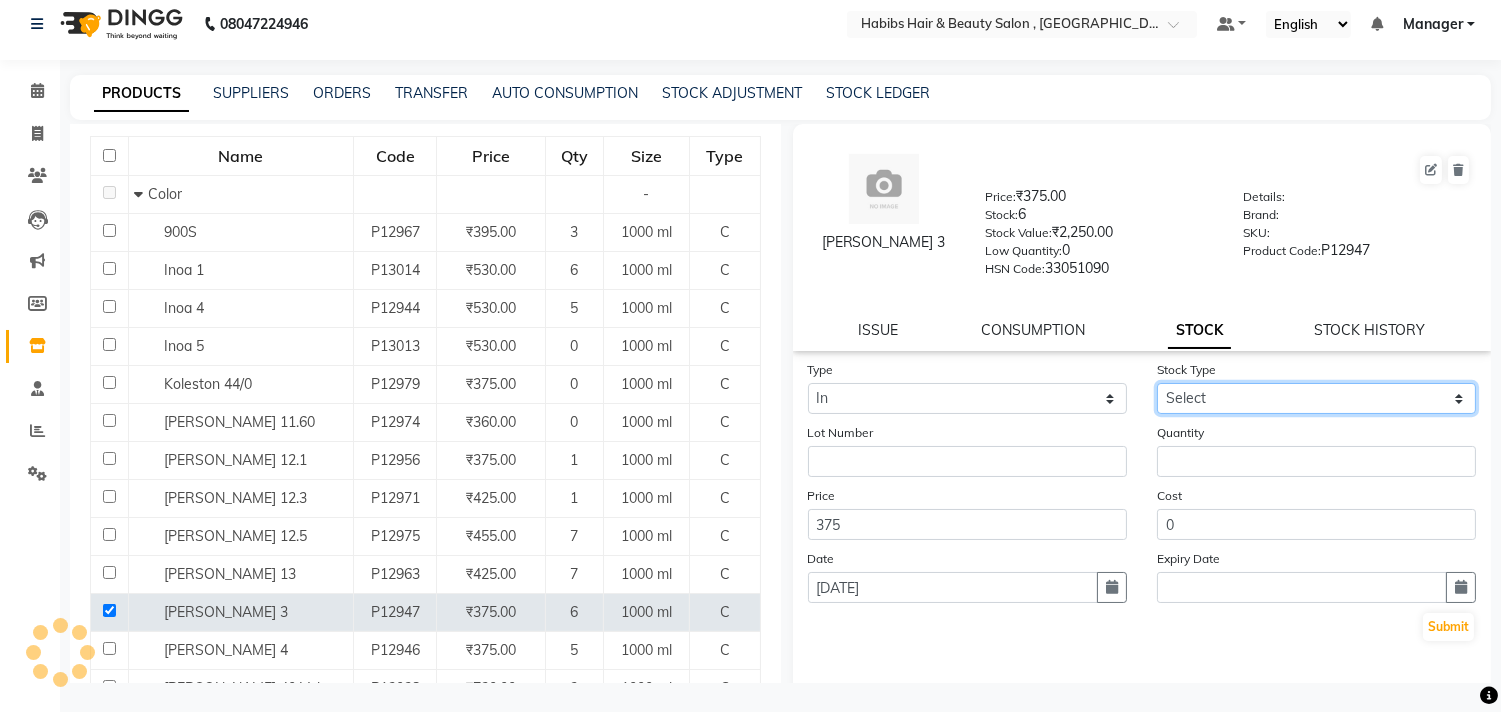 drag, startPoint x: 1235, startPoint y: 405, endPoint x: 1227, endPoint y: 412, distance: 10.630146 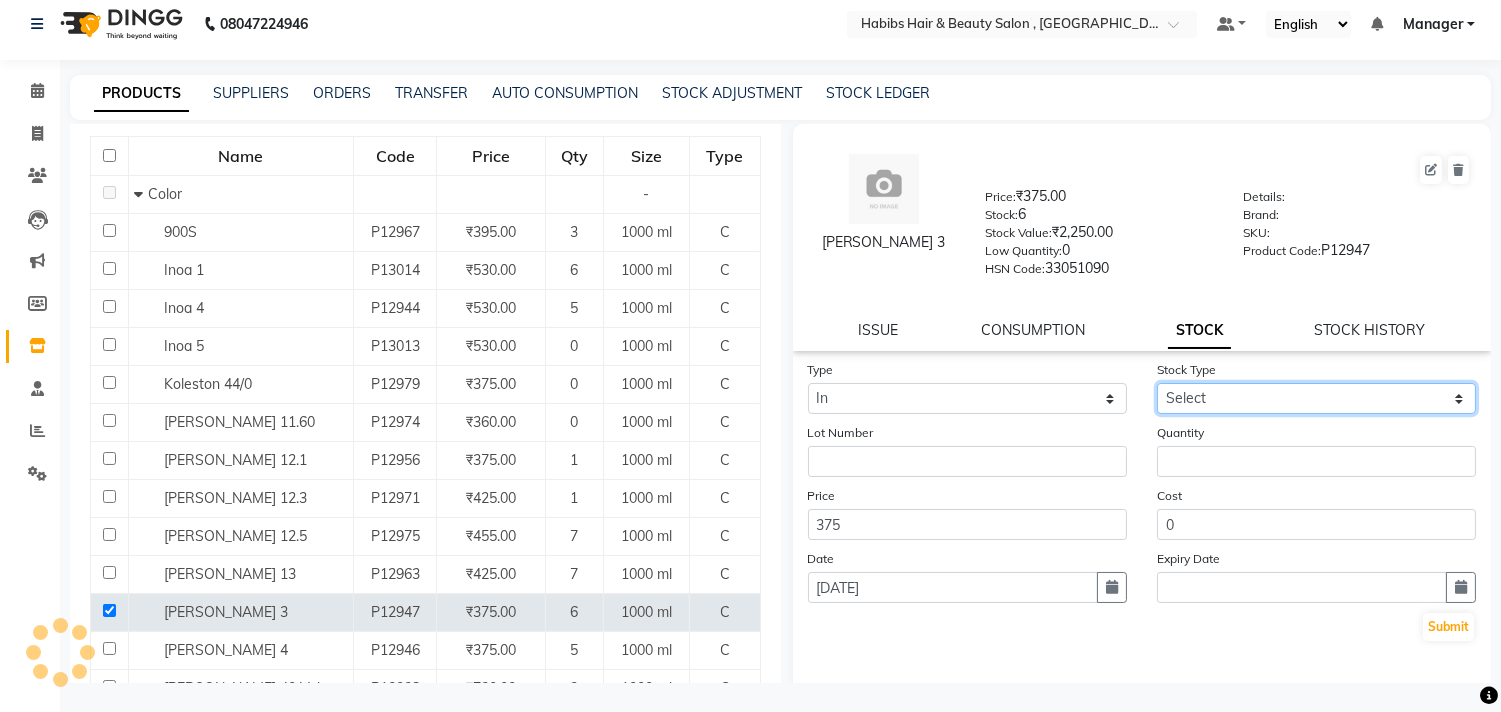 select on "new stock" 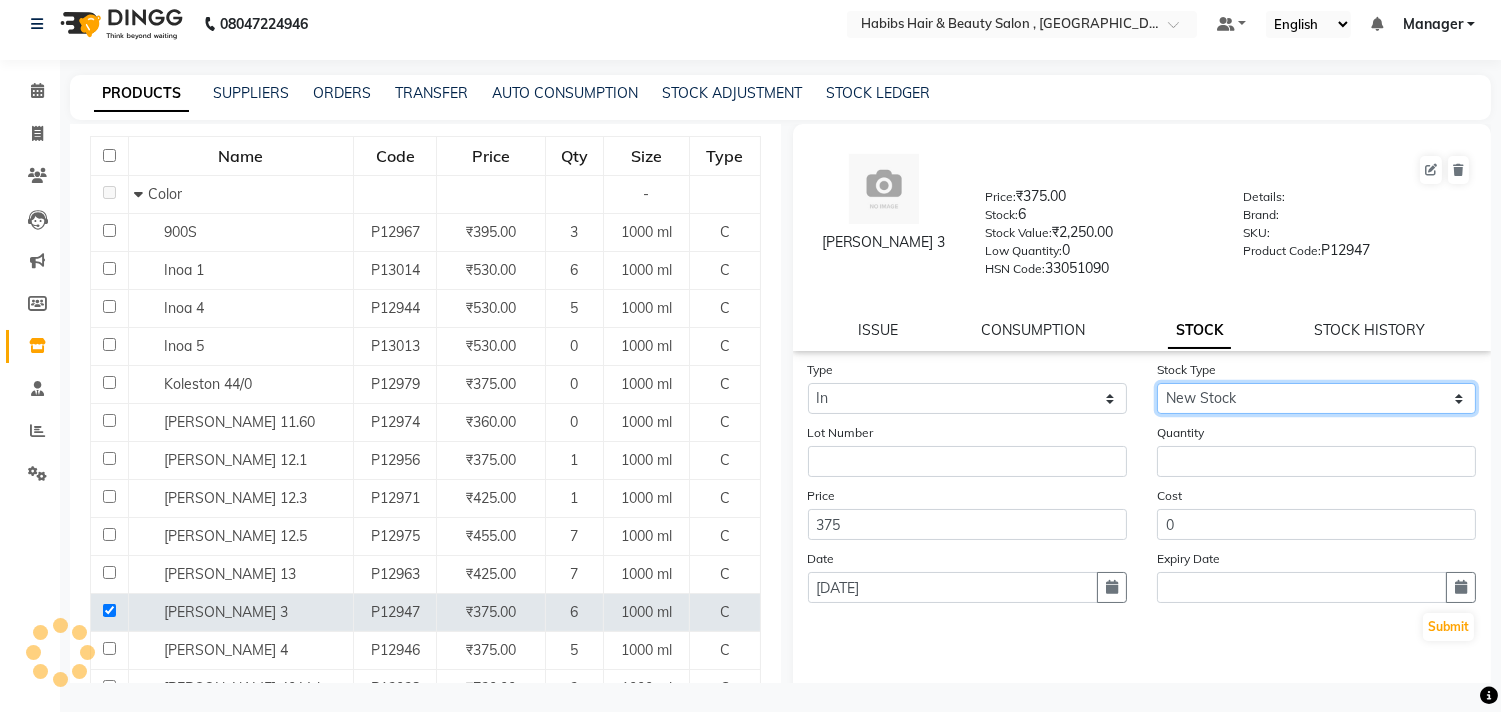 click on "Select New Stock Adjustment Return Other" 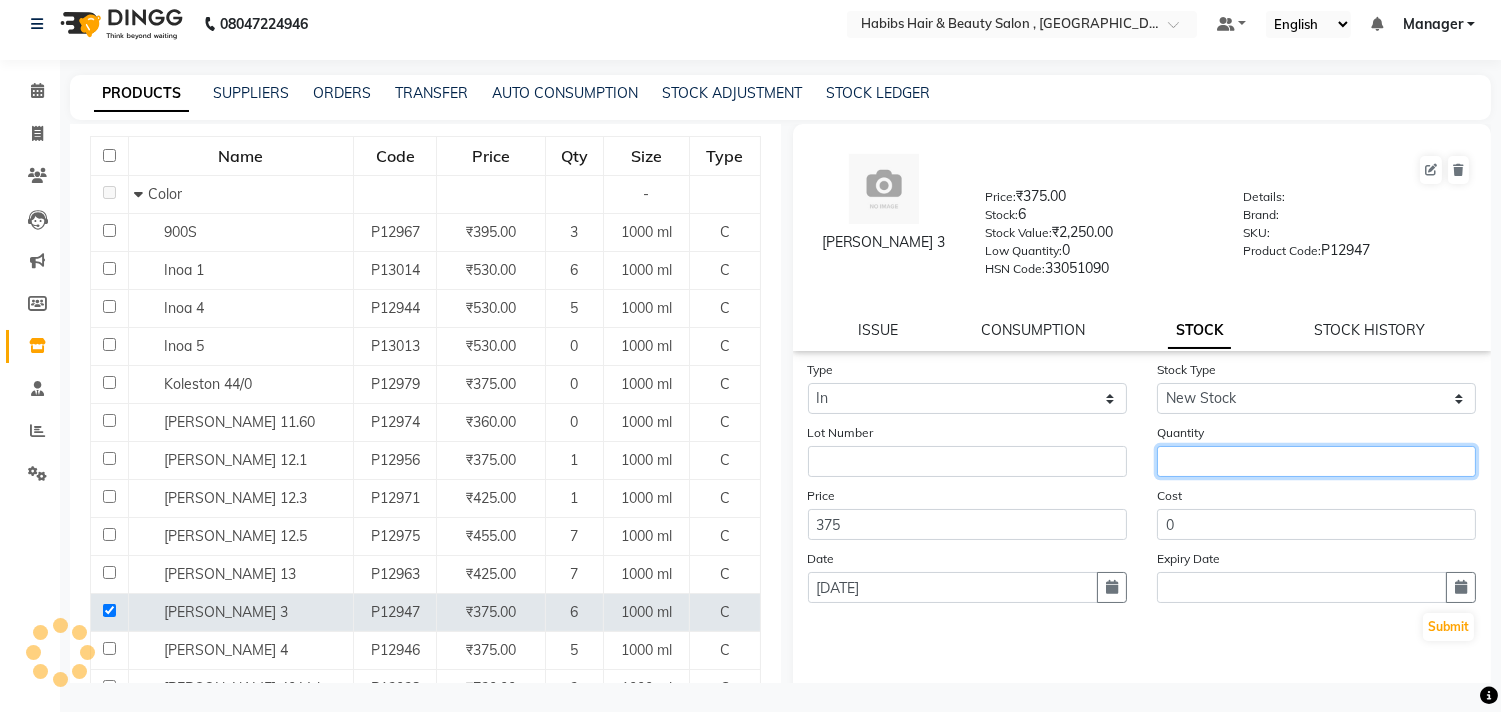 click 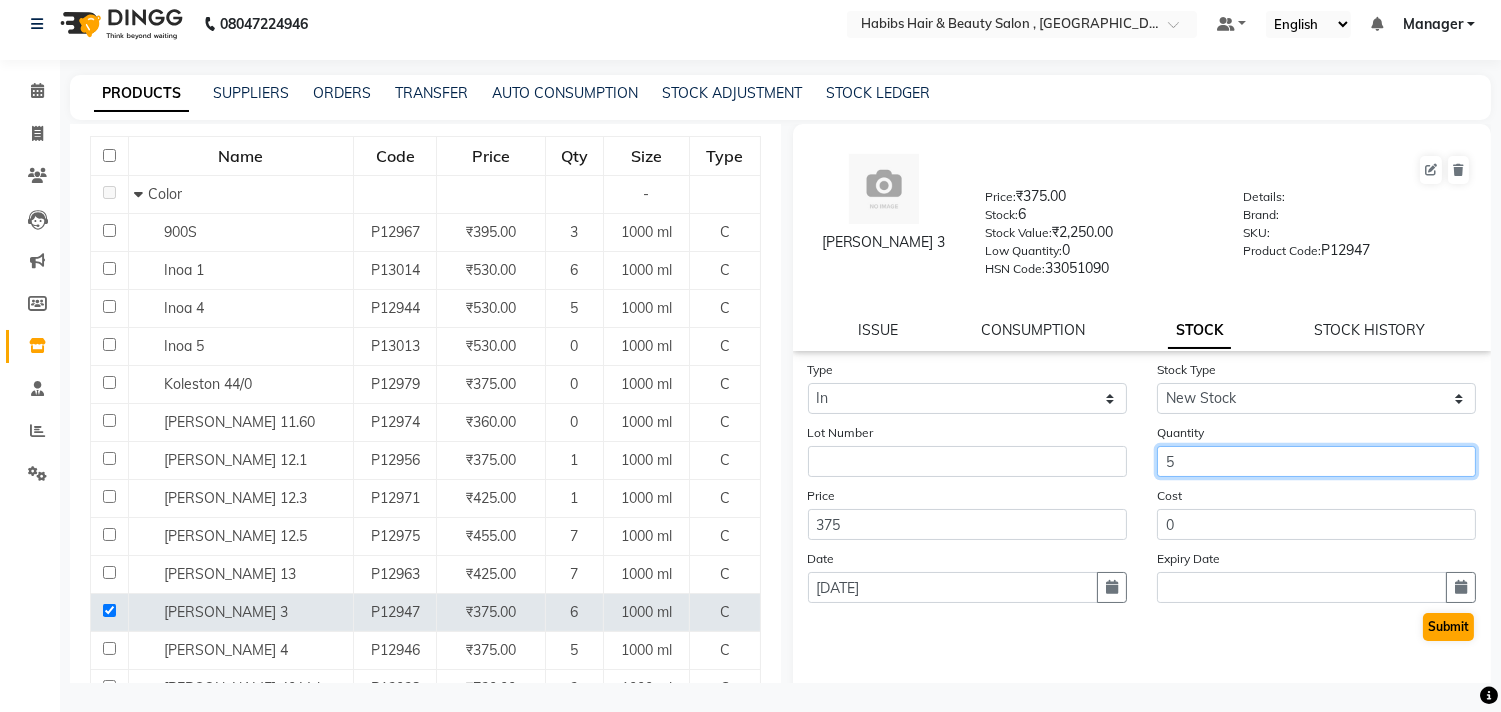 type on "5" 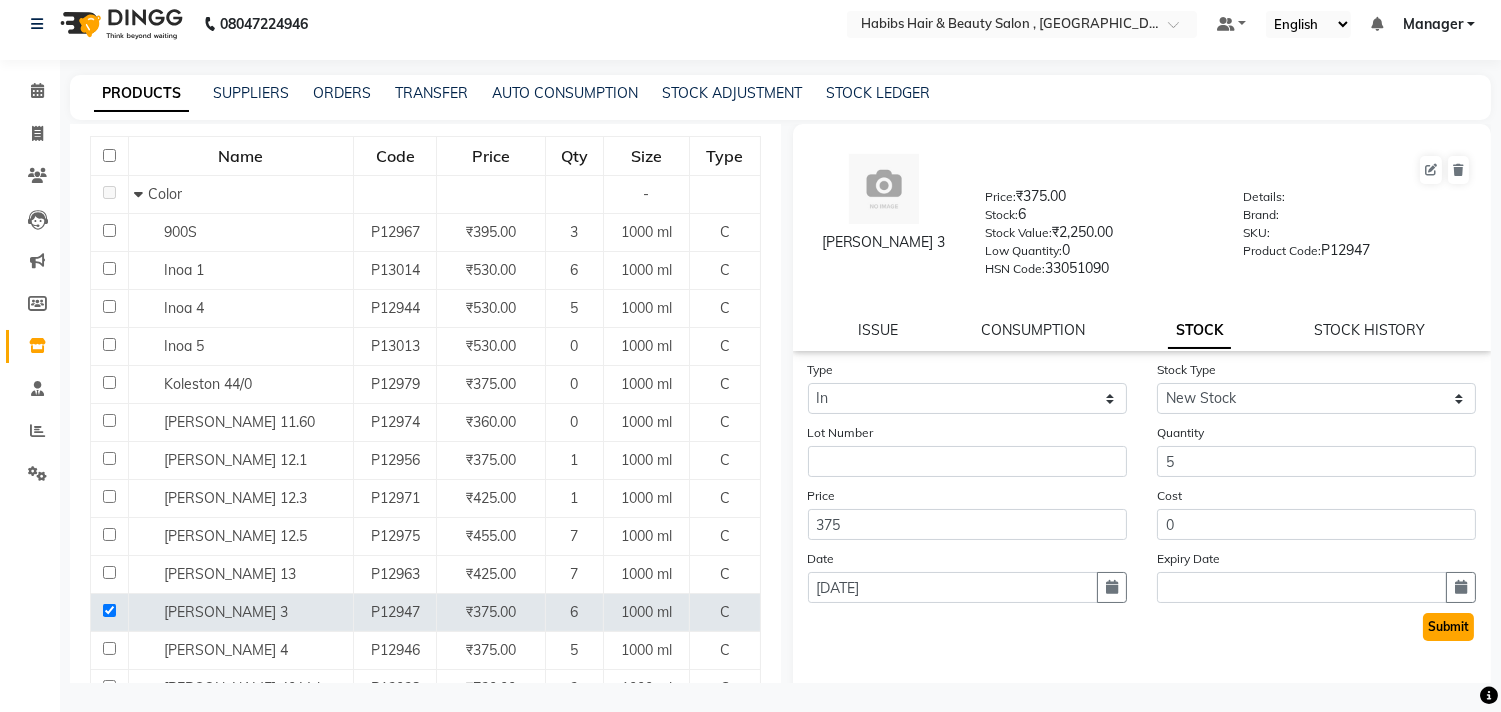 click on "Submit" 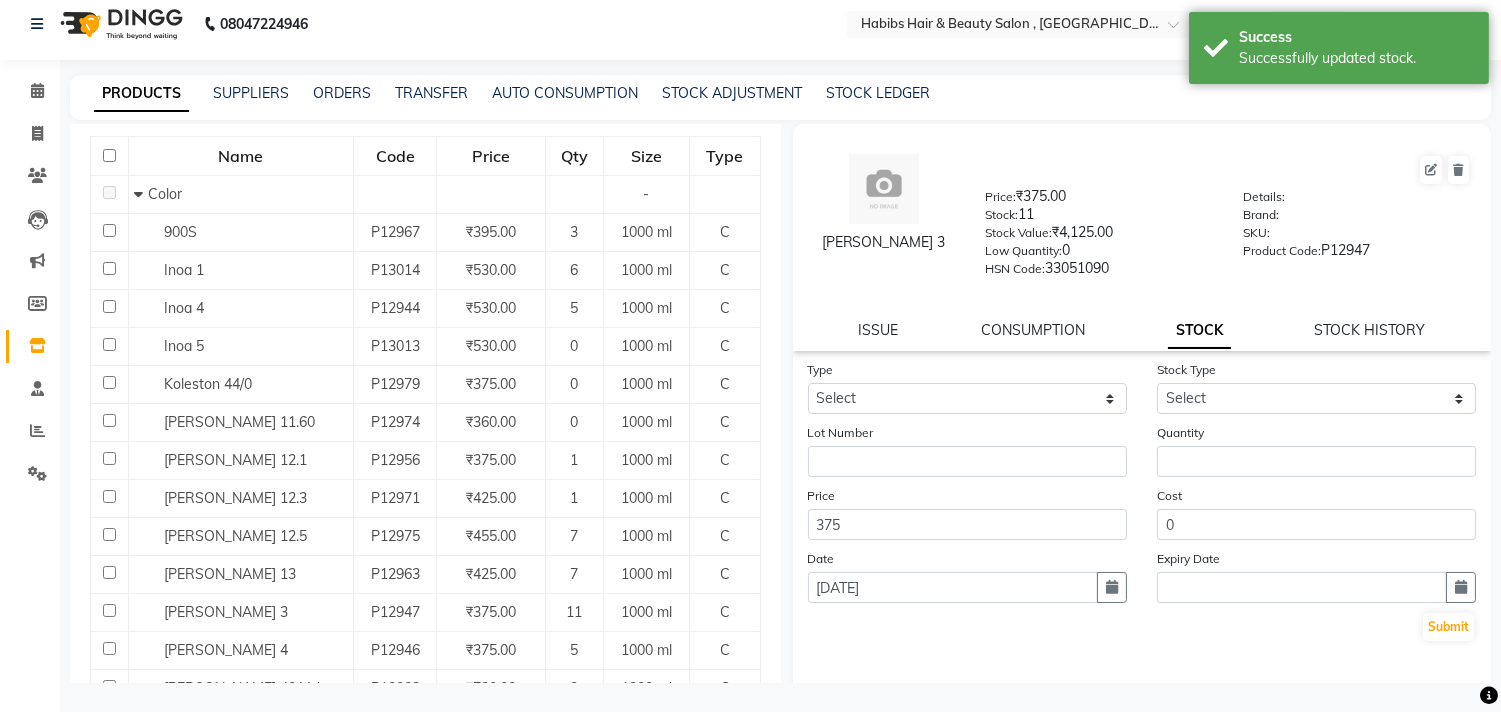 scroll, scrollTop: 222, scrollLeft: 0, axis: vertical 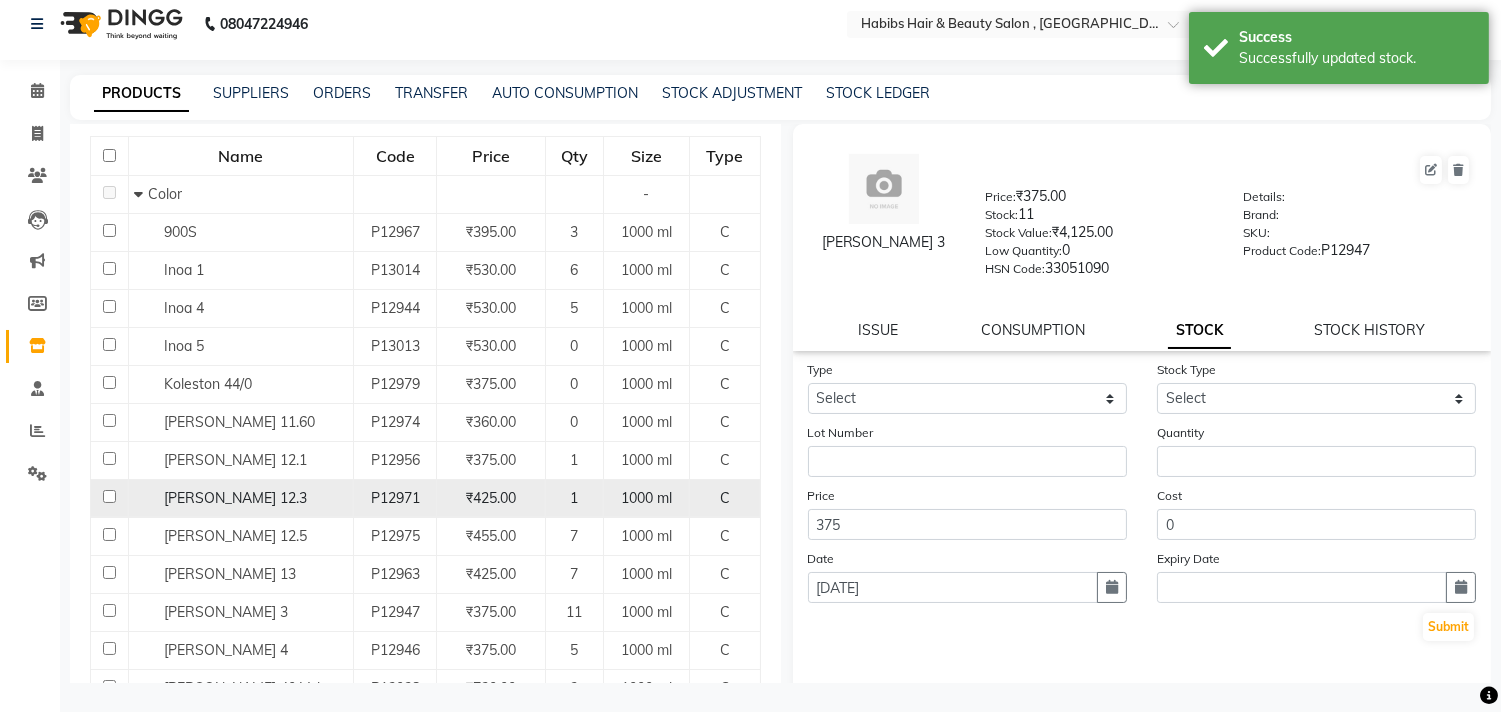 click 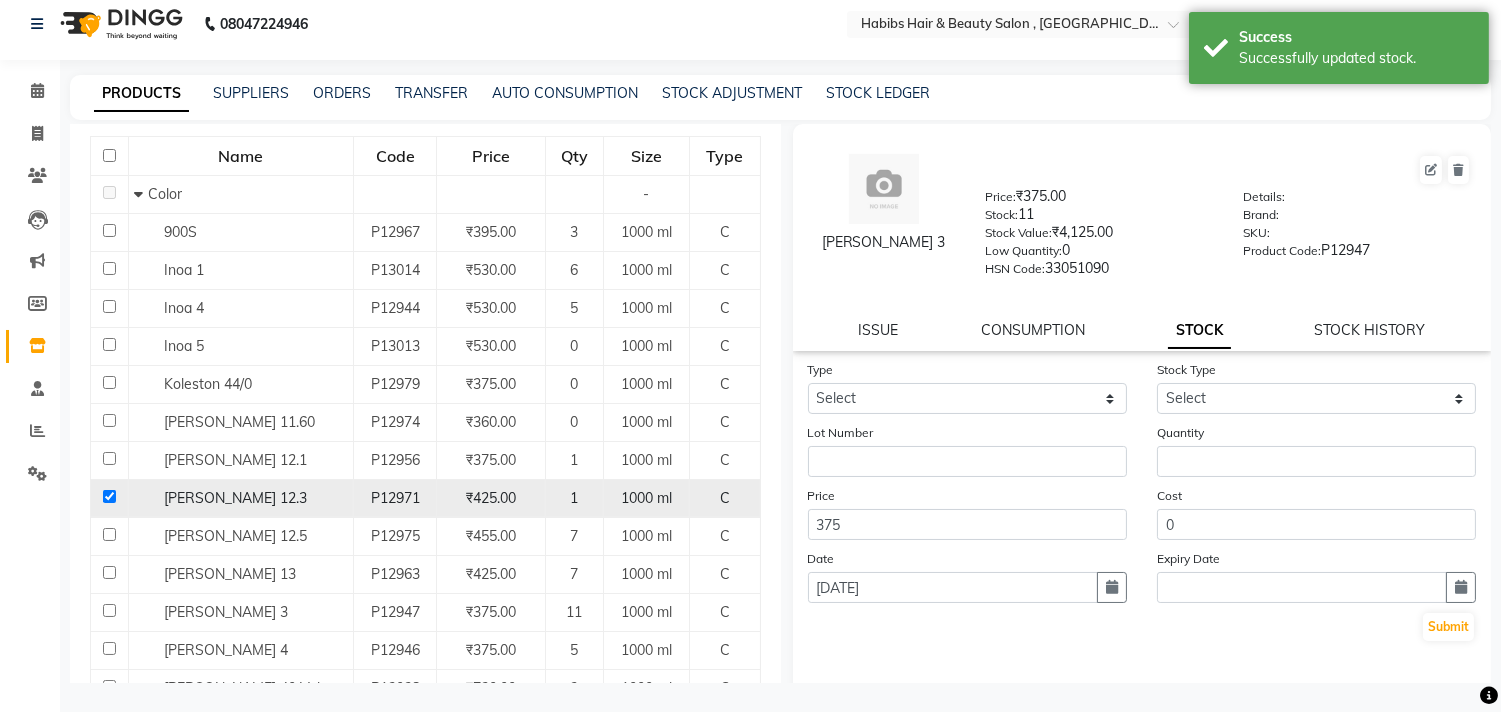 checkbox on "true" 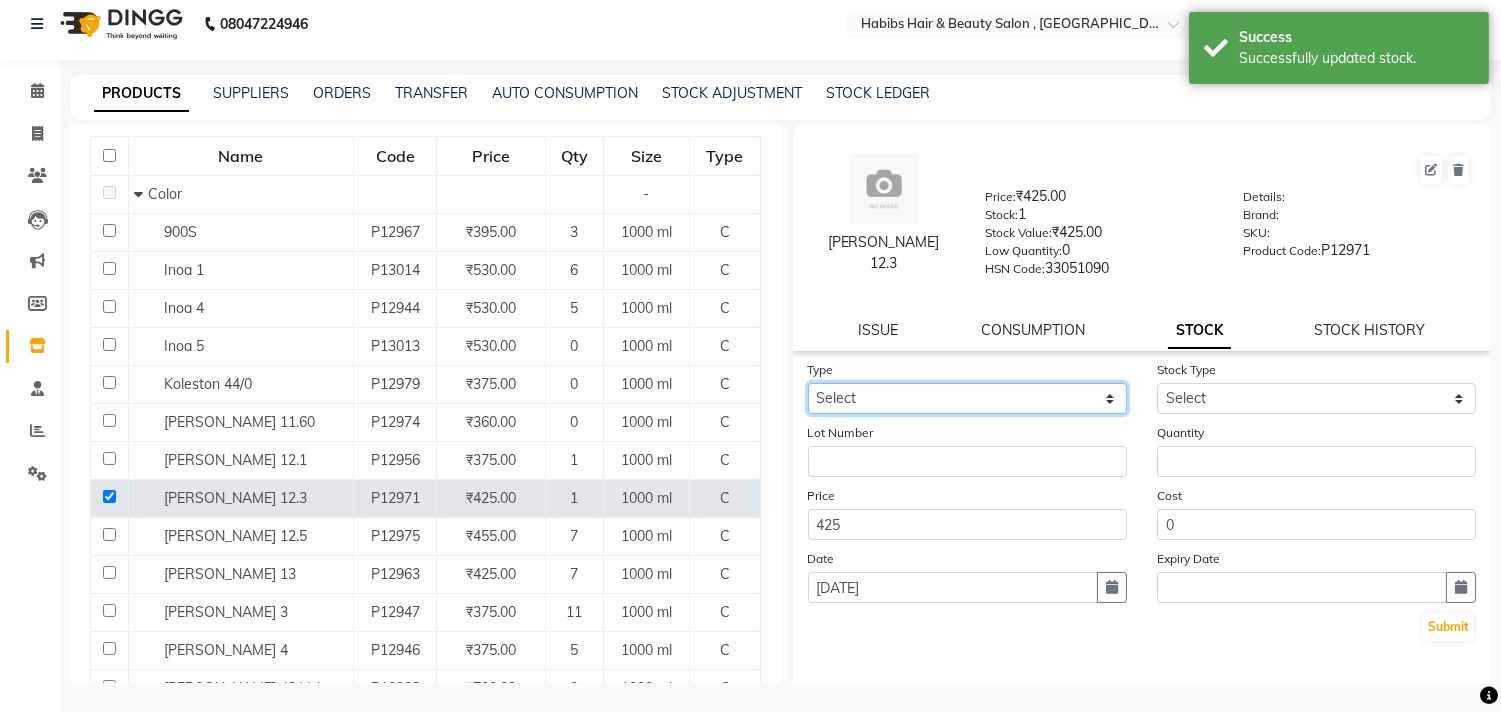click on "Select In Out" 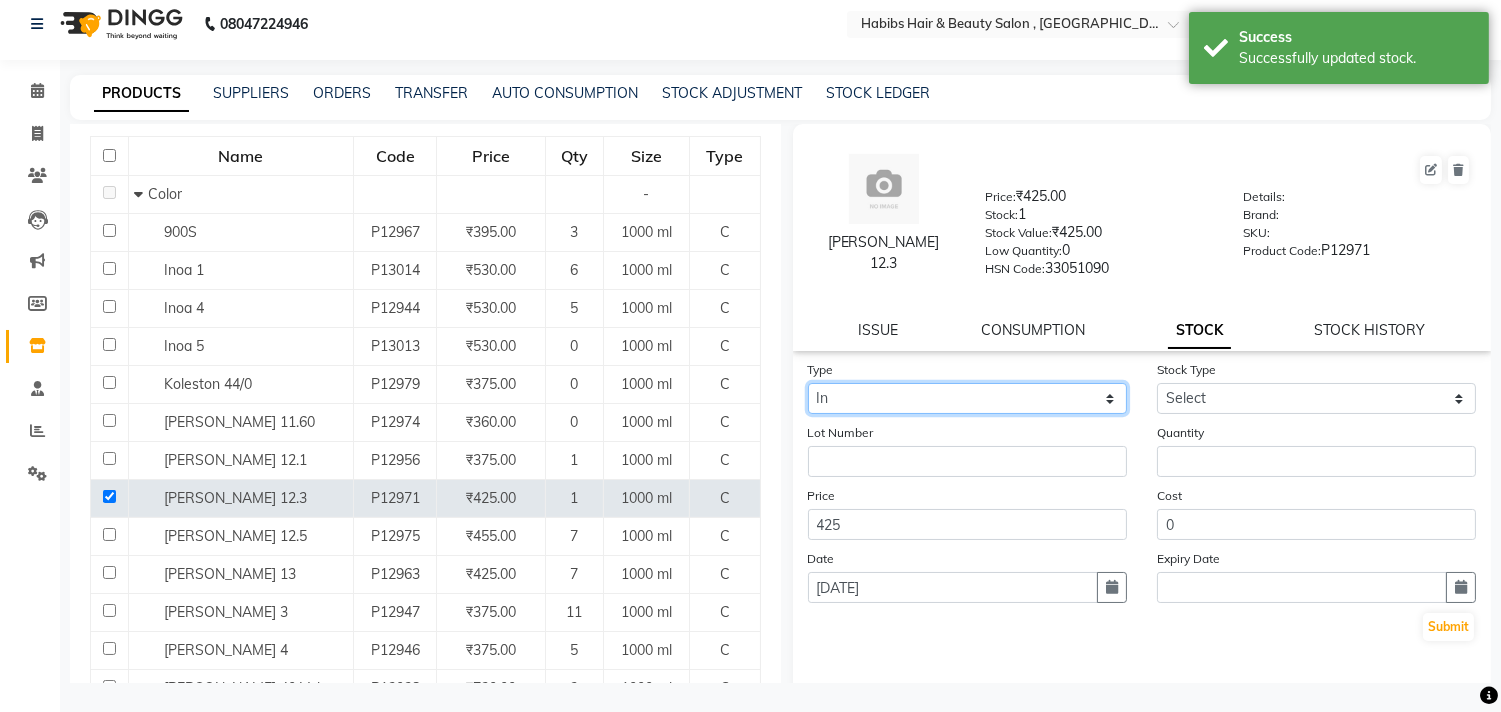 click on "Select In Out" 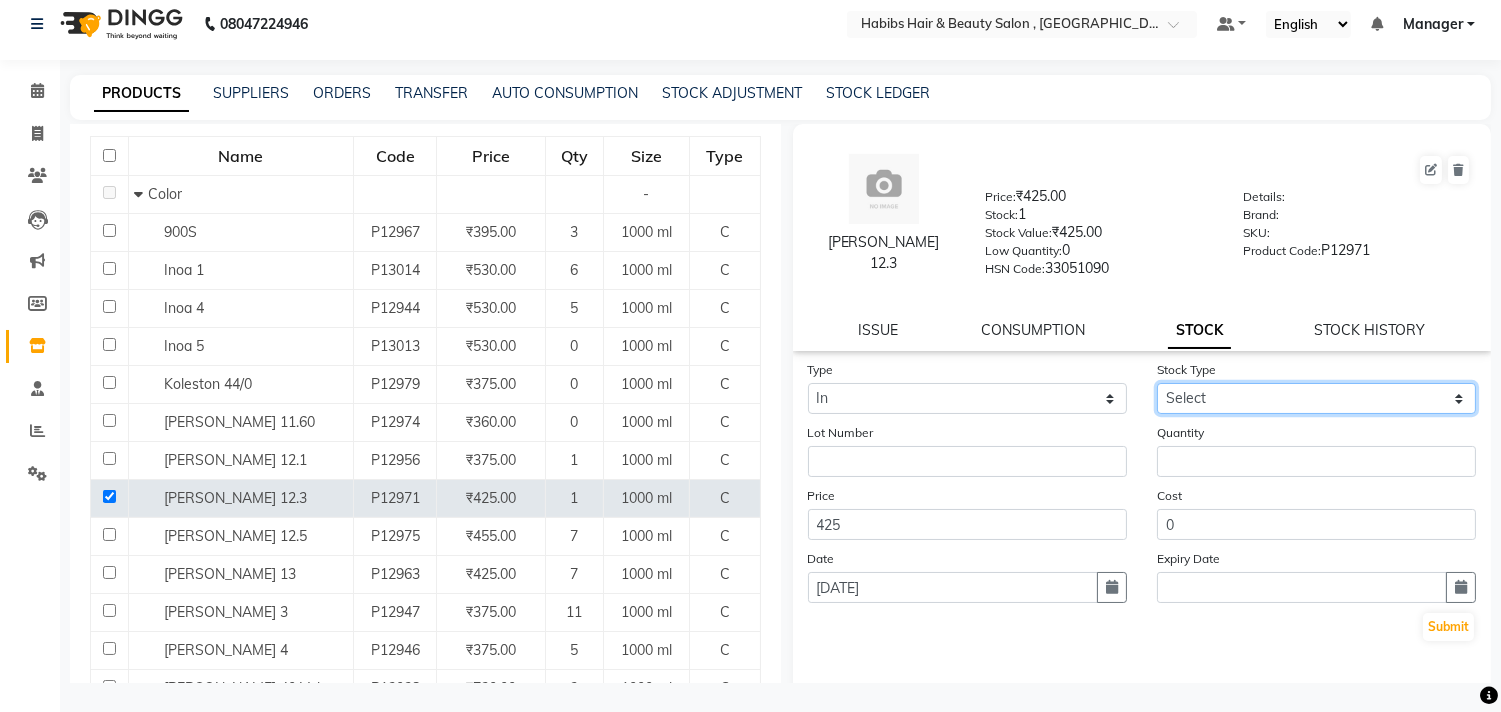 click on "Select New Stock Adjustment Return Other" 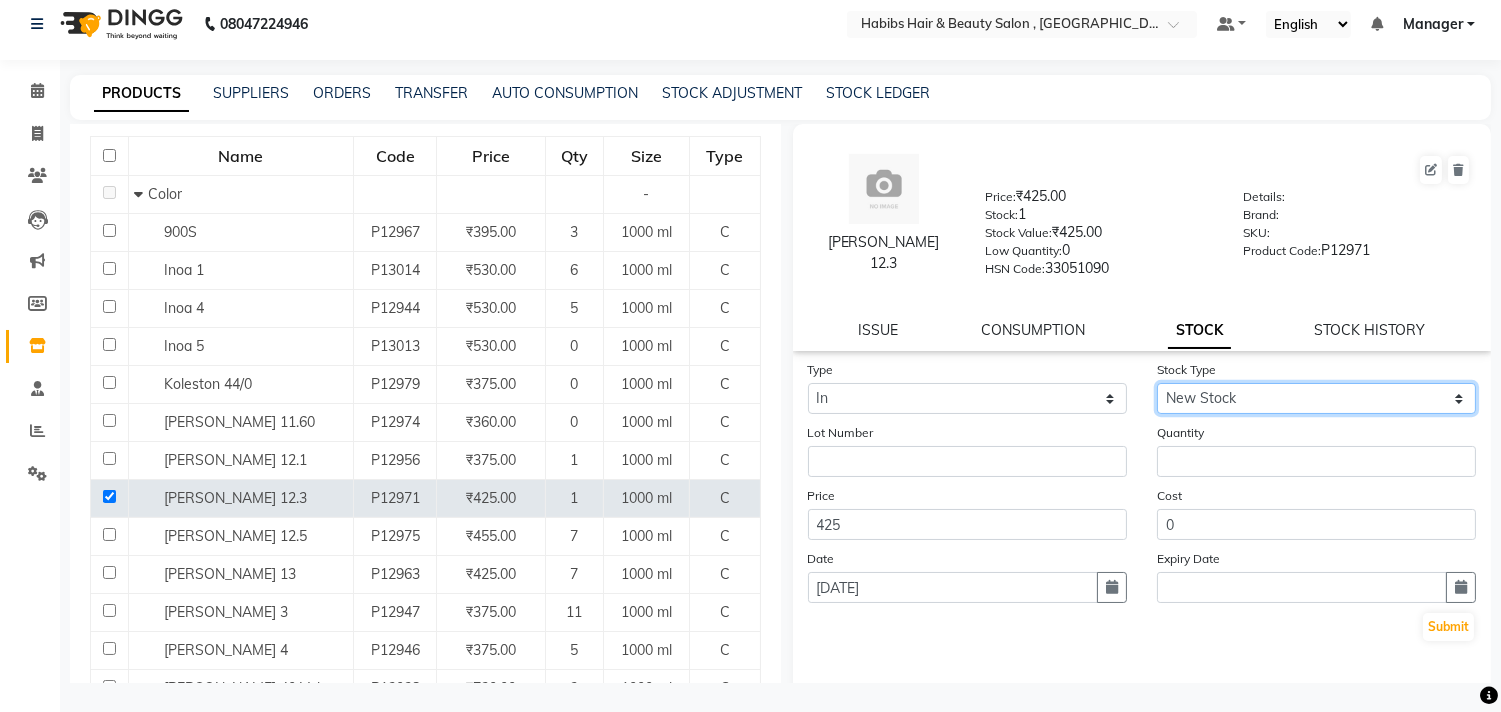 click on "Select New Stock Adjustment Return Other" 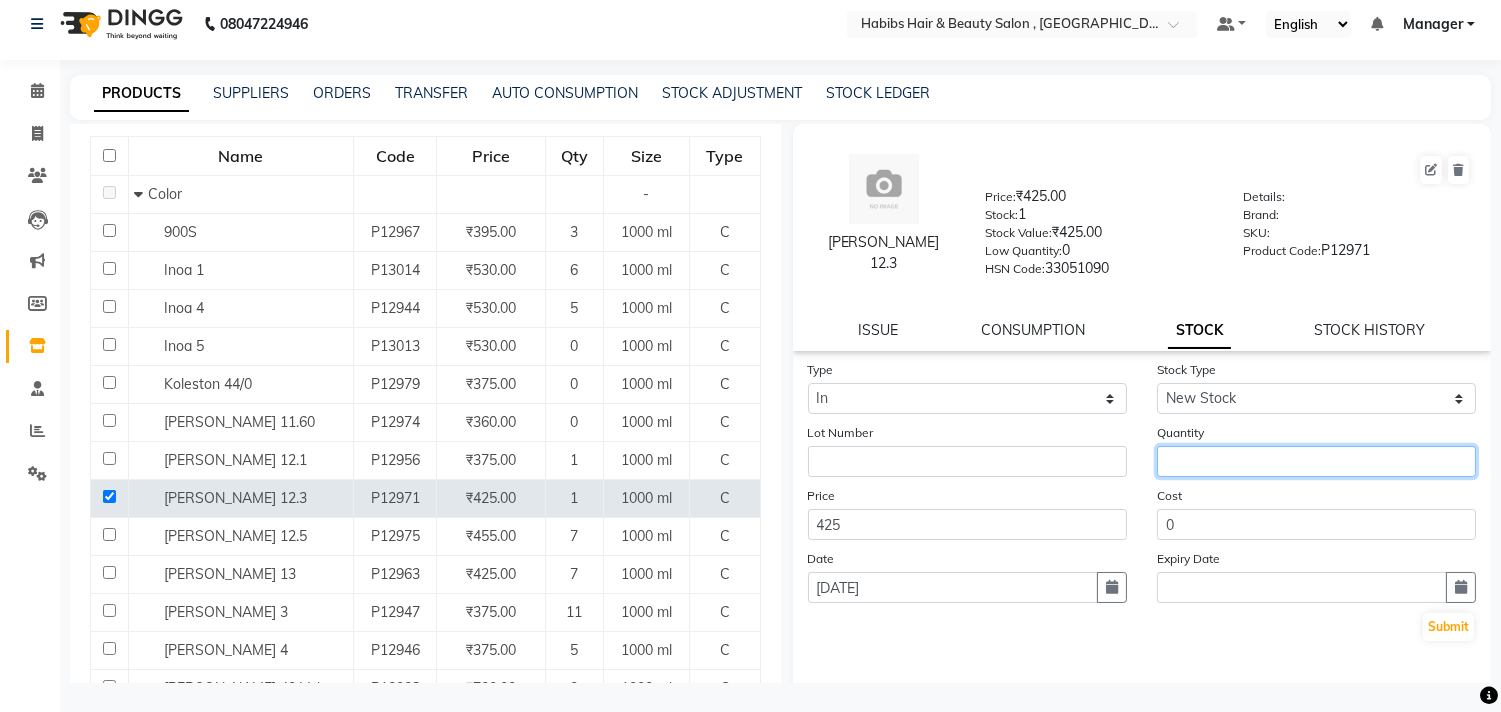 click 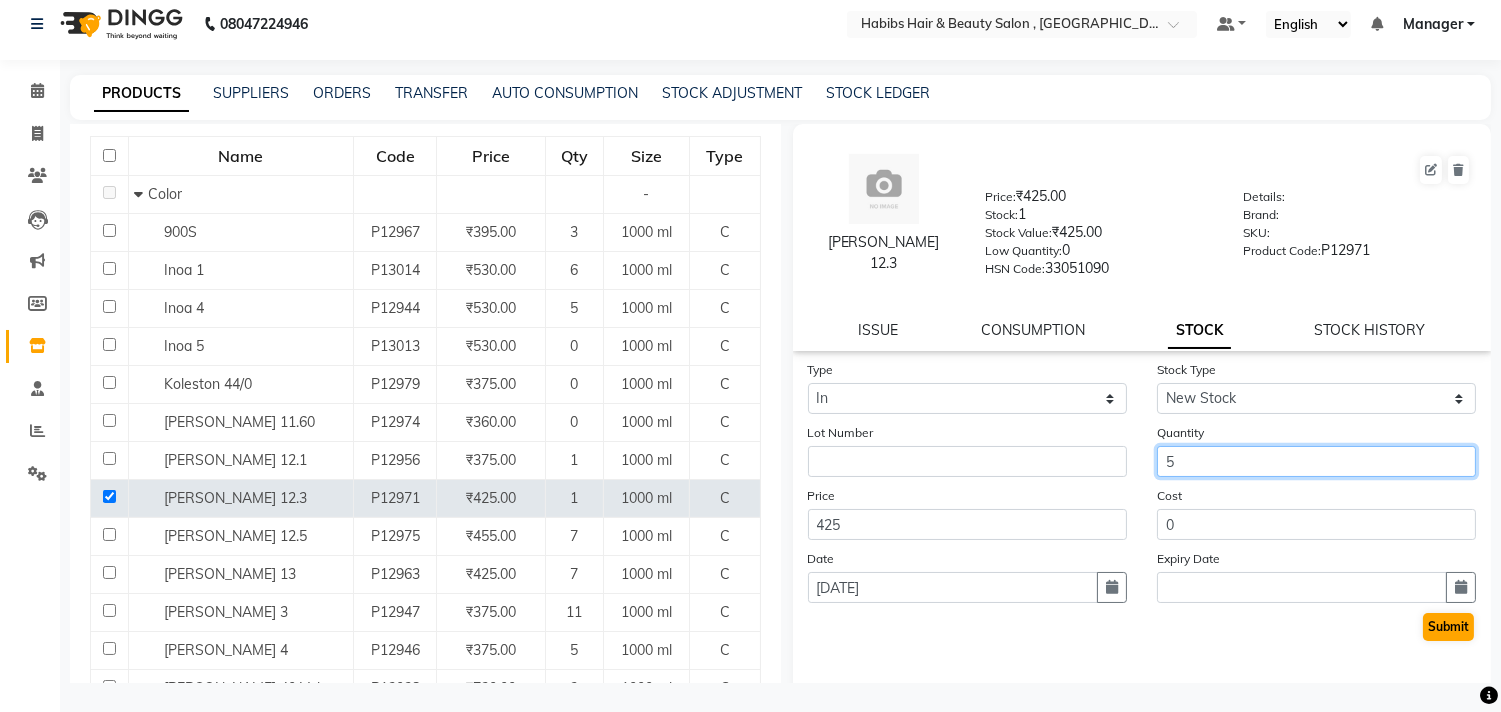 type on "5" 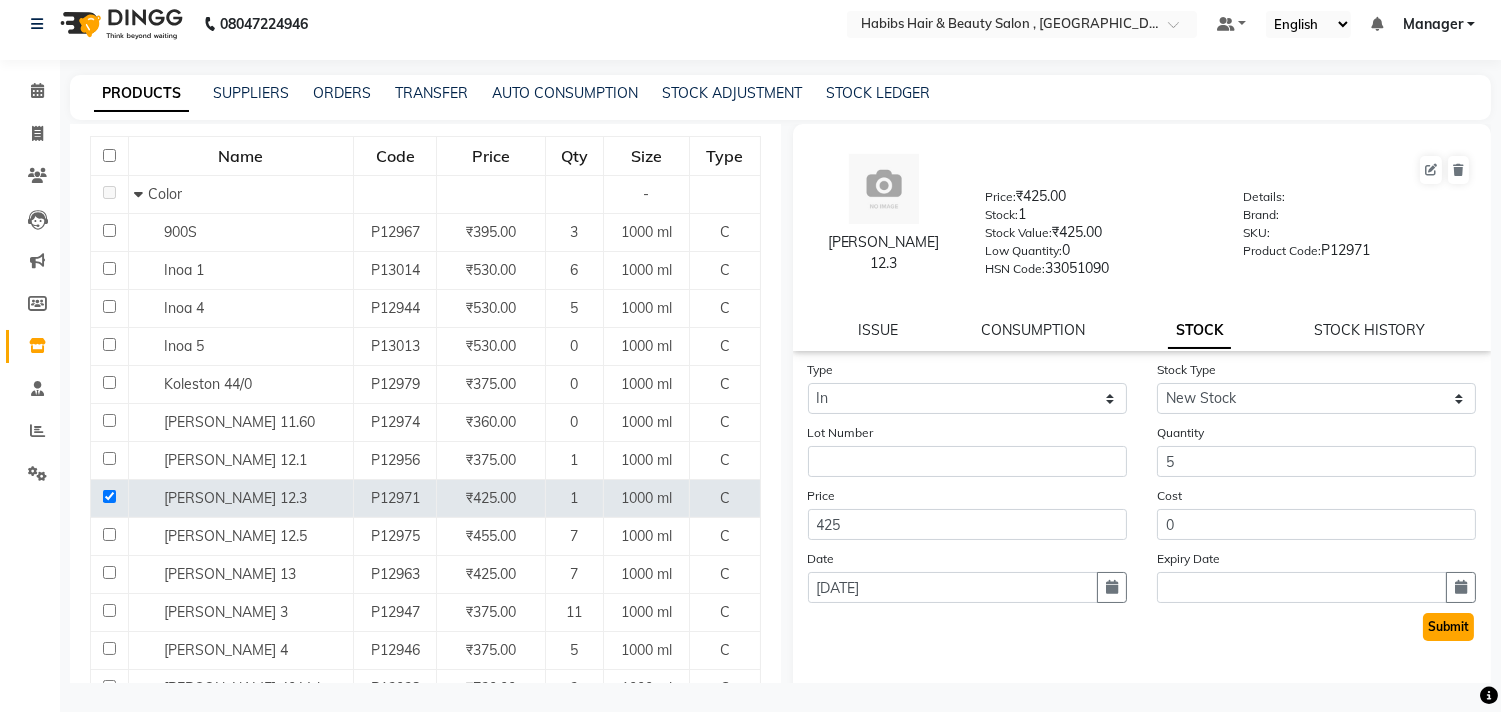 click on "Submit" 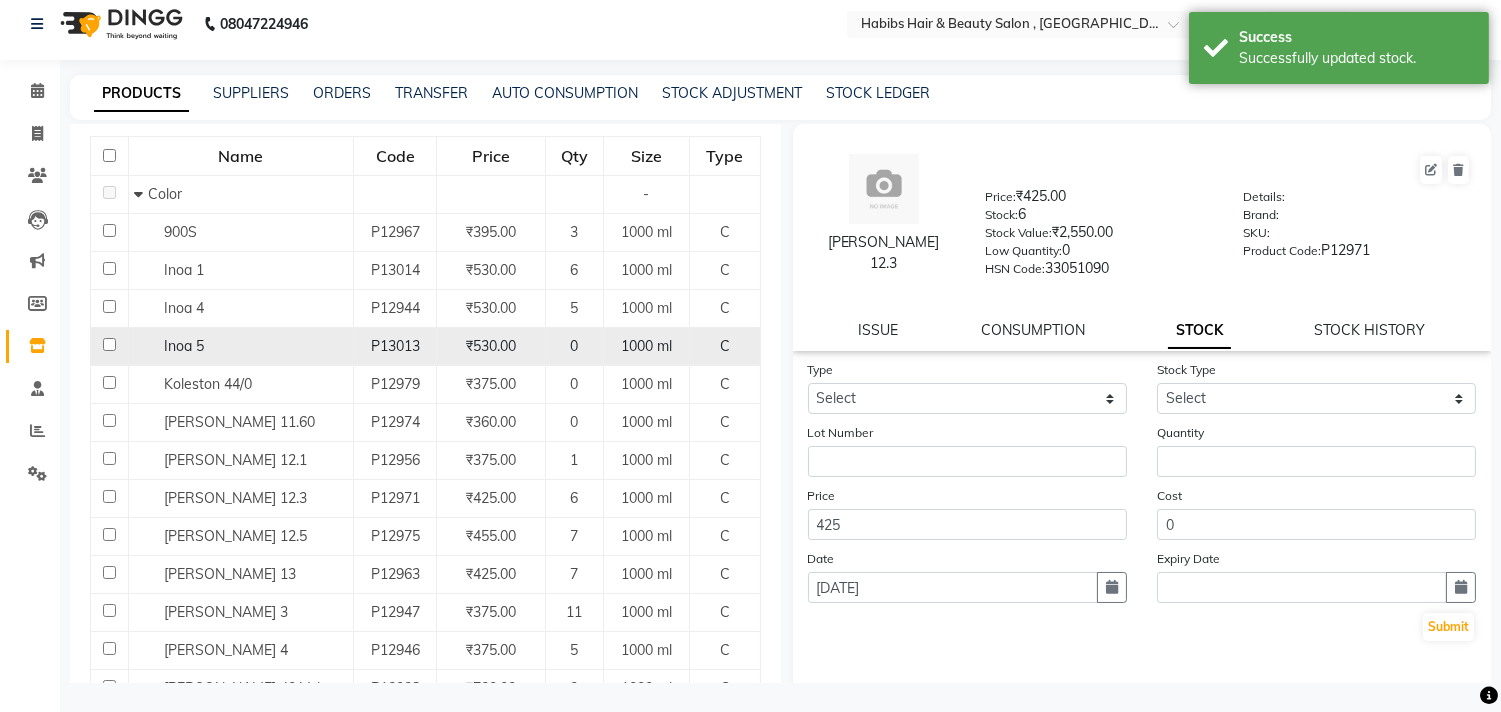 scroll, scrollTop: 222, scrollLeft: 0, axis: vertical 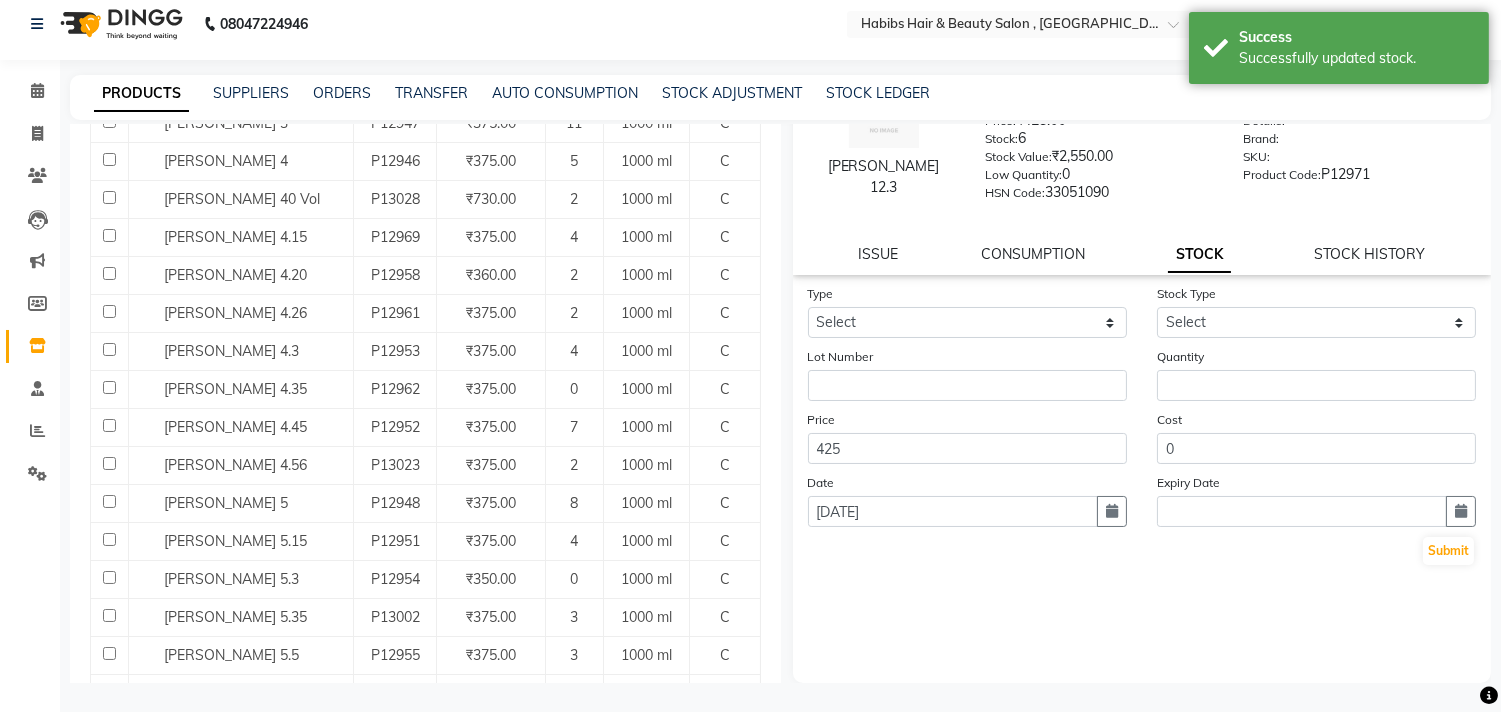 click on "Type Select In Out Stock Type Select New Stock Adjustment Return Other Lot Number Quantity Price 425 Cost 0 Date [DATE] Expiry Date  Submit" 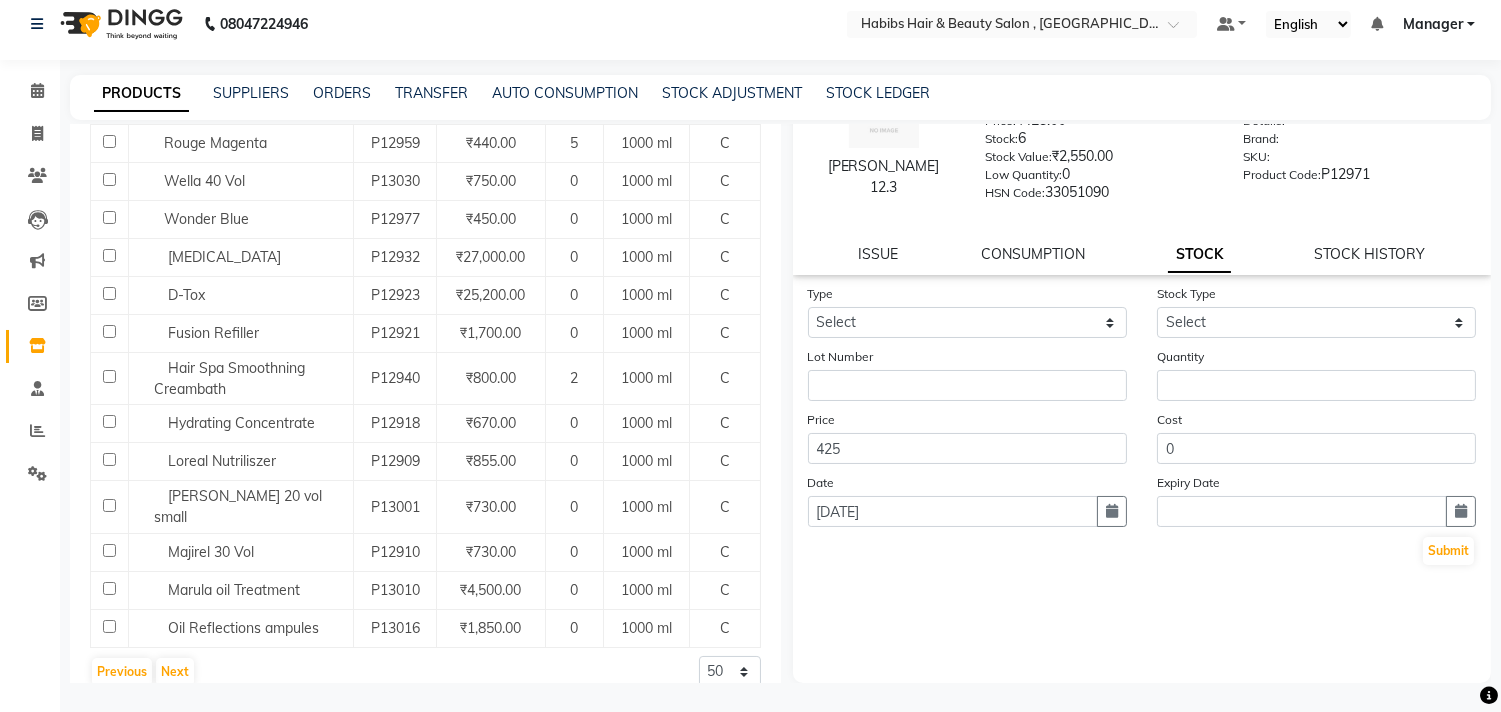 scroll, scrollTop: 1731, scrollLeft: 0, axis: vertical 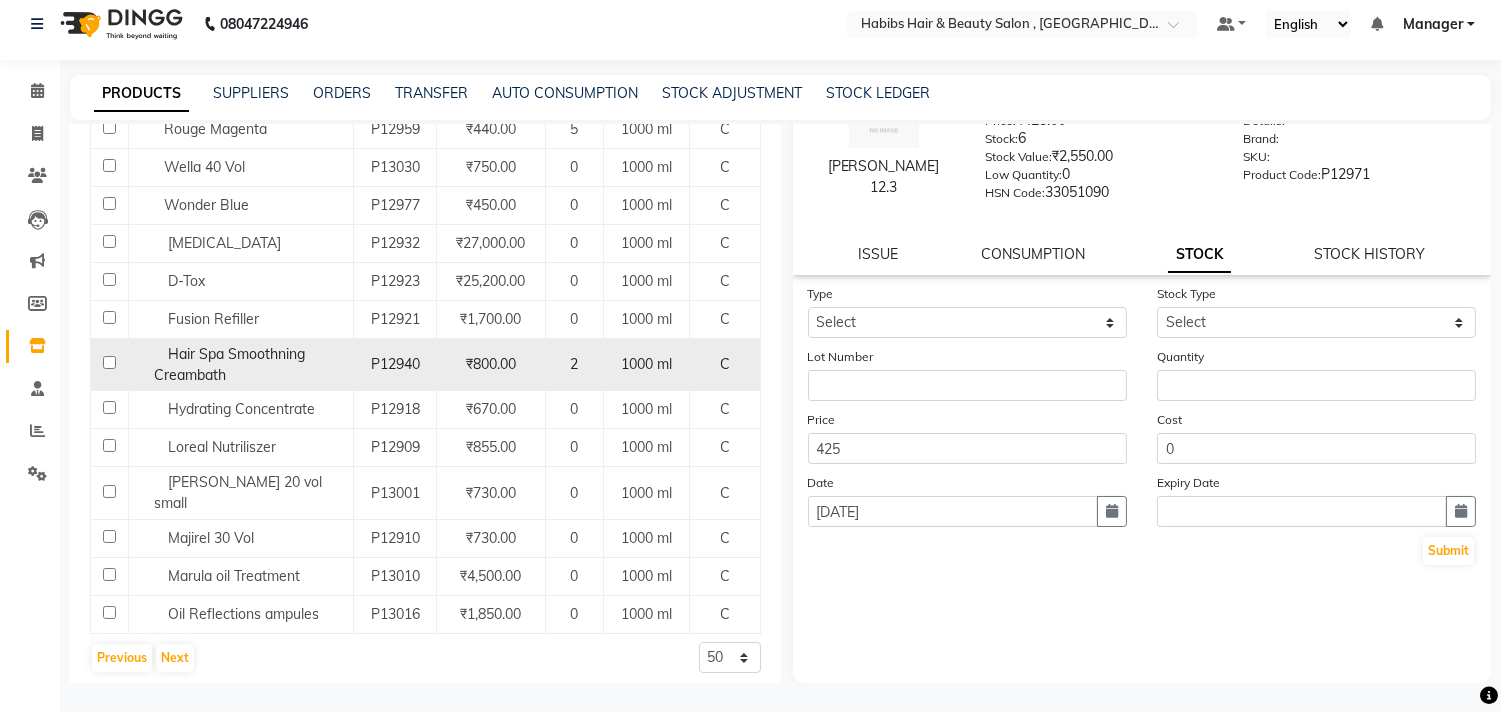 click 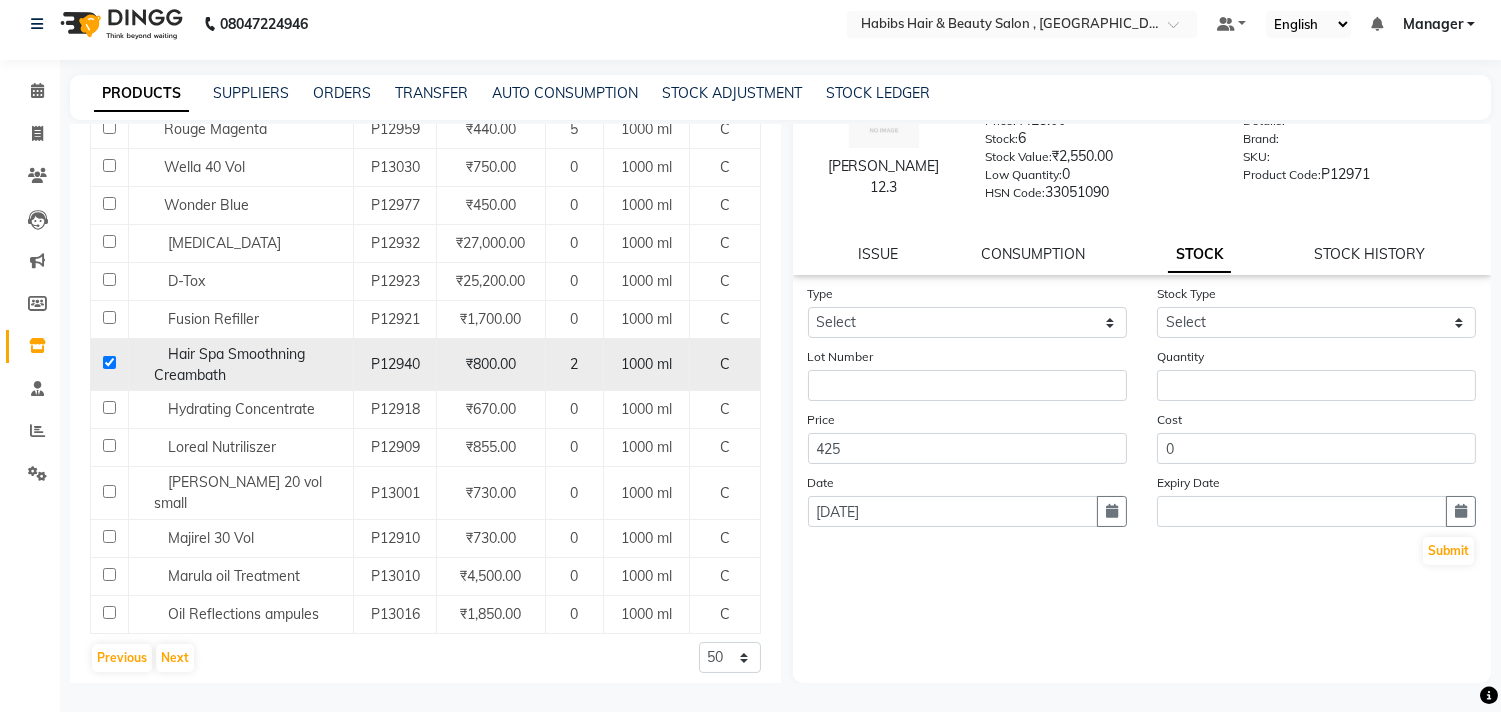 checkbox on "true" 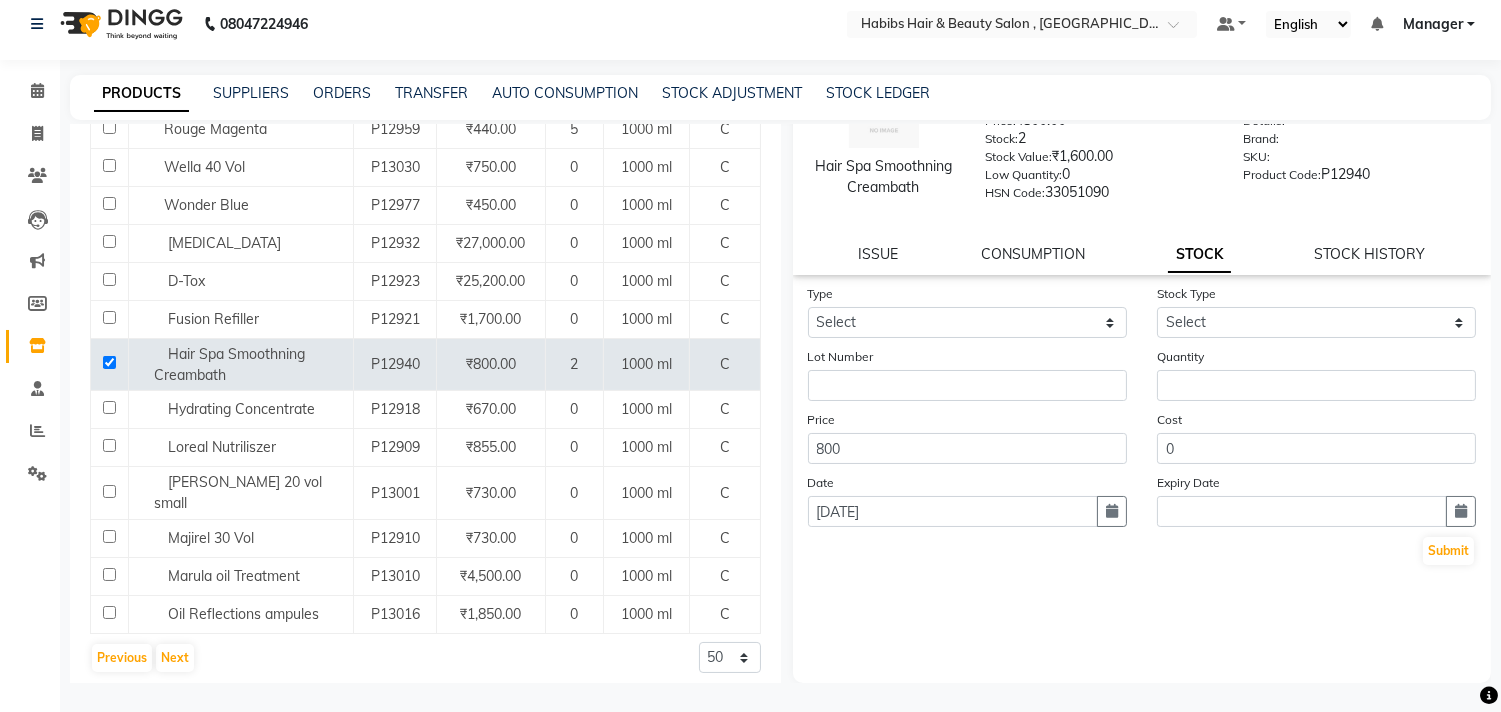 scroll, scrollTop: 0, scrollLeft: 0, axis: both 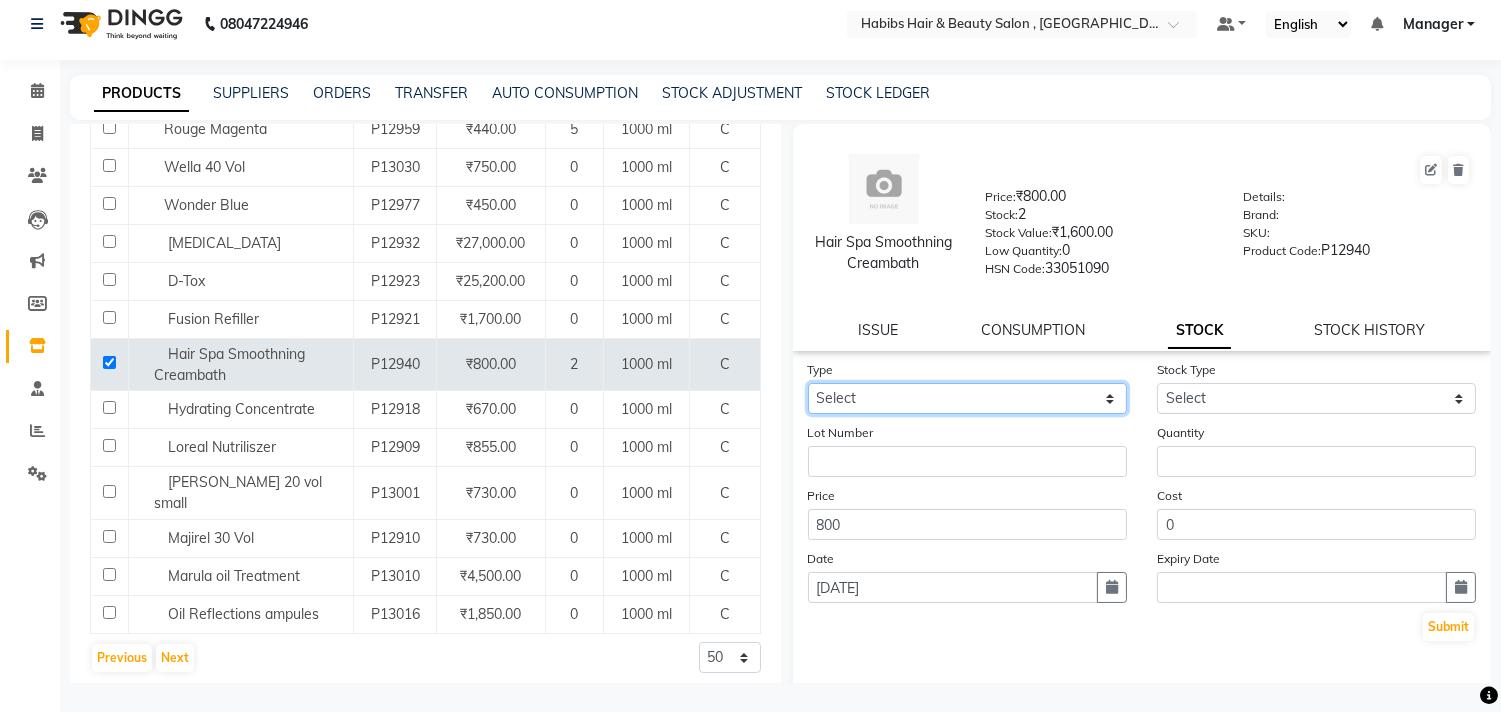 drag, startPoint x: 1042, startPoint y: 410, endPoint x: 1024, endPoint y: 418, distance: 19.697716 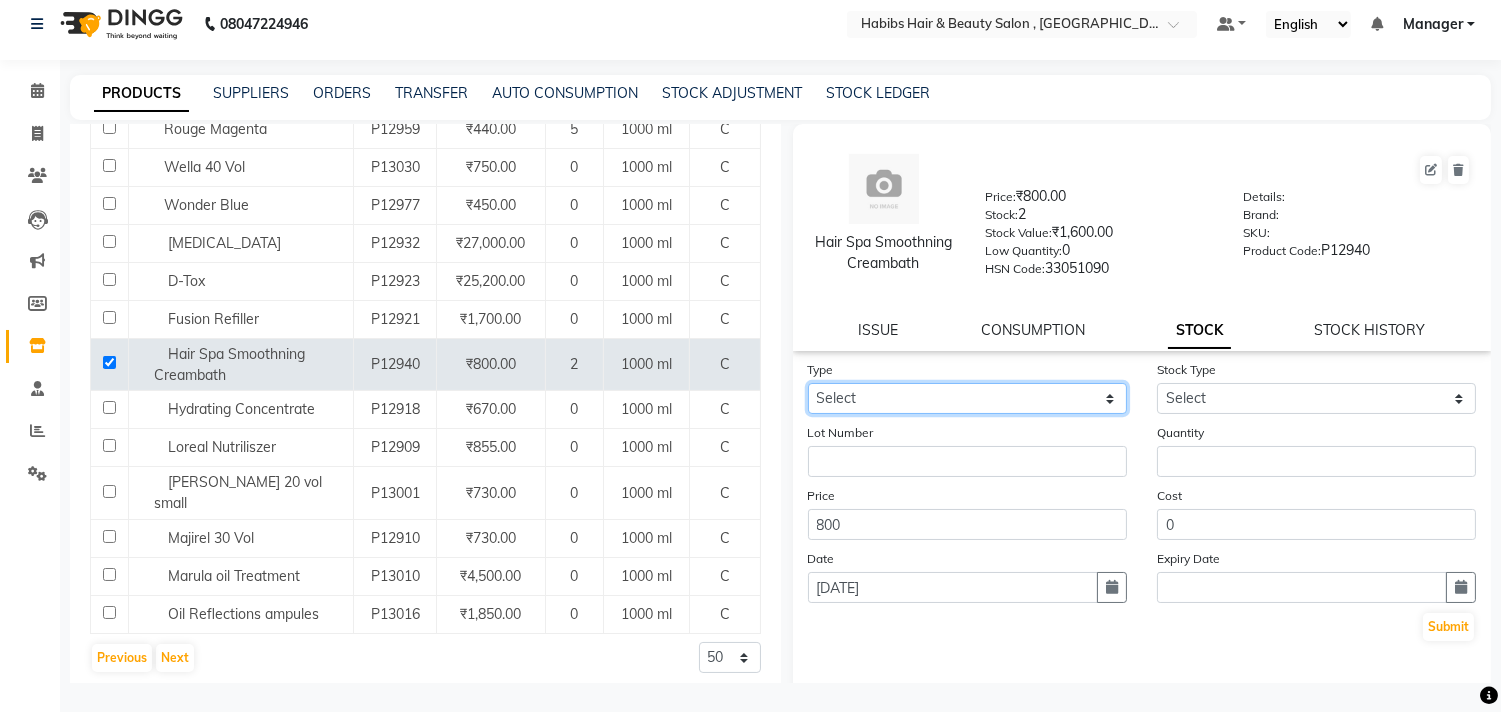 select on "out" 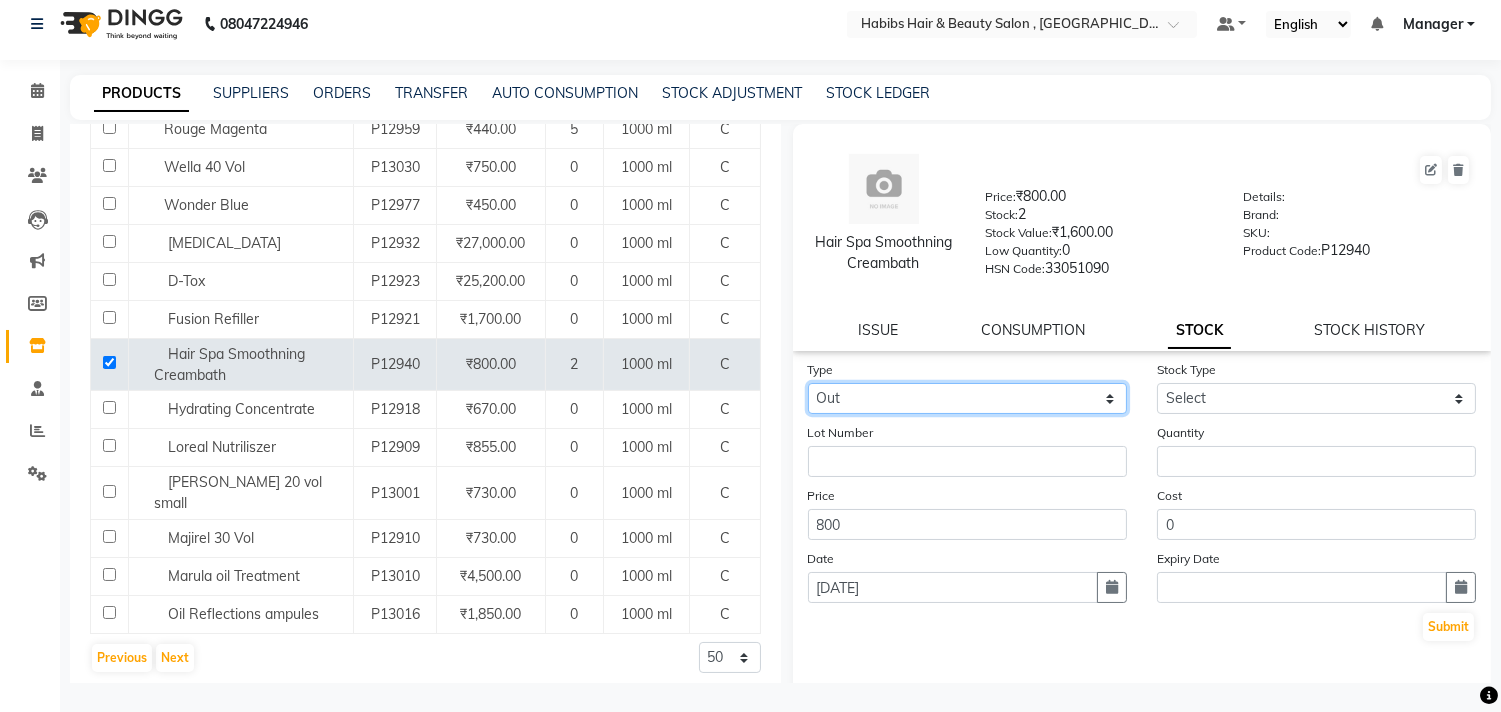 click on "Select In Out" 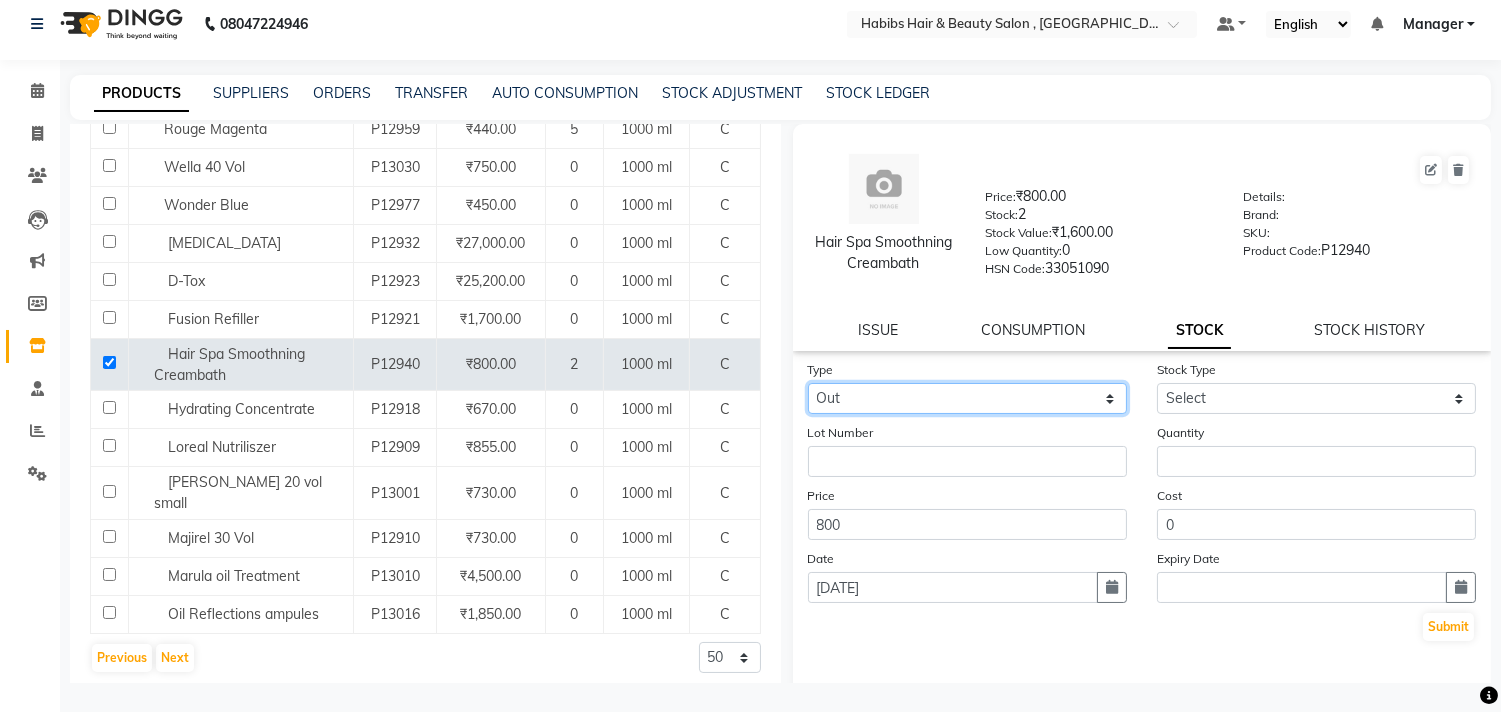 select 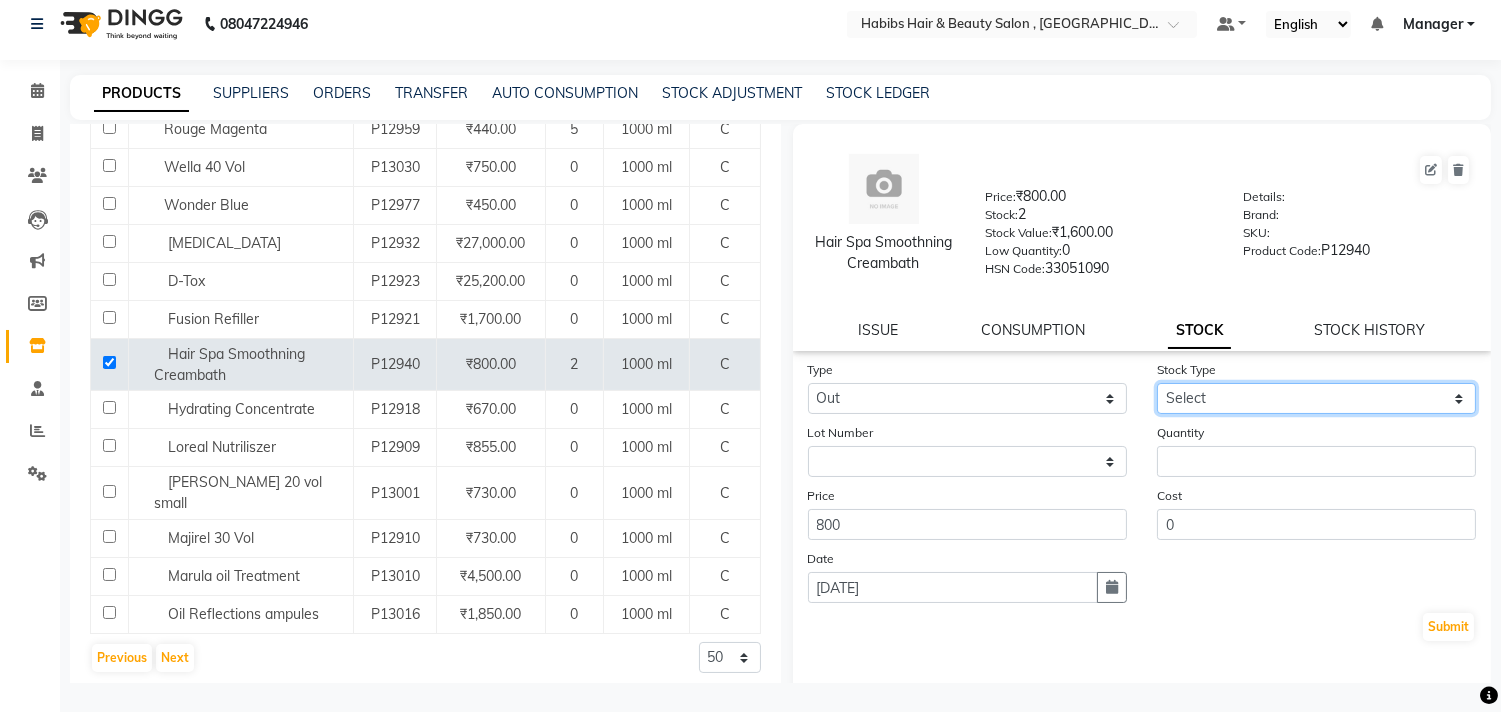 drag, startPoint x: 1284, startPoint y: 410, endPoint x: 1258, endPoint y: 463, distance: 59.03389 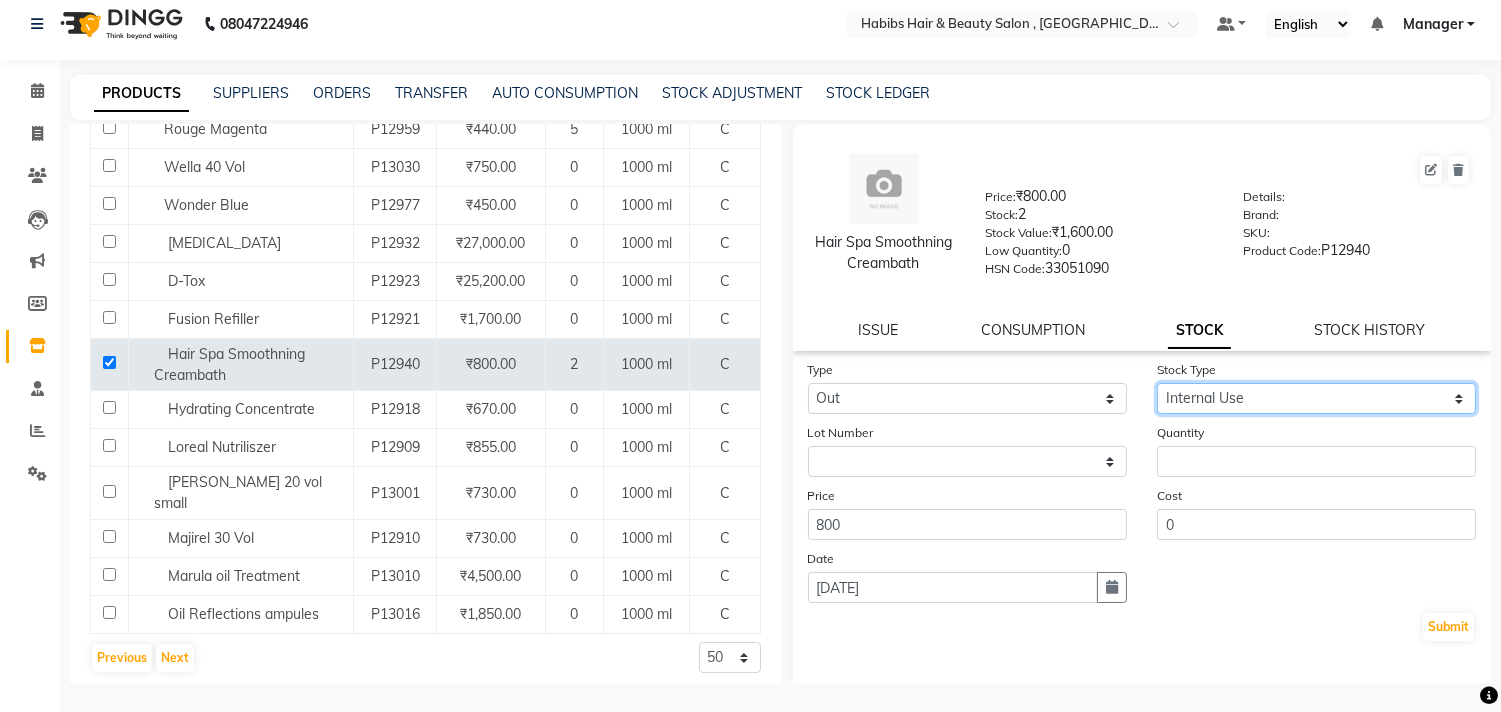 click on "Select Internal Use Damaged Expired Adjustment Return Other" 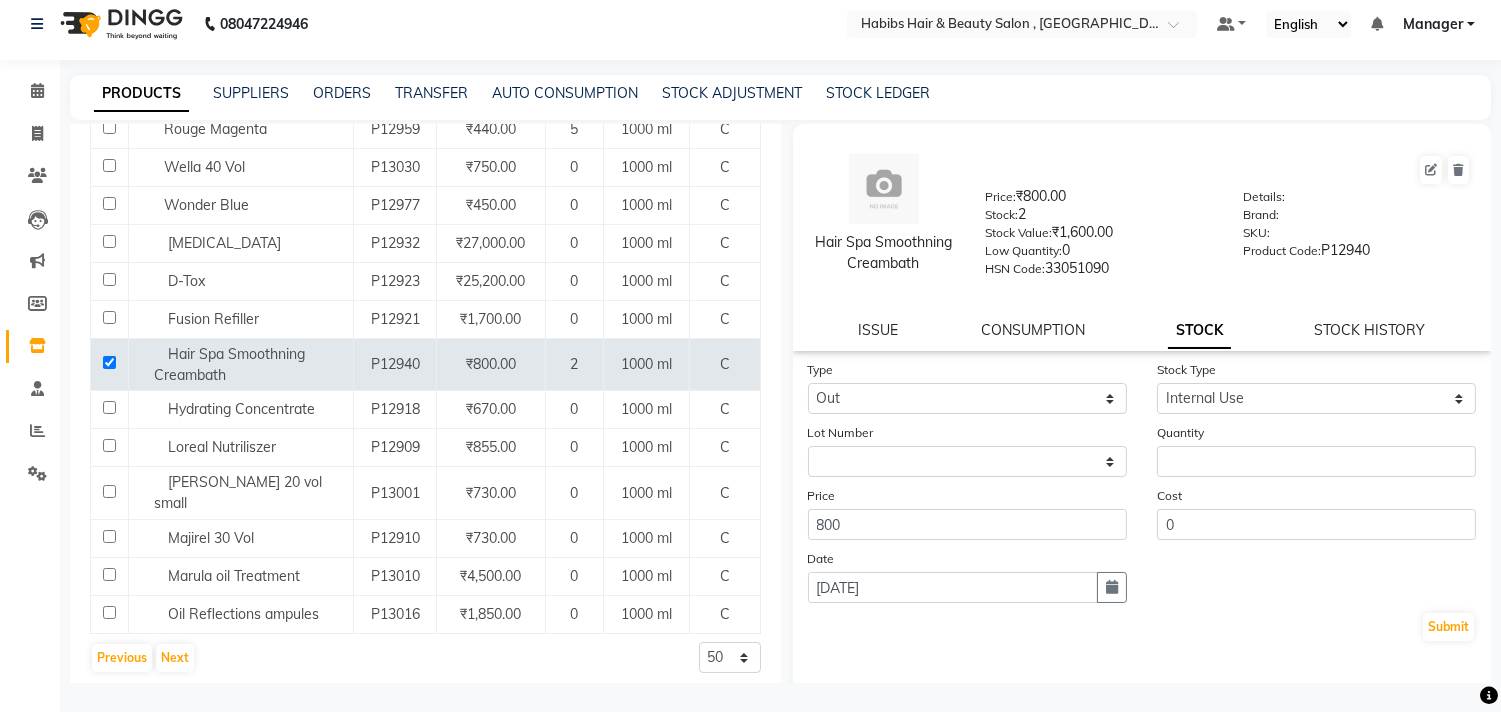 click on "Quantity" 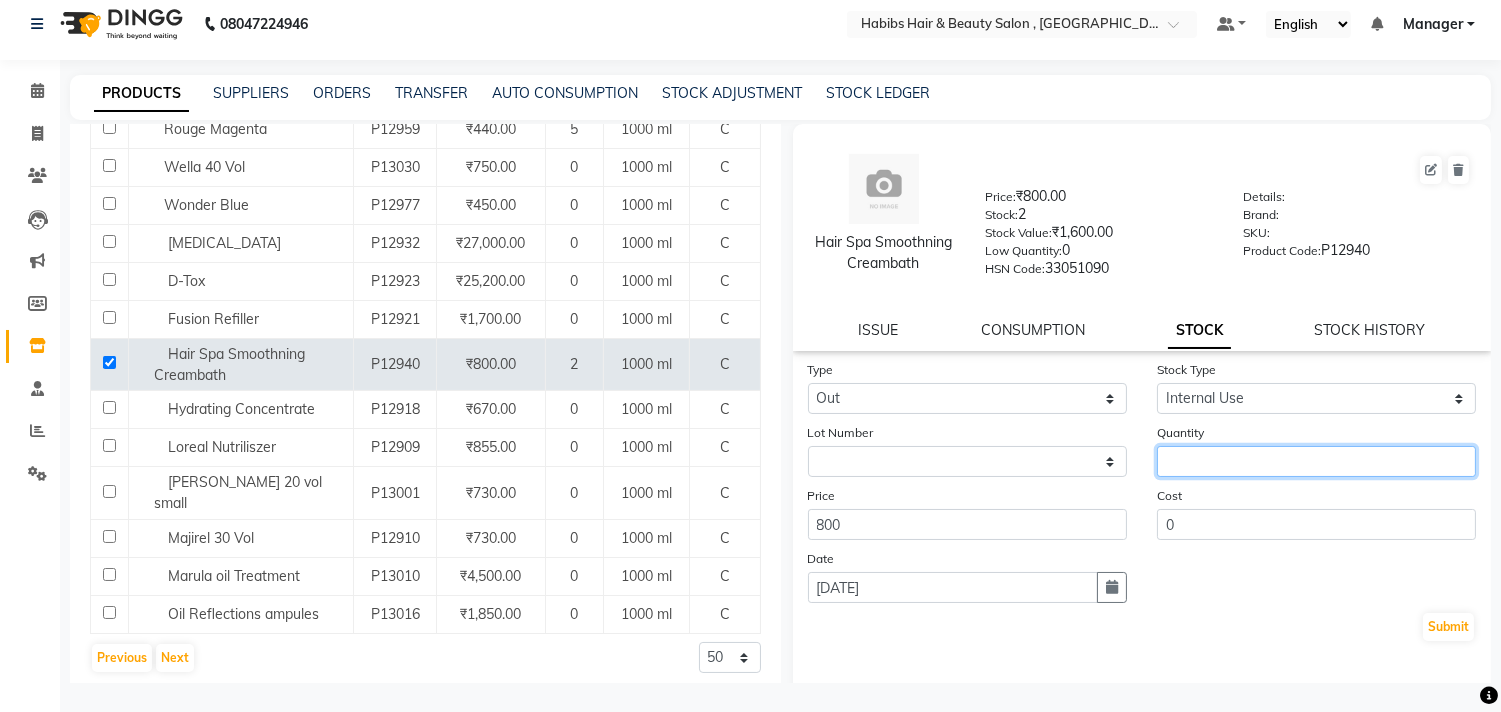 click 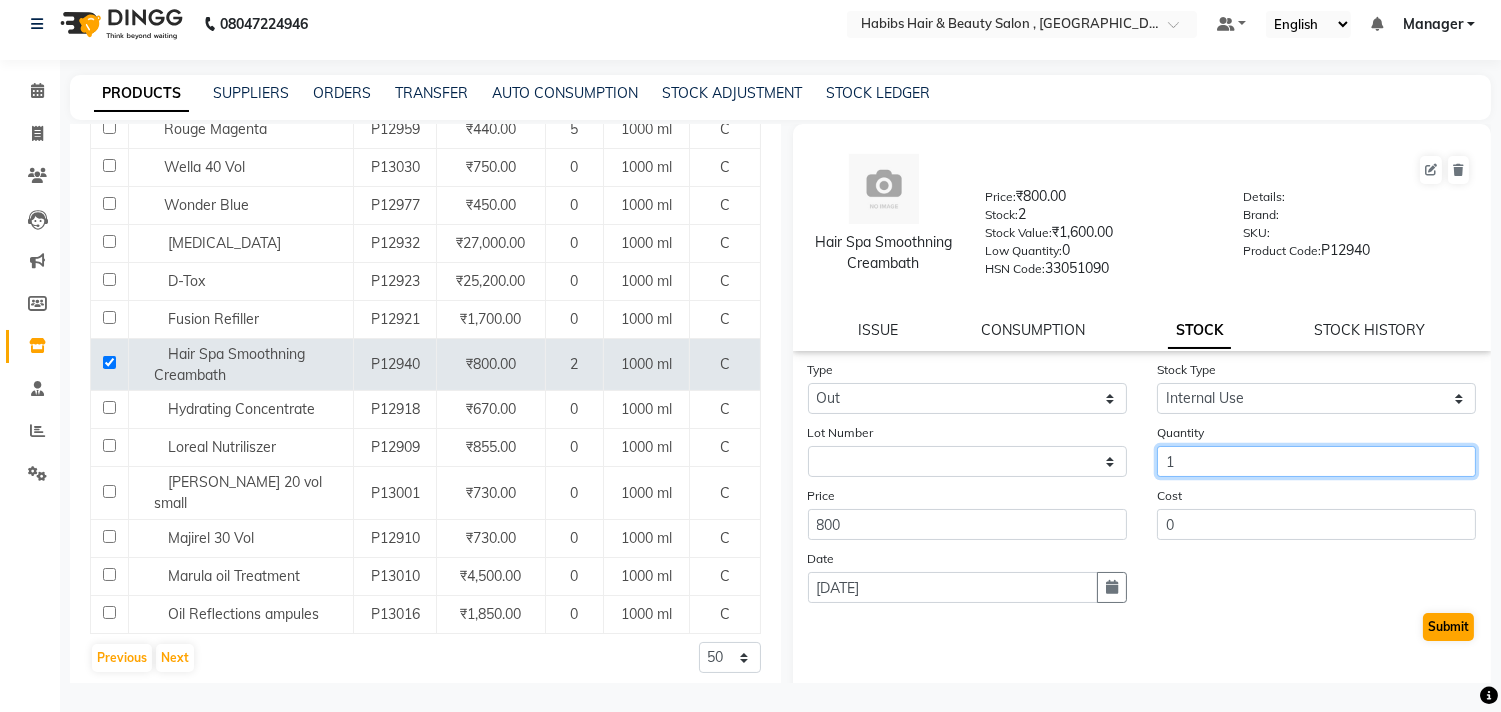 type on "1" 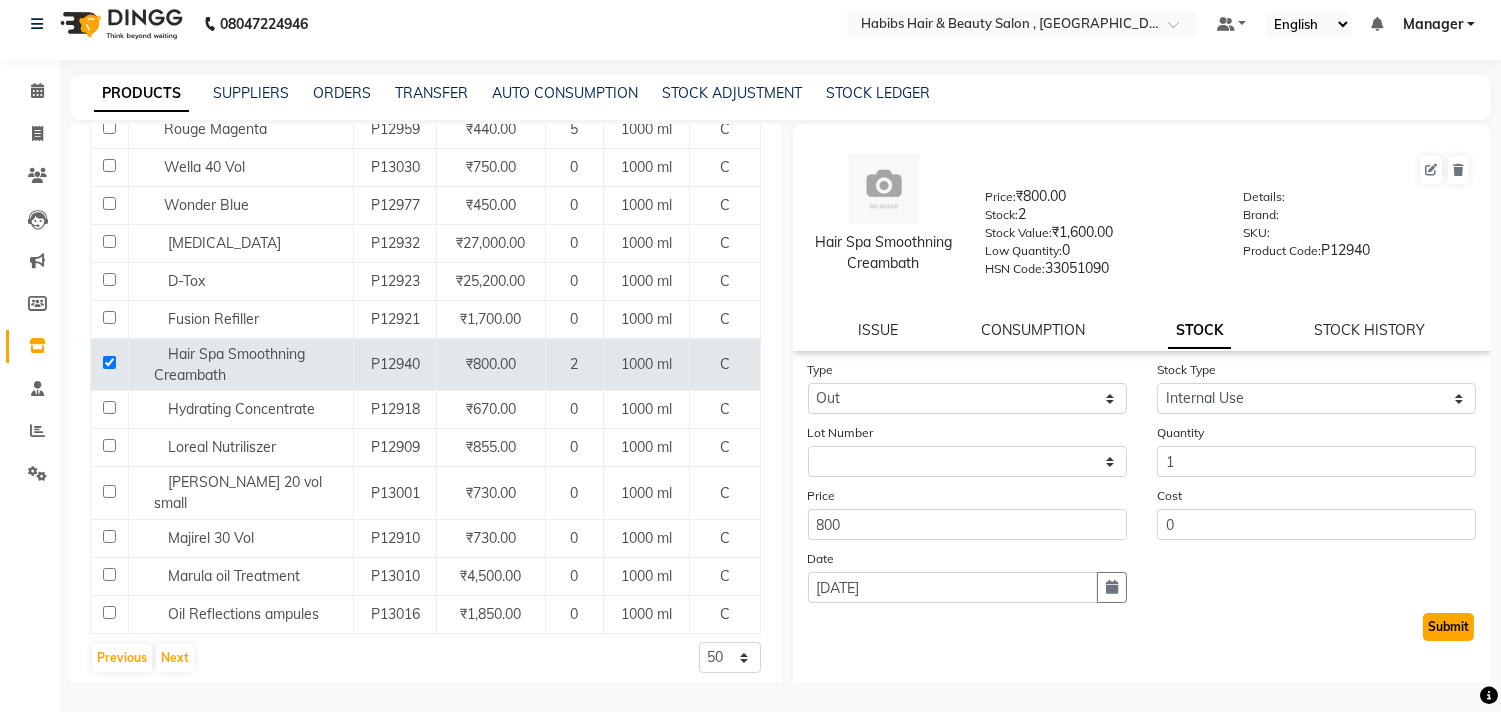 click on "Submit" 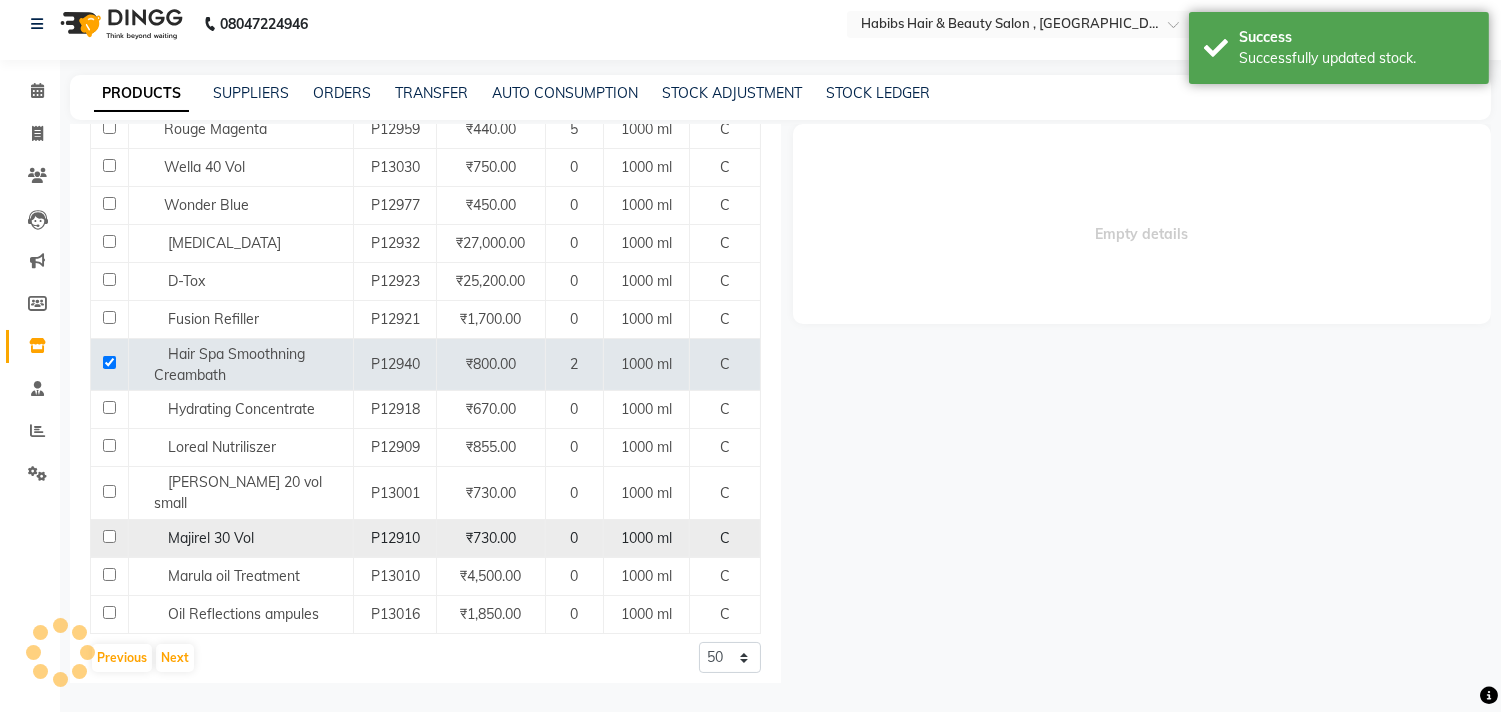 select 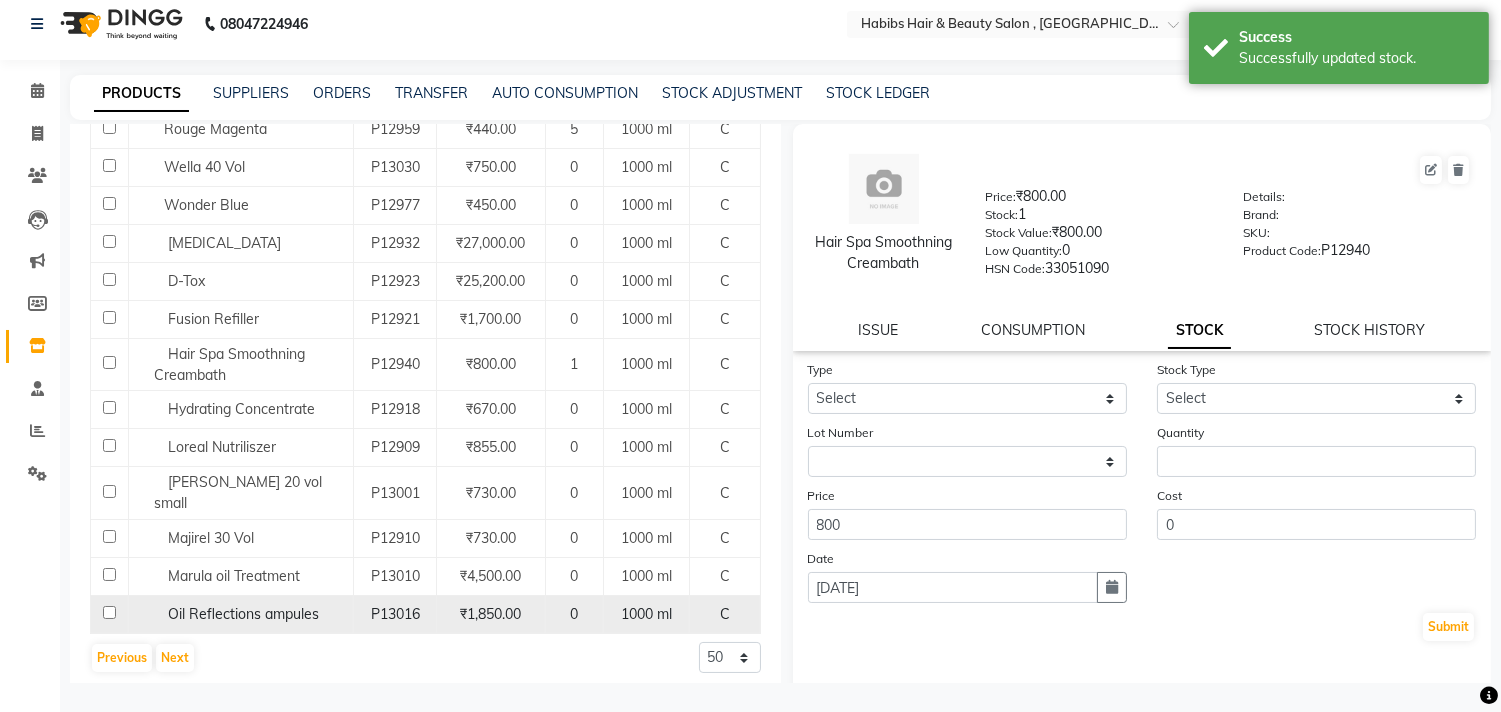 scroll, scrollTop: 1731, scrollLeft: 0, axis: vertical 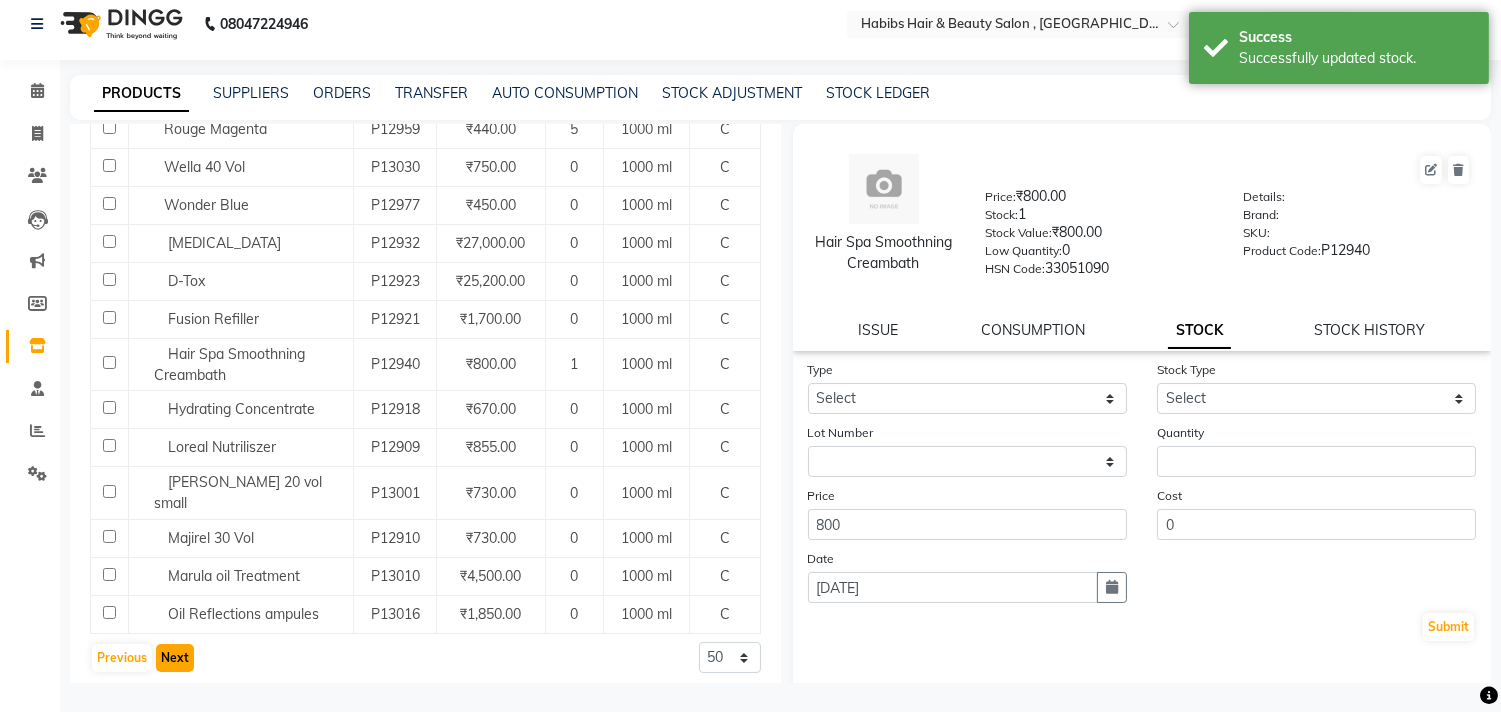 click on "Next" 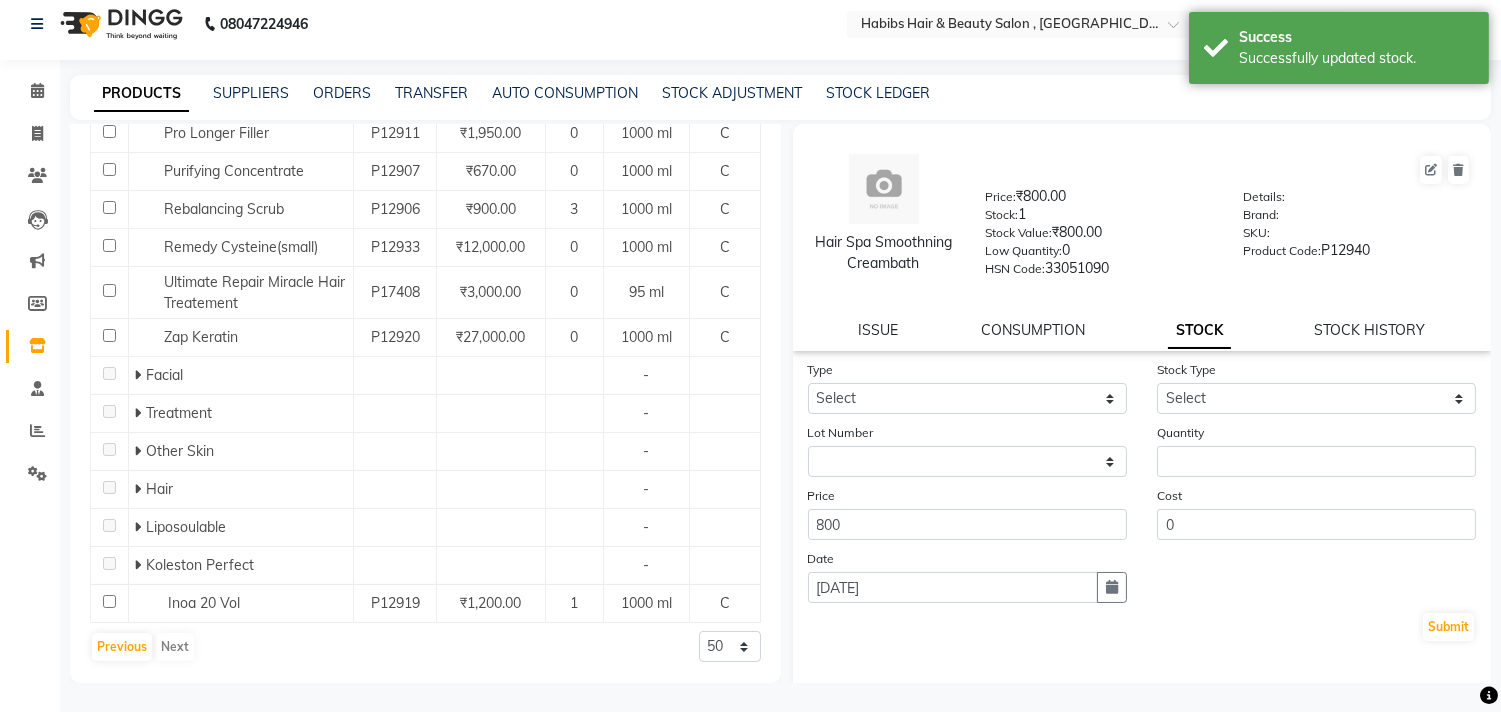 scroll, scrollTop: 322, scrollLeft: 0, axis: vertical 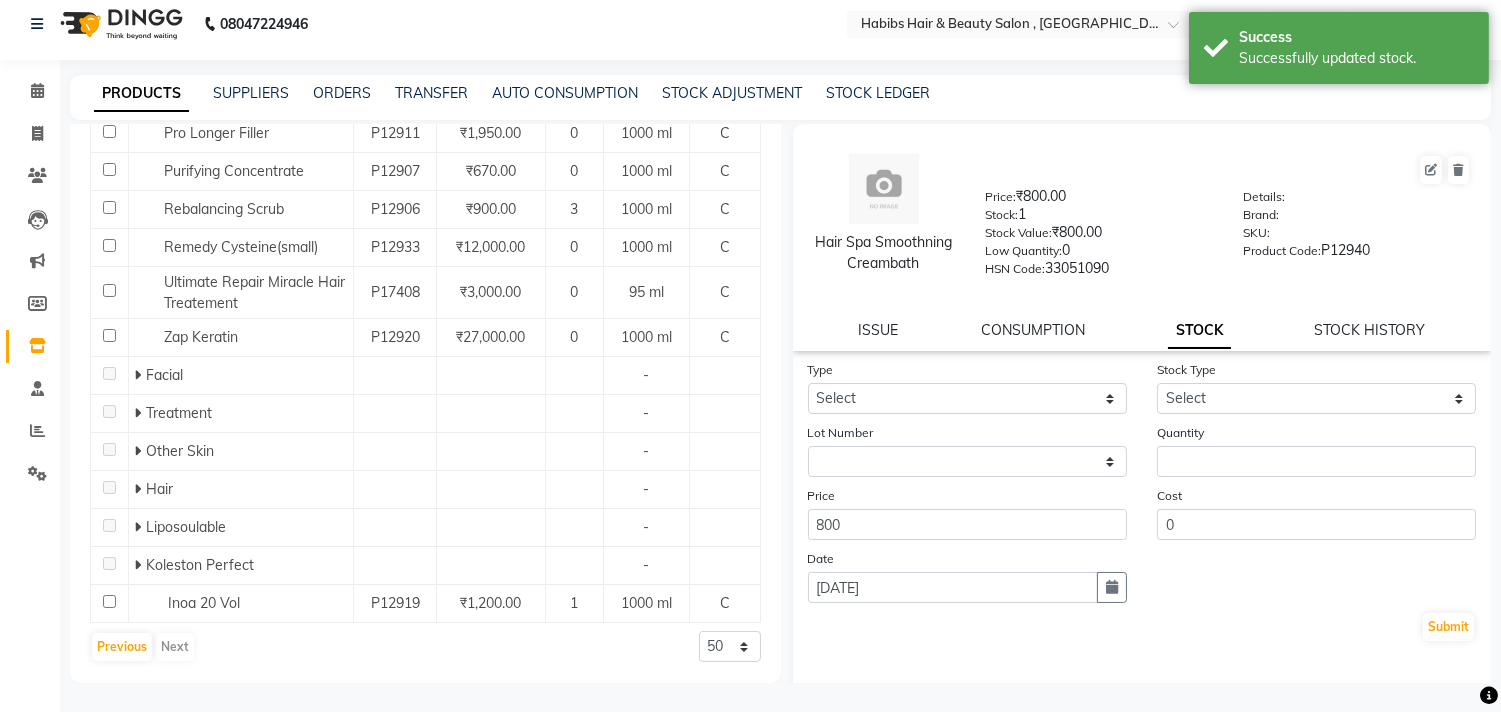 click on "Hair Spa Smoothning Creambath  Price:   ₹800.00  Stock:   1  Stock Value:   ₹800.00  Low Quantity:  0  HSN Code:  33051090  Details:     Brand:     SKU:     Product Code:   P12940" 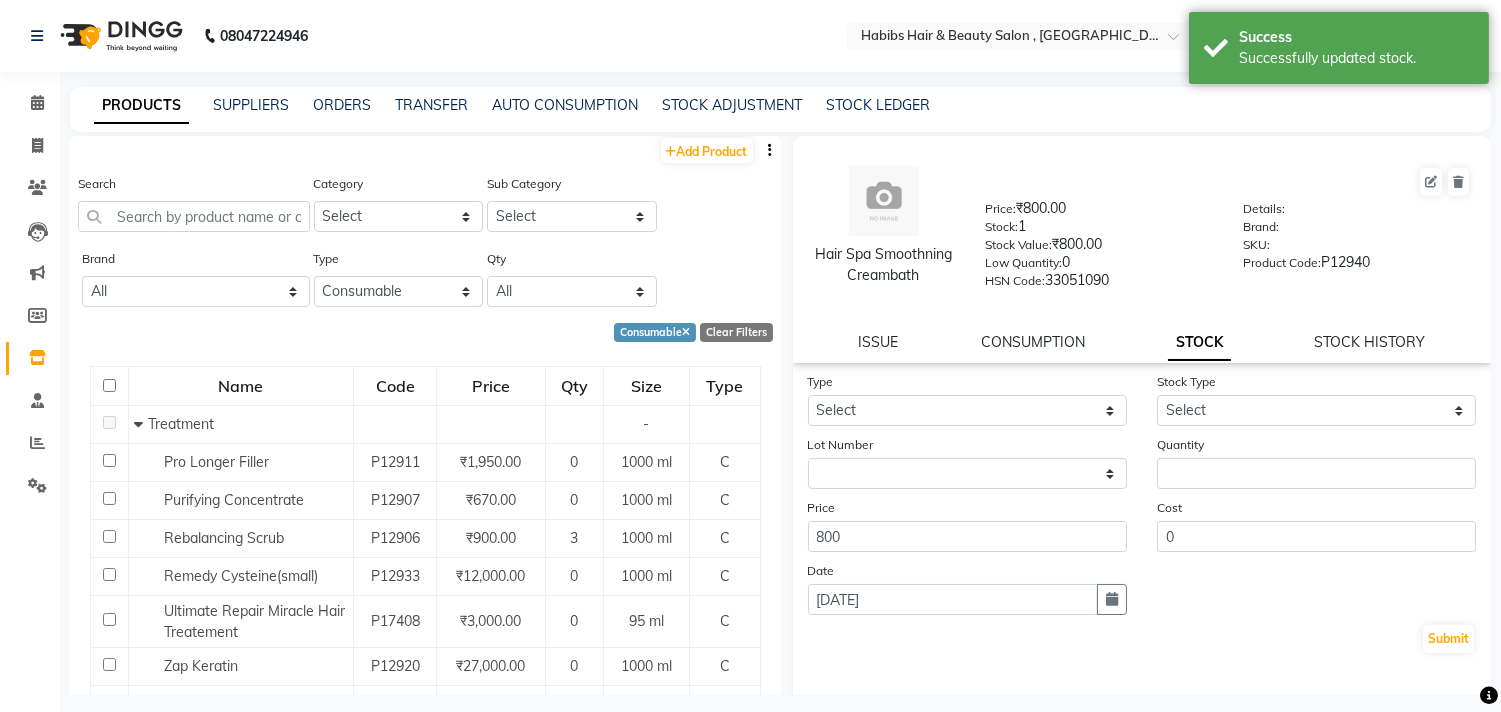scroll, scrollTop: 0, scrollLeft: 0, axis: both 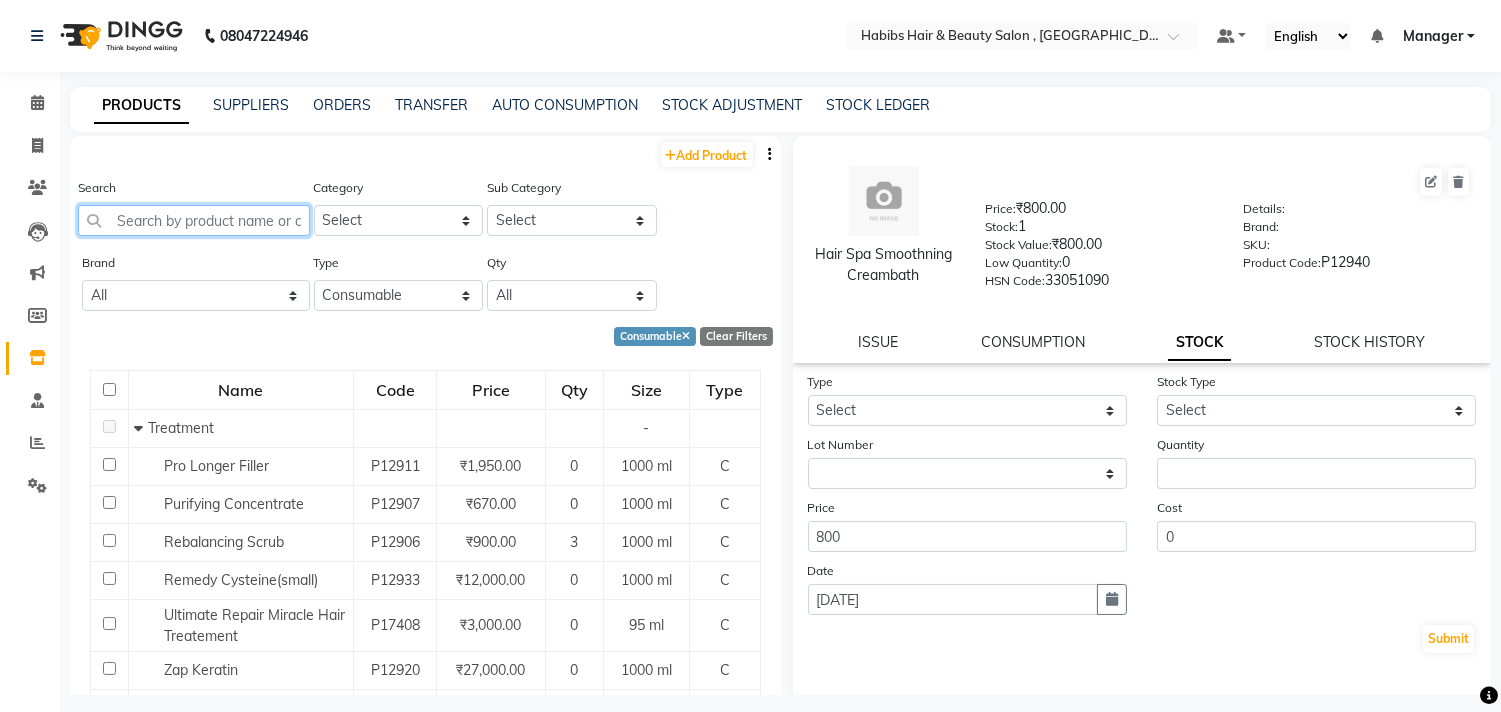 click 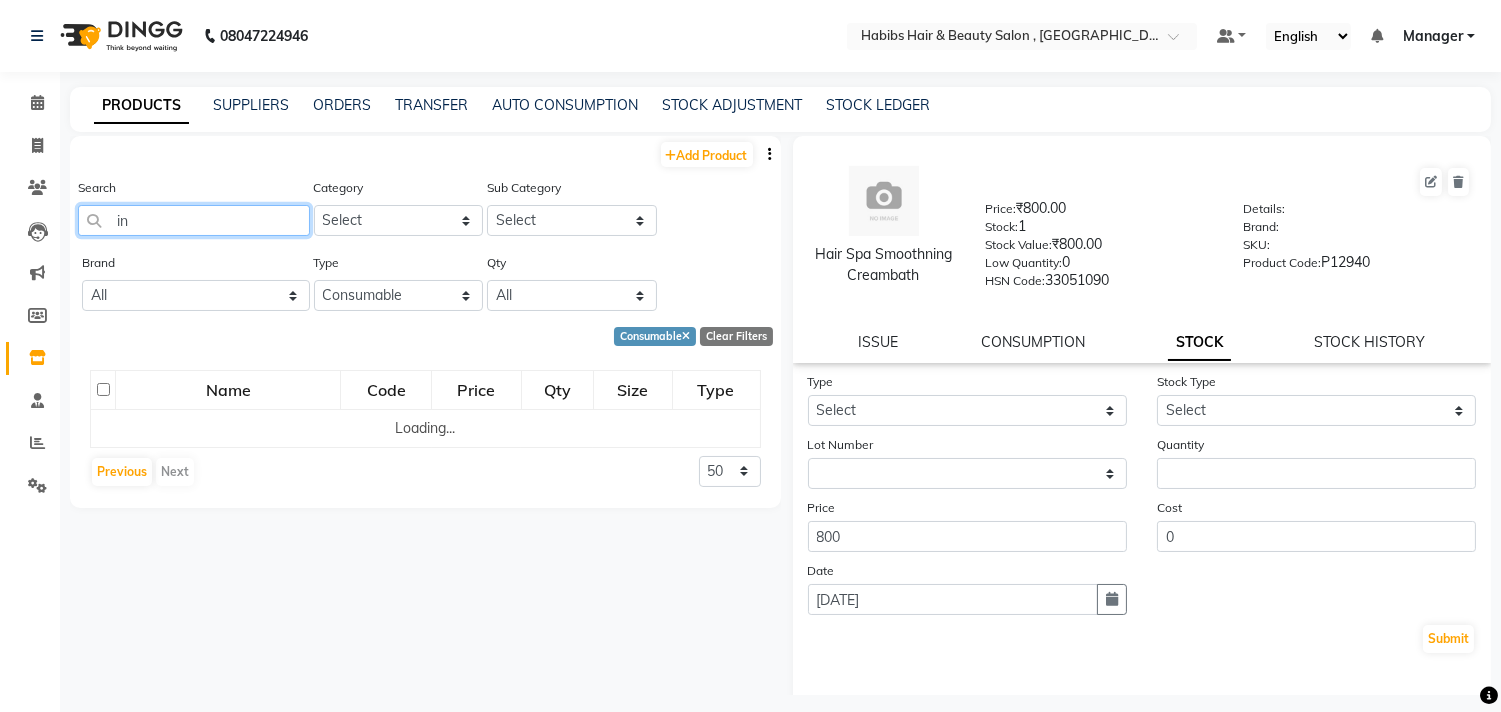 type on "i" 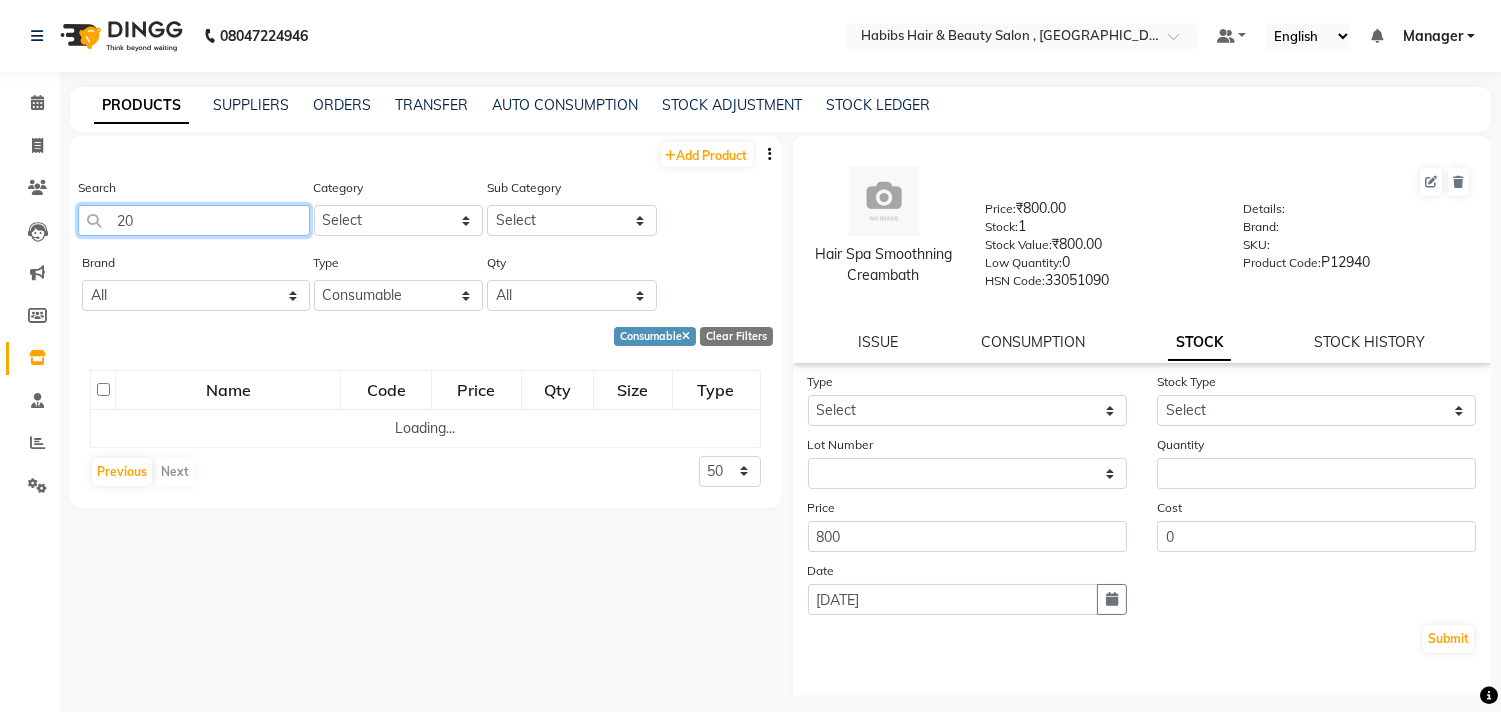 type on "2" 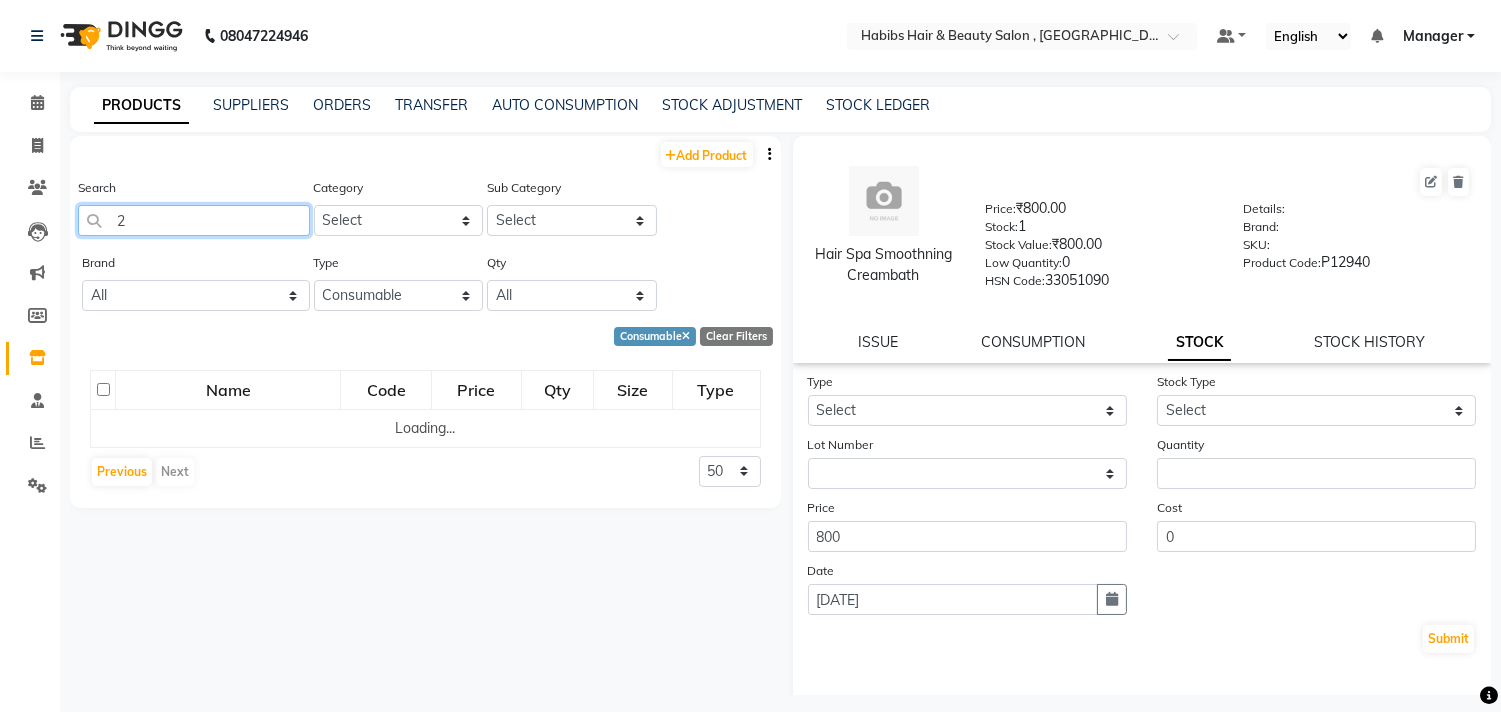 type 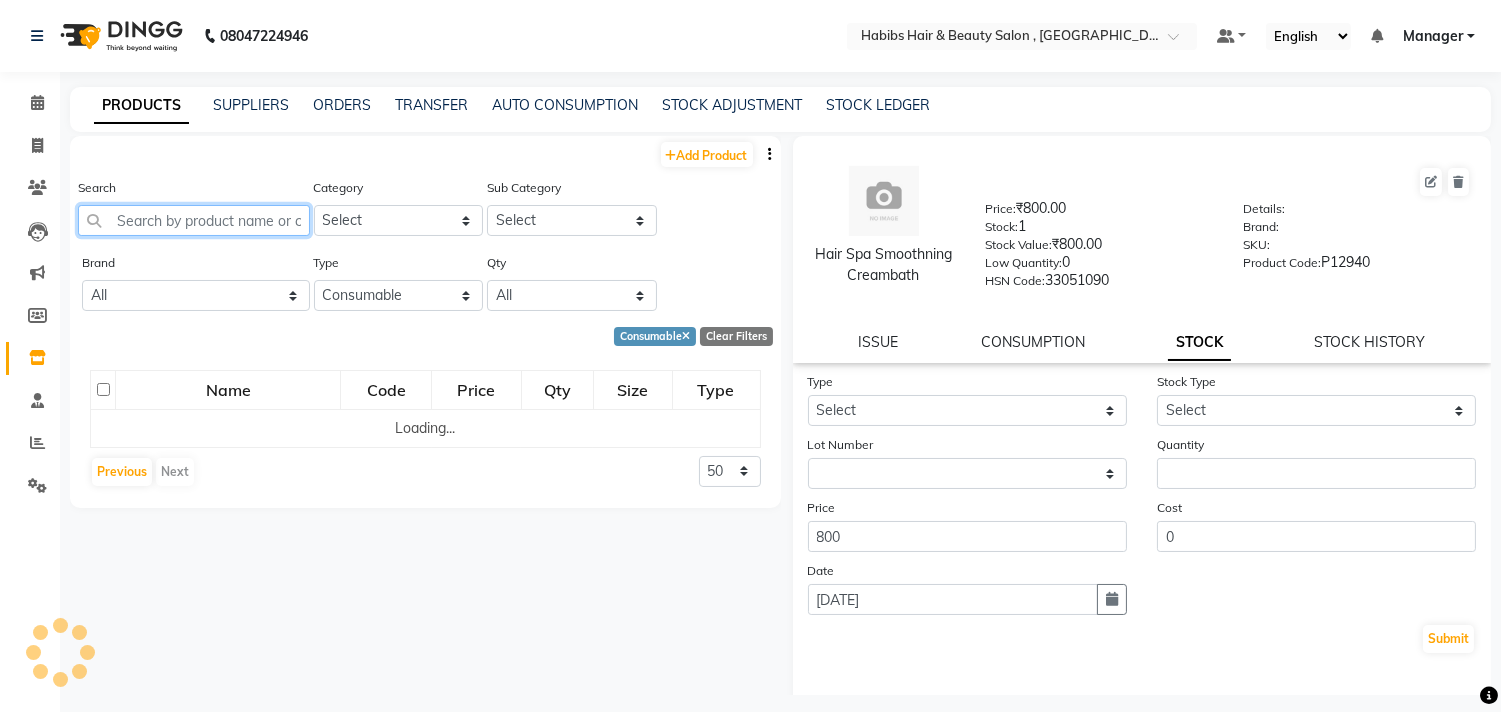 click 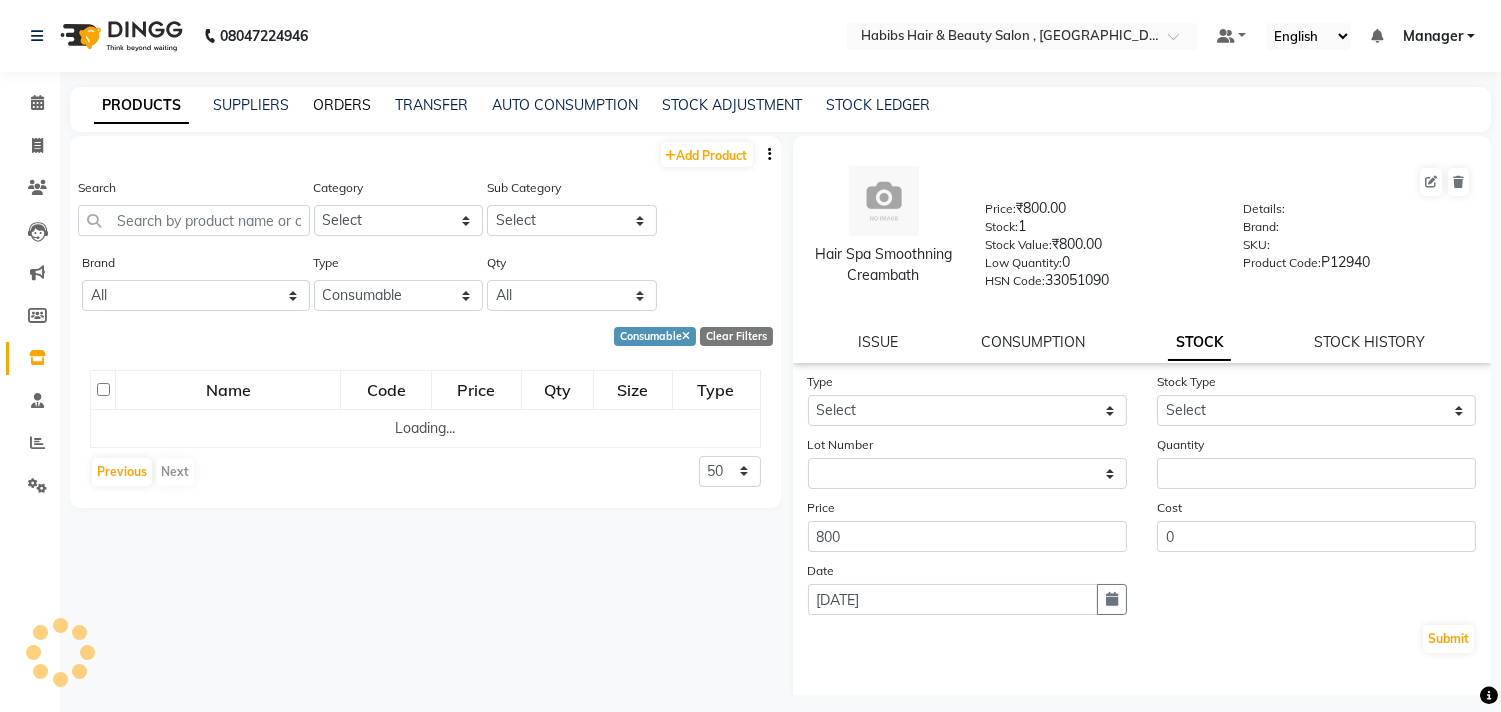 click on "ORDERS" 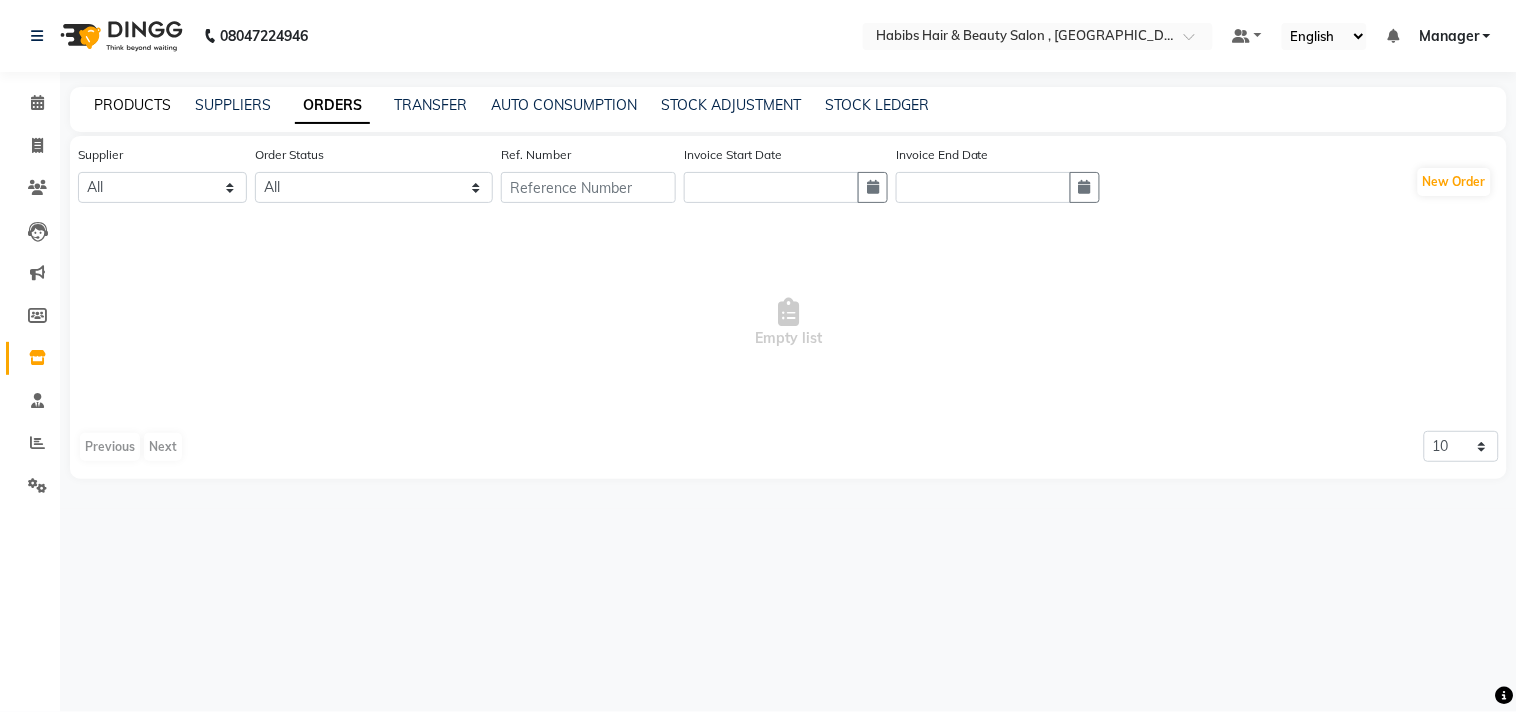 click on "PRODUCTS" 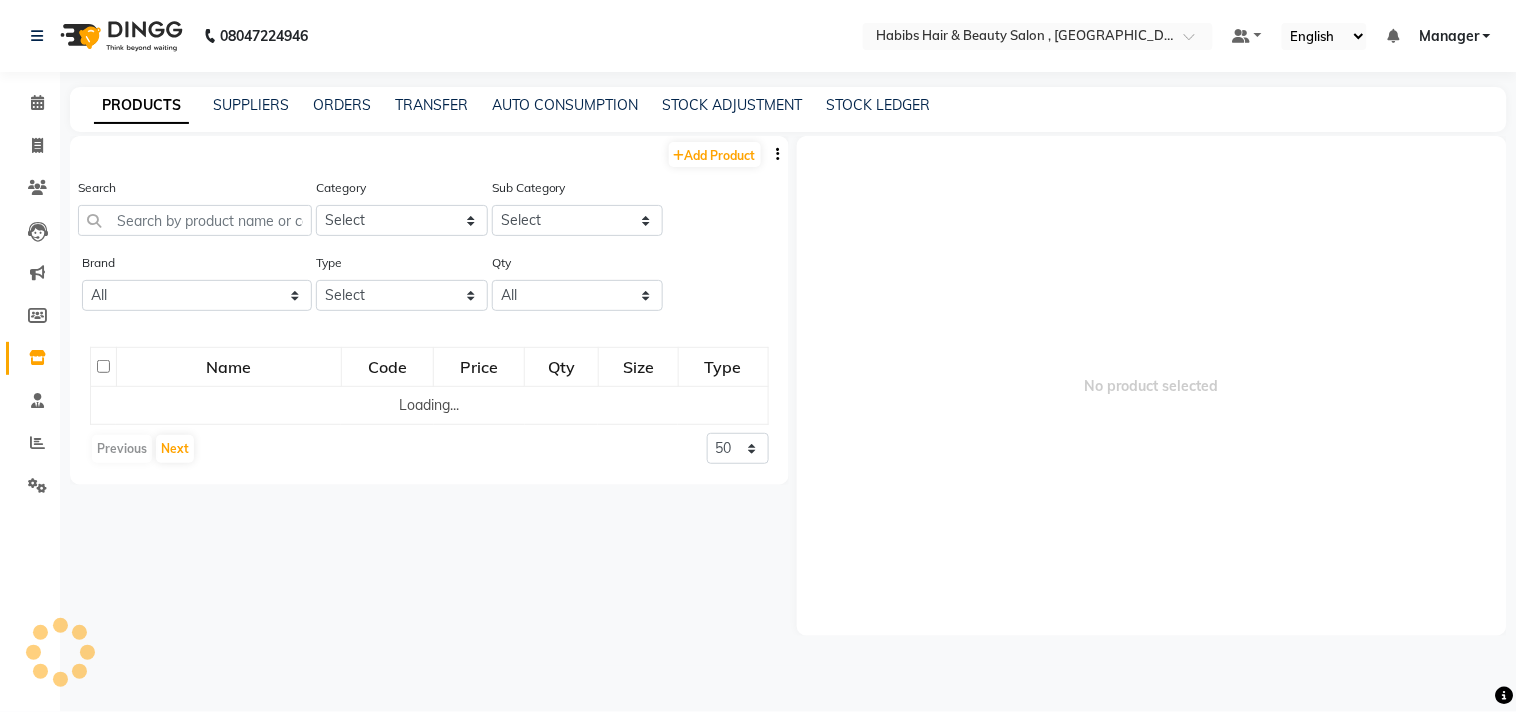 click on "Add Product  Search Category Select Hair Skin Makeup Personal Care Appliances [PERSON_NAME] Waxing Disposable Threading Hands and Feet Beauty Planet [MEDICAL_DATA] Cadiveu Casmara [PERSON_NAME] Wella Olaplex Loreal hair cut Skin..O3+ Hair..Brazilian Hair..Cadiveu Hair..DE FABULOUS Hair..Gellet Hair..Habibs Hair..Lorial Hair.. Nova Hair..QOD Hair..Schwarzkopf Hair..Orangewood Hair..Wella Skin.. Habibs Skin.. BCL Skin..Aroma Skin..Lotus Hair: CADIVEU Hair: HABIBS Skin [PERSON_NAME]'s cosmeceuticals Skin [PERSON_NAME] Skin Pooja Skin raaga professional Disposable skin jeva HAIR SERUM DFAB MARULA o3 serum o3 face wash o3 sp3 HAIR Beauty Equipment Nail HAIR..COPACABANA HAIR..QOD ARGAN Salon SKIN..O3 SKIN...MINISTRY OF PEDICURE SKIN...KANPEKI Hair...W one  Hair...Flovactive FL0URAACTIVE Hair..Beauty Garage DE FABULOUS hair Hair..Botoliss Hair...OLAPLEX QOD GLORIUS SERUM neno gel shampoo nanopalita O3 SKIN Other Sub Category Select Brand All Loreal Type Select Both Retail Consumable Qty All Low Out Of Stock Name Code Price Qty Size Type  Next" 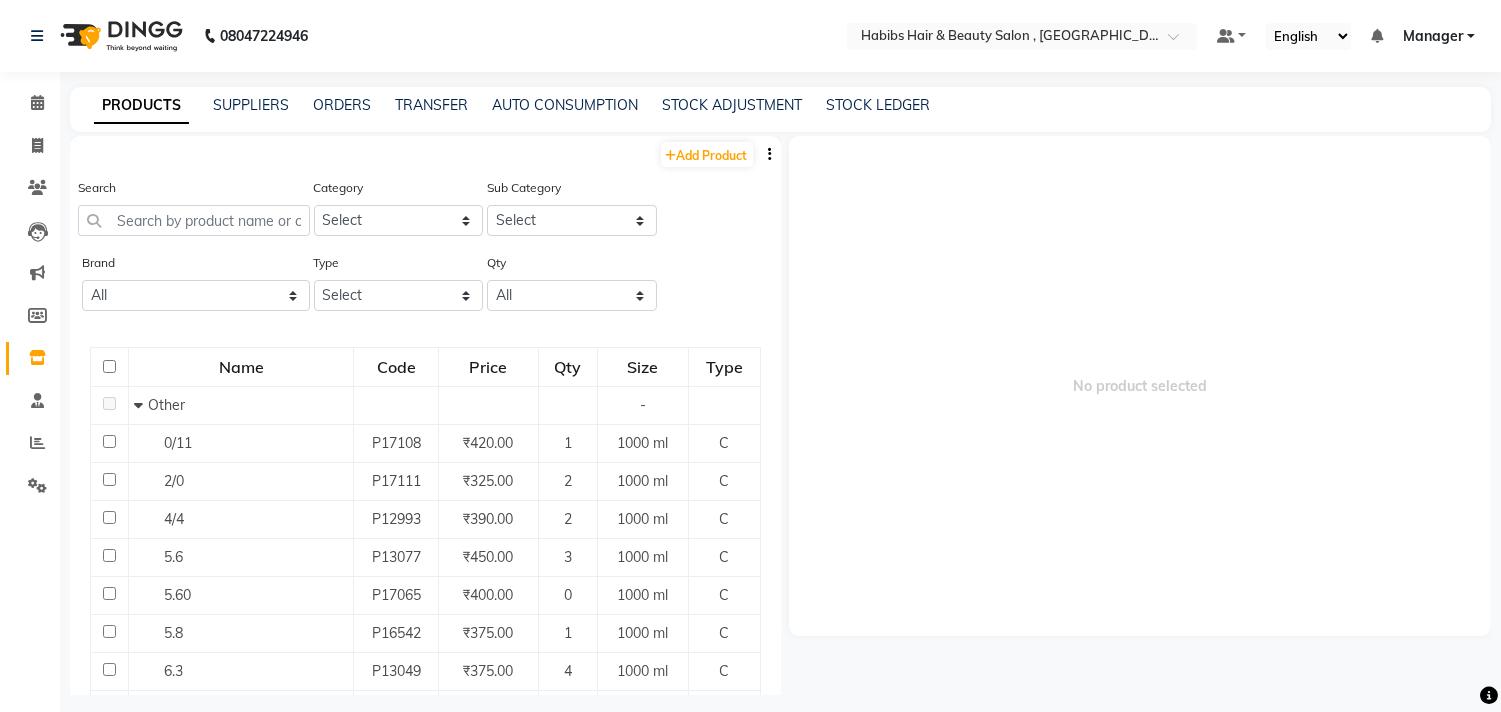 scroll, scrollTop: 88, scrollLeft: 0, axis: vertical 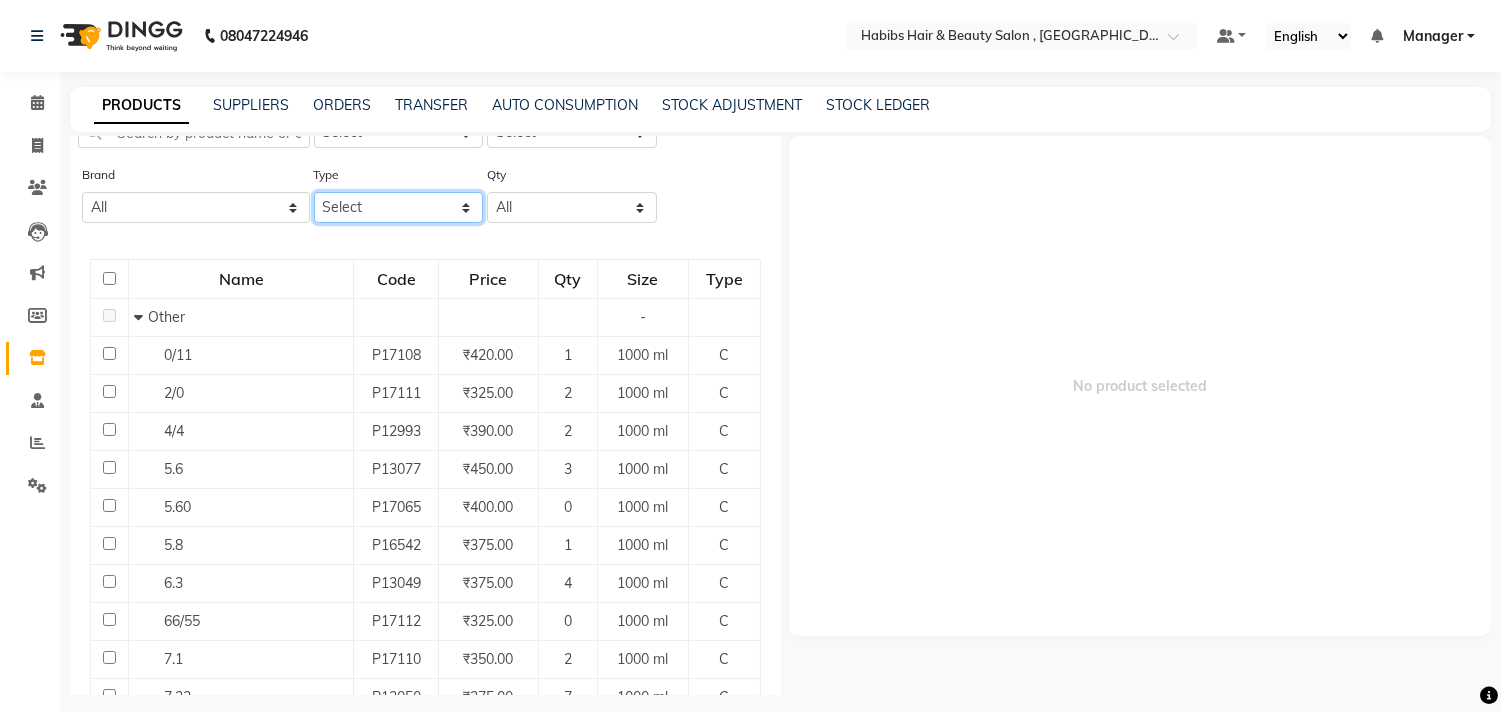 click on "Select Both Retail Consumable" 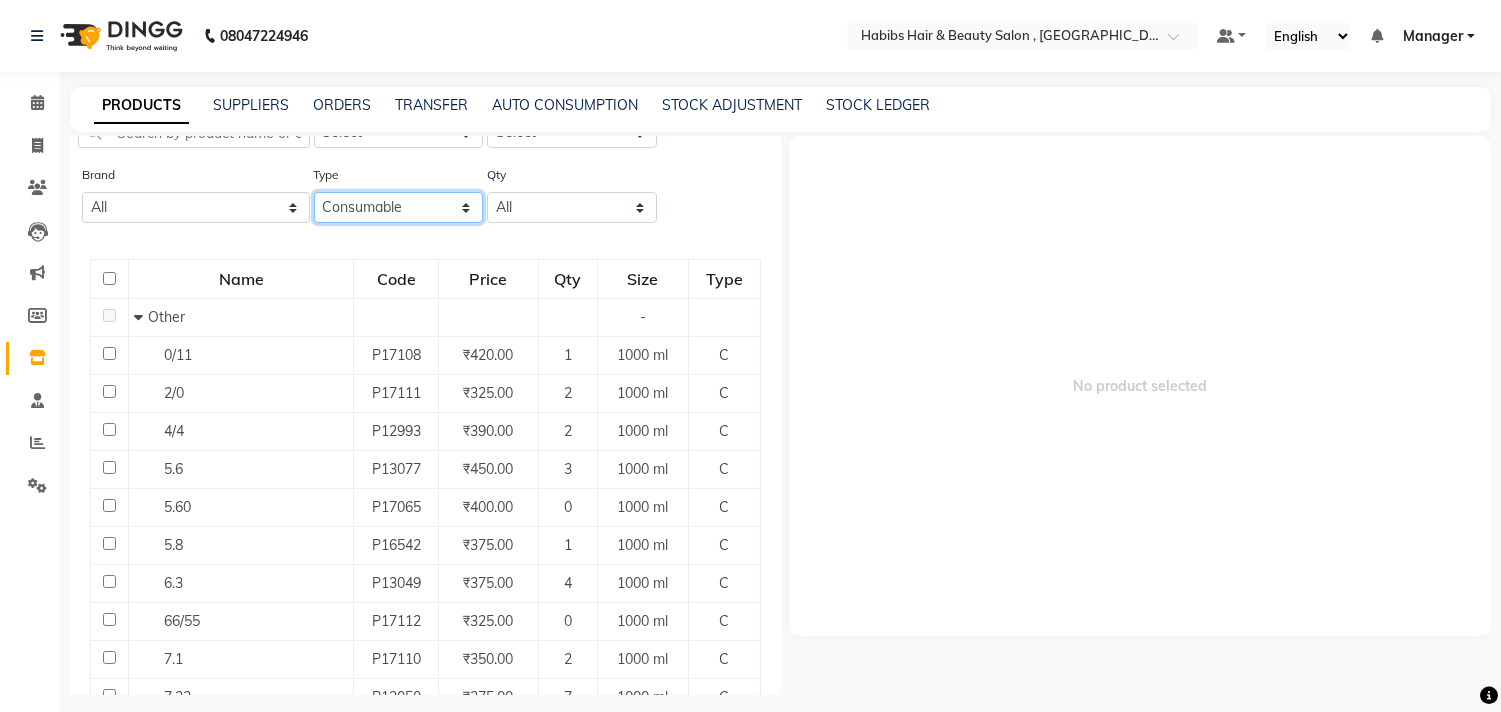 click on "Select Both Retail Consumable" 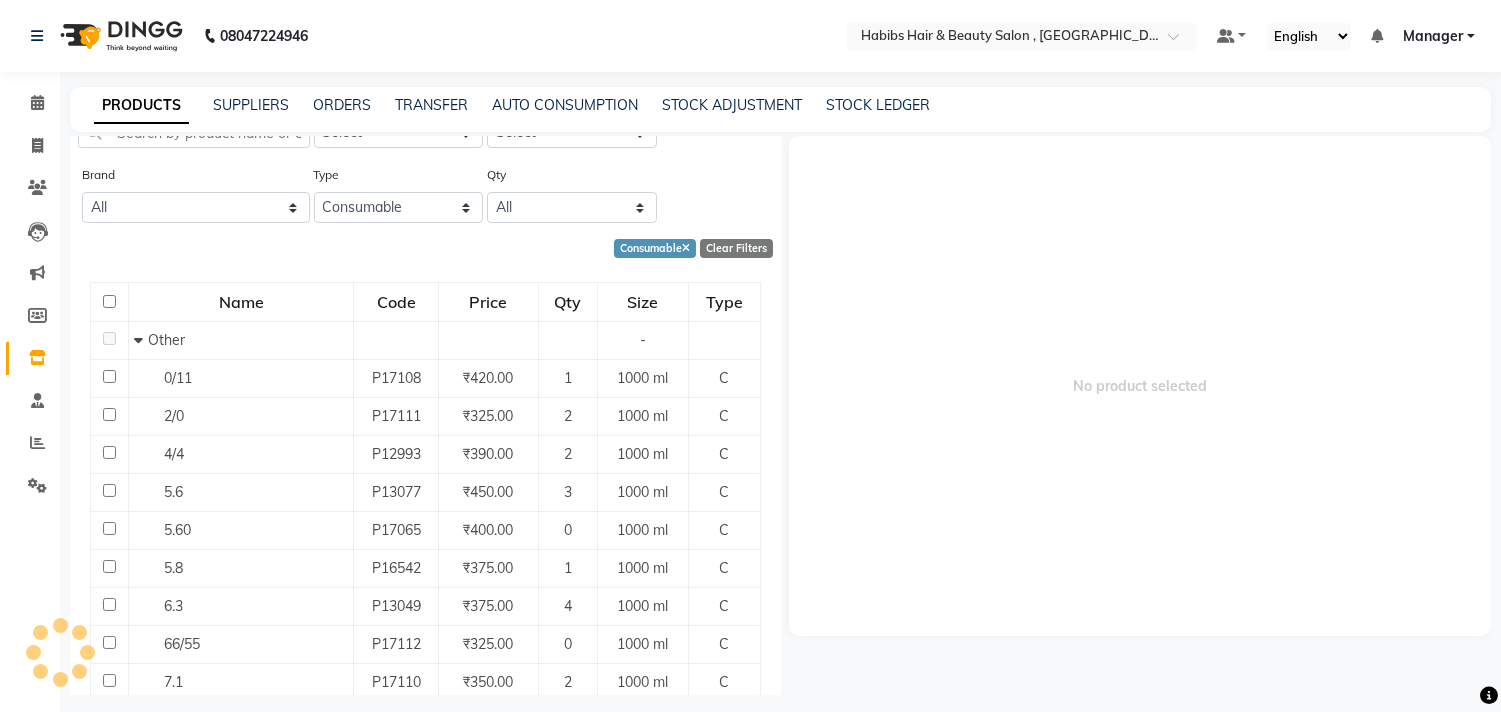 click on "Add Product  Search Category Select Hair Skin Makeup Personal Care Appliances [PERSON_NAME] Waxing Disposable Threading Hands and Feet Beauty Planet [MEDICAL_DATA] Cadiveu Casmara [PERSON_NAME] Wella Olaplex Loreal hair cut Skin..O3+ Hair..Brazilian Hair..Cadiveu Hair..DE FABULOUS Hair..Gellet Hair..Habibs Hair..Lorial Hair.. Nova Hair..QOD Hair..Schwarzkopf Hair..Orangewood Hair..Wella Skin.. Habibs Skin.. BCL Skin..Aroma Skin..Lotus Hair: CADIVEU Hair: HABIBS Skin [PERSON_NAME]'s cosmeceuticals Skin [PERSON_NAME] Skin Pooja Skin raaga professional Disposable skin jeva HAIR SERUM DFAB MARULA o3 serum o3 face wash o3 sp3 HAIR Beauty Equipment Nail HAIR..COPACABANA HAIR..QOD ARGAN Salon SKIN..O3 SKIN...MINISTRY OF PEDICURE SKIN...KANPEKI Hair...W one  Hair...Flovactive FL0URAACTIVE Hair..Beauty Garage DE FABULOUS hair Hair..Botoliss Hair...OLAPLEX QOD GLORIUS SERUM neno gel shampoo nanopalita O3 SKIN Other Sub Category Select Brand All Loreal Type Select Both Retail Consumable Qty All Low Out Of Stock Consumable   Clear Filters  Name Code" 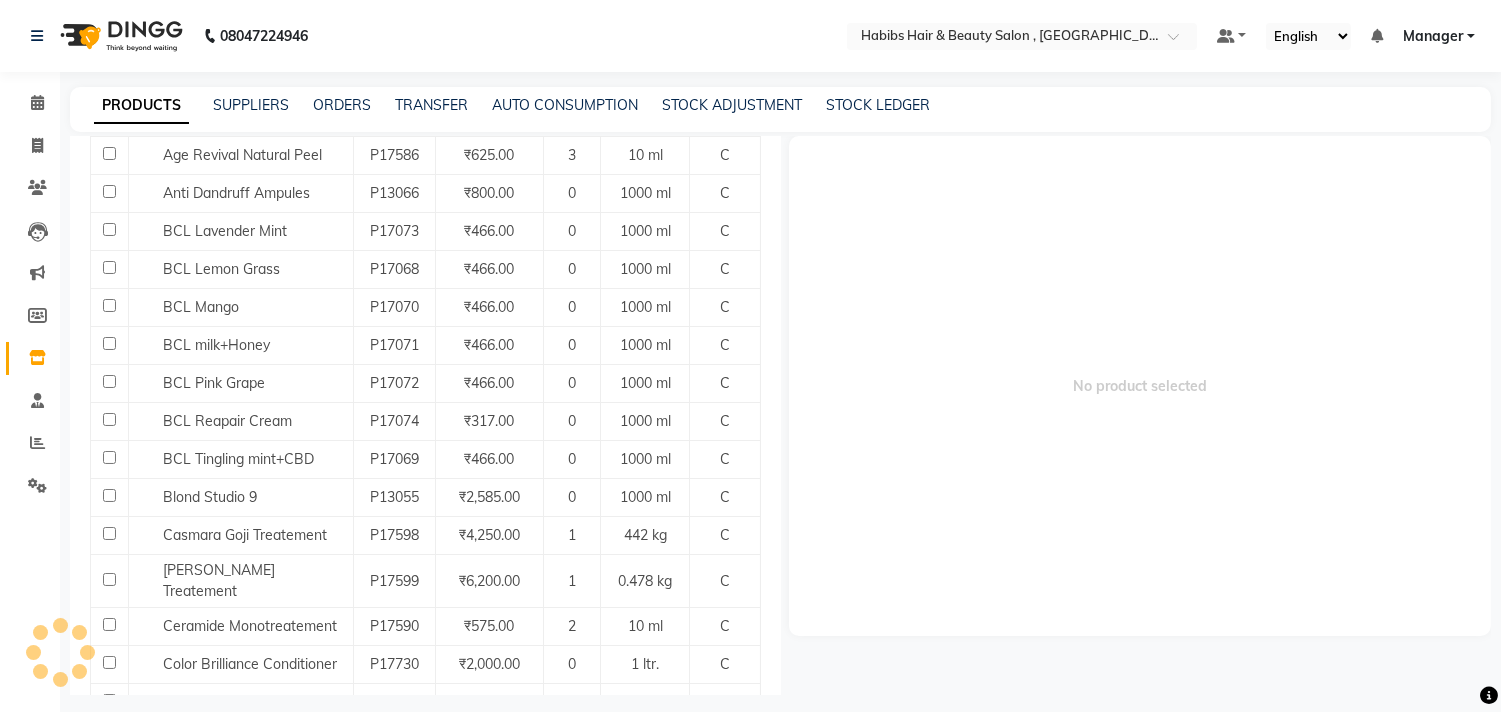 scroll, scrollTop: 1368, scrollLeft: 0, axis: vertical 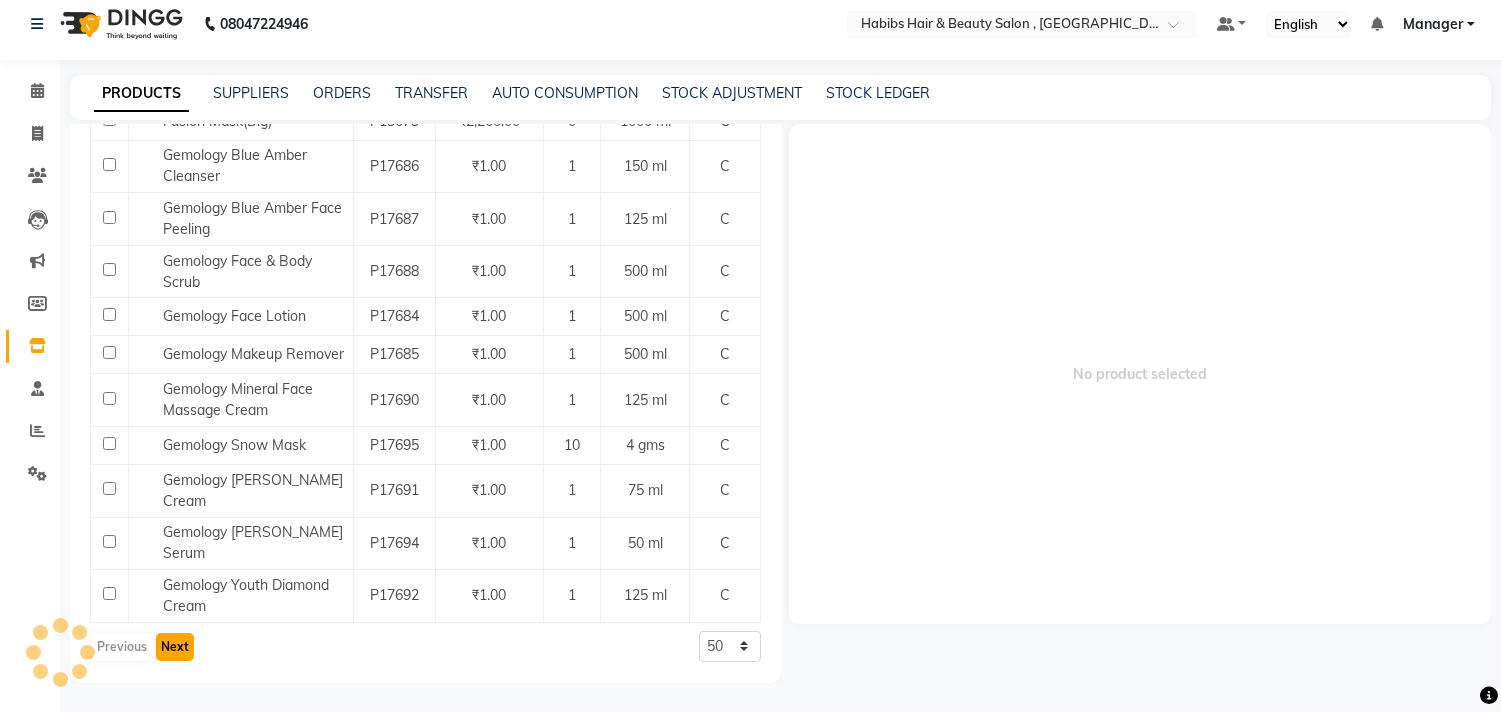 click on "Next" 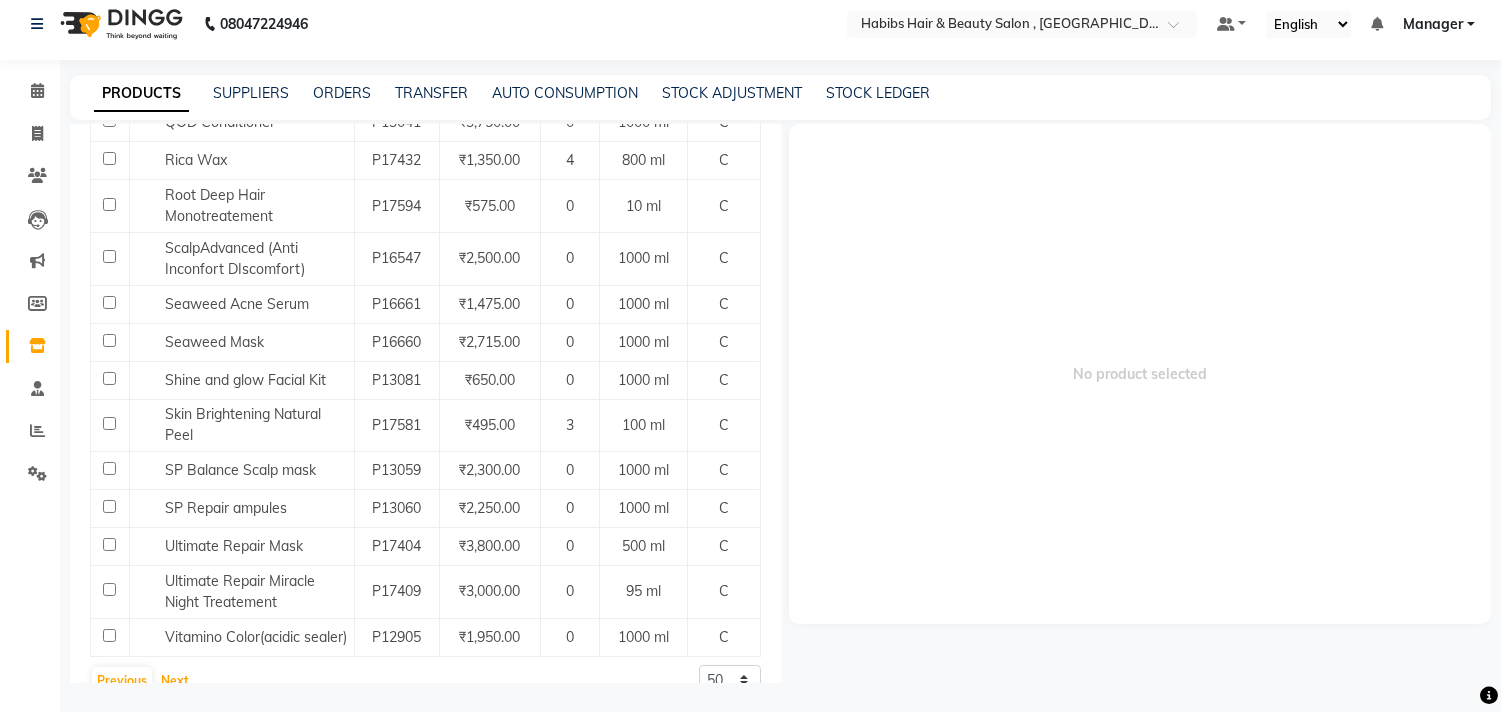 scroll, scrollTop: 0, scrollLeft: 0, axis: both 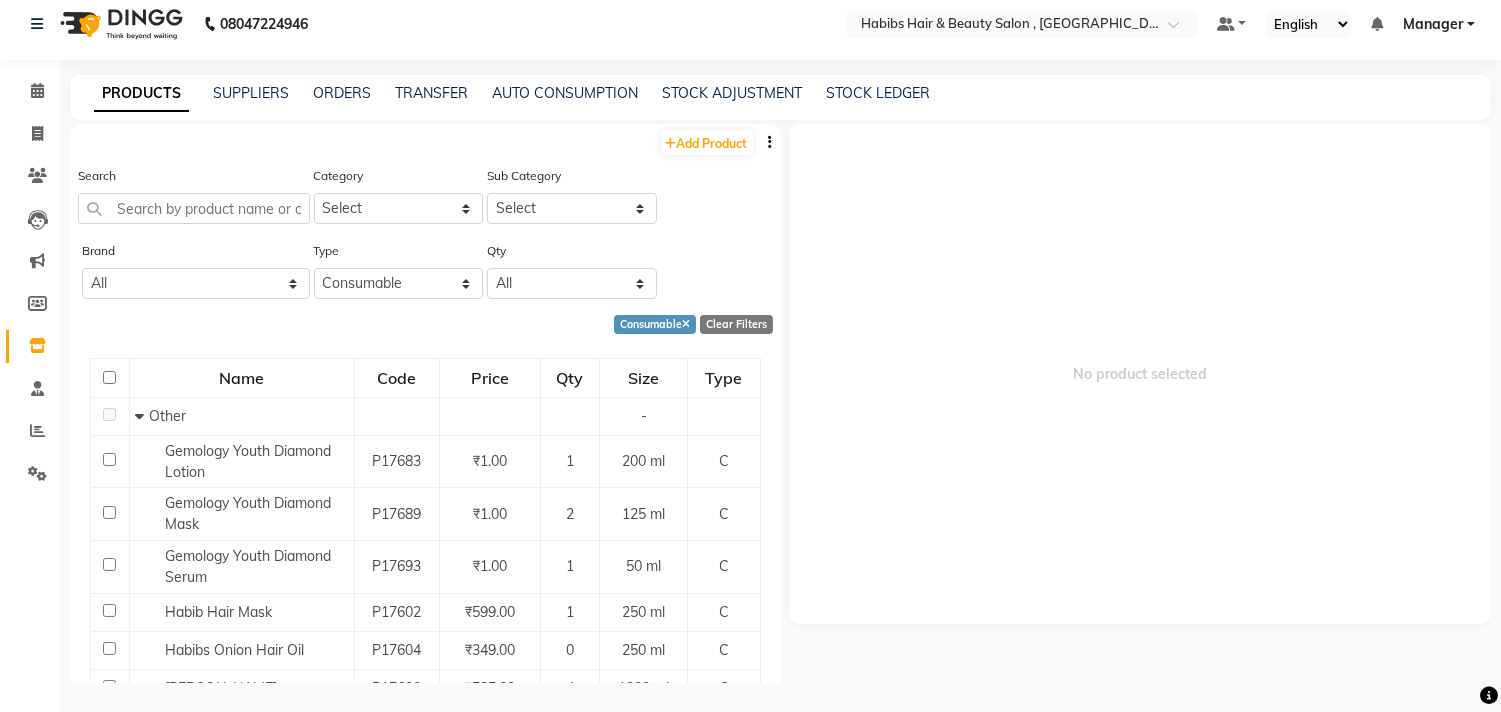 click on "Consumable   Clear Filters" 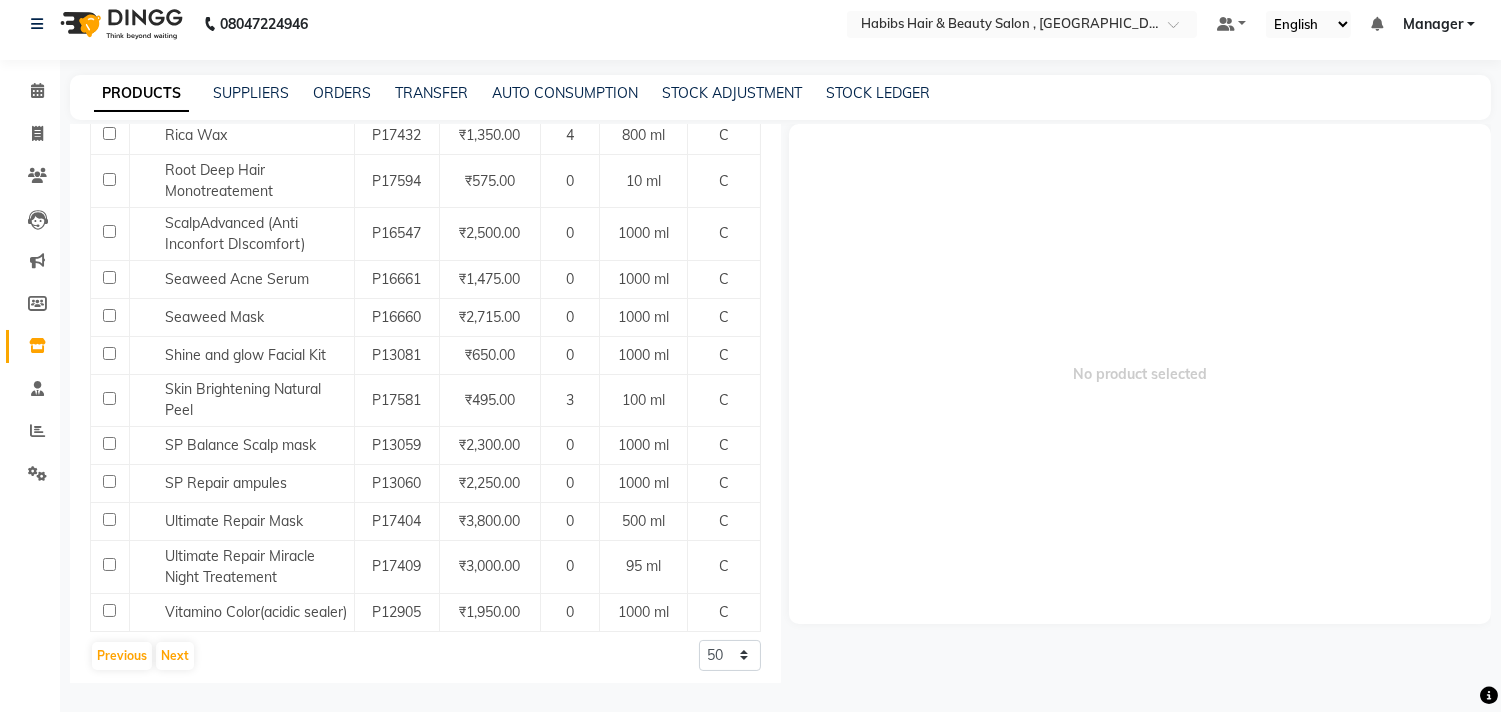 scroll, scrollTop: 1877, scrollLeft: 0, axis: vertical 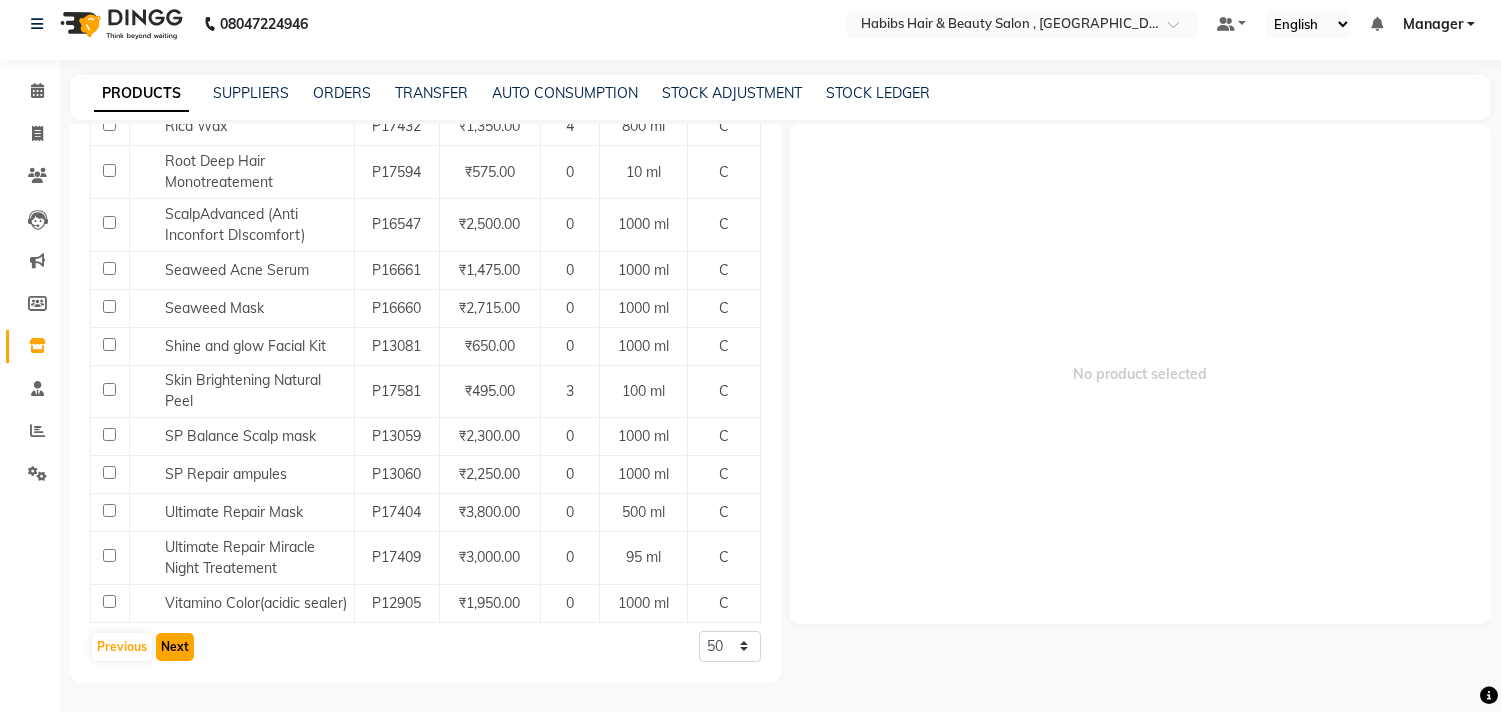 click on "Next" 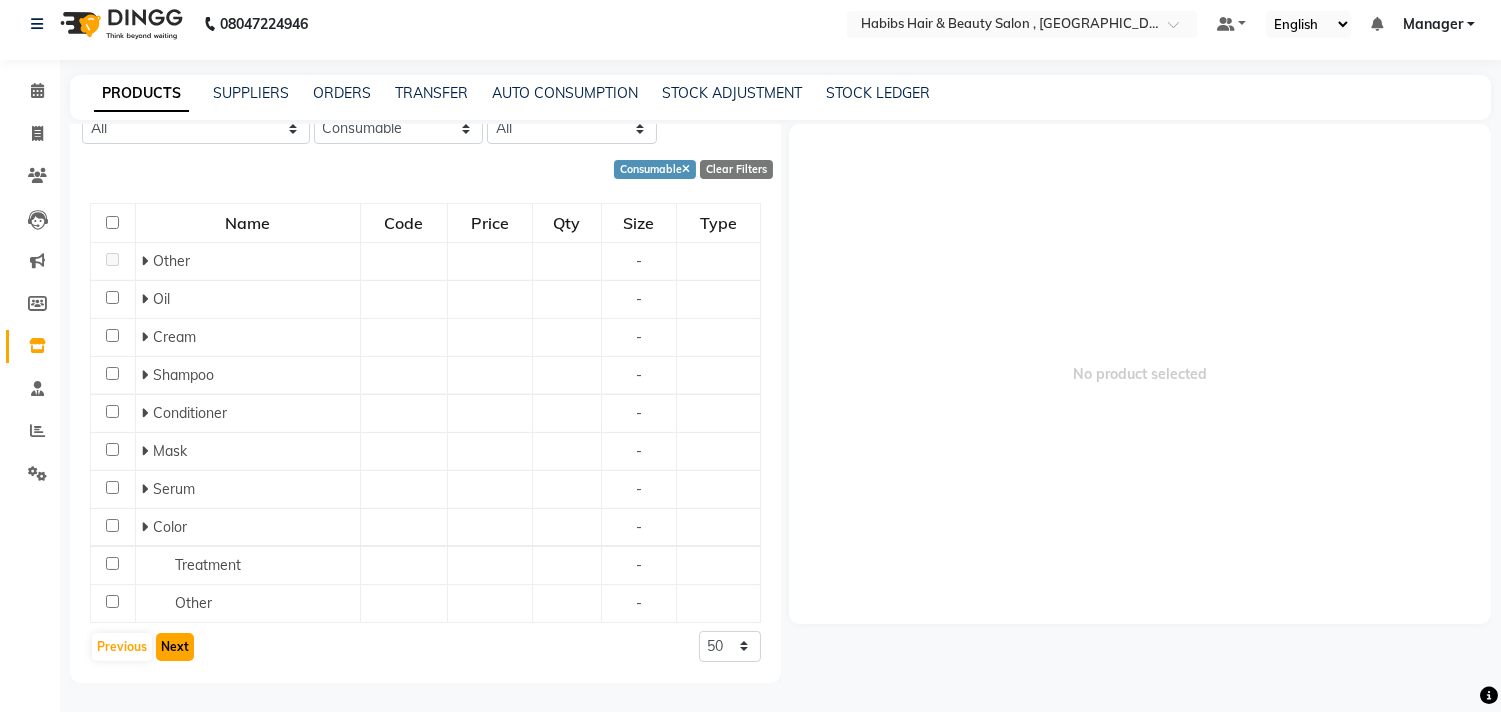 scroll, scrollTop: 398, scrollLeft: 0, axis: vertical 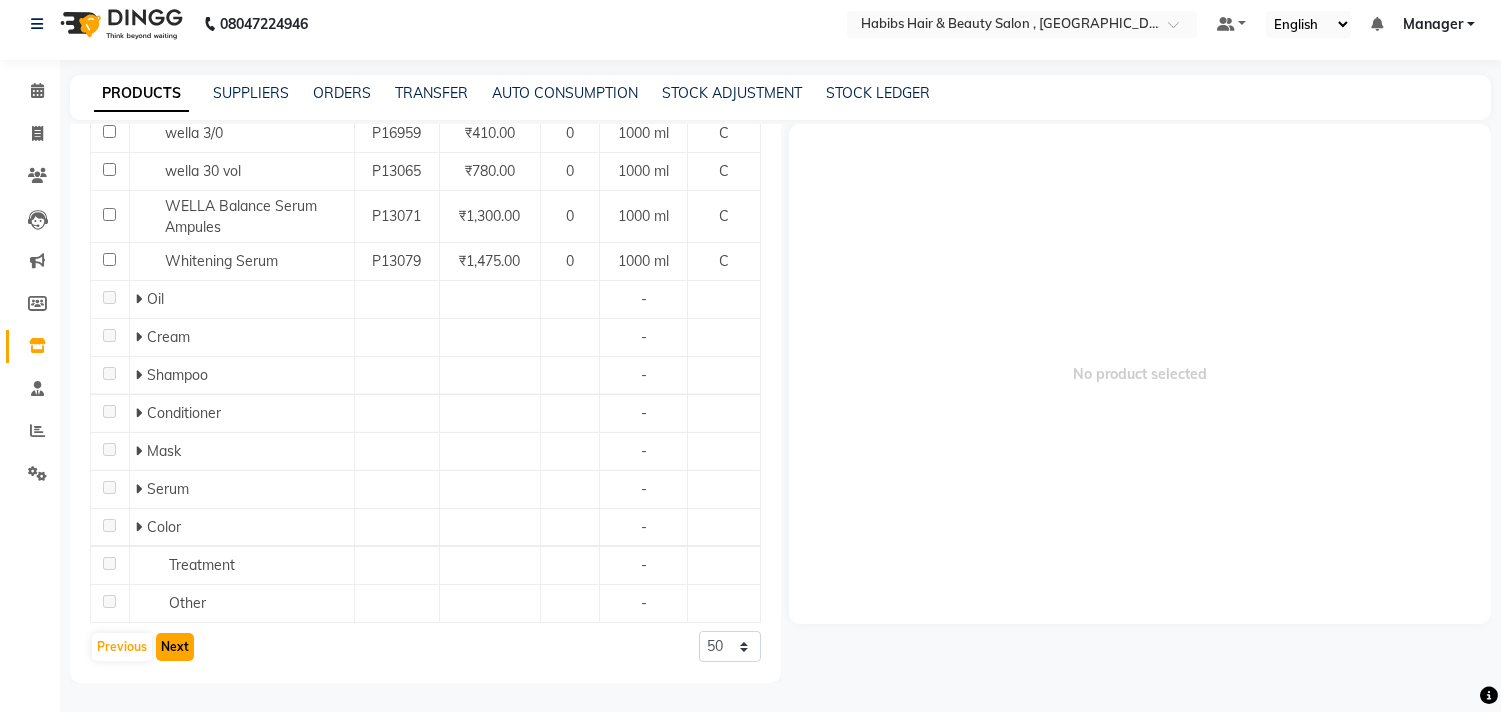 type 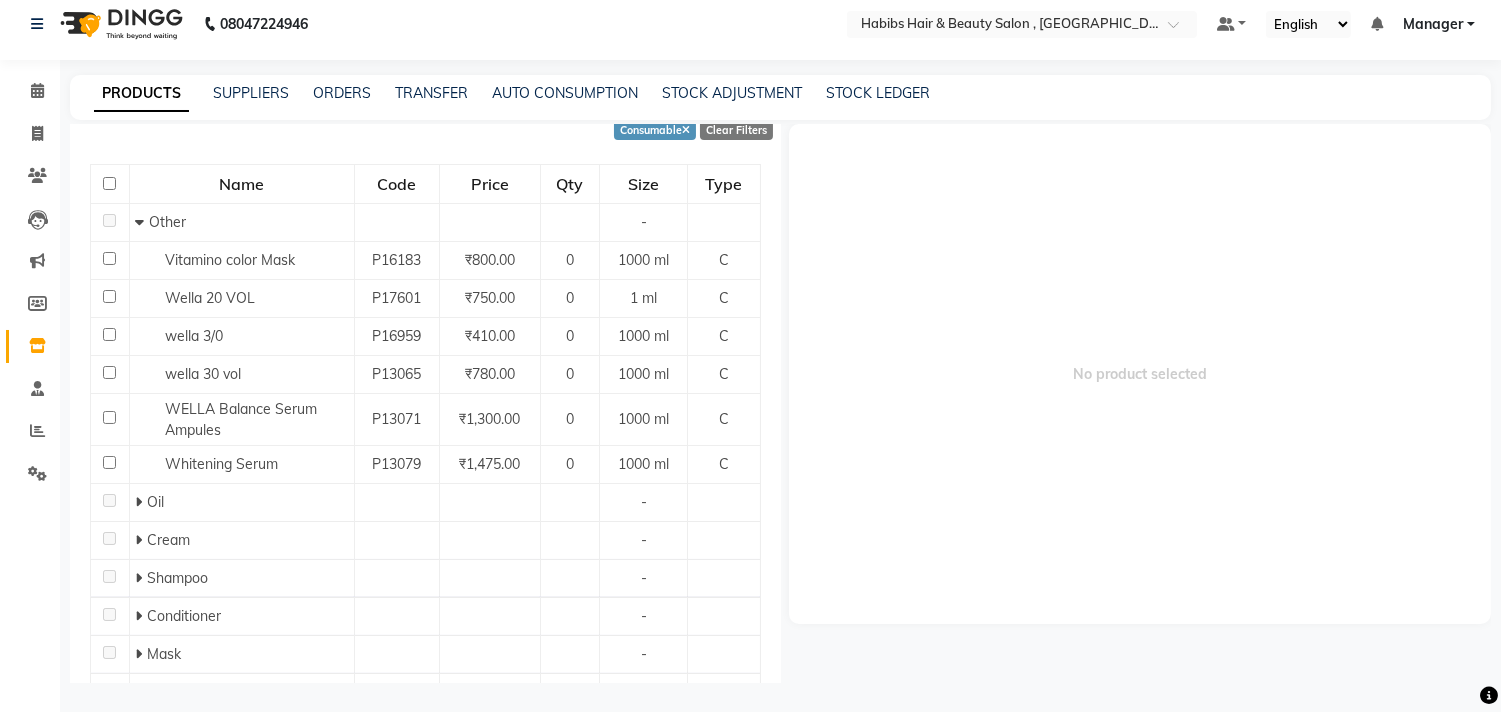 scroll, scrollTop: 398, scrollLeft: 0, axis: vertical 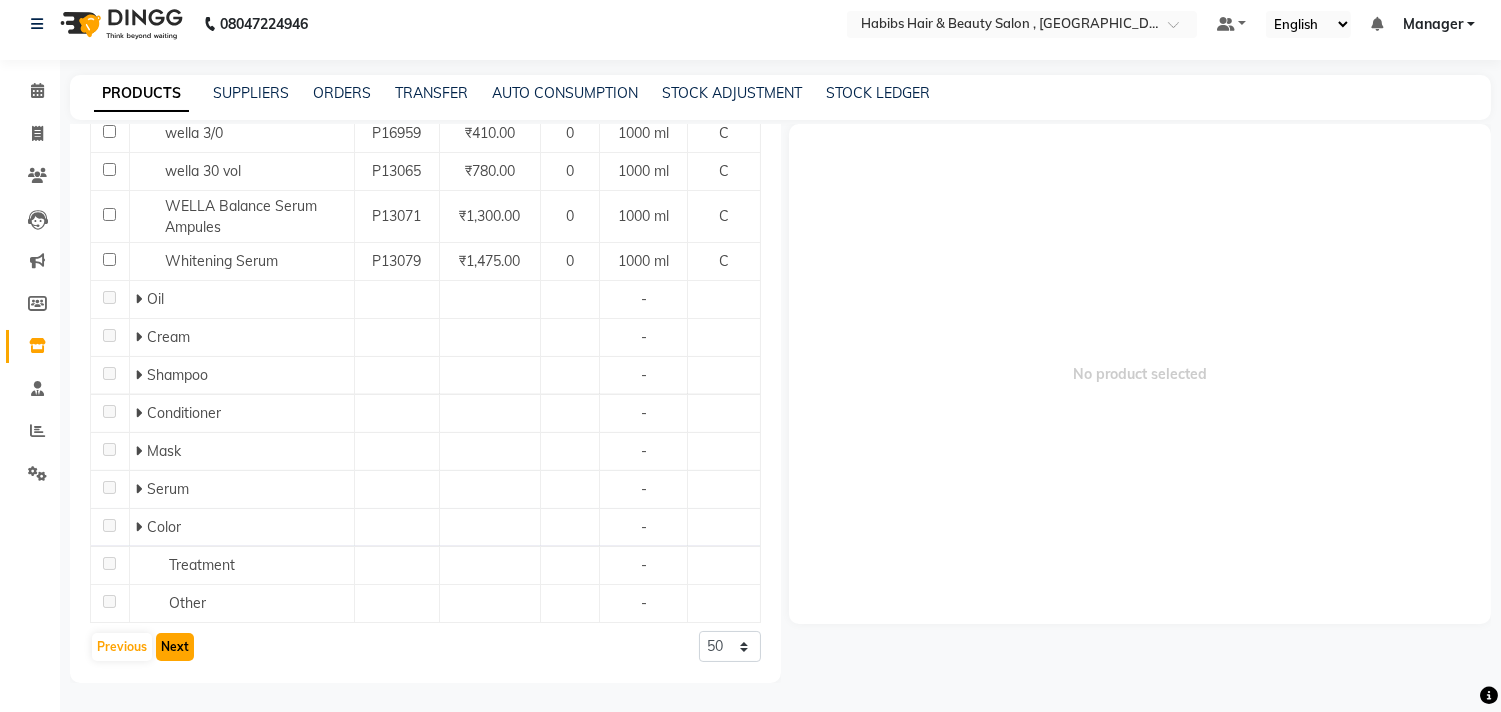 click on "Next" 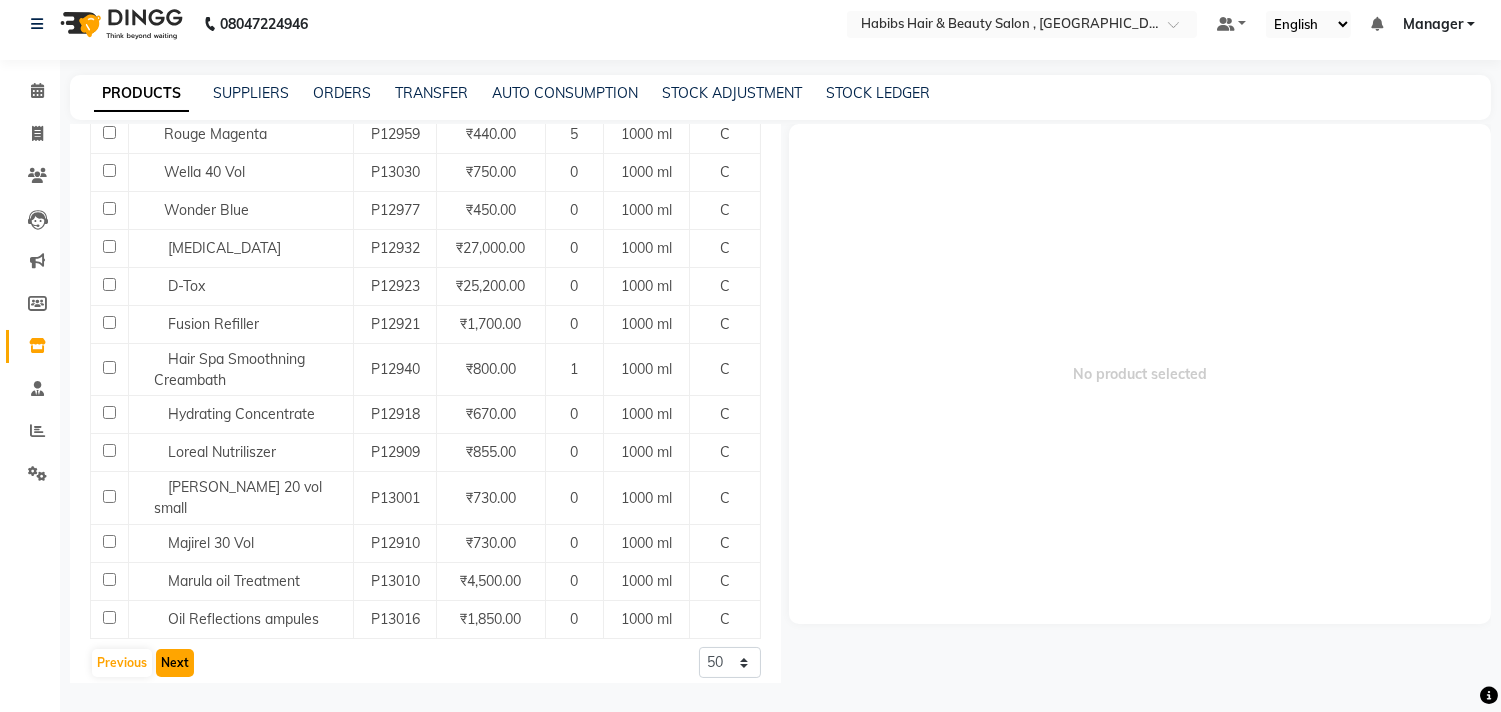 scroll, scrollTop: 1731, scrollLeft: 0, axis: vertical 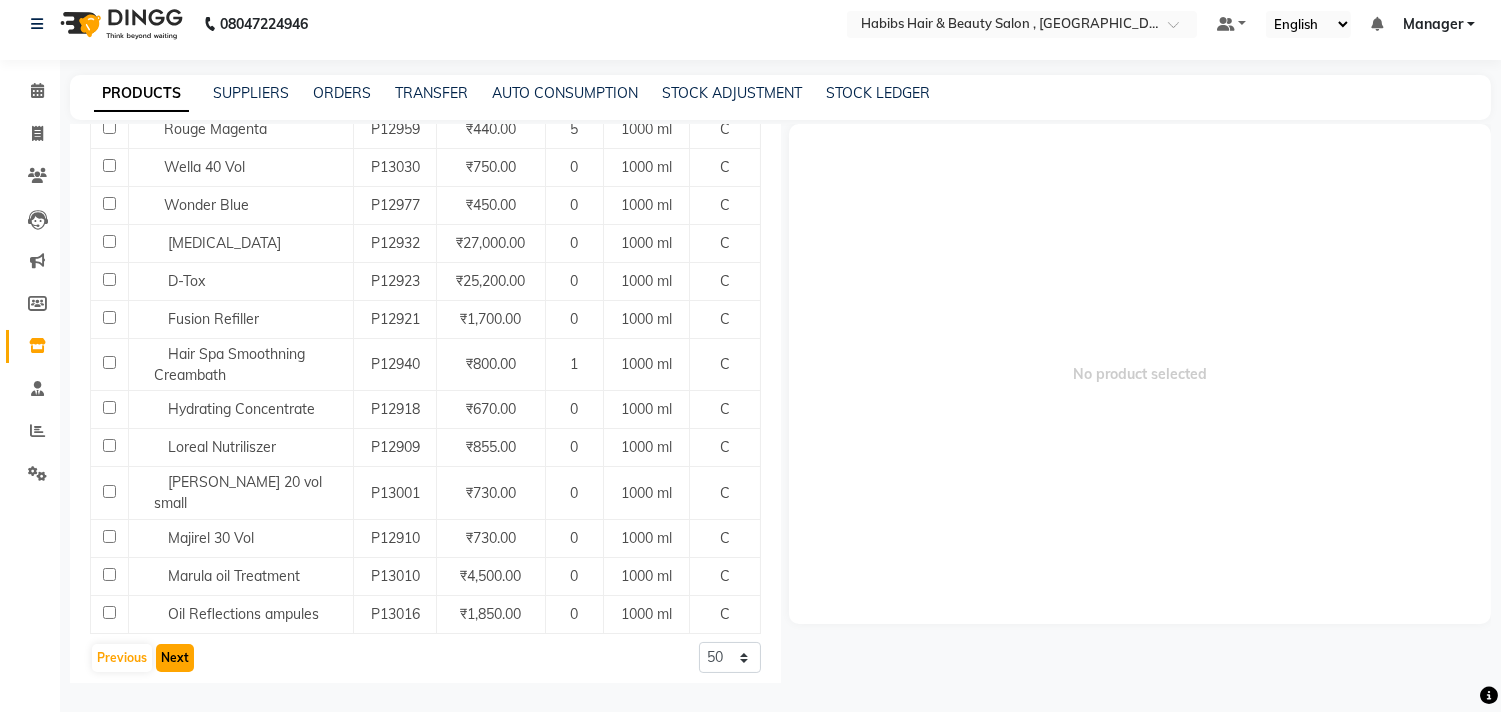 click on "Next" 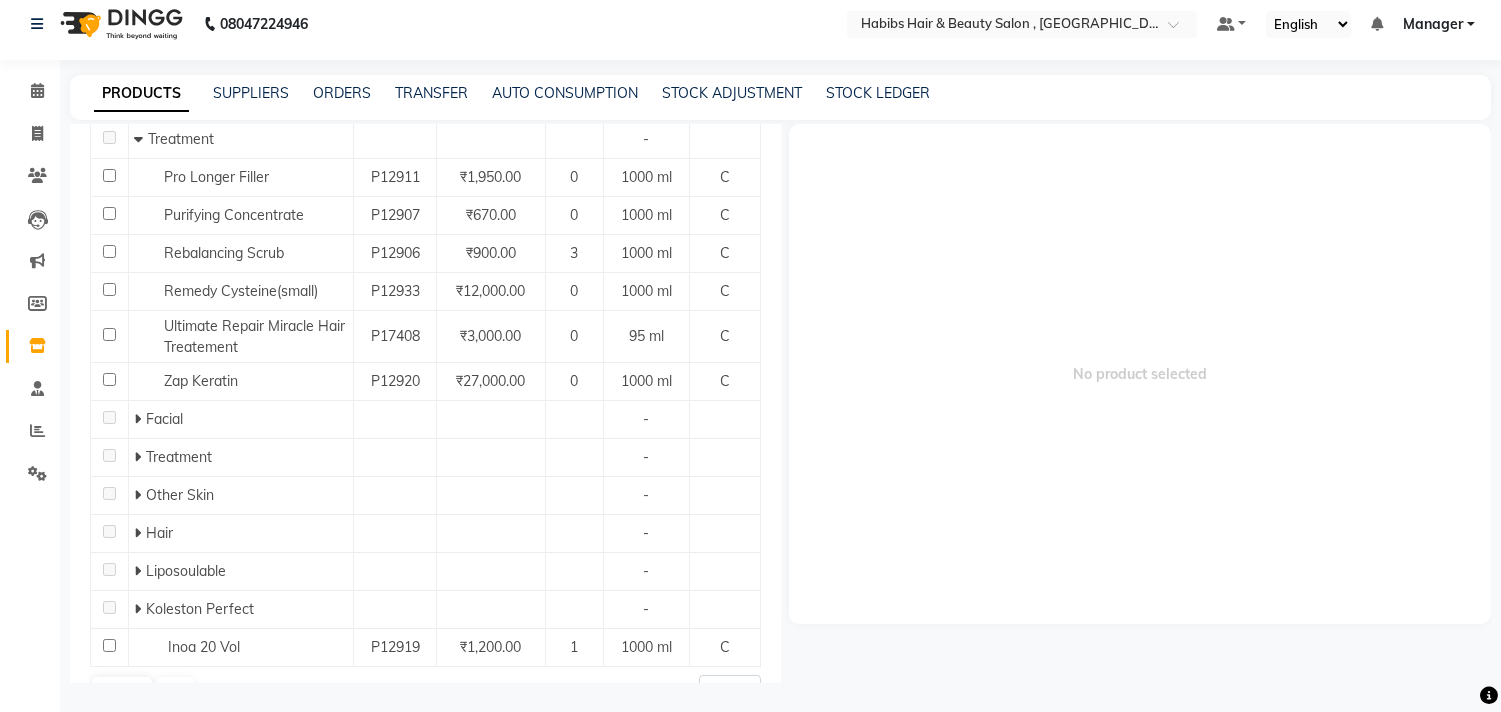 scroll, scrollTop: 31, scrollLeft: 0, axis: vertical 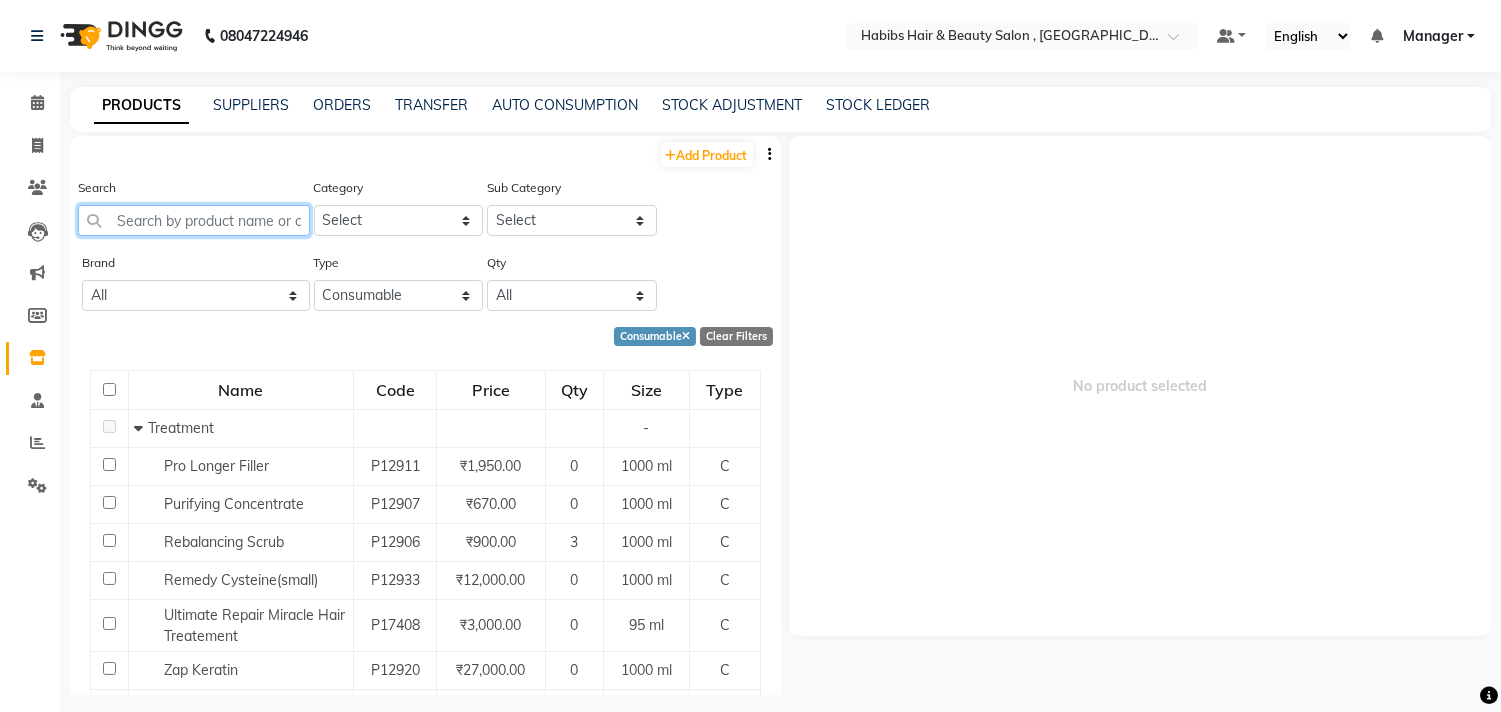 click 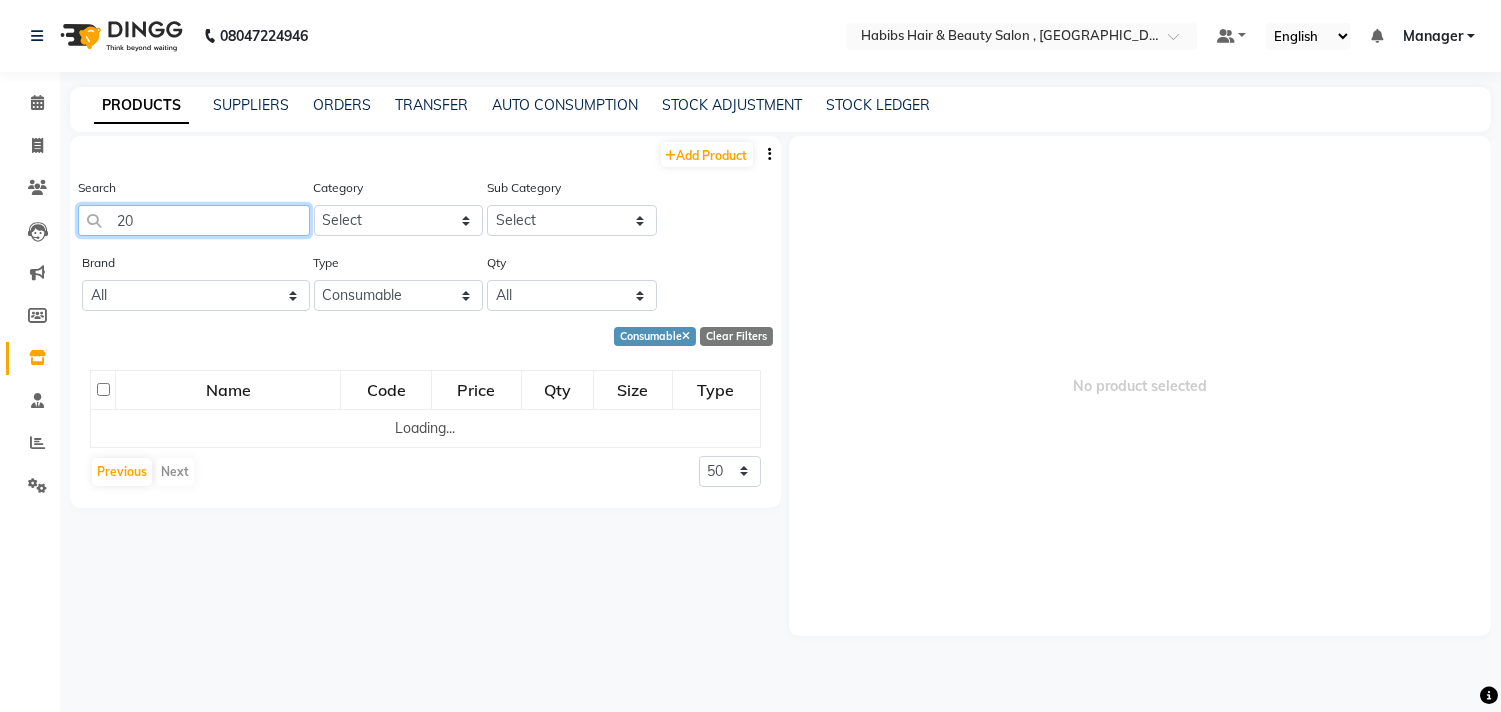 type on "2" 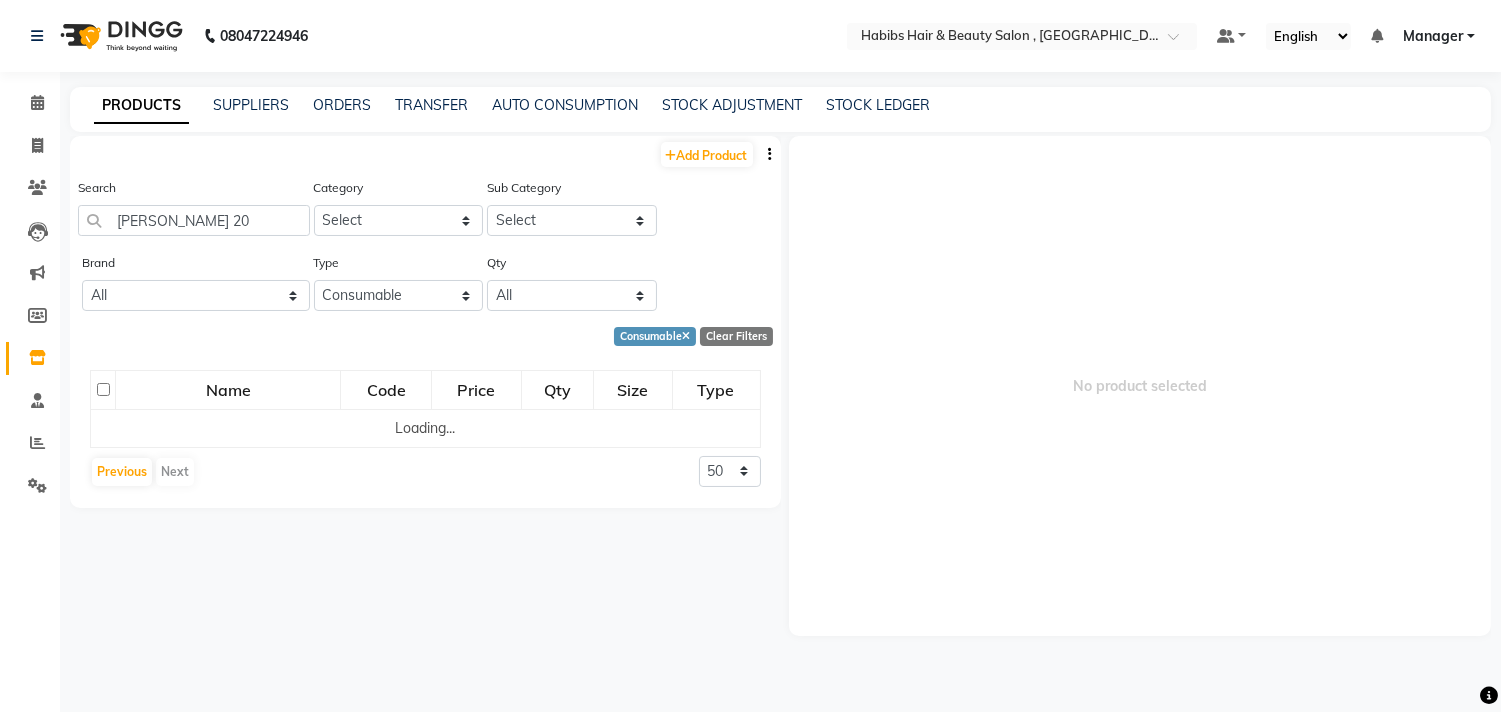 click on "Brand All Loreal" 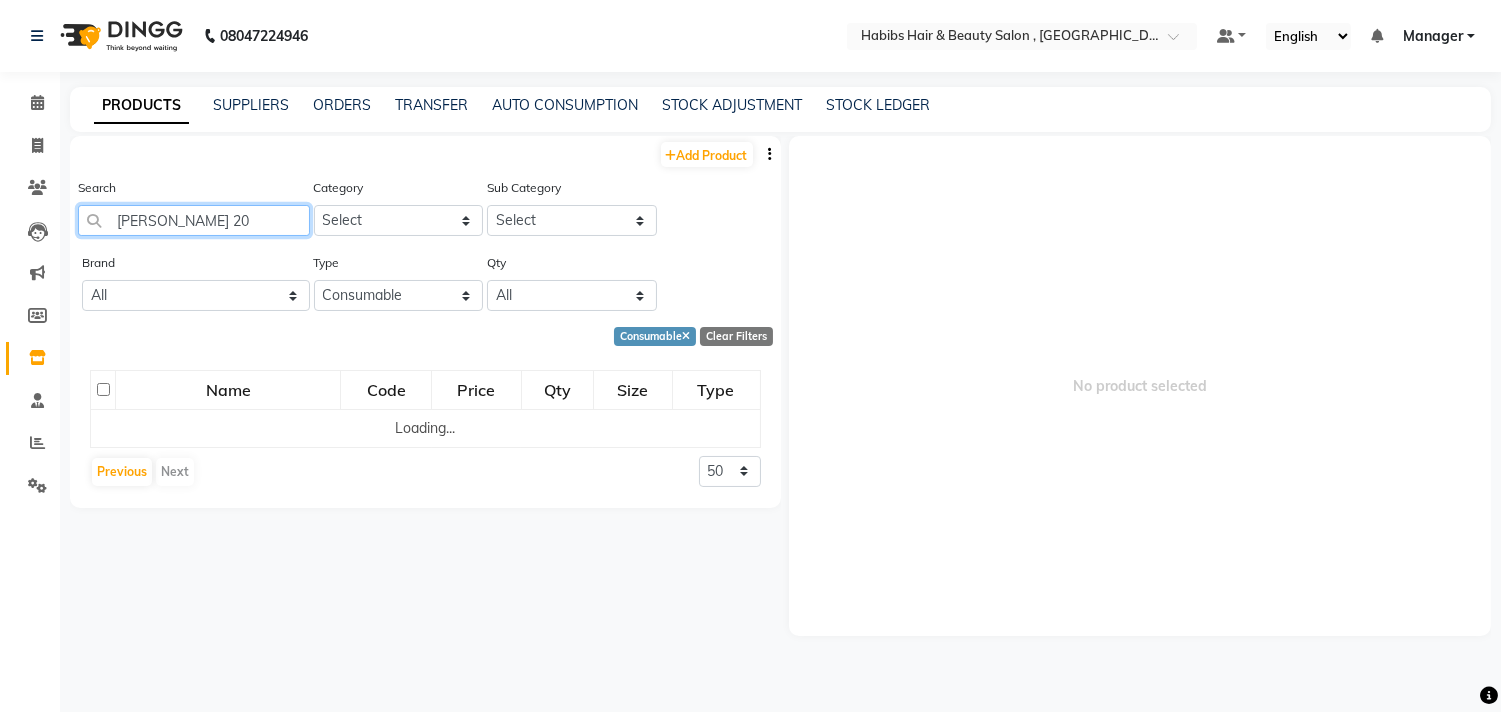 click on "[PERSON_NAME] 20" 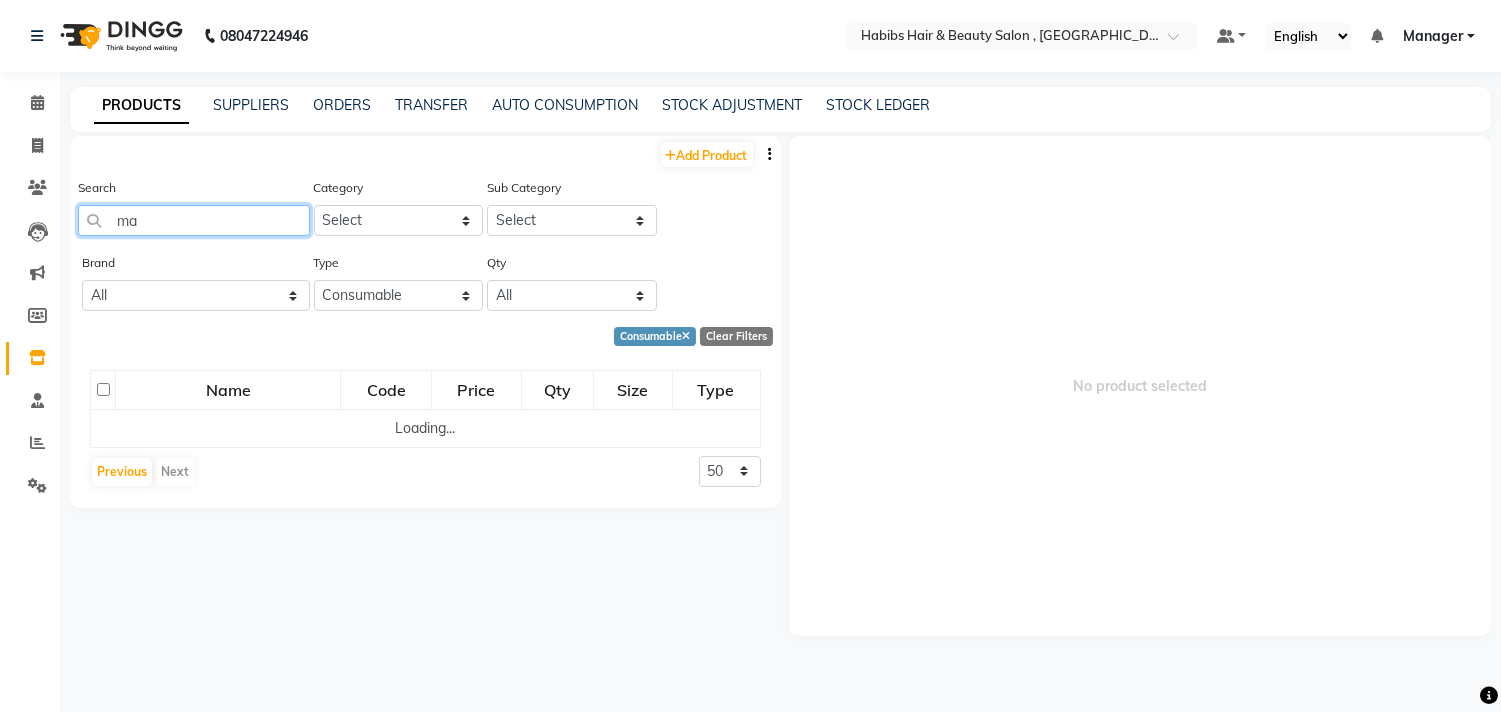 type on "m" 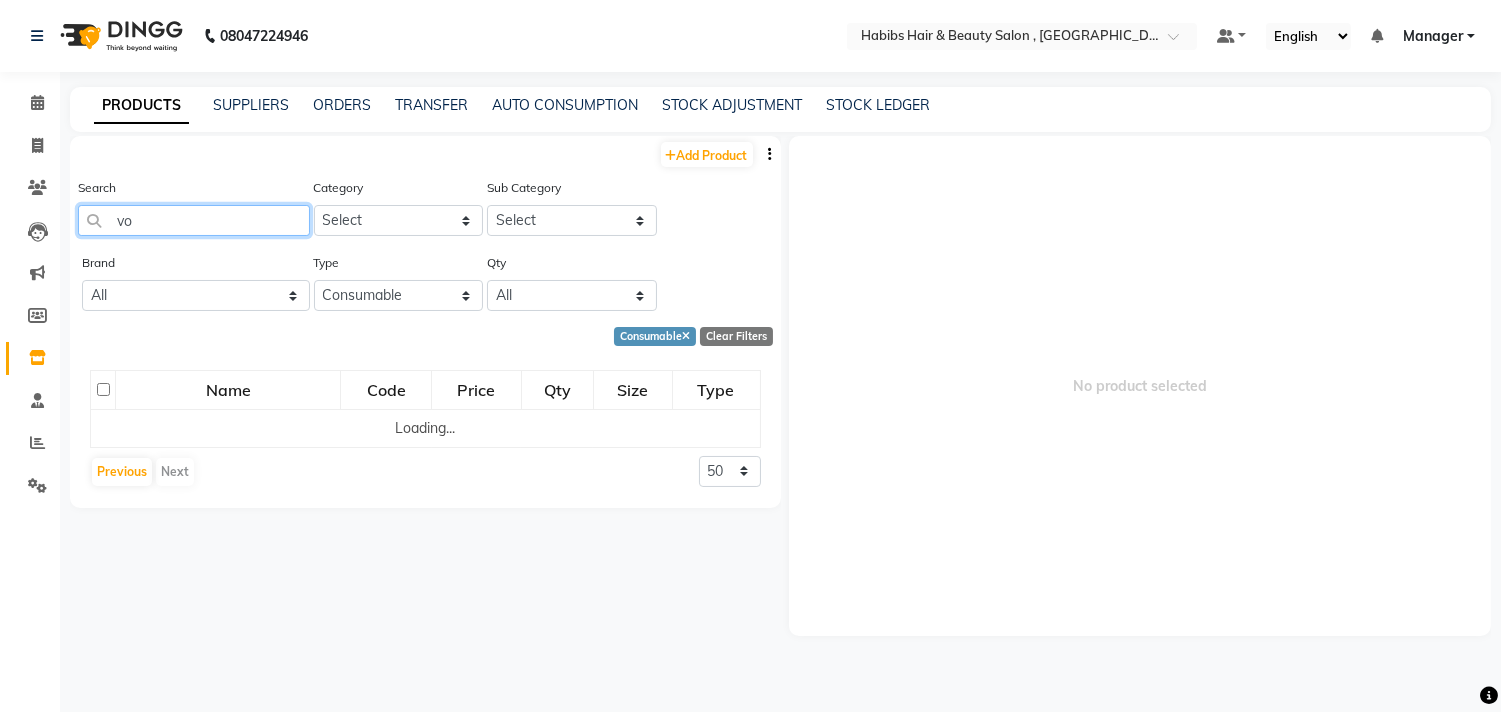type on "v" 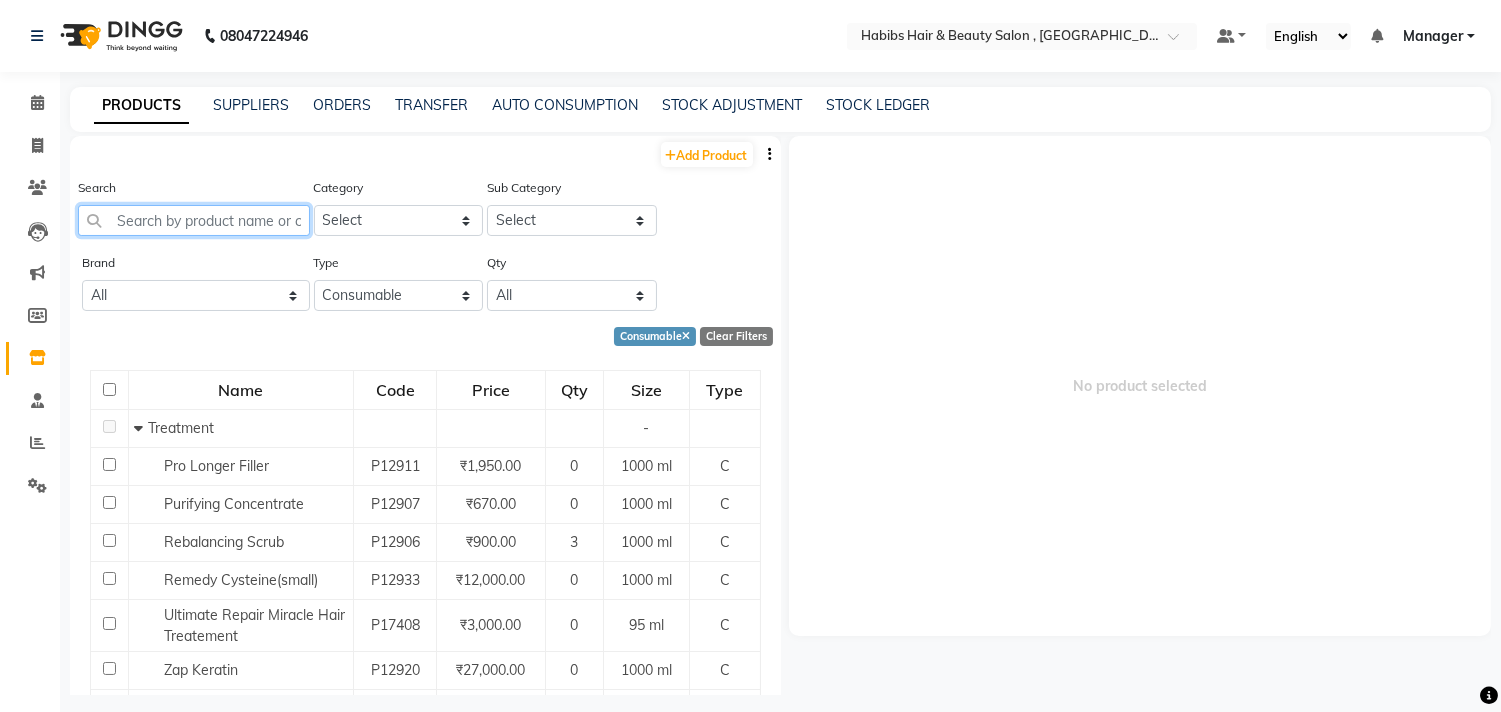 type 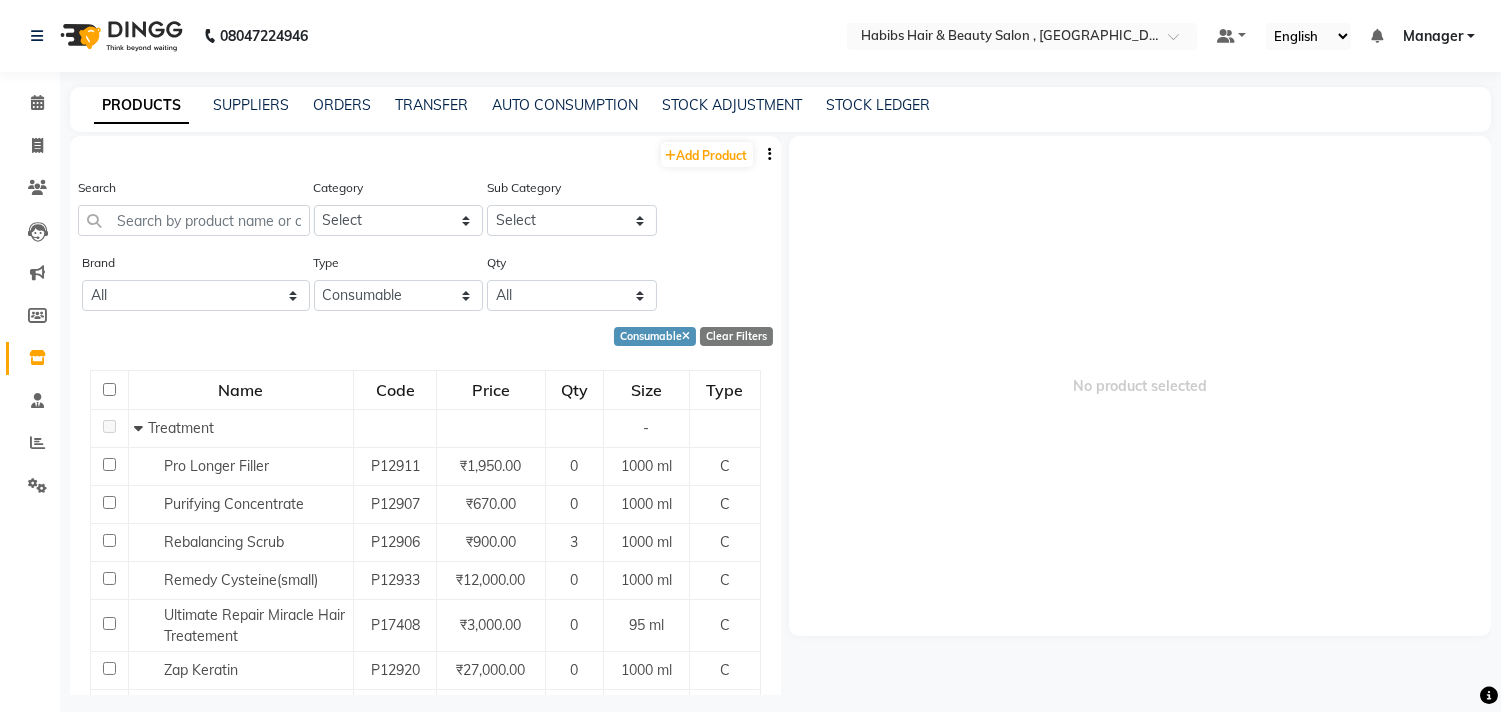 click on "Brand All Loreal" 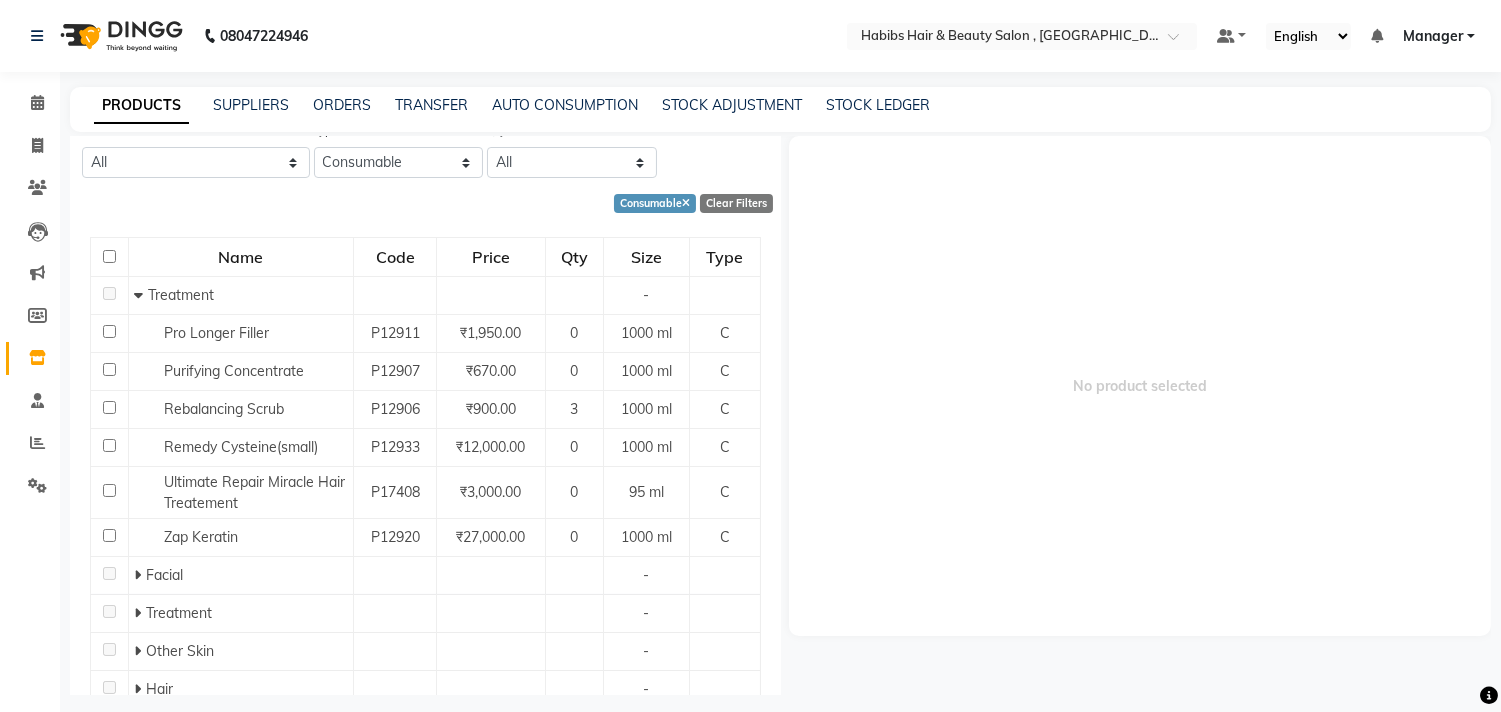 scroll, scrollTop: 300, scrollLeft: 0, axis: vertical 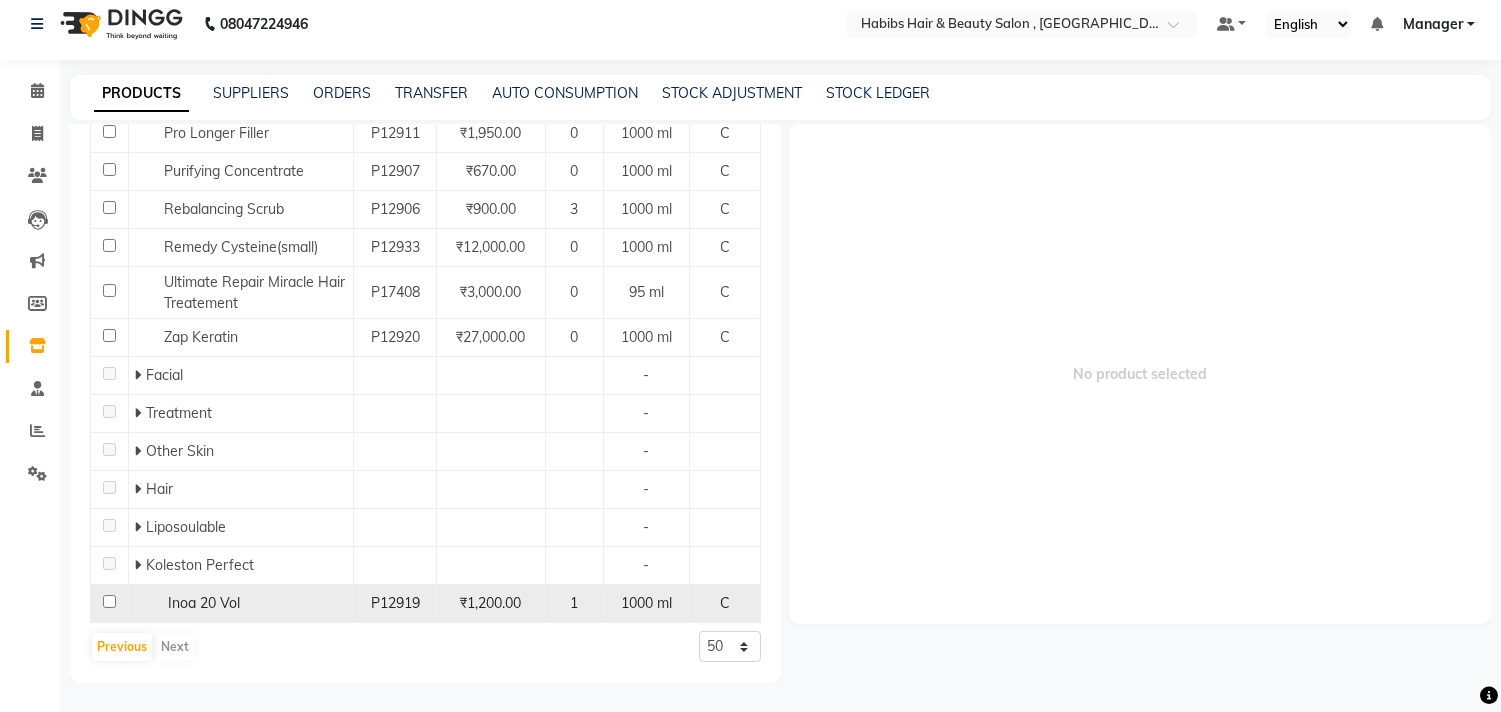 click 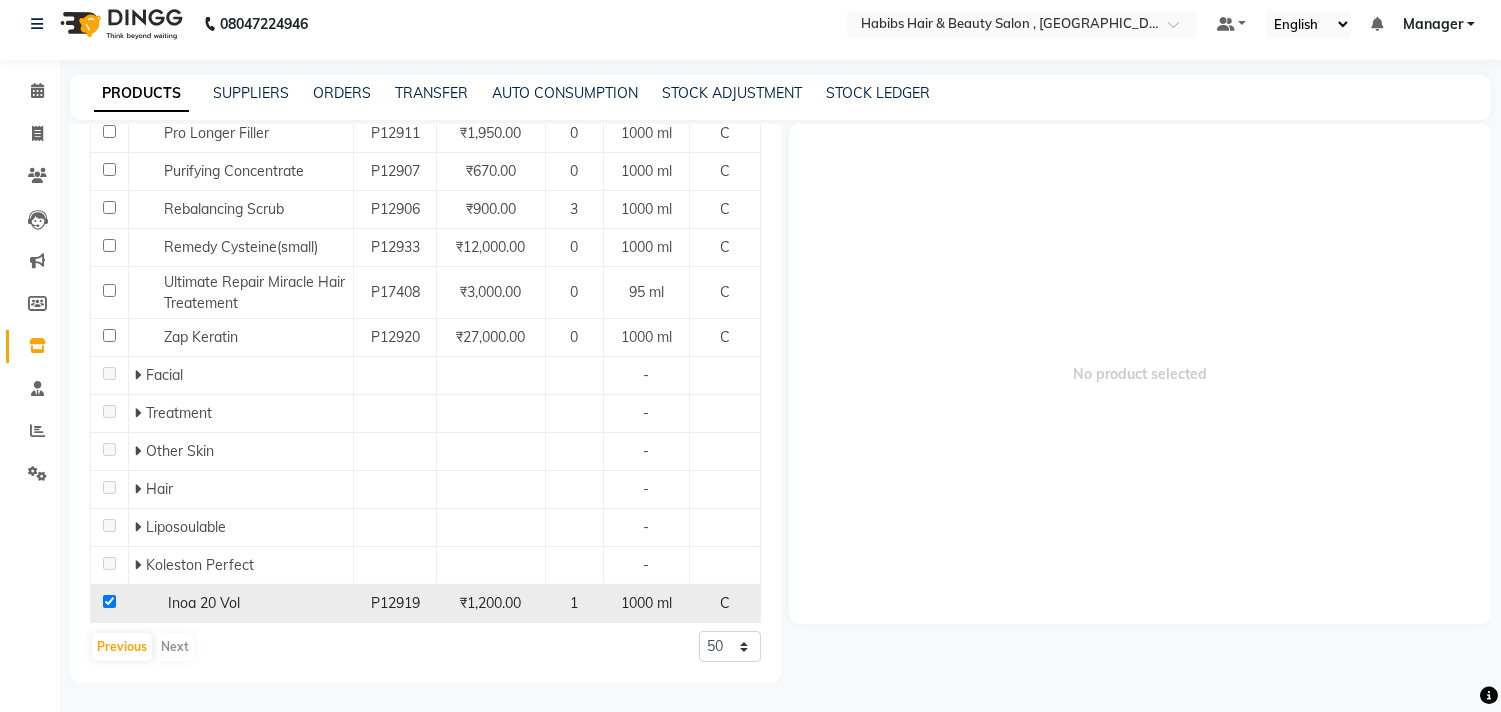 checkbox on "true" 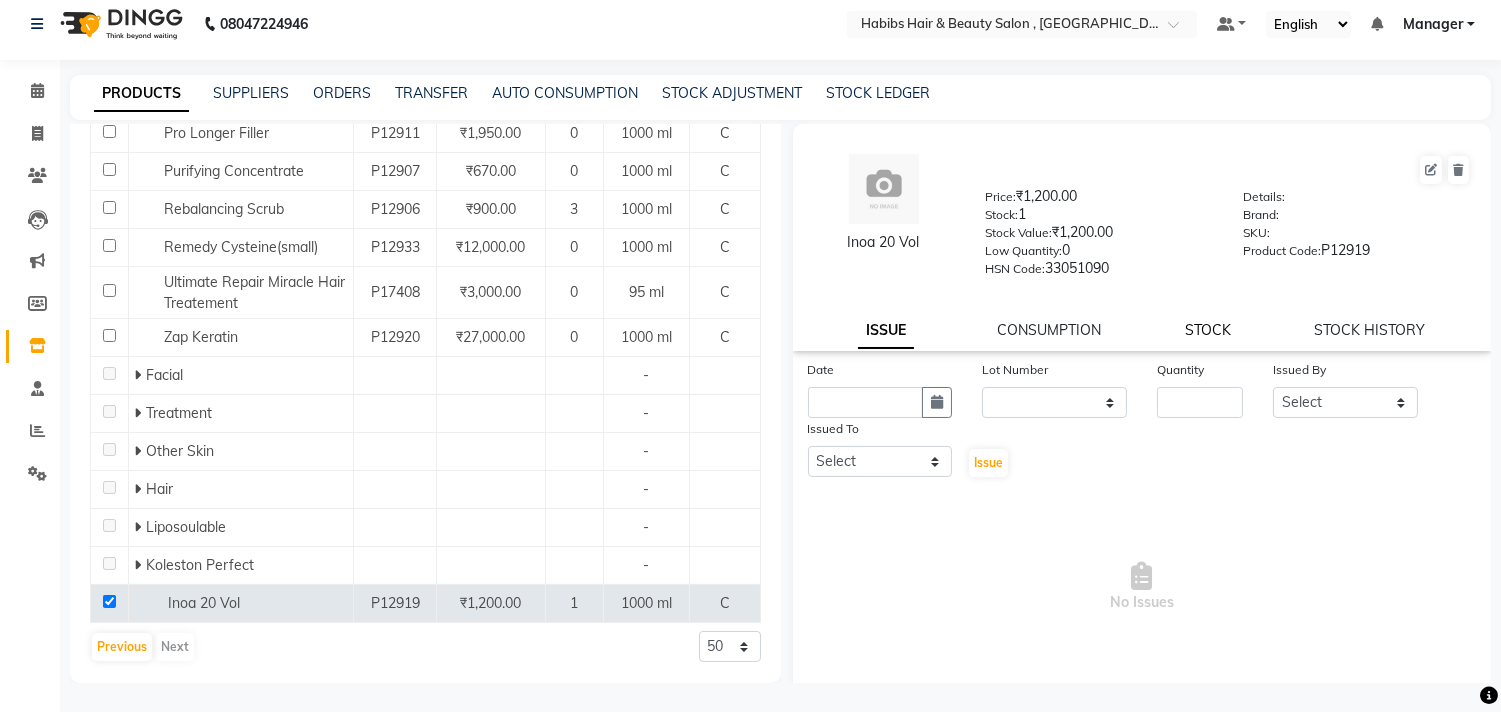 click on "STOCK" 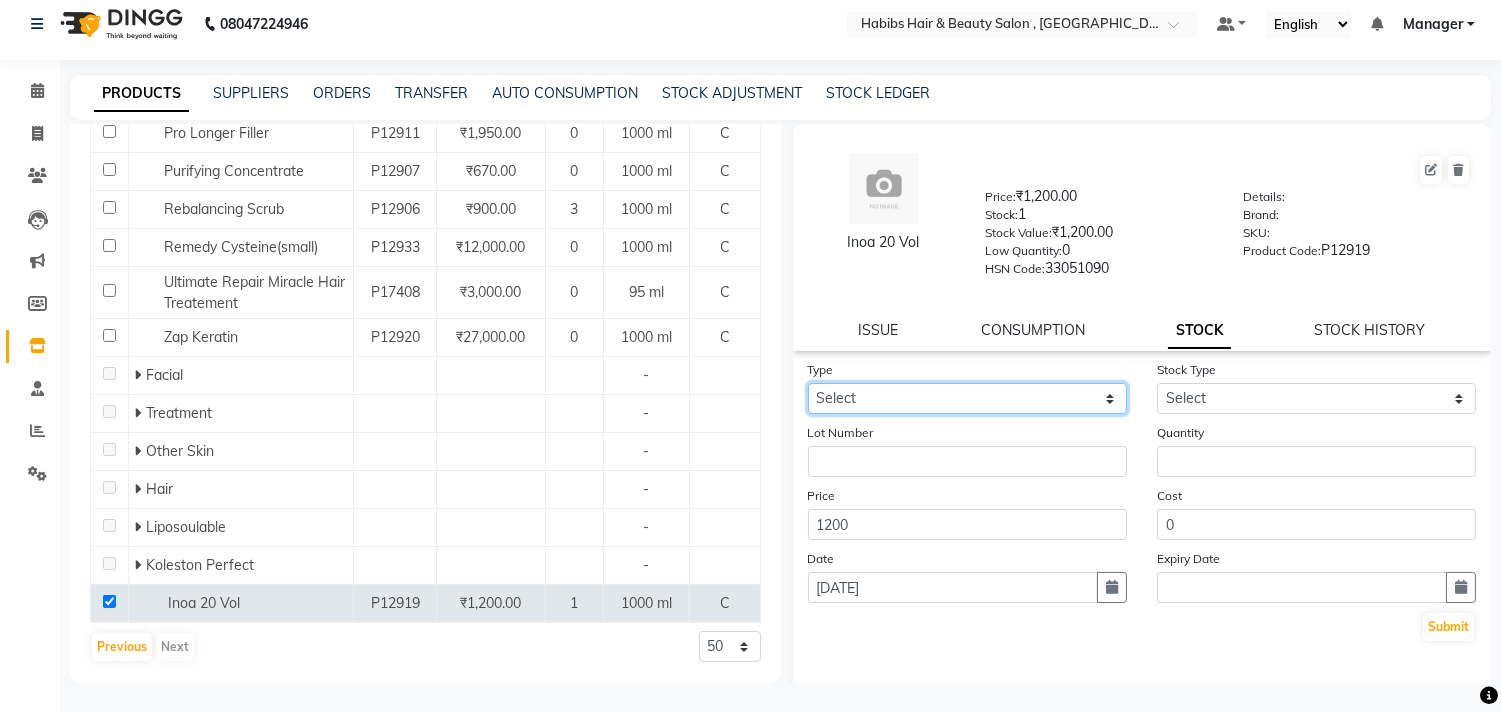 click on "Select In Out" 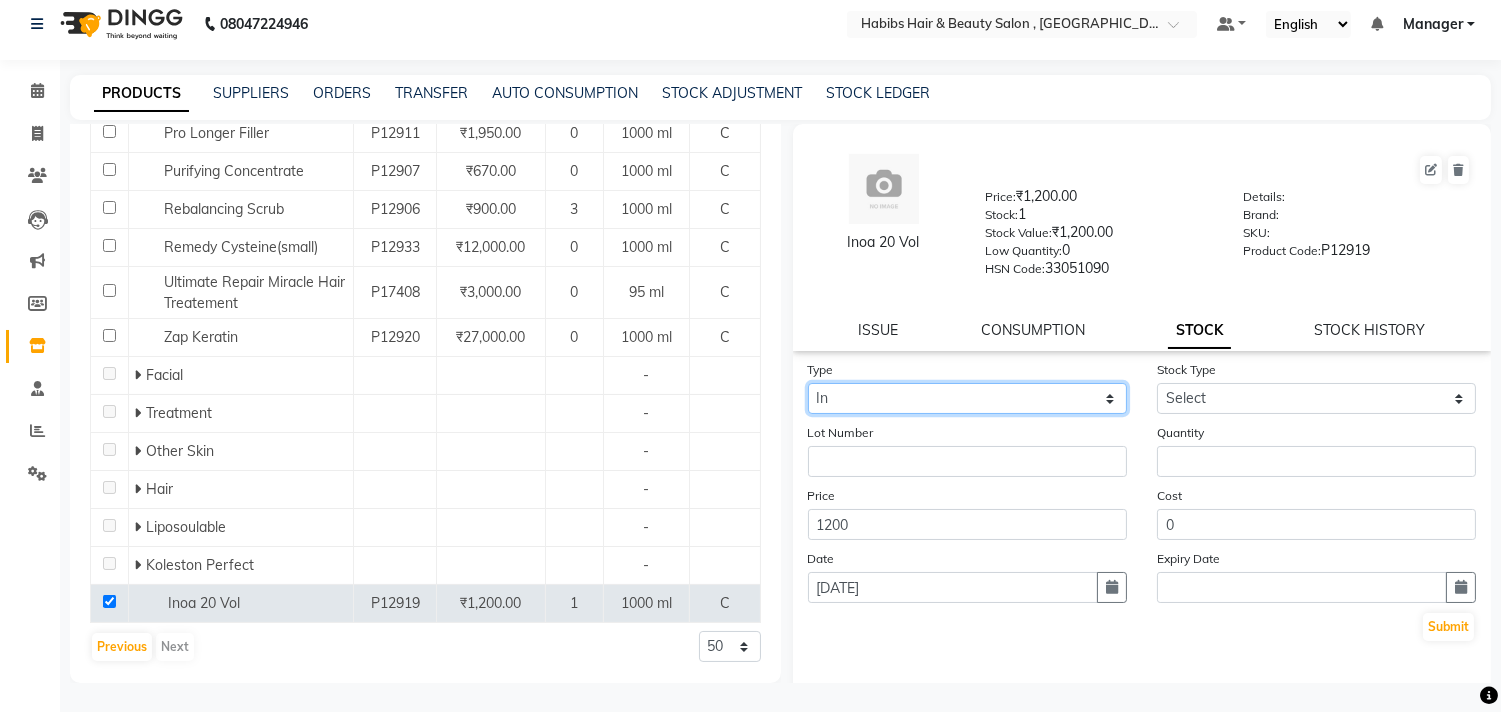 click on "Select In Out" 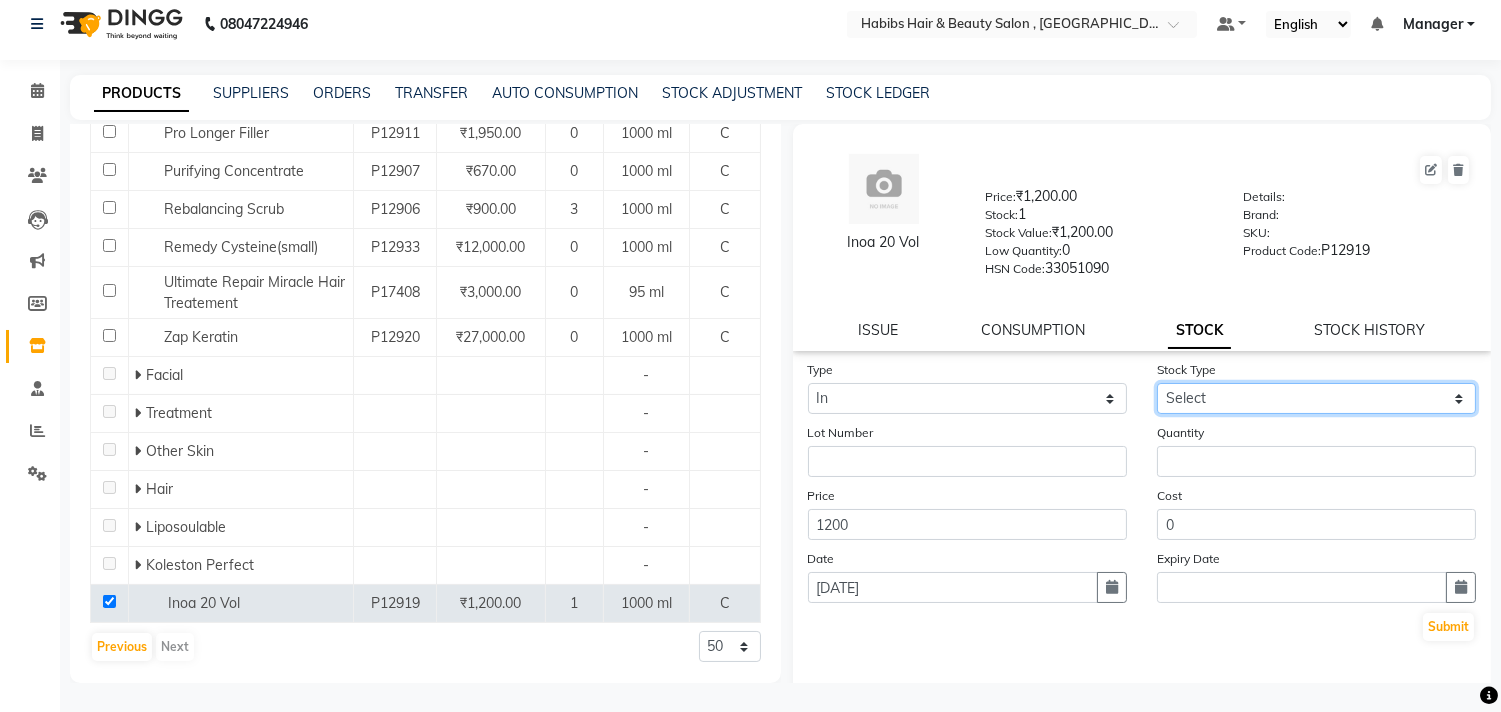 click on "Select New Stock Adjustment Return Other" 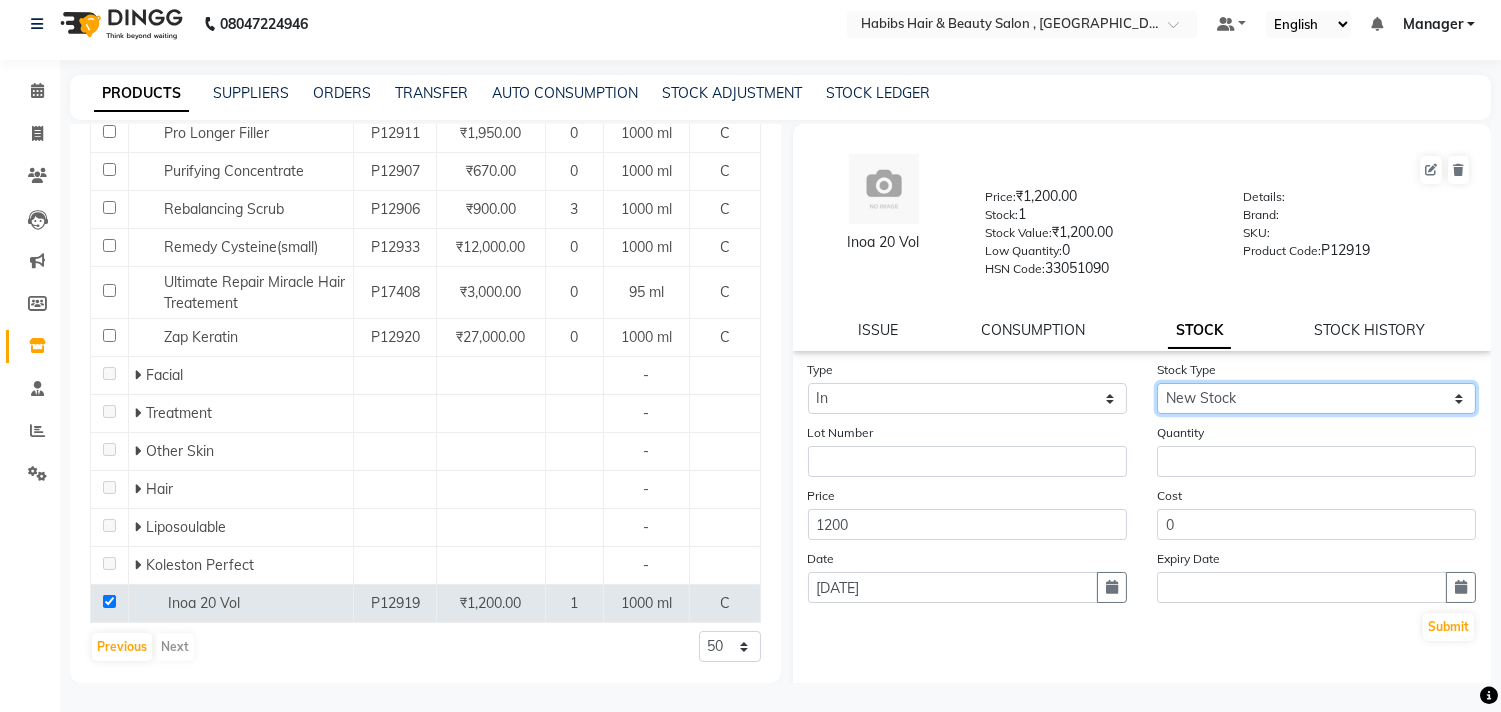click on "Select New Stock Adjustment Return Other" 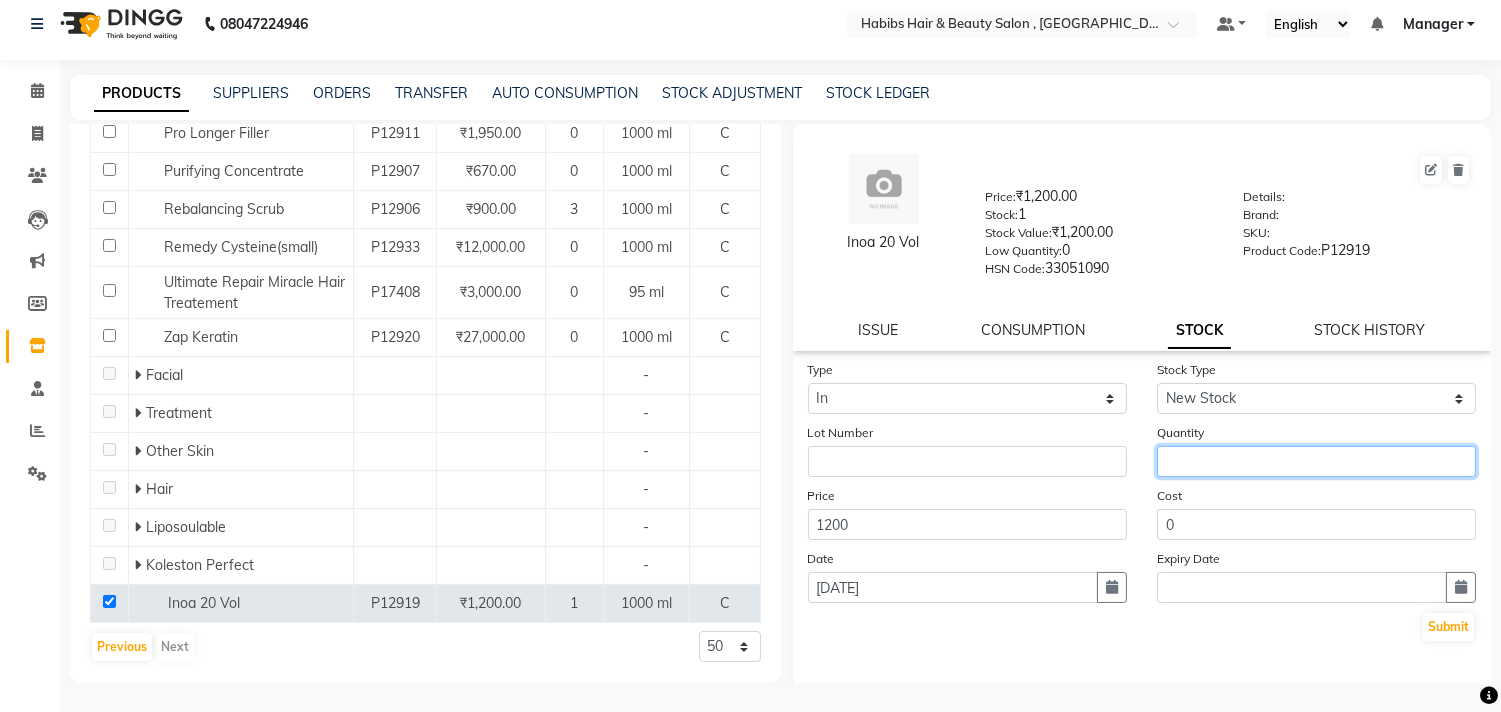 click 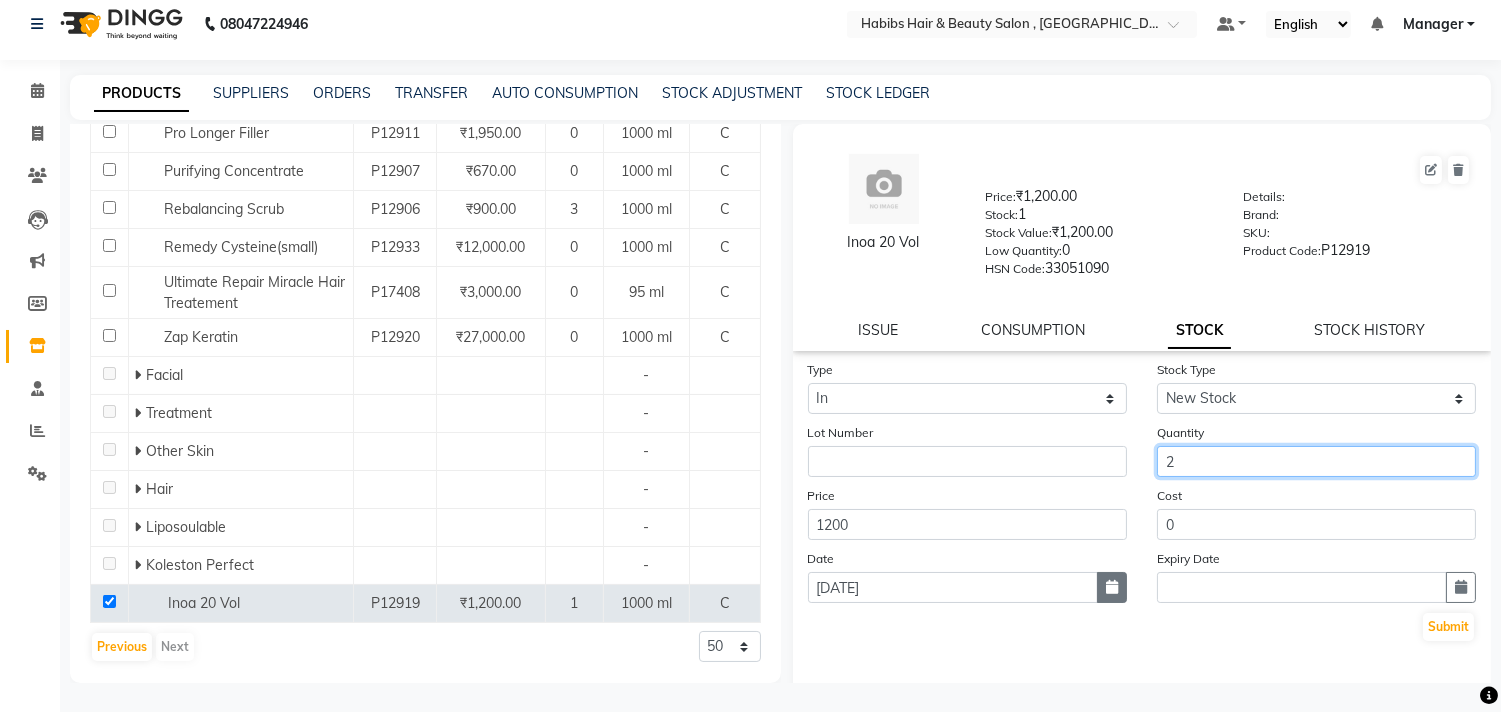 type on "2" 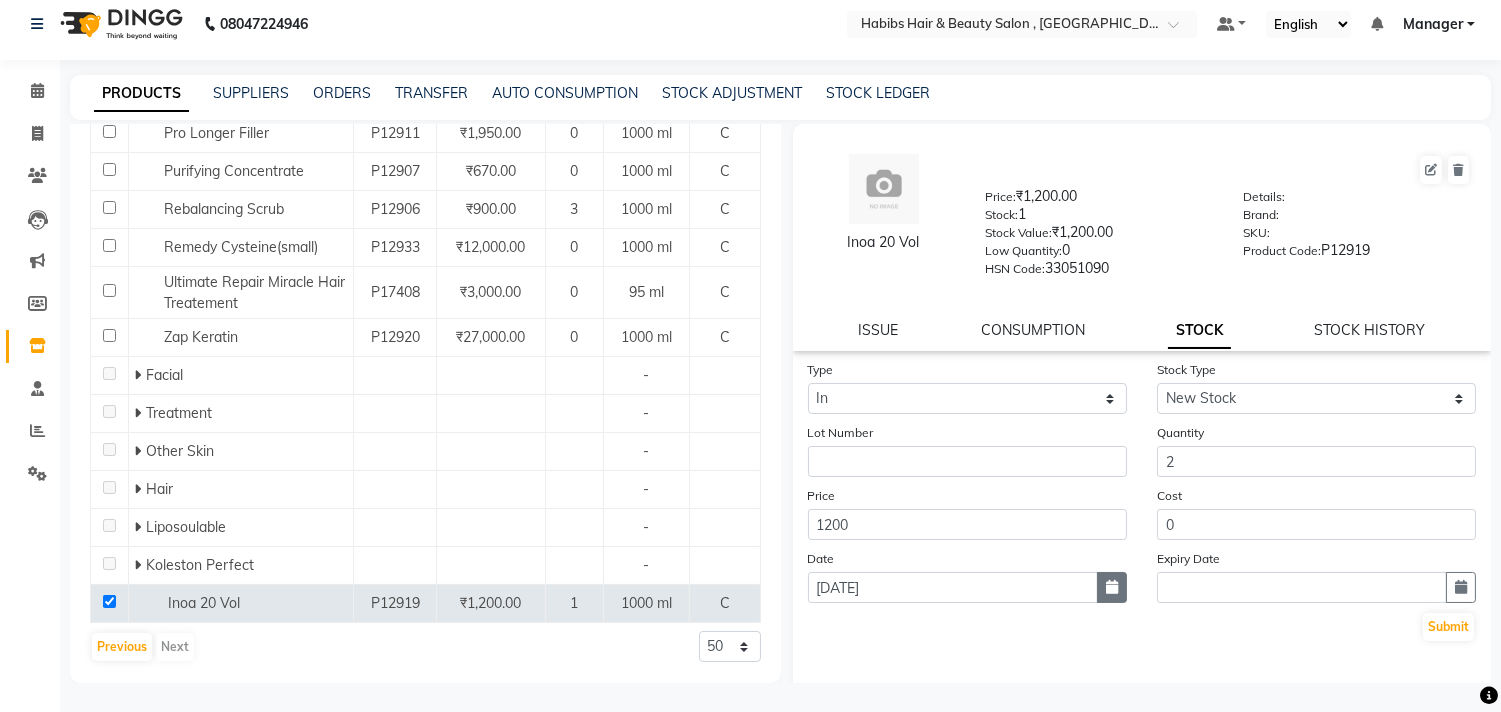 click 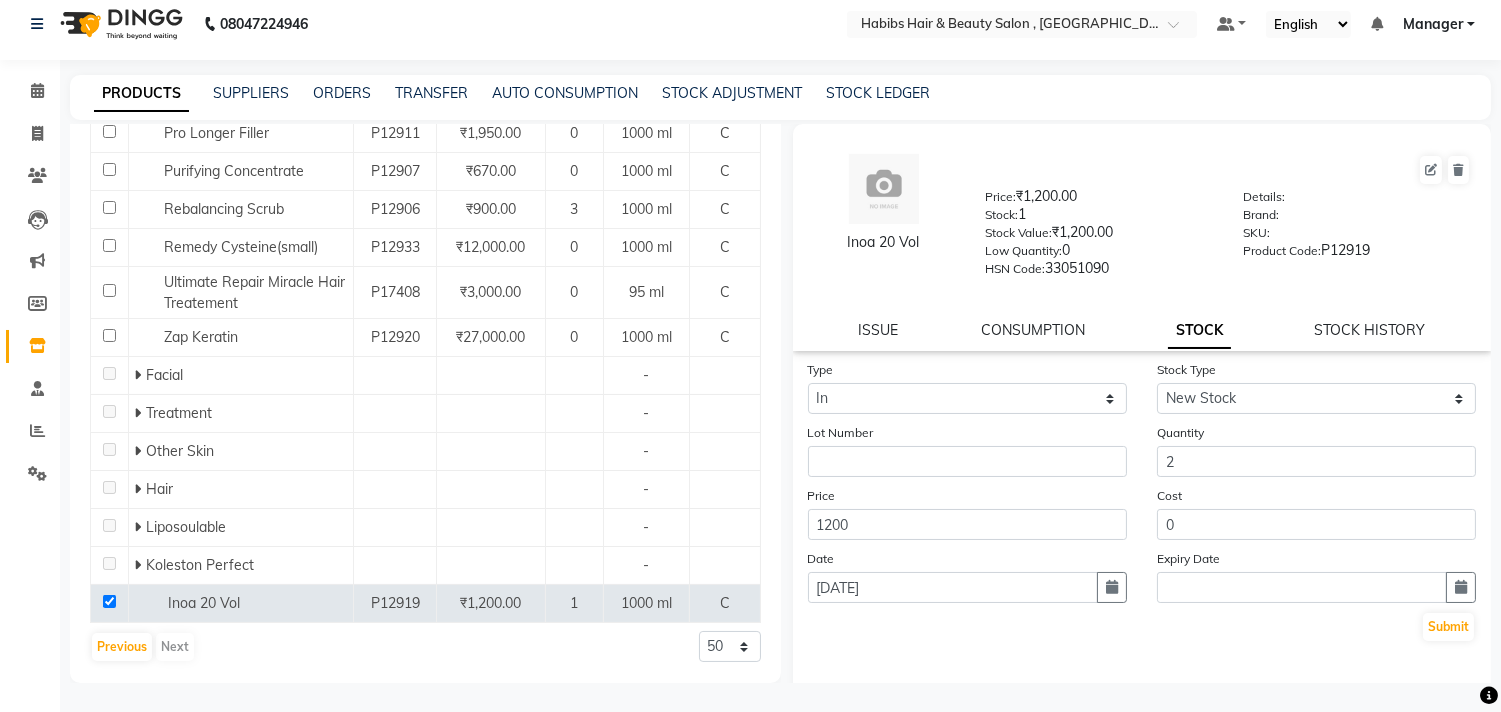 select on "7" 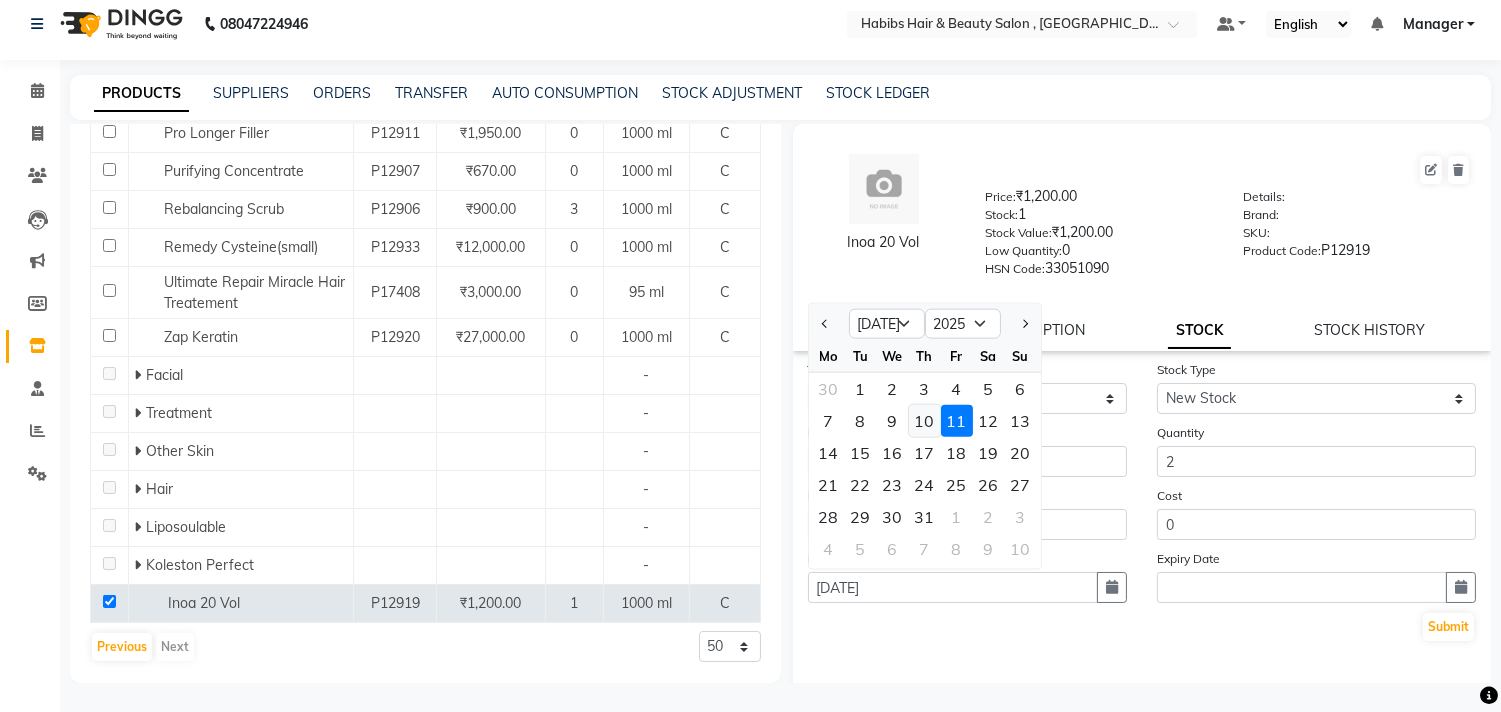 click on "10" 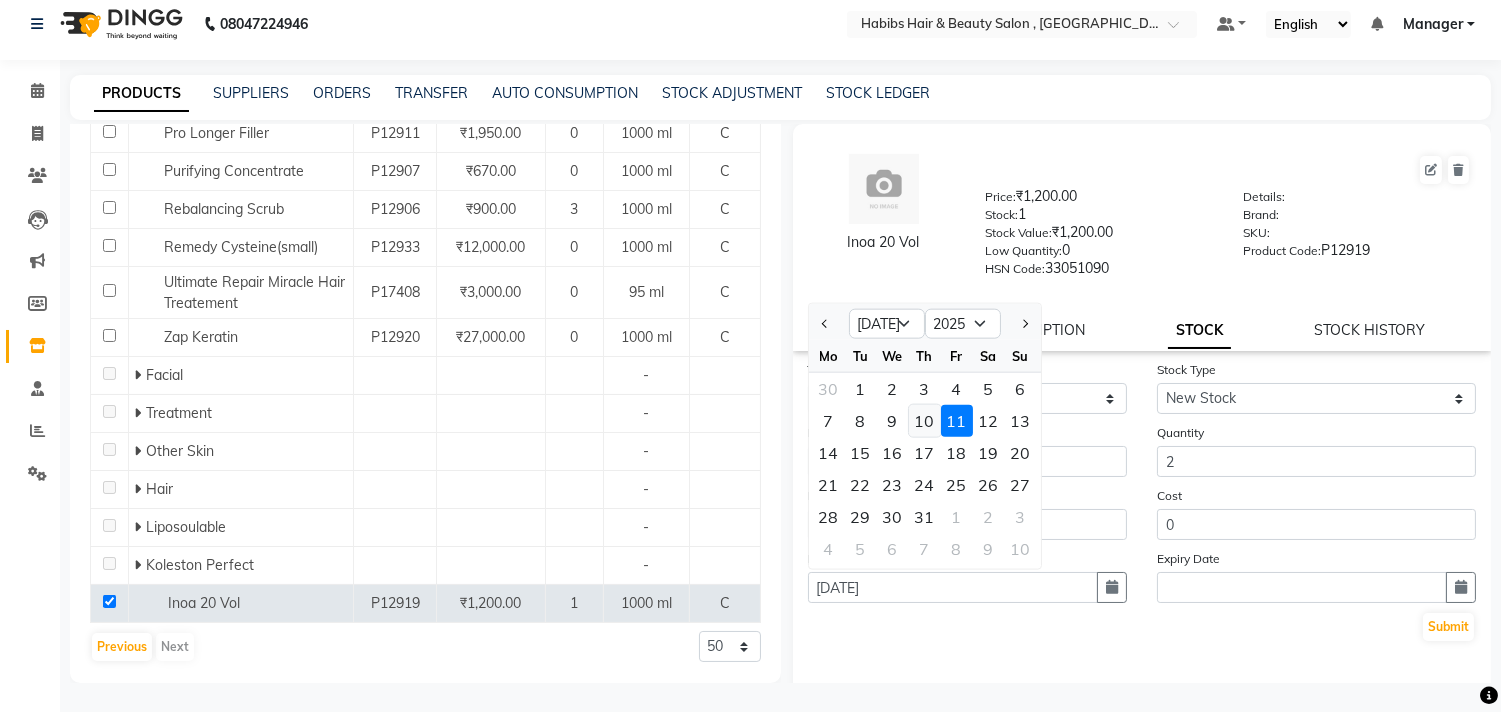 type on "[DATE]" 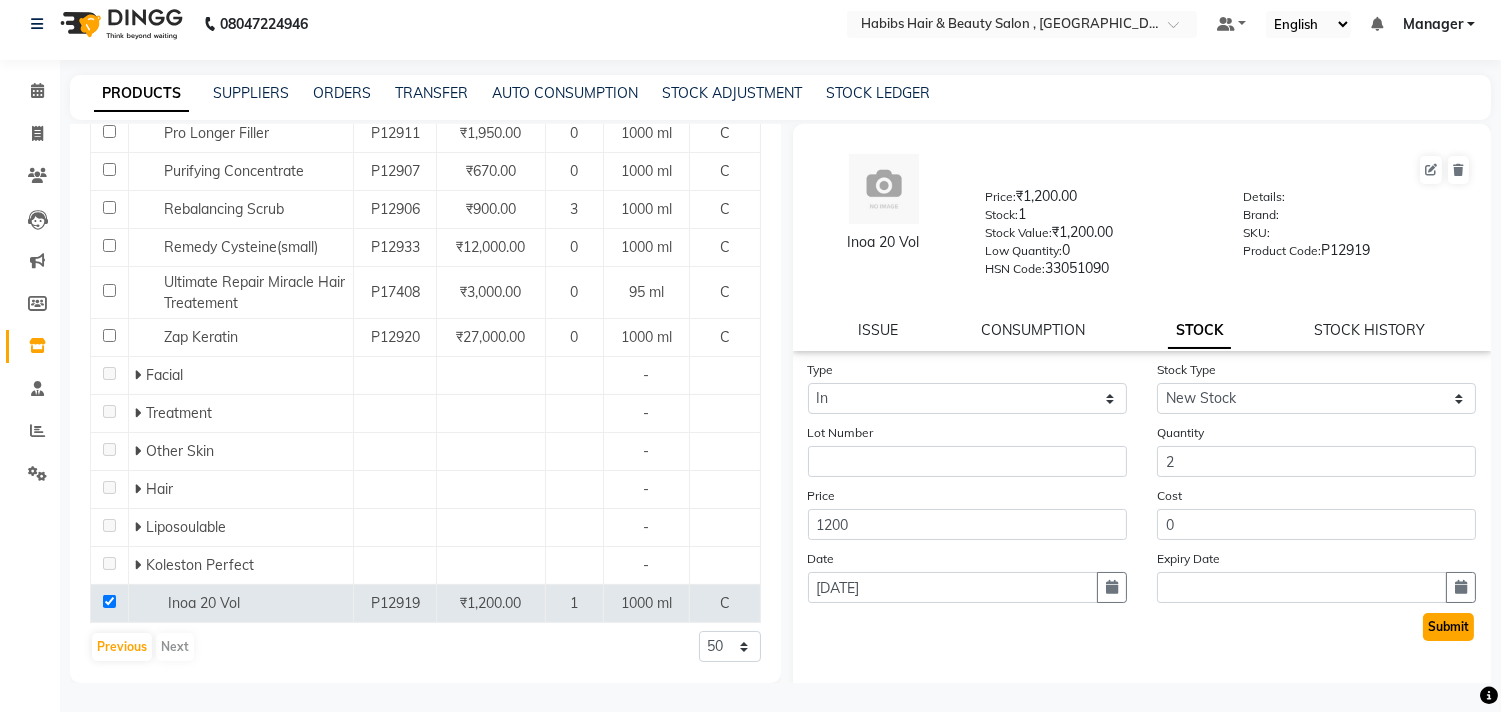 click on "Submit" 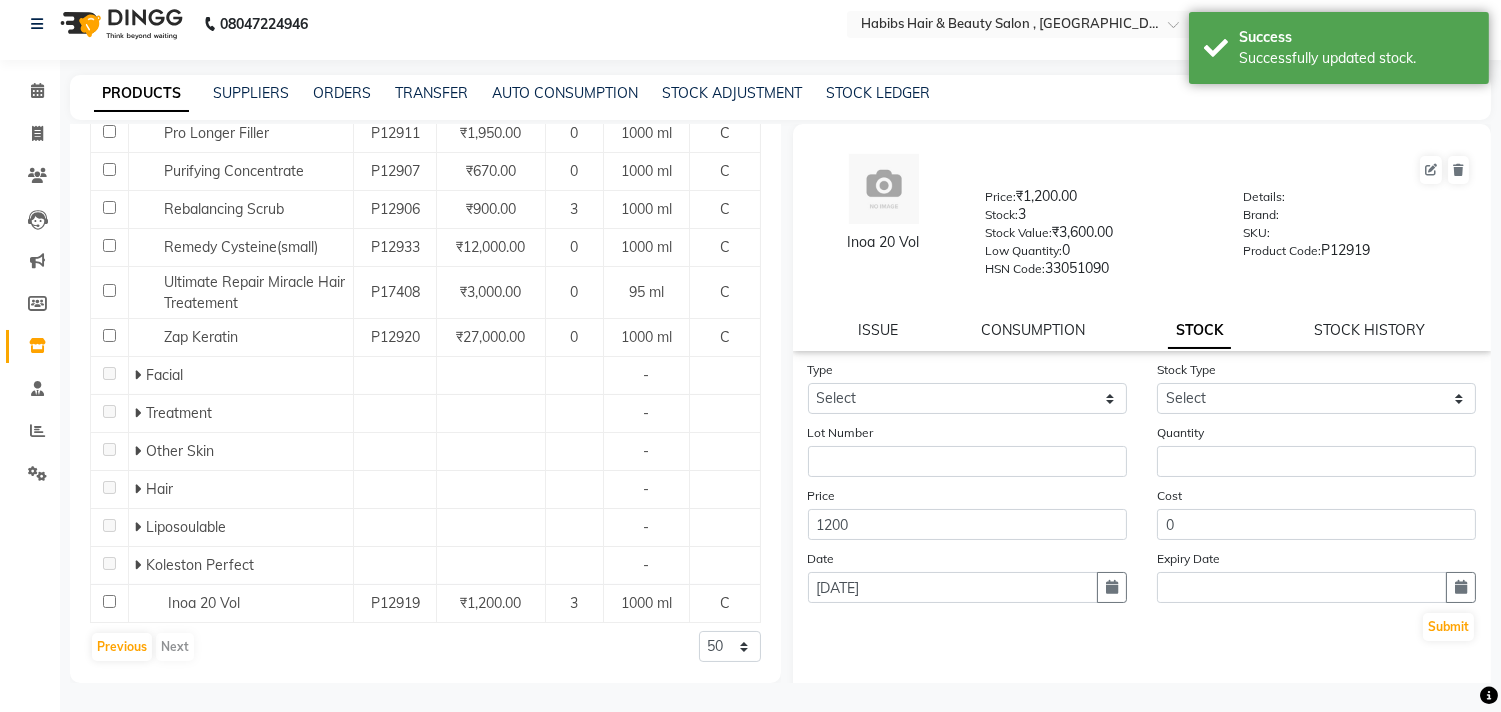 scroll, scrollTop: 322, scrollLeft: 0, axis: vertical 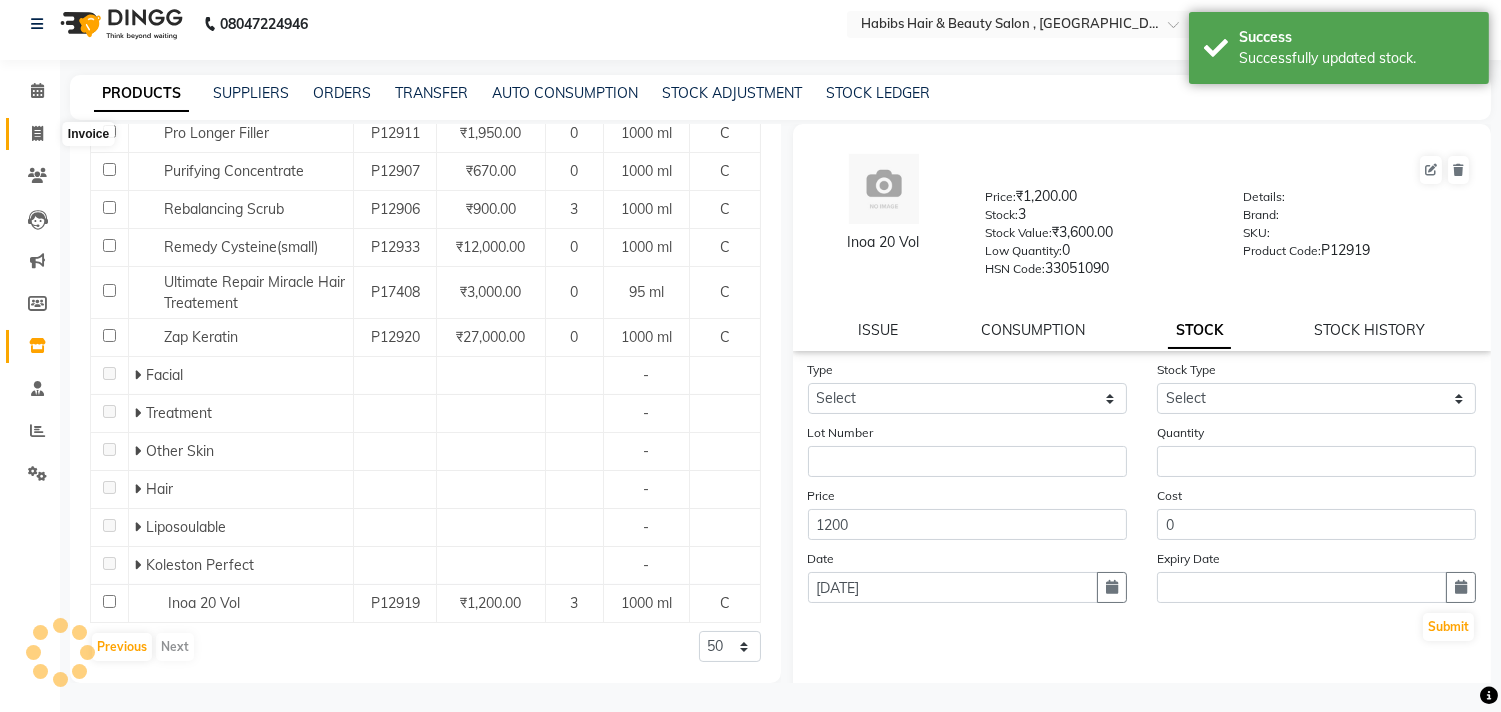 click 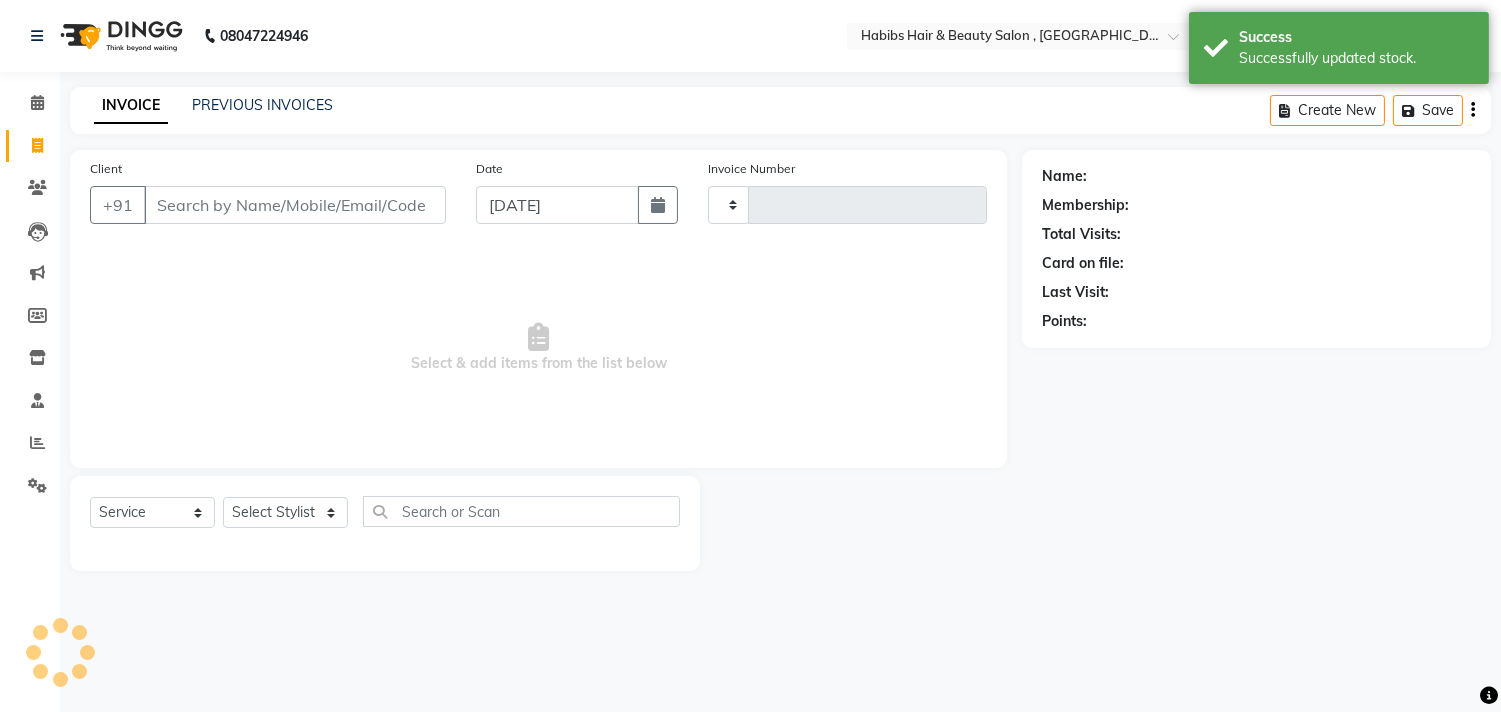 scroll, scrollTop: 0, scrollLeft: 0, axis: both 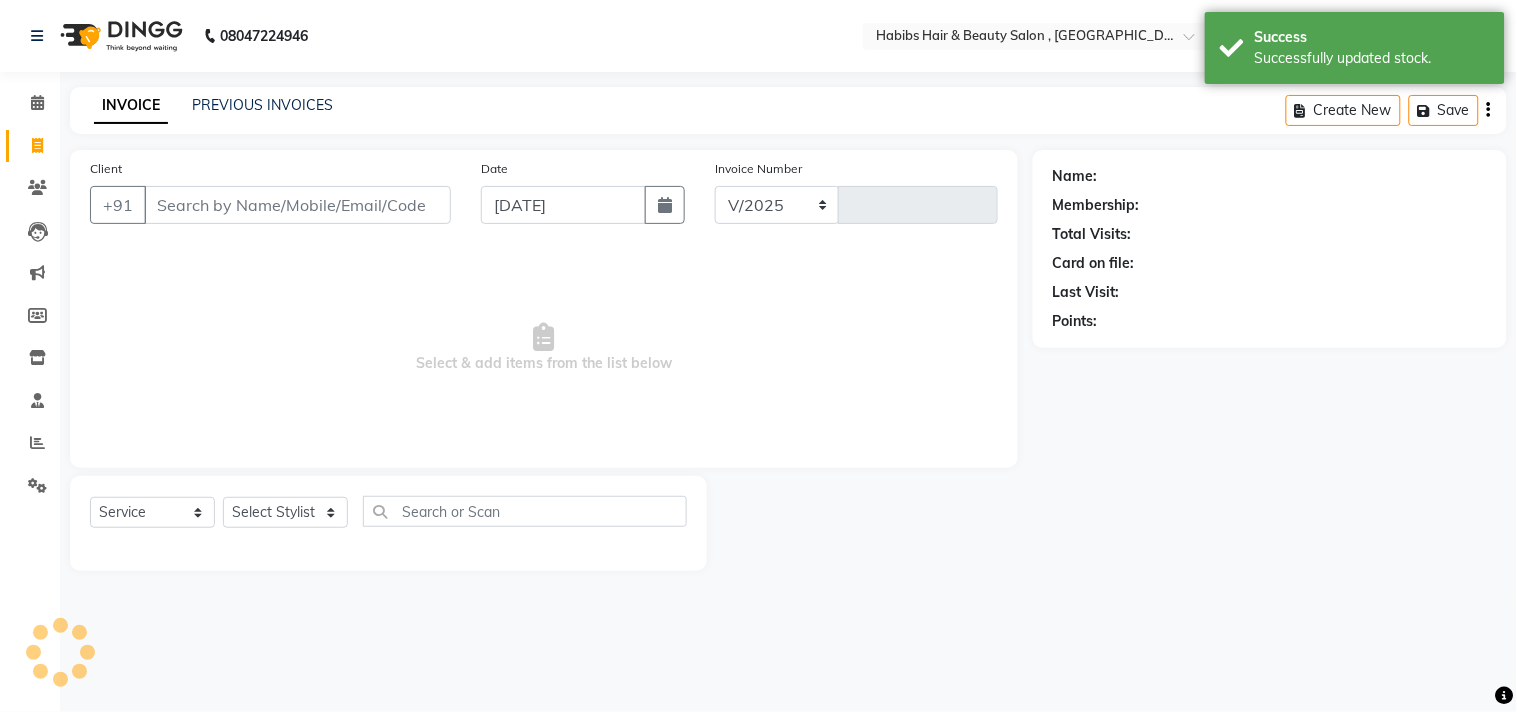 select on "4838" 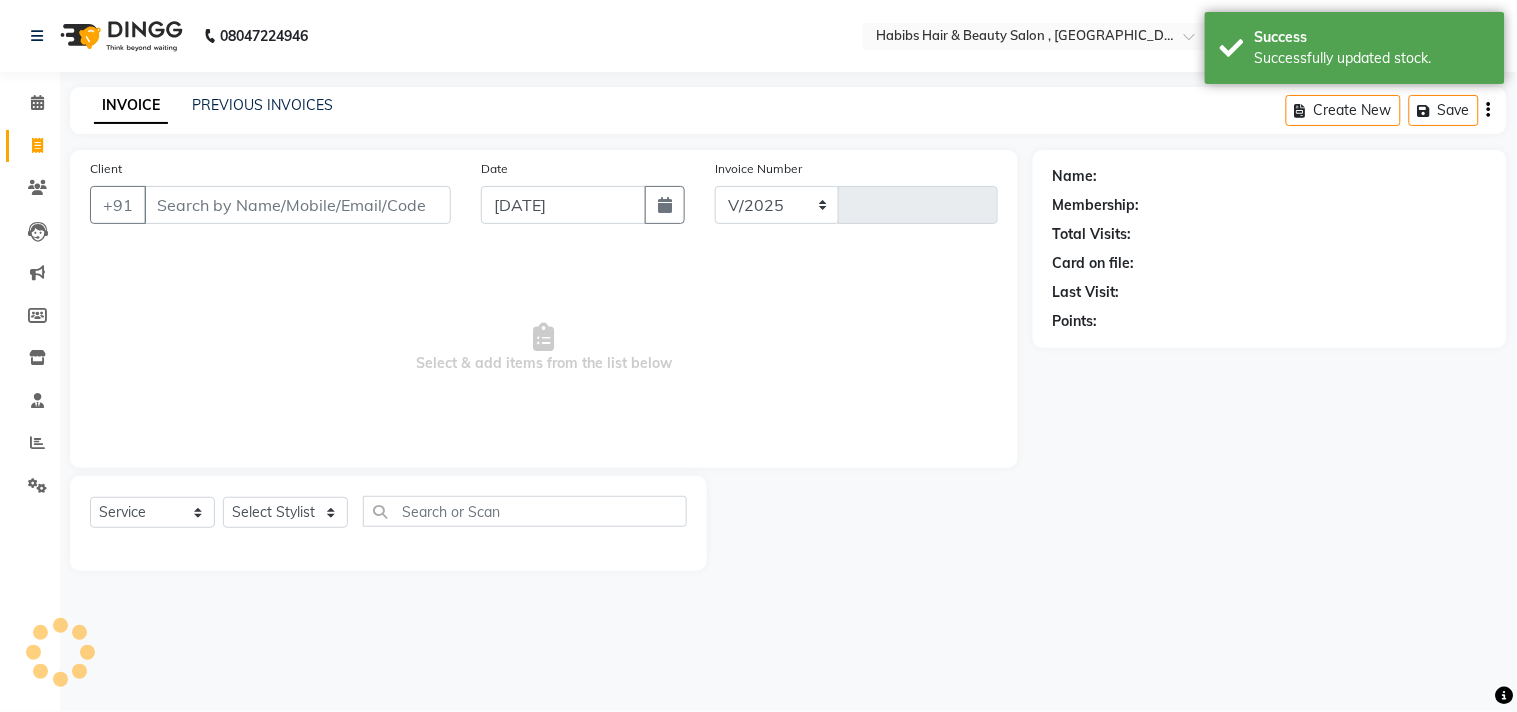 type on "1562" 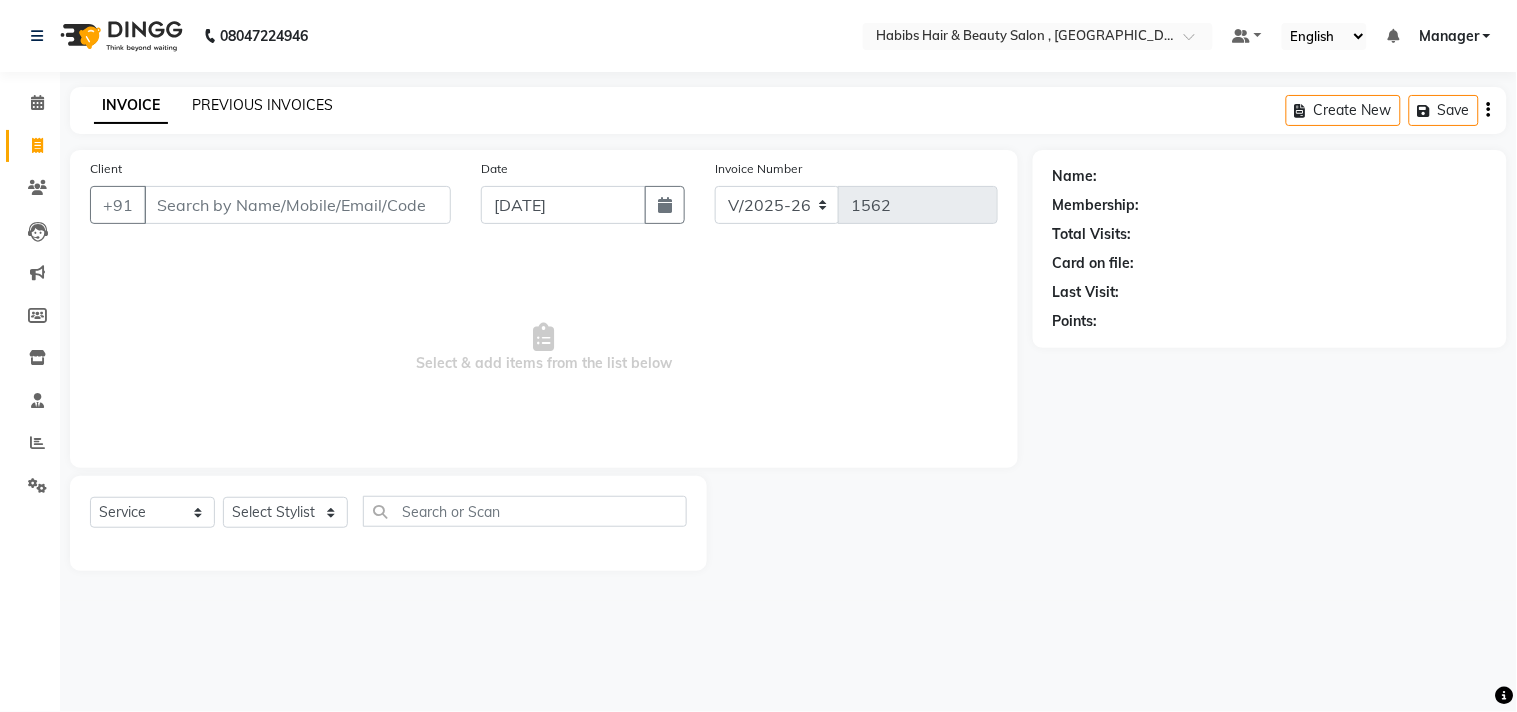 click on "PREVIOUS INVOICES" 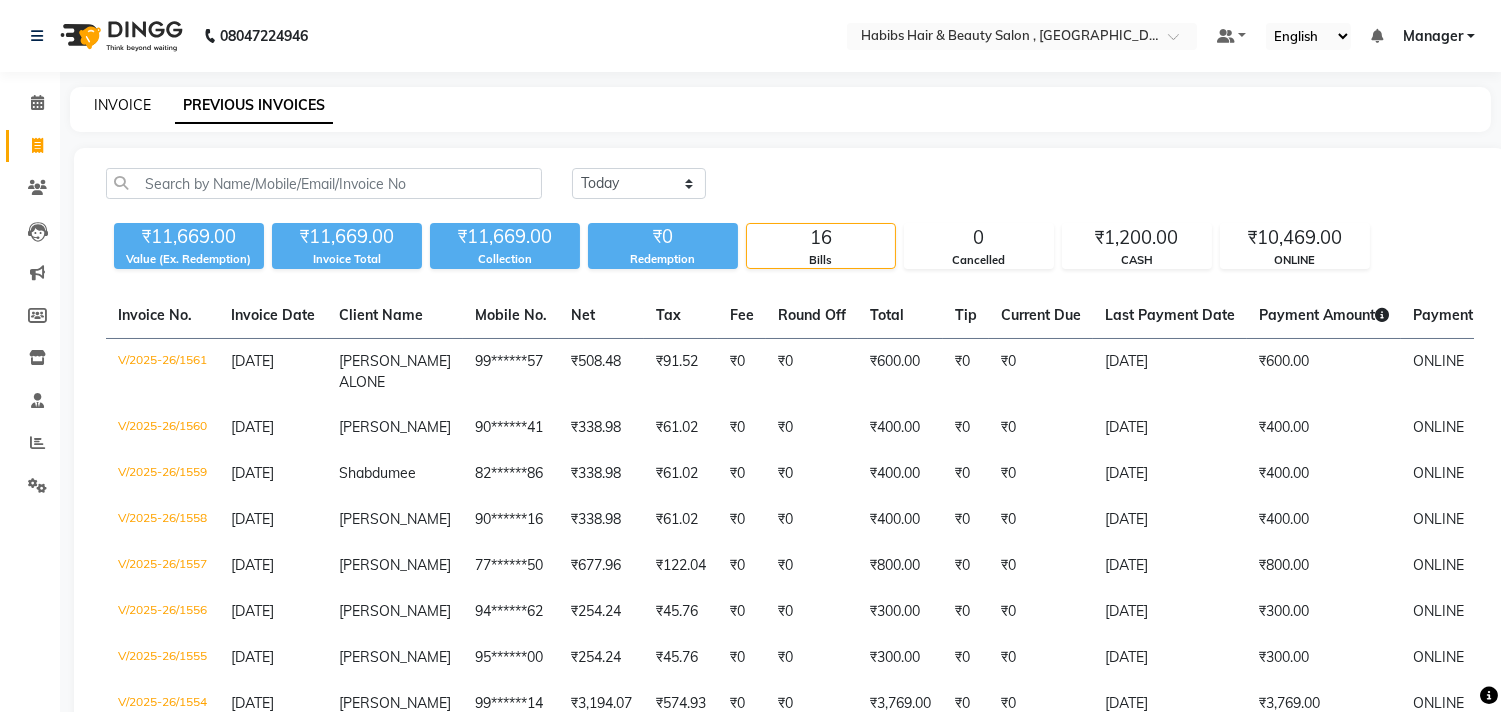 click on "INVOICE" 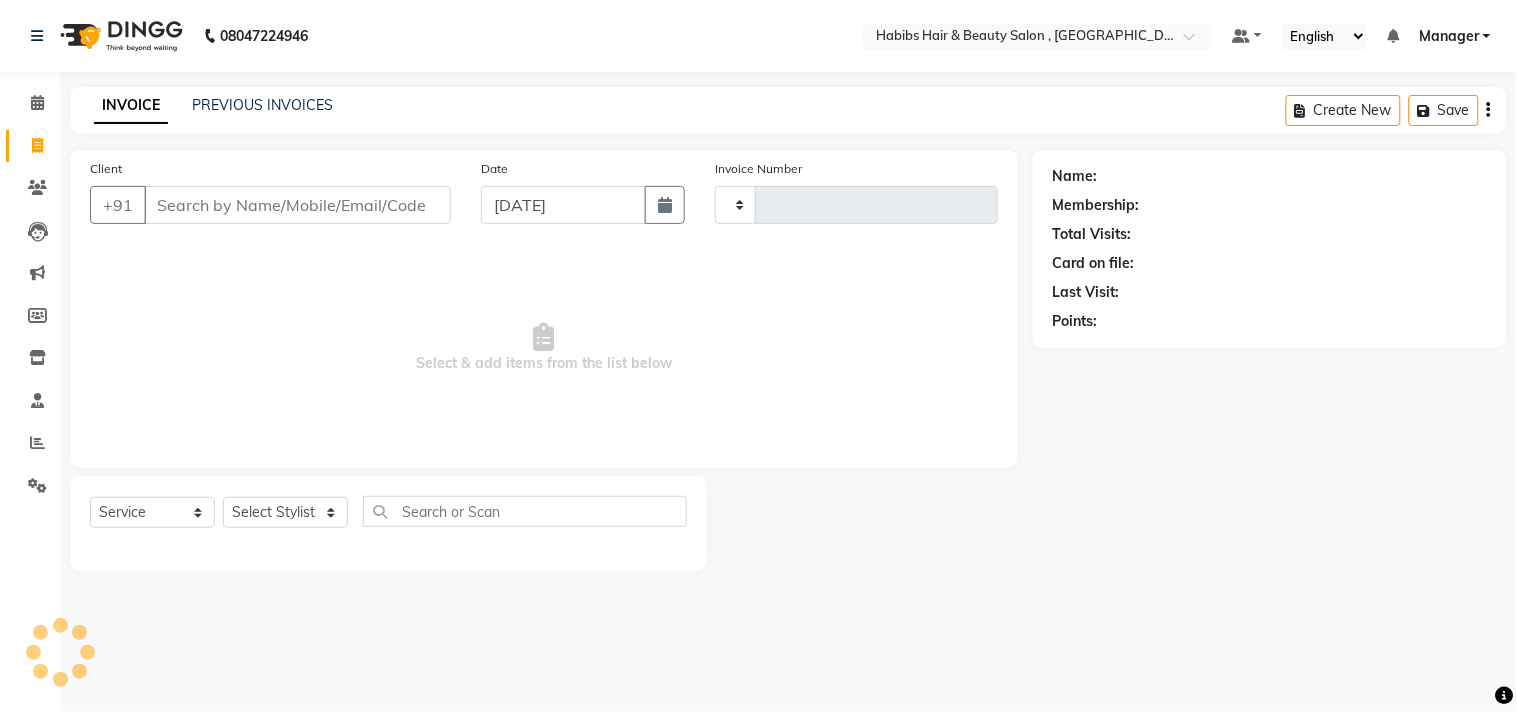 type on "1562" 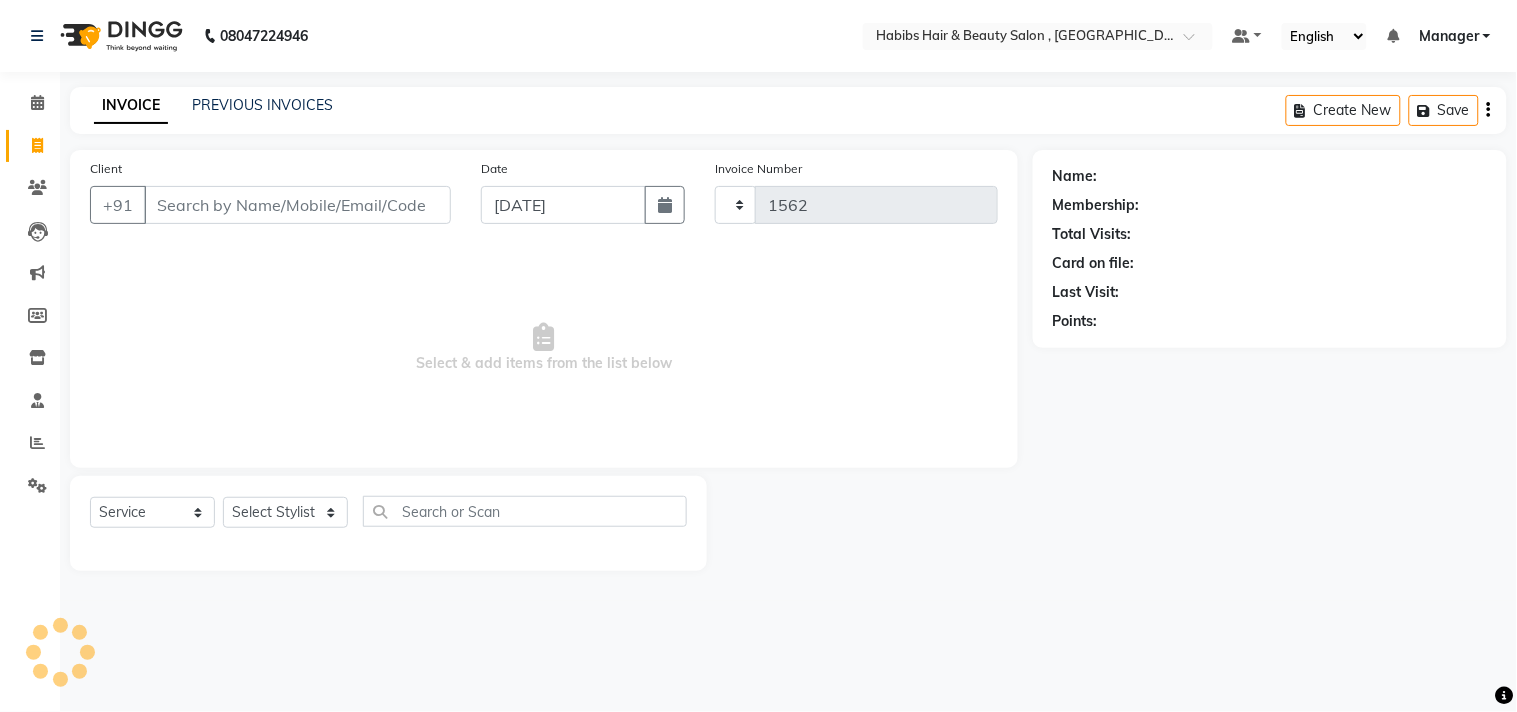 select on "4838" 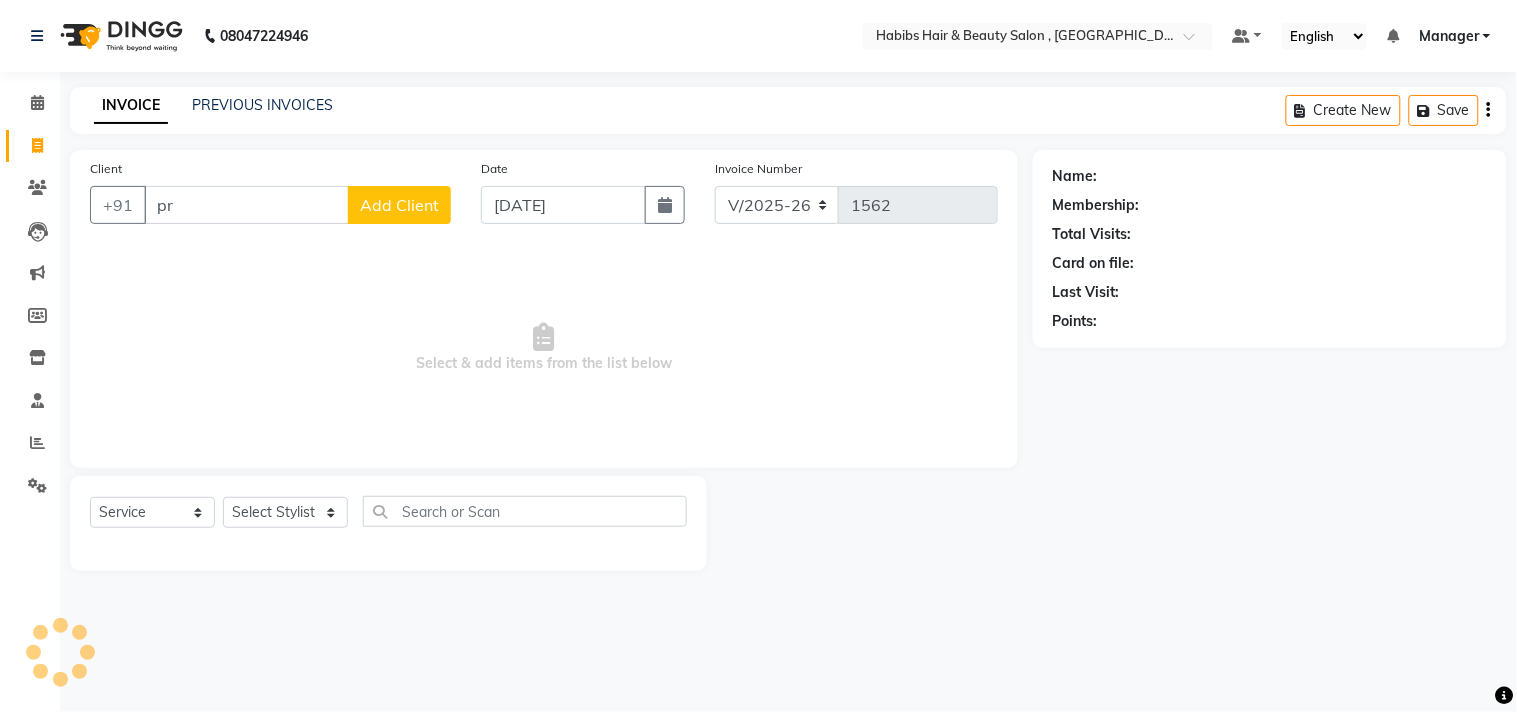 type on "p" 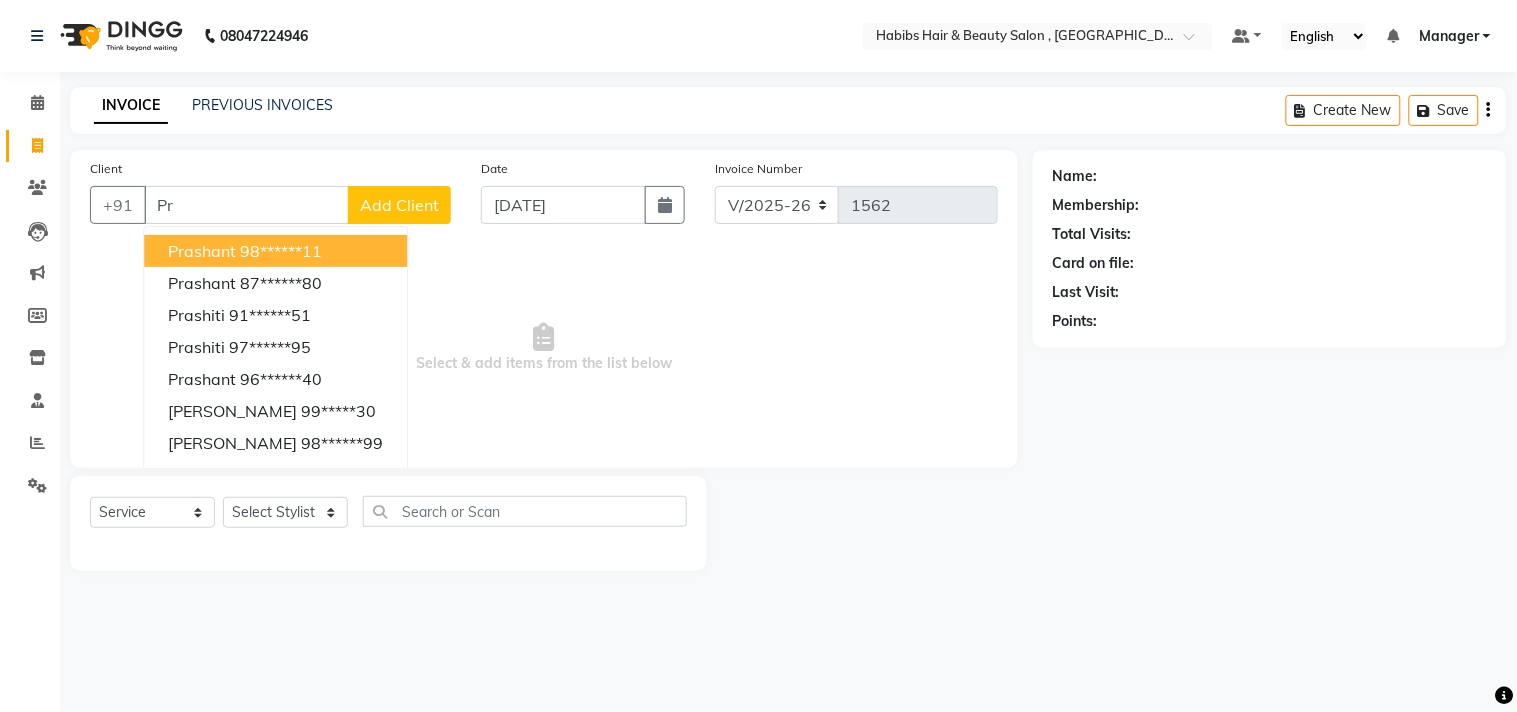type on "P" 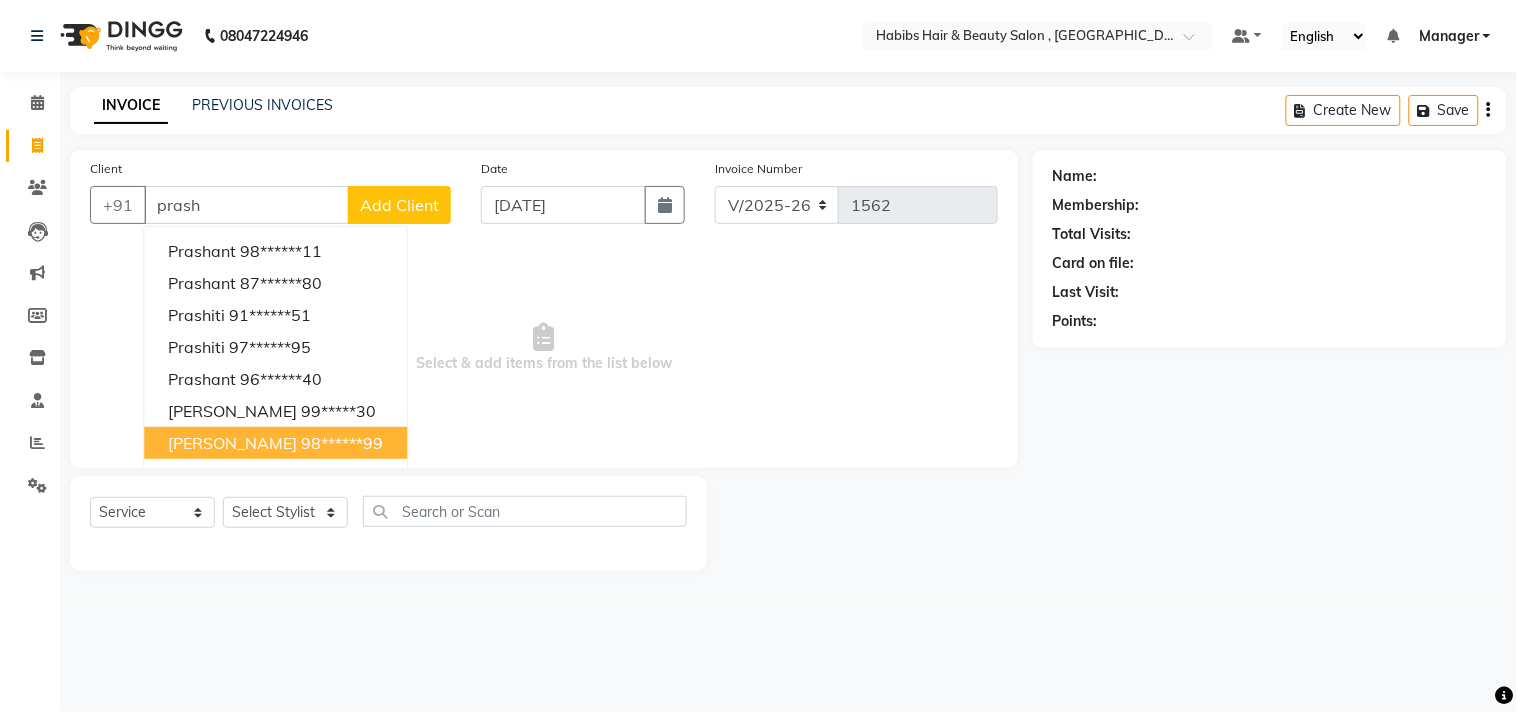 click on "98******99" at bounding box center [342, 443] 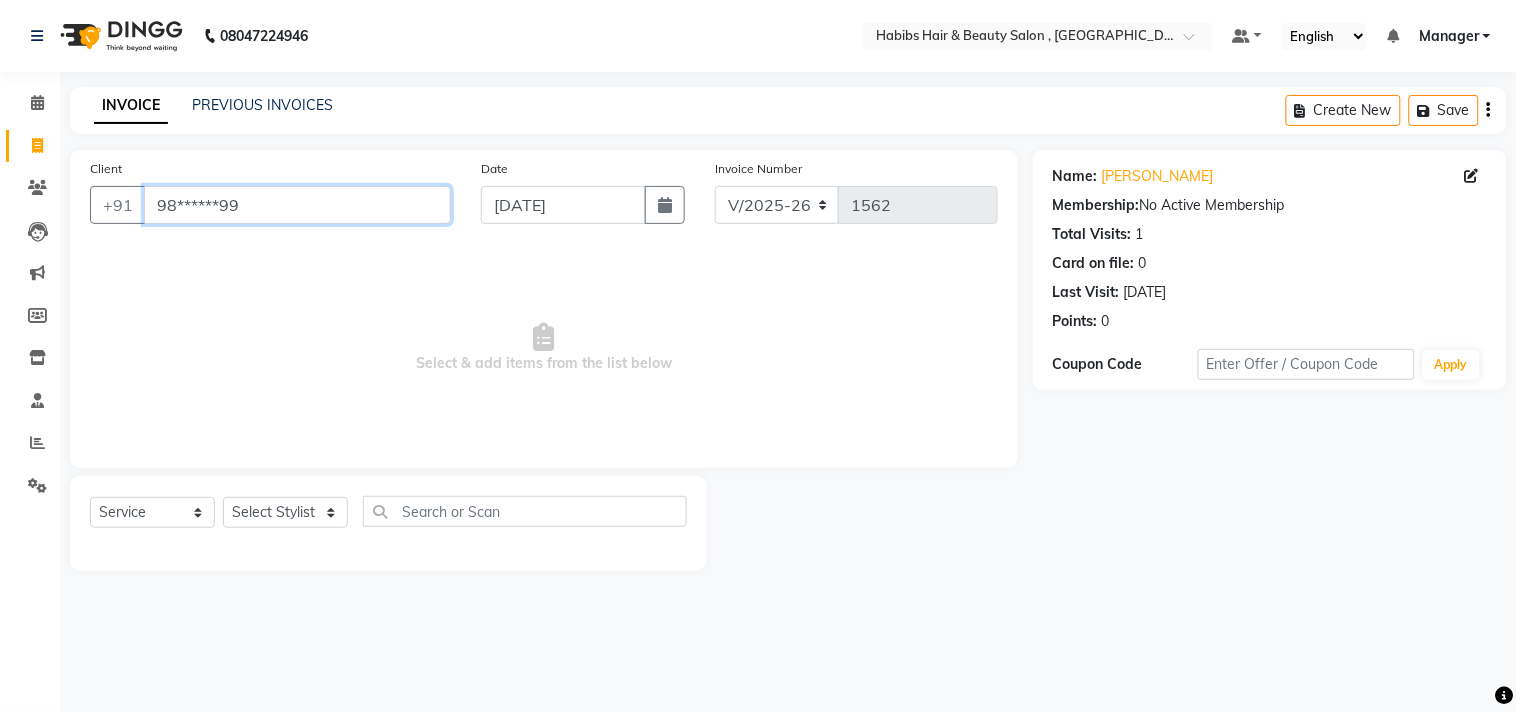click on "98******99" at bounding box center [297, 205] 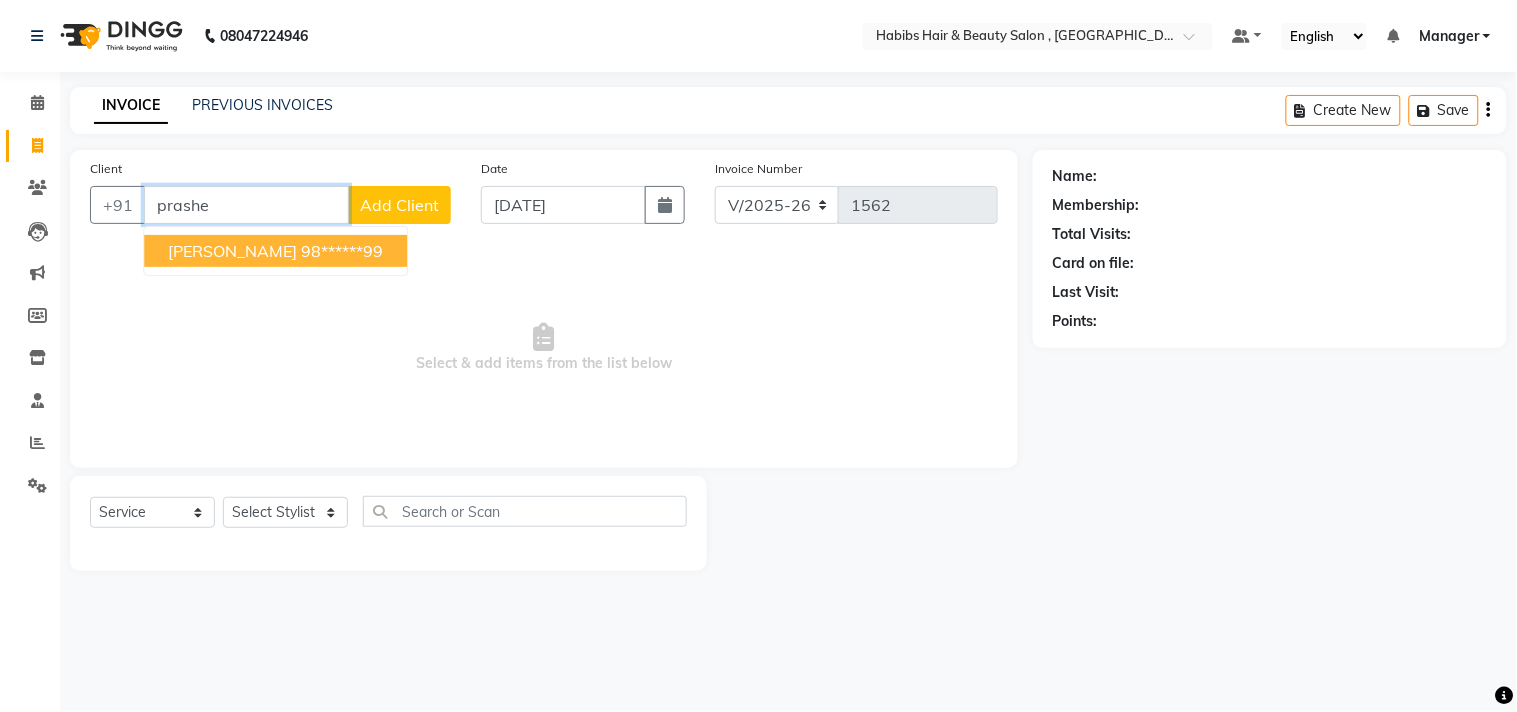 click on "[PERSON_NAME]" at bounding box center [232, 251] 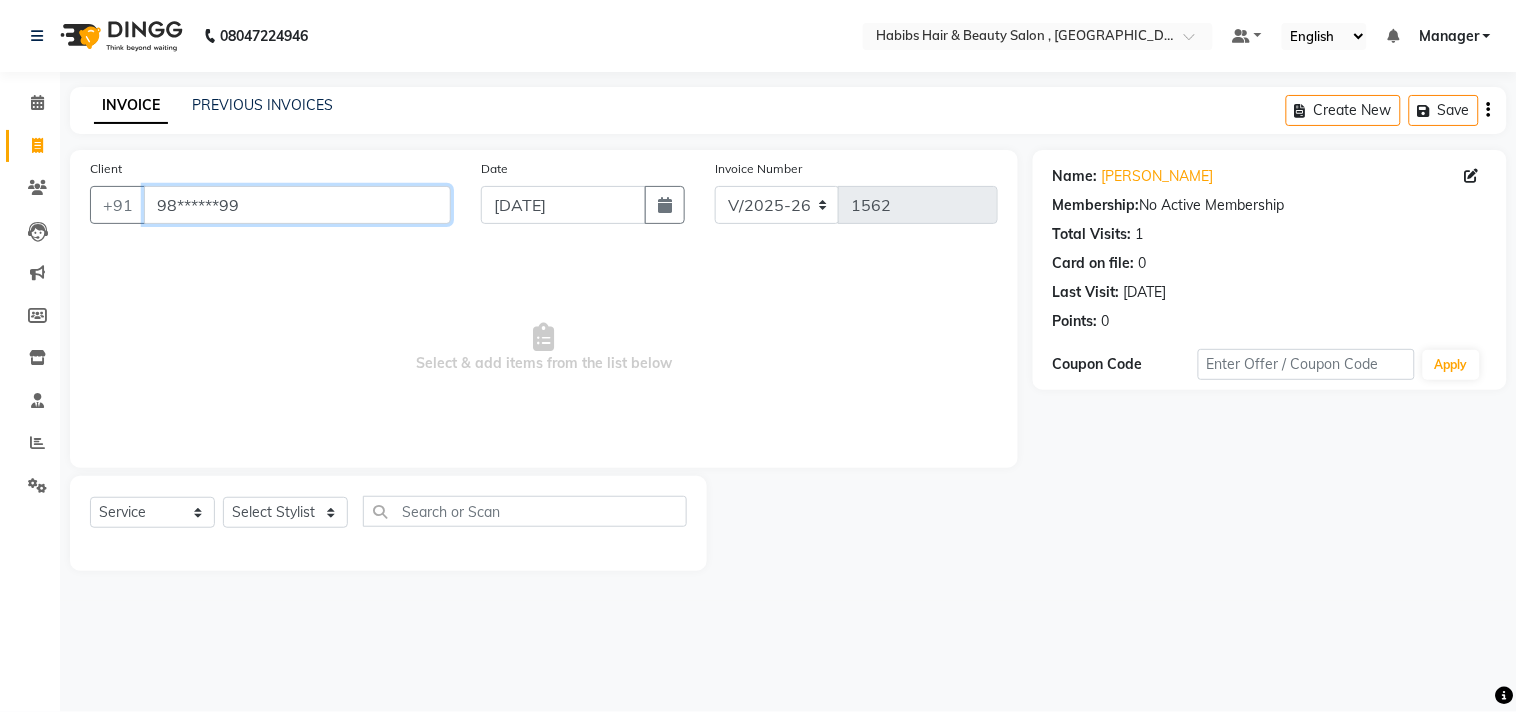 click on "98******99" at bounding box center [297, 205] 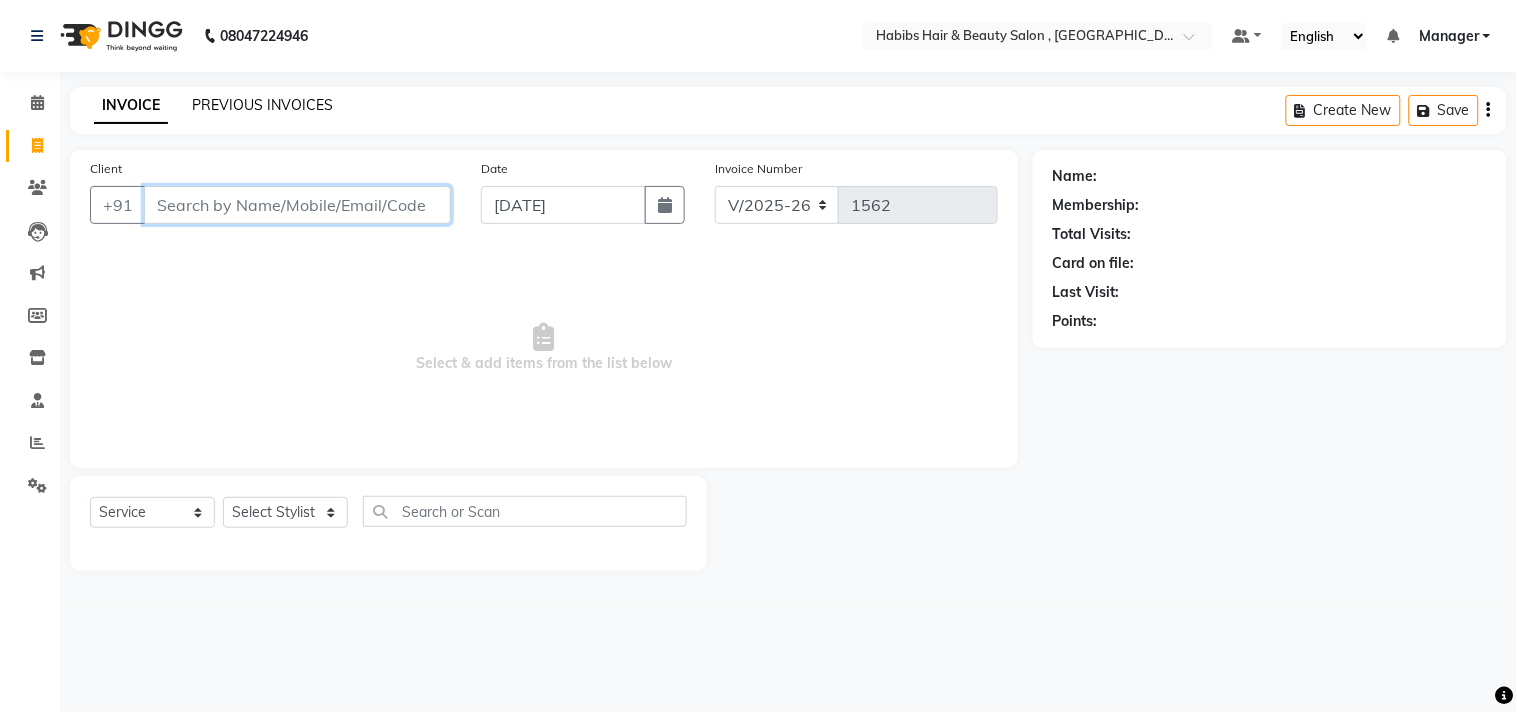 type 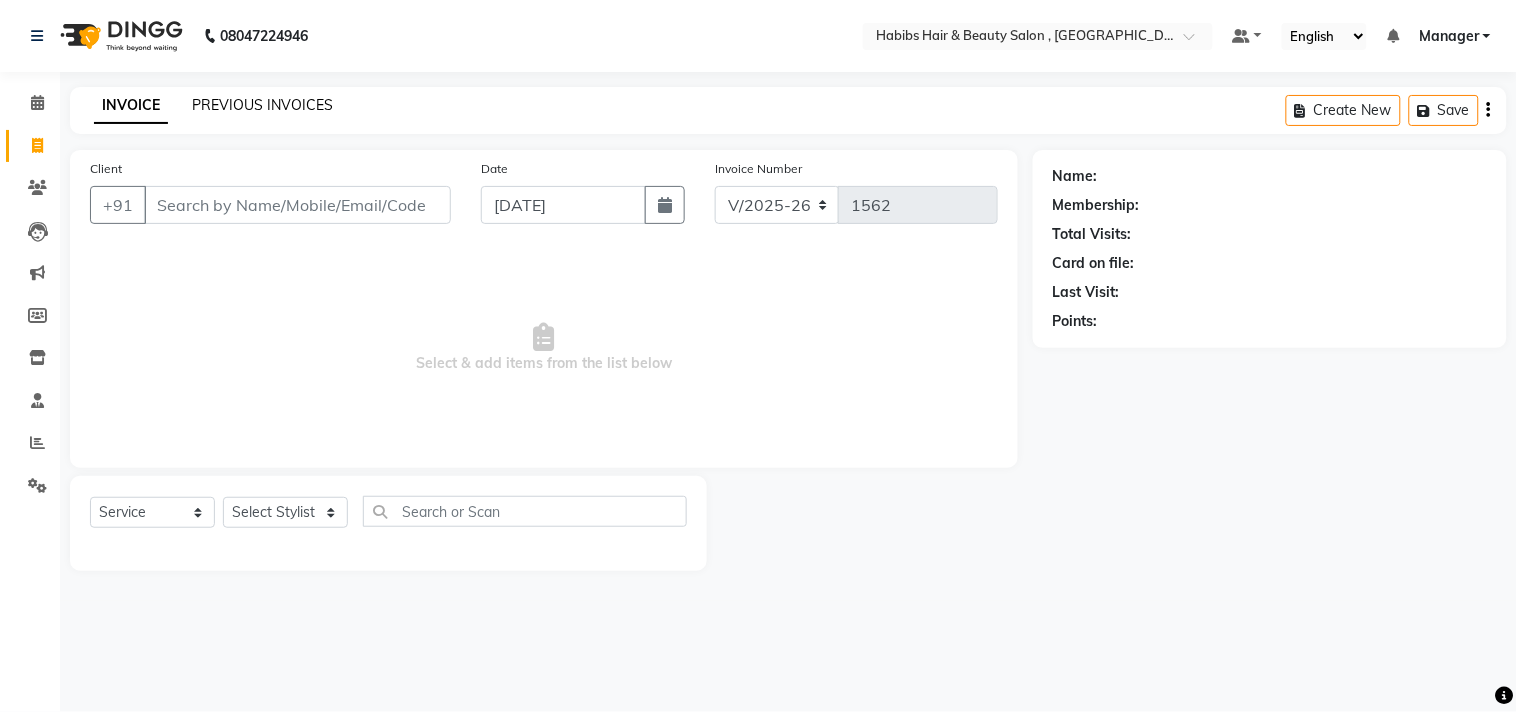 click on "PREVIOUS INVOICES" 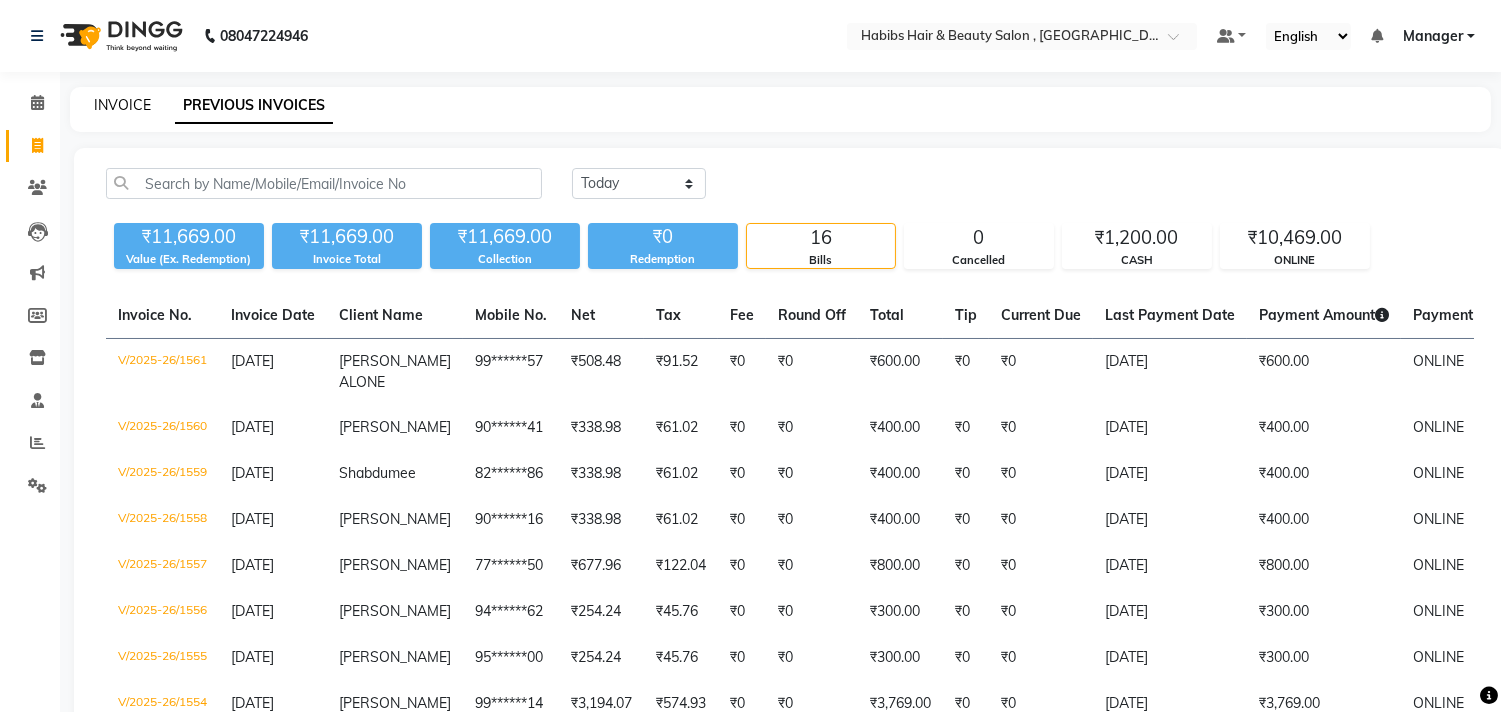 click on "INVOICE" 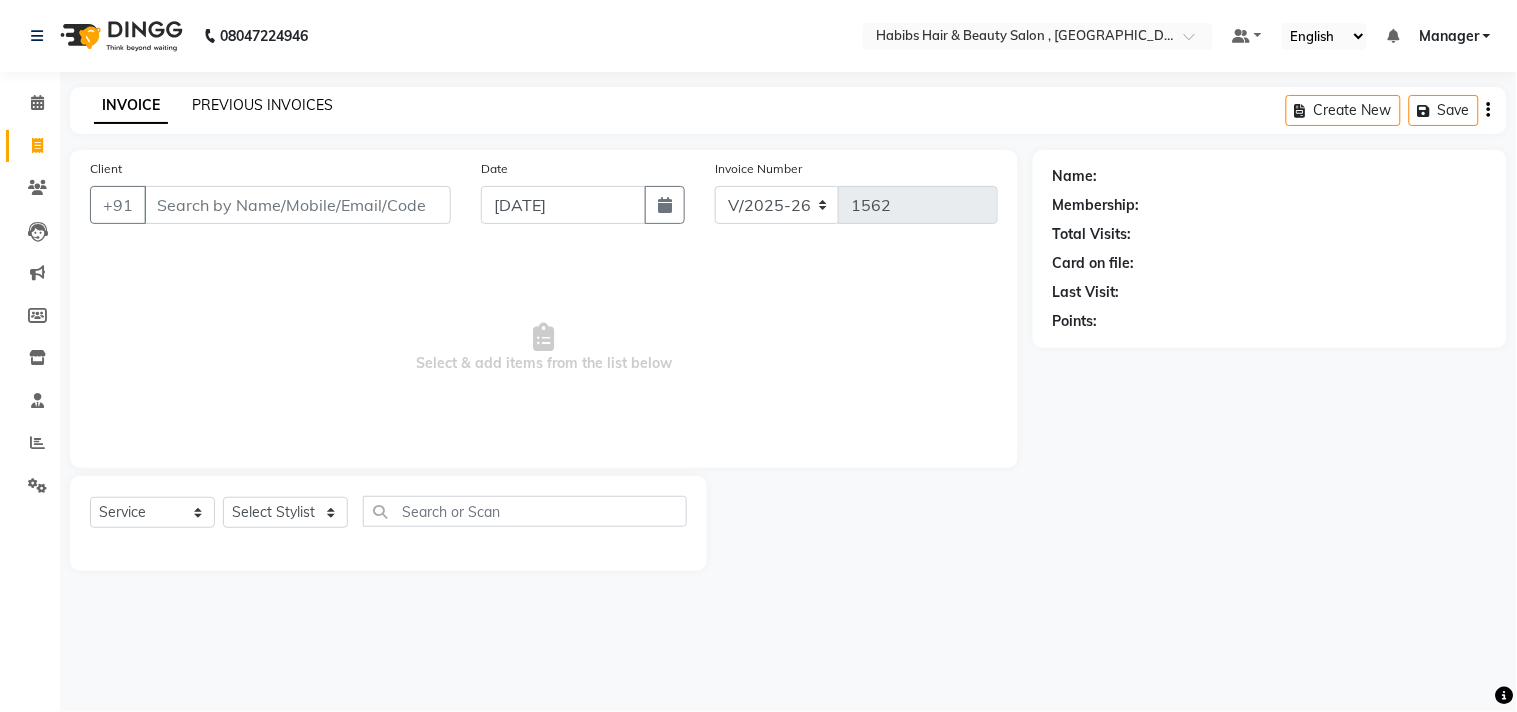 click on "PREVIOUS INVOICES" 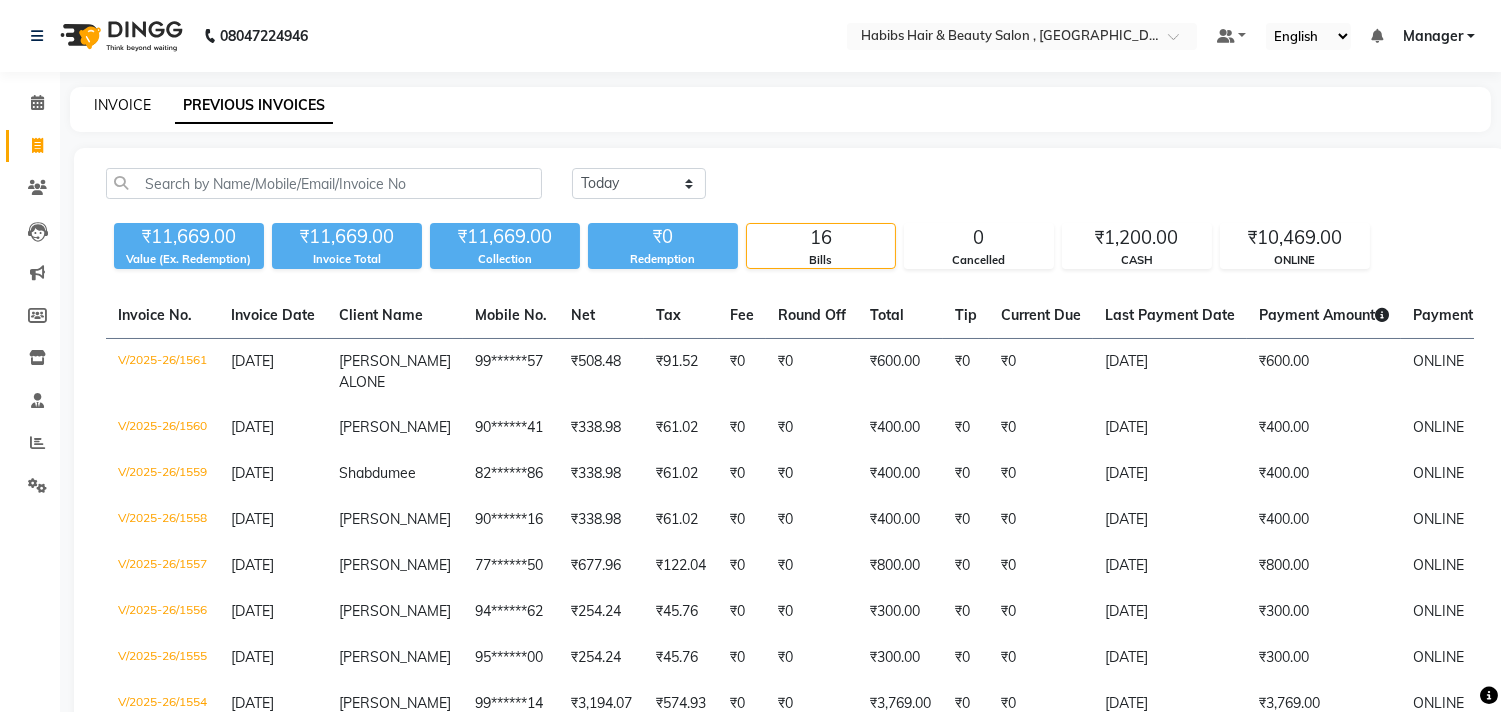 click on "INVOICE" 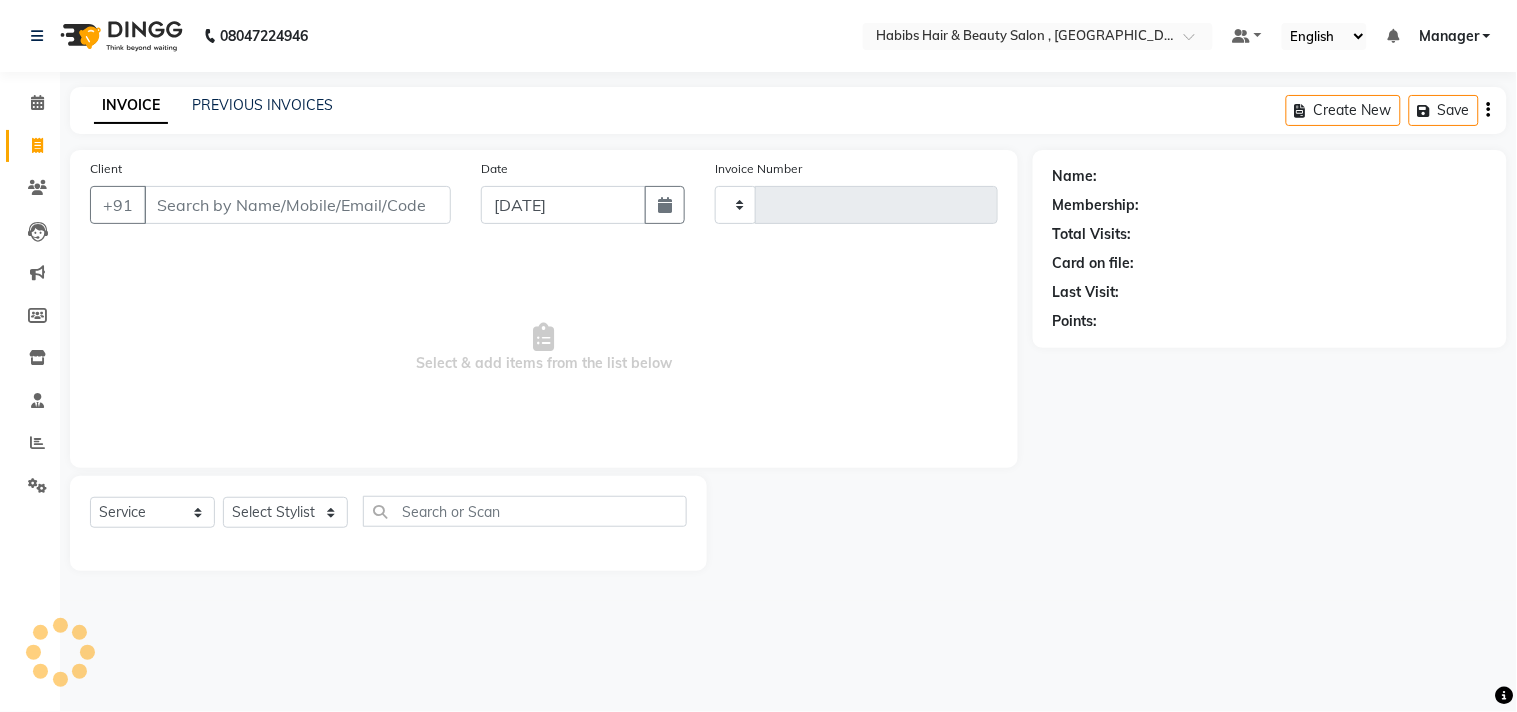 type on "1562" 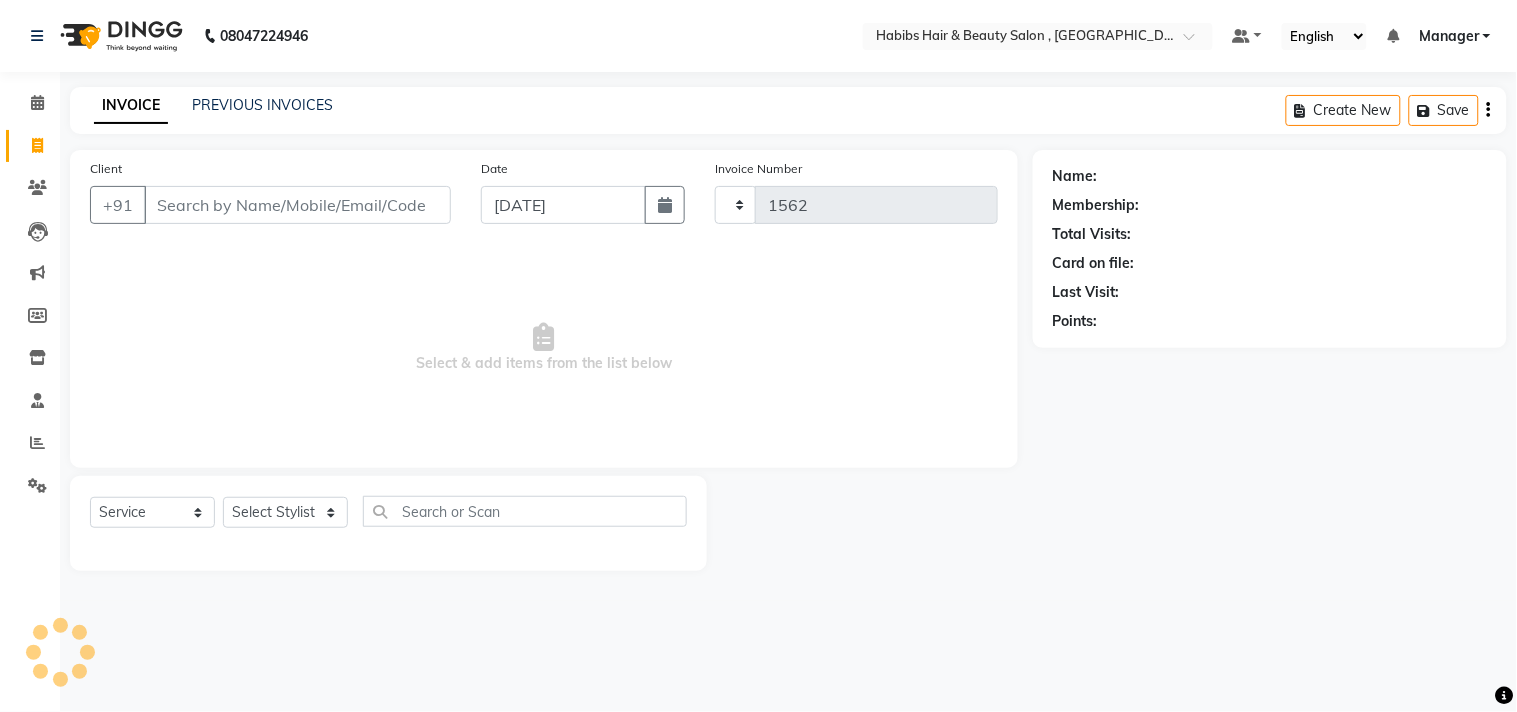 select on "4838" 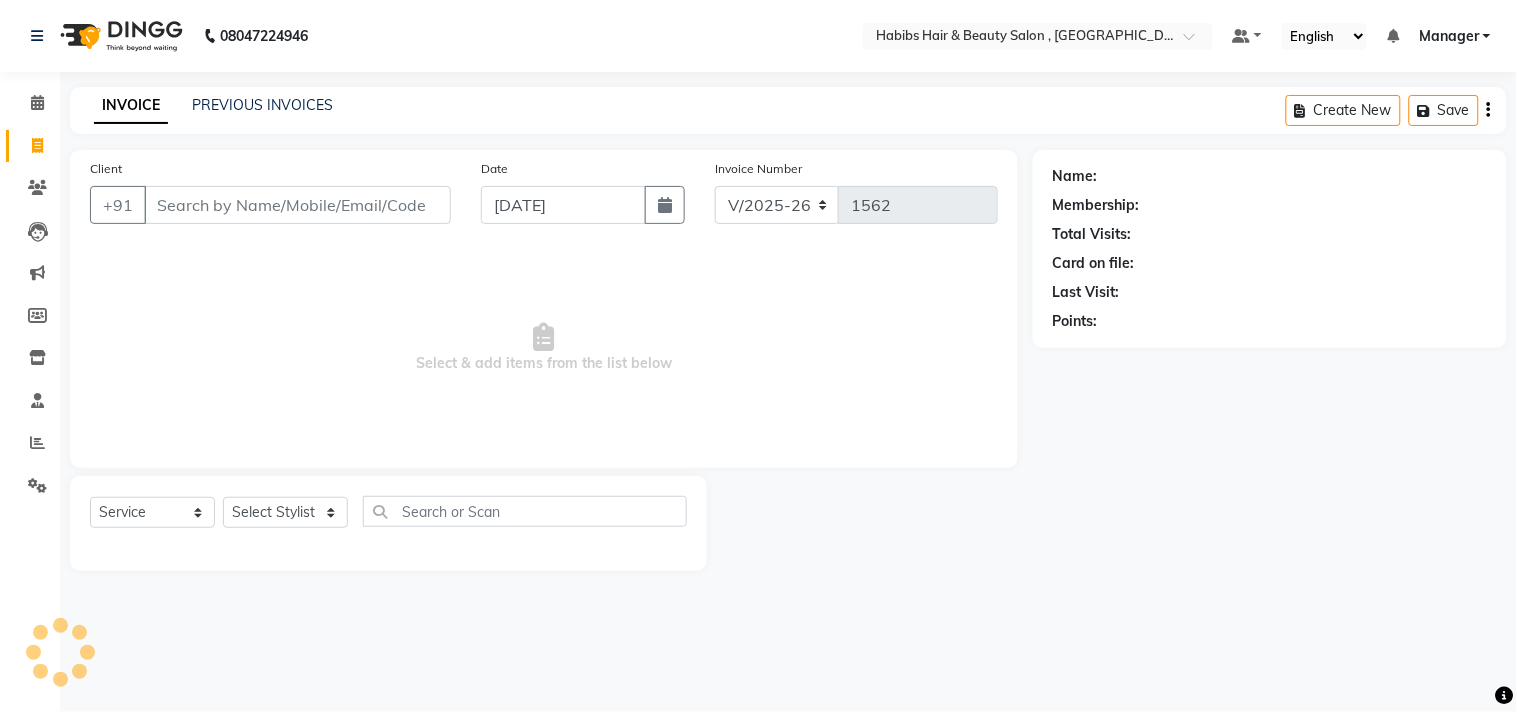 click on "INVOICE PREVIOUS INVOICES Create New   Save" 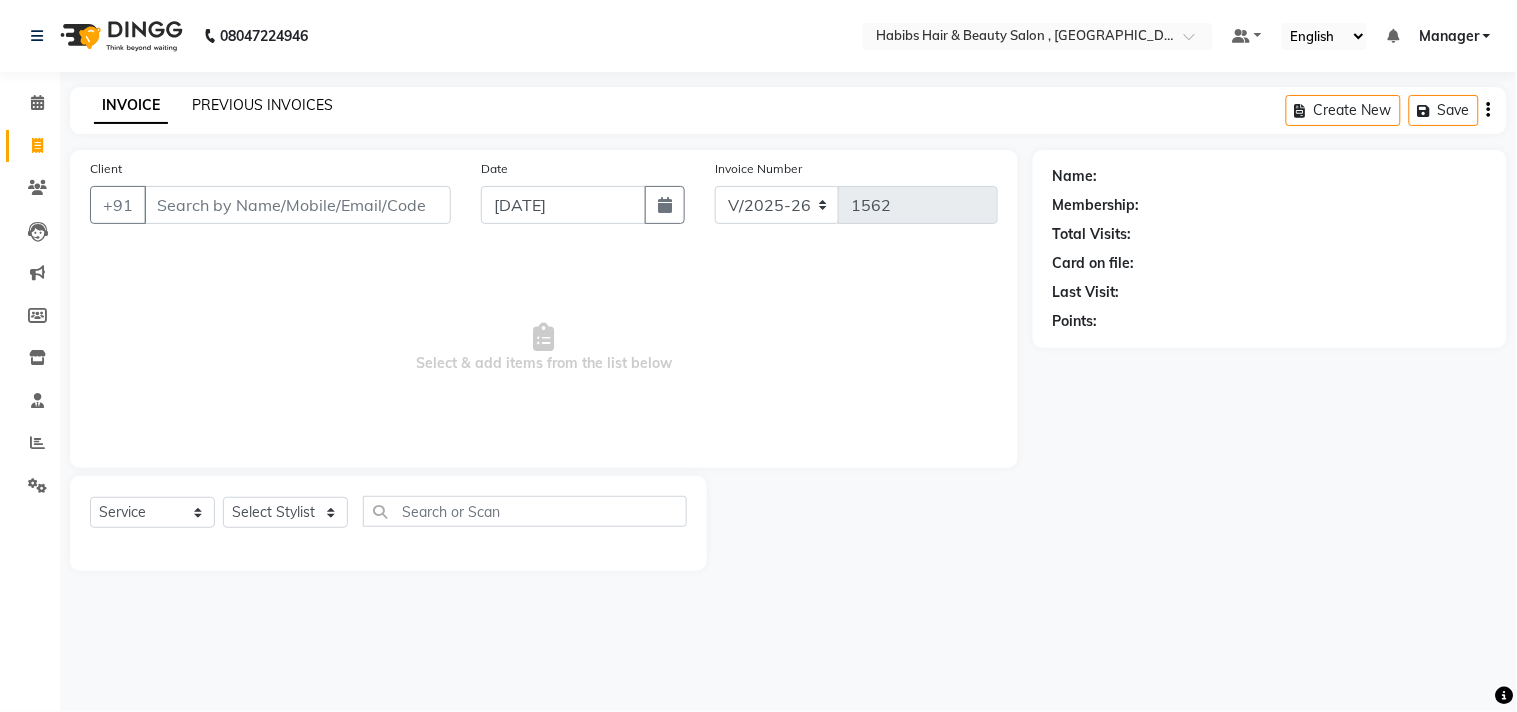 click on "PREVIOUS INVOICES" 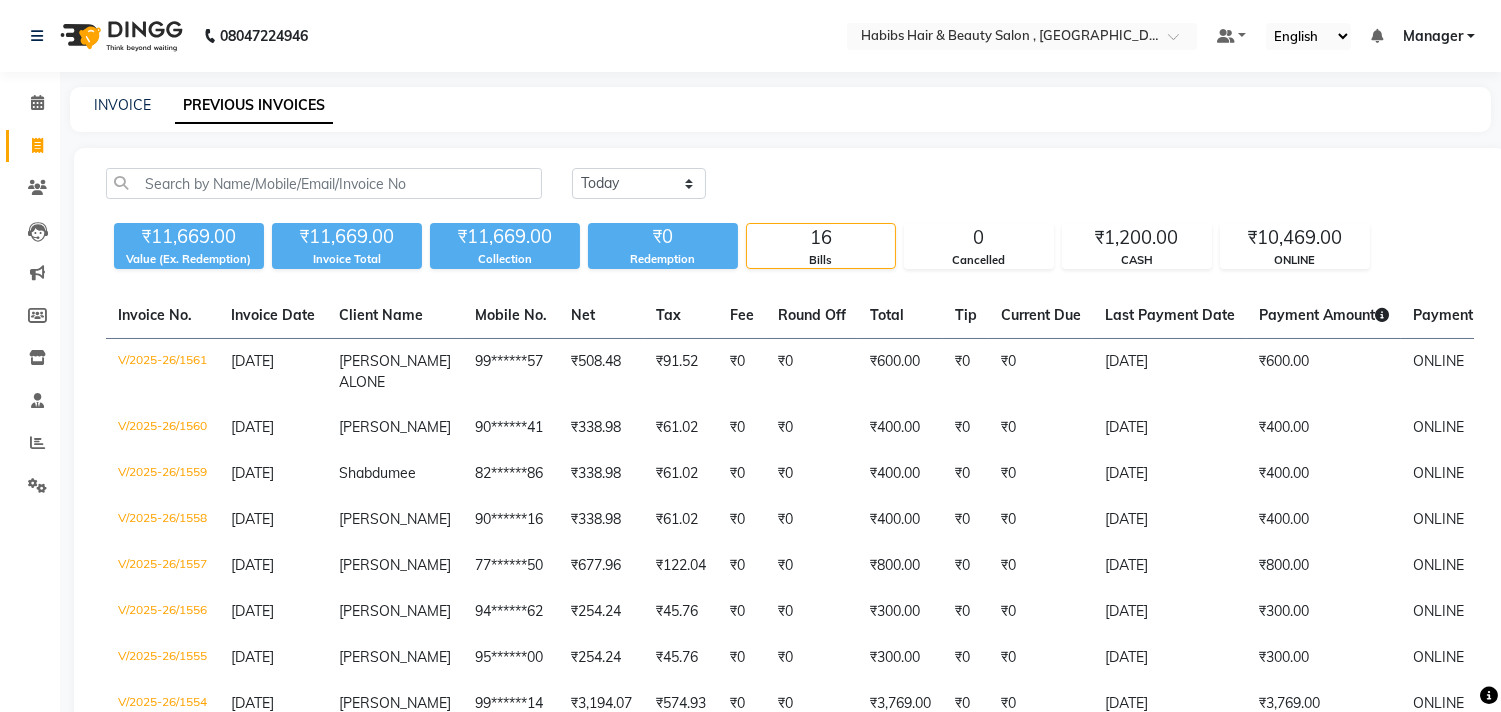 click on "INVOICE PREVIOUS INVOICES" 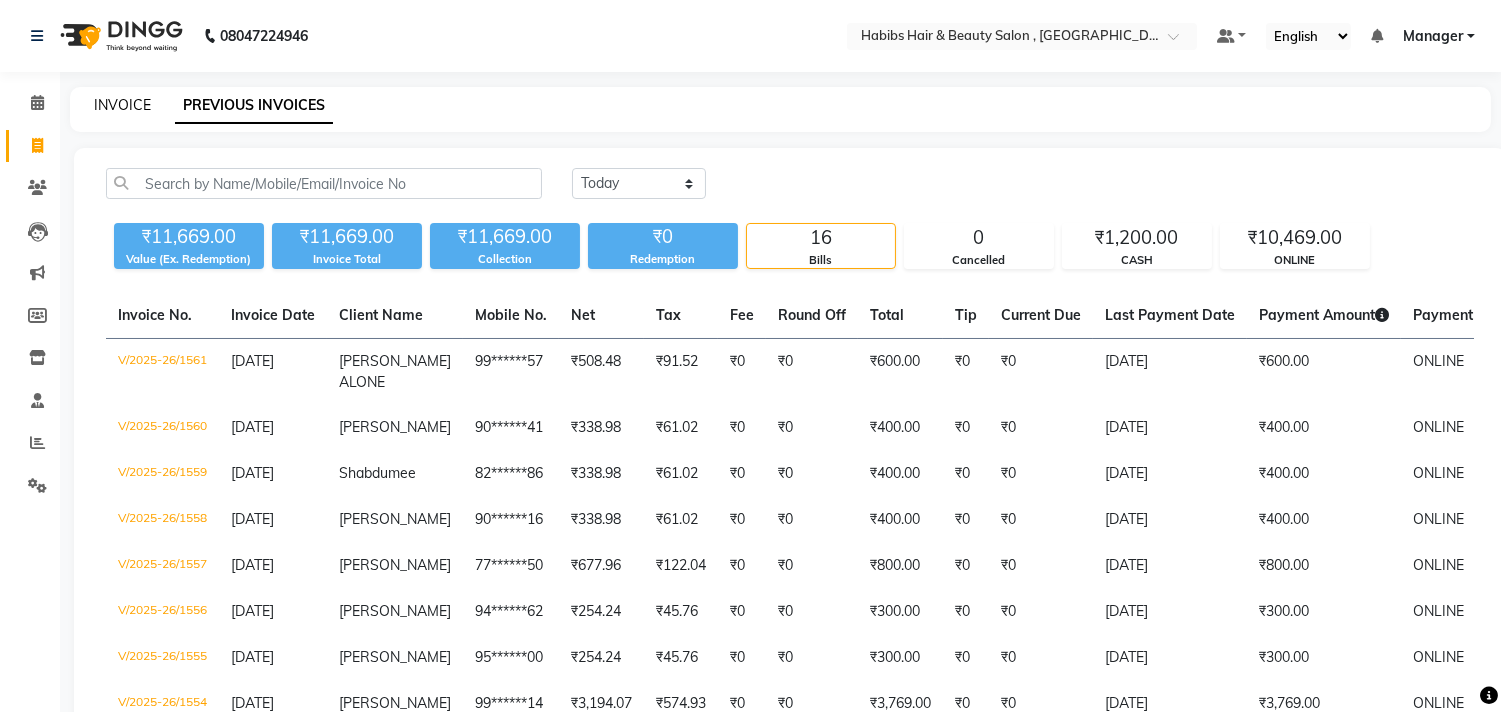 click on "INVOICE" 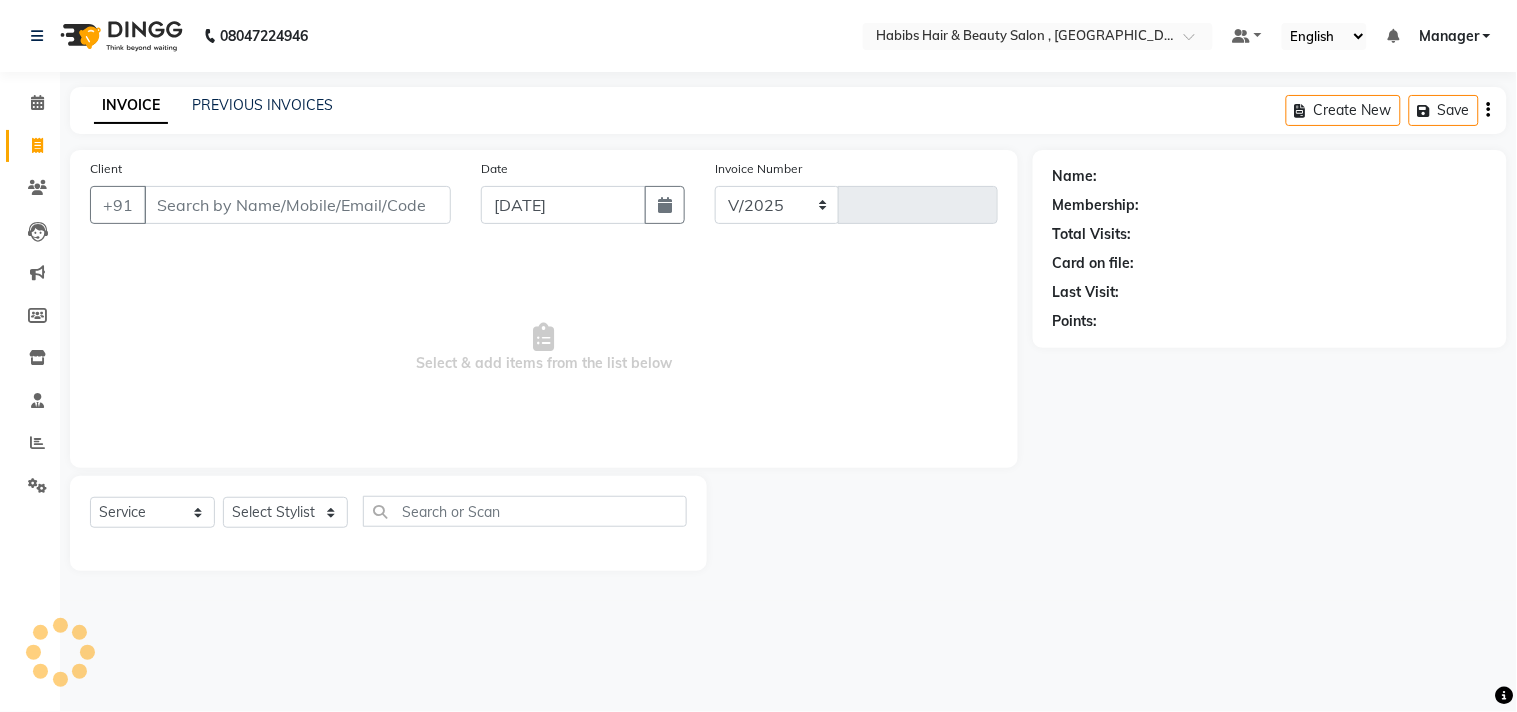 select on "4838" 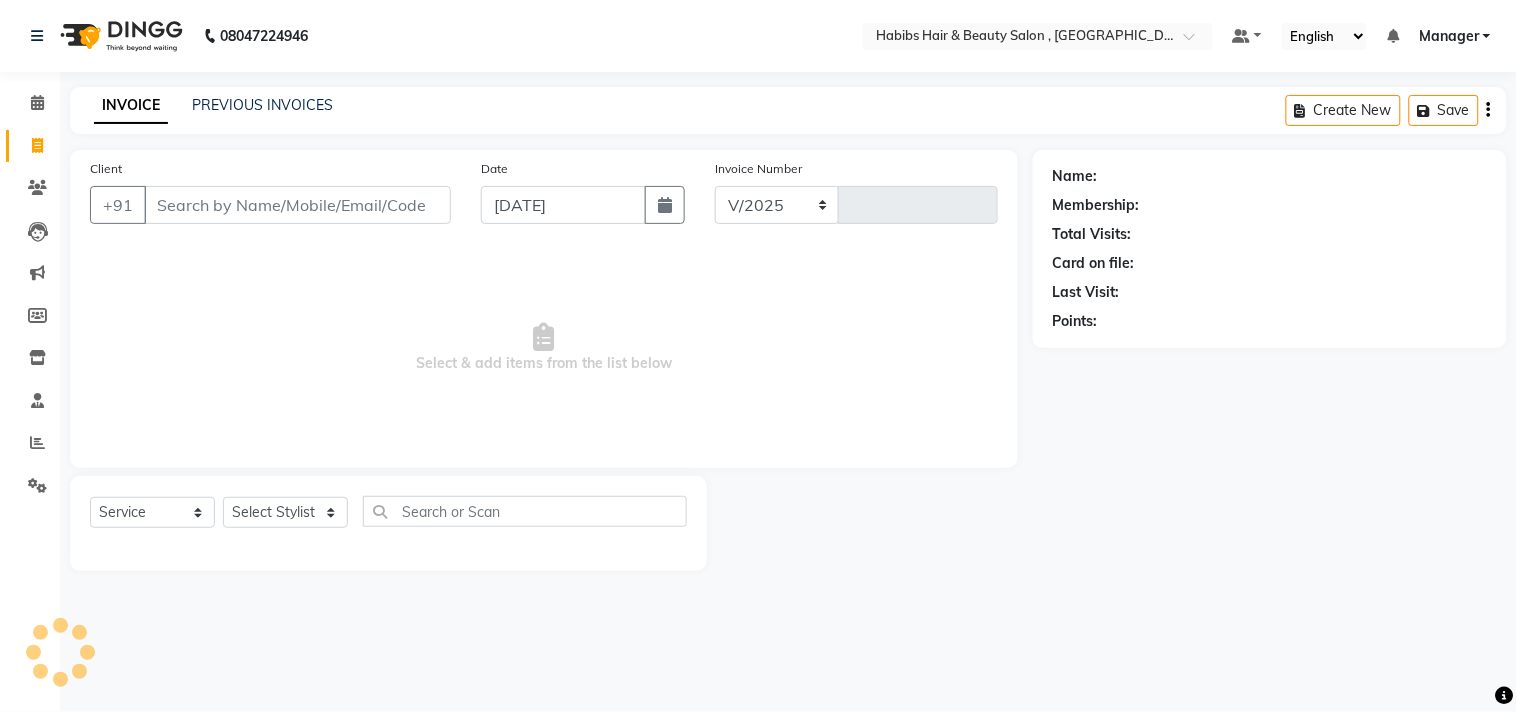 type on "1562" 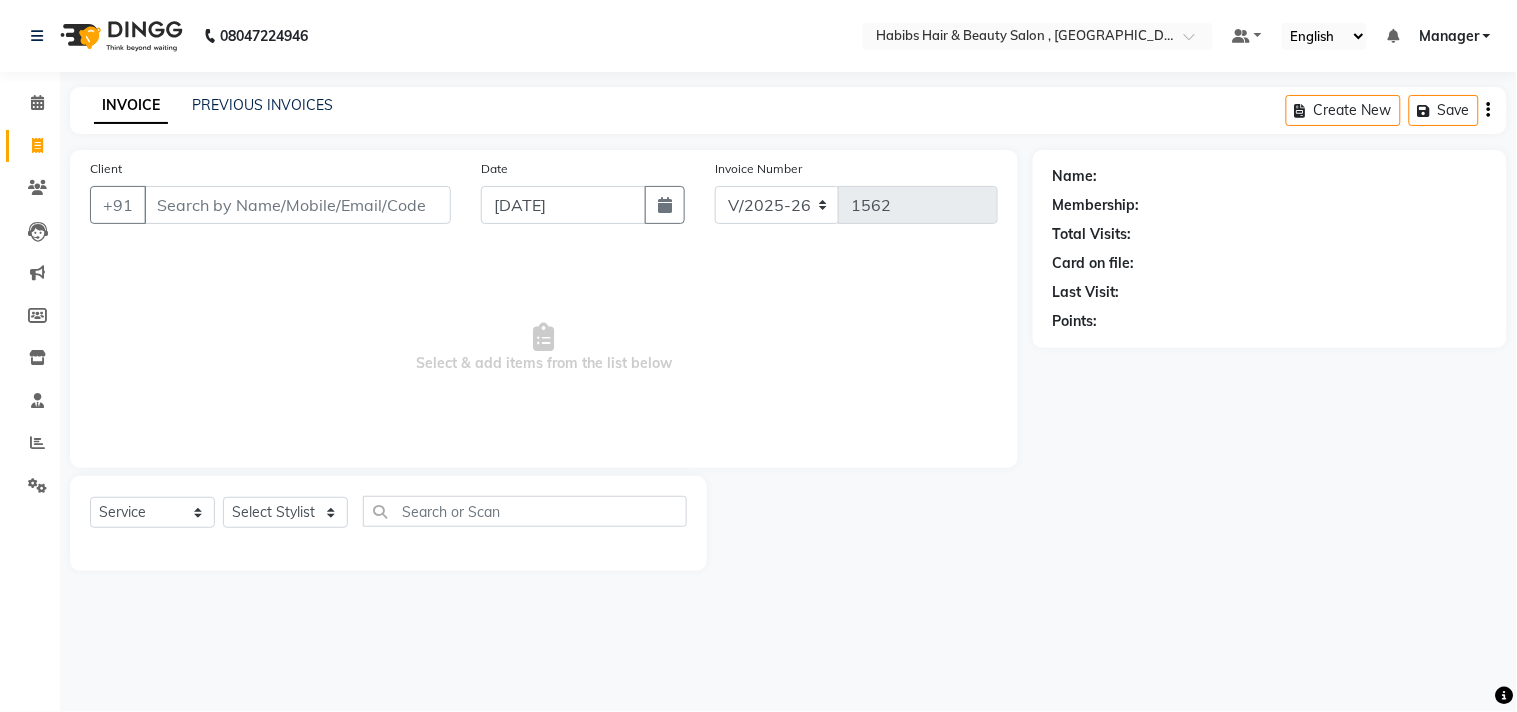click on "INVOICE PREVIOUS INVOICES Create New   Save" 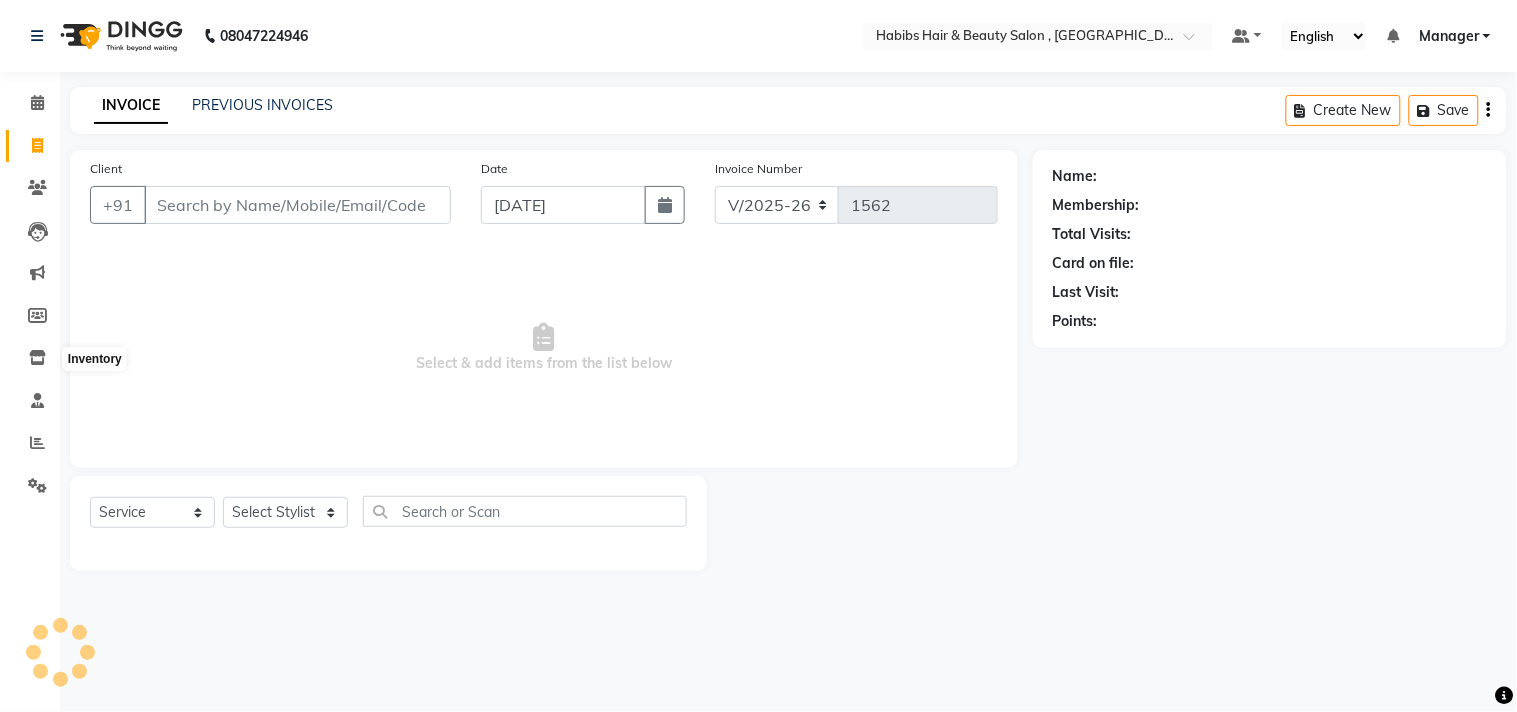 click on "Inventory" 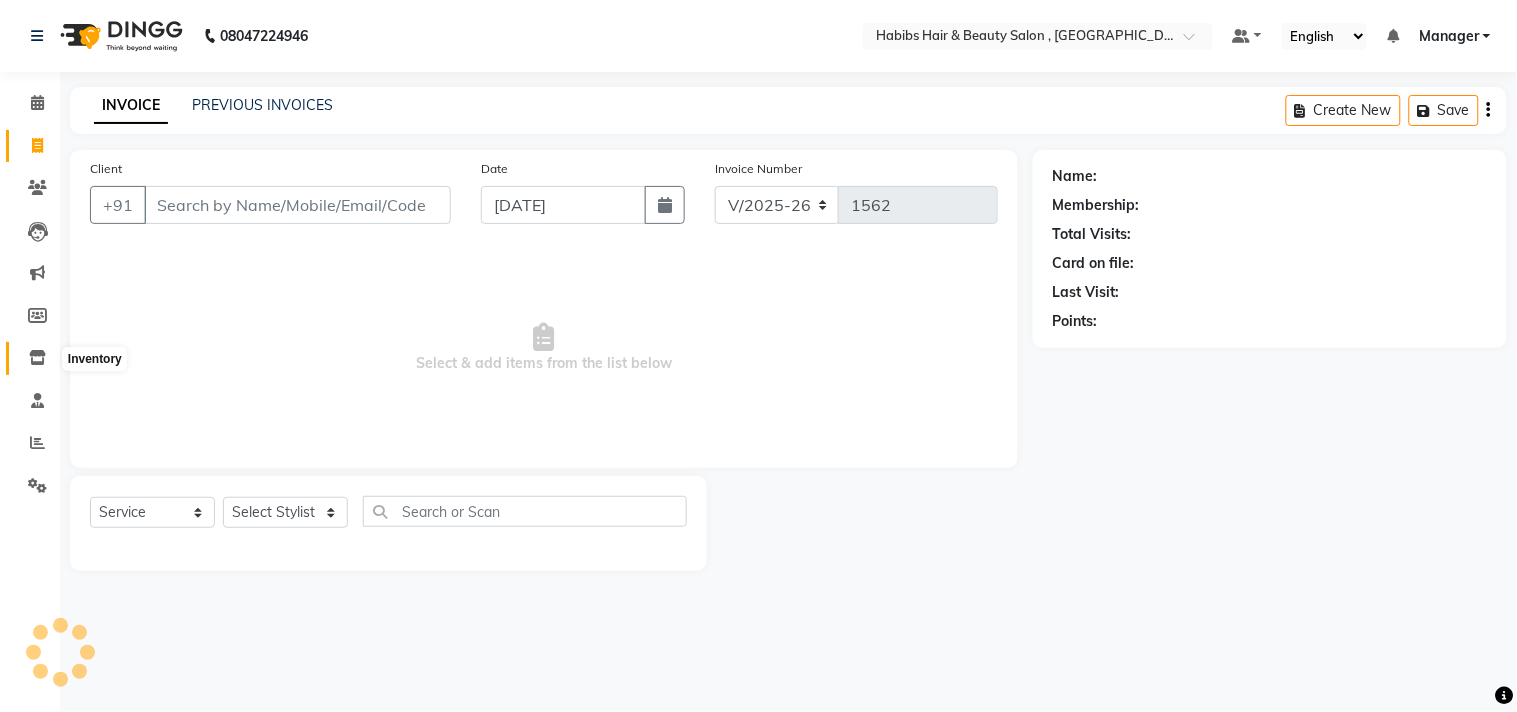 click 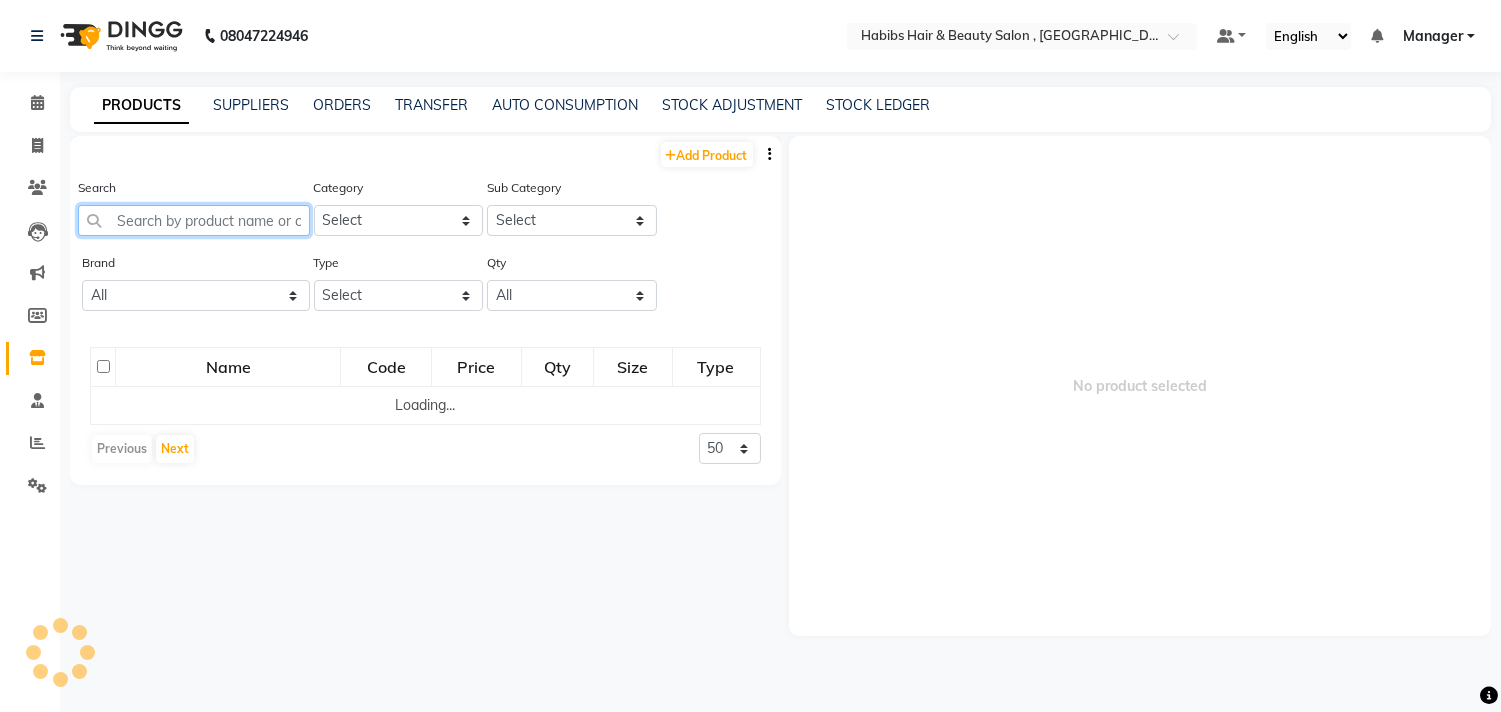click 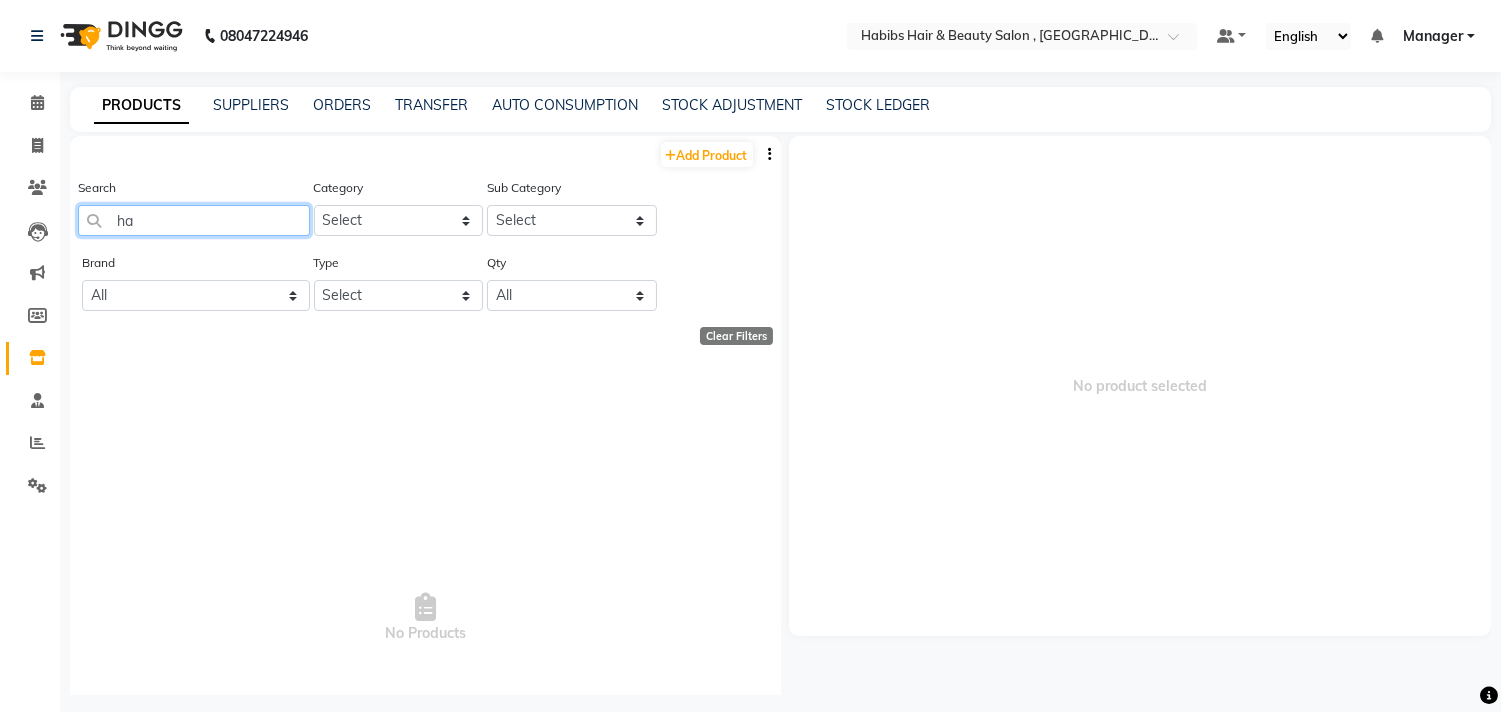 type on "h" 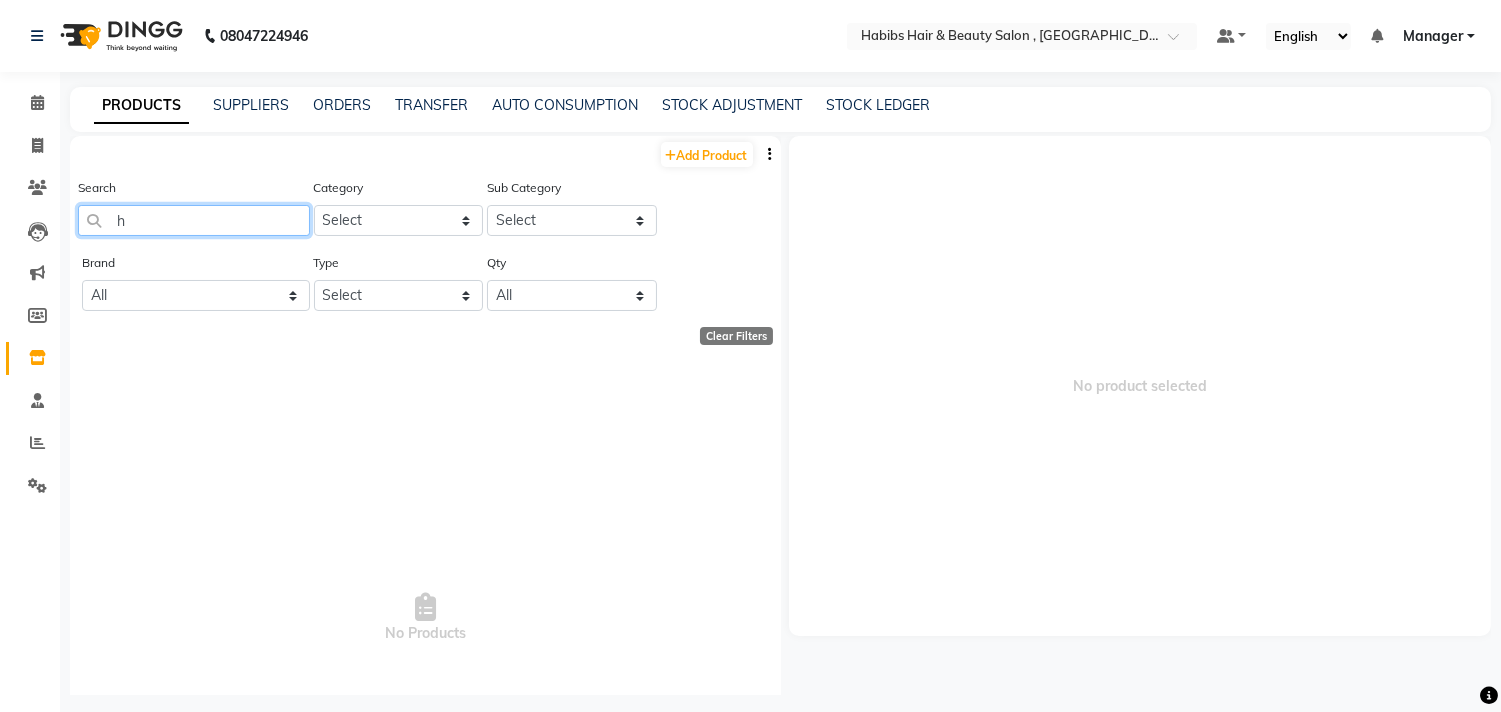 type 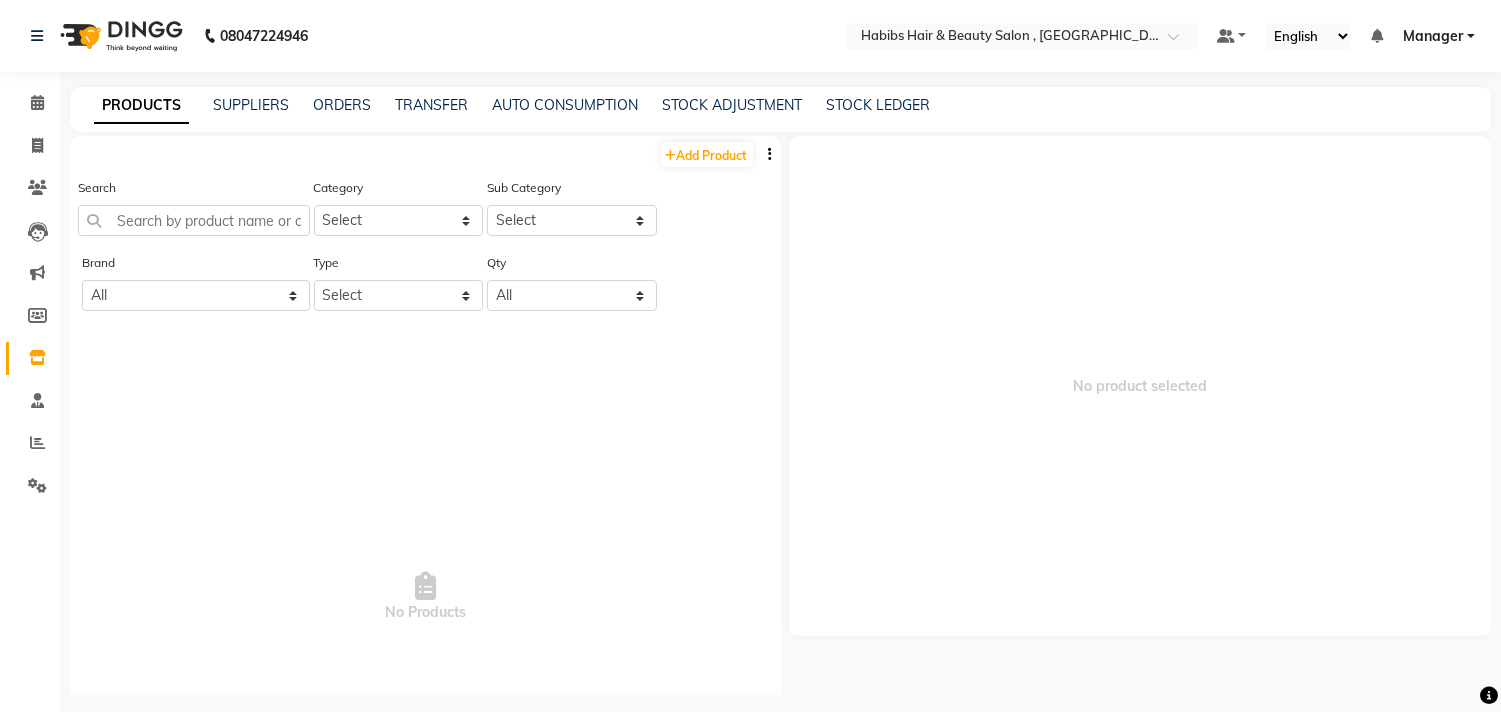 click on "Category Select Hair Skin Makeup Personal Care Appliances [PERSON_NAME] Waxing Disposable Threading Hands and Feet Beauty Planet [MEDICAL_DATA] Cadiveu Casmara [PERSON_NAME] Wella Olaplex Loreal hair cut Skin..O3+ Hair..Brazilian Hair..Cadiveu Hair..DE FABULOUS Hair..Gellet Hair..Habibs Hair..Lorial Hair.. Nova Hair..QOD Hair..Schwarzkopf Hair..Orangewood Hair..Wella Skin.. Habibs Skin.. BCL Skin..Aroma Skin..Lotus Hair: CADIVEU Hair: HABIBS Skin [PERSON_NAME]'s cosmeceuticals Skin [PERSON_NAME] Skin Pooja Skin raaga professional Disposable skin jeva HAIR SERUM DFAB MARULA o3 serum o3 face wash o3 sp3 HAIR Beauty Equipment Nail HAIR..COPACABANA HAIR..QOD ARGAN Salon SKIN..O3 SKIN...MINISTRY OF PEDICURE SKIN...KANPEKI Hair...W one  Hair...Flovactive FL0URAACTIVE Hair..Beauty Garage DE FABULOUS hair Hair..Botoliss Hair...OLAPLEX QOD GLORIUS SERUM neno gel shampoo nanopalita O3 SKIN Other" 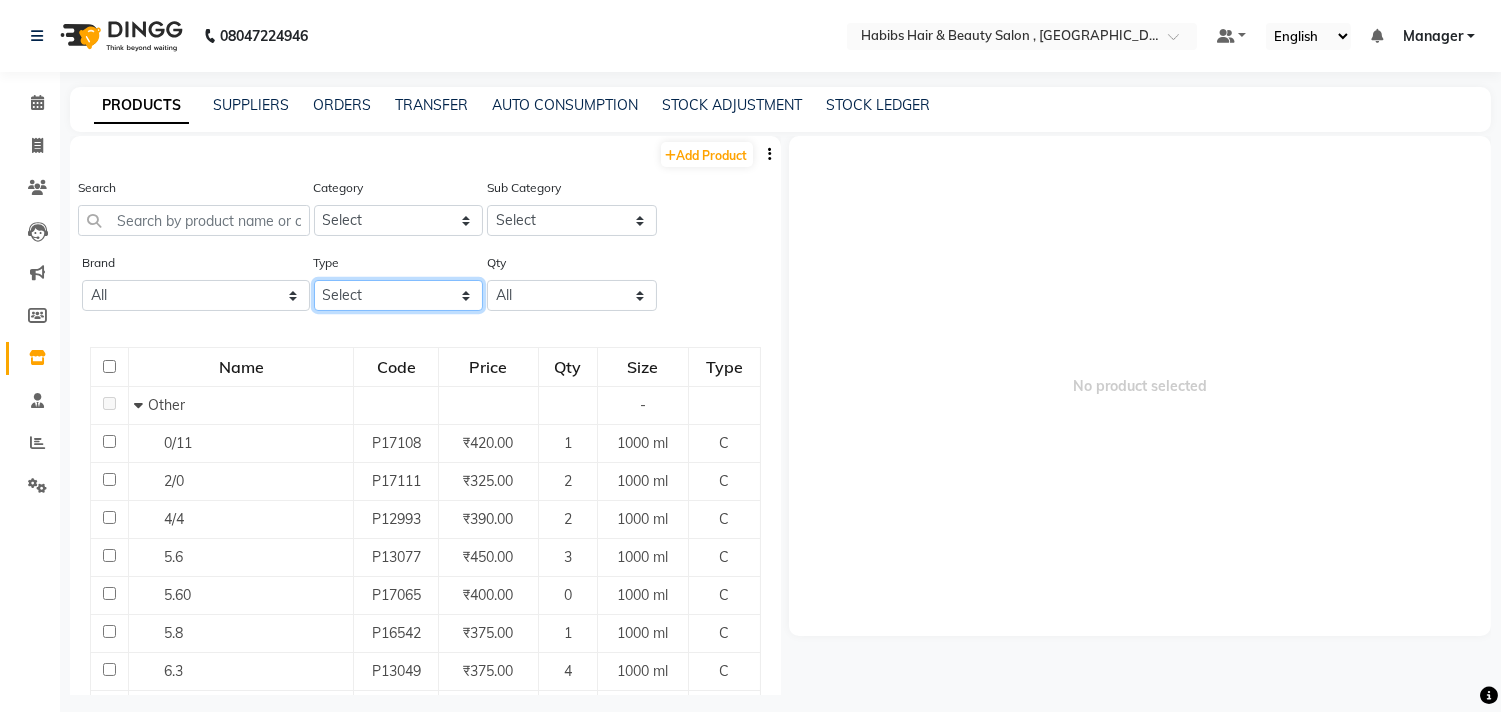 click on "Select Both Retail Consumable" 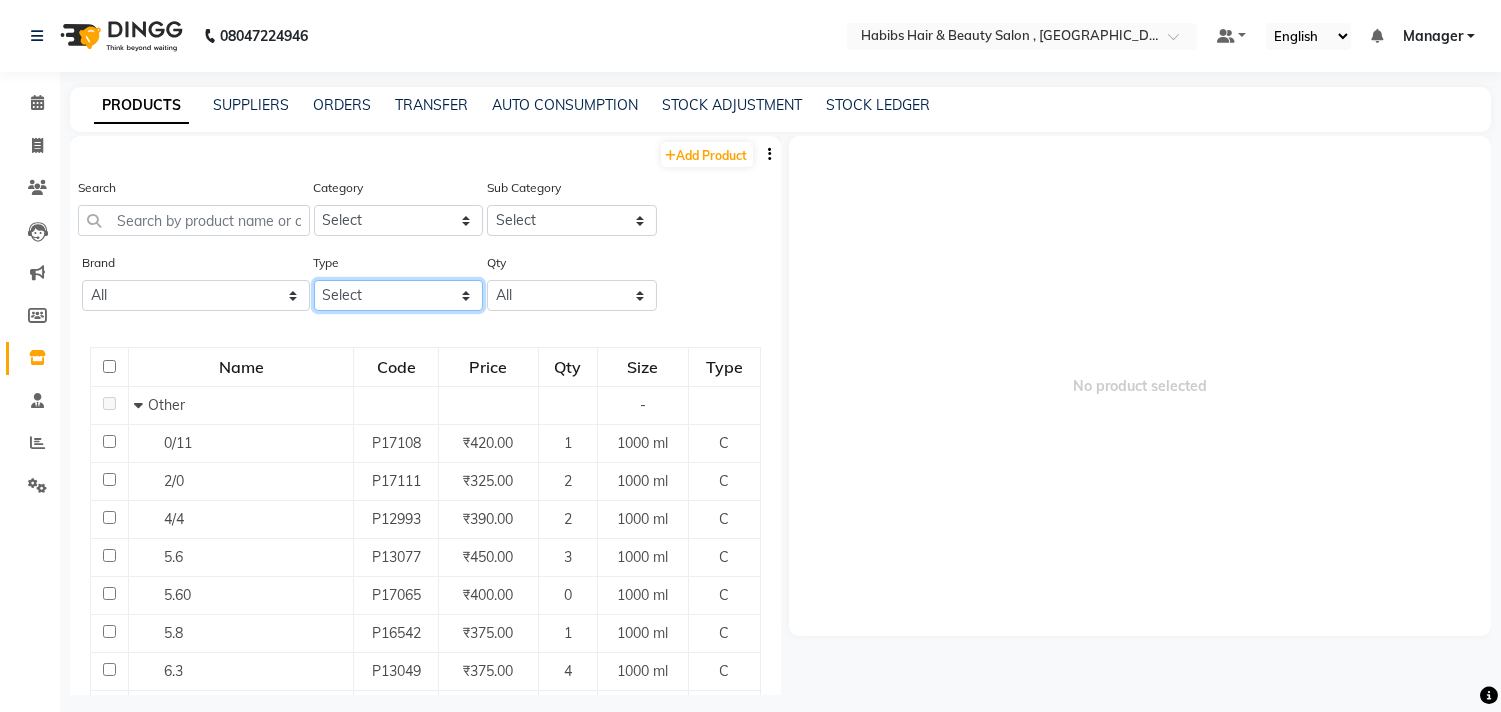 select on "C" 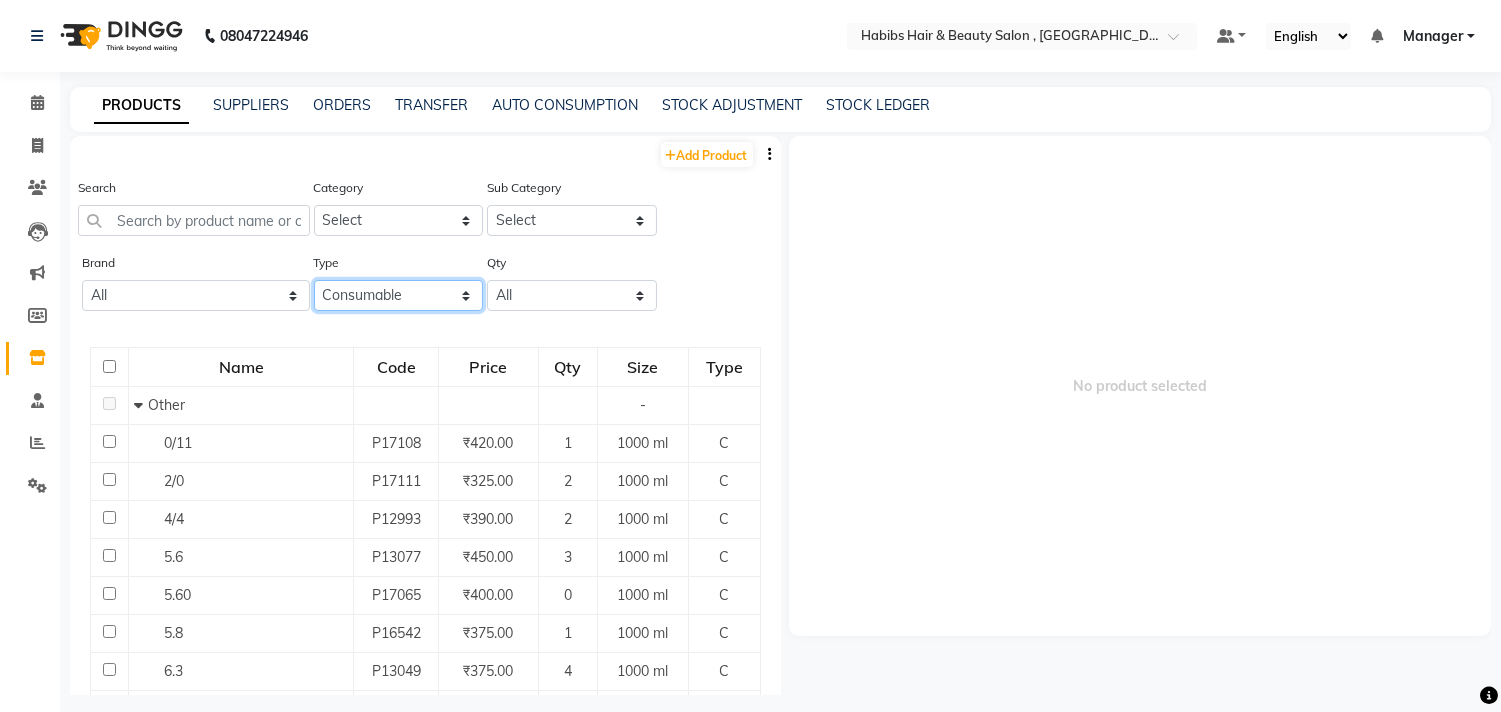click on "Select Both Retail Consumable" 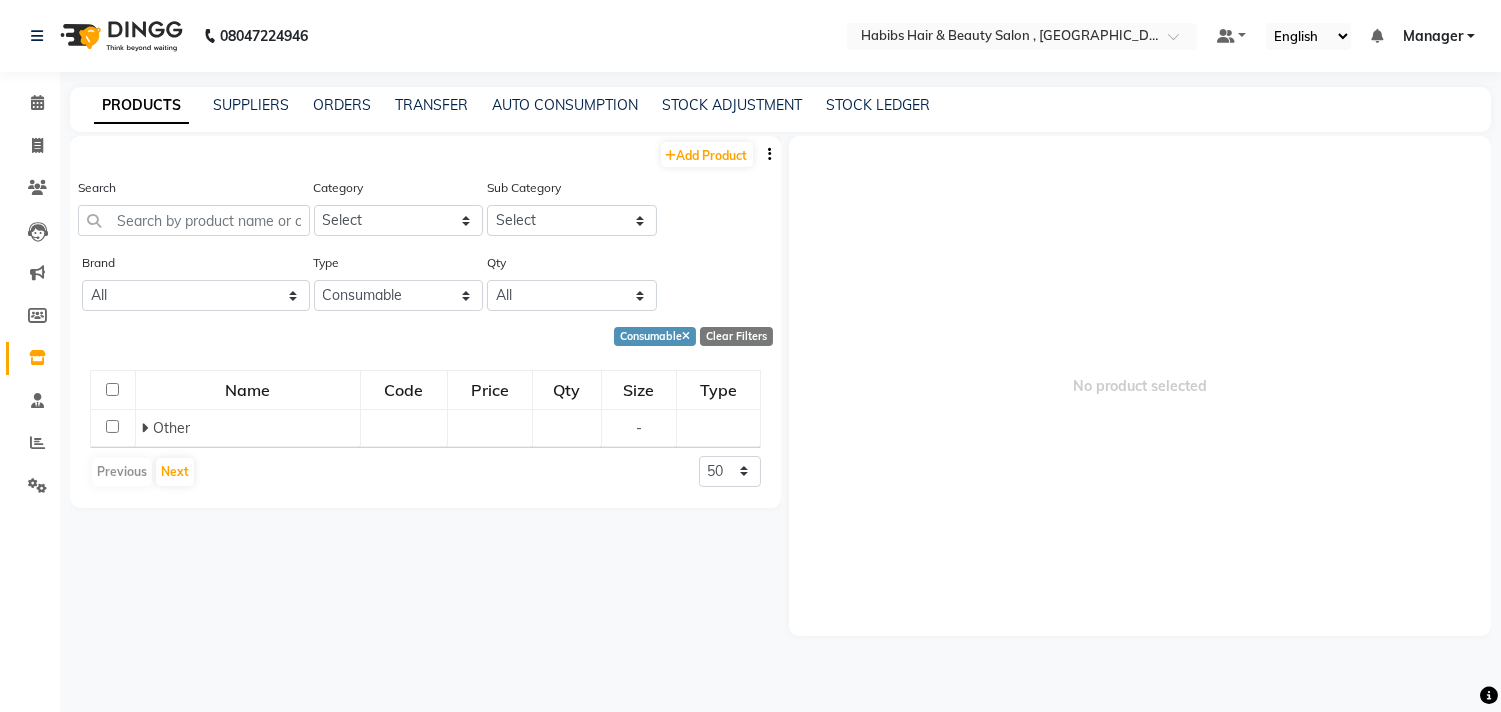 click on "Add Product  Search Category Select Hair Skin Makeup Personal Care Appliances [PERSON_NAME] Waxing Disposable Threading Hands and Feet Beauty Planet [MEDICAL_DATA] Cadiveu Casmara [PERSON_NAME] Wella Olaplex Loreal hair cut Skin..O3+ Hair..Brazilian Hair..Cadiveu Hair..DE FABULOUS Hair..Gellet Hair..Habibs Hair..Lorial Hair.. Nova Hair..QOD Hair..Schwarzkopf Hair..Orangewood Hair..Wella Skin.. Habibs Skin.. BCL Skin..Aroma Skin..Lotus Hair: CADIVEU Hair: HABIBS Skin [PERSON_NAME]'s cosmeceuticals Skin [PERSON_NAME] Skin Pooja Skin raaga professional Disposable skin jeva HAIR SERUM DFAB MARULA o3 serum o3 face wash o3 sp3 HAIR Beauty Equipment Nail HAIR..COPACABANA HAIR..QOD ARGAN Salon SKIN..O3 SKIN...MINISTRY OF PEDICURE SKIN...KANPEKI Hair...W one  Hair...Flovactive FL0URAACTIVE Hair..Beauty Garage DE FABULOUS hair Hair..Botoliss Hair...OLAPLEX QOD GLORIUS SERUM neno gel shampoo nanopalita O3 SKIN Other Sub Category Select Brand All Loreal Type Select Both Retail Consumable Qty All Low Out Of Stock Consumable   Clear Filters  Name Code" 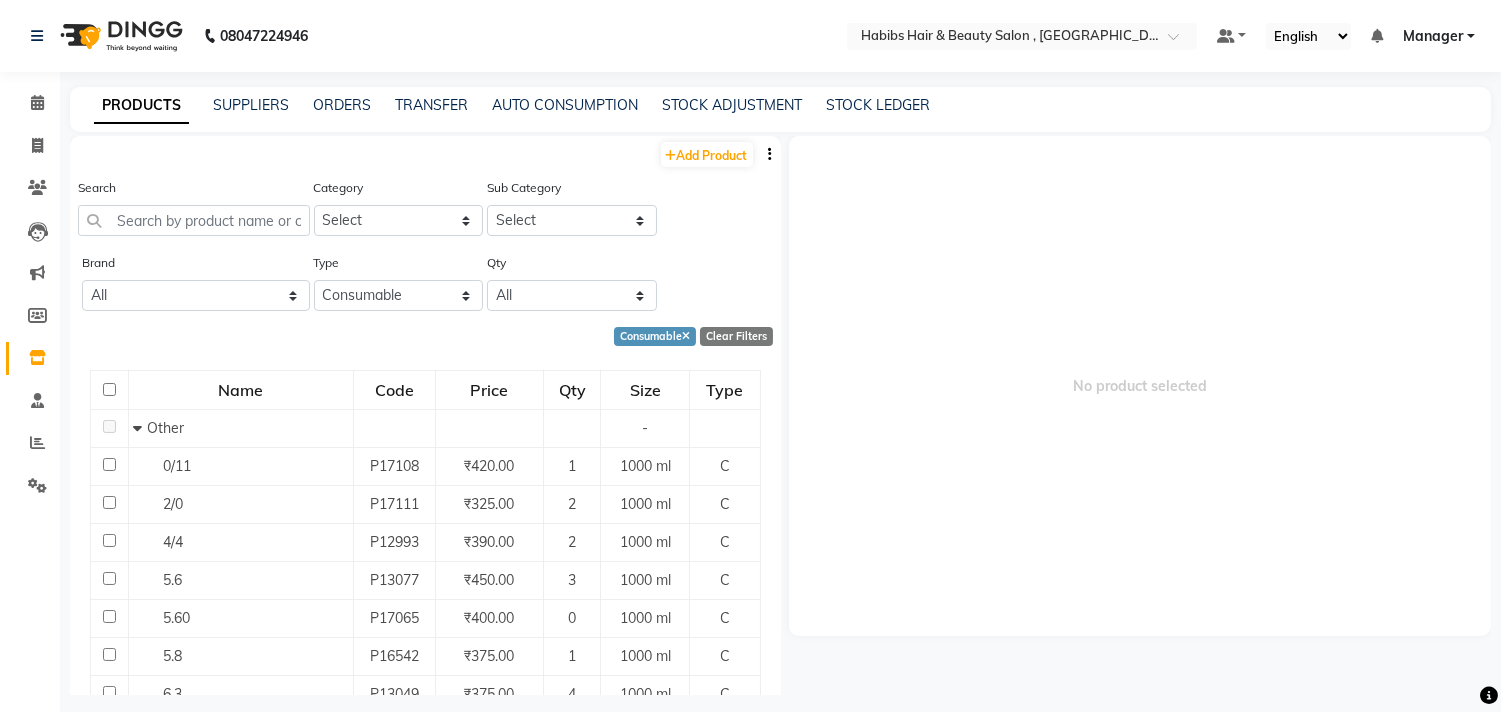 scroll, scrollTop: 488, scrollLeft: 0, axis: vertical 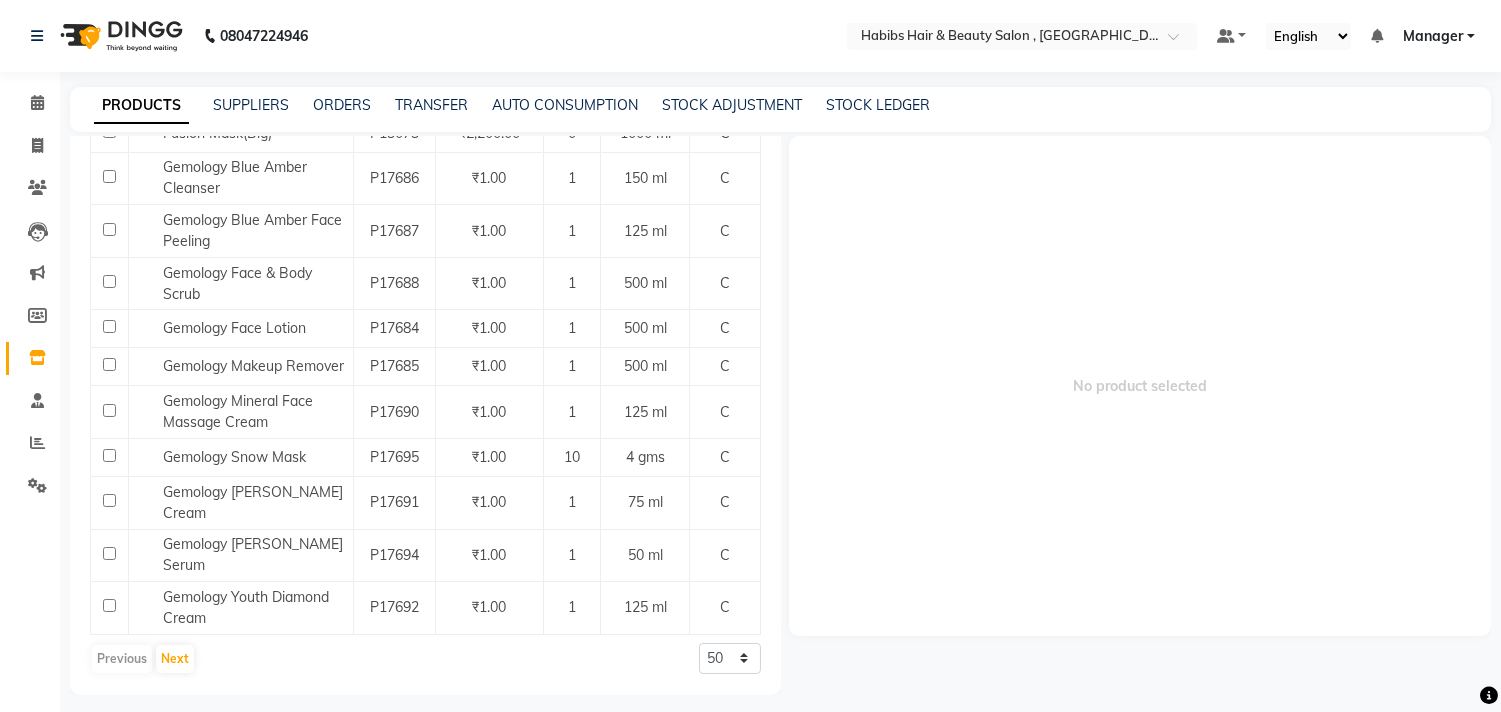 click on "Previous   Next  50 100 500" 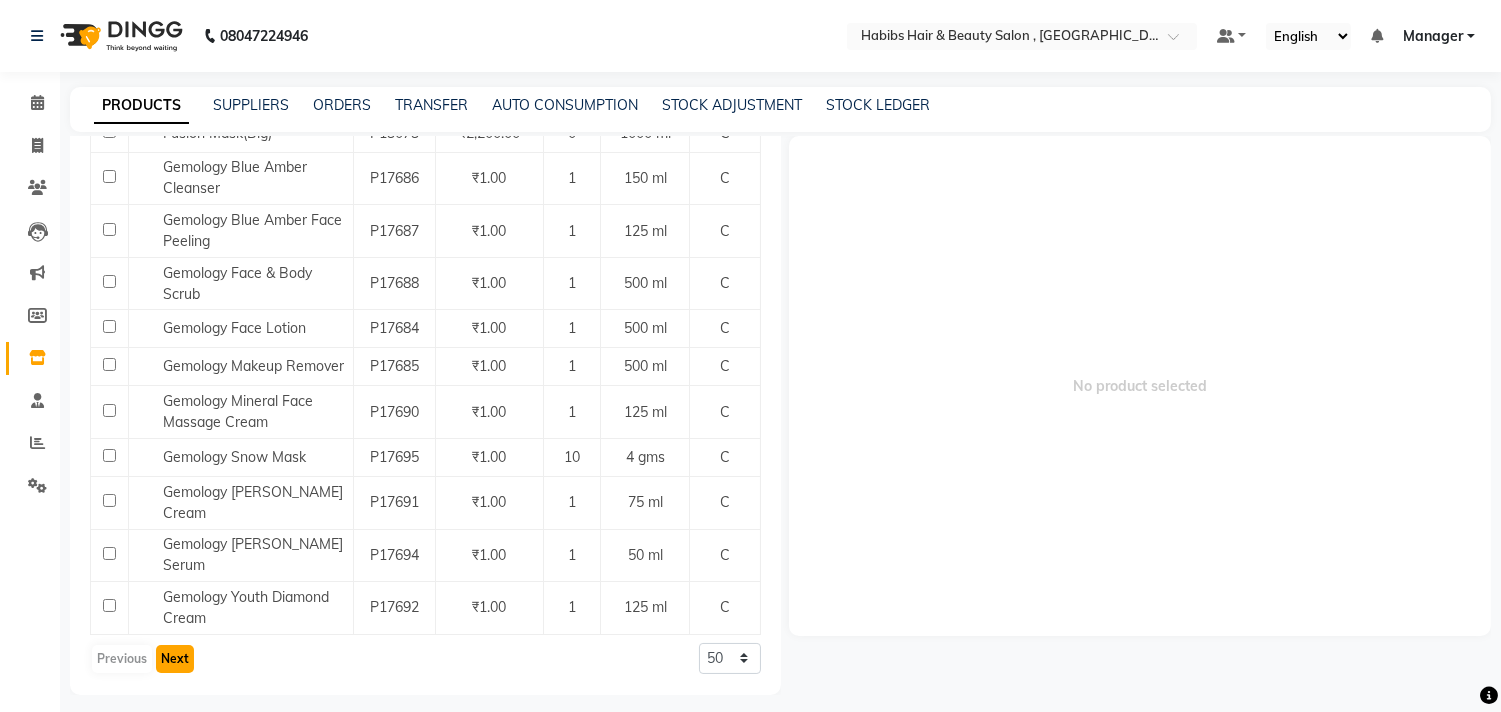 click on "Next" 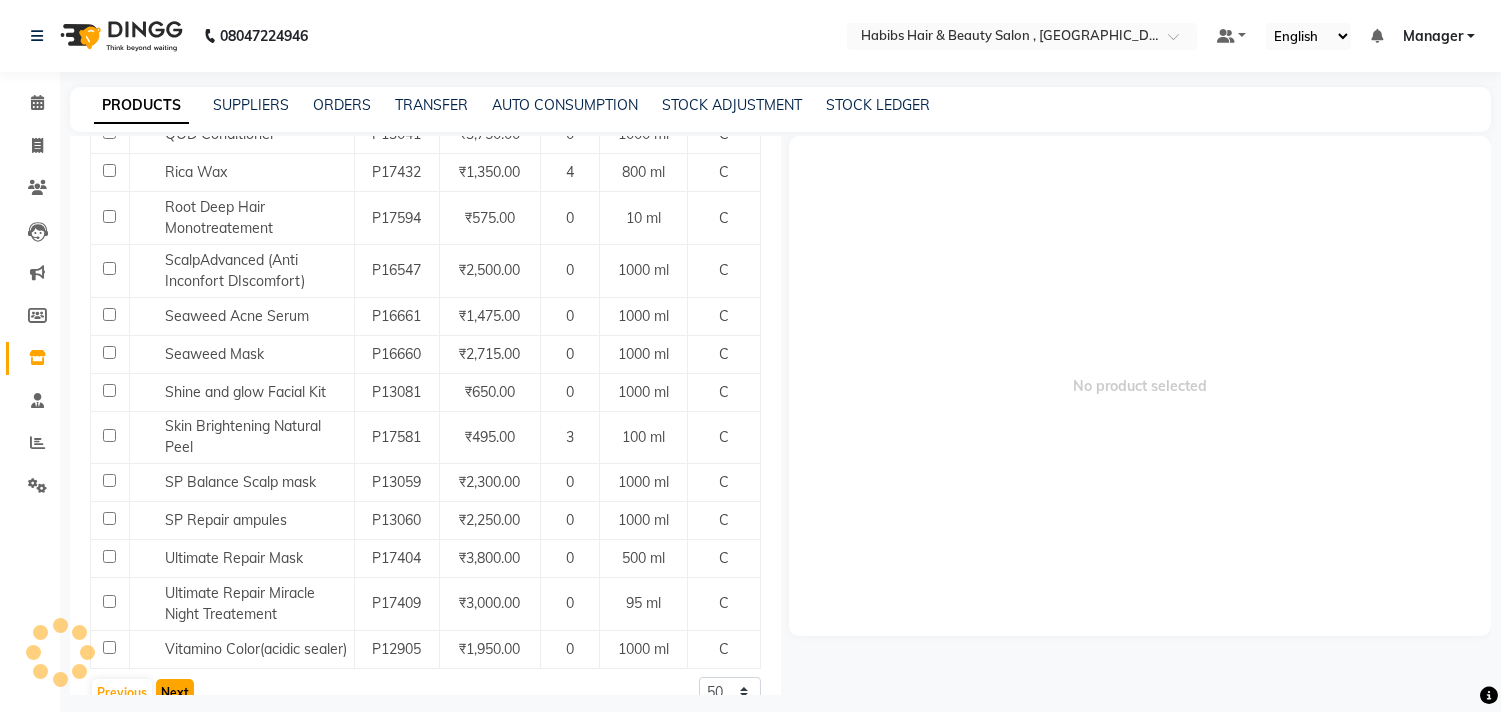 scroll, scrollTop: 0, scrollLeft: 0, axis: both 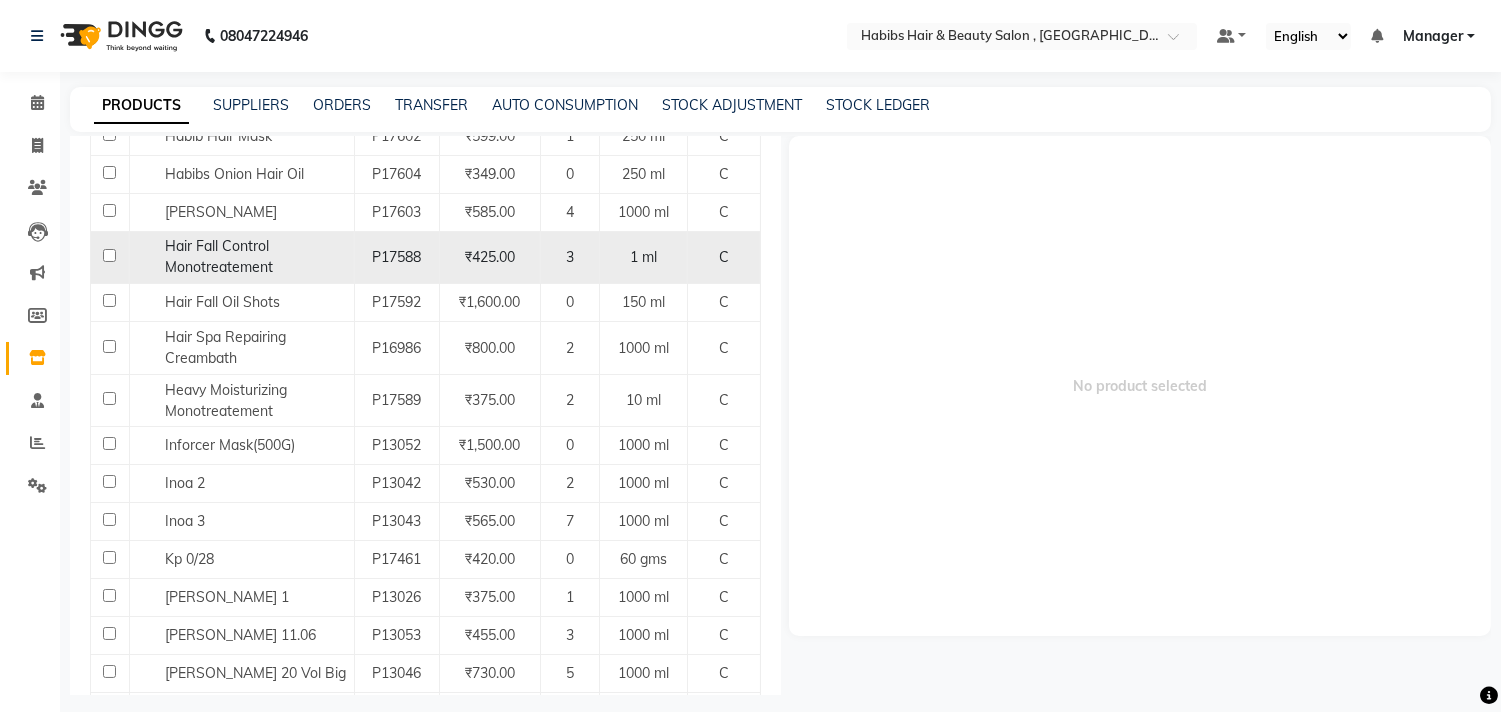 click 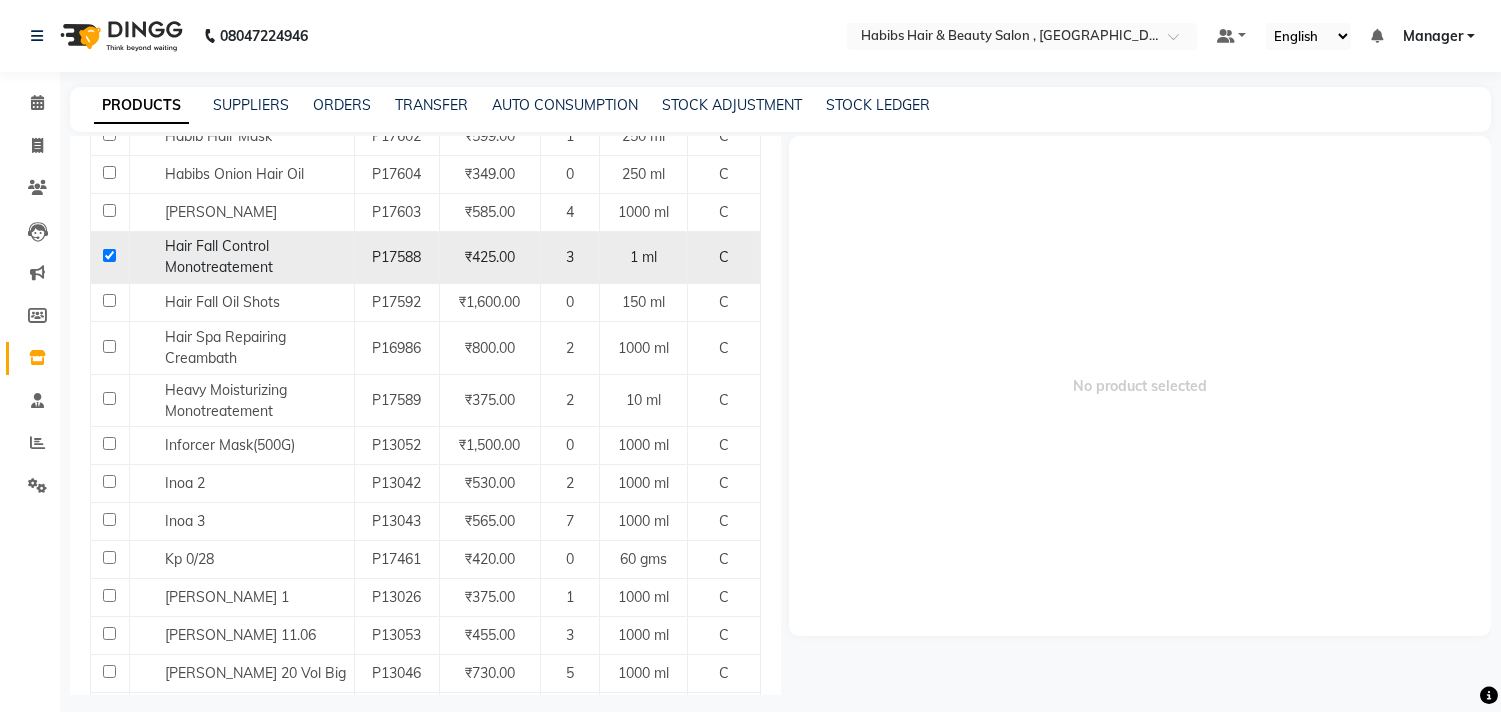 checkbox on "true" 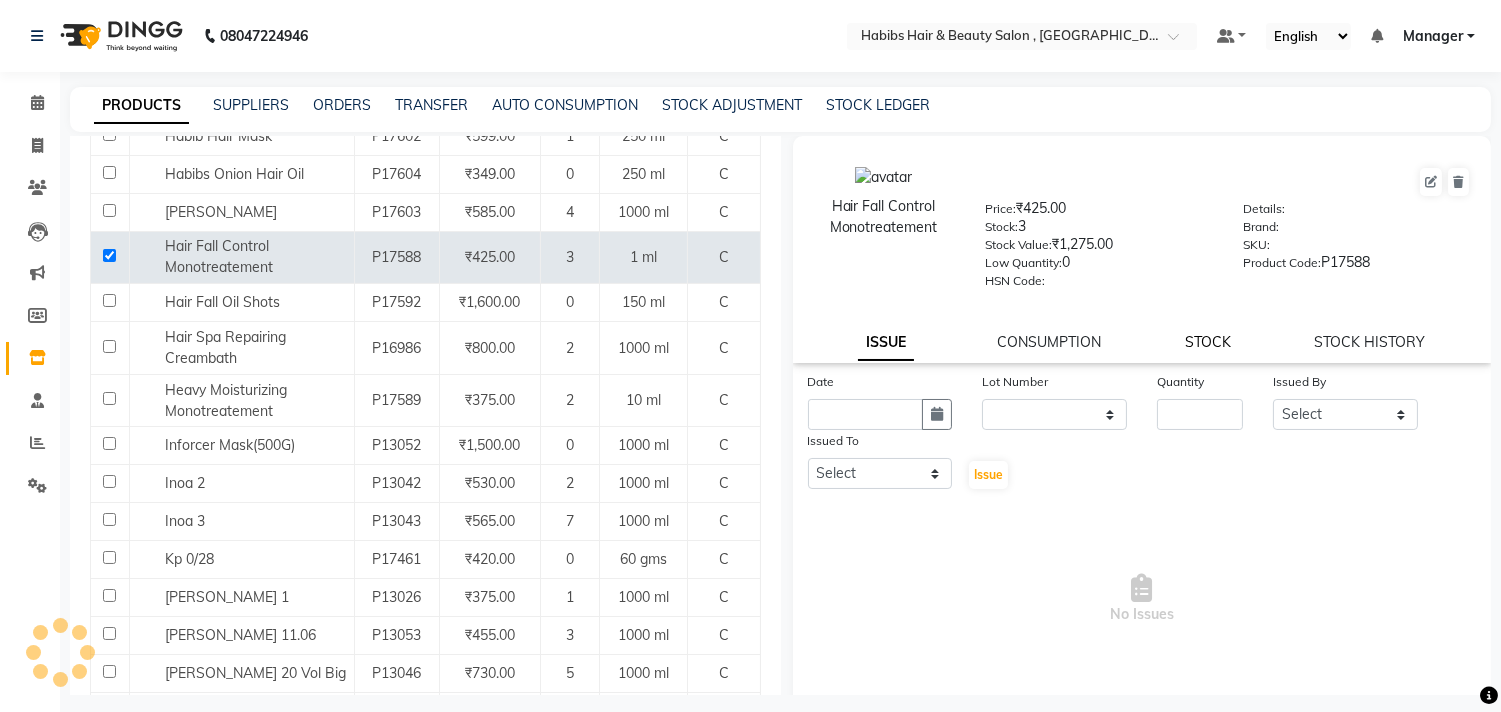 click on "STOCK" 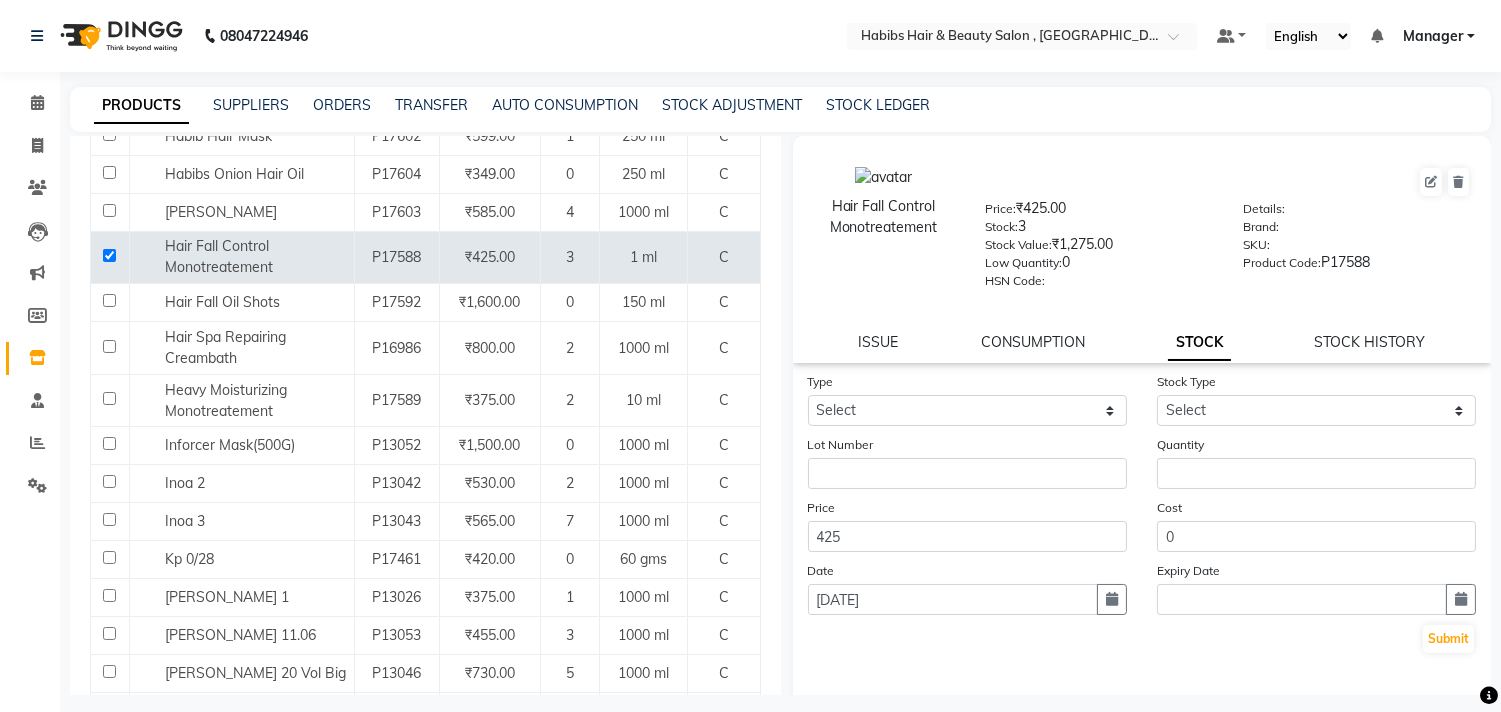 select on "out" 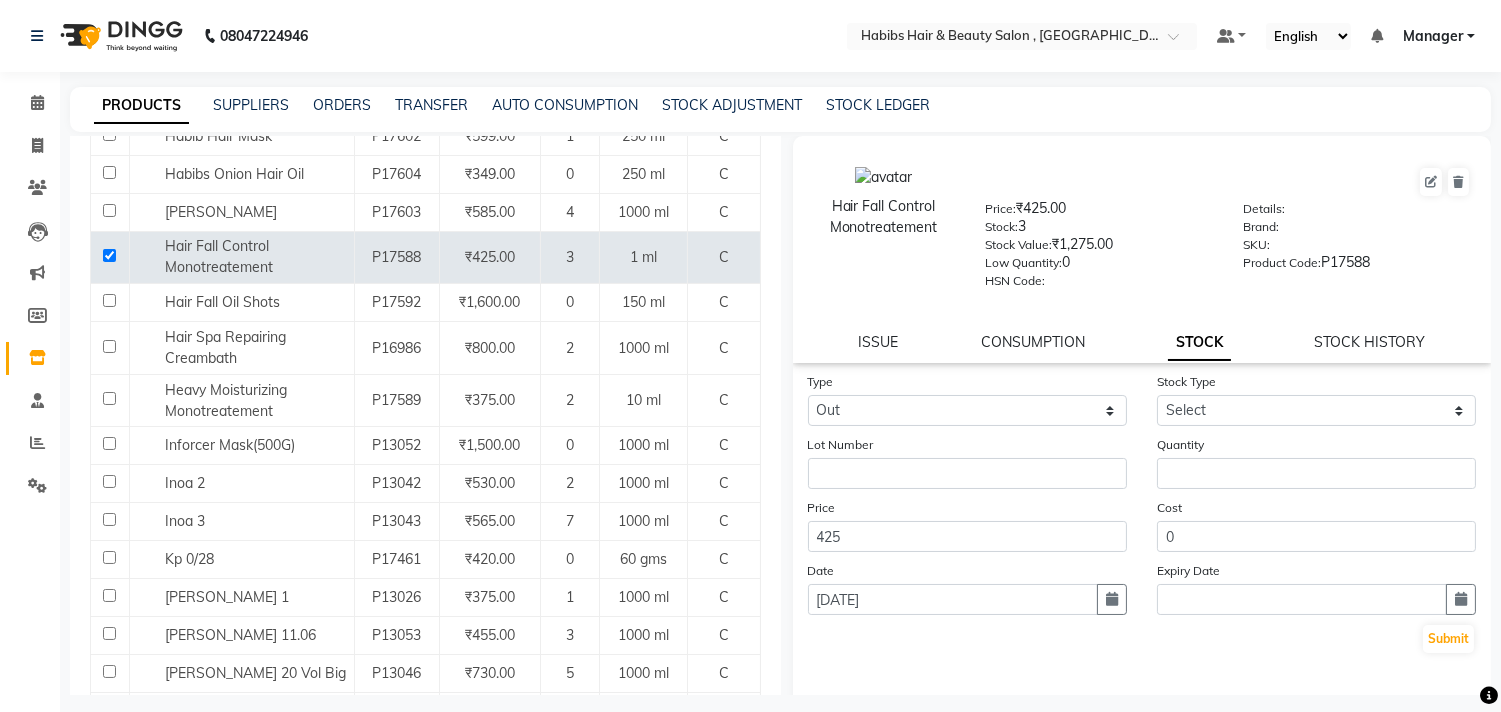 click on "Select In Out" 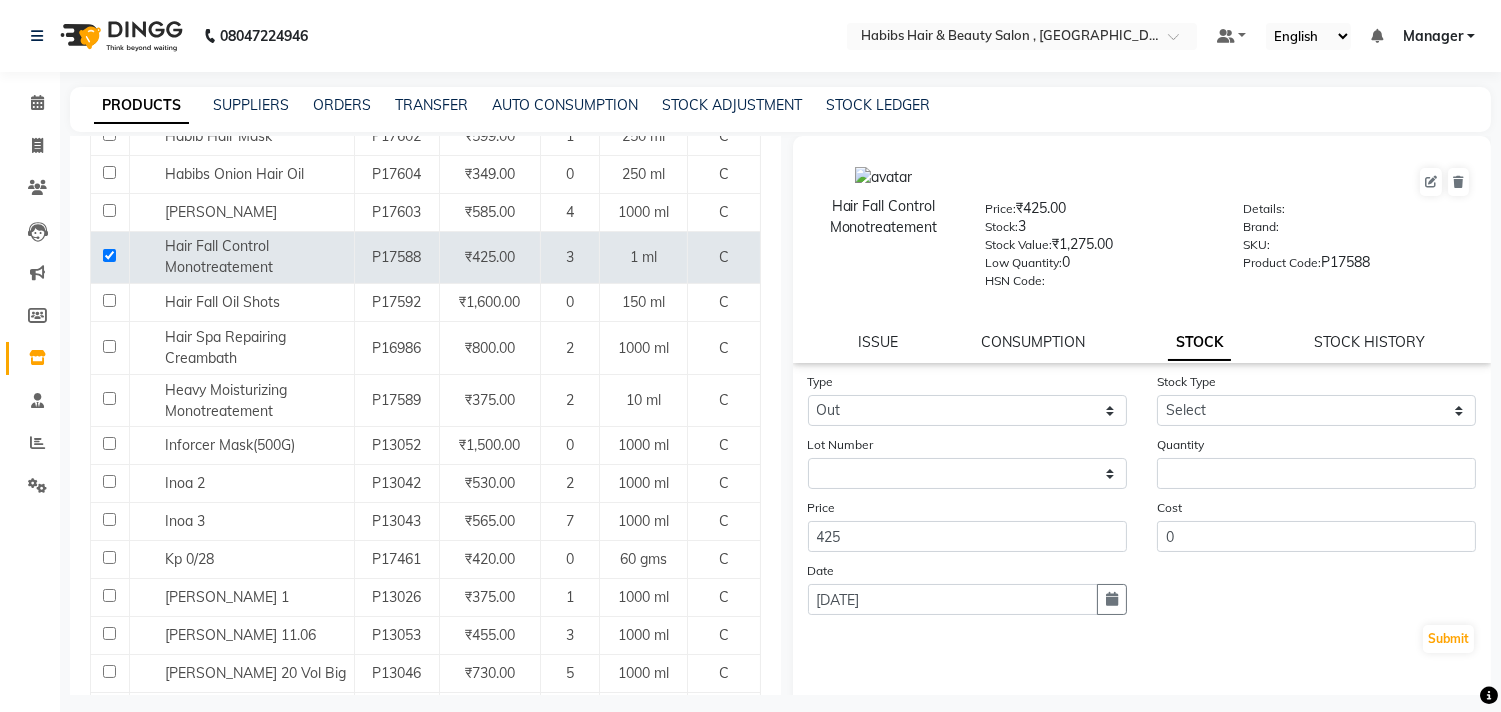 click on "Stock Type Select Internal Use Damaged Expired Adjustment Return Other" 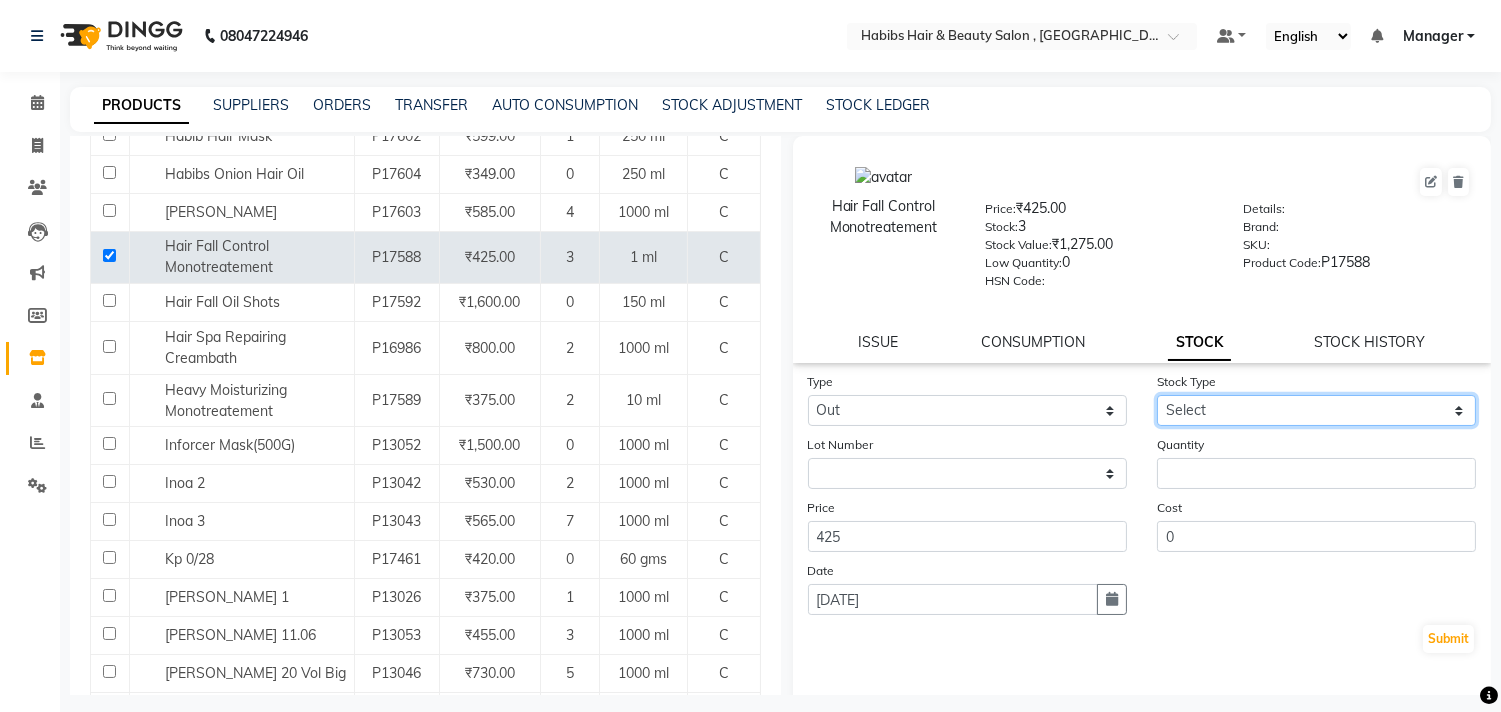 click on "Select Internal Use Damaged Expired Adjustment Return Other" 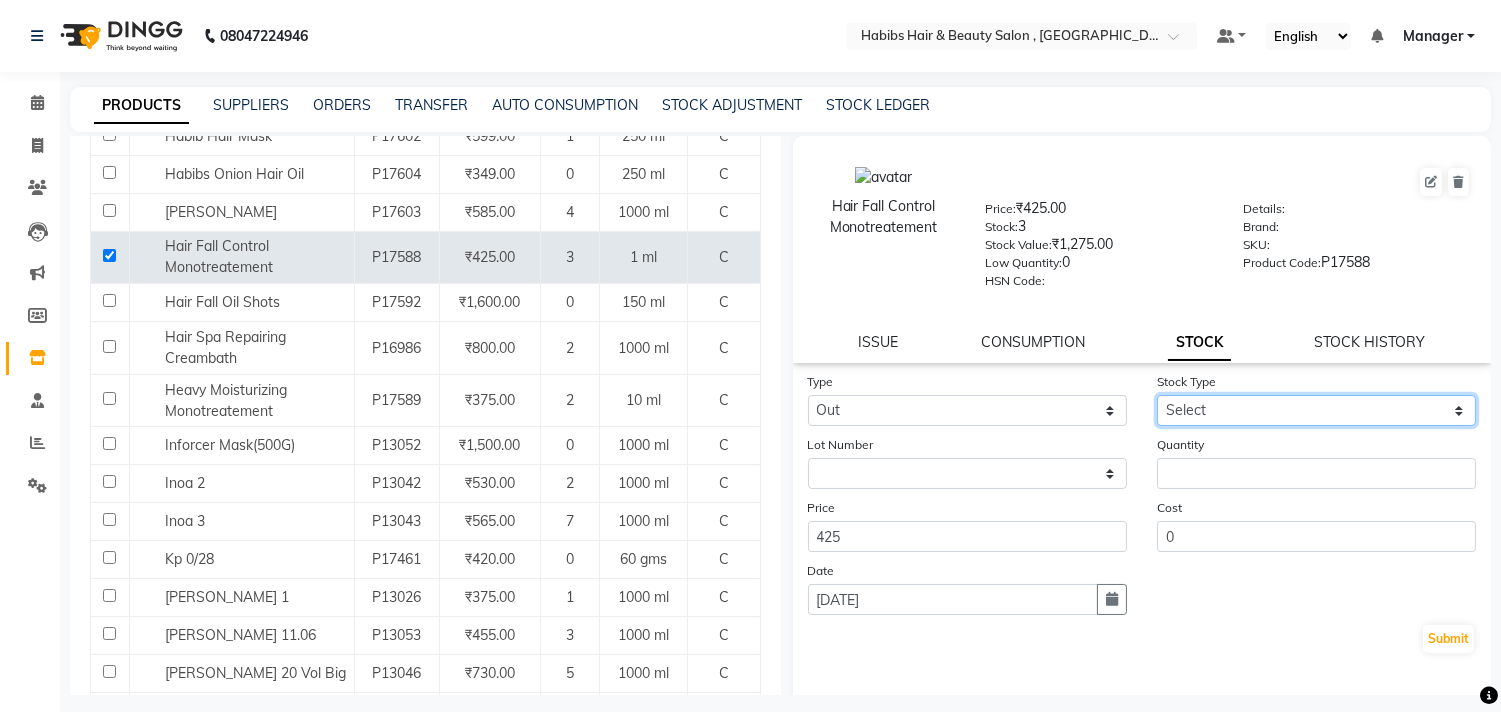 select on "internal use" 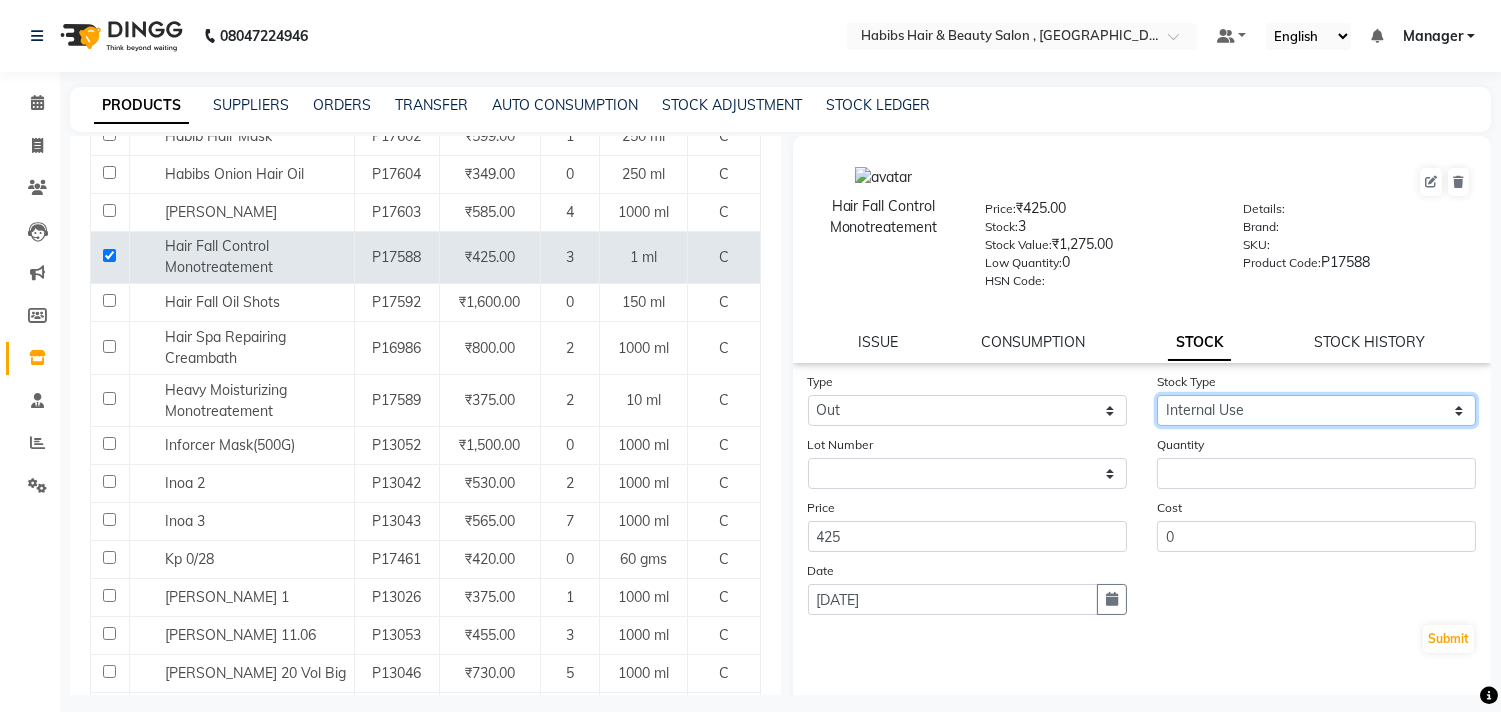 click on "Select Internal Use Damaged Expired Adjustment Return Other" 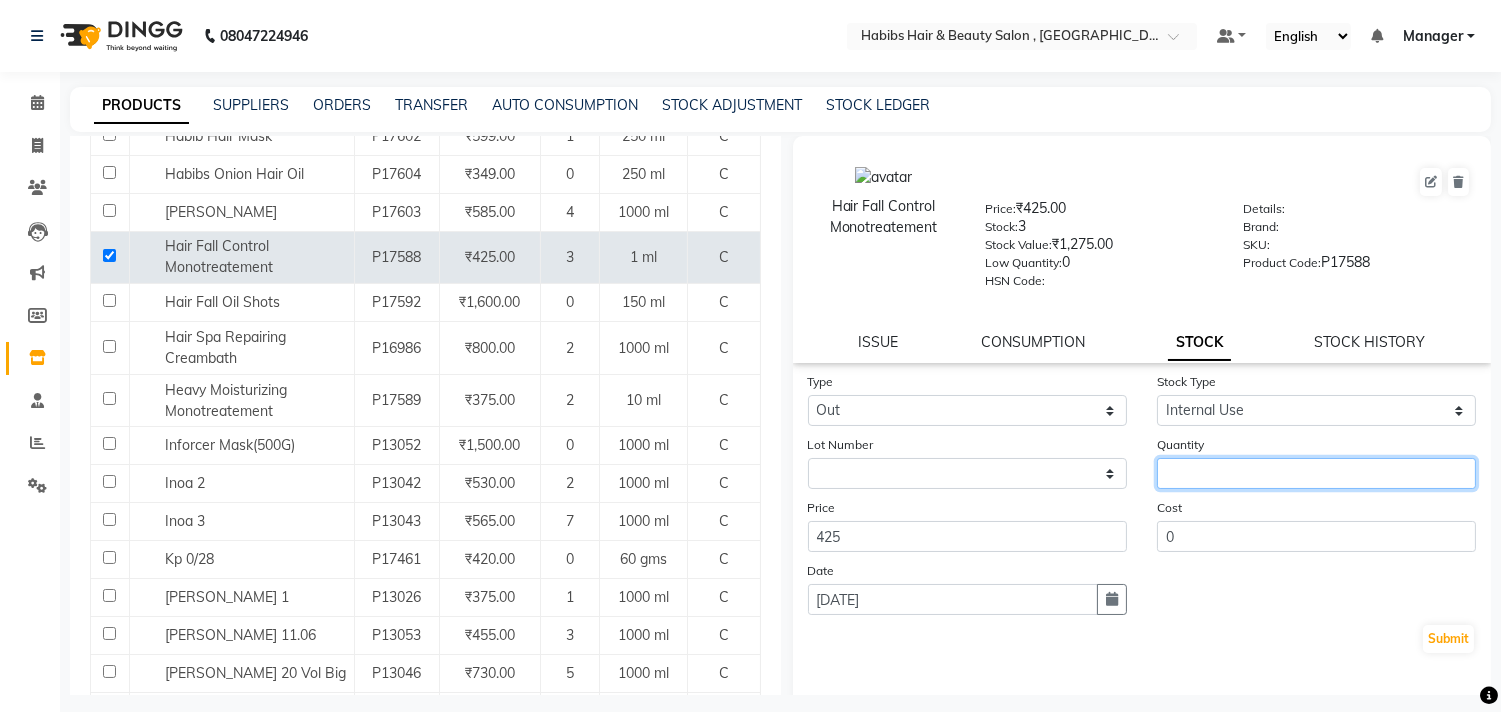 click 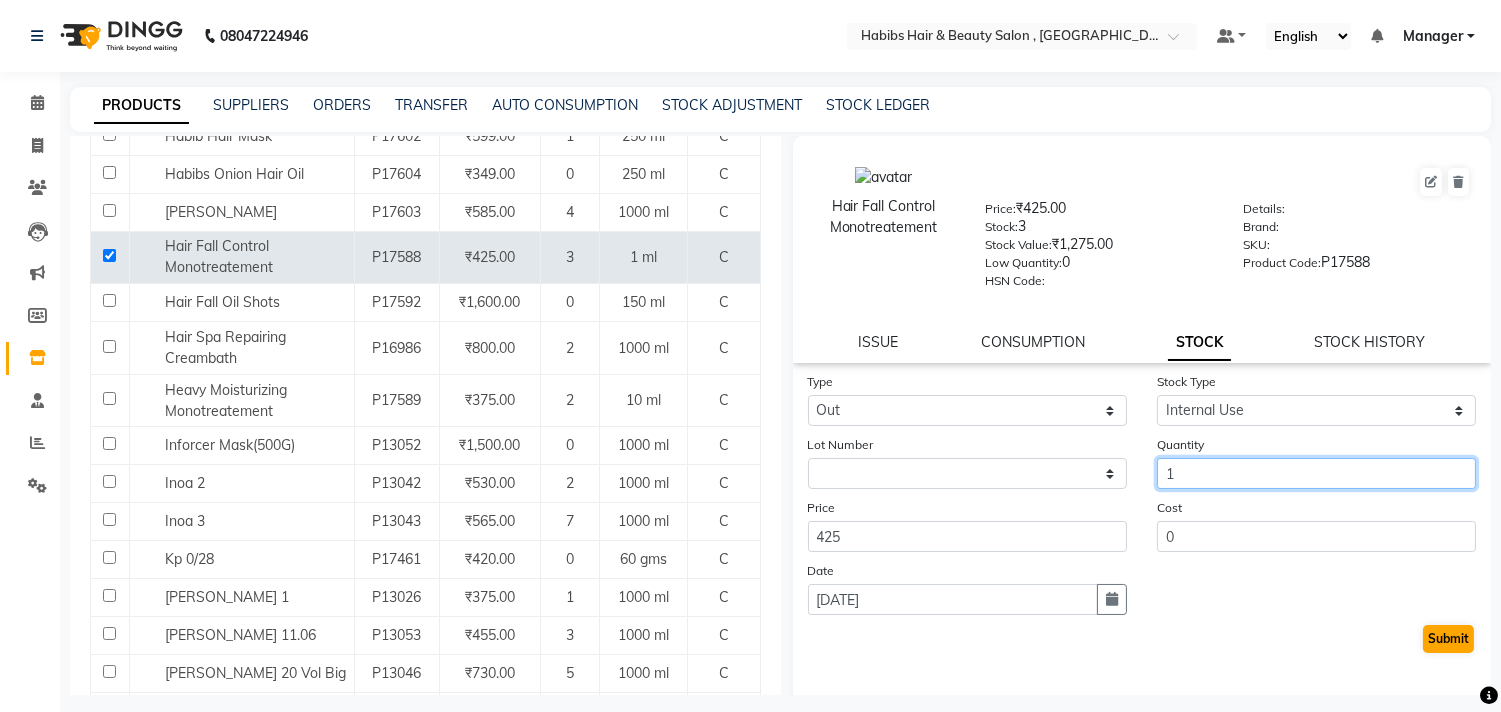 type on "1" 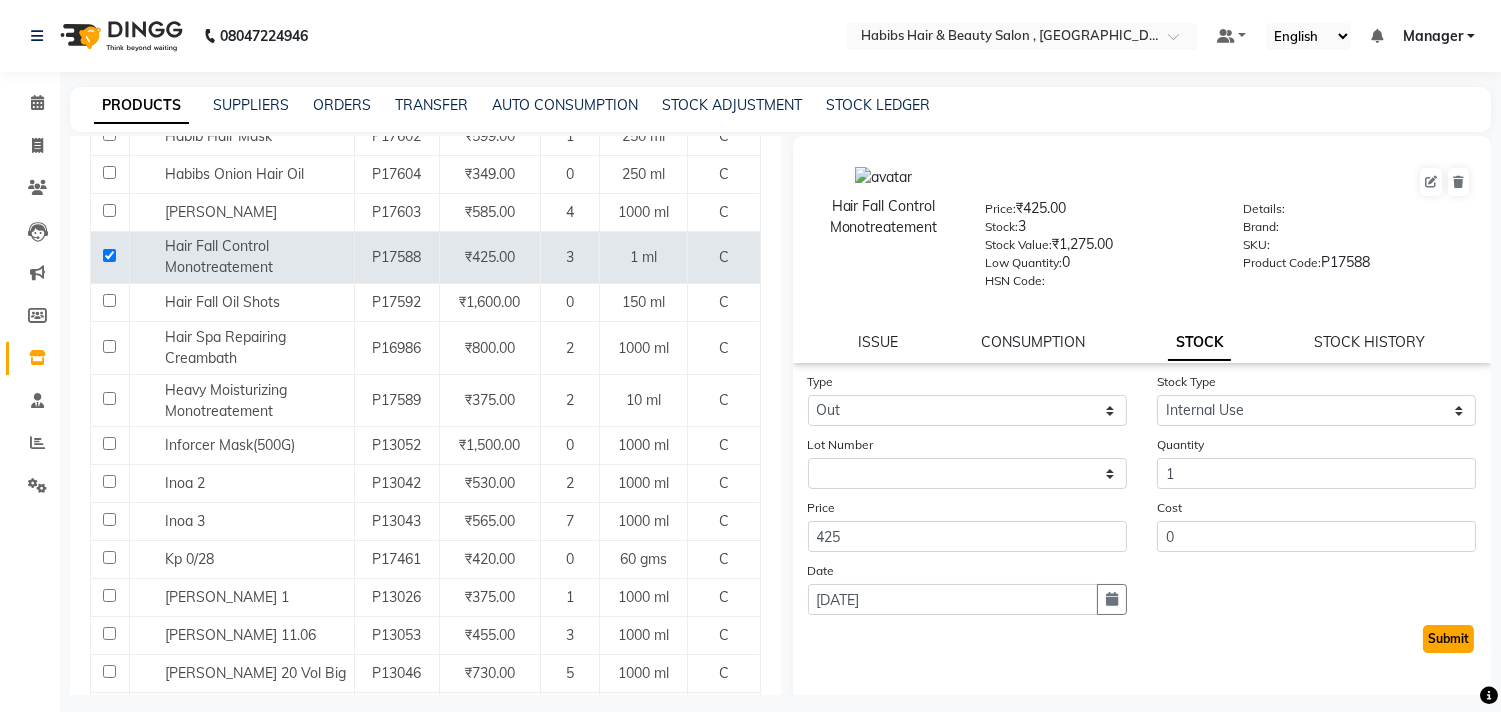 click on "Submit" 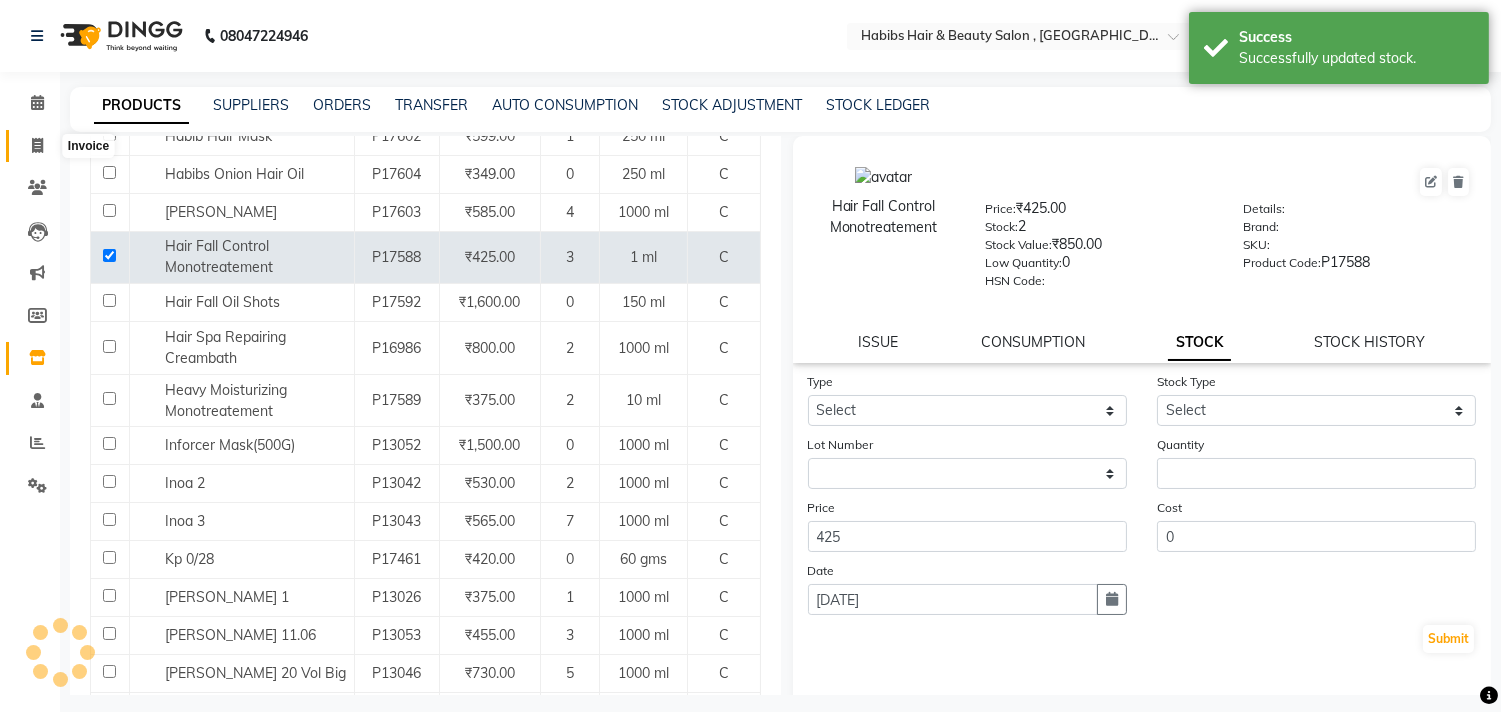 click 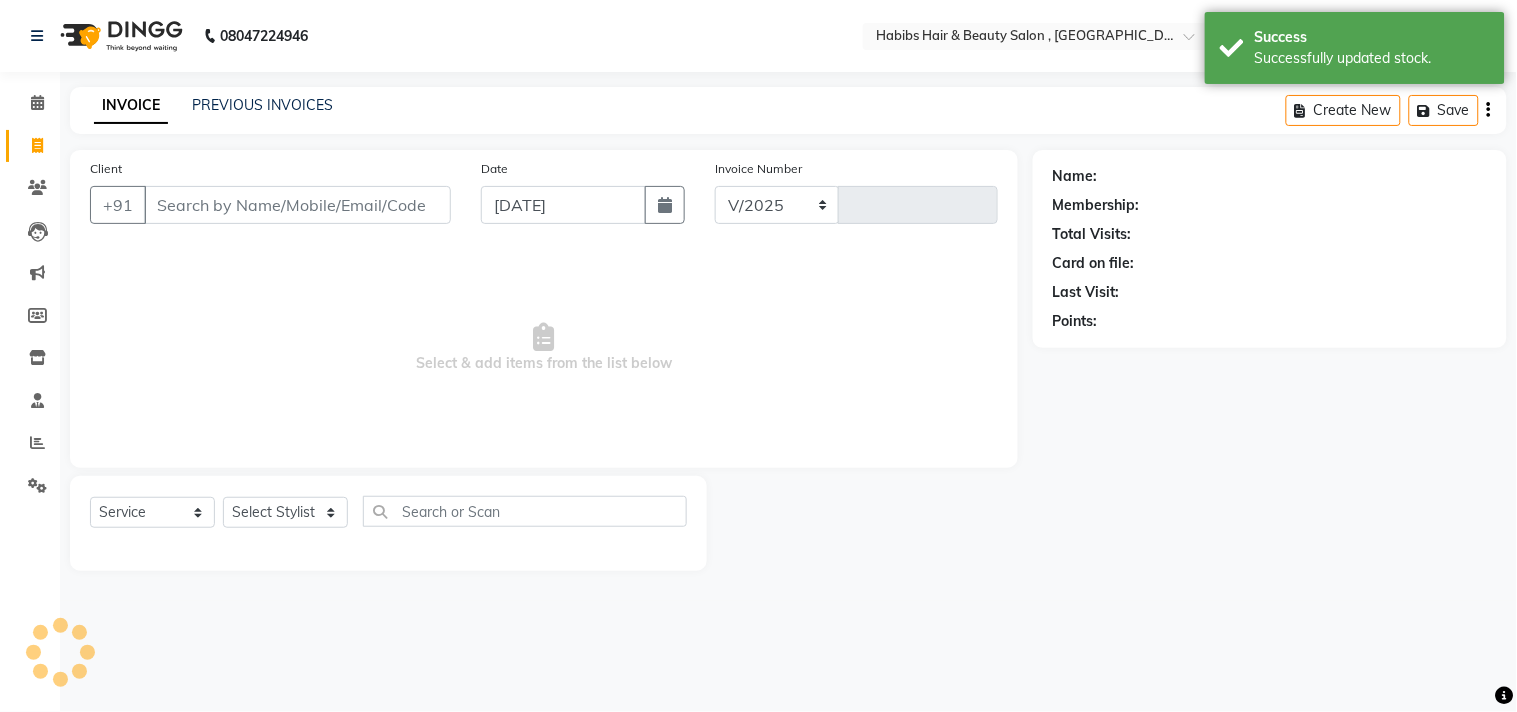 select on "4838" 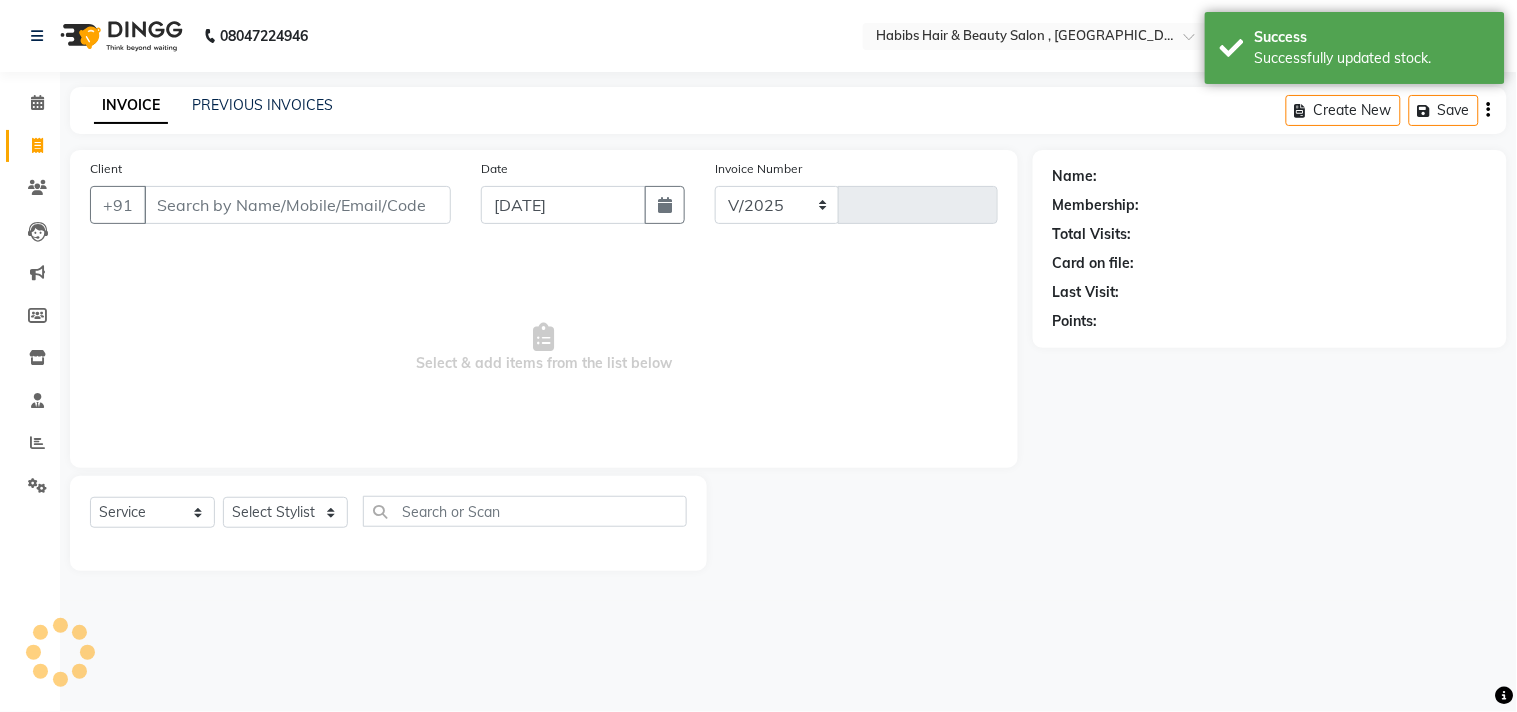 type on "1562" 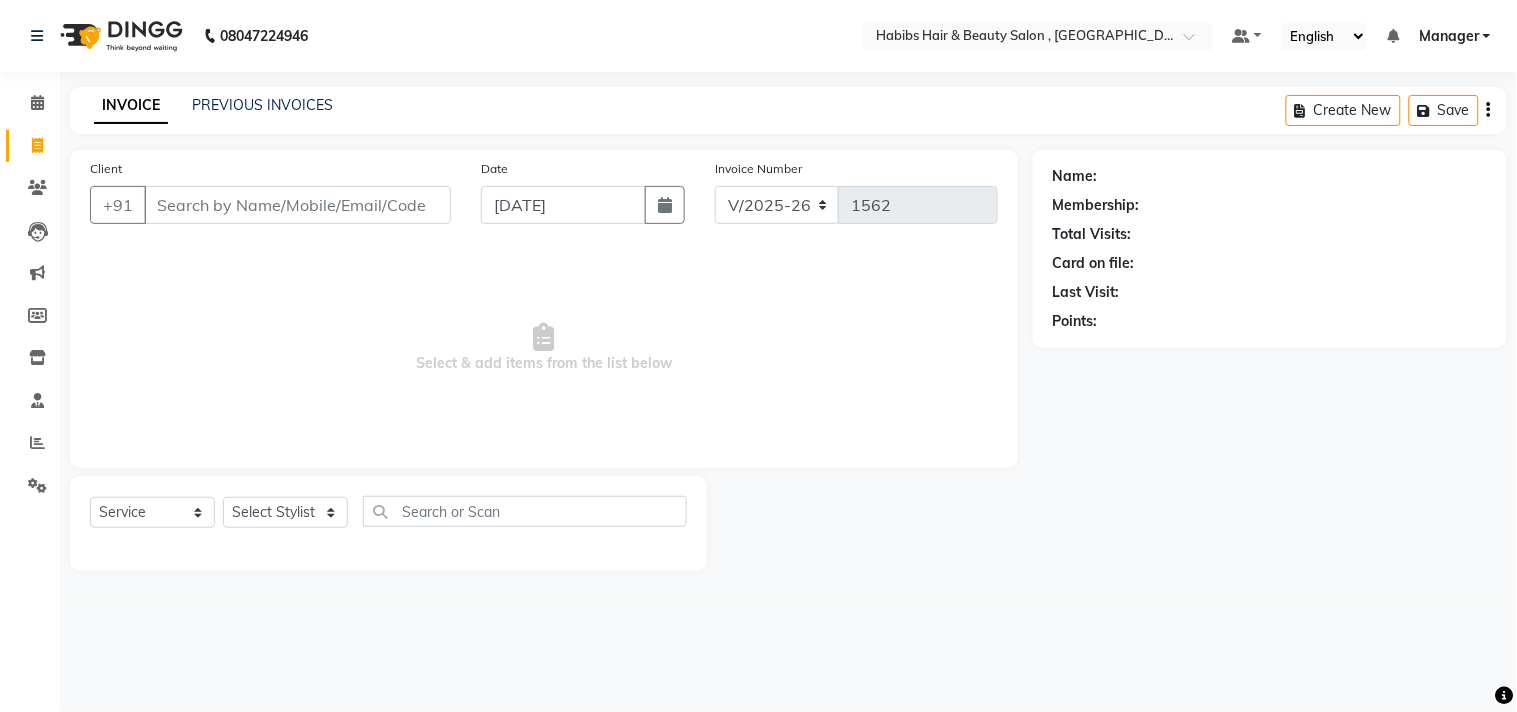 click on "INVOICE PREVIOUS INVOICES Create New   Save  Client +91 Date [DATE] Invoice Number V/2025 V/[PHONE_NUMBER]  Select & add items from the list below  Select  Service  Product  Membership  Package Voucher Prepaid Gift Card  Select Stylist [PERSON_NAME] Manager M M [PERSON_NAME] [PERSON_NAME] Sameer [PERSON_NAME] [PERSON_NAME] [PERSON_NAME] Name: Membership: Total Visits: Card on file: Last Visit:  Points:" 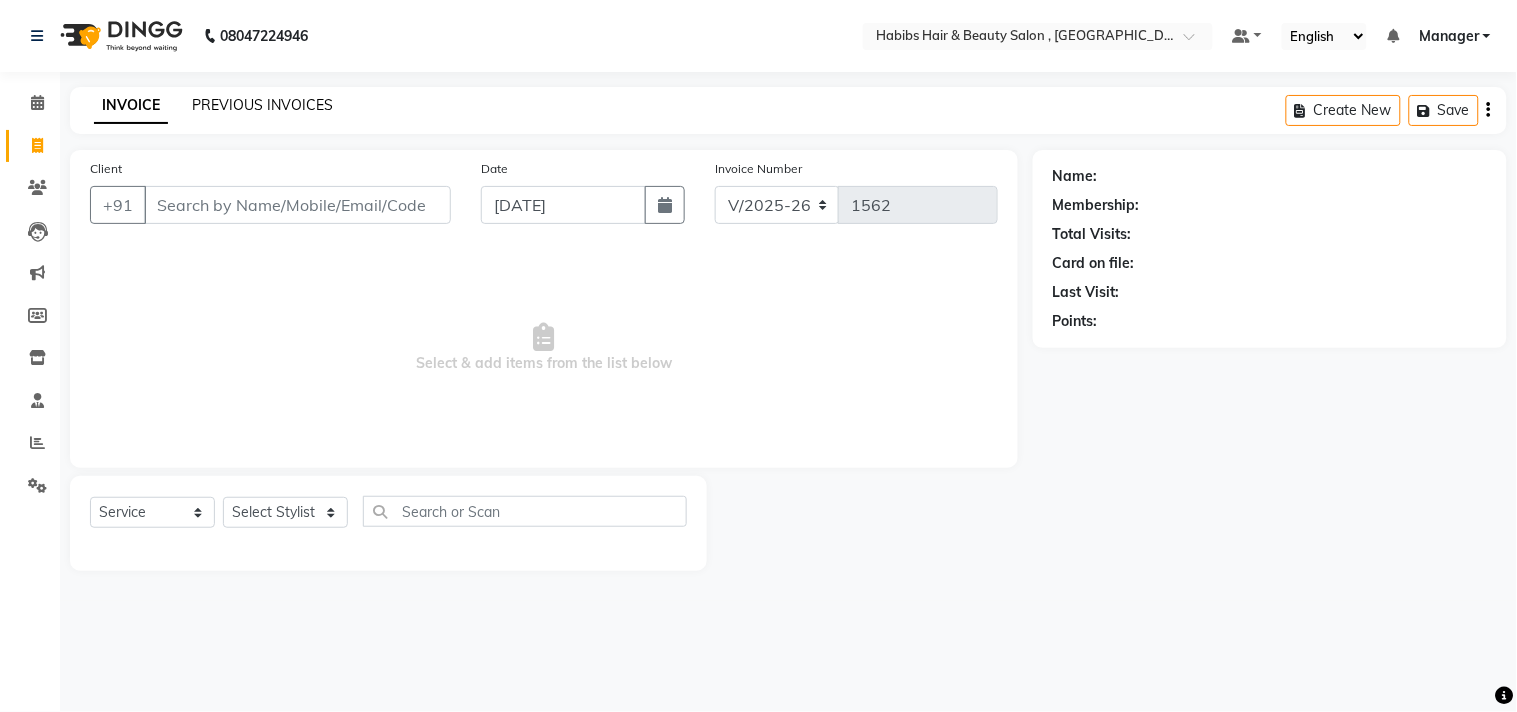 click on "PREVIOUS INVOICES" 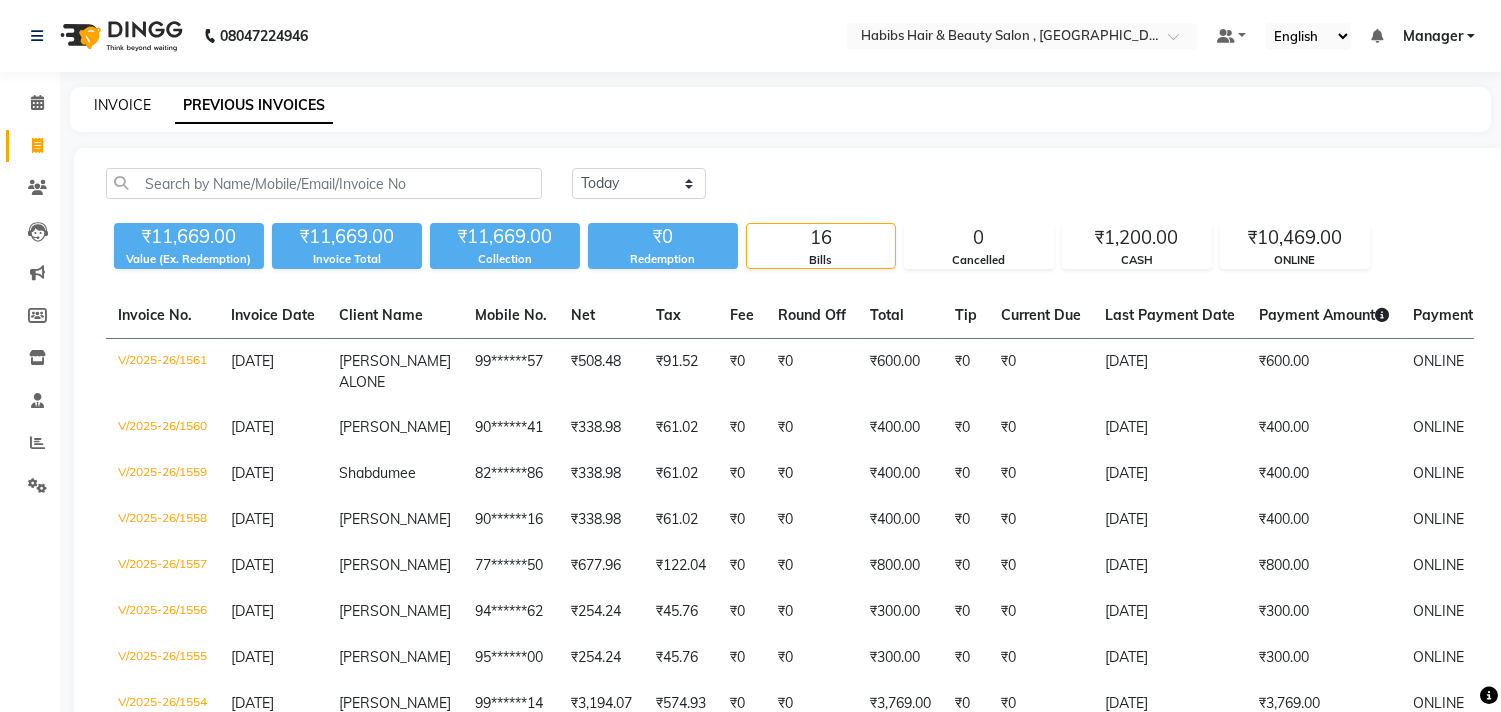 click on "INVOICE" 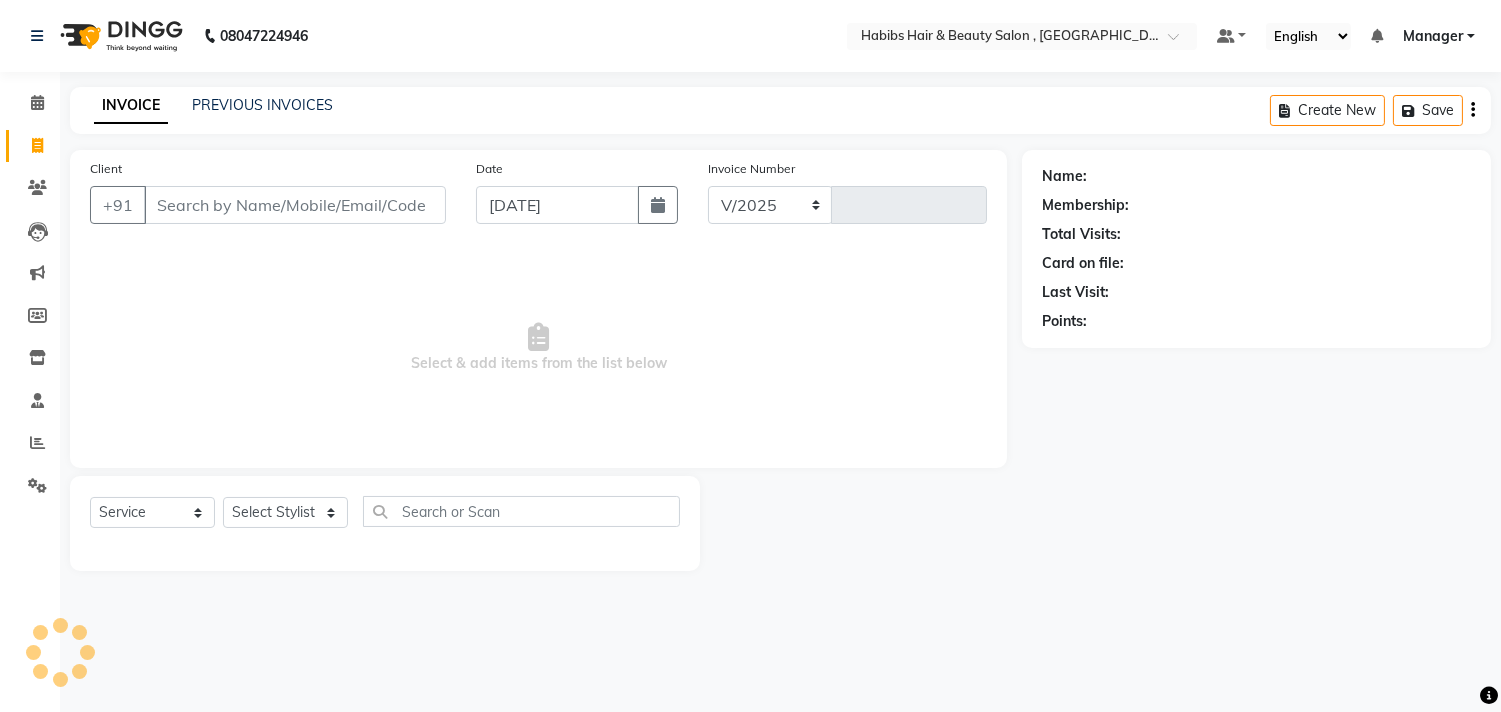click on "Client +91" 